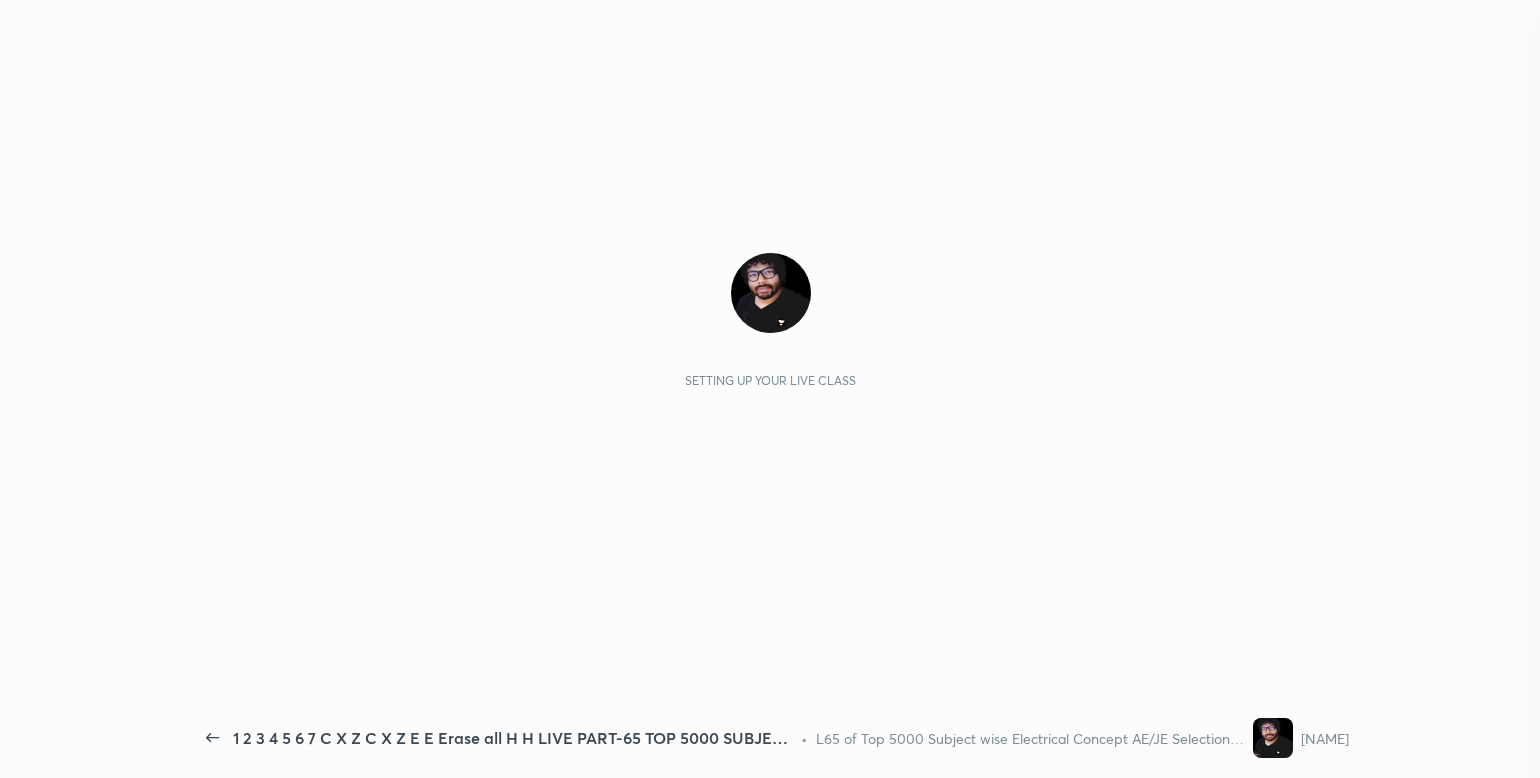 scroll, scrollTop: 0, scrollLeft: 0, axis: both 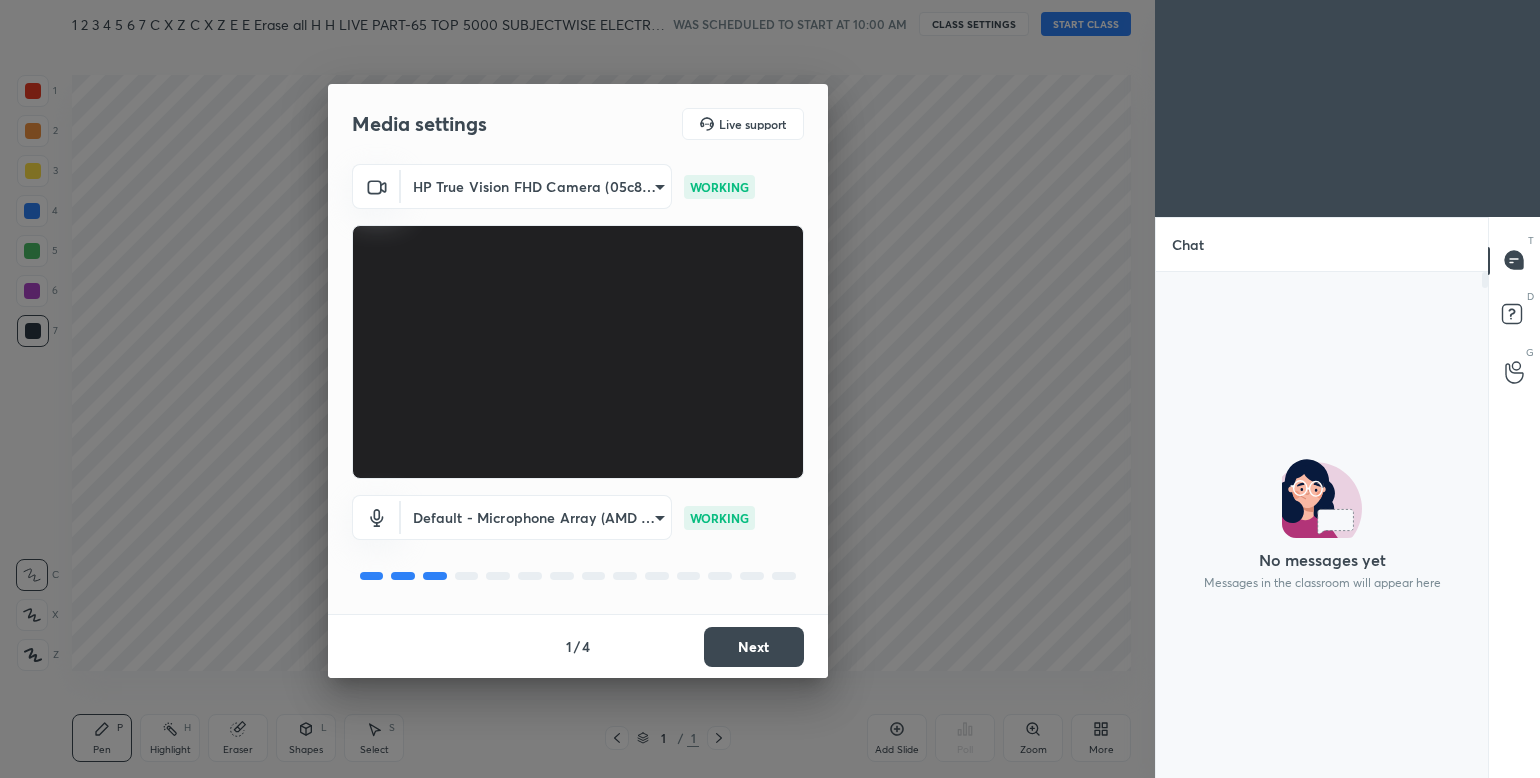 click on "Next" at bounding box center (754, 647) 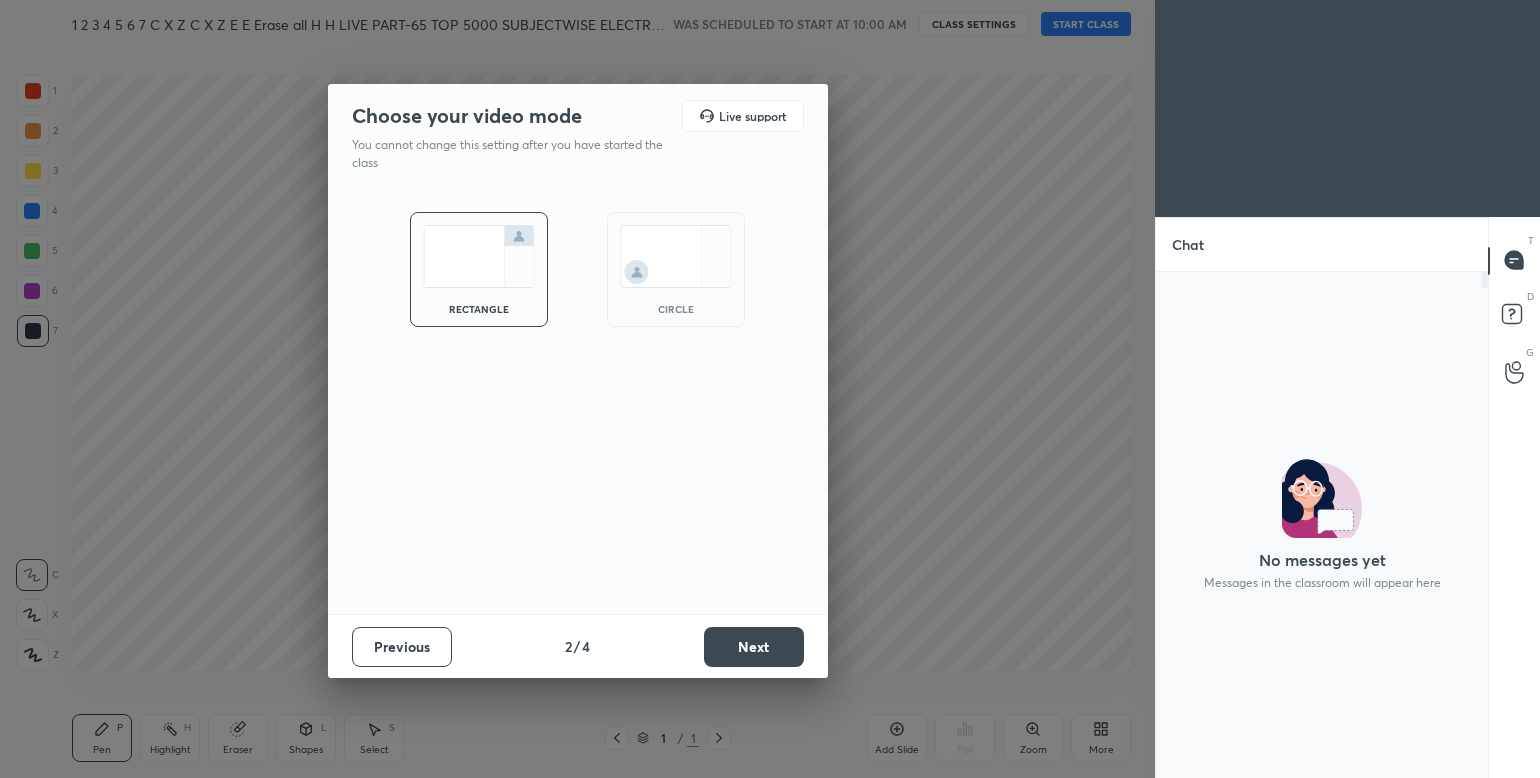 click on "Next" at bounding box center [754, 647] 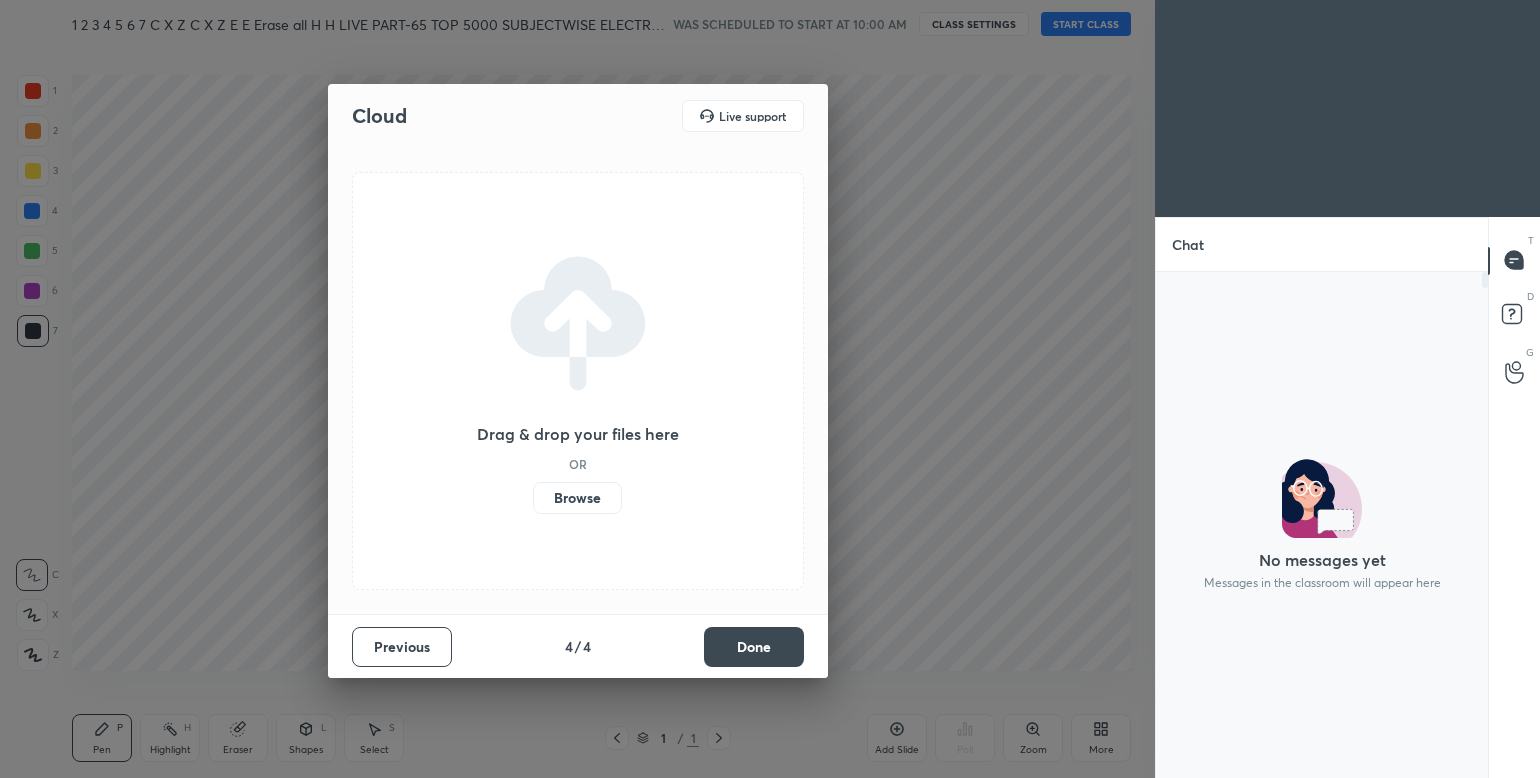 click on "Done" at bounding box center (754, 647) 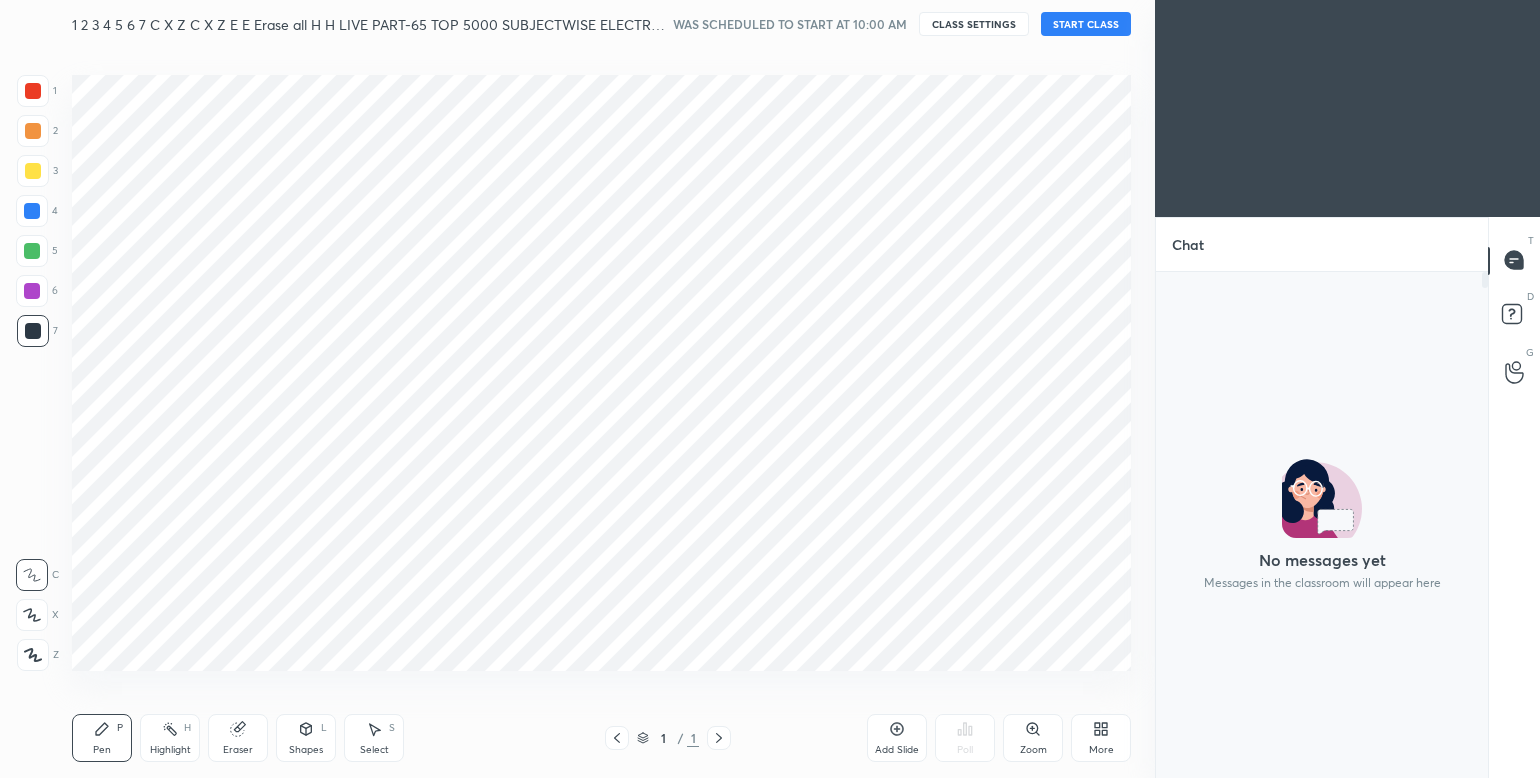 click on "START CLASS" at bounding box center (1086, 24) 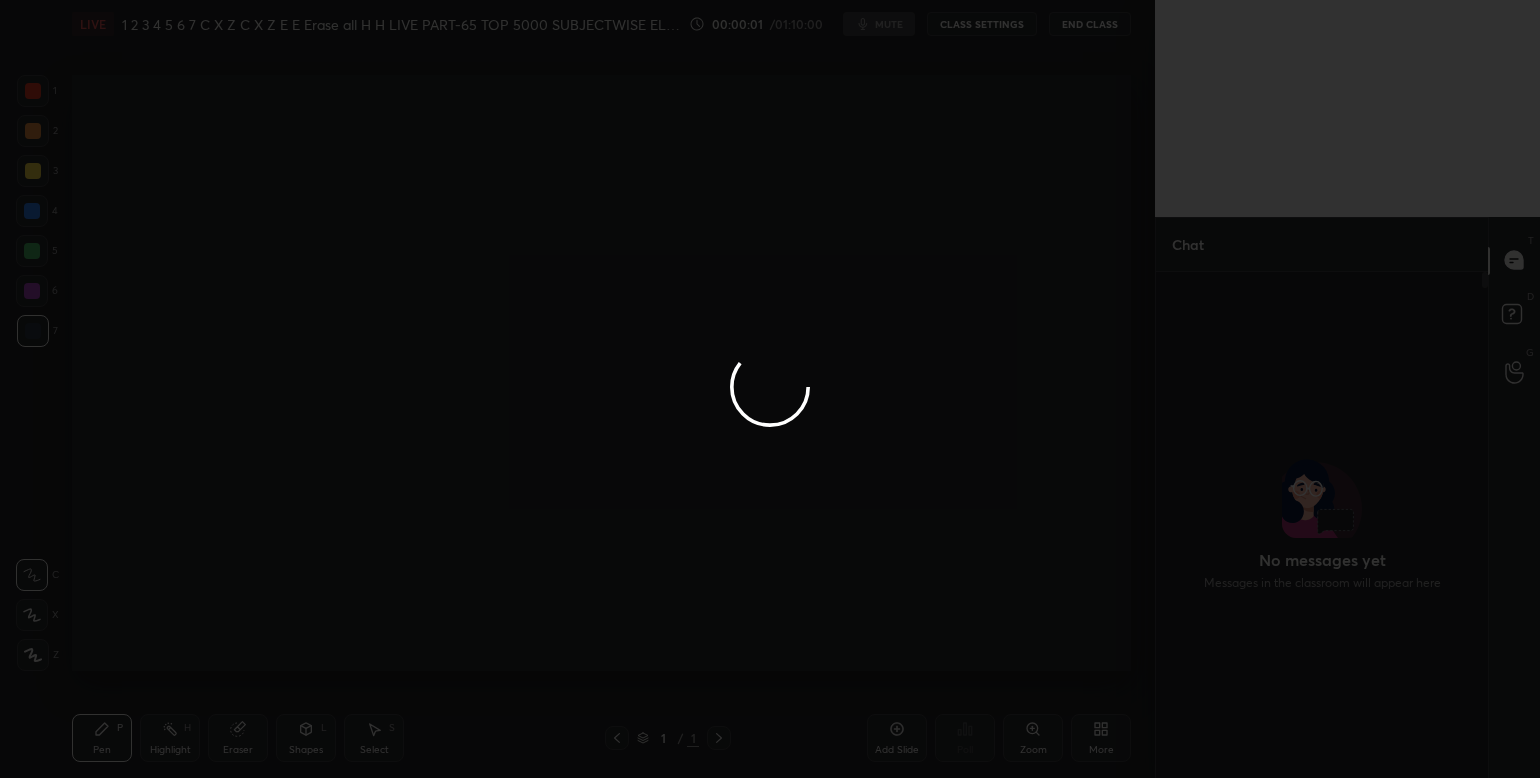 scroll, scrollTop: 453, scrollLeft: 327, axis: both 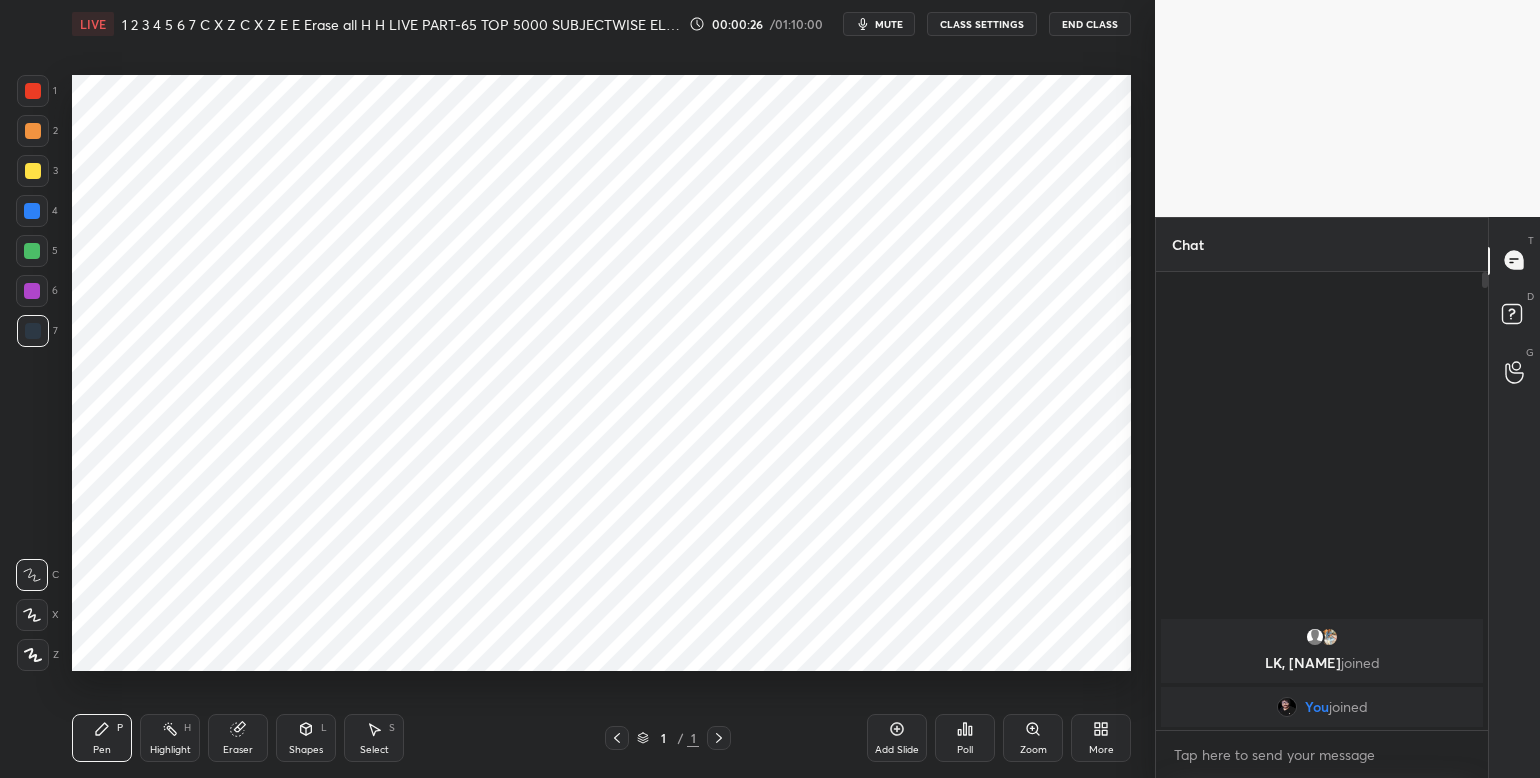 click on "mute" at bounding box center [889, 24] 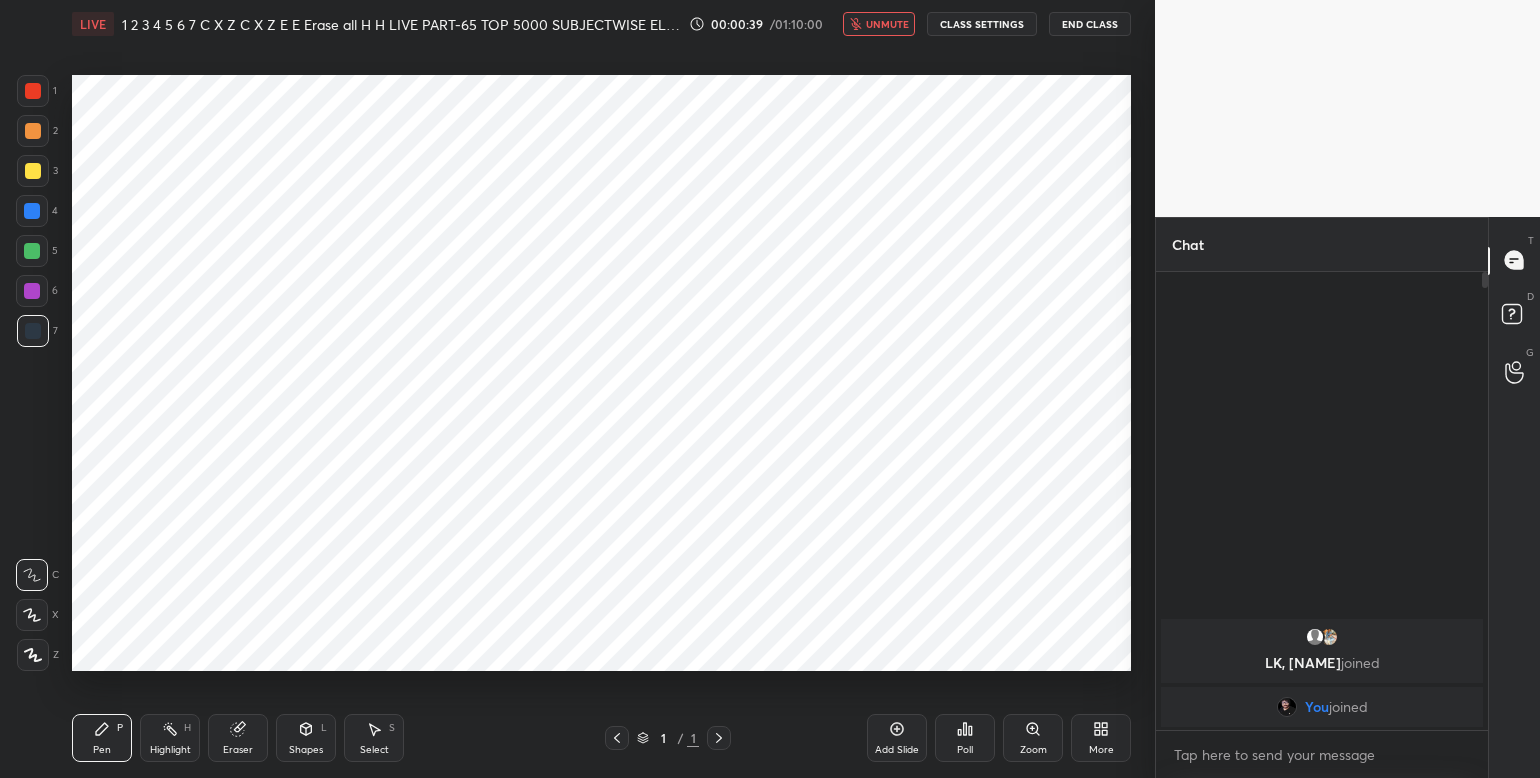 click 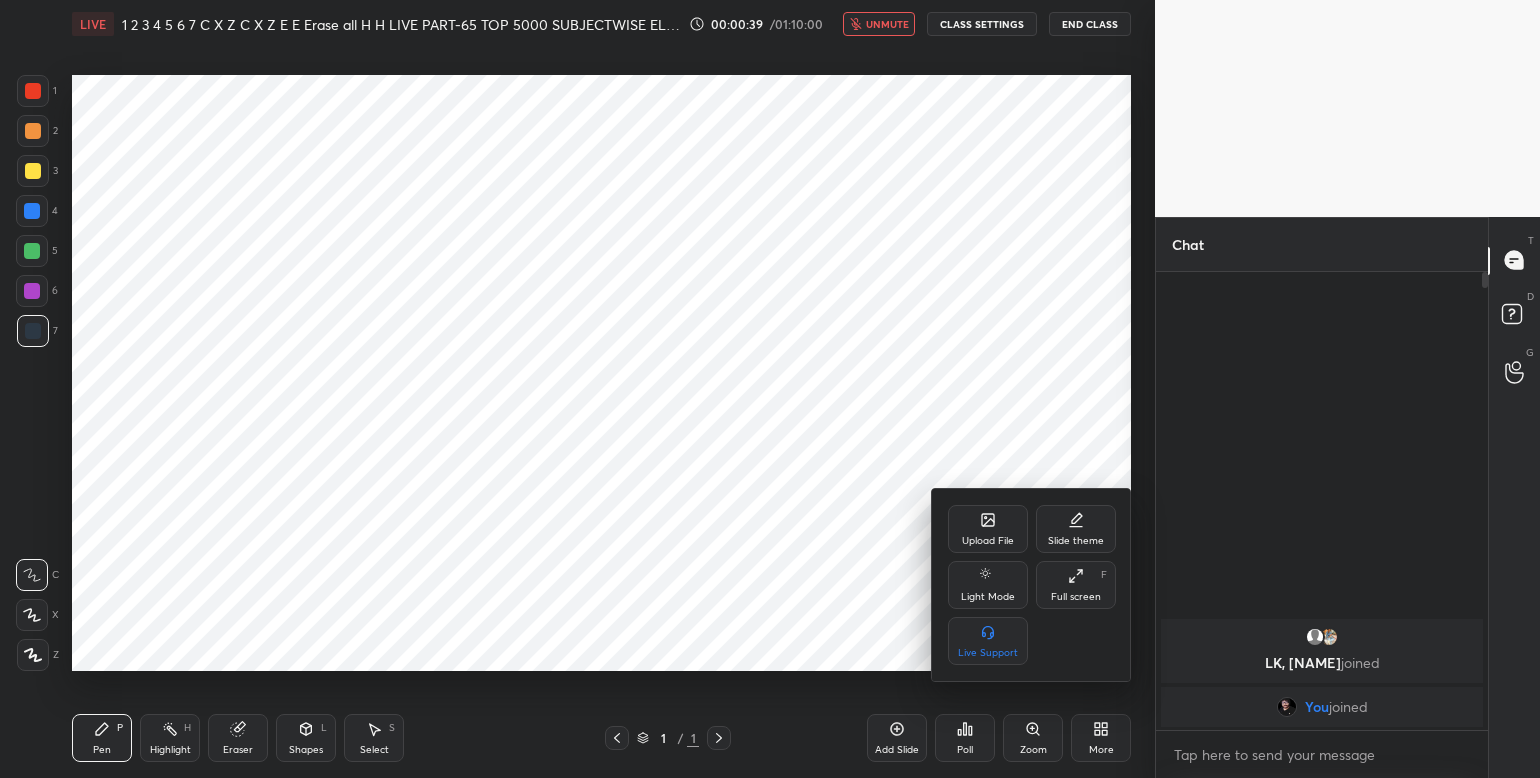 drag, startPoint x: 1085, startPoint y: 584, endPoint x: 1086, endPoint y: 672, distance: 88.005684 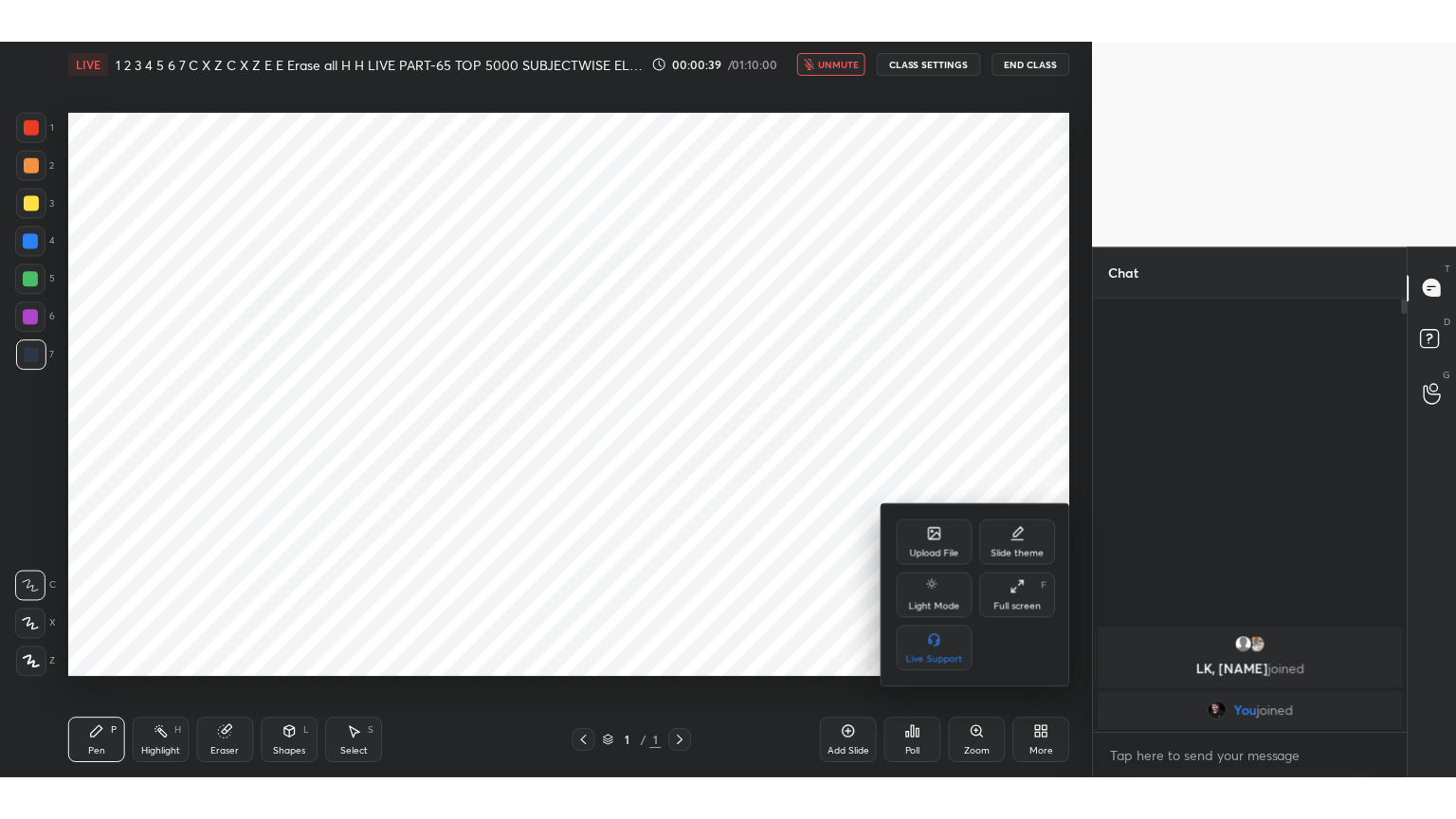 scroll, scrollTop: 94094, scrollLeft: 93776, axis: both 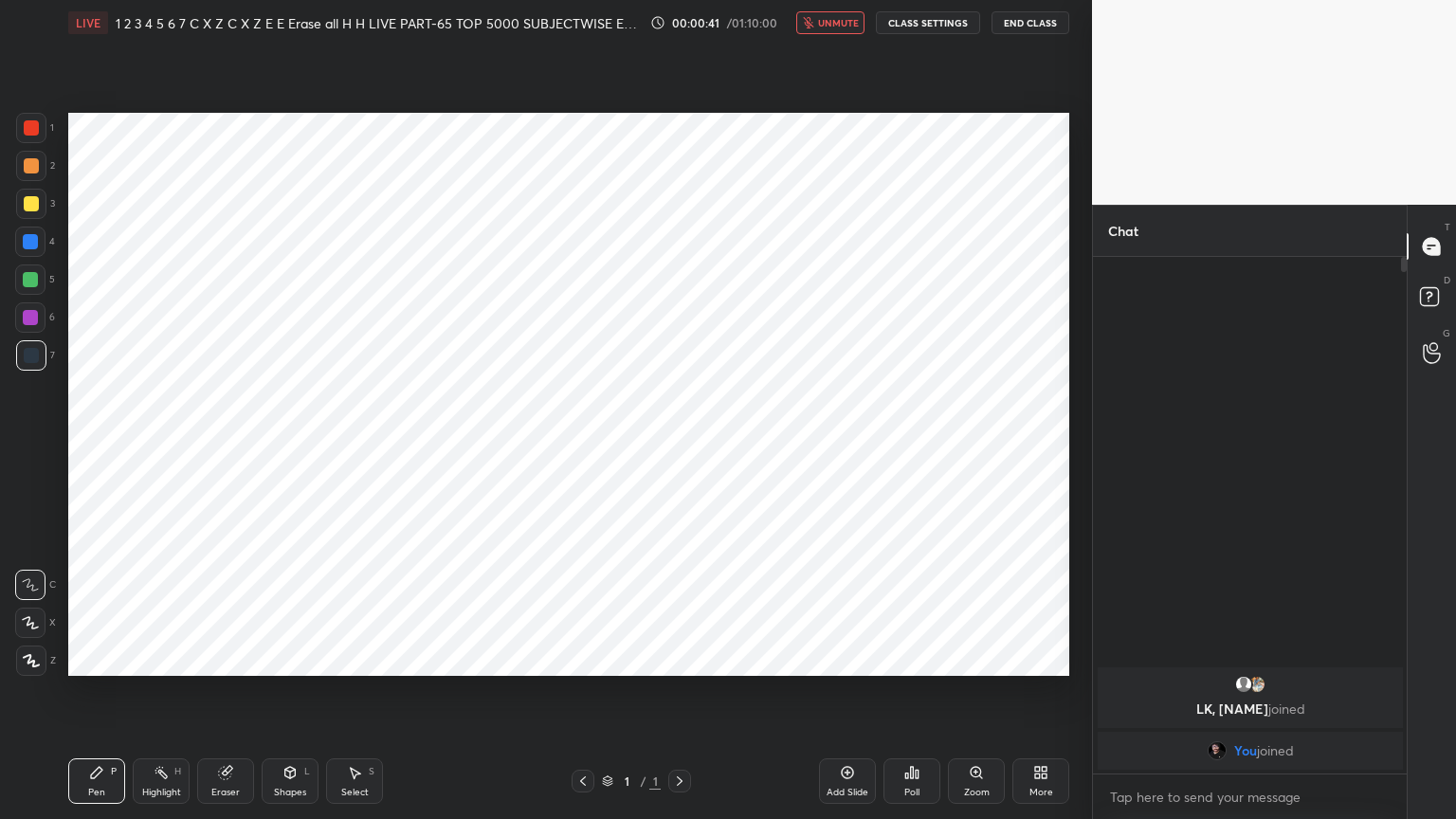 click on "More" at bounding box center [1041, 781] 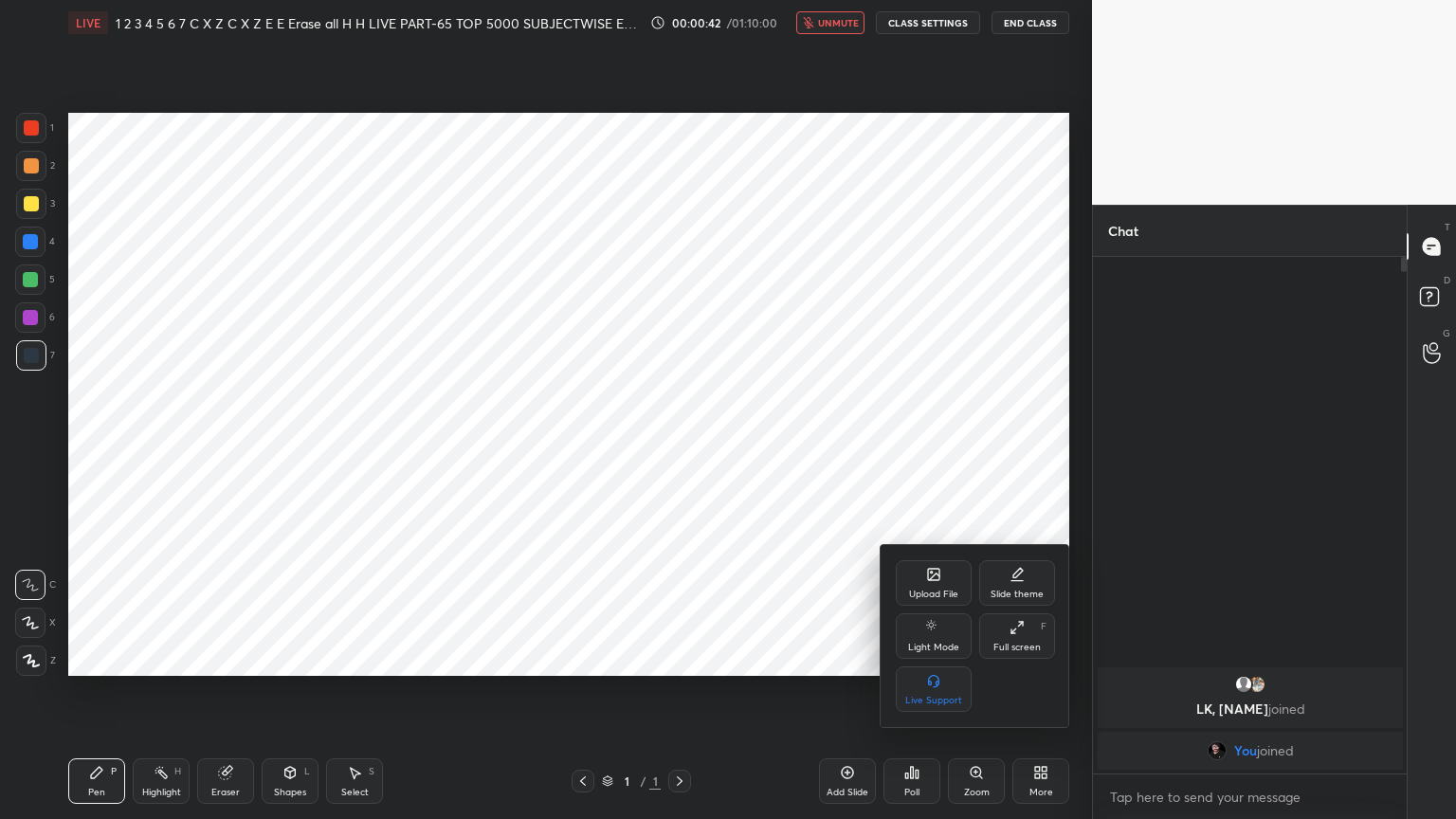 click 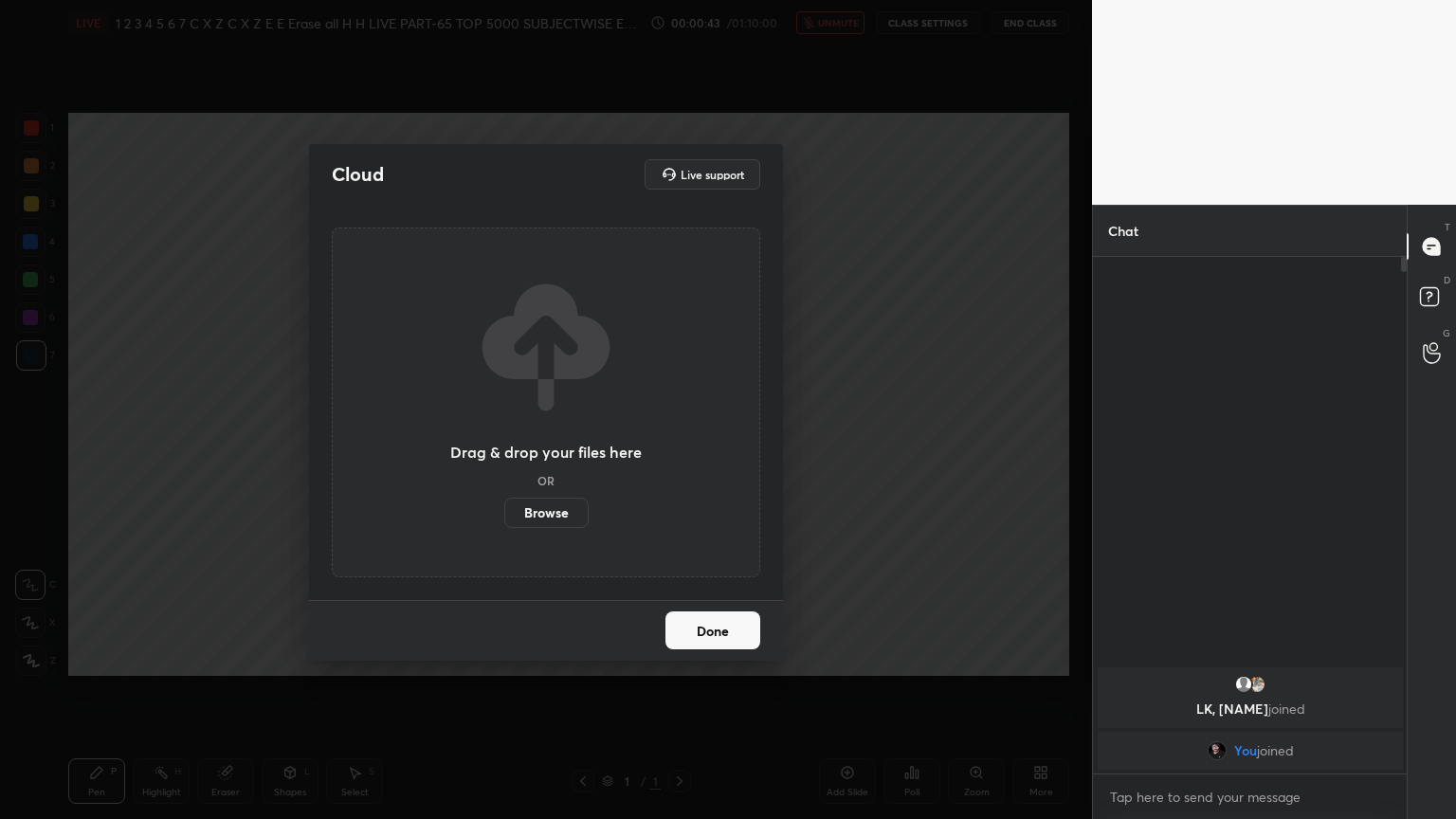click on "Browse" at bounding box center [546, 513] 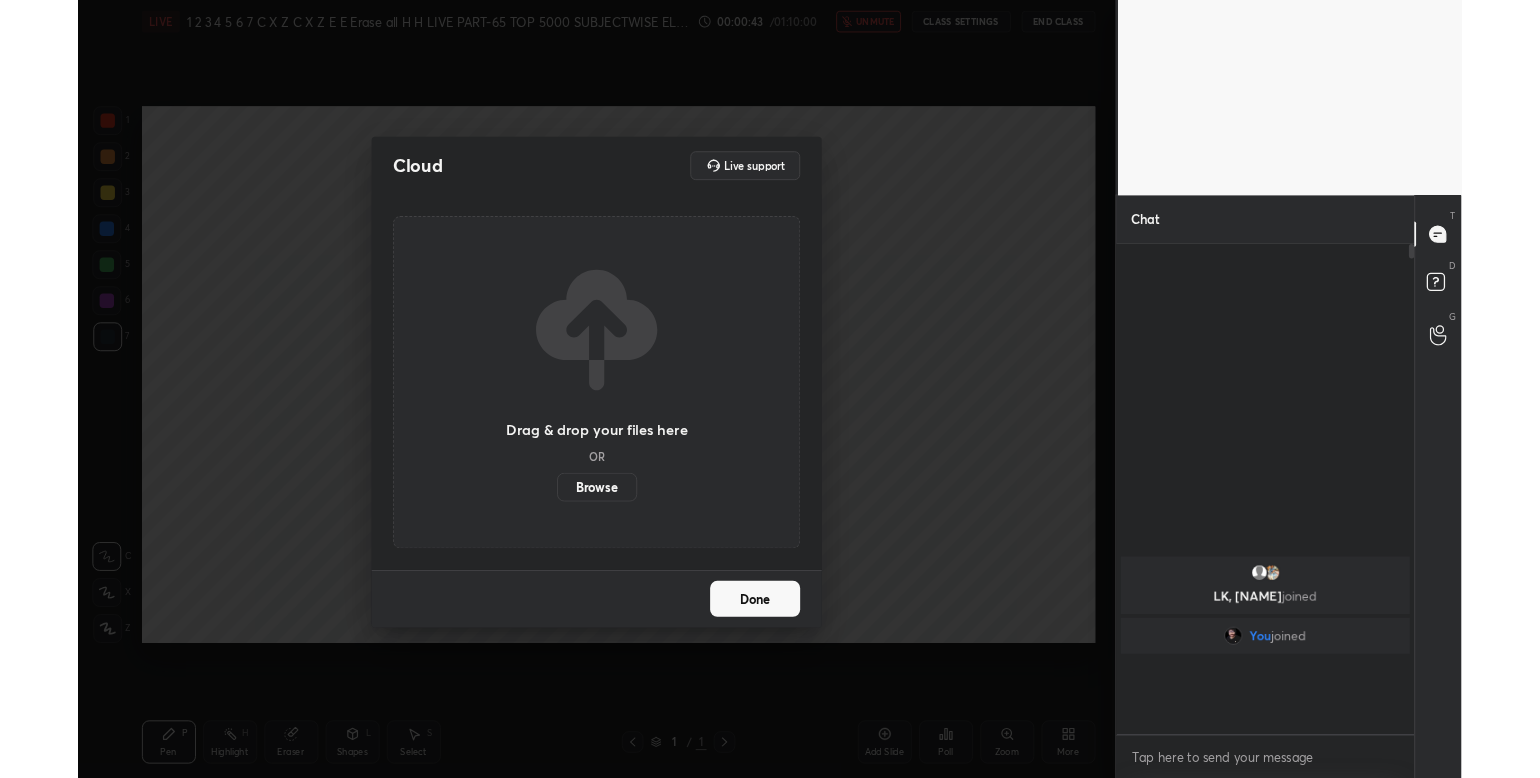 scroll, scrollTop: 99349, scrollLeft: 98924, axis: both 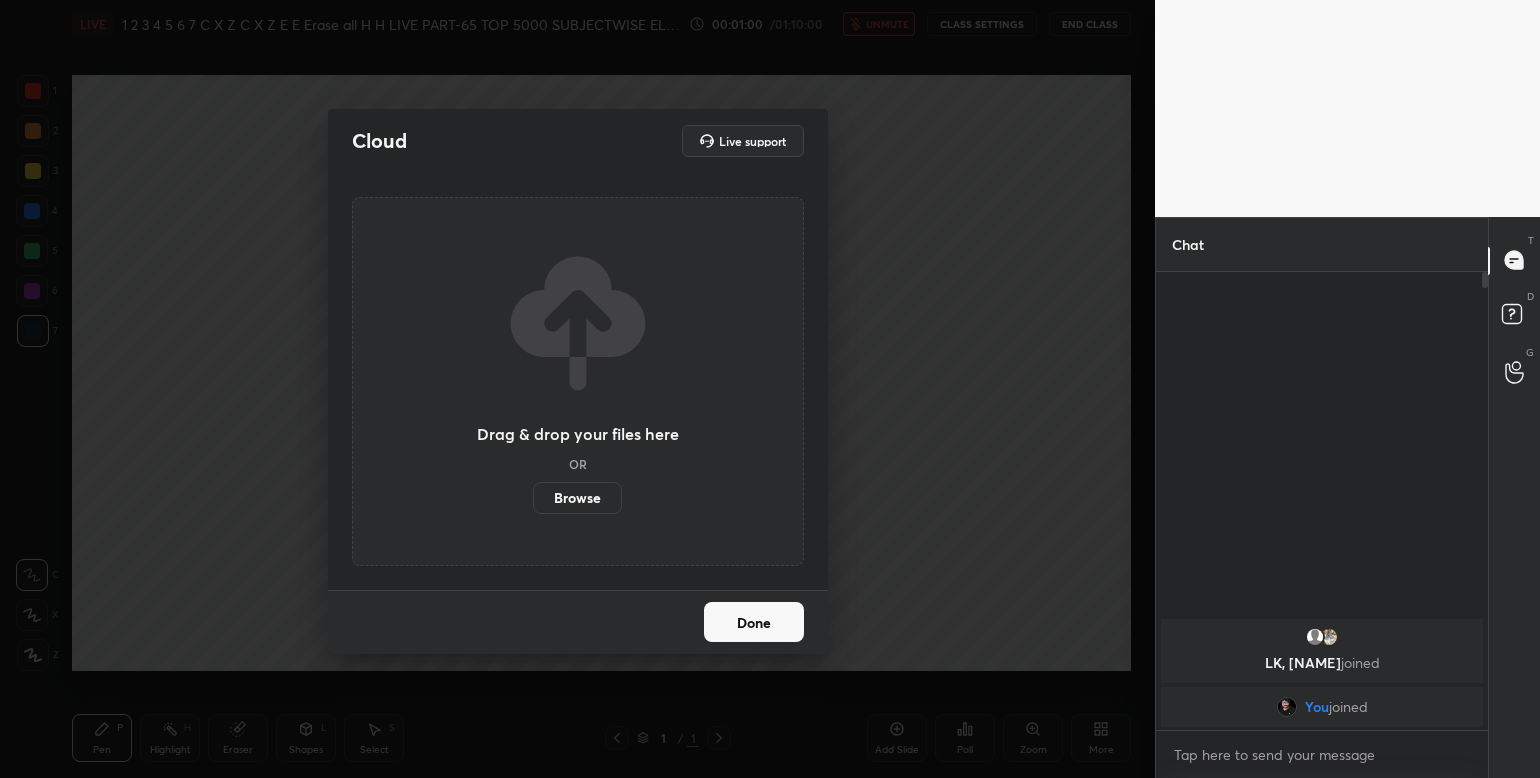 click on "Done" at bounding box center (754, 622) 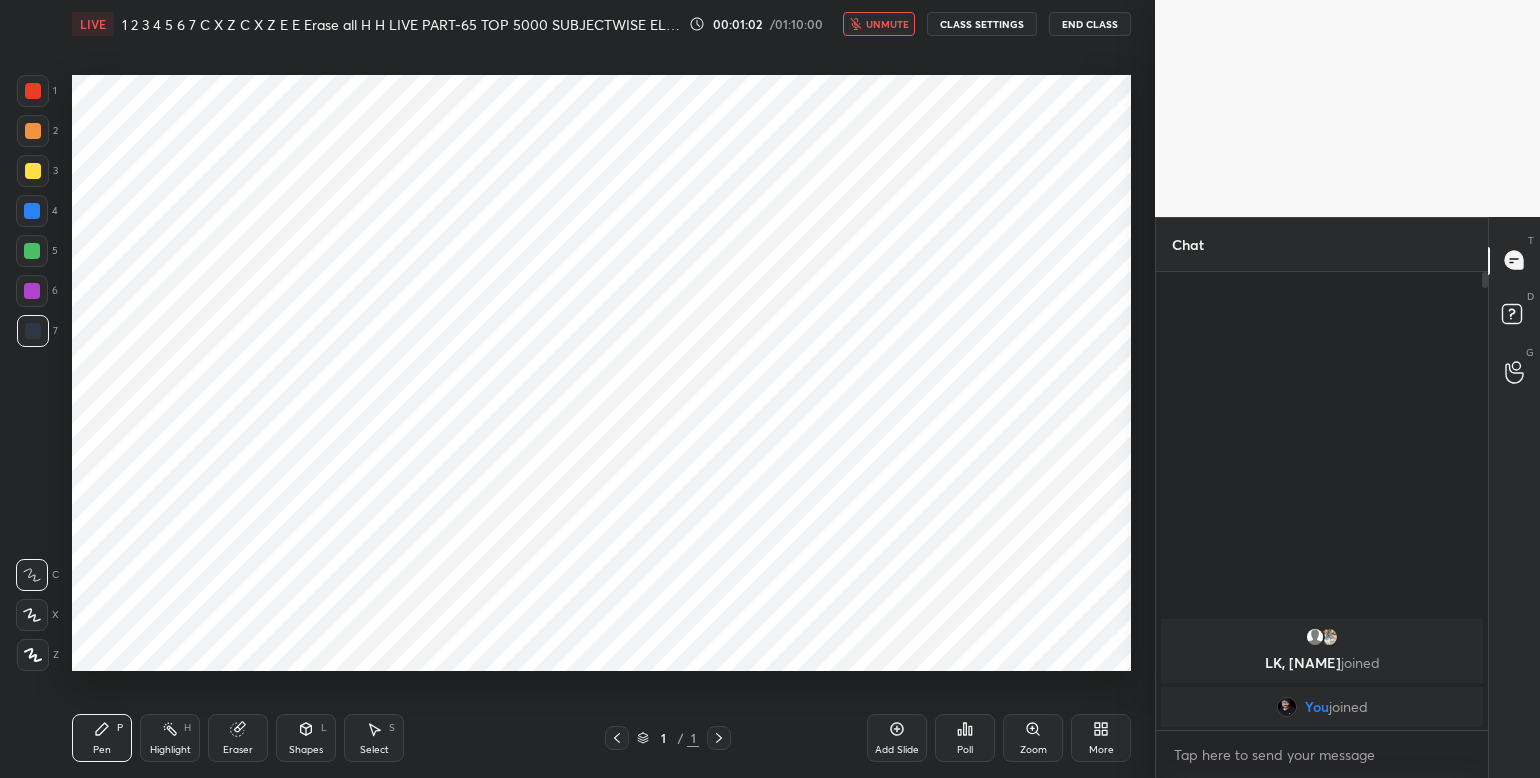 click 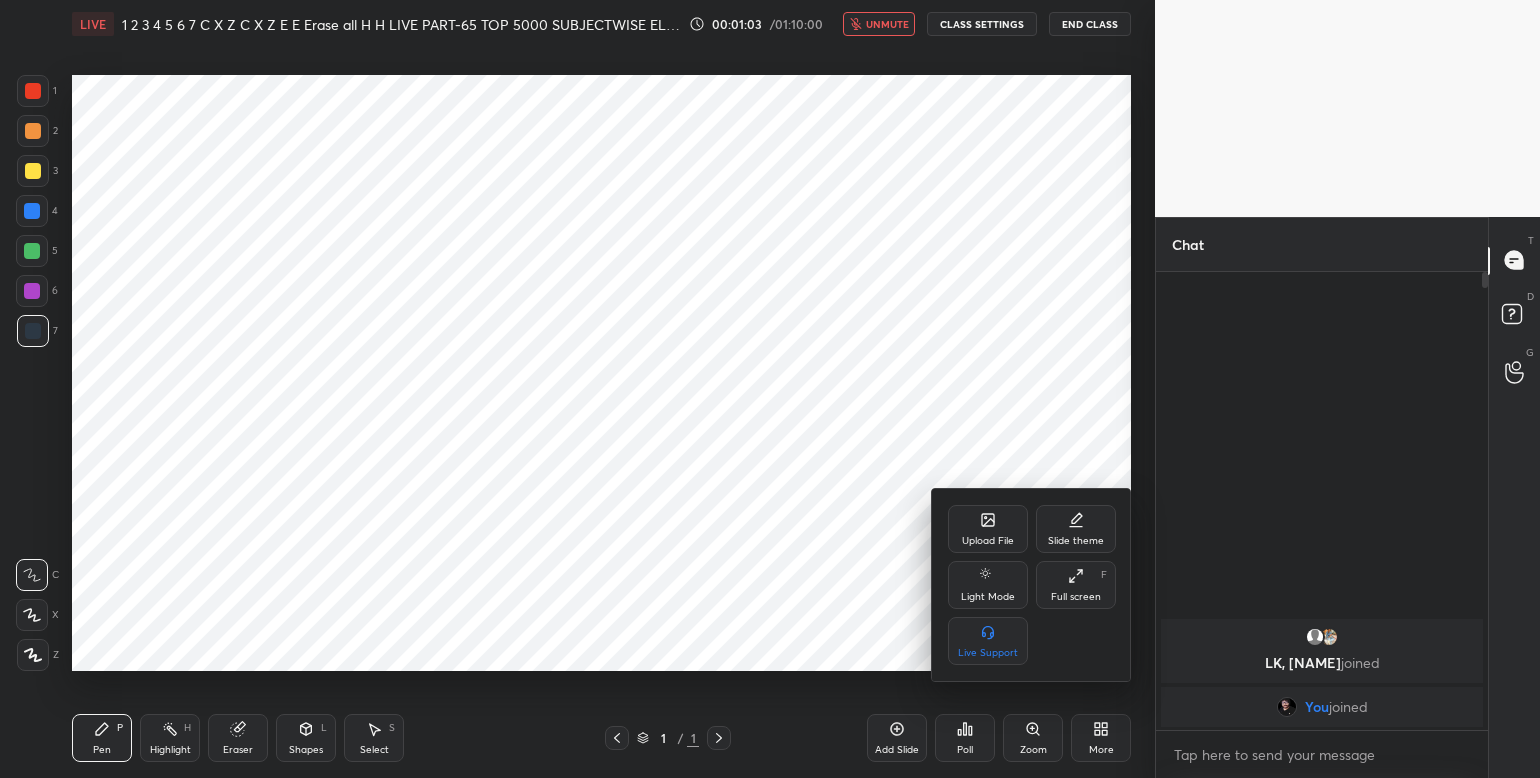 click on "Full screen" at bounding box center (1076, 597) 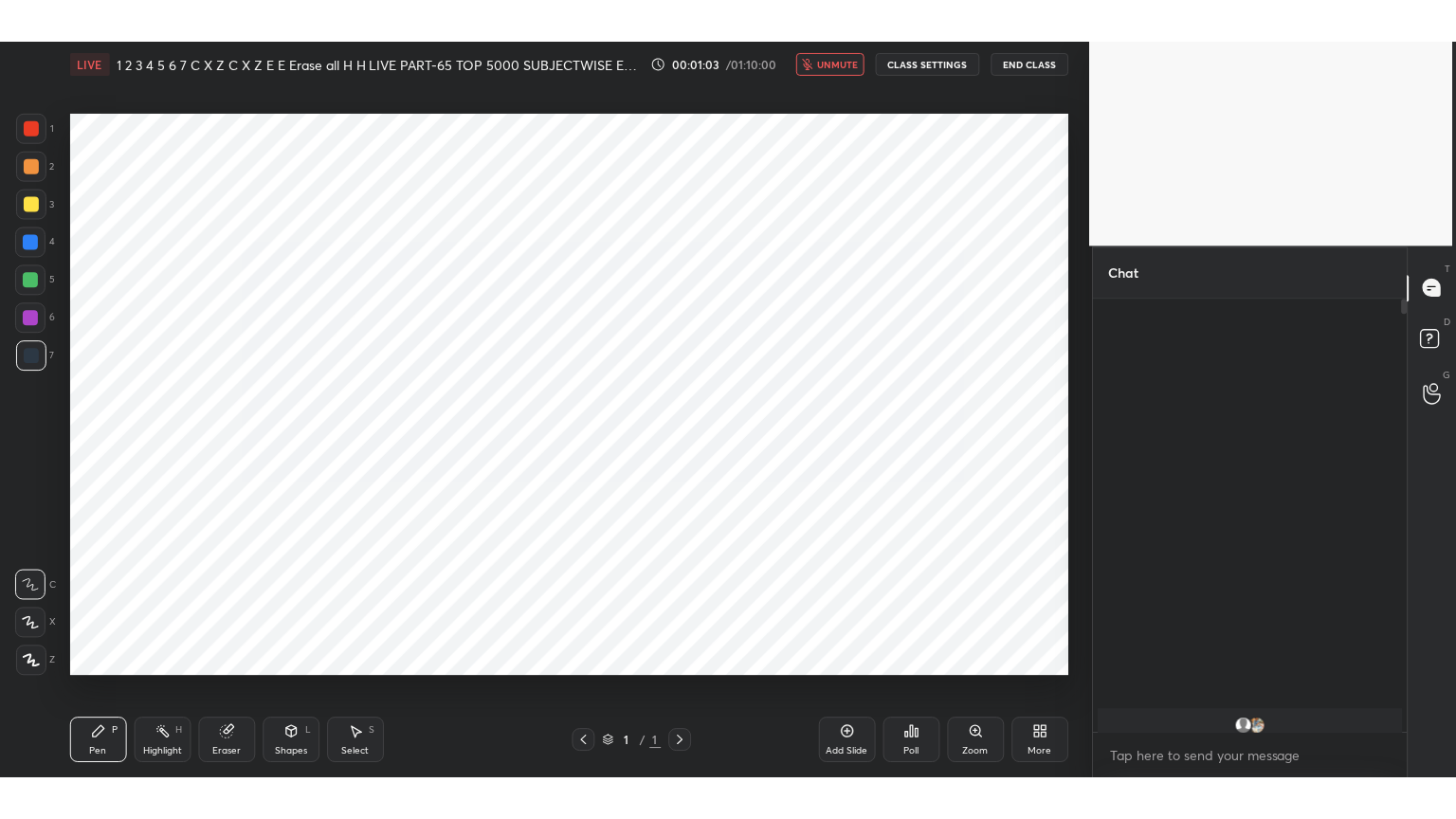 scroll, scrollTop: 94094, scrollLeft: 93776, axis: both 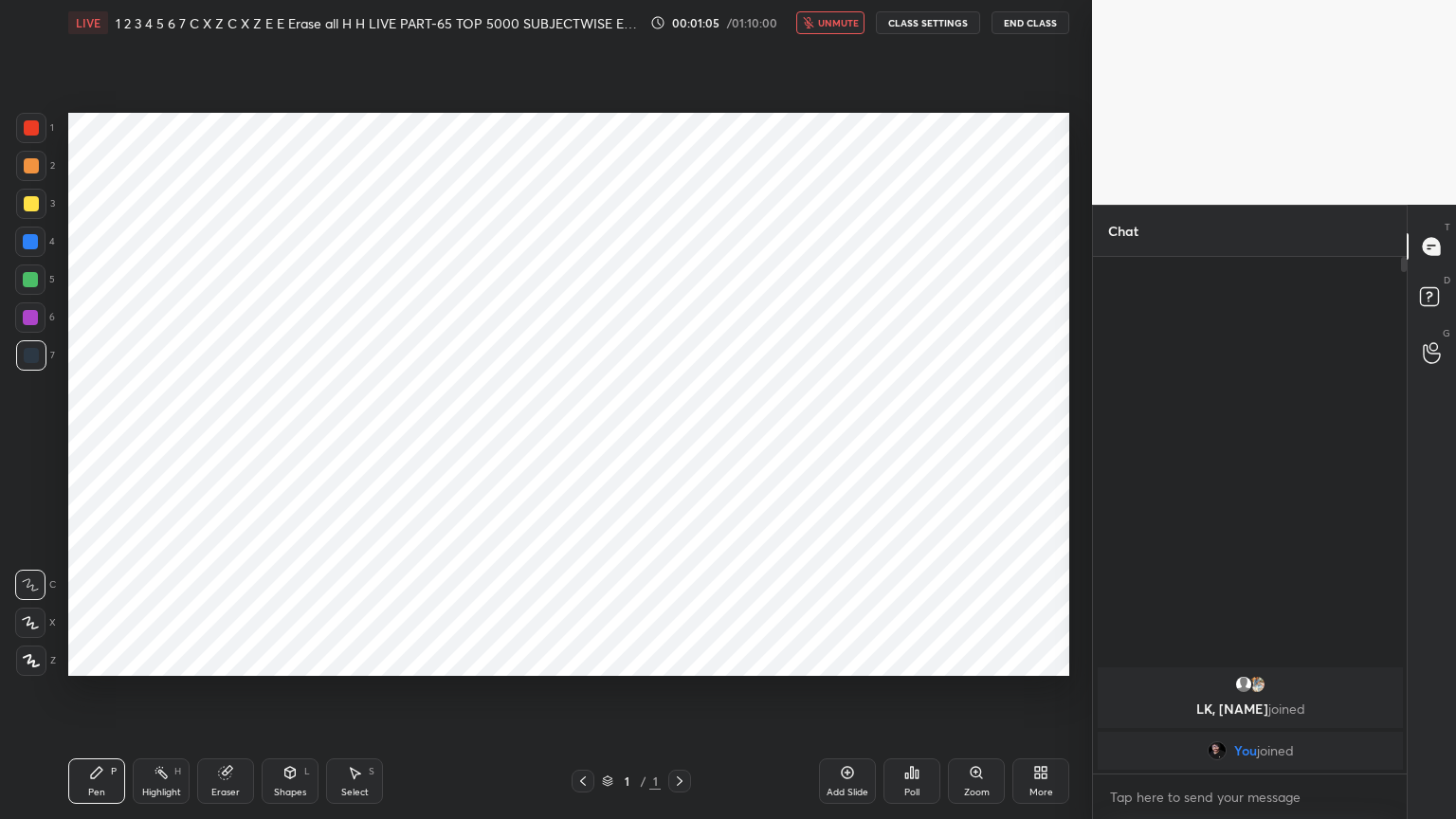 click 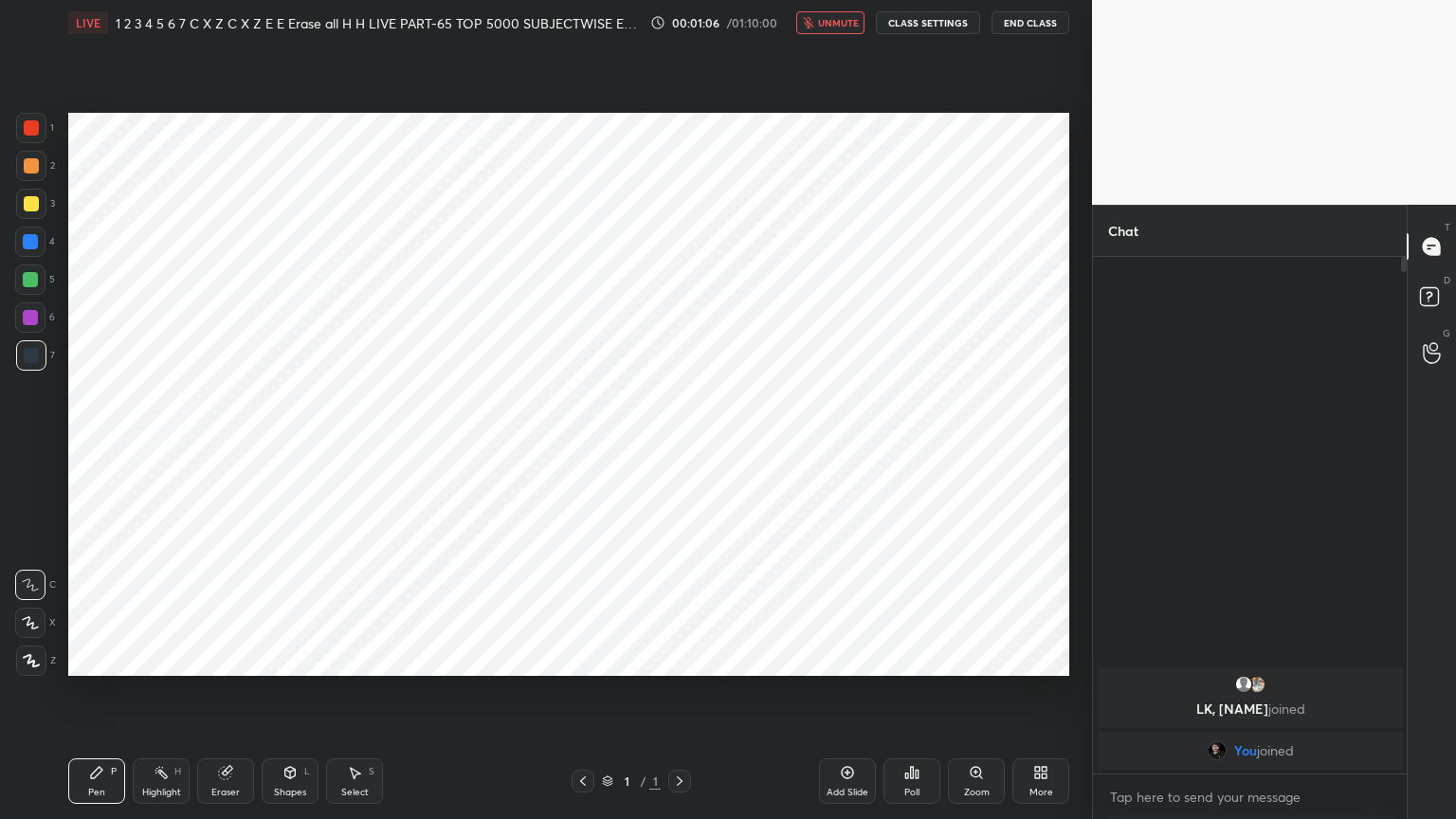 click on "Add Slide" at bounding box center [847, 792] 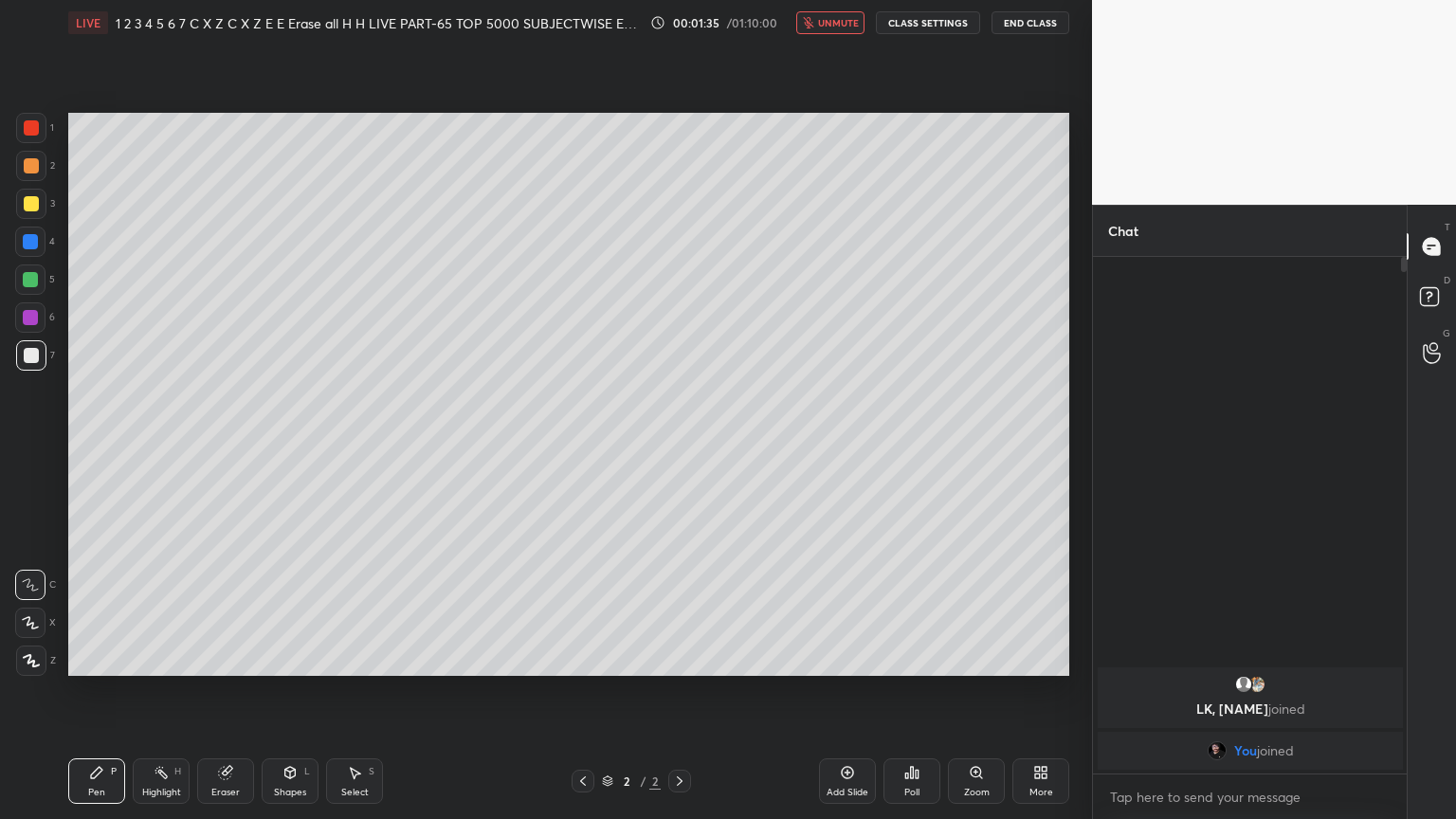 drag, startPoint x: 30, startPoint y: 655, endPoint x: 38, endPoint y: 693, distance: 38.832976 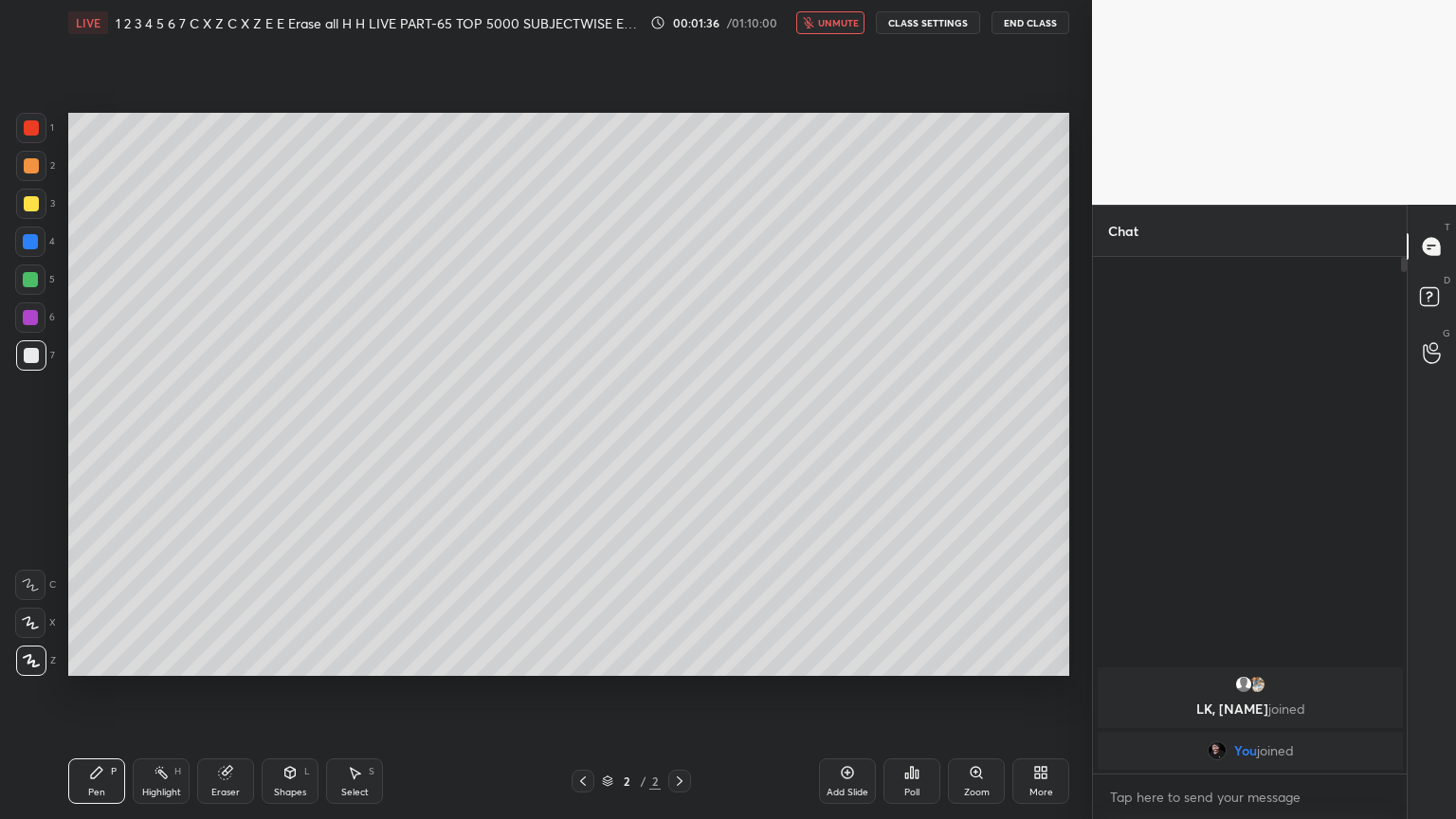 click on "Pen P" at bounding box center (97, 781) 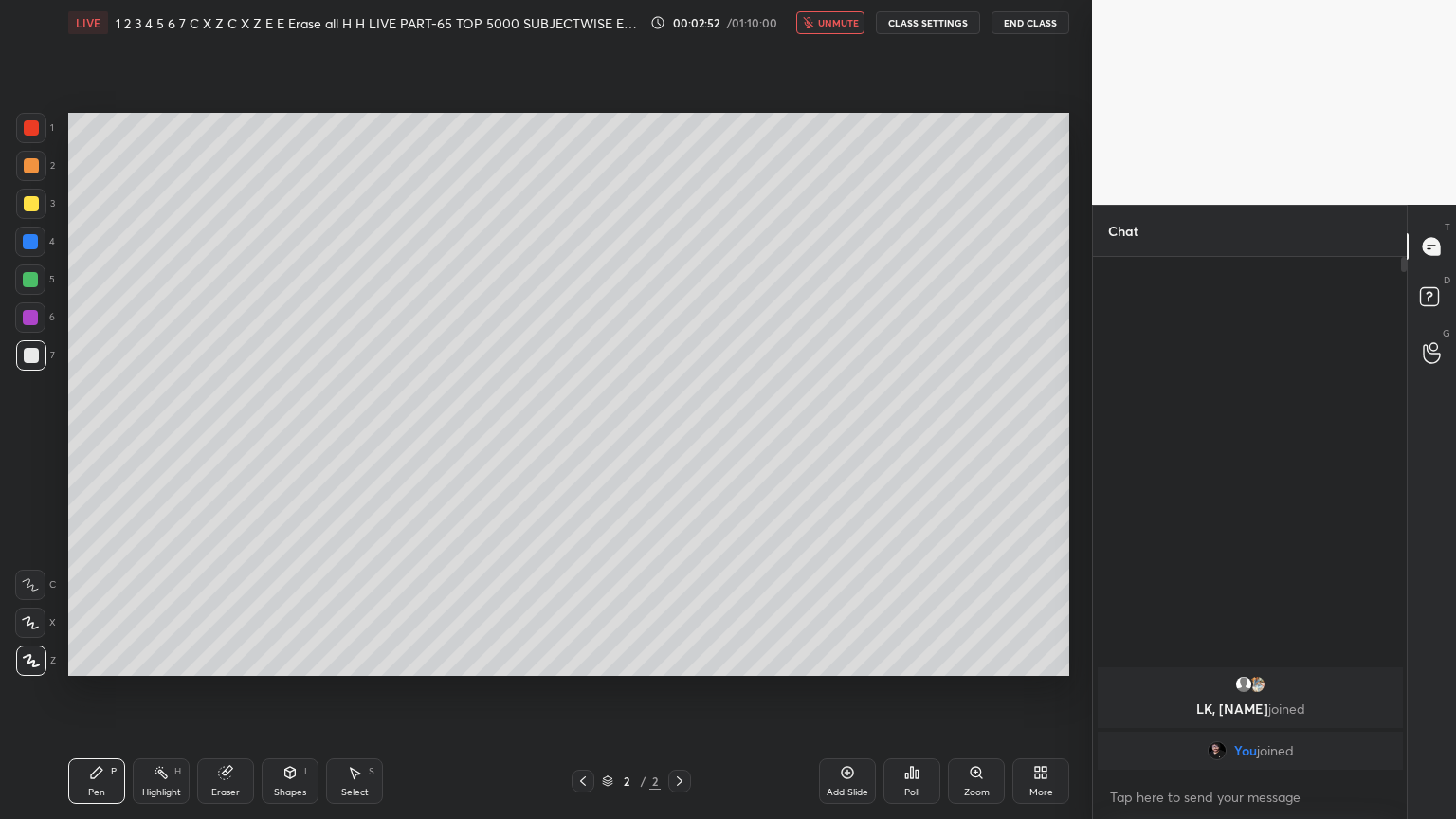 click on "unmute" at bounding box center [830, 23] 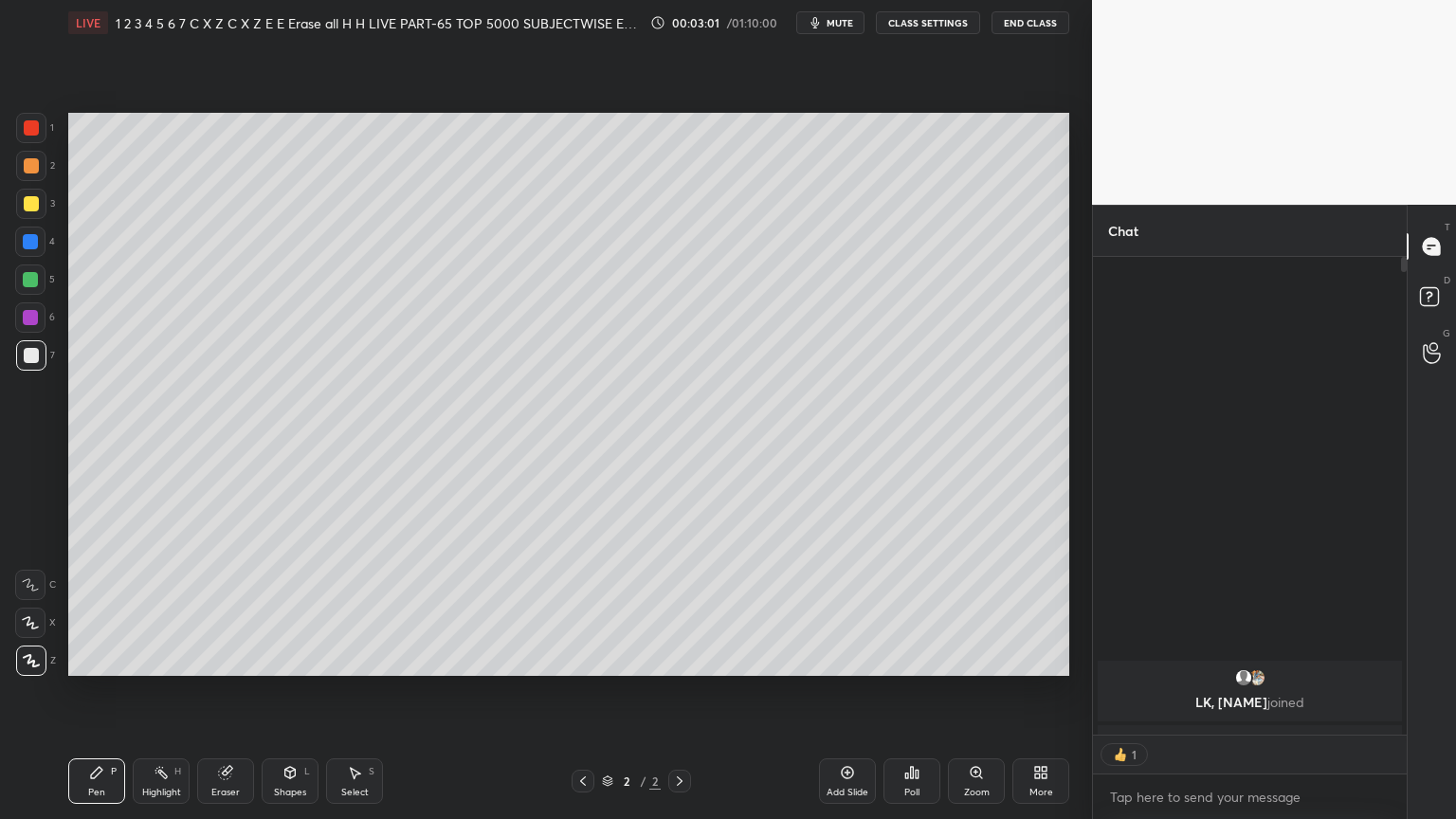 scroll, scrollTop: 473, scrollLeft: 308, axis: both 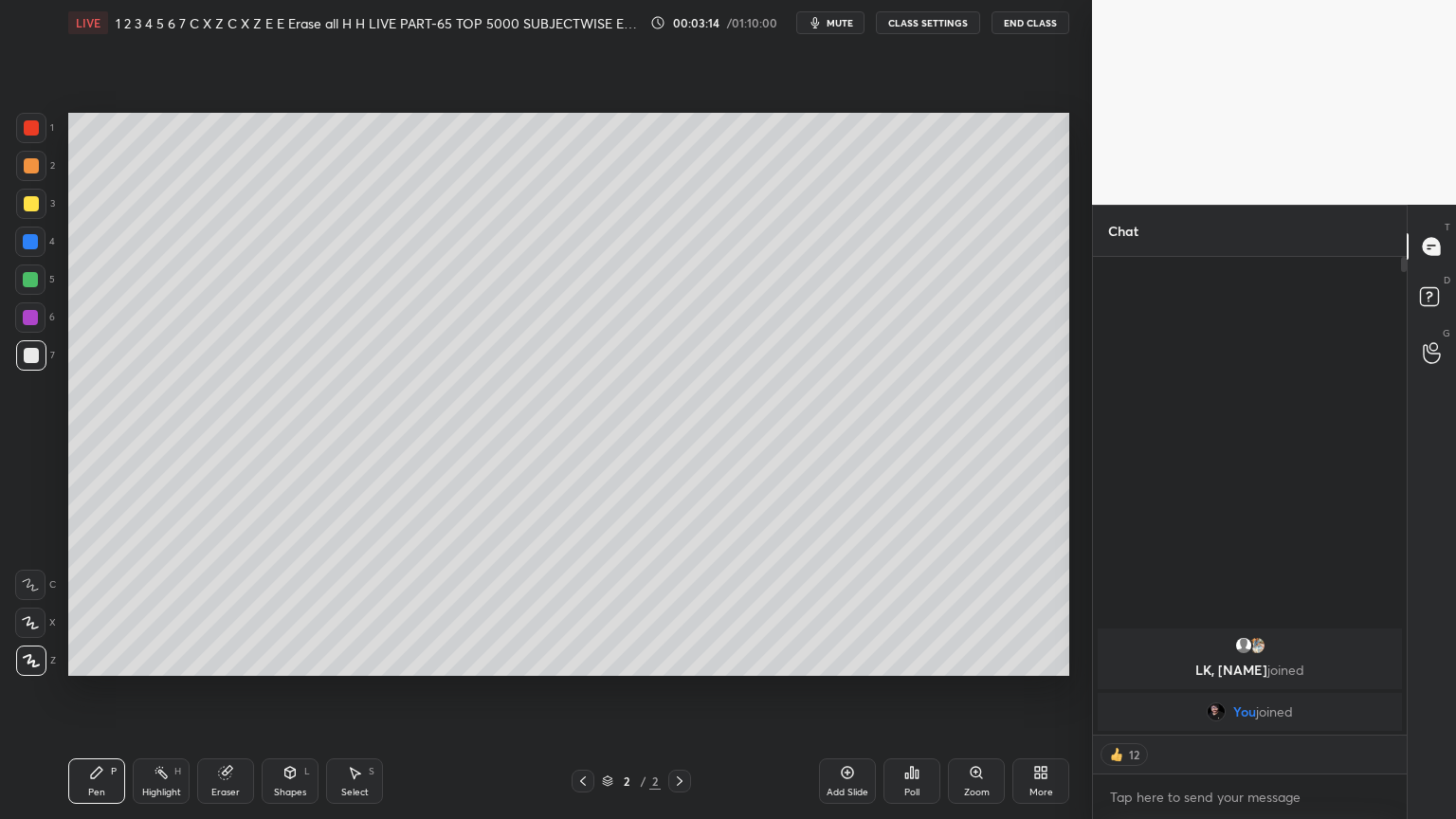drag, startPoint x: 38, startPoint y: 663, endPoint x: 54, endPoint y: 728, distance: 66.940272 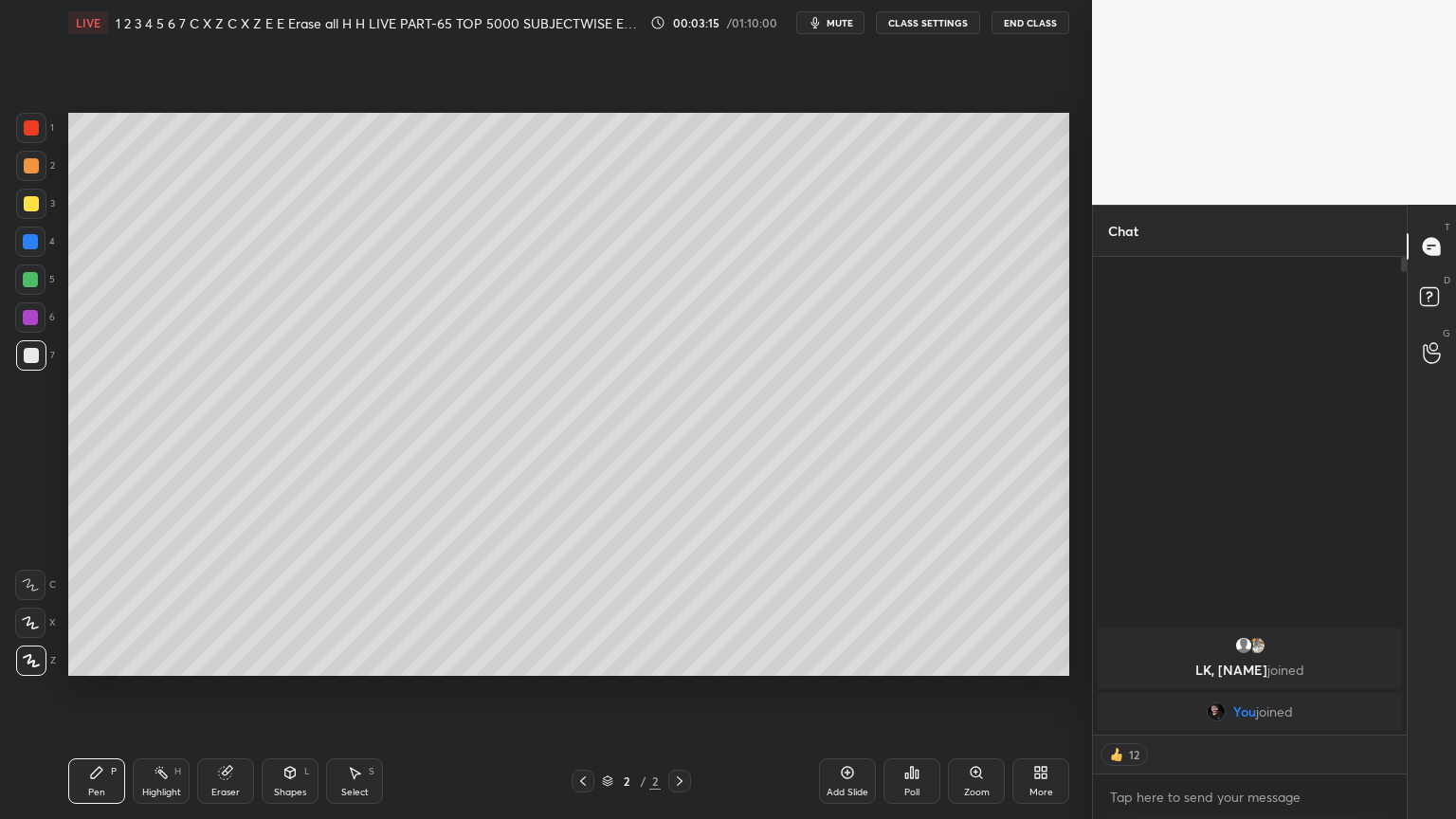 scroll, scrollTop: 7, scrollLeft: 6, axis: both 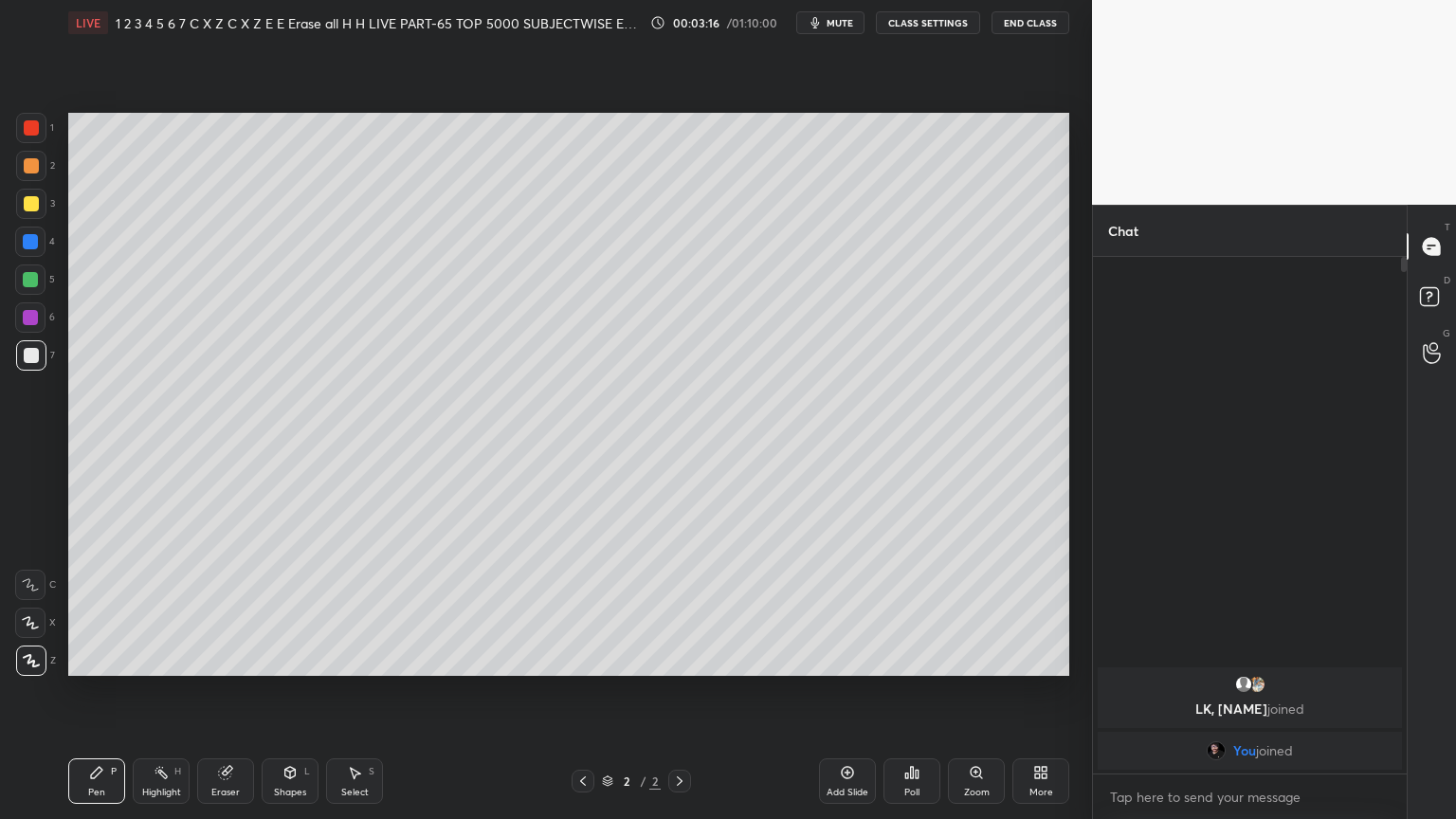 click on "Pen" at bounding box center [97, 792] 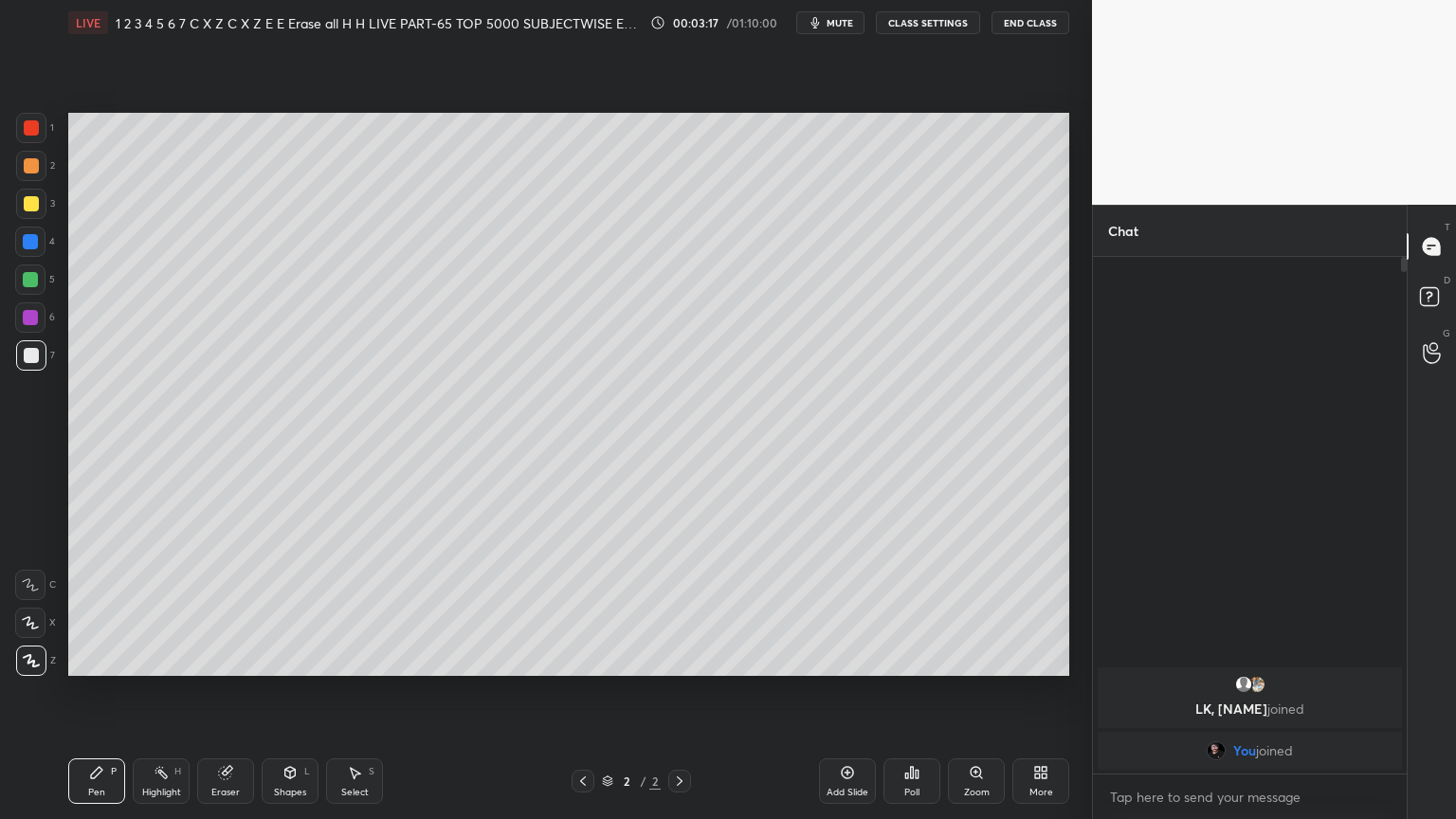 click at bounding box center [30, 318] 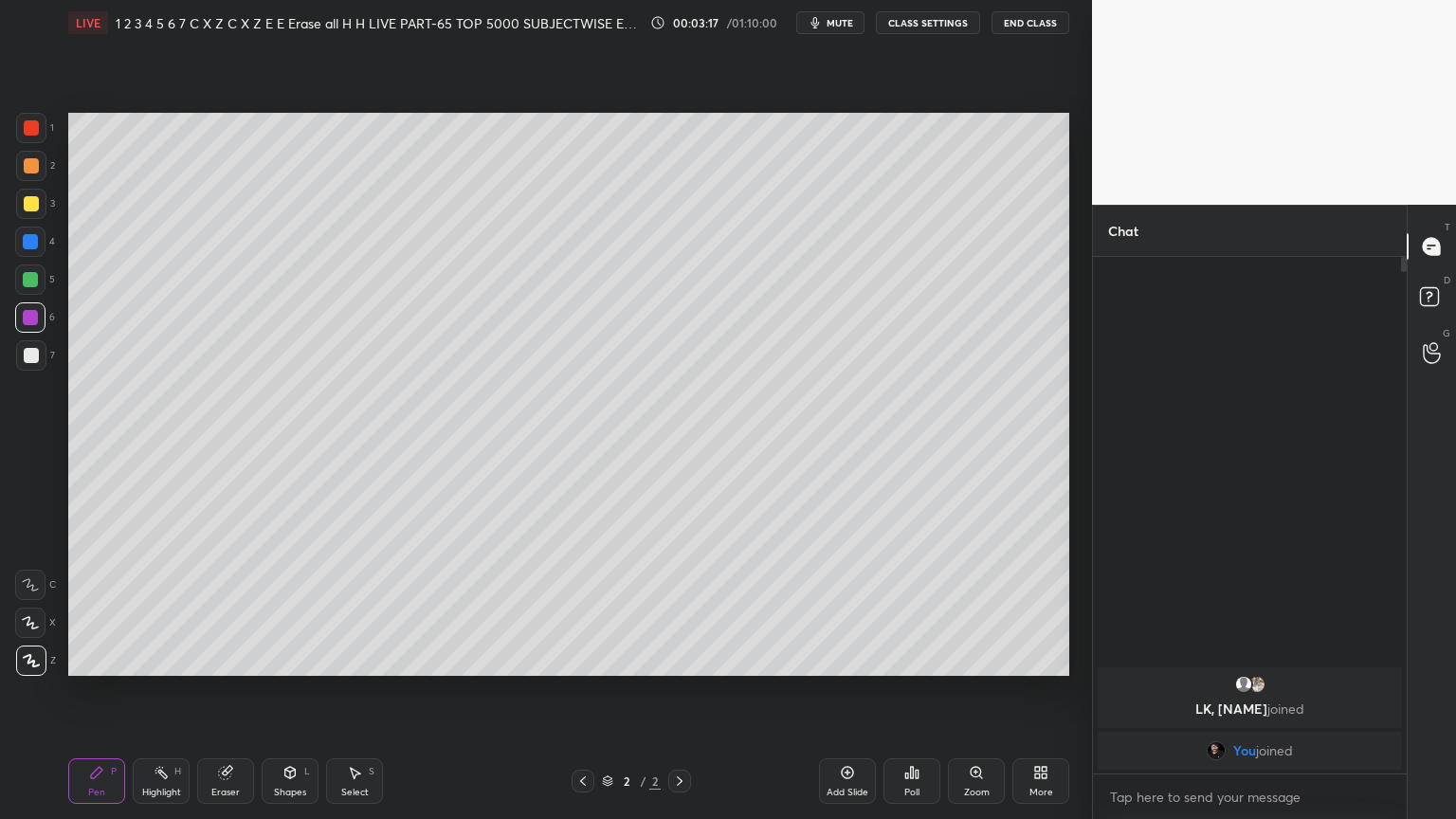 click at bounding box center (30, 280) 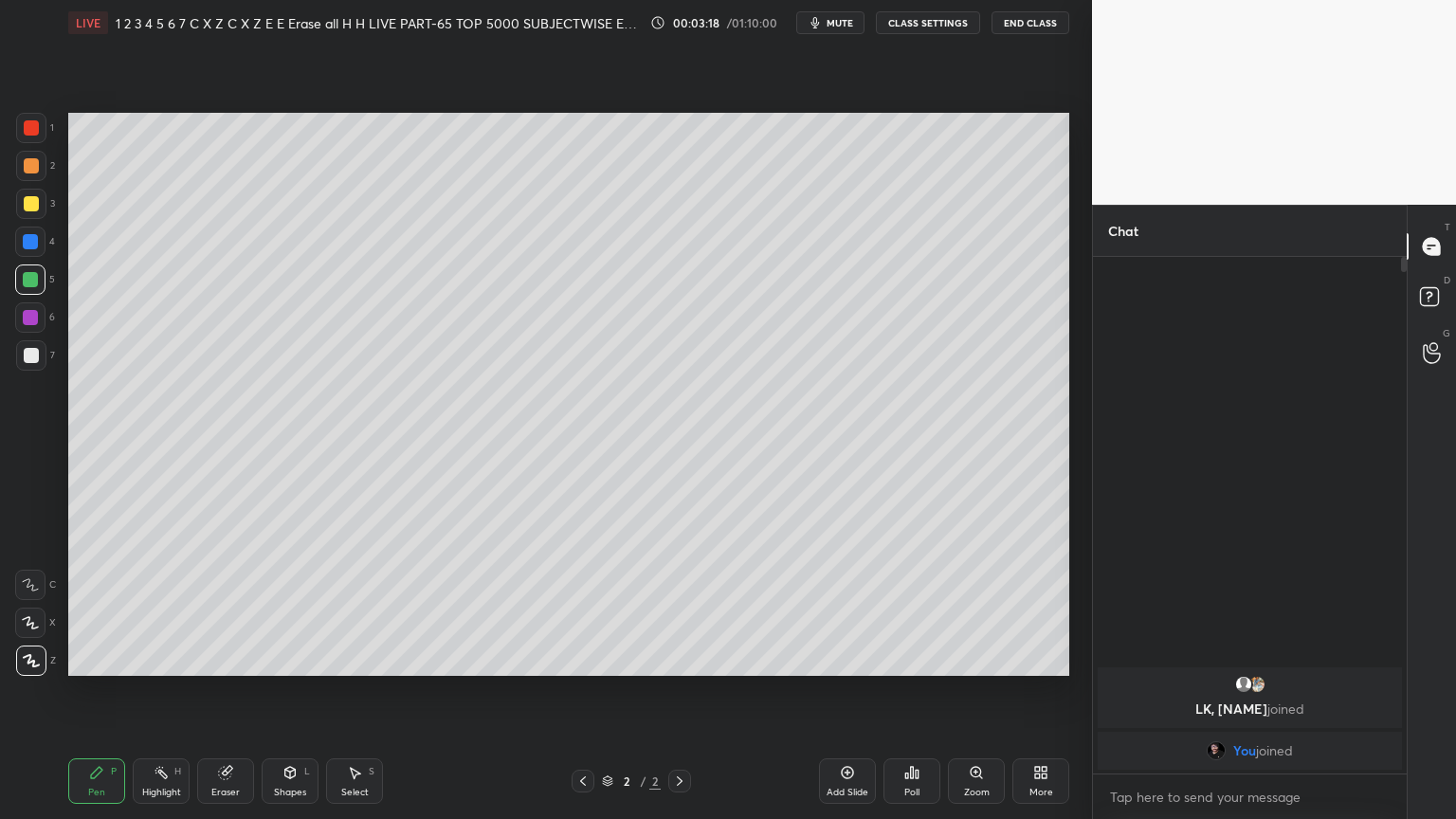 click at bounding box center [30, 242] 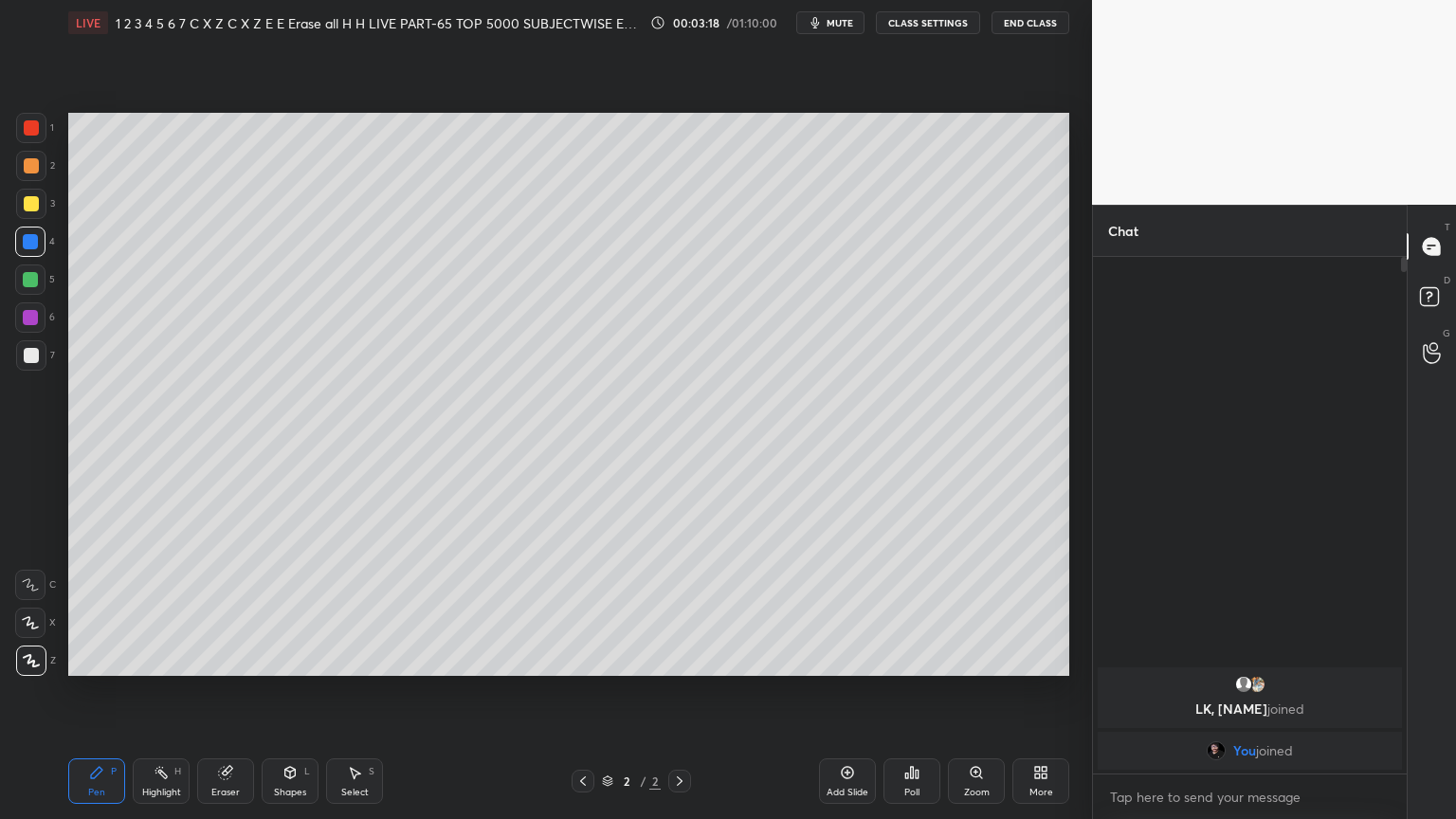 drag, startPoint x: 35, startPoint y: 197, endPoint x: 35, endPoint y: 155, distance: 42 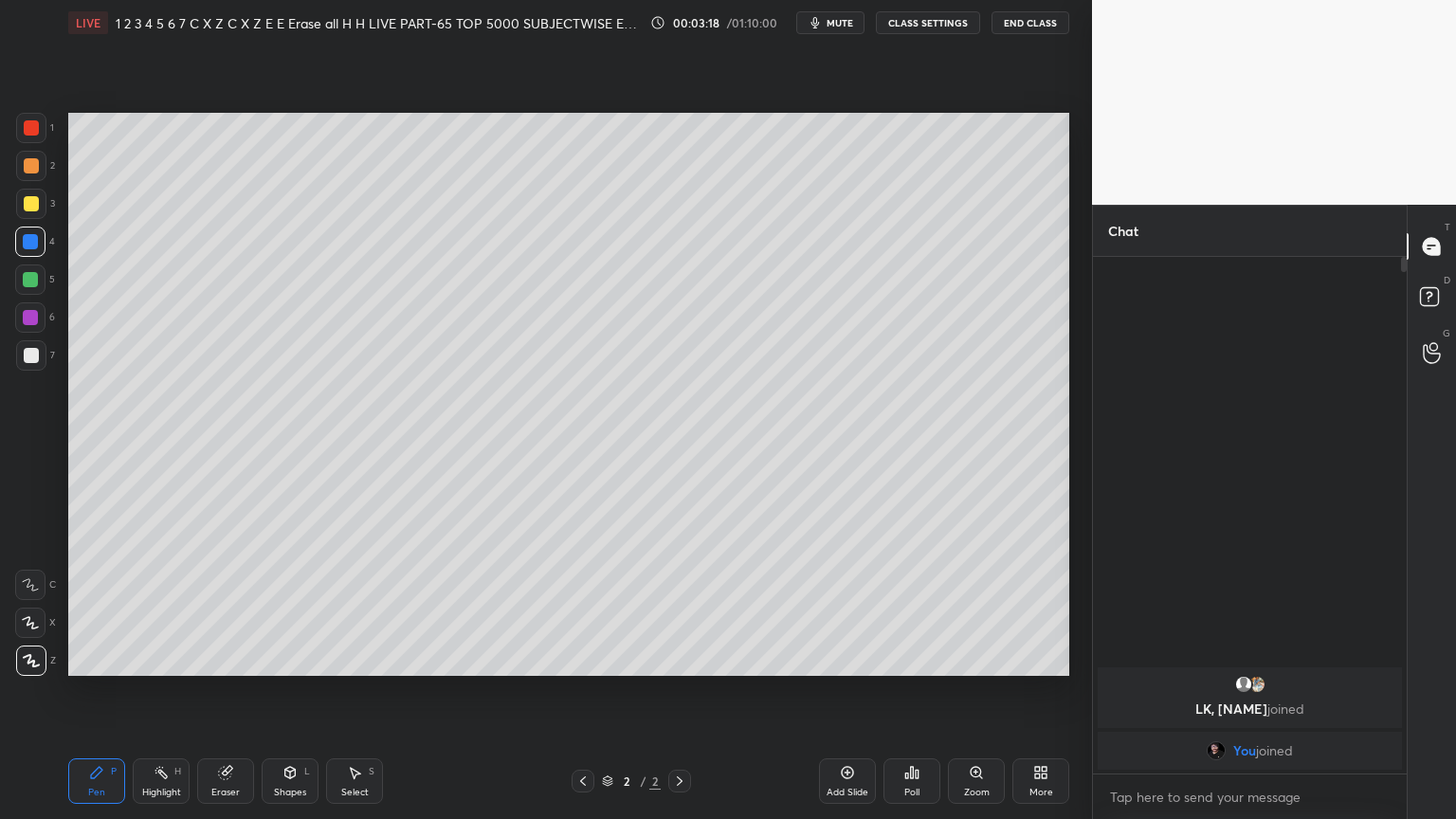 click at bounding box center (31, 204) 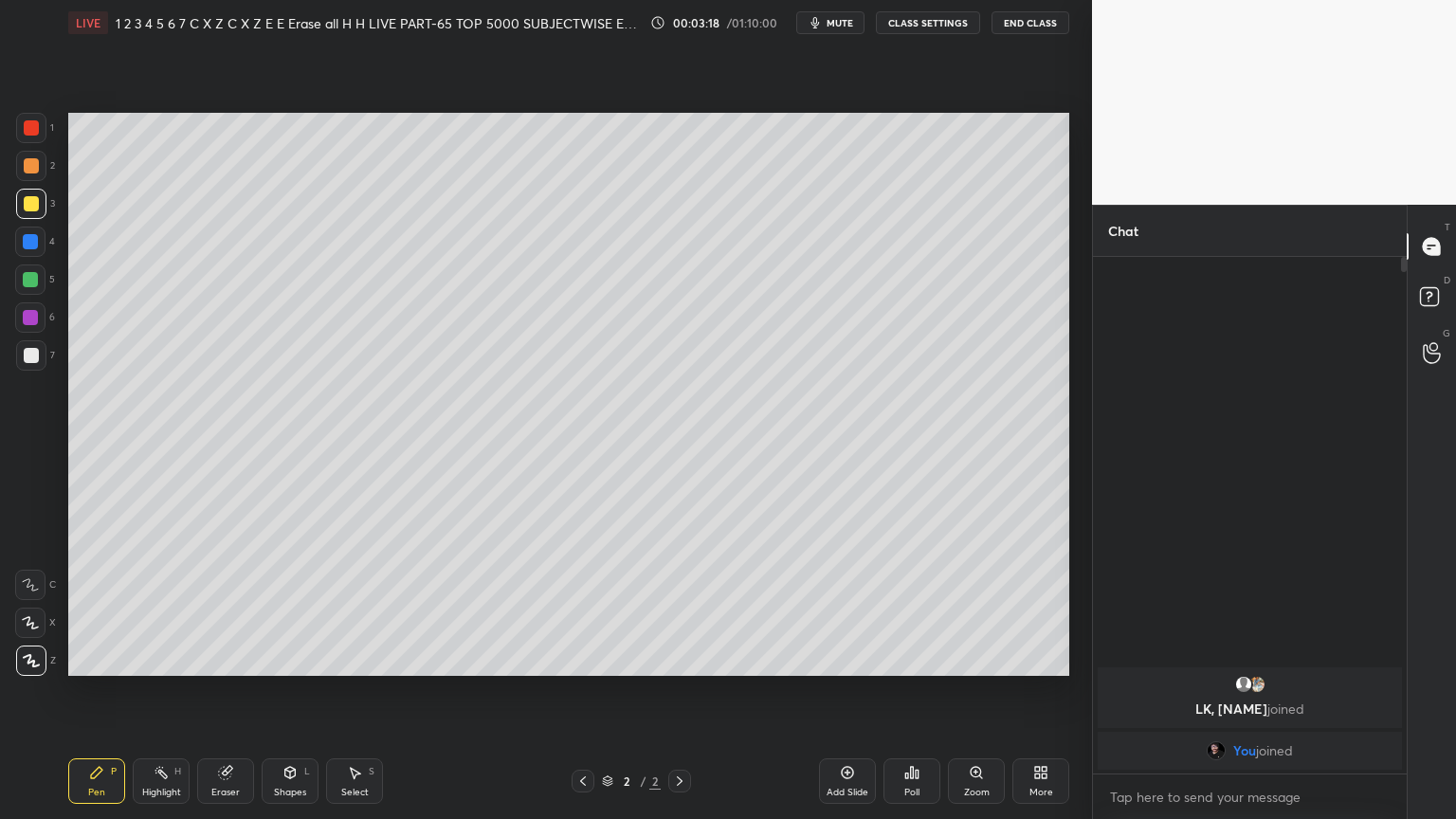 click at bounding box center (31, 166) 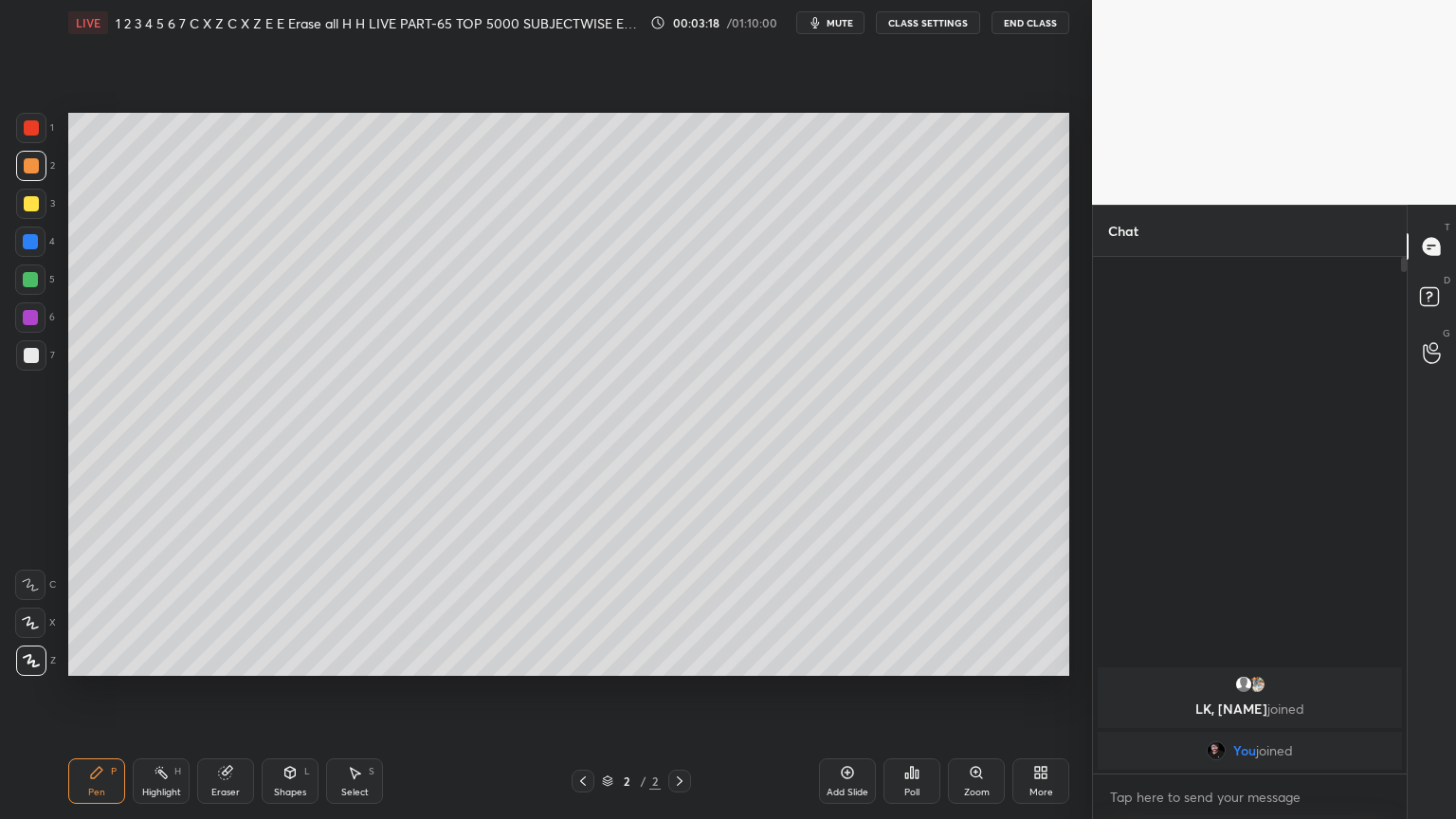 drag, startPoint x: 34, startPoint y: 129, endPoint x: 31, endPoint y: 140, distance: 11.401754 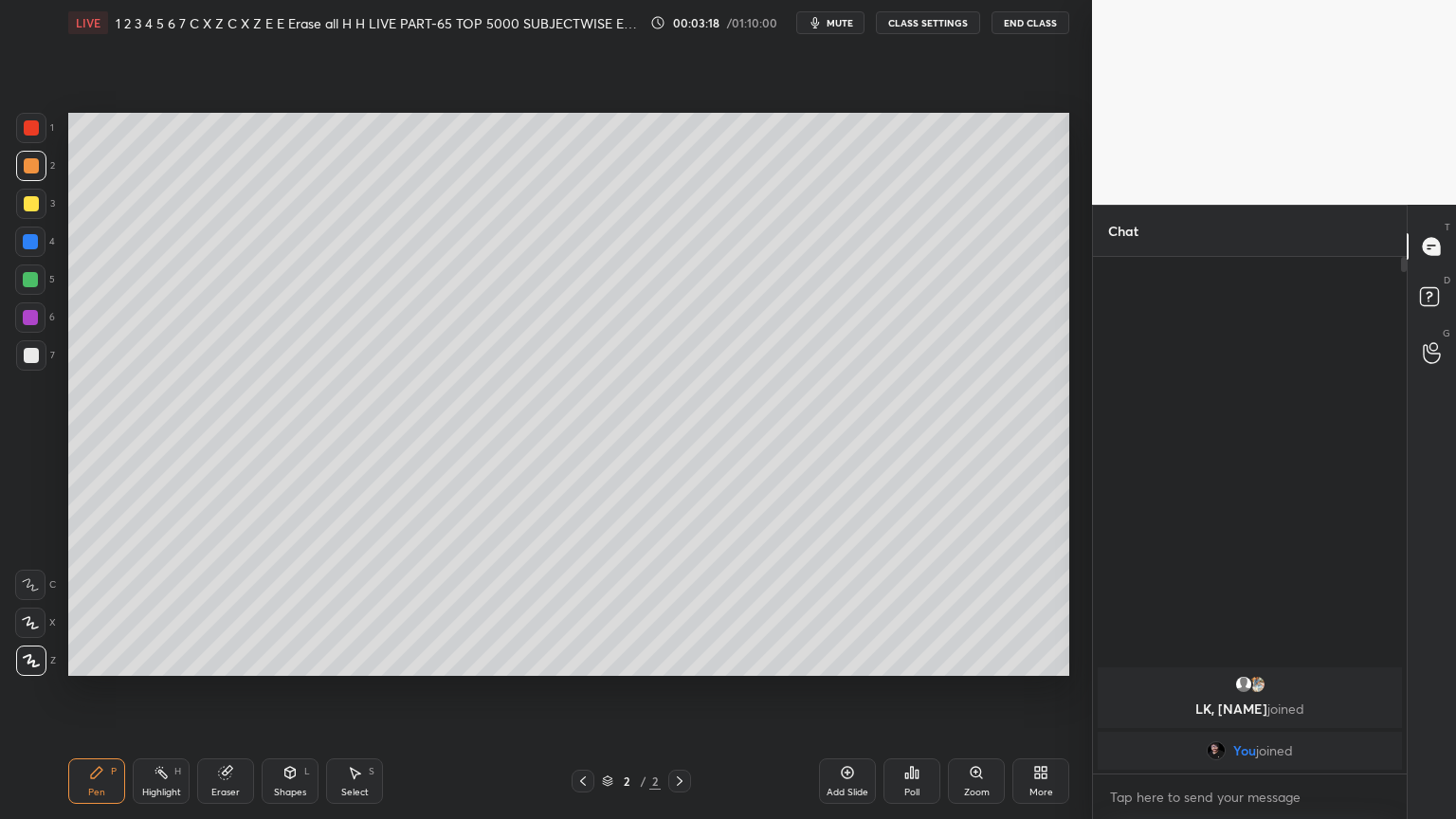 click at bounding box center [31, 128] 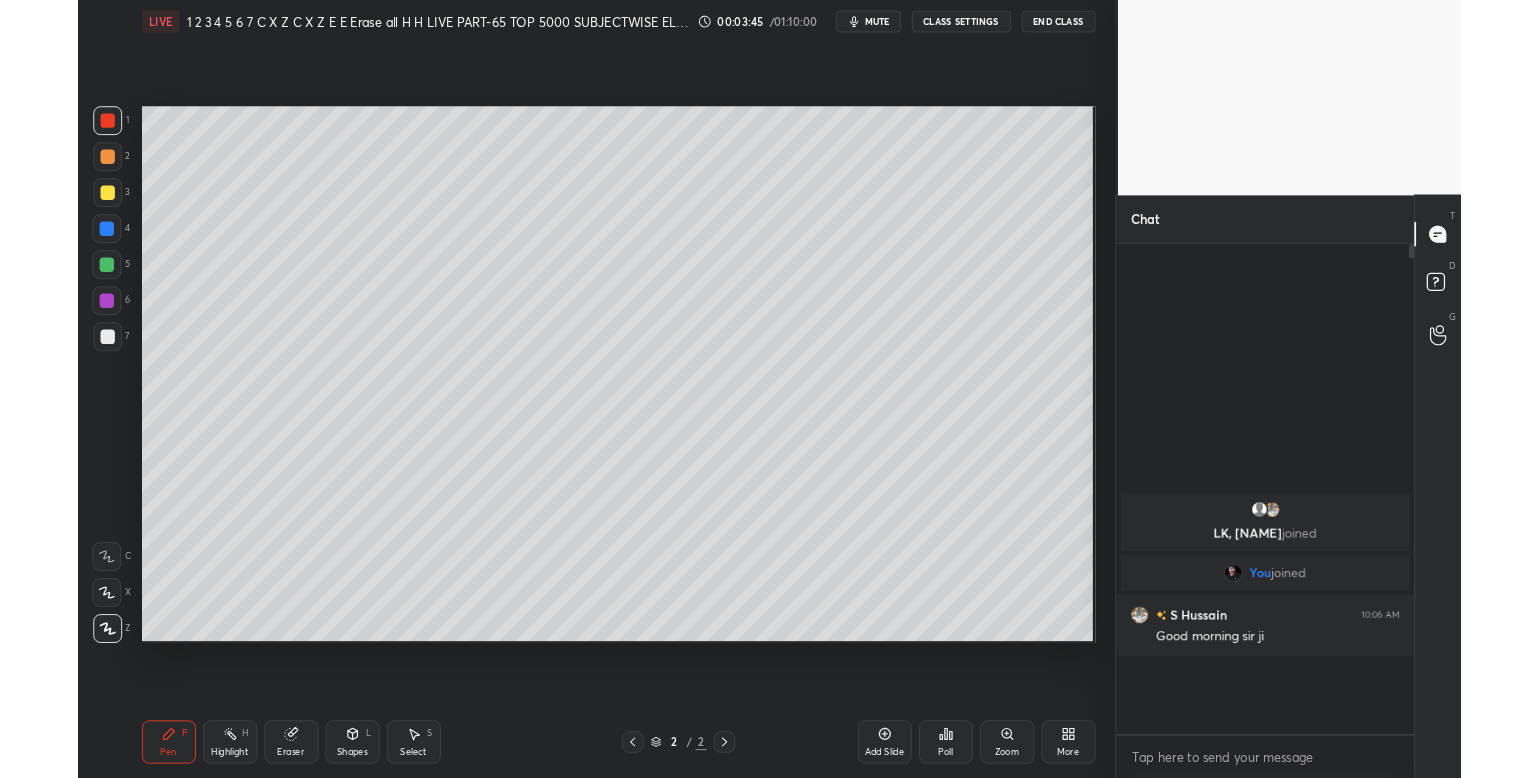 scroll, scrollTop: 99349, scrollLeft: 98924, axis: both 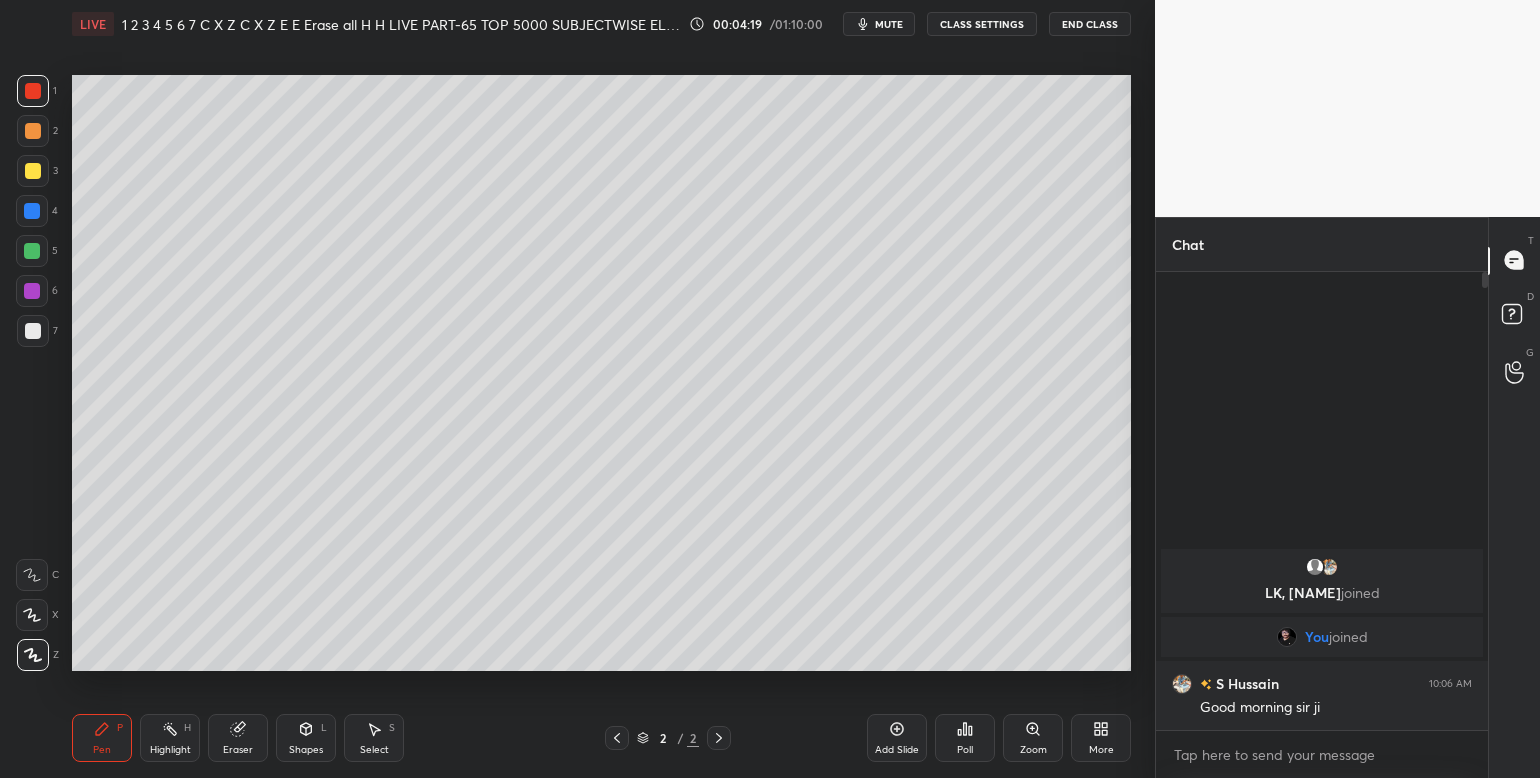 click on "mute" at bounding box center [889, 24] 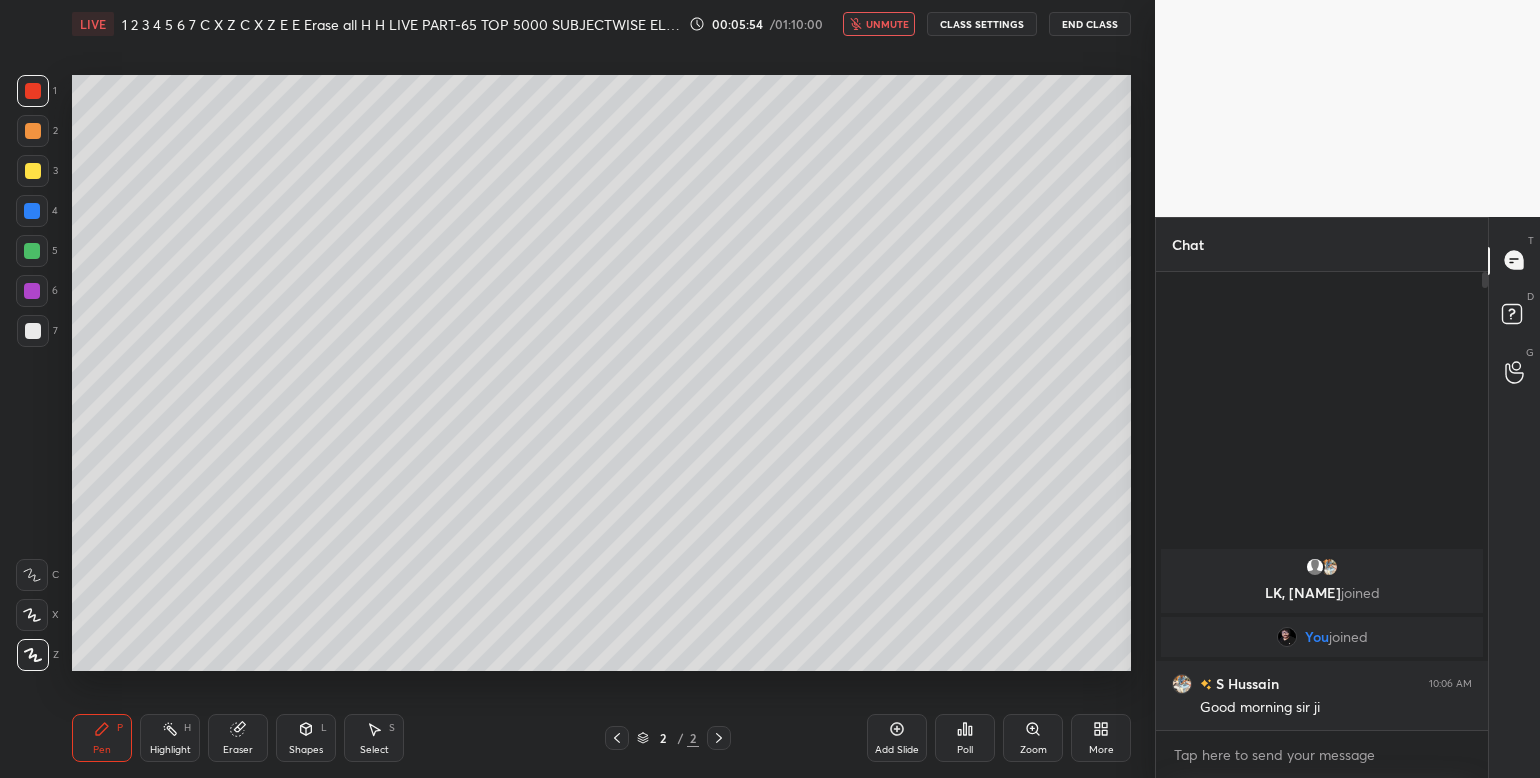 click 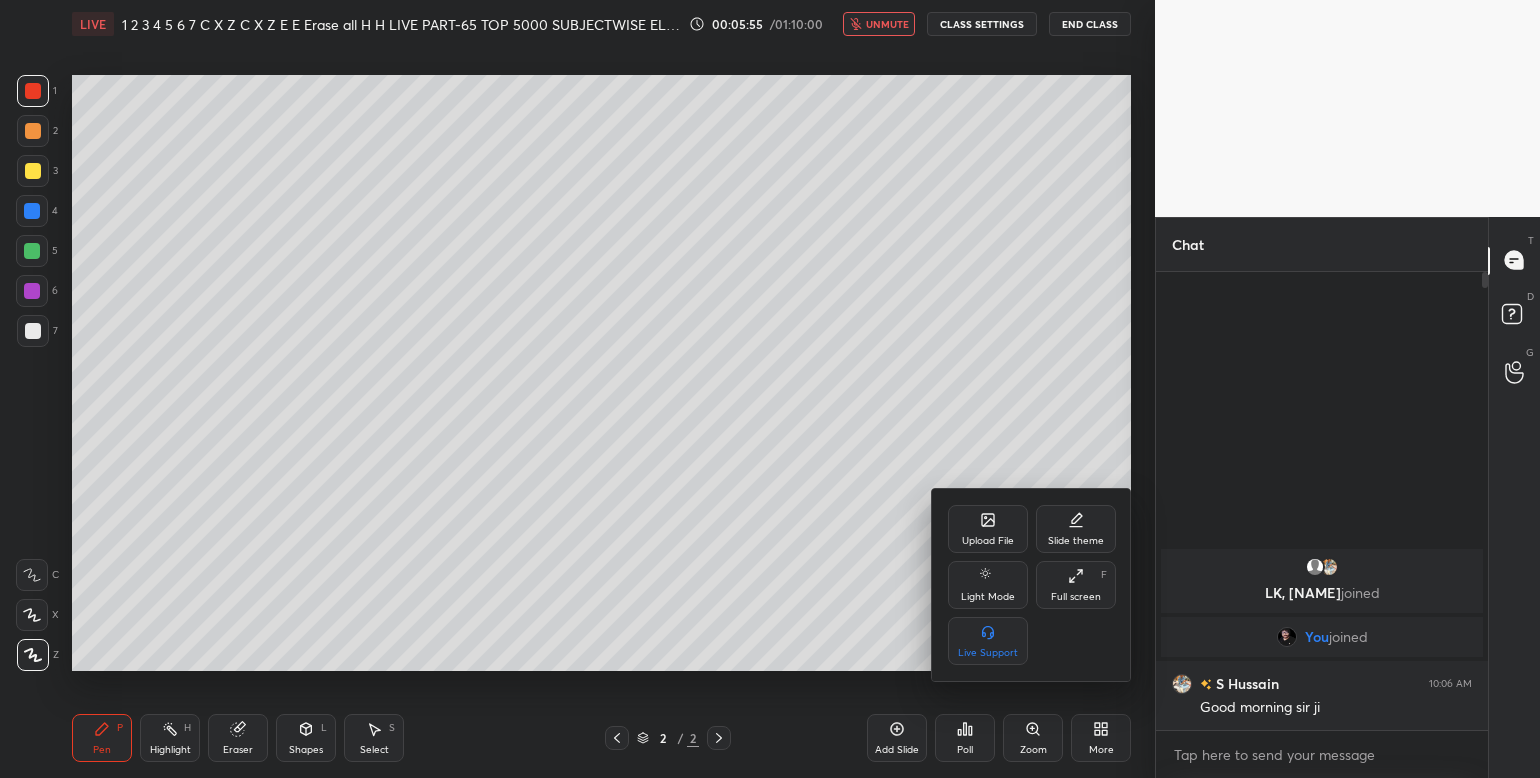 click on "Upload File" at bounding box center (988, 529) 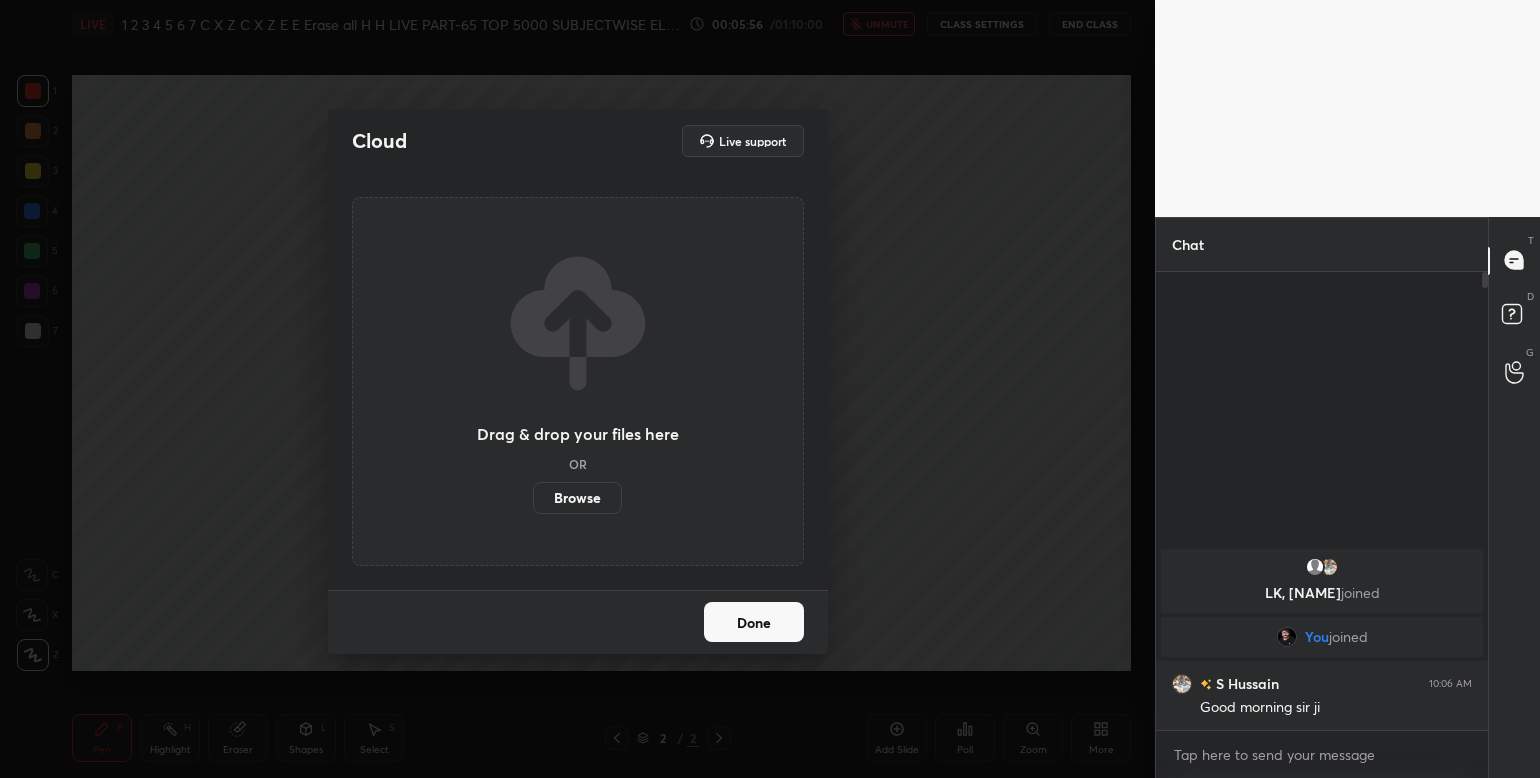 click on "Browse" at bounding box center [577, 498] 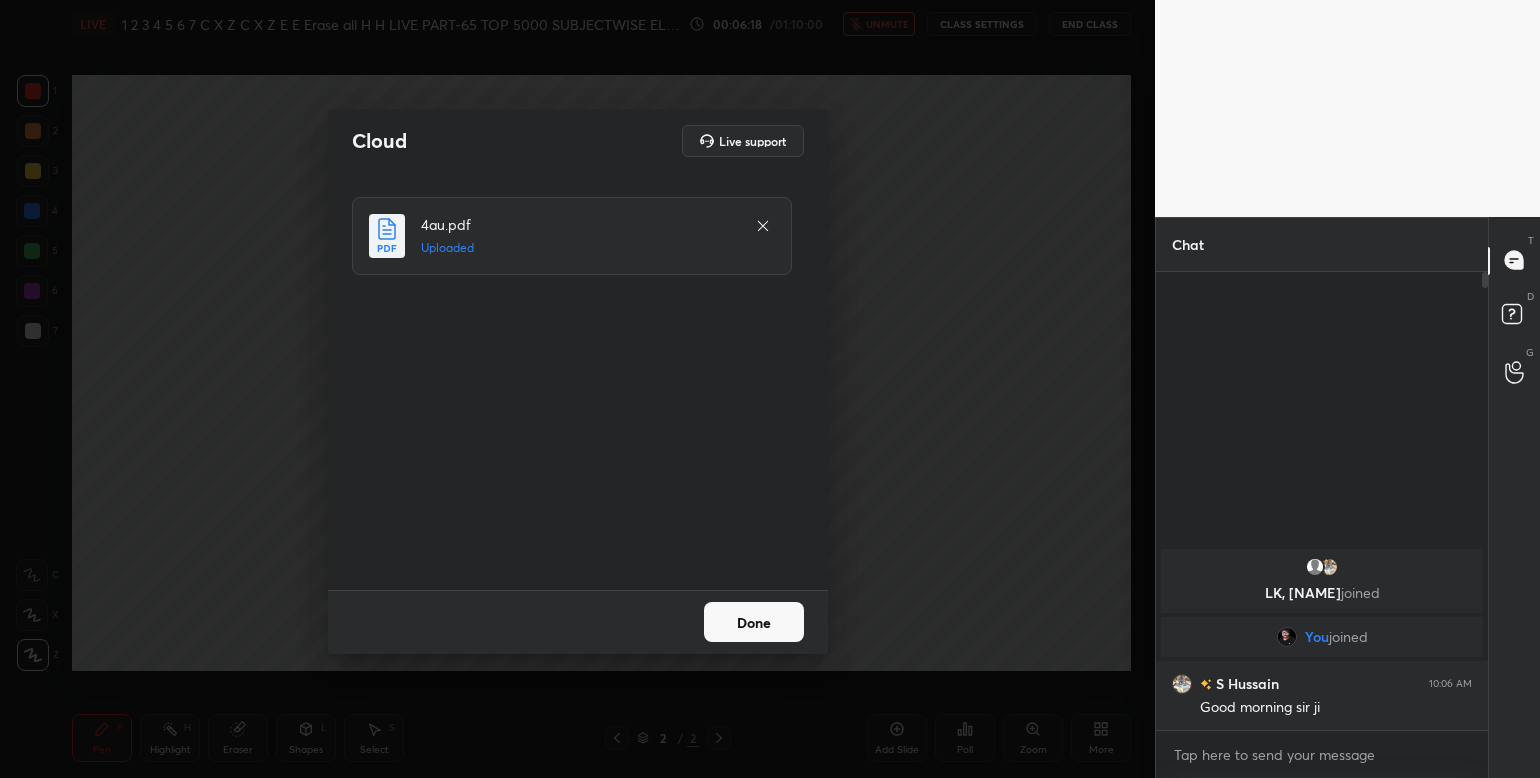 click on "Done" at bounding box center [754, 622] 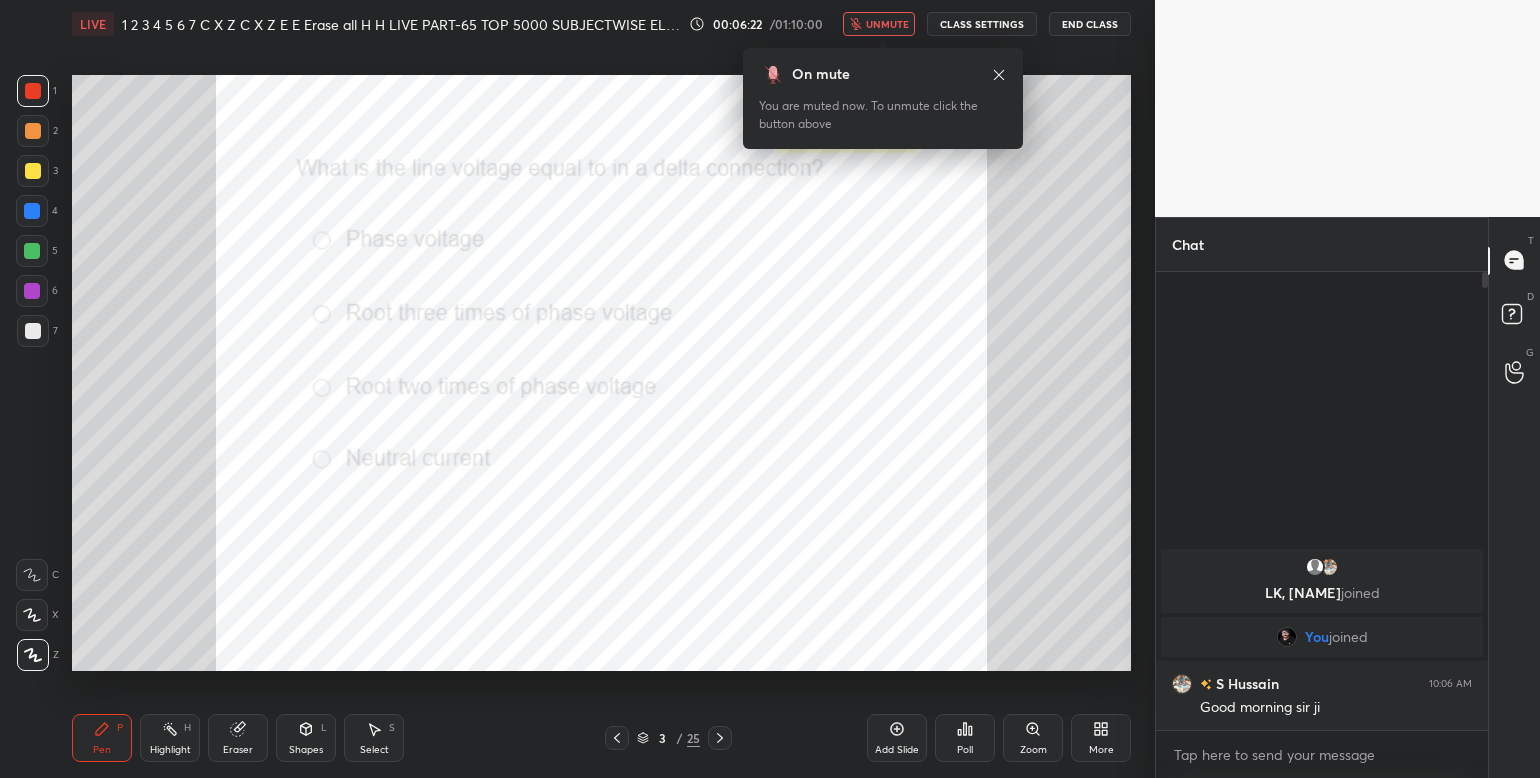 click on "unmute" at bounding box center [887, 24] 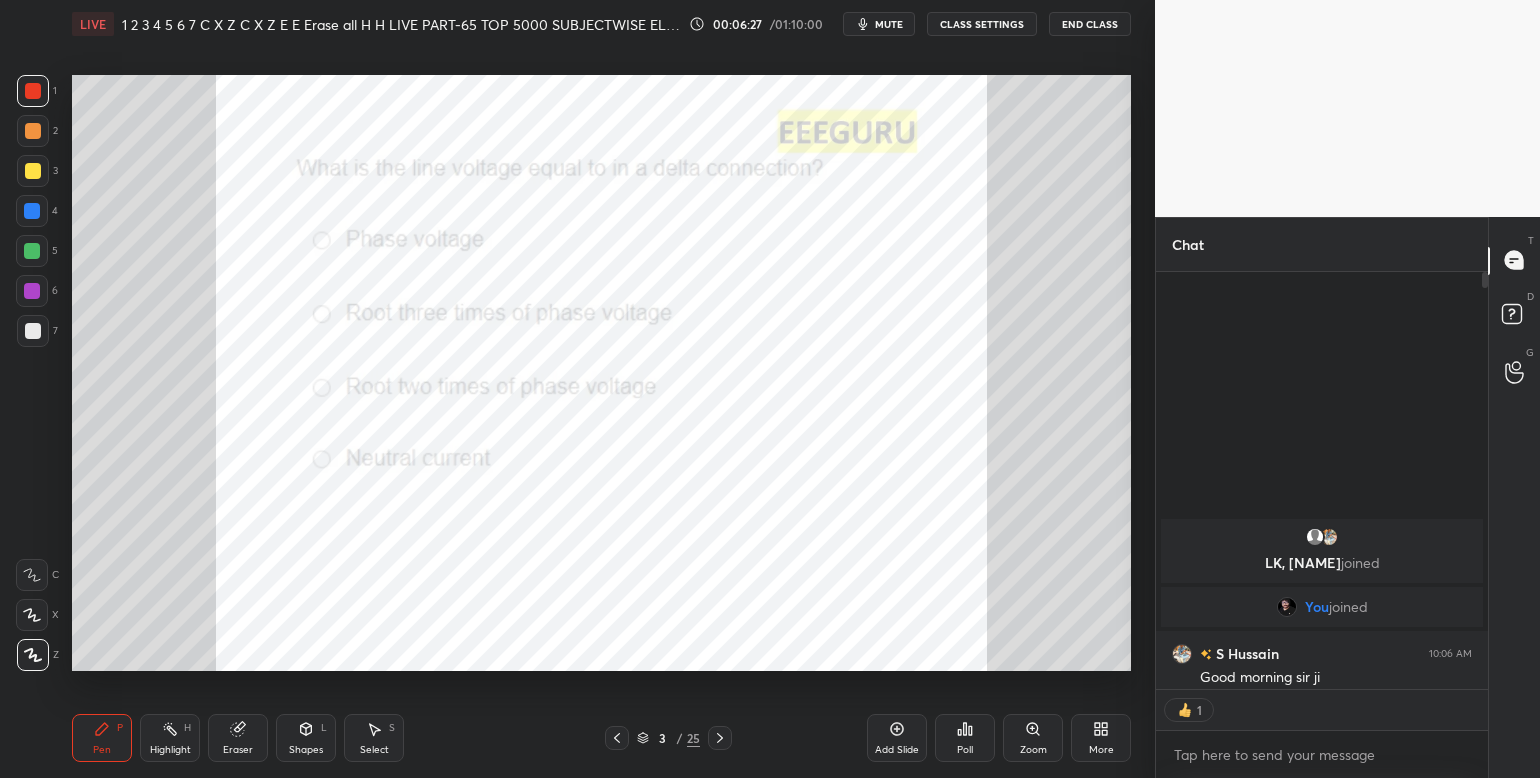 scroll, scrollTop: 412, scrollLeft: 327, axis: both 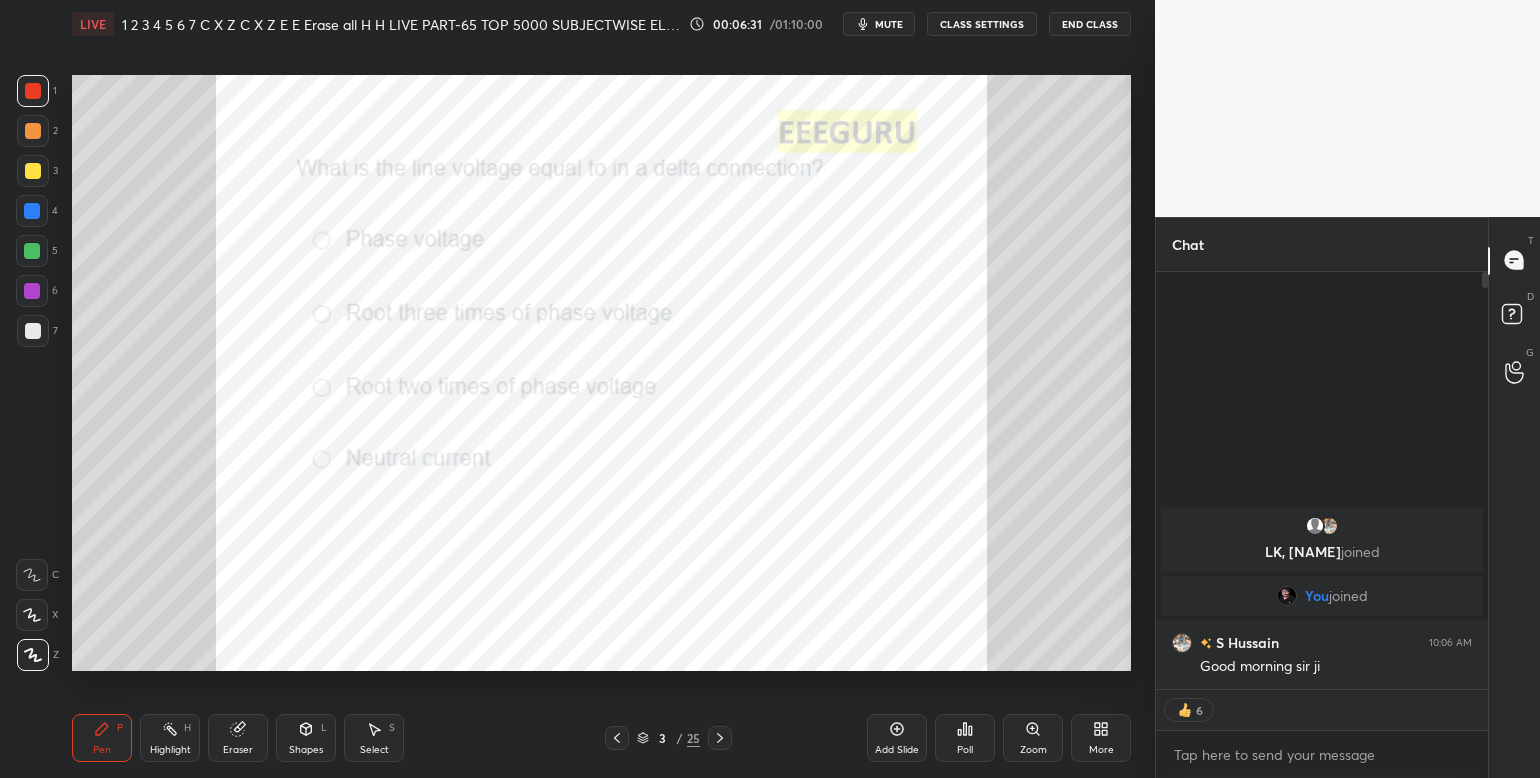 click 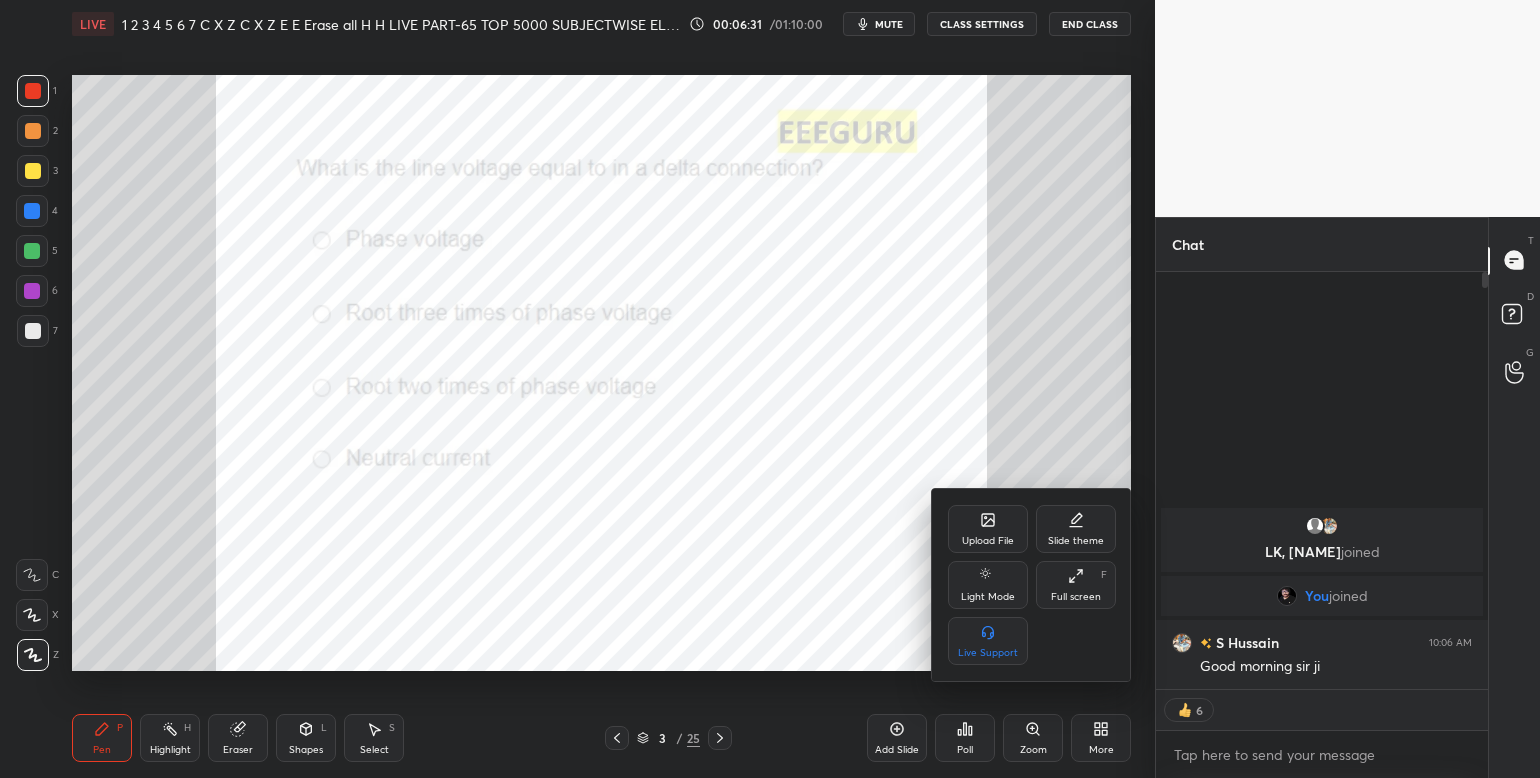 click on "Full screen" at bounding box center [1076, 597] 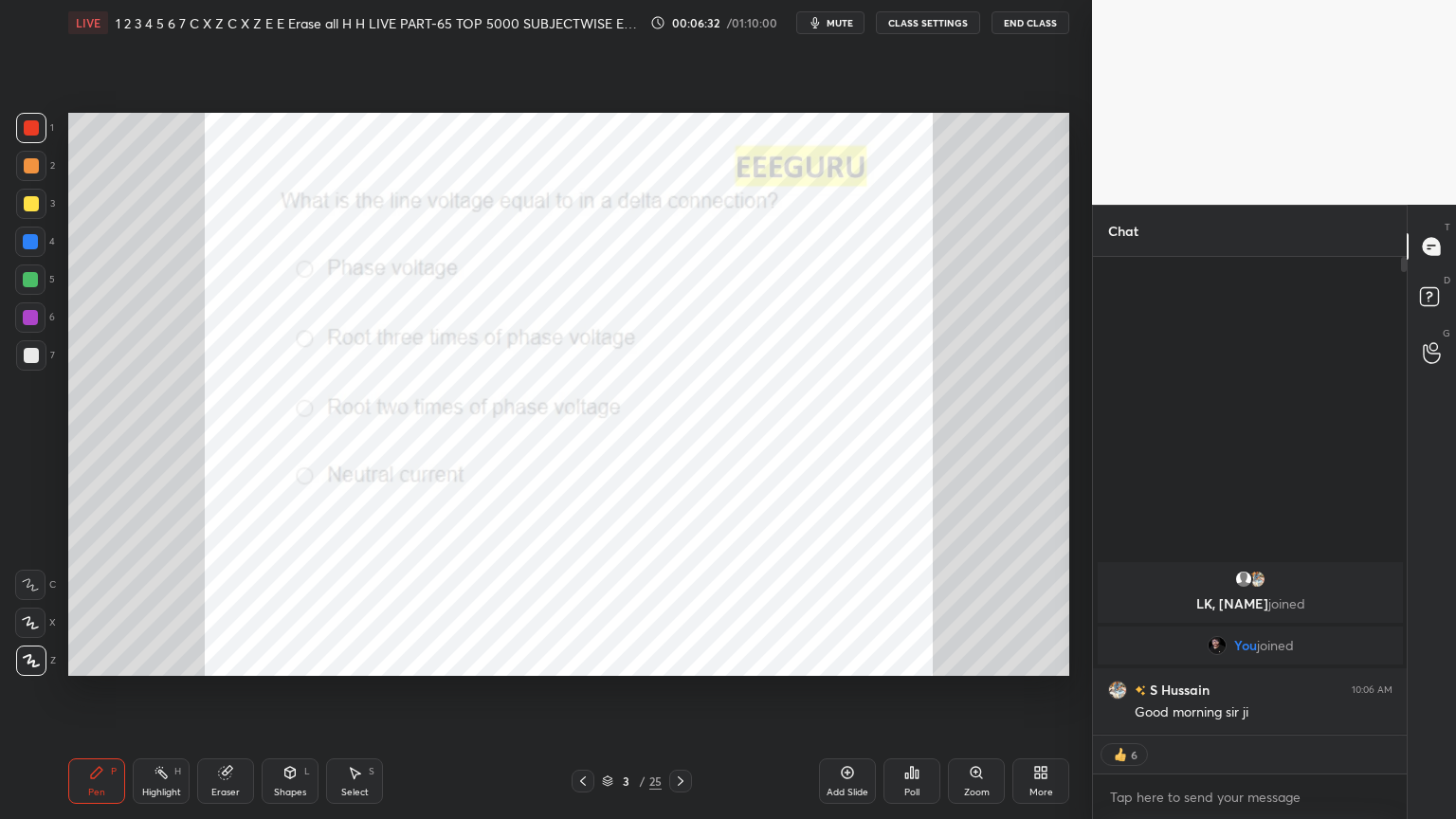 scroll, scrollTop: 94094, scrollLeft: 93776, axis: both 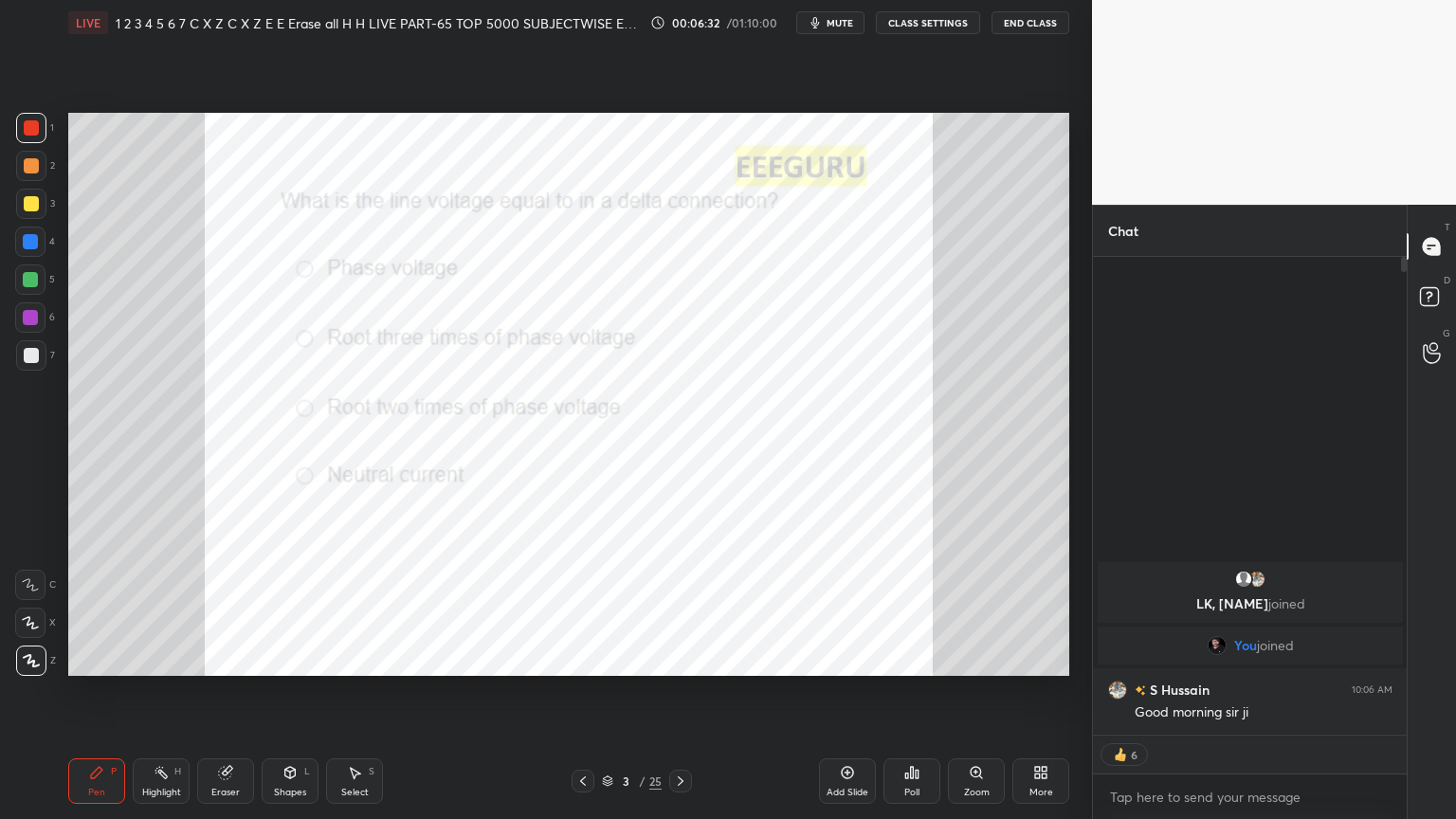 type on "x" 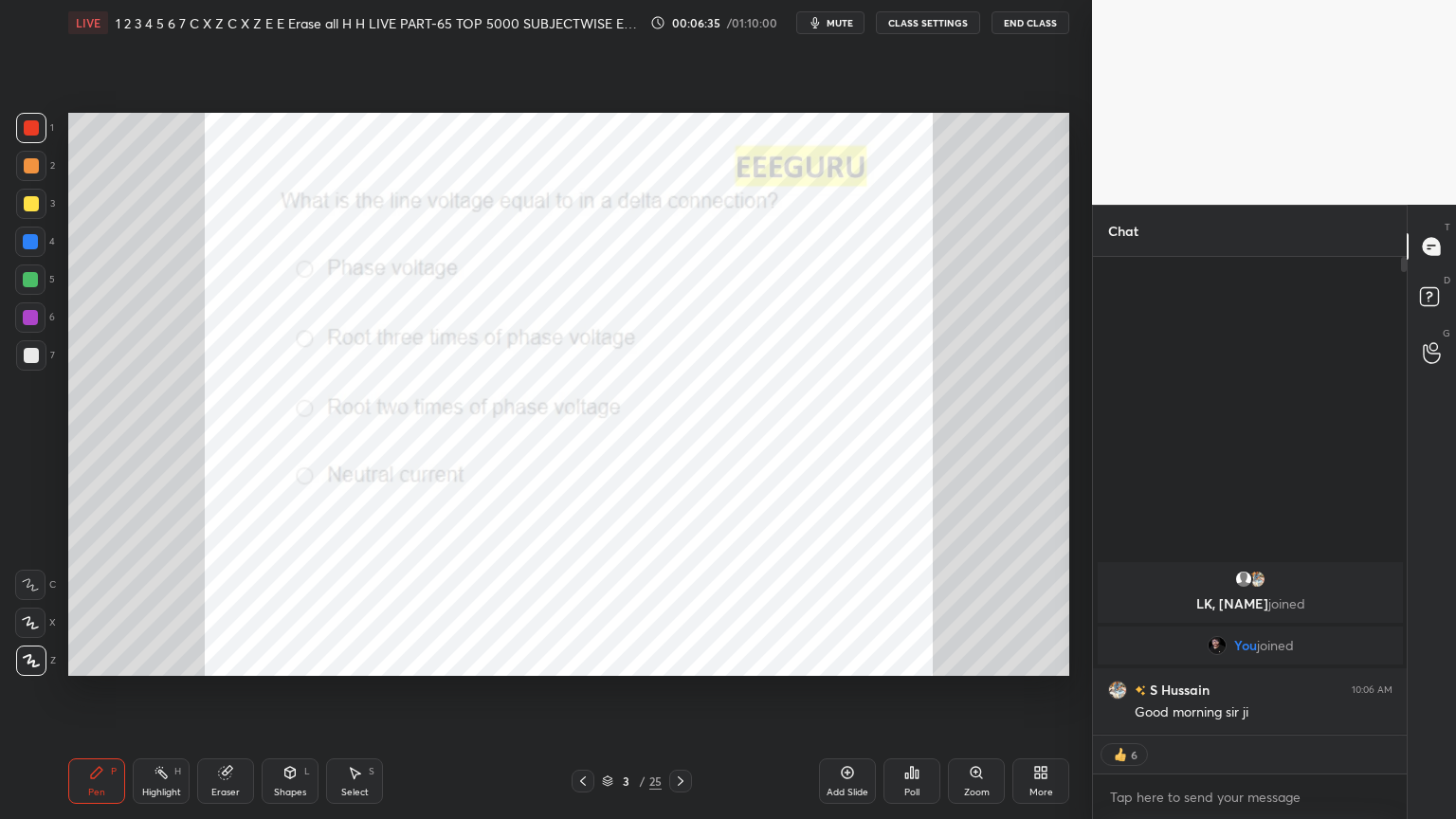 click on "Poll" at bounding box center (912, 781) 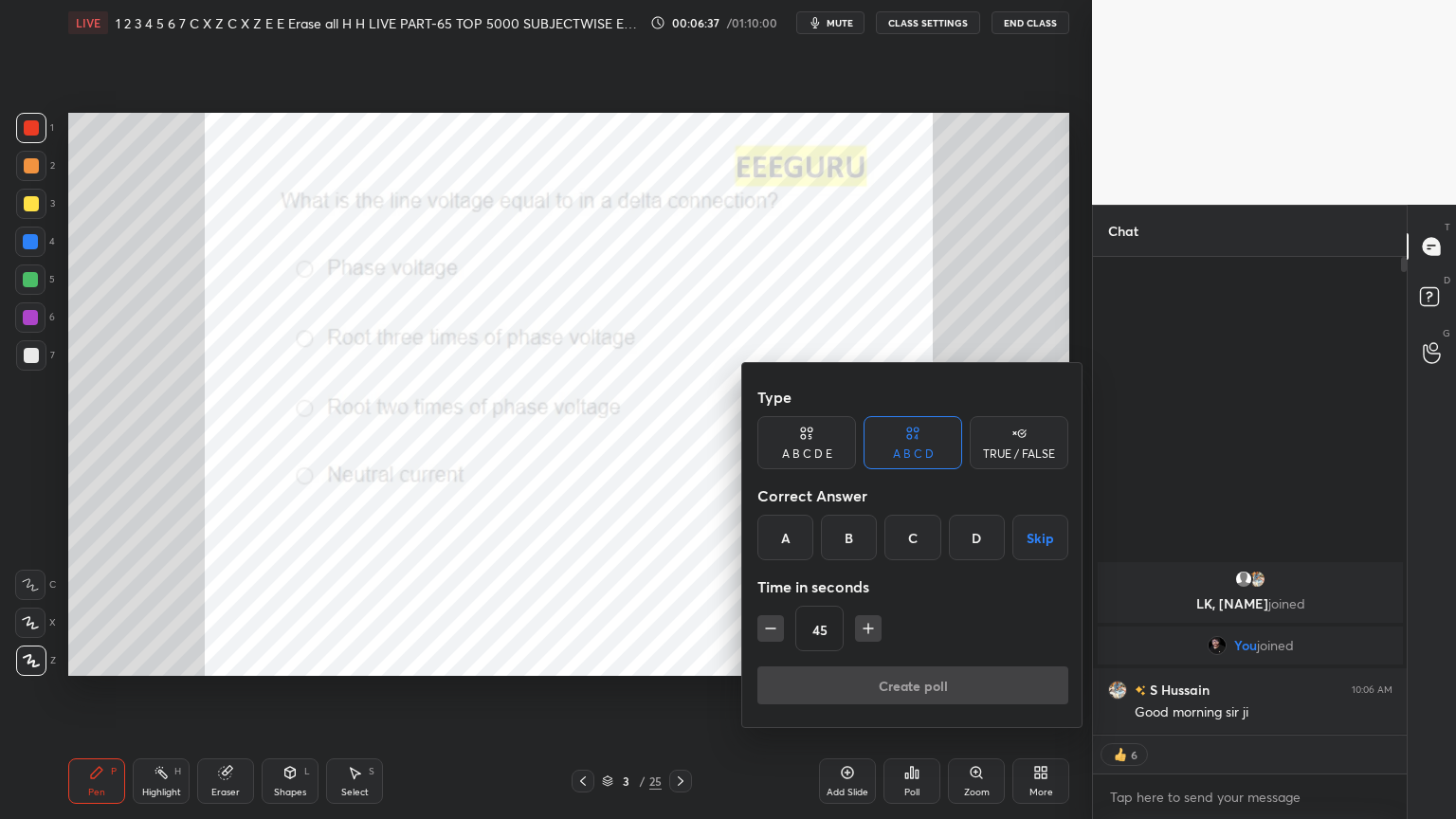 click on "A" at bounding box center (785, 537) 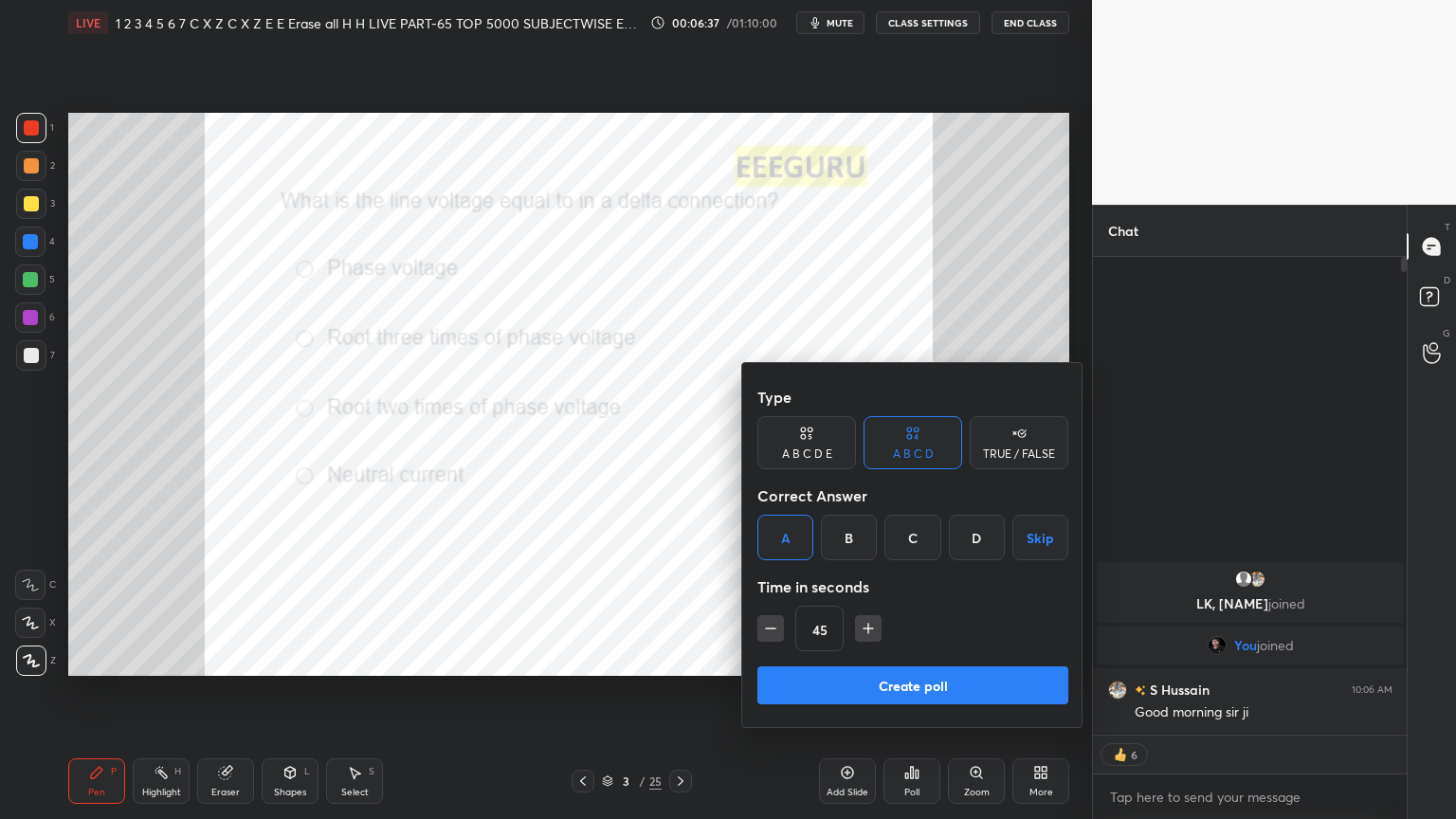 click 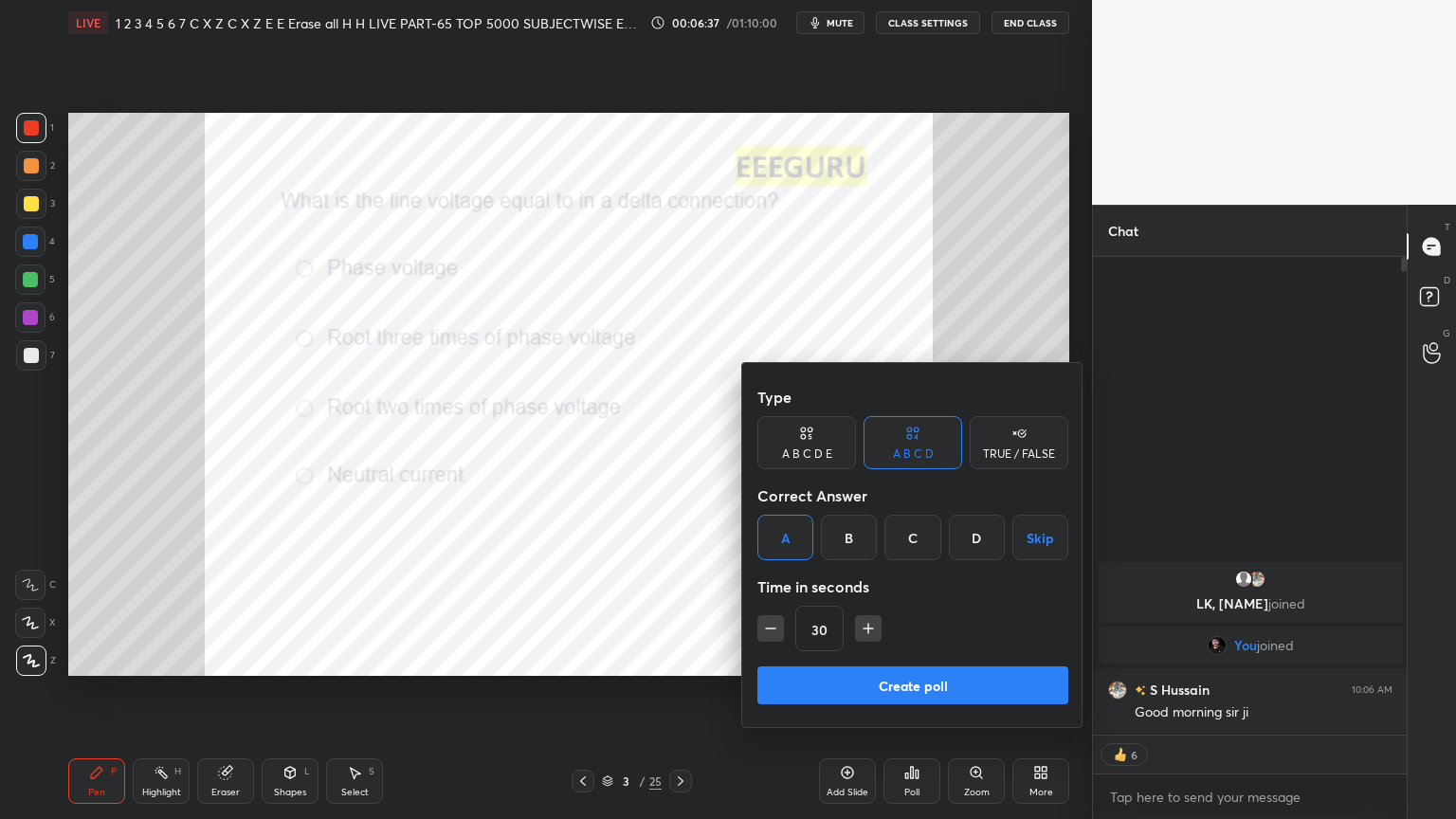 click on "Create poll" at bounding box center [913, 685] 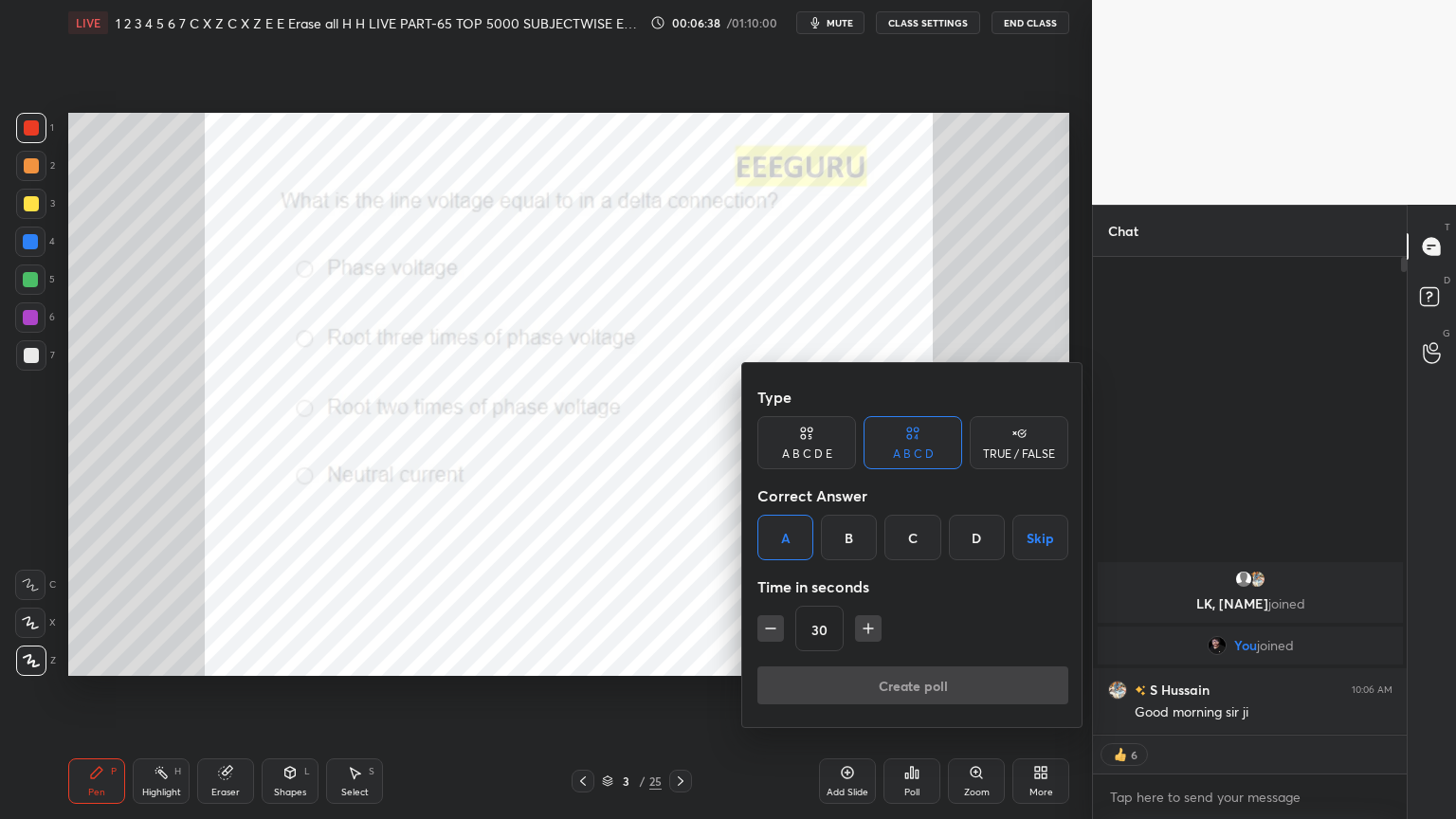 scroll, scrollTop: 424, scrollLeft: 308, axis: both 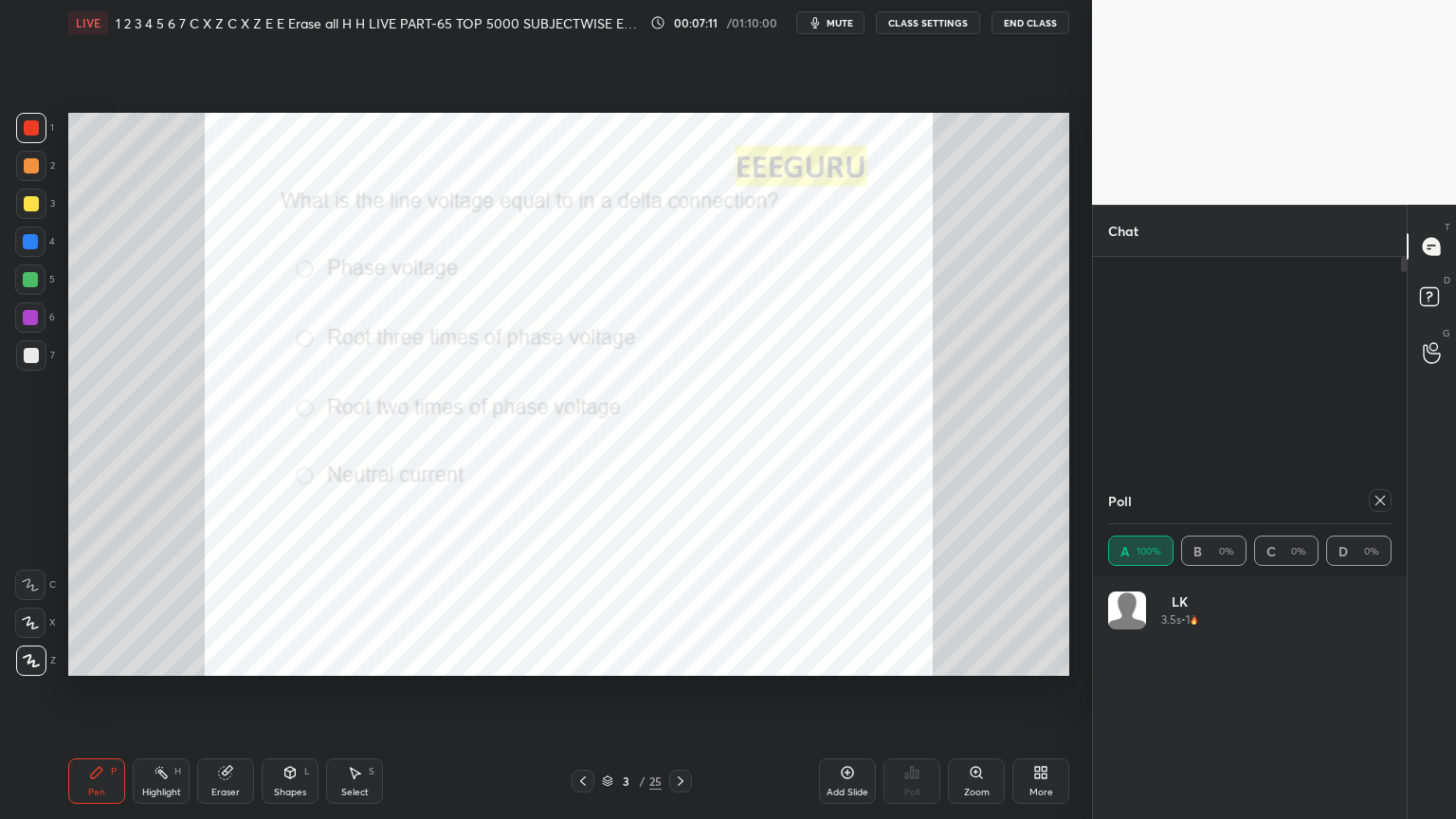 click 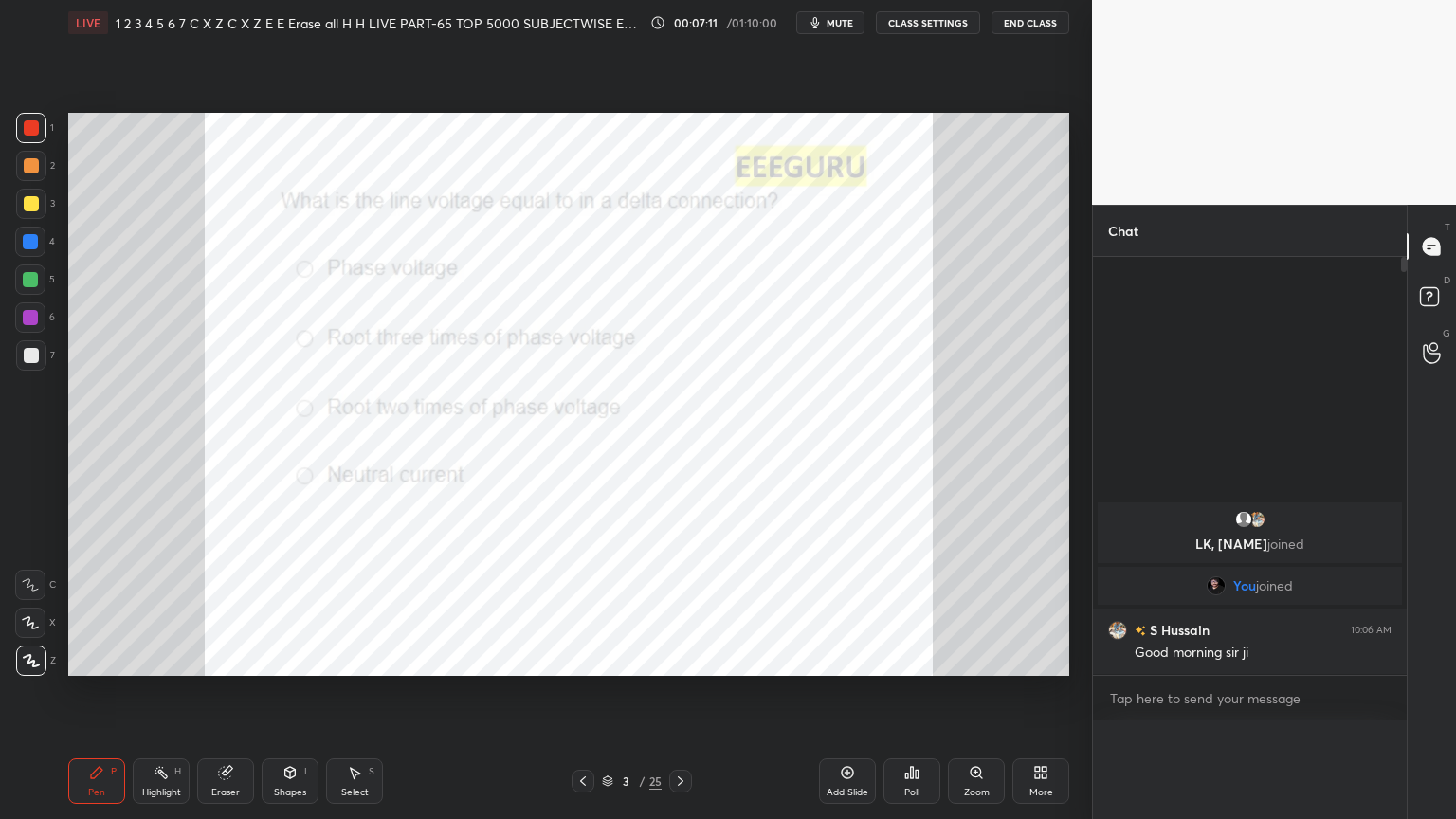 scroll, scrollTop: 0, scrollLeft: 0, axis: both 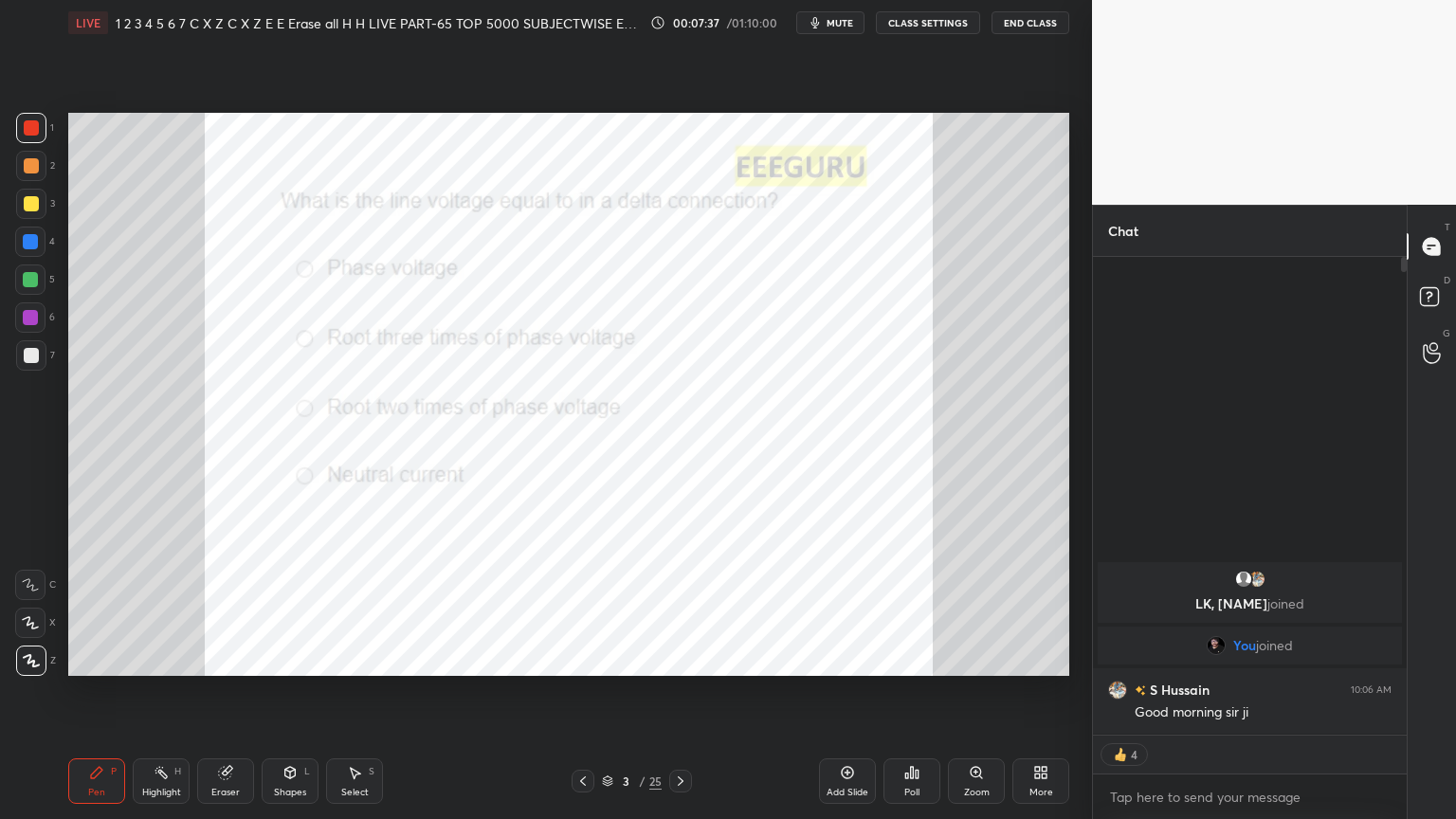 click 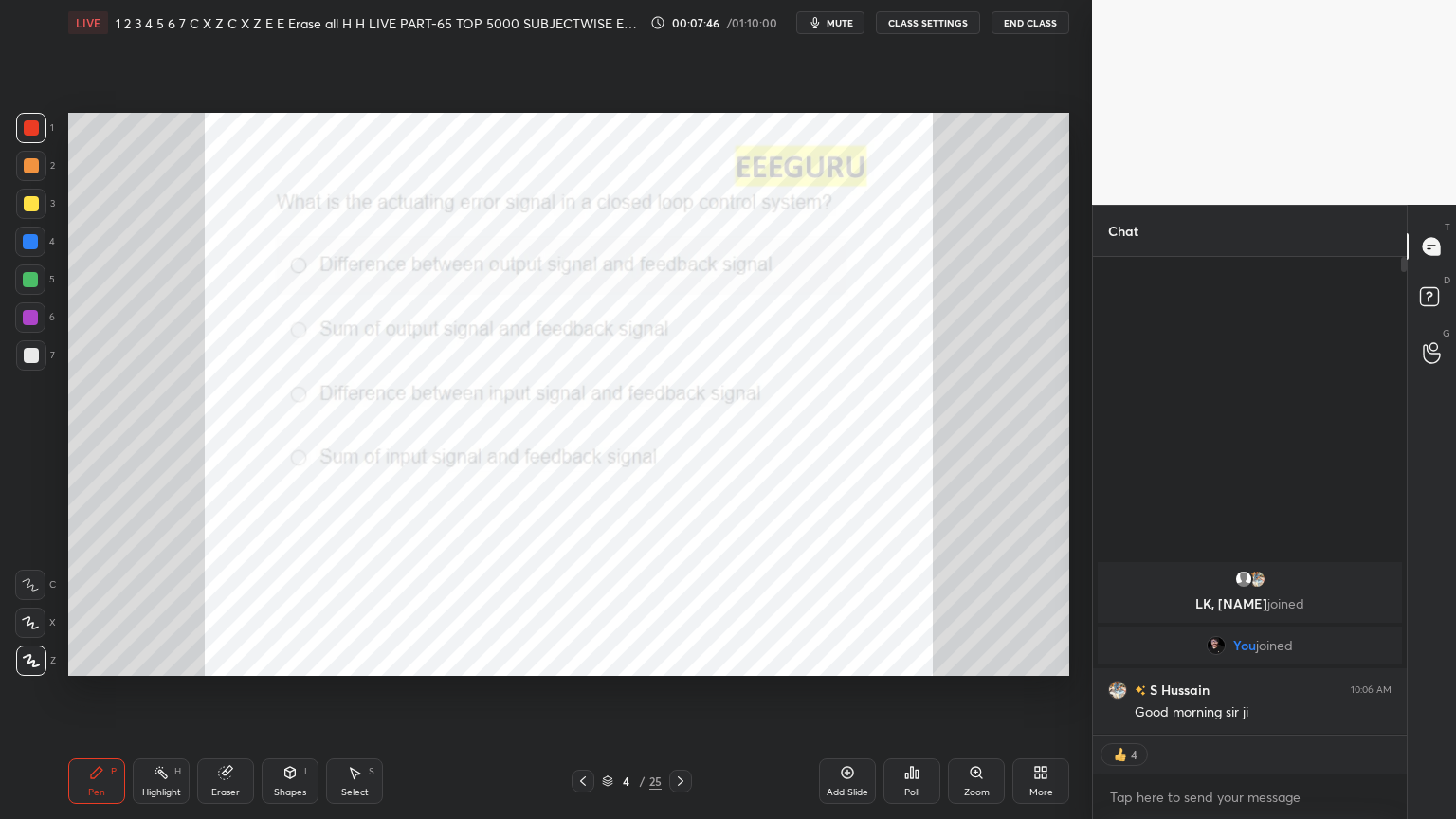 click 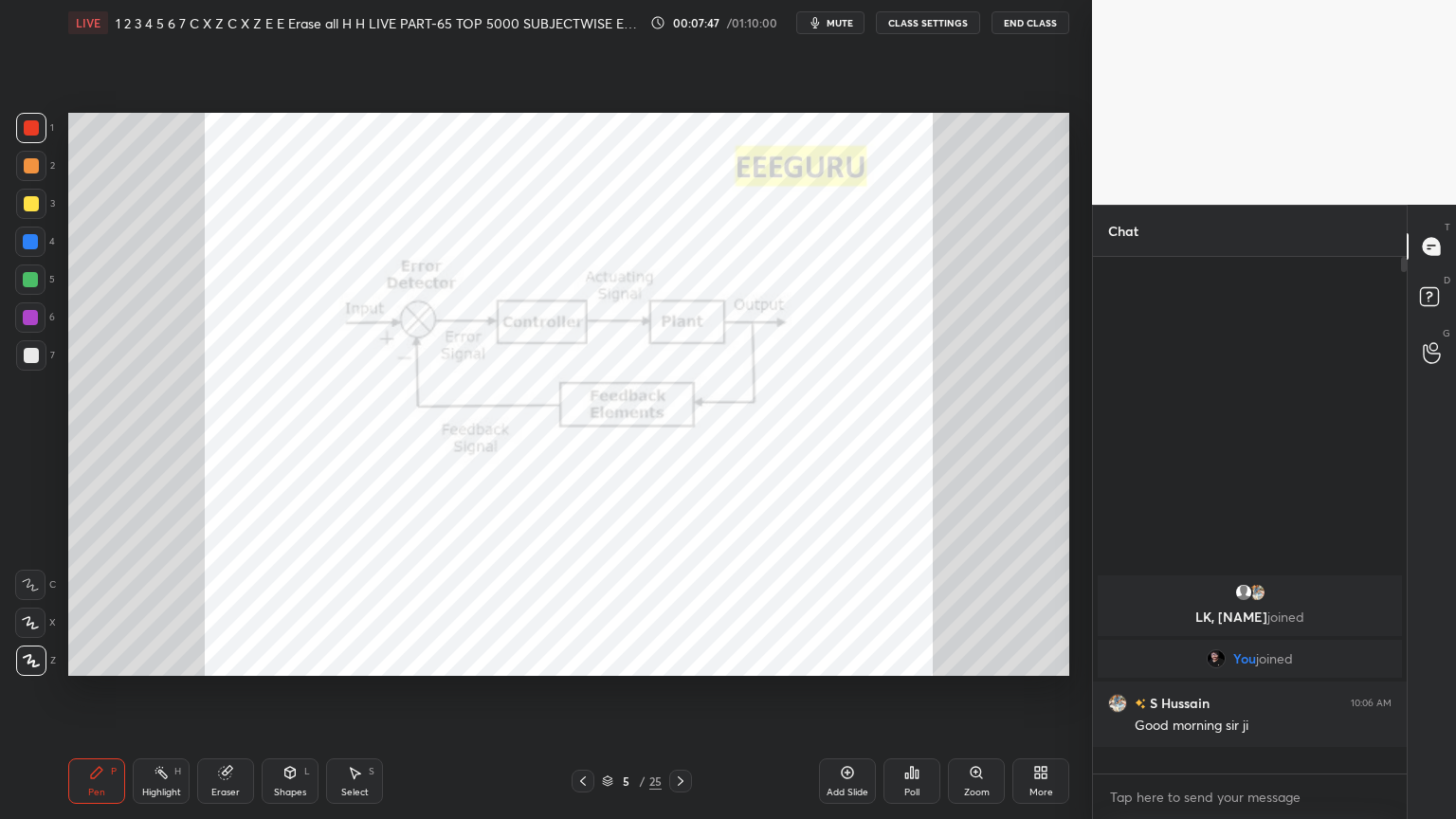 scroll, scrollTop: 7, scrollLeft: 6, axis: both 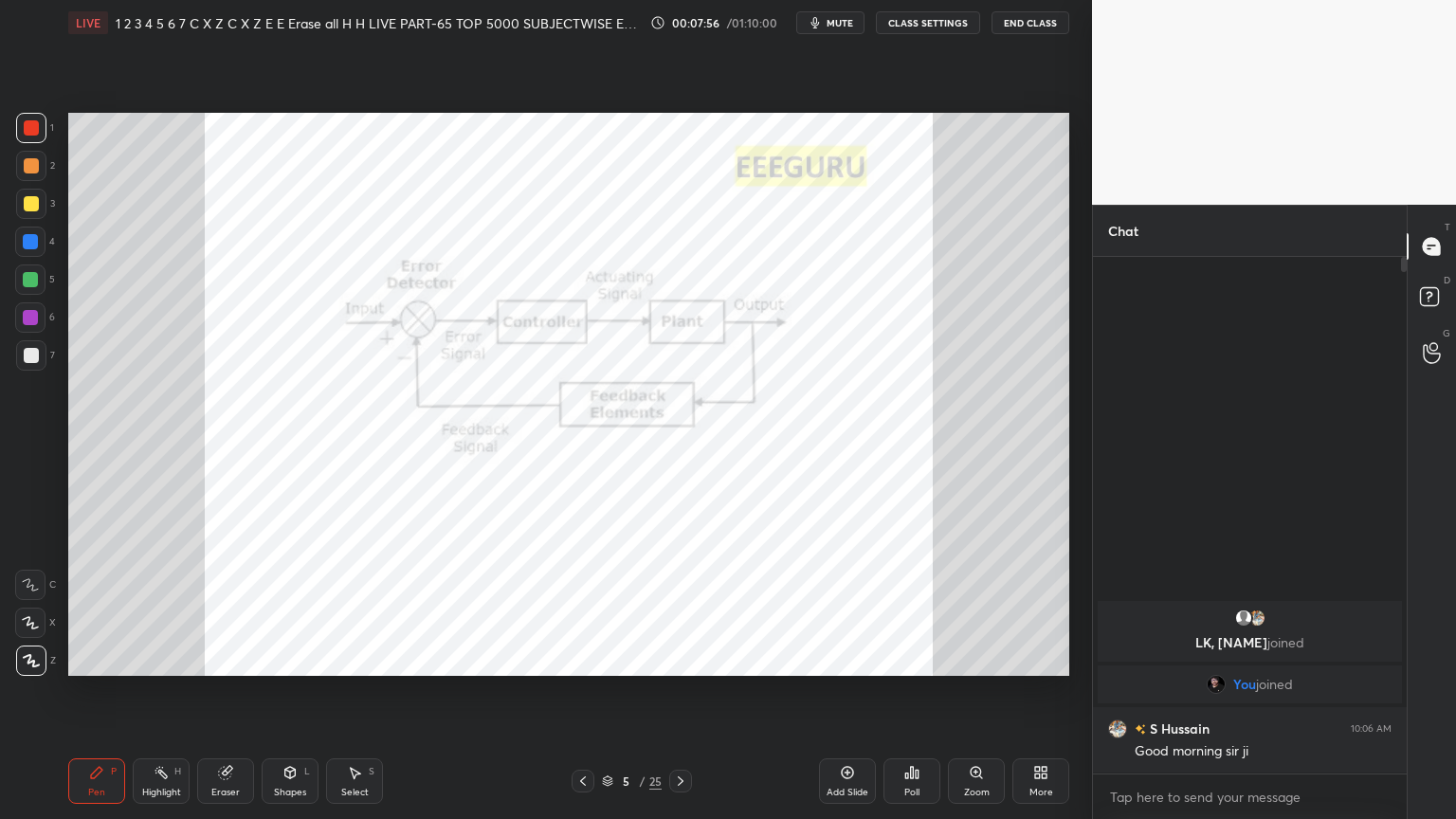 click 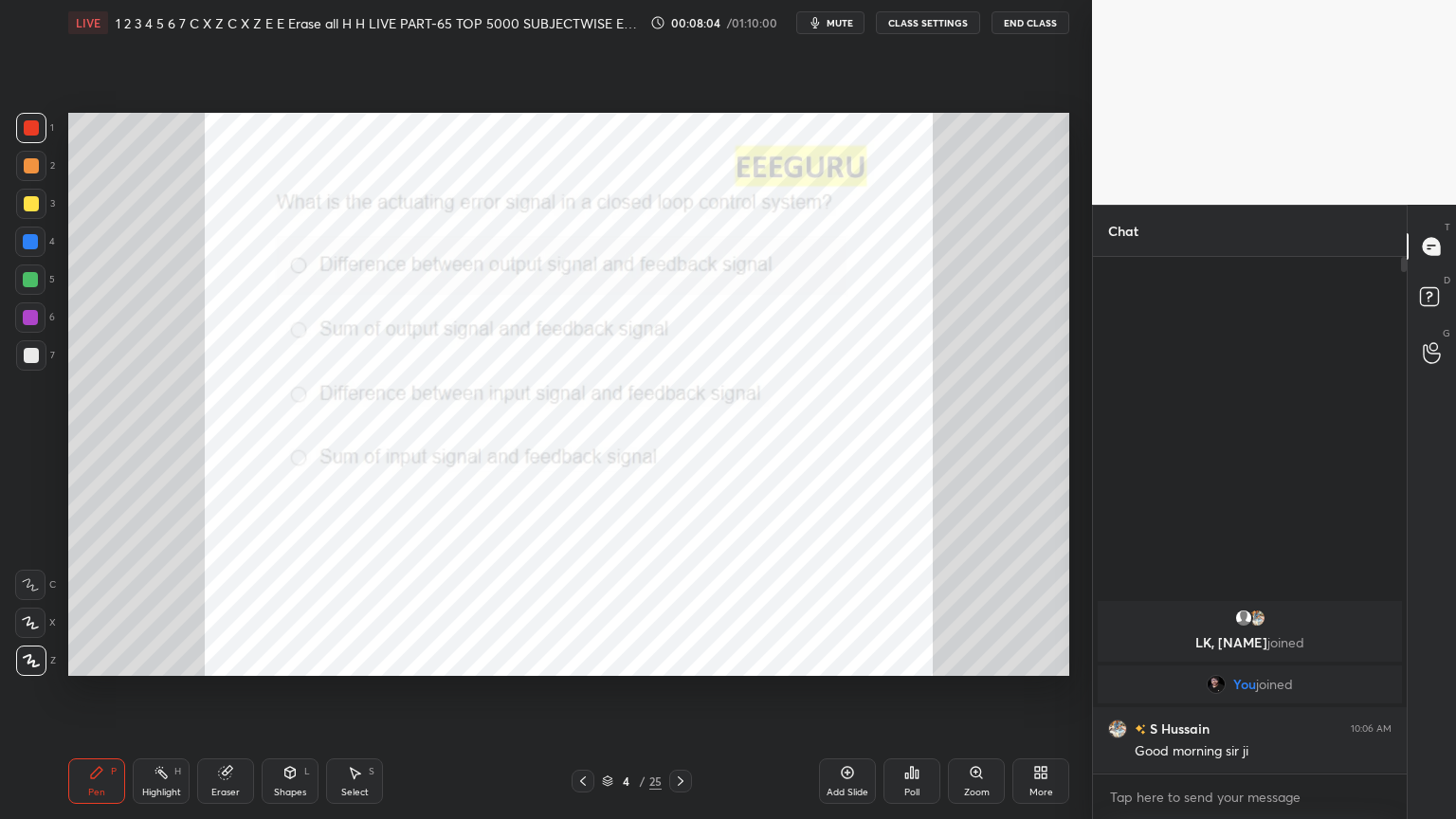 click 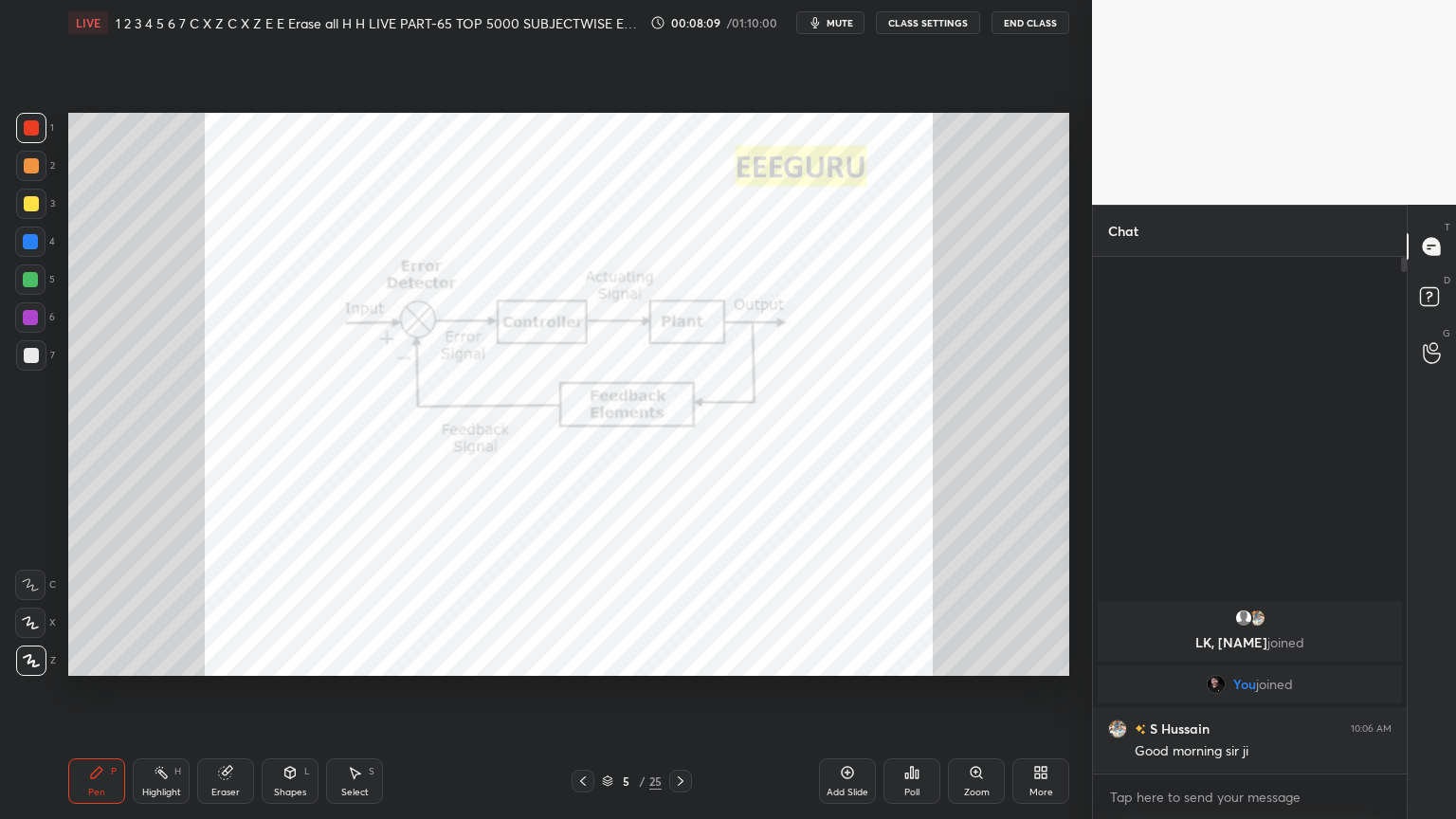click 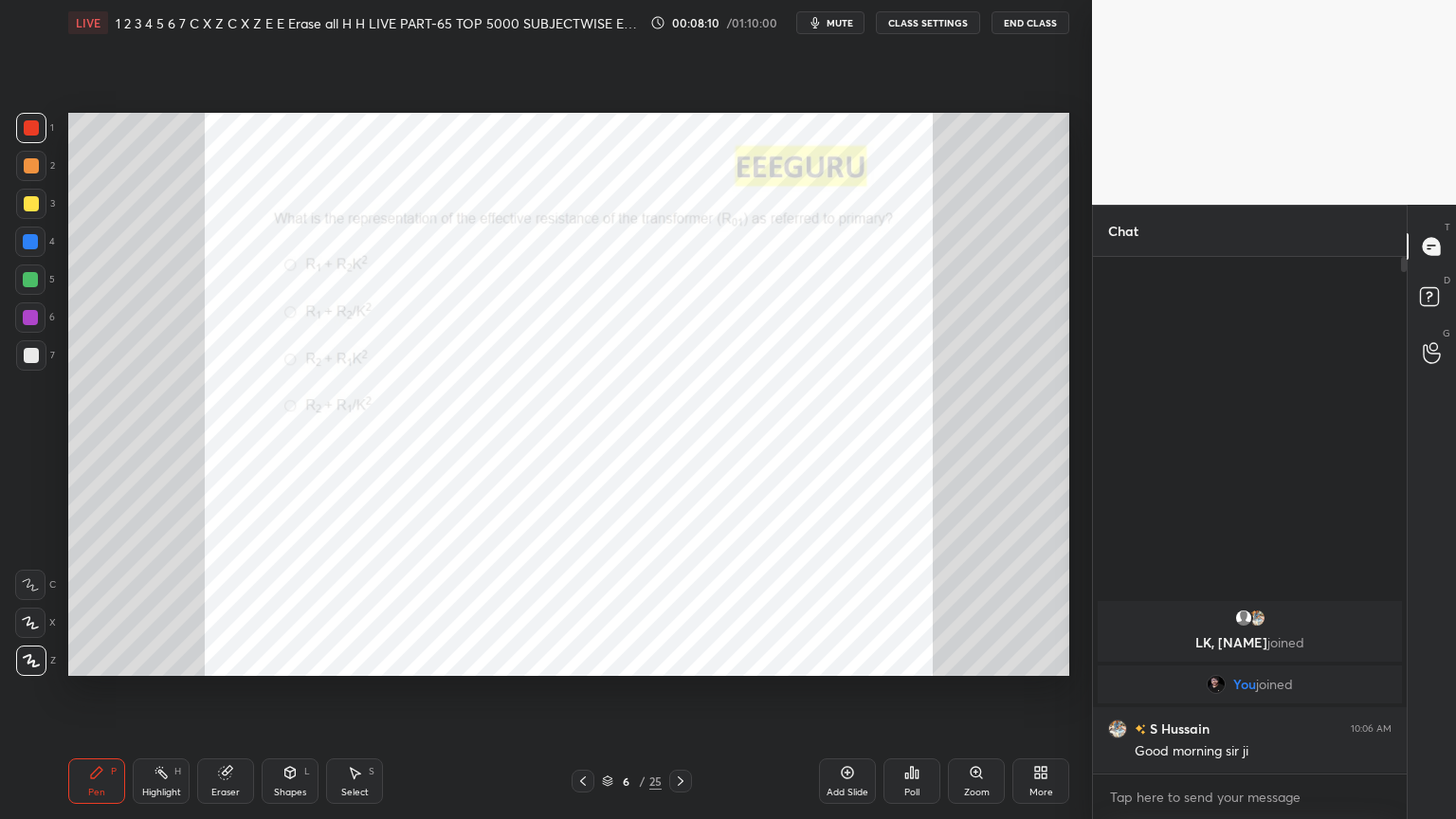 click 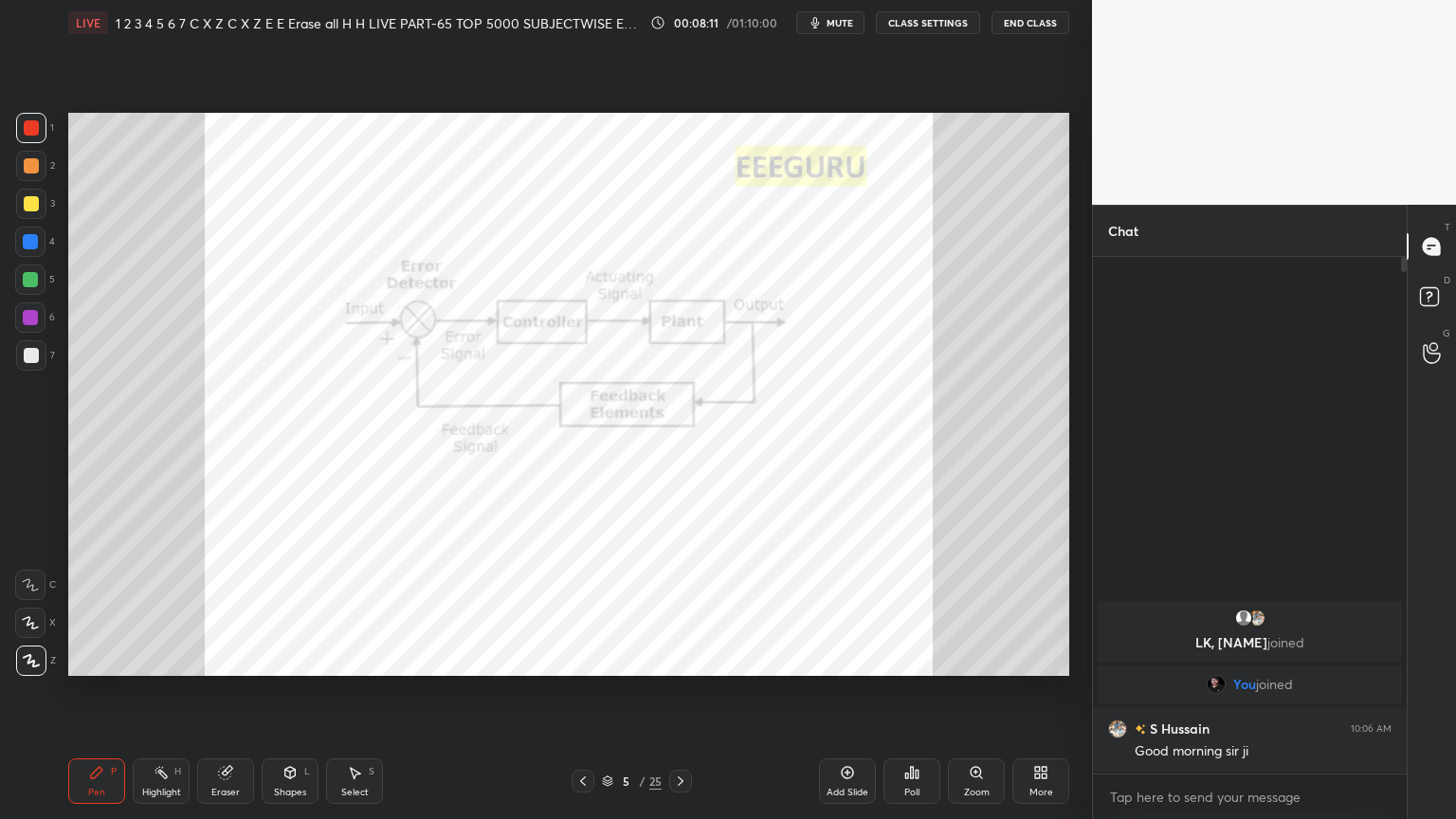 click at bounding box center [583, 781] 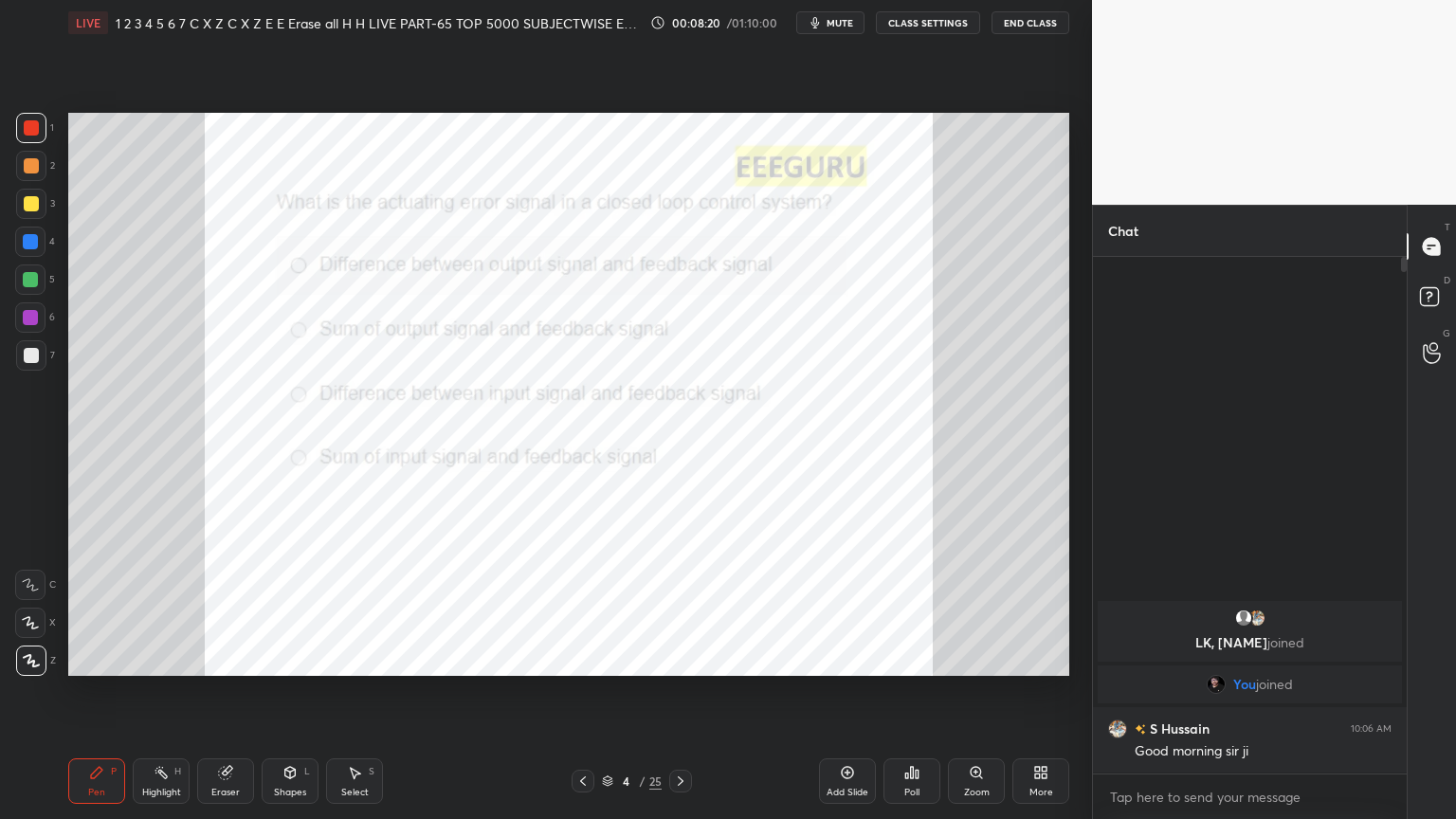 click 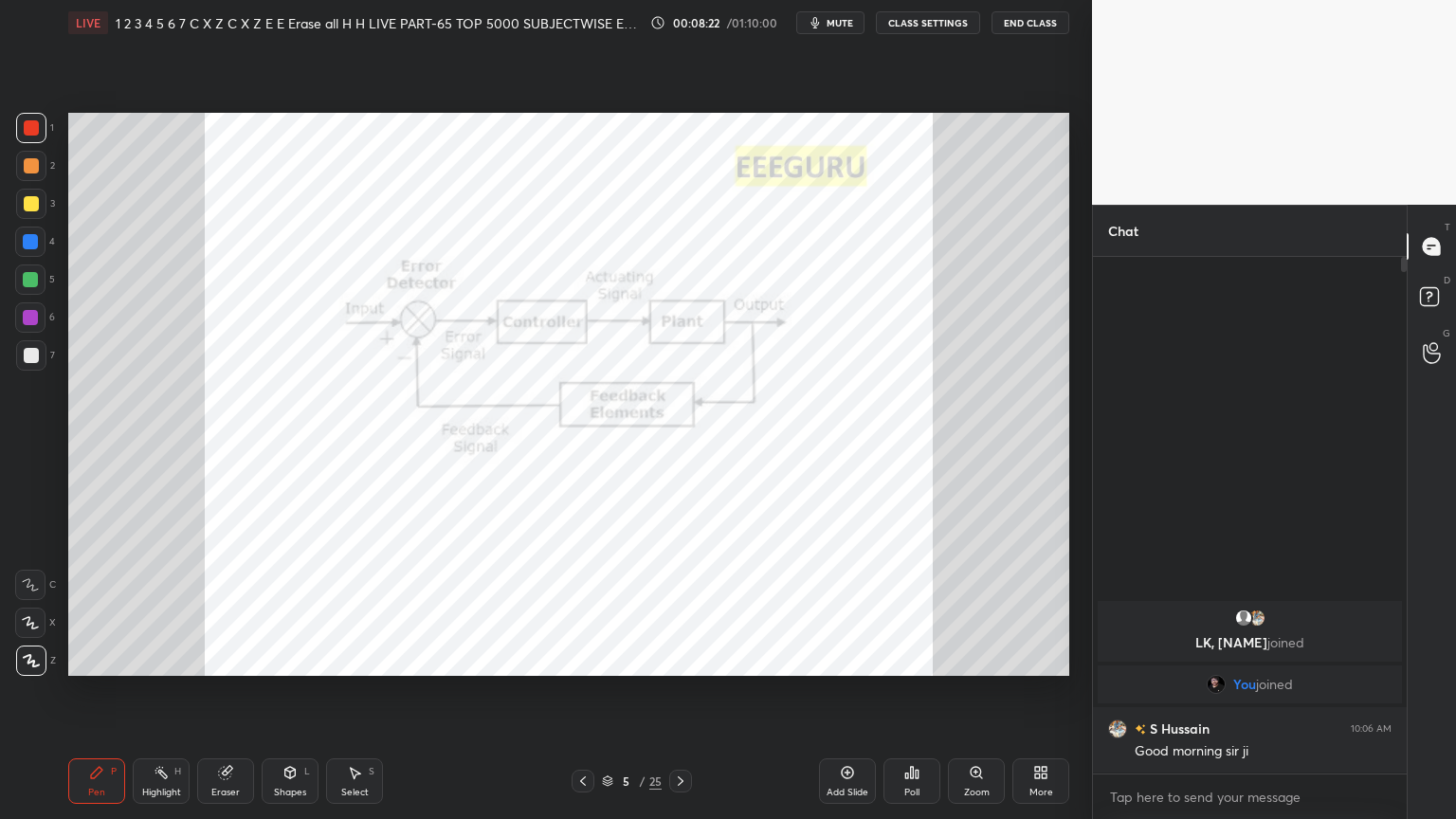 scroll, scrollTop: 6, scrollLeft: 6, axis: both 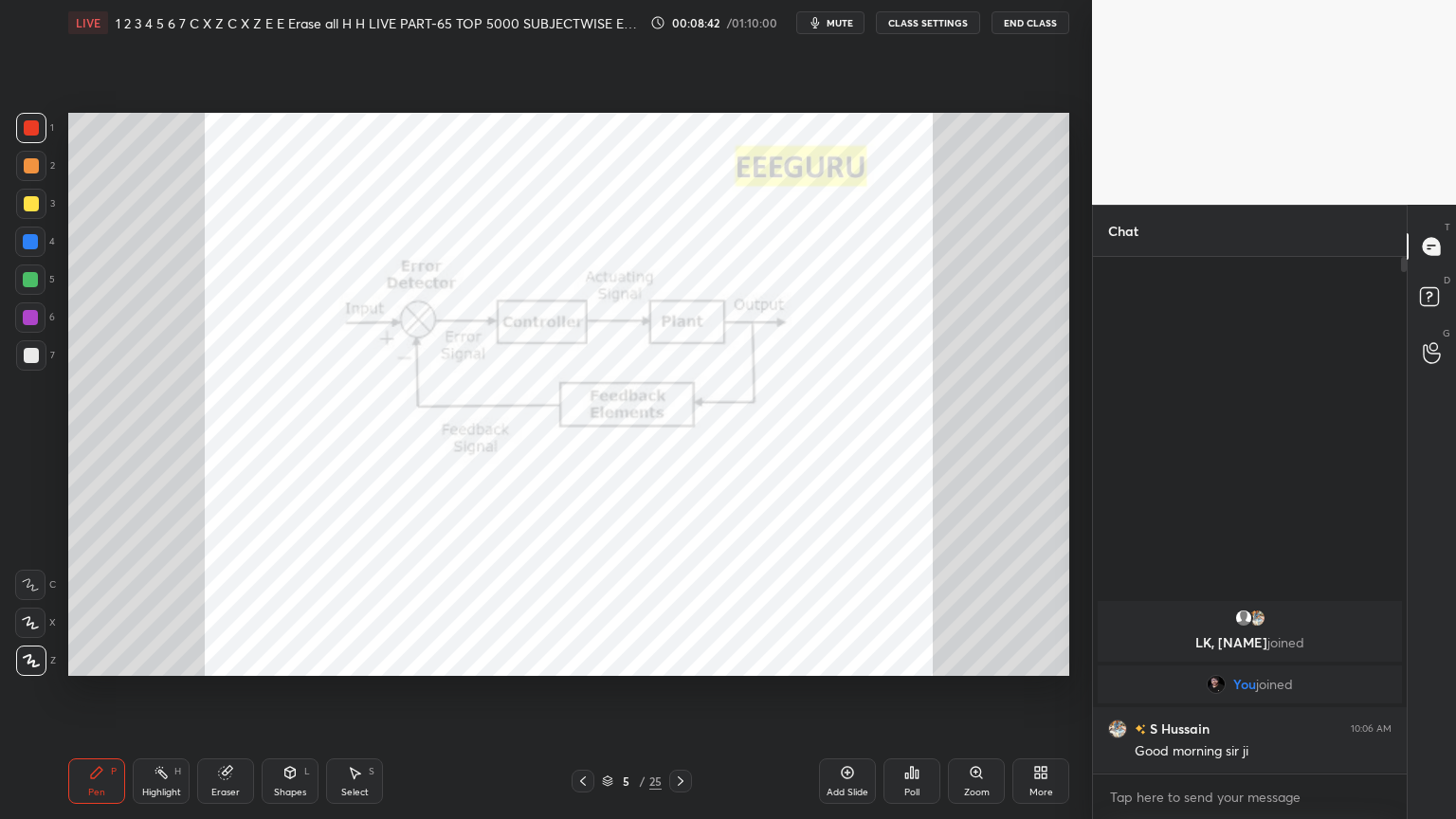 drag, startPoint x: 230, startPoint y: 784, endPoint x: 182, endPoint y: 792, distance: 48.6621 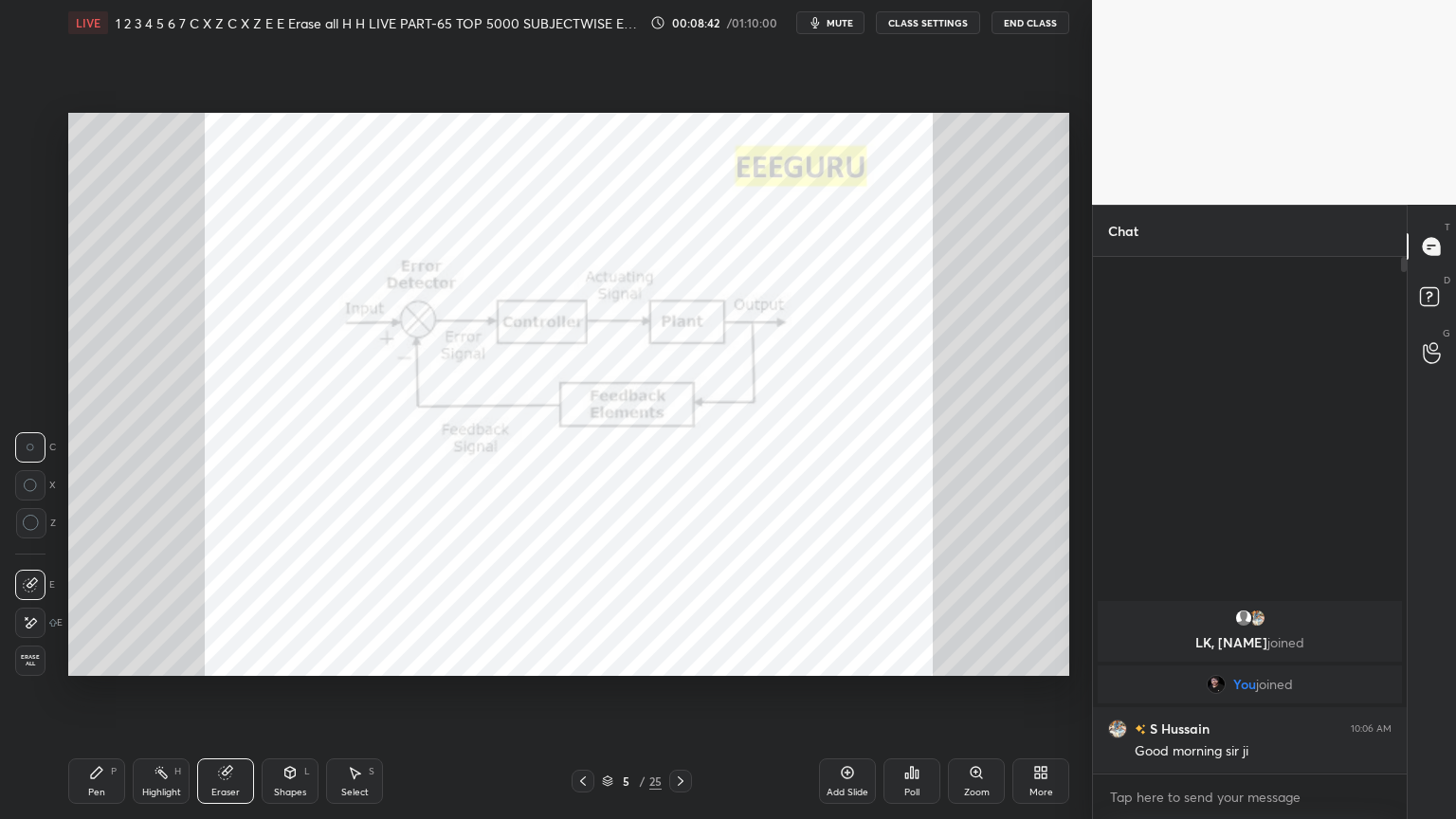 click on "Erase all" at bounding box center [30, 661] 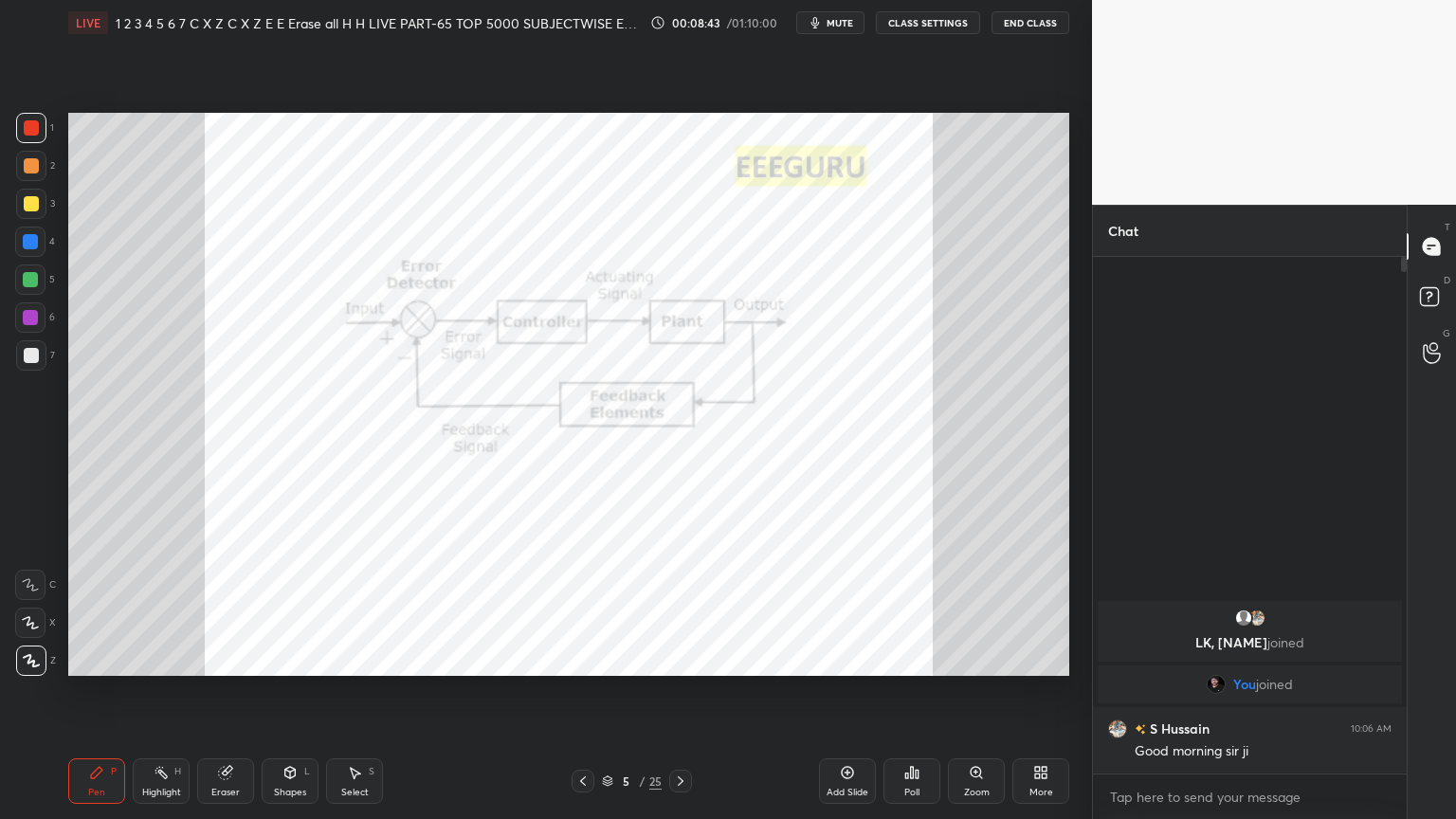 click on "Pen P" at bounding box center (97, 781) 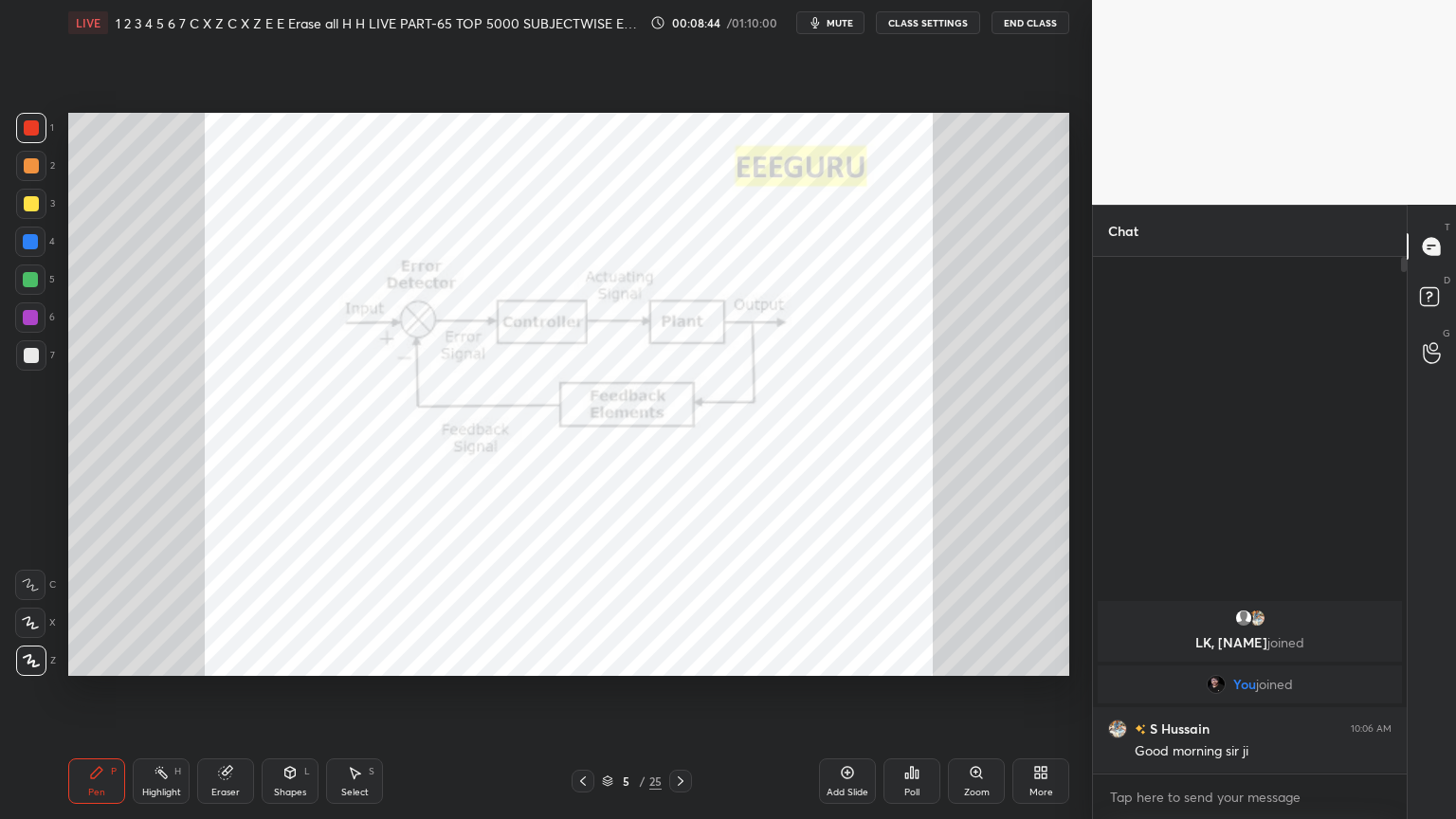 click 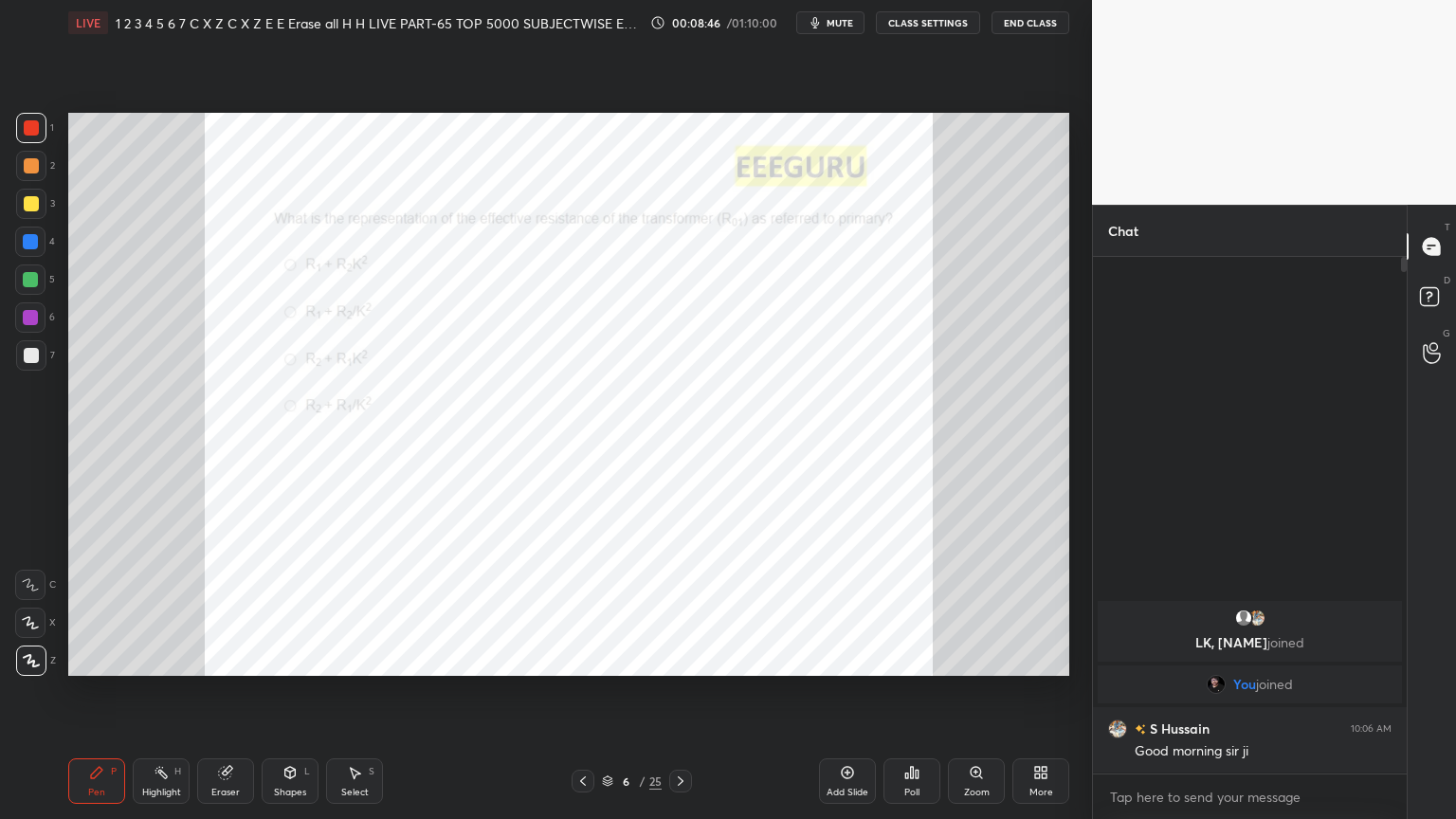 click on "Zoom" at bounding box center [976, 781] 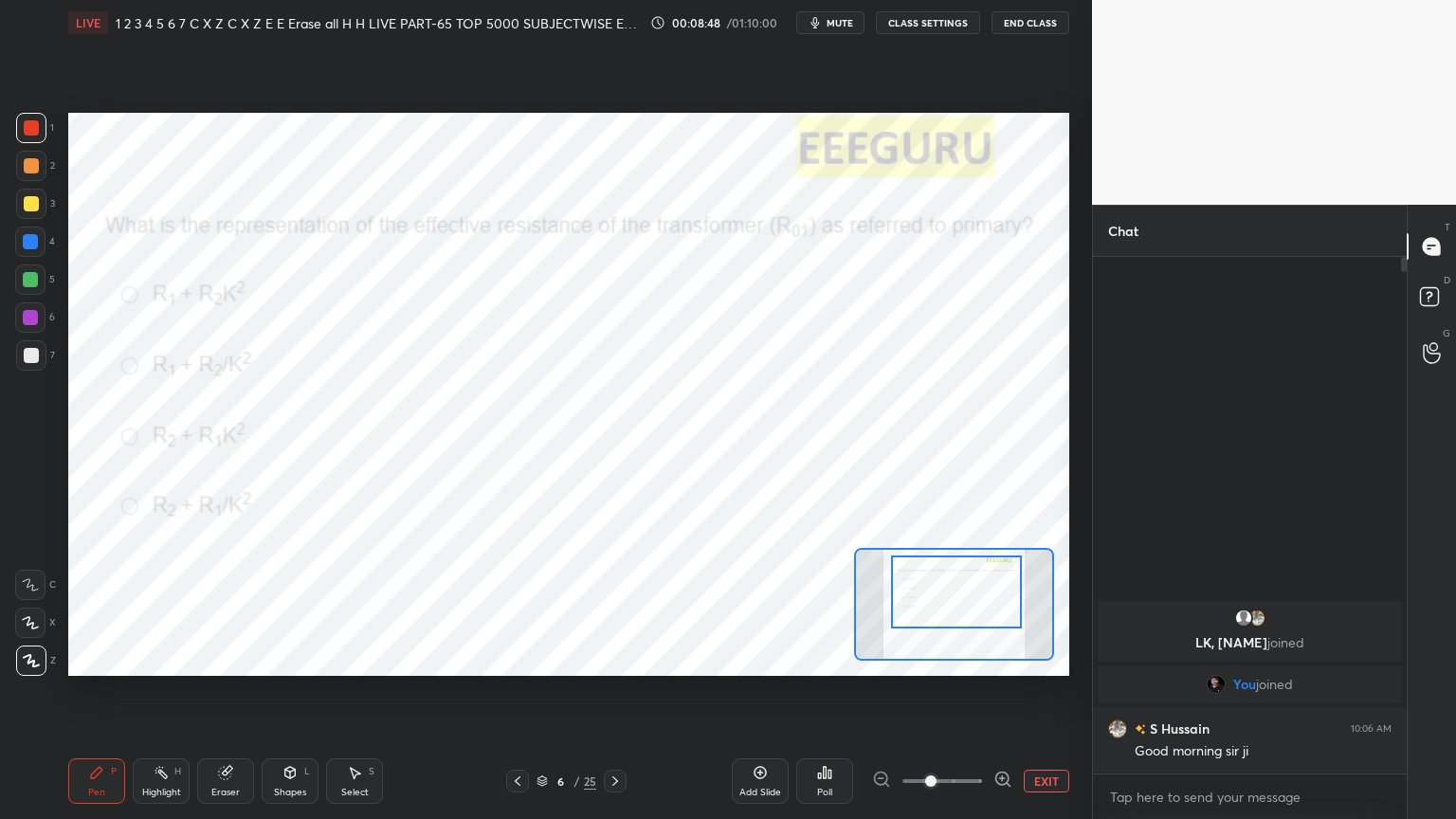drag, startPoint x: 979, startPoint y: 620, endPoint x: 981, endPoint y: 610, distance: 10.198039 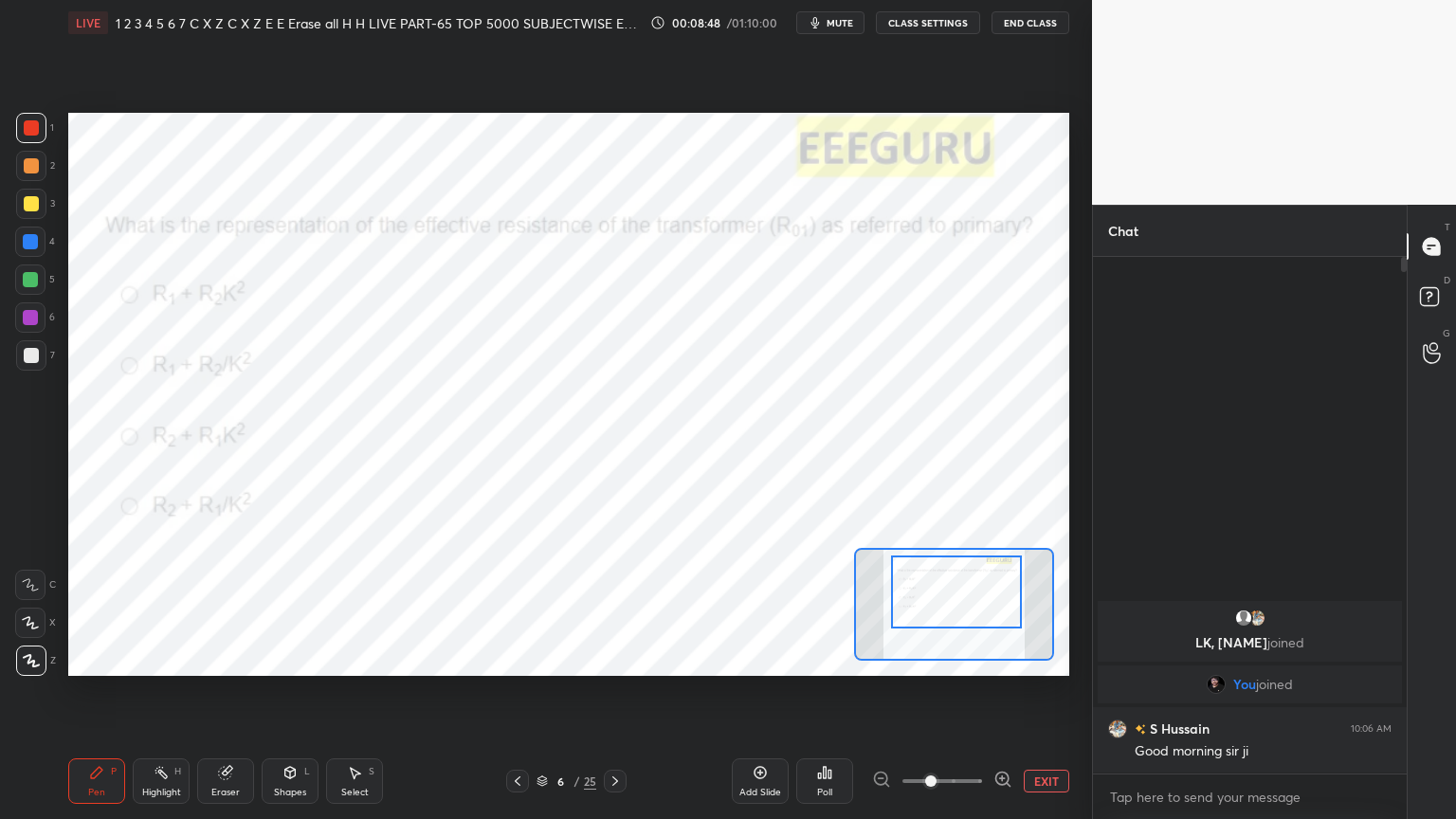 click at bounding box center [956, 592] 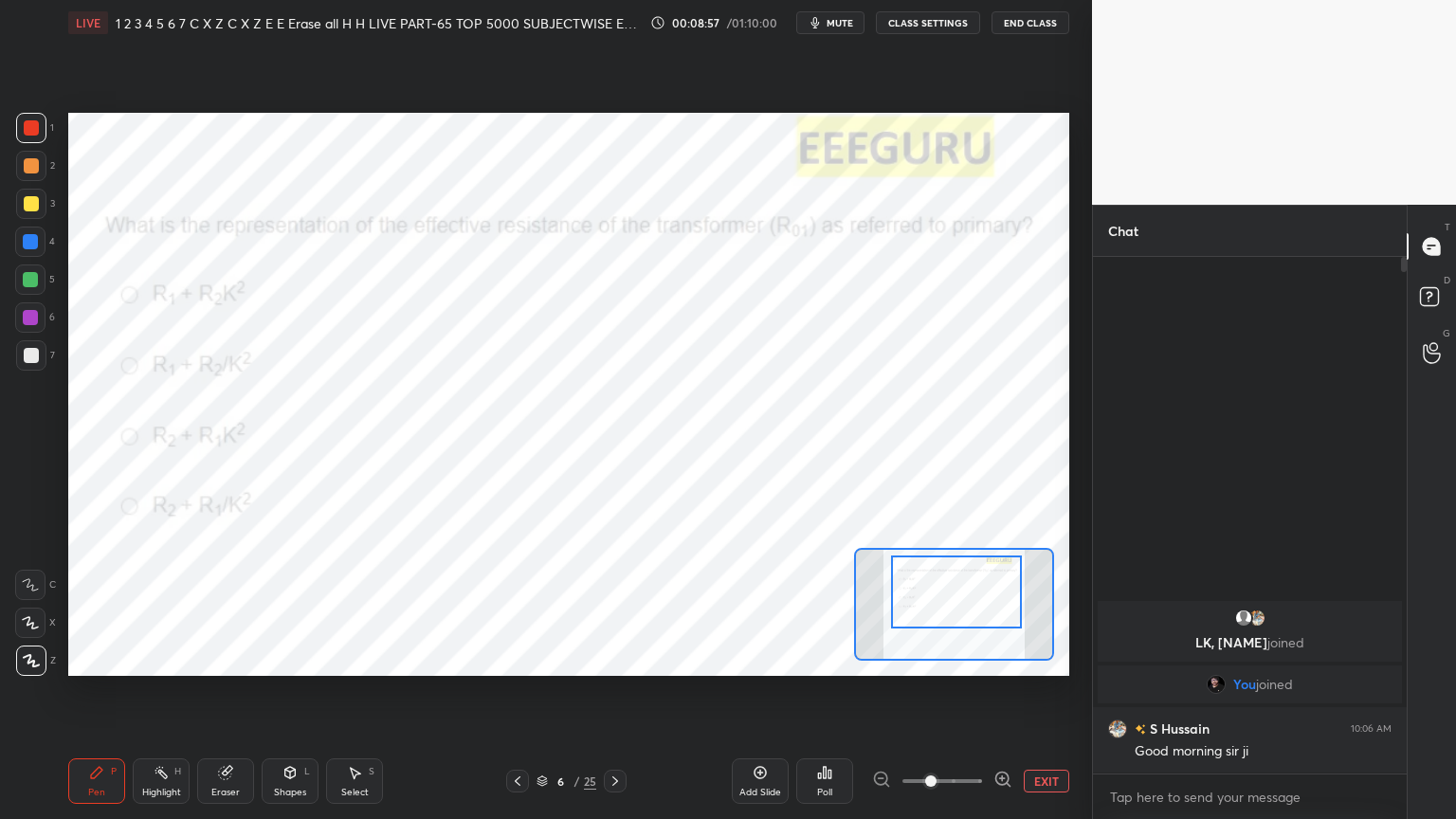 click on "Poll" at bounding box center (825, 781) 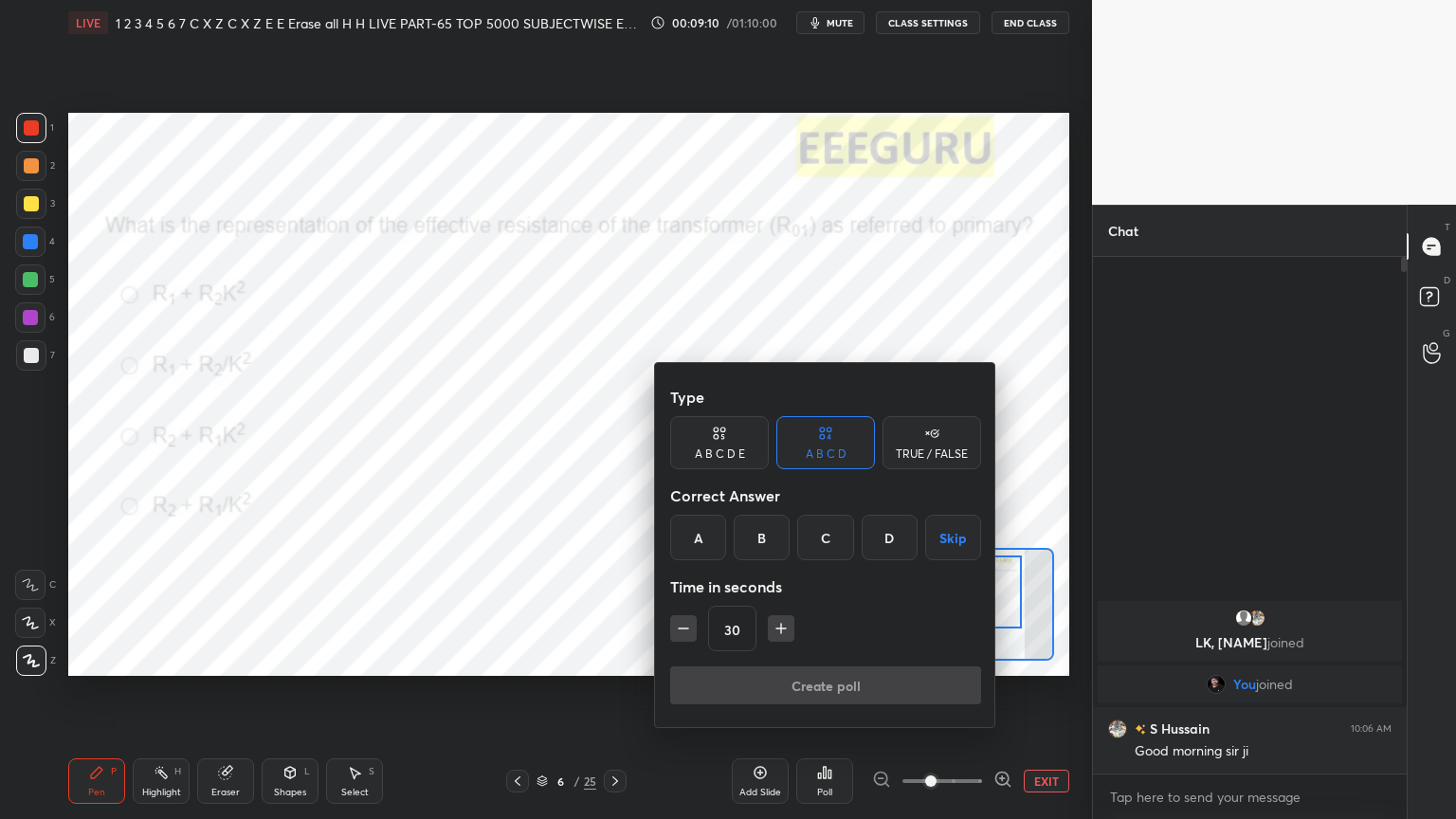 click at bounding box center [728, 410] 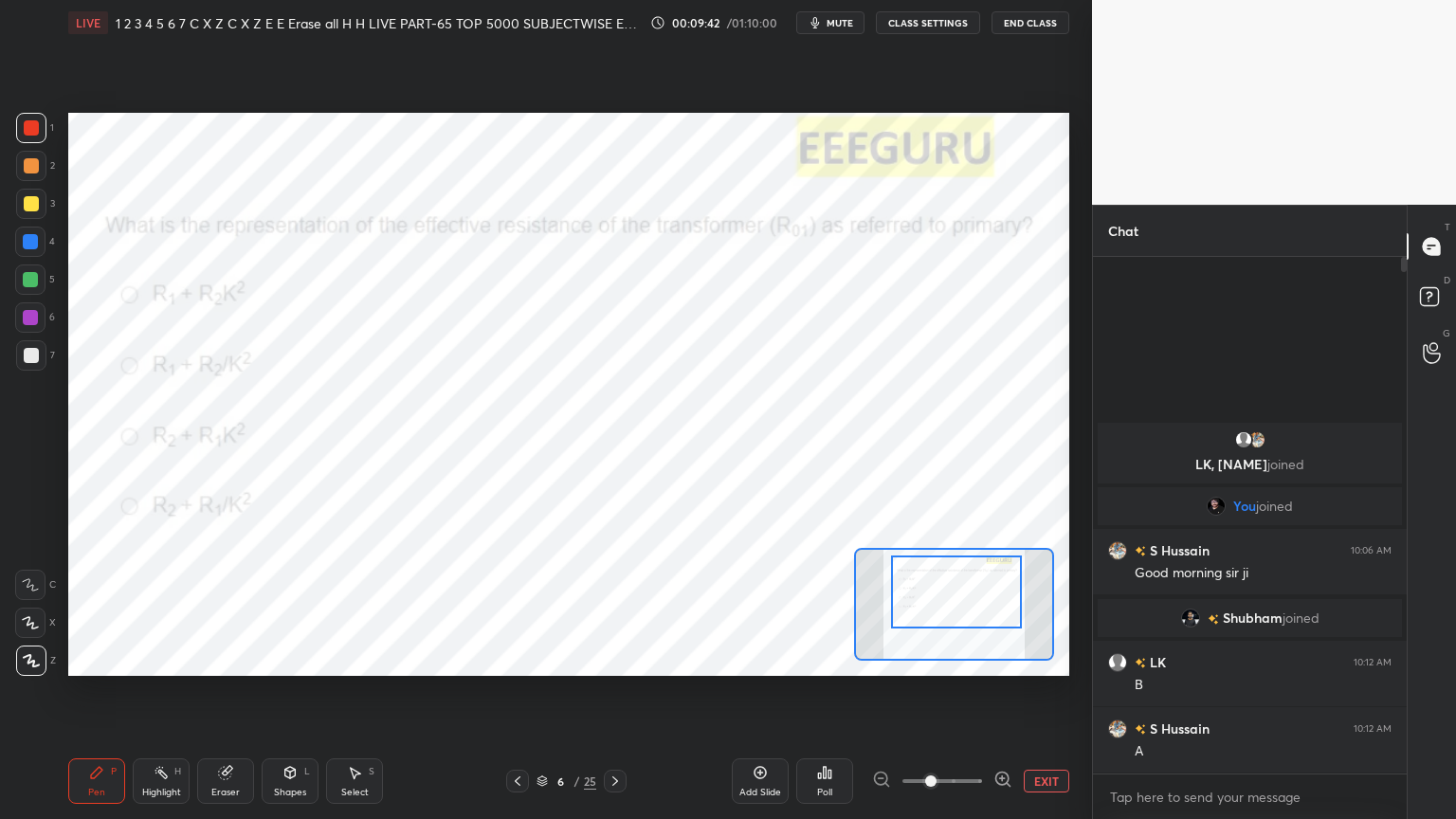 click at bounding box center [31, 128] 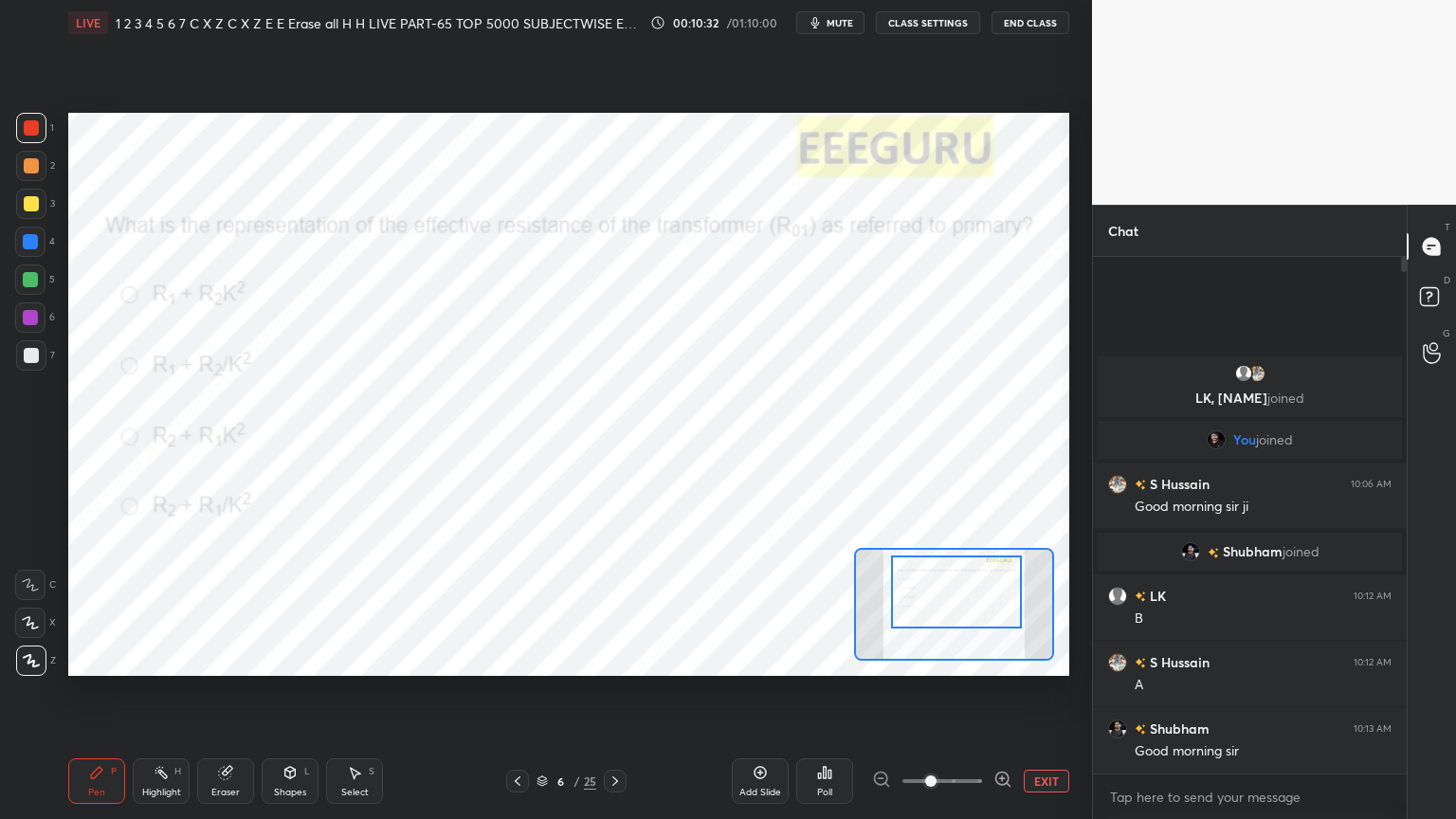 click at bounding box center (30, 242) 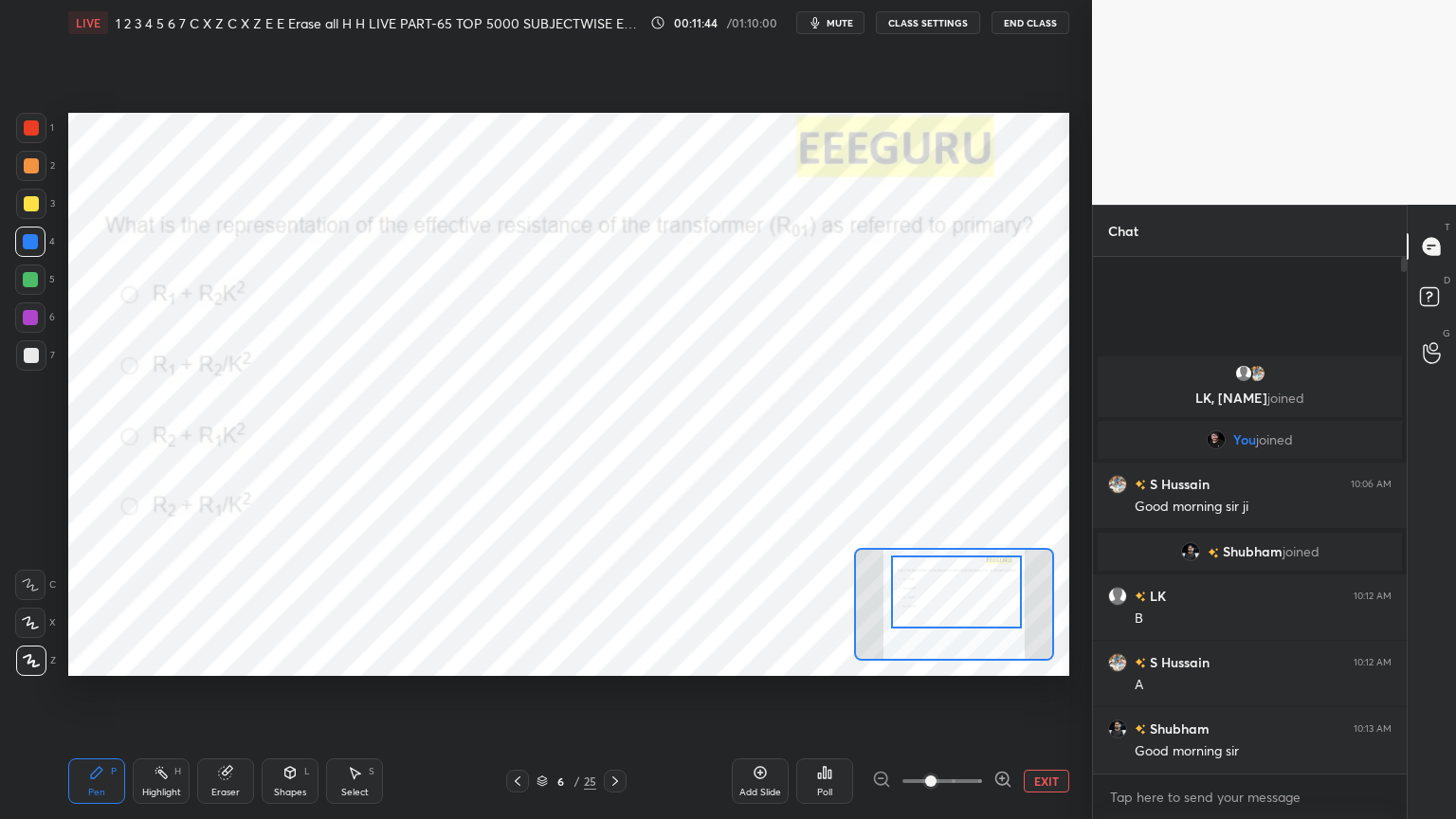 click 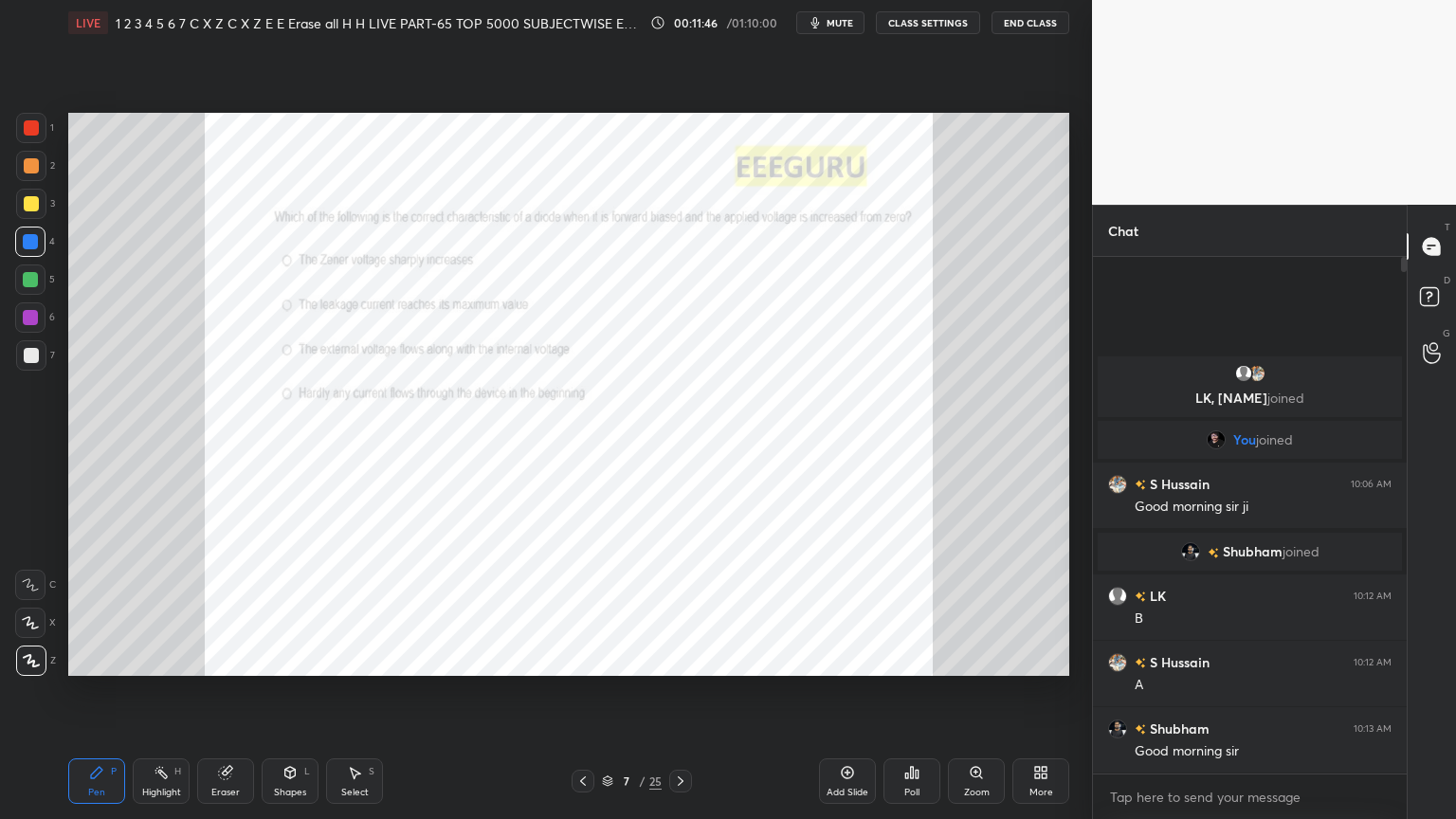 click at bounding box center [681, 781] 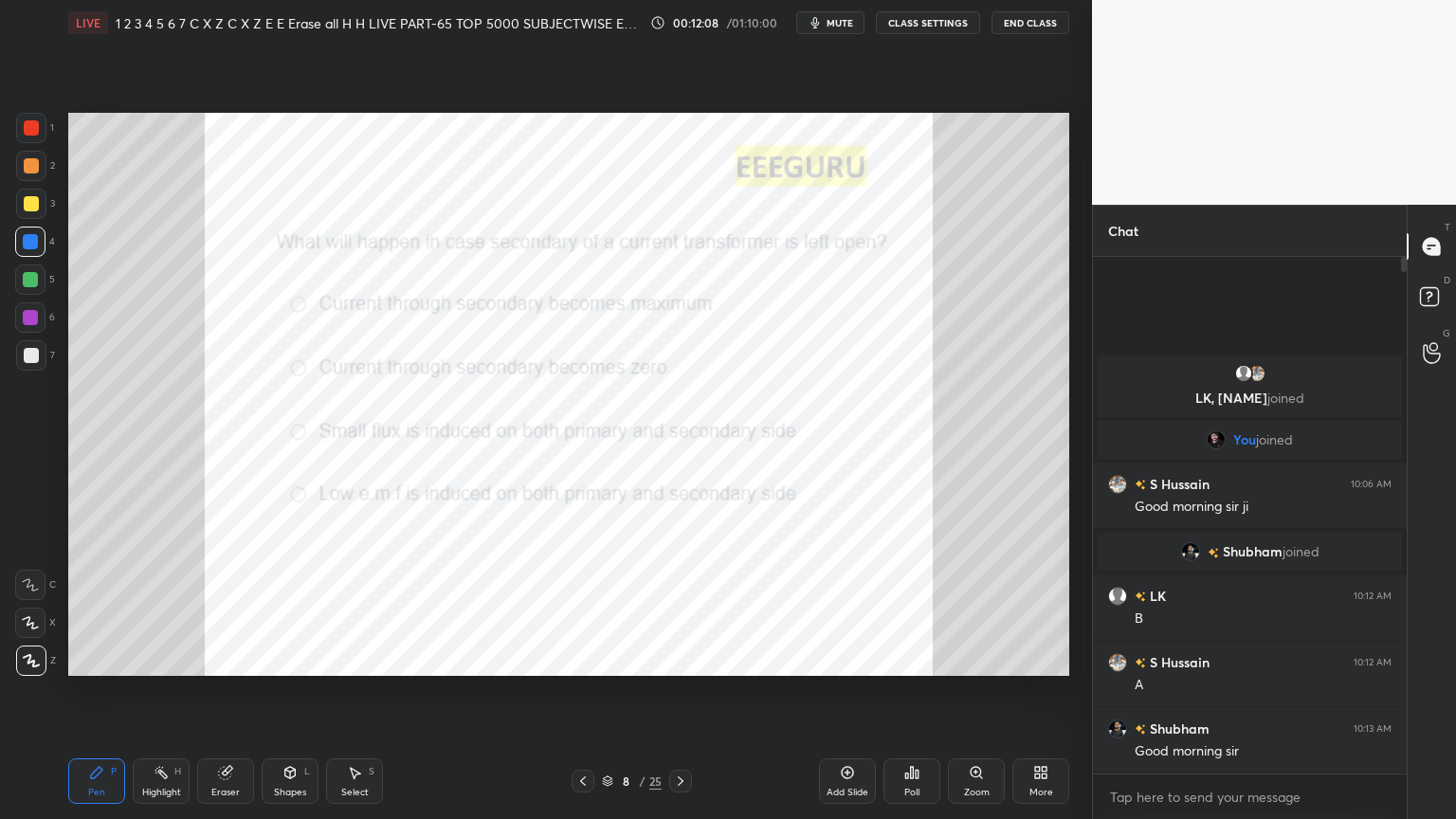 click at bounding box center (31, 128) 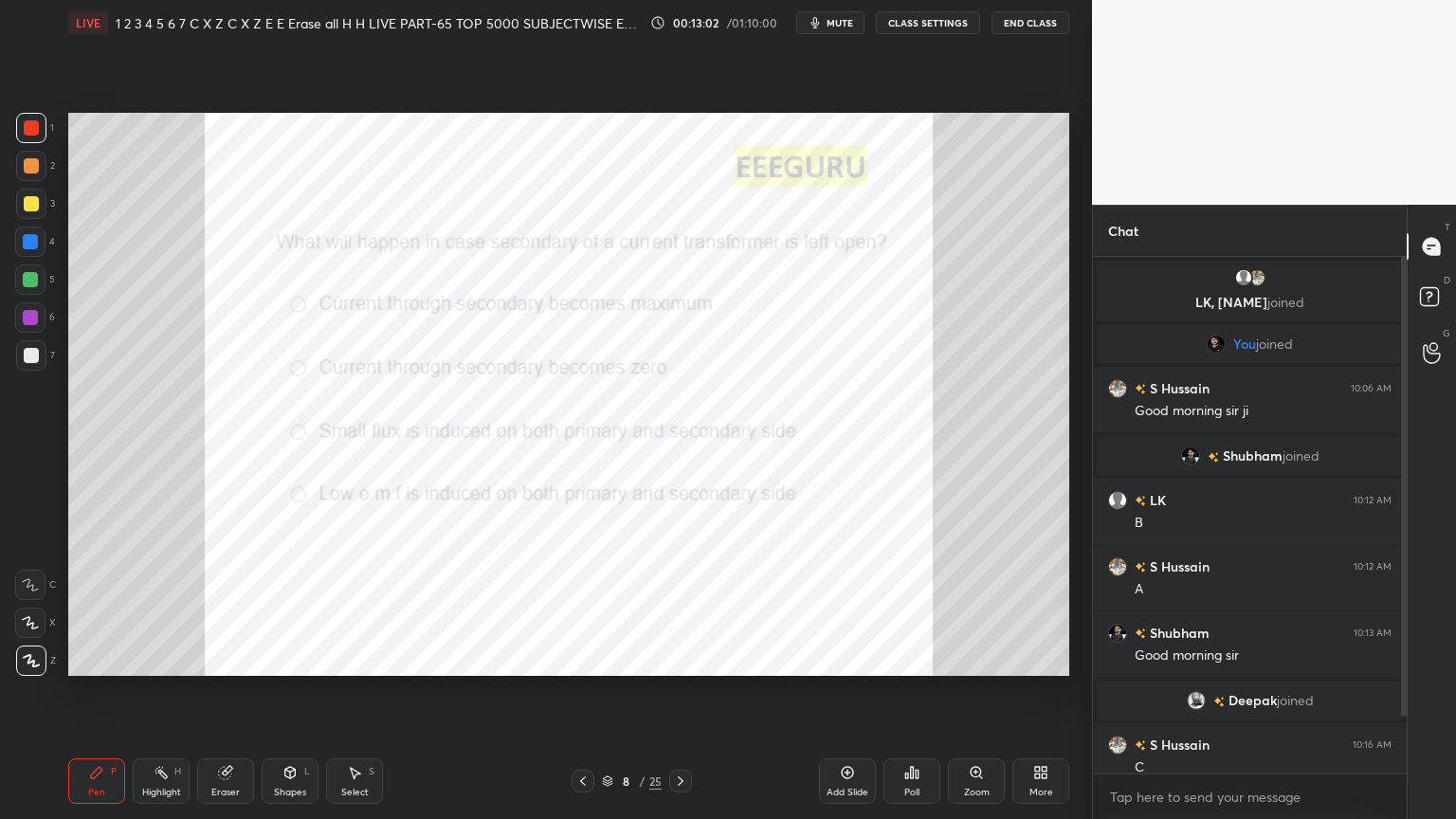 drag, startPoint x: 1407, startPoint y: 702, endPoint x: 1409, endPoint y: 742, distance: 40.049969 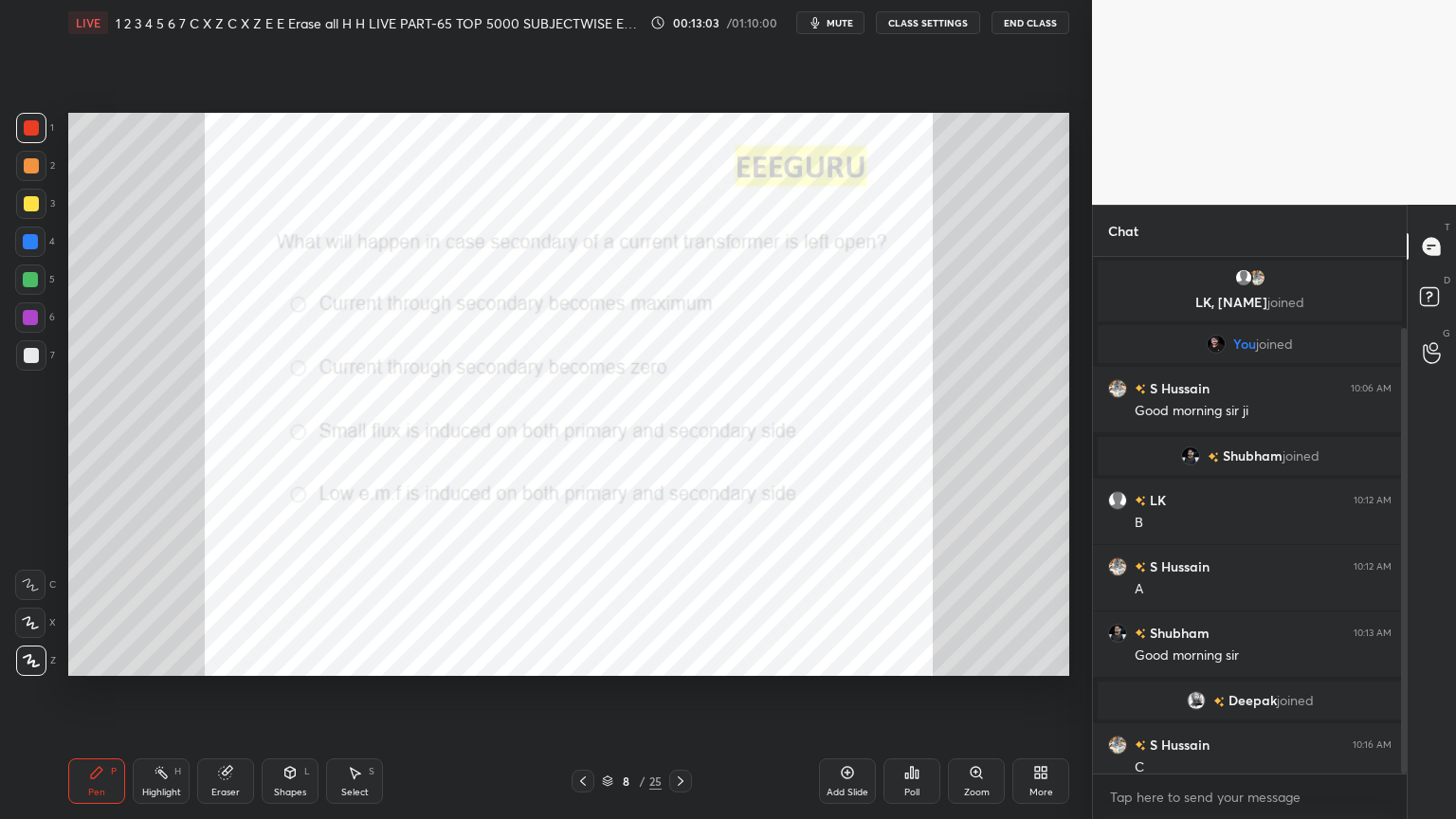 scroll, scrollTop: 82, scrollLeft: 0, axis: vertical 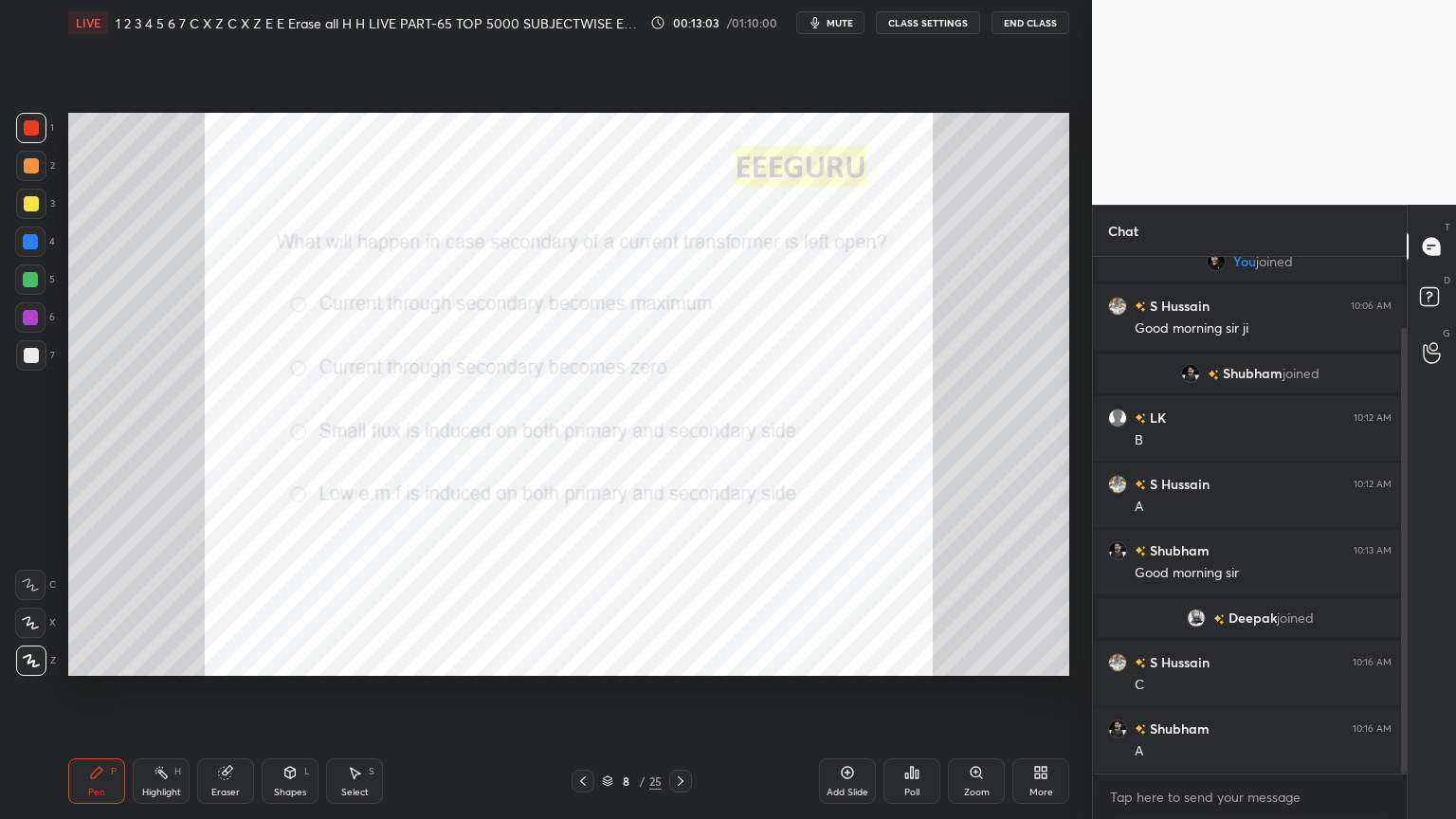 drag, startPoint x: 1403, startPoint y: 715, endPoint x: 1404, endPoint y: 755, distance: 40.0125 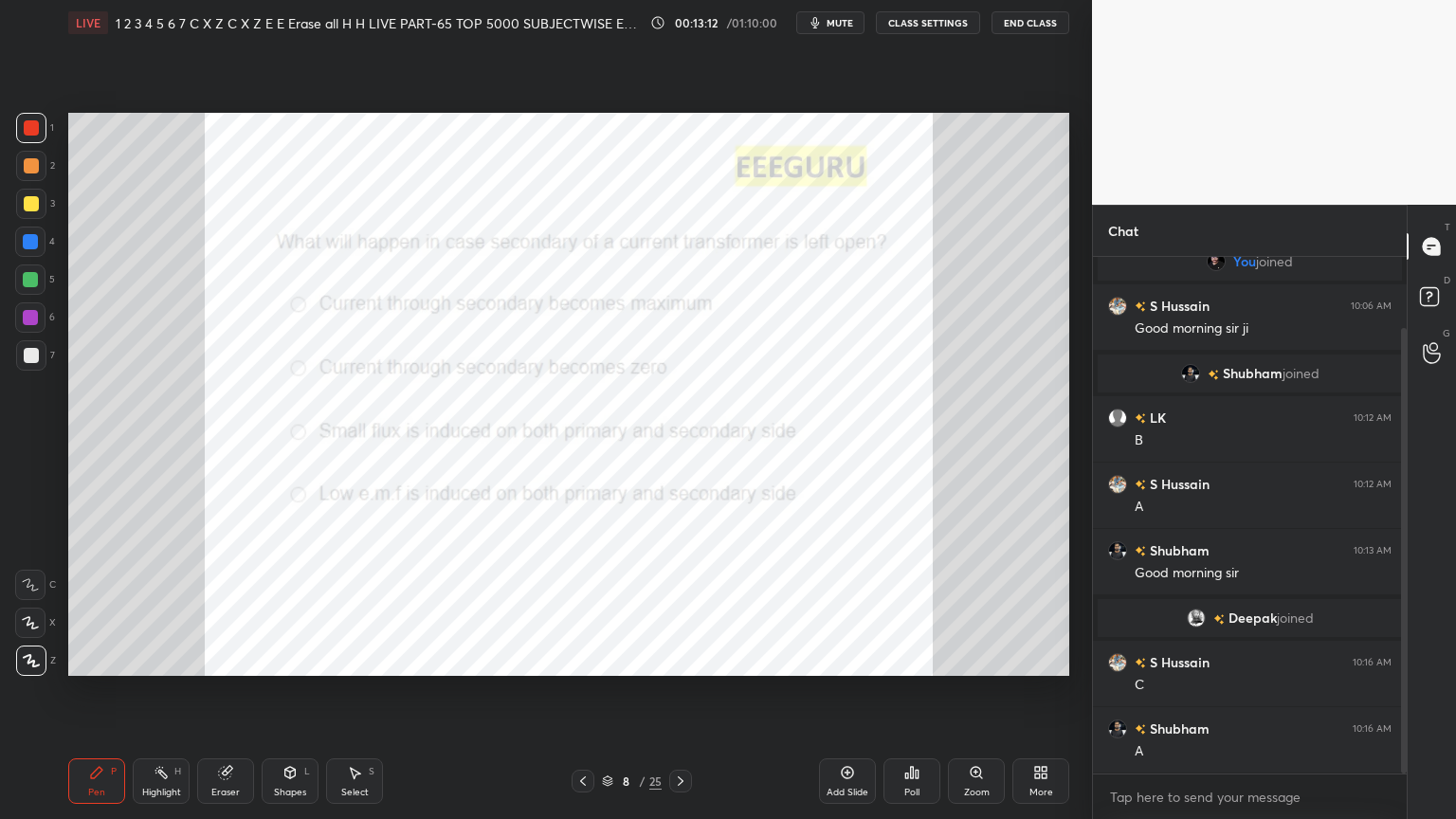 drag, startPoint x: 1403, startPoint y: 691, endPoint x: 1410, endPoint y: 724, distance: 33.73426 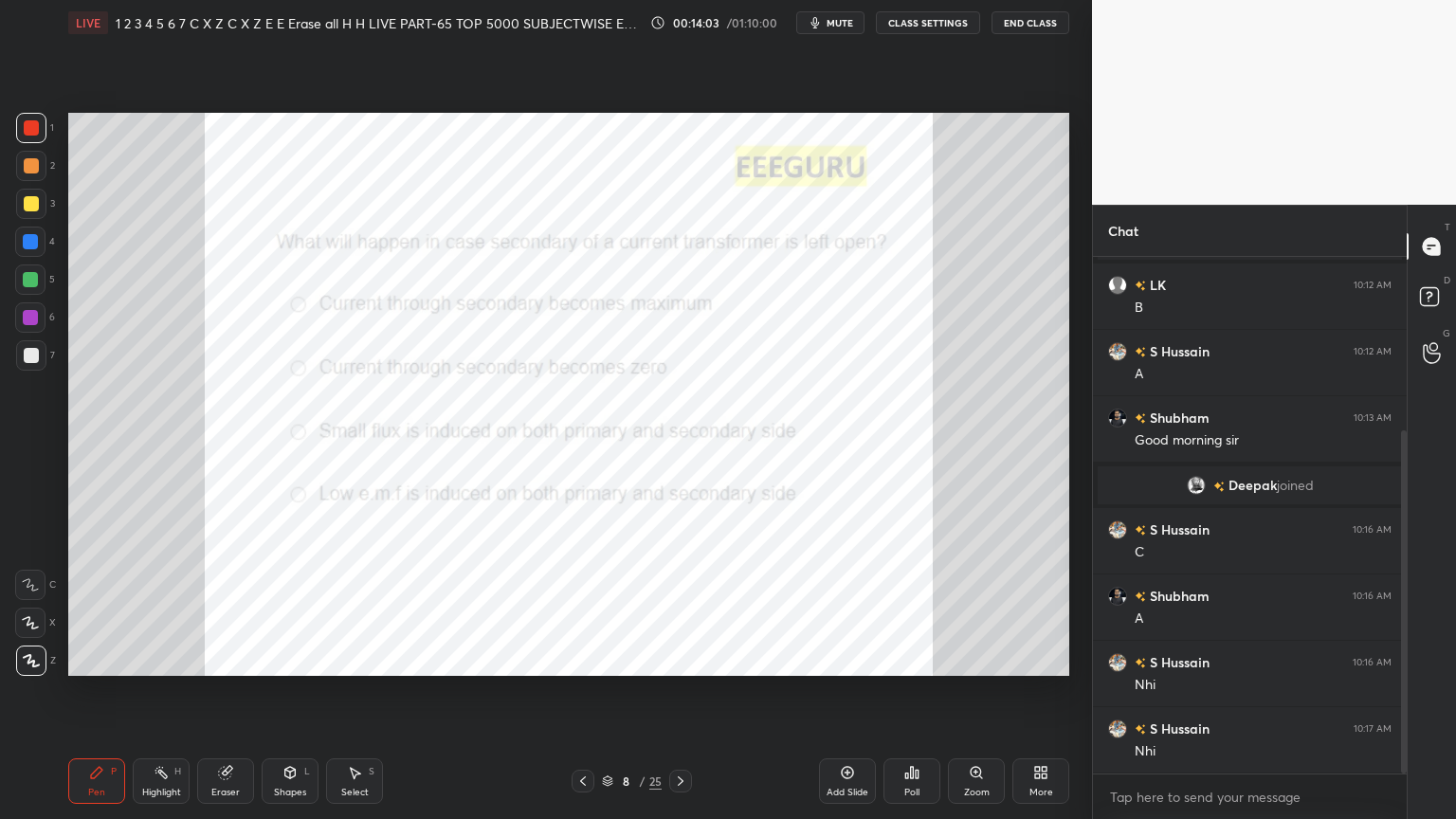 scroll, scrollTop: 261, scrollLeft: 0, axis: vertical 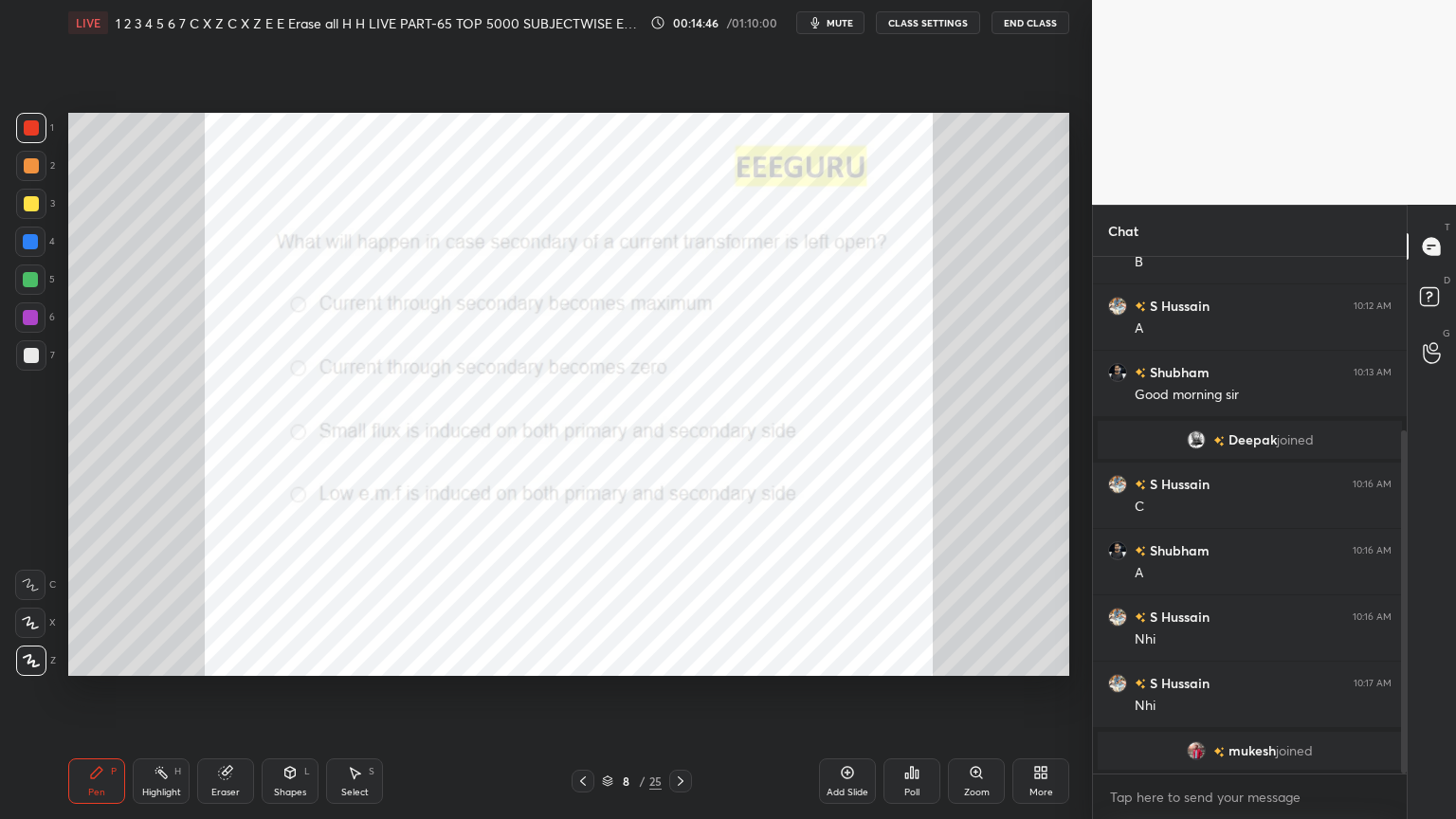 click 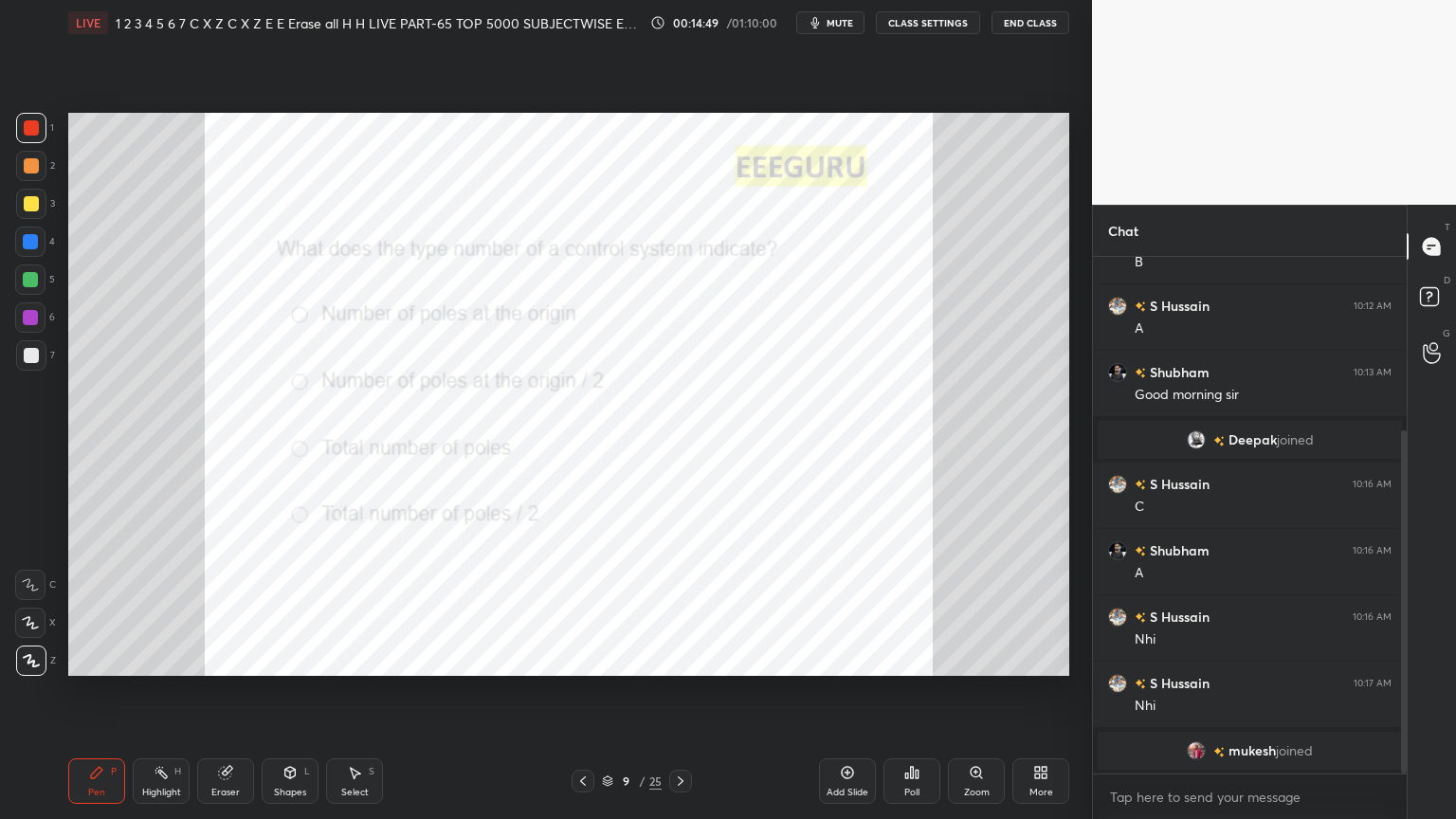 click at bounding box center (681, 781) 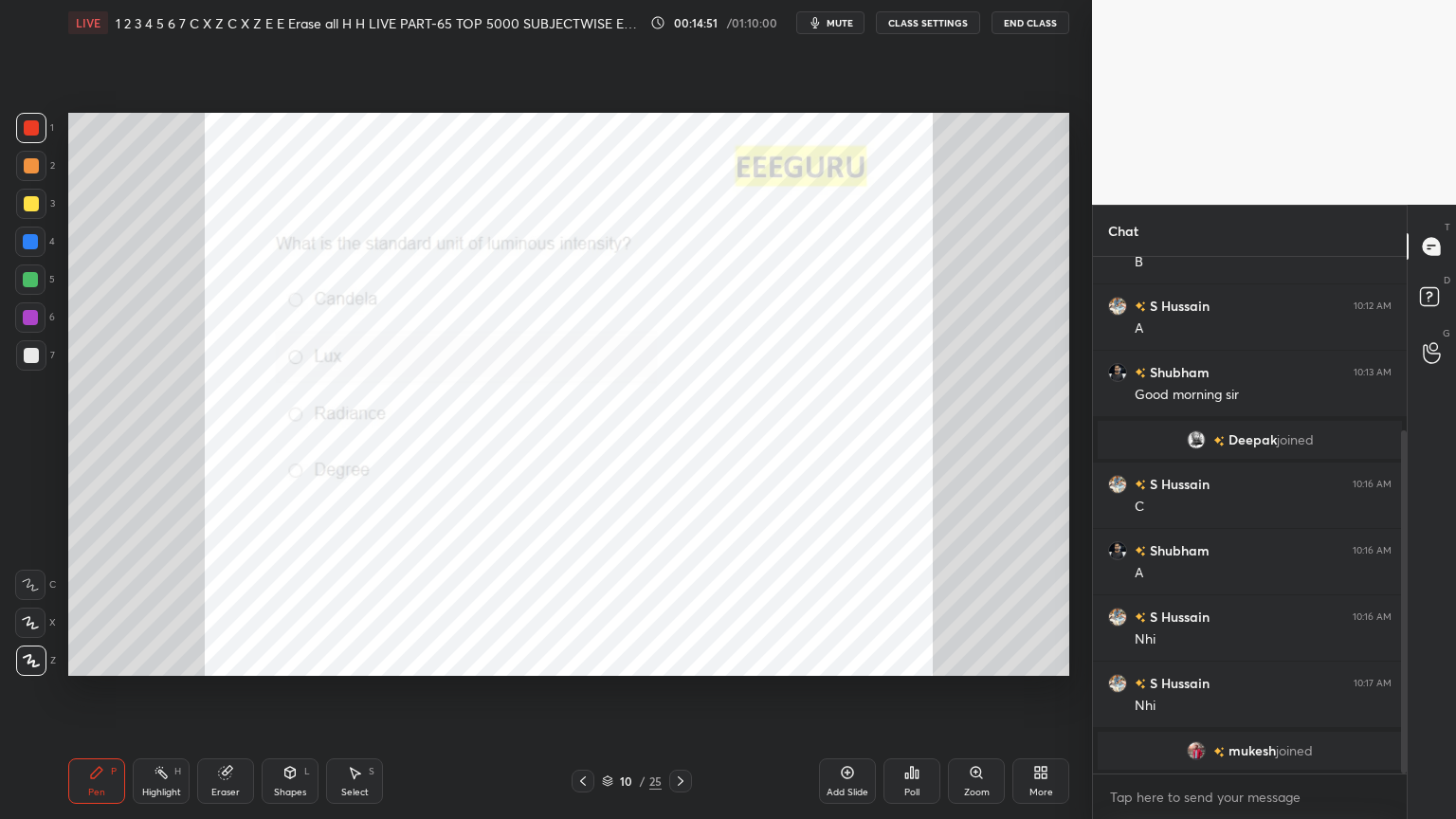 click on "Zoom" at bounding box center (976, 781) 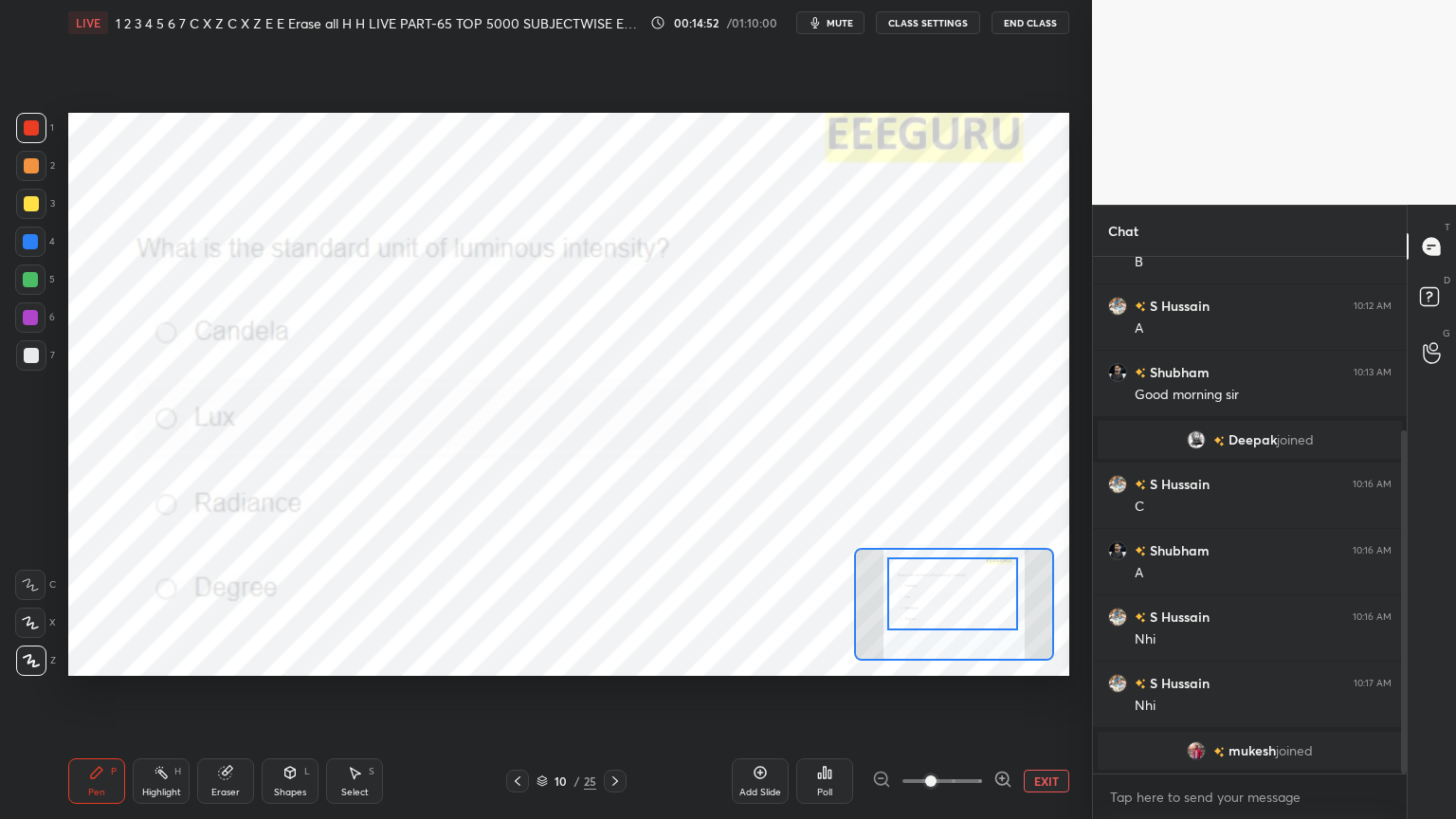 click at bounding box center (953, 593) 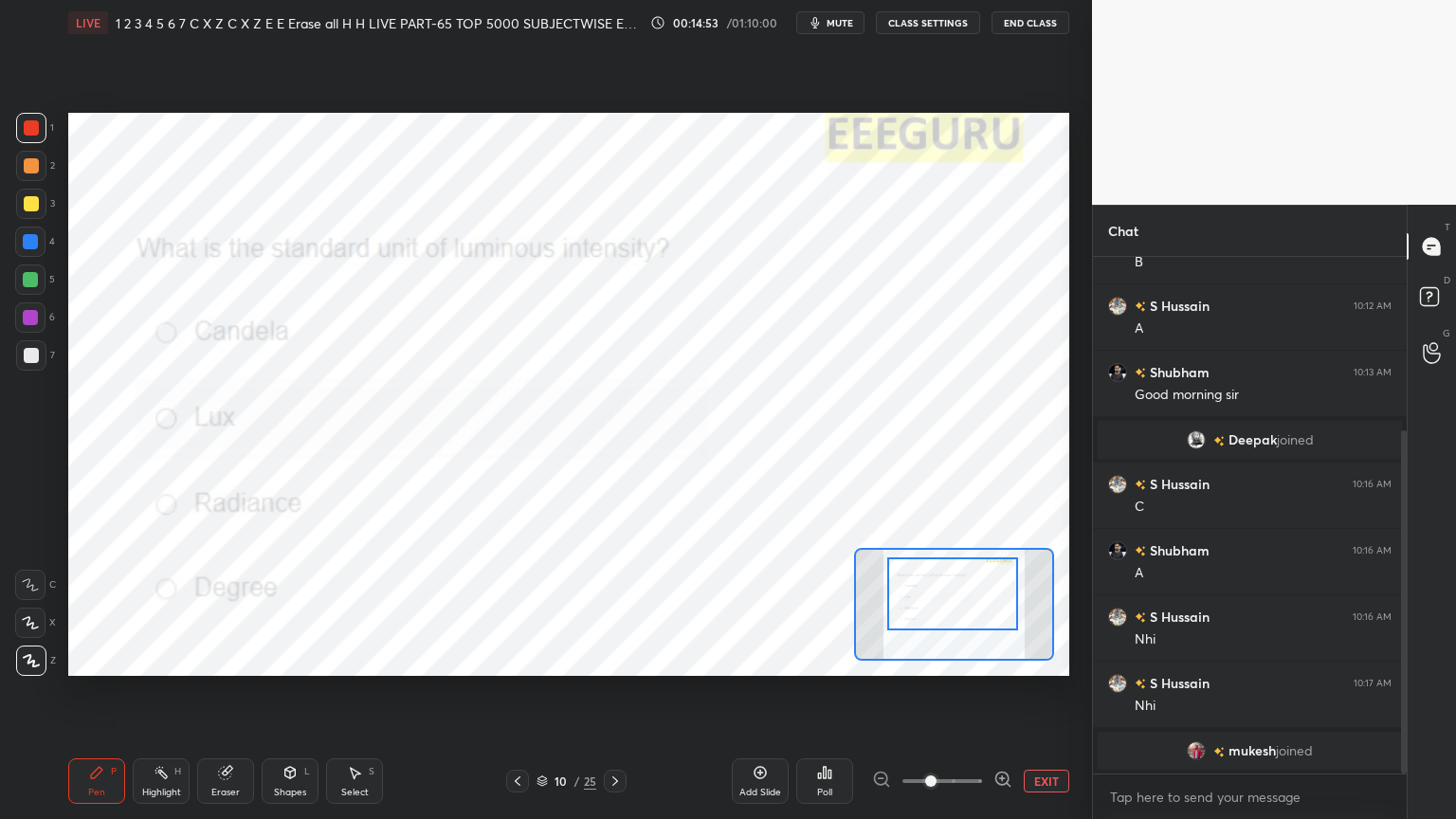 click on "Poll" at bounding box center (825, 781) 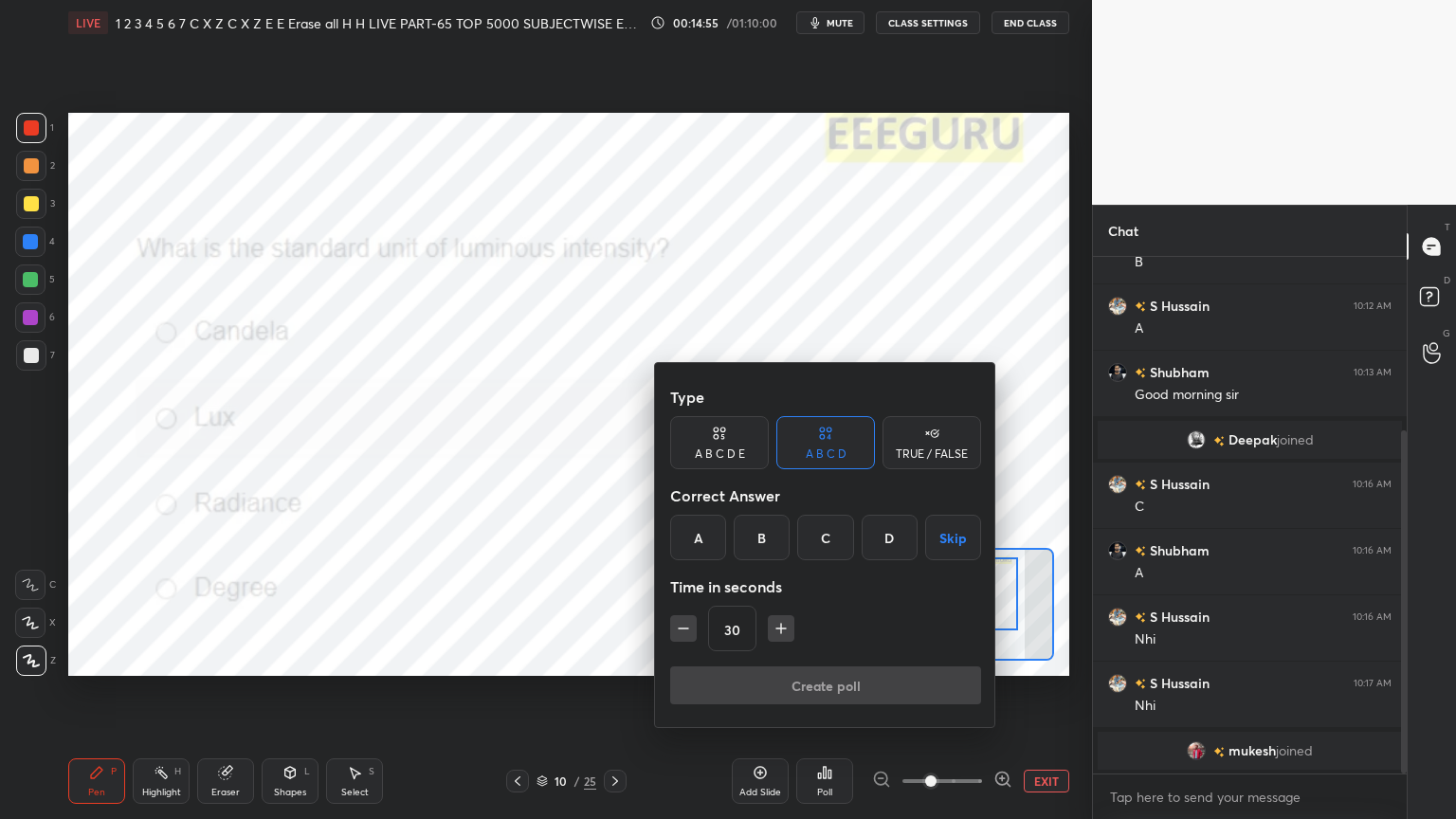 click on "A" at bounding box center [698, 537] 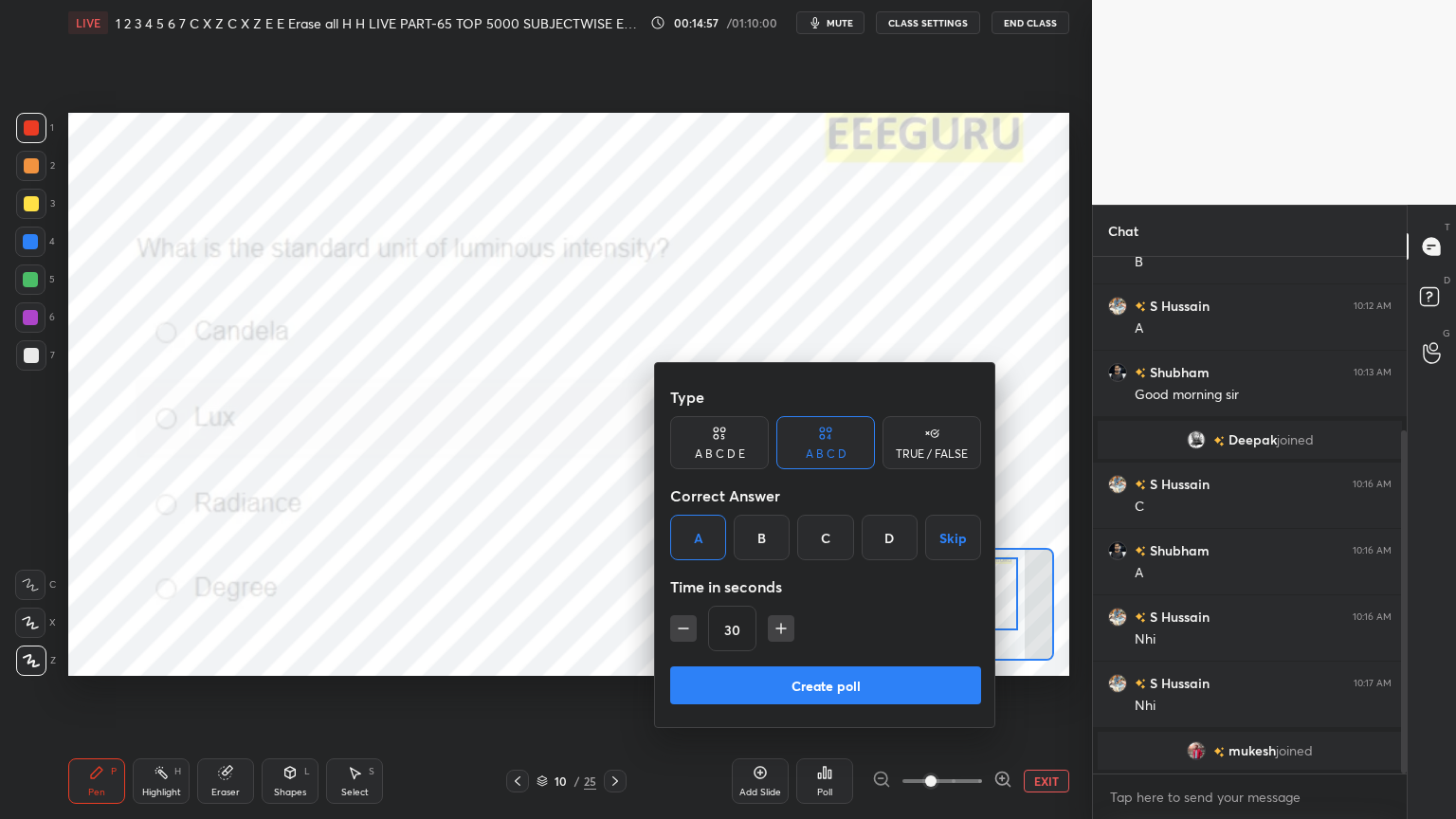 click on "Create poll" at bounding box center (826, 685) 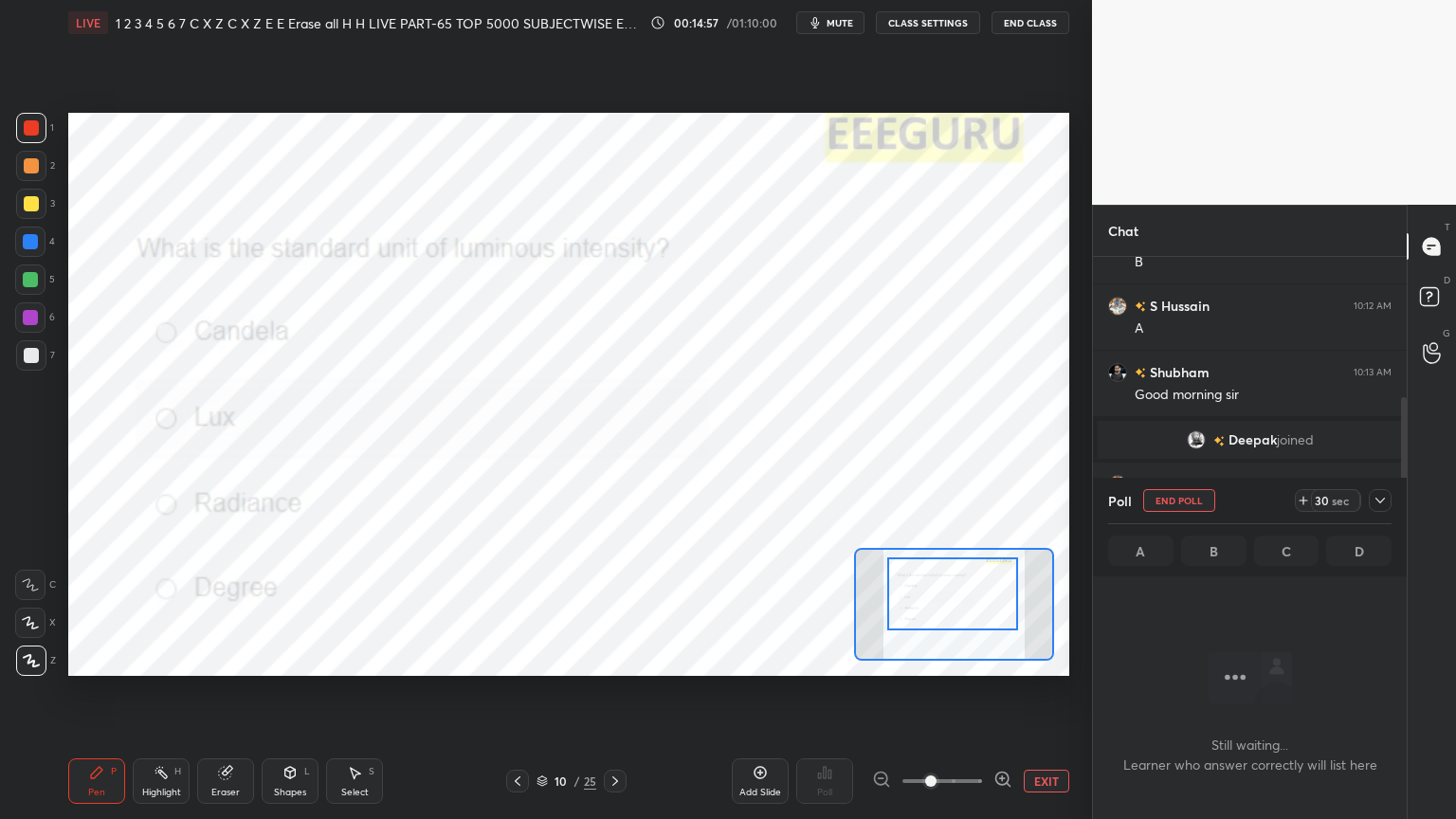 scroll, scrollTop: 417, scrollLeft: 308, axis: both 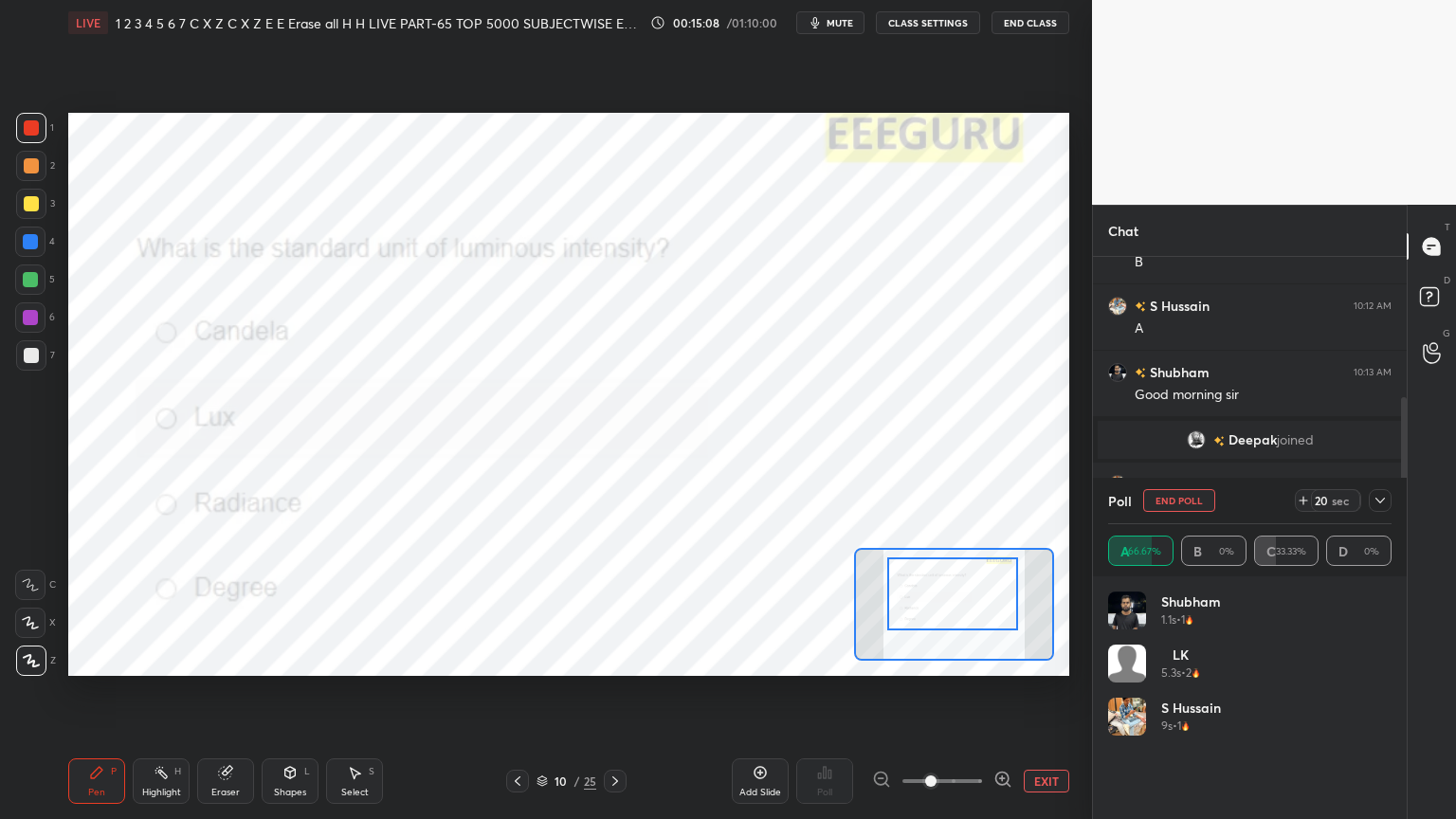 click on "mute" at bounding box center (840, 23) 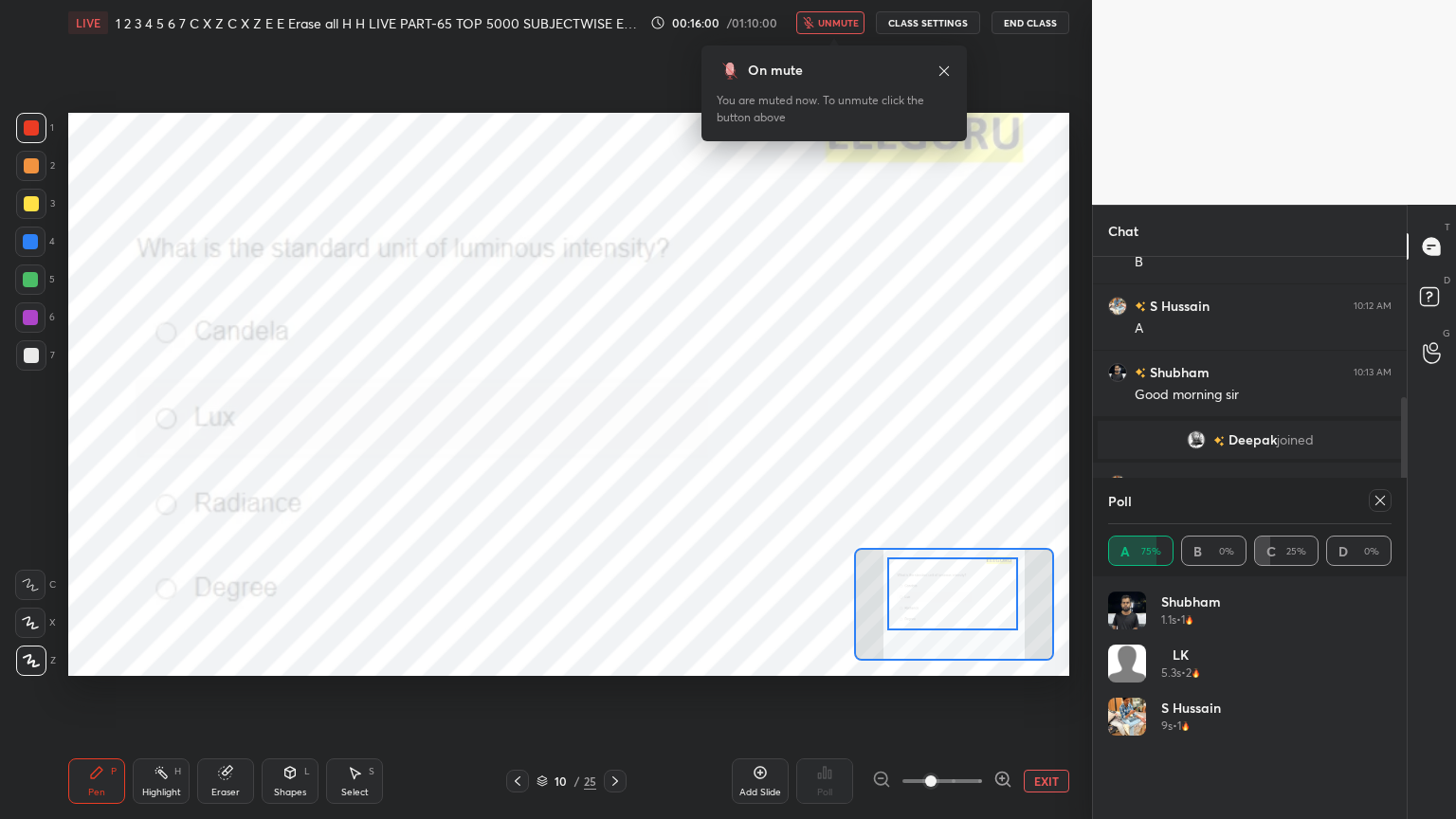 click on "unmute" at bounding box center (838, 23) 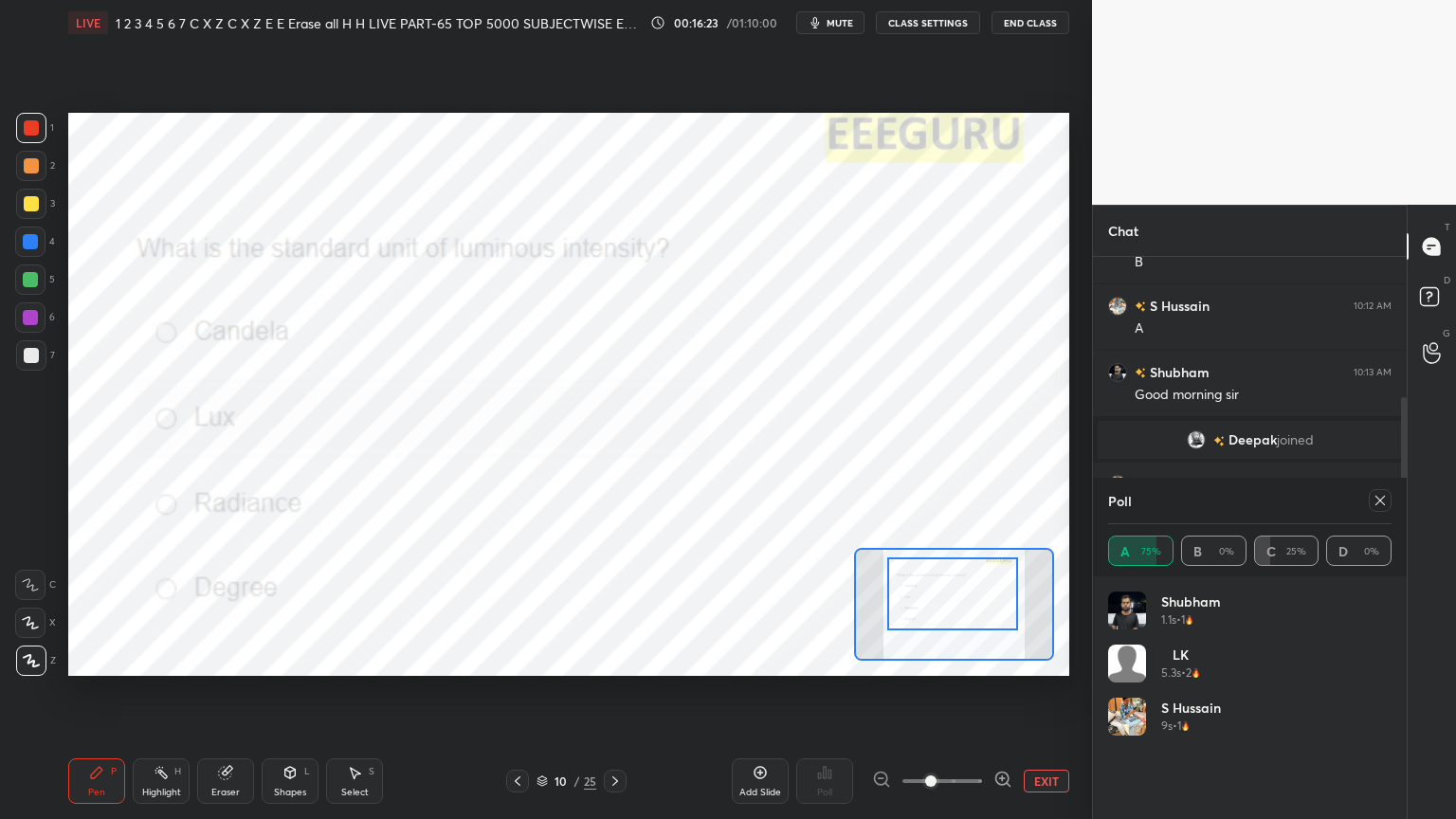 click on "Poll A 75% B 0% C 25% D 0%" at bounding box center (1249, 527) 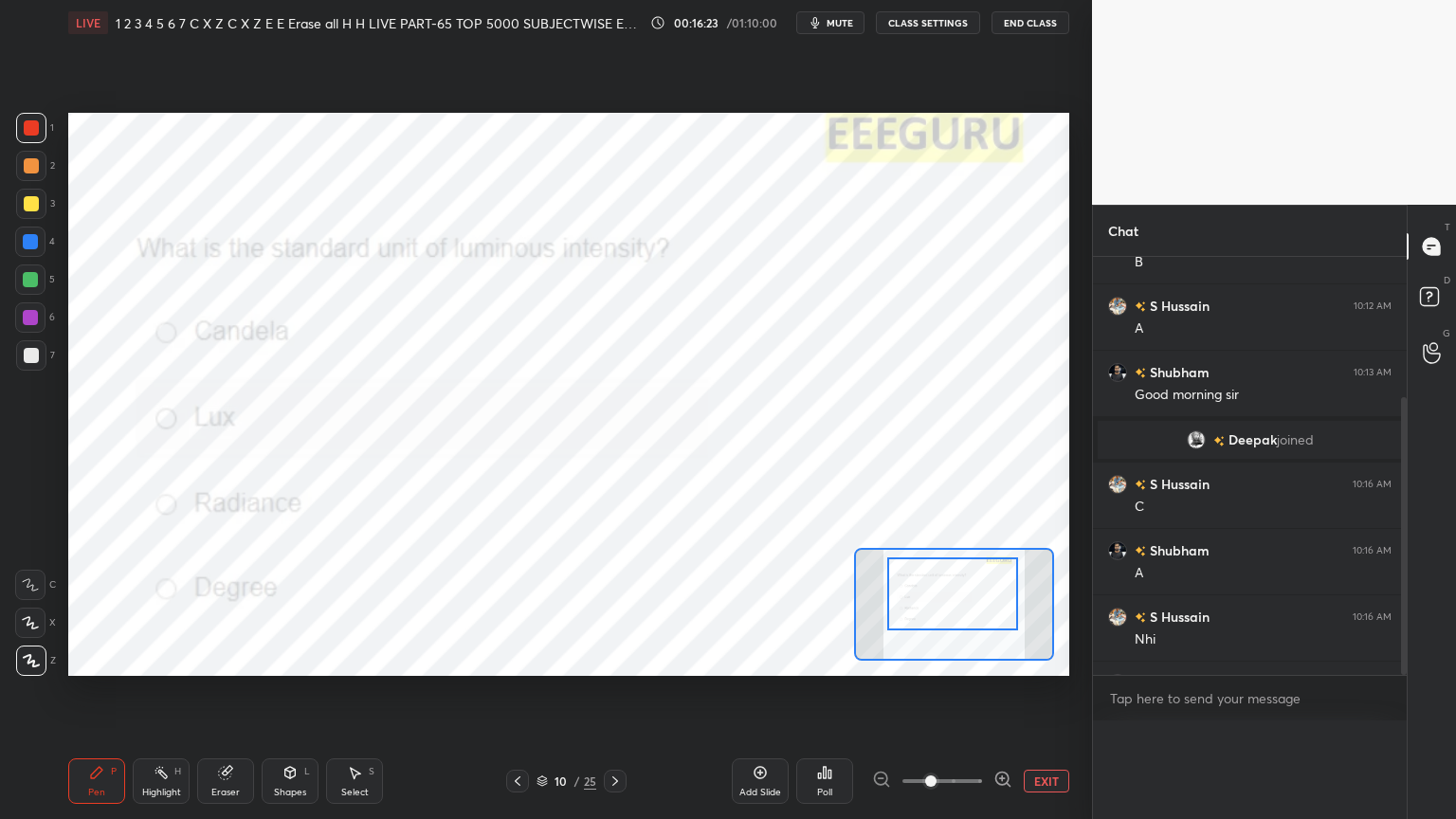 scroll, scrollTop: 0, scrollLeft: 0, axis: both 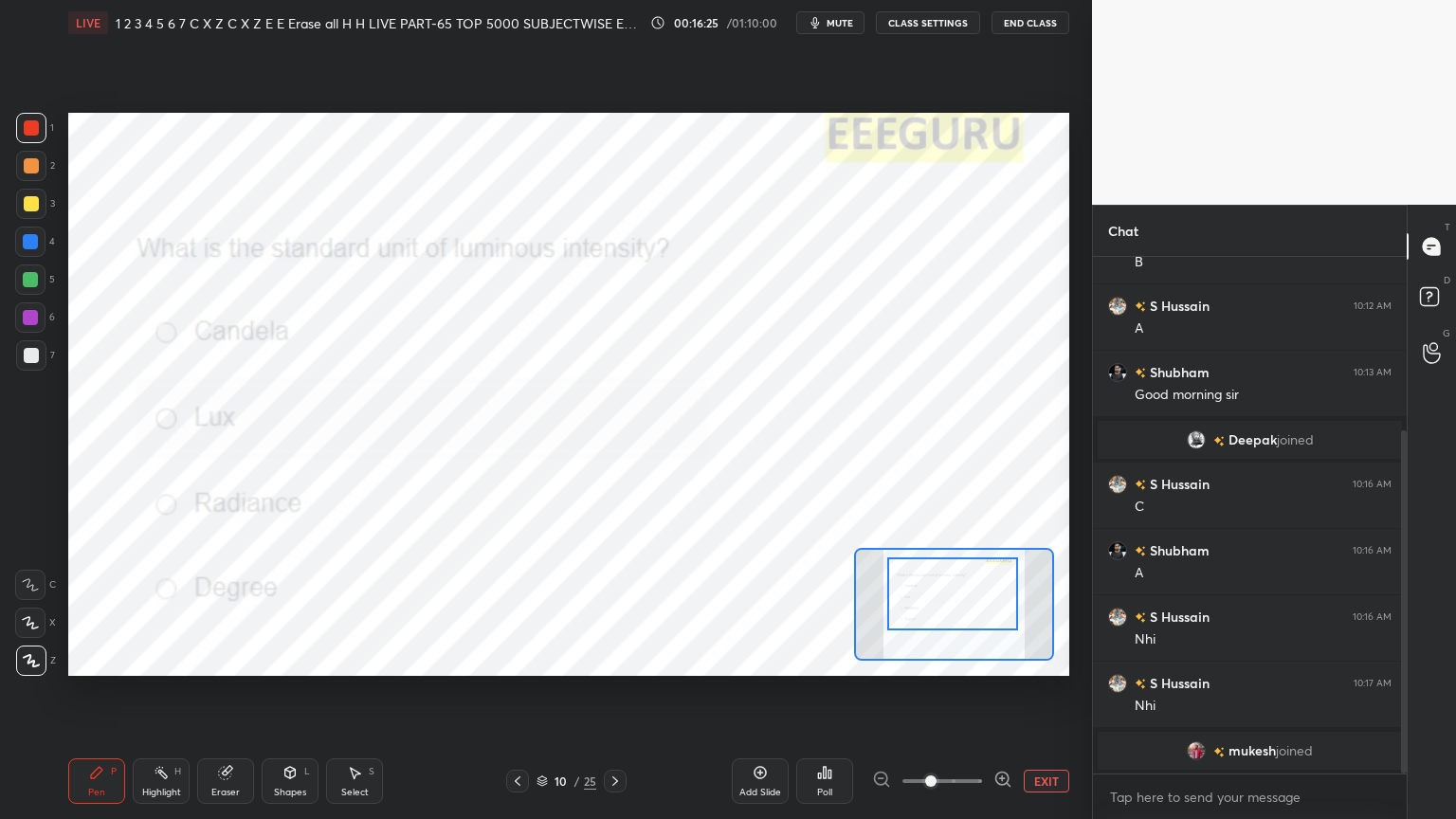 click on "10 / 25" at bounding box center [566, 781] 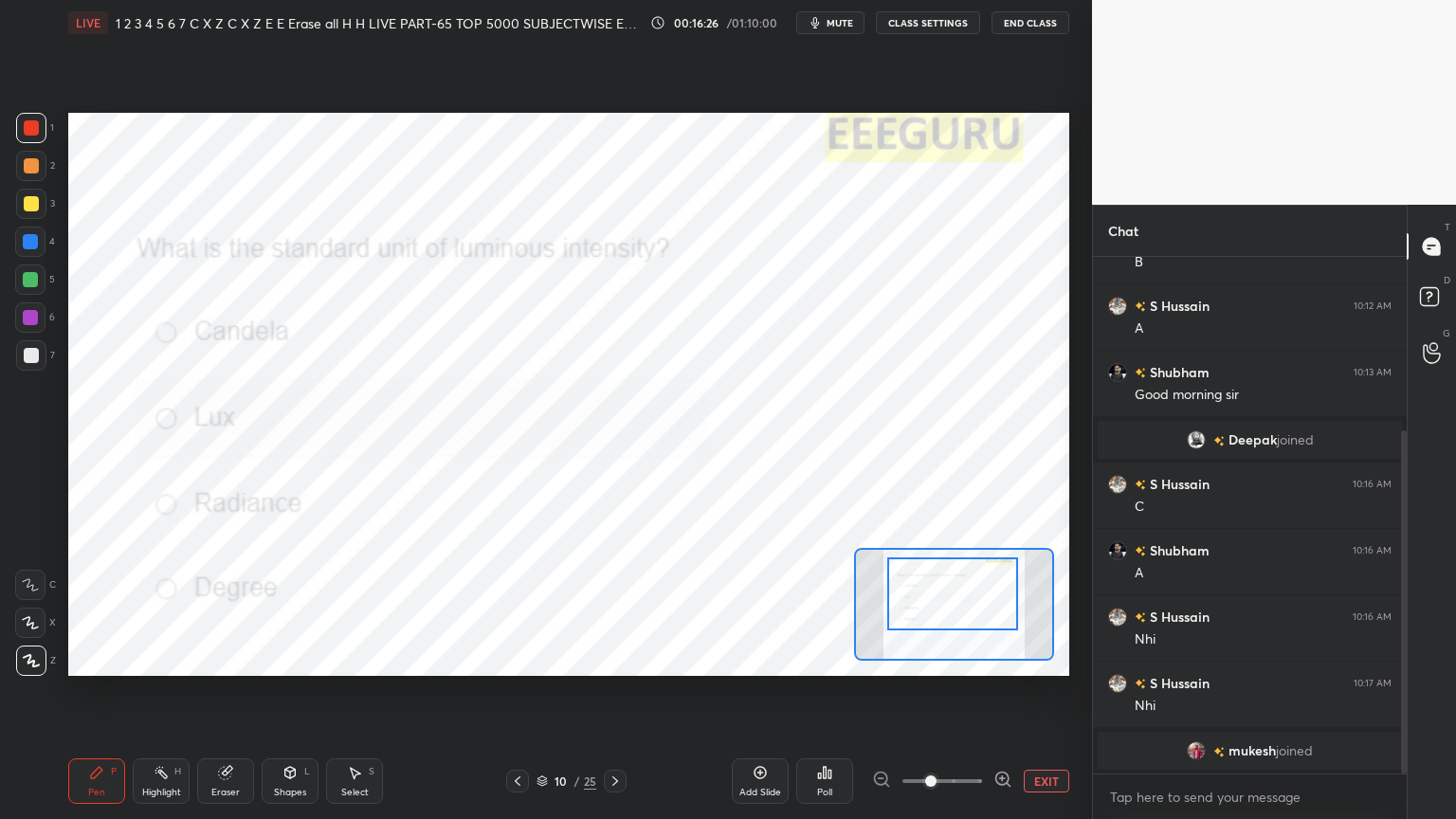 click at bounding box center (615, 781) 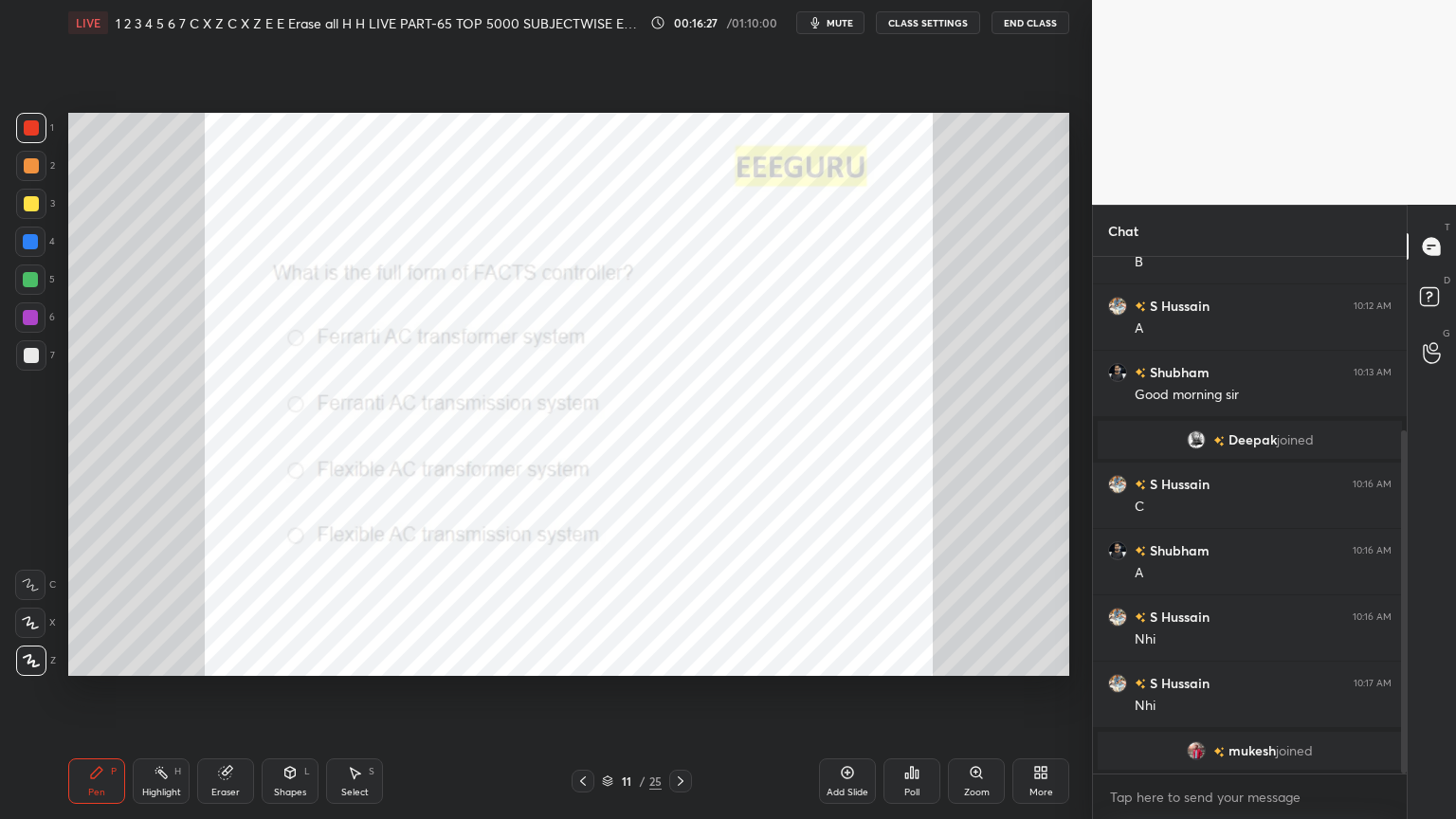 click on "Zoom" at bounding box center (976, 781) 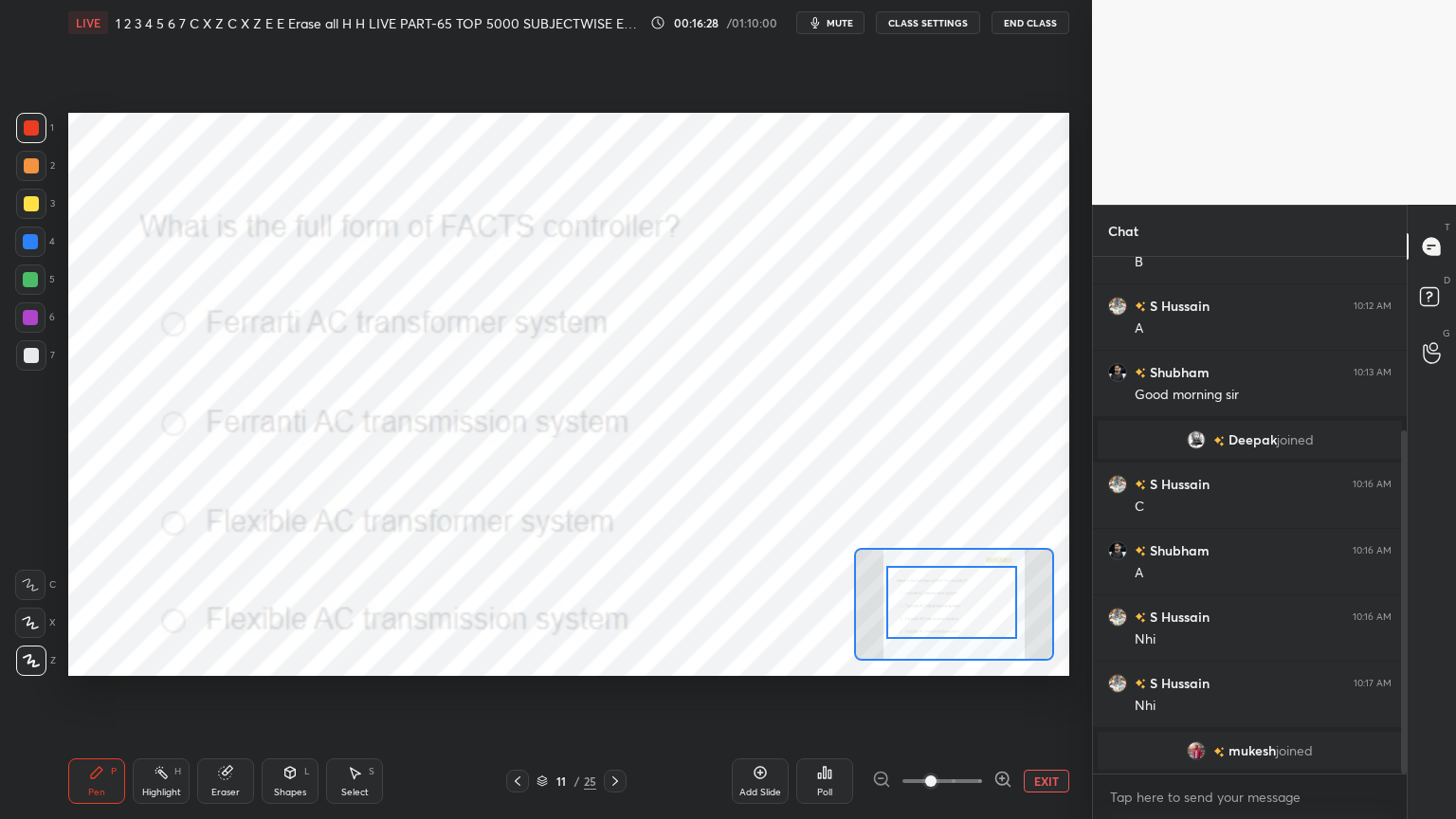 drag, startPoint x: 1003, startPoint y: 628, endPoint x: 1001, endPoint y: 610, distance: 18.11077 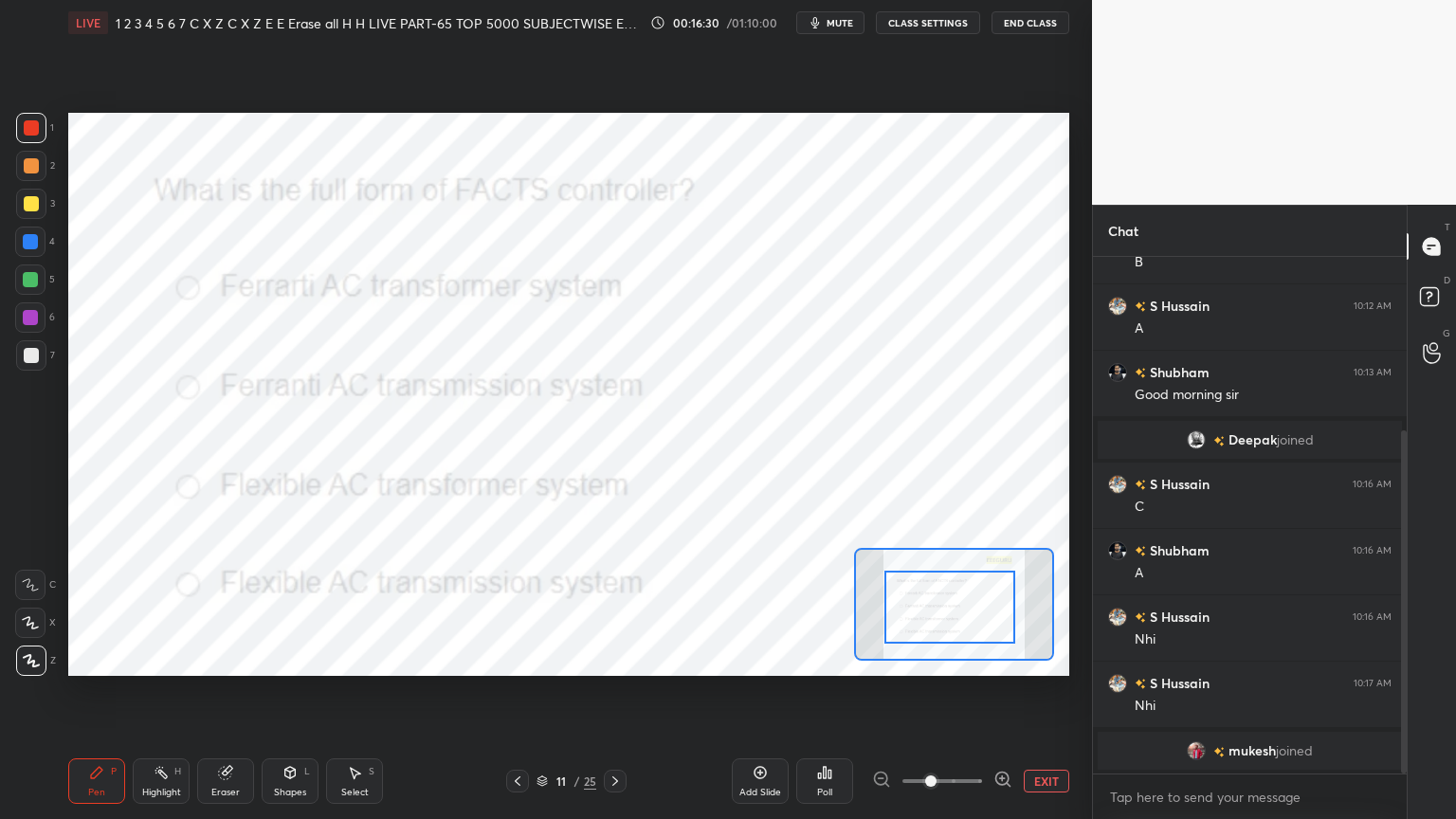 click at bounding box center [950, 607] 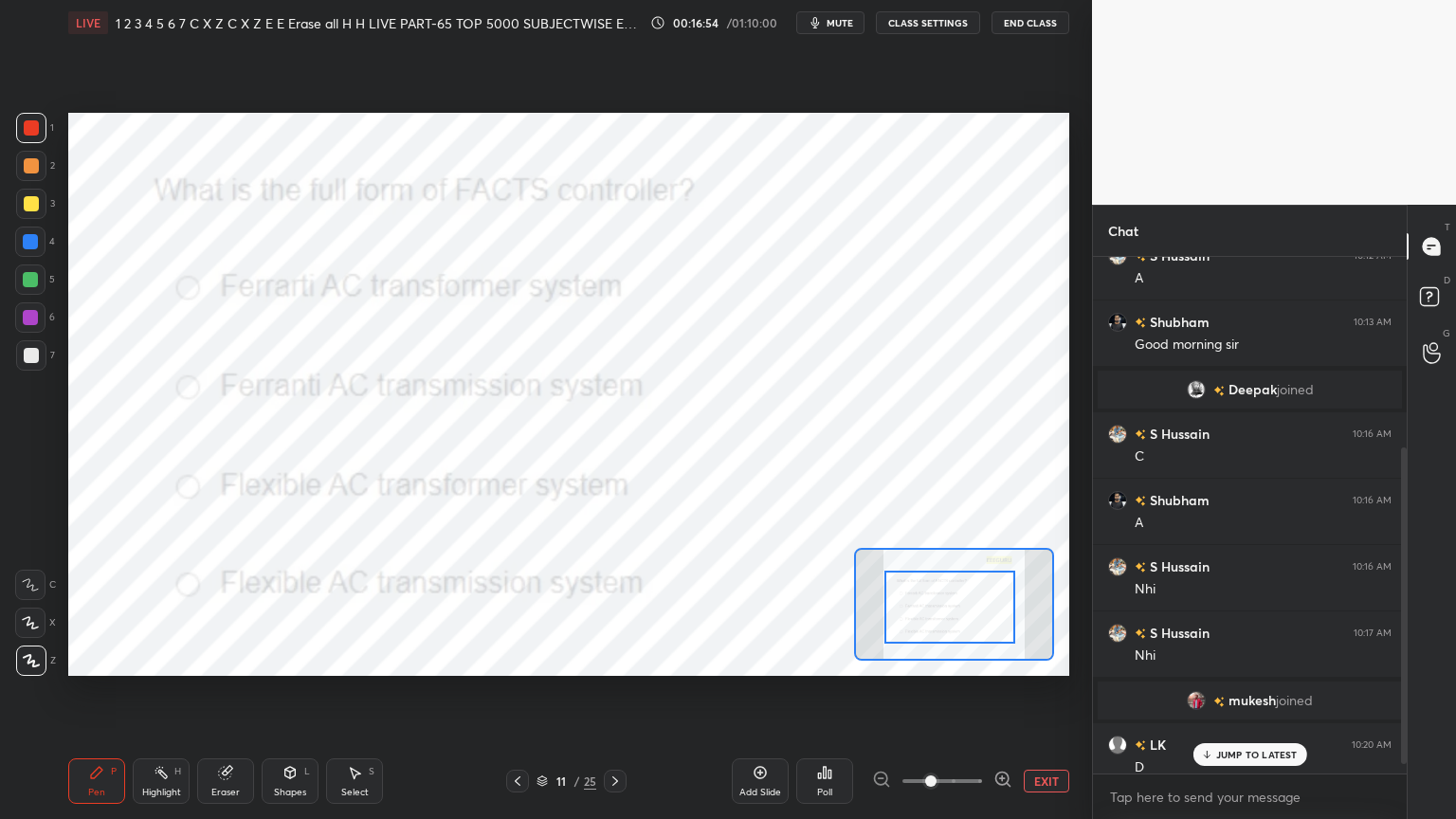 scroll, scrollTop: 393, scrollLeft: 0, axis: vertical 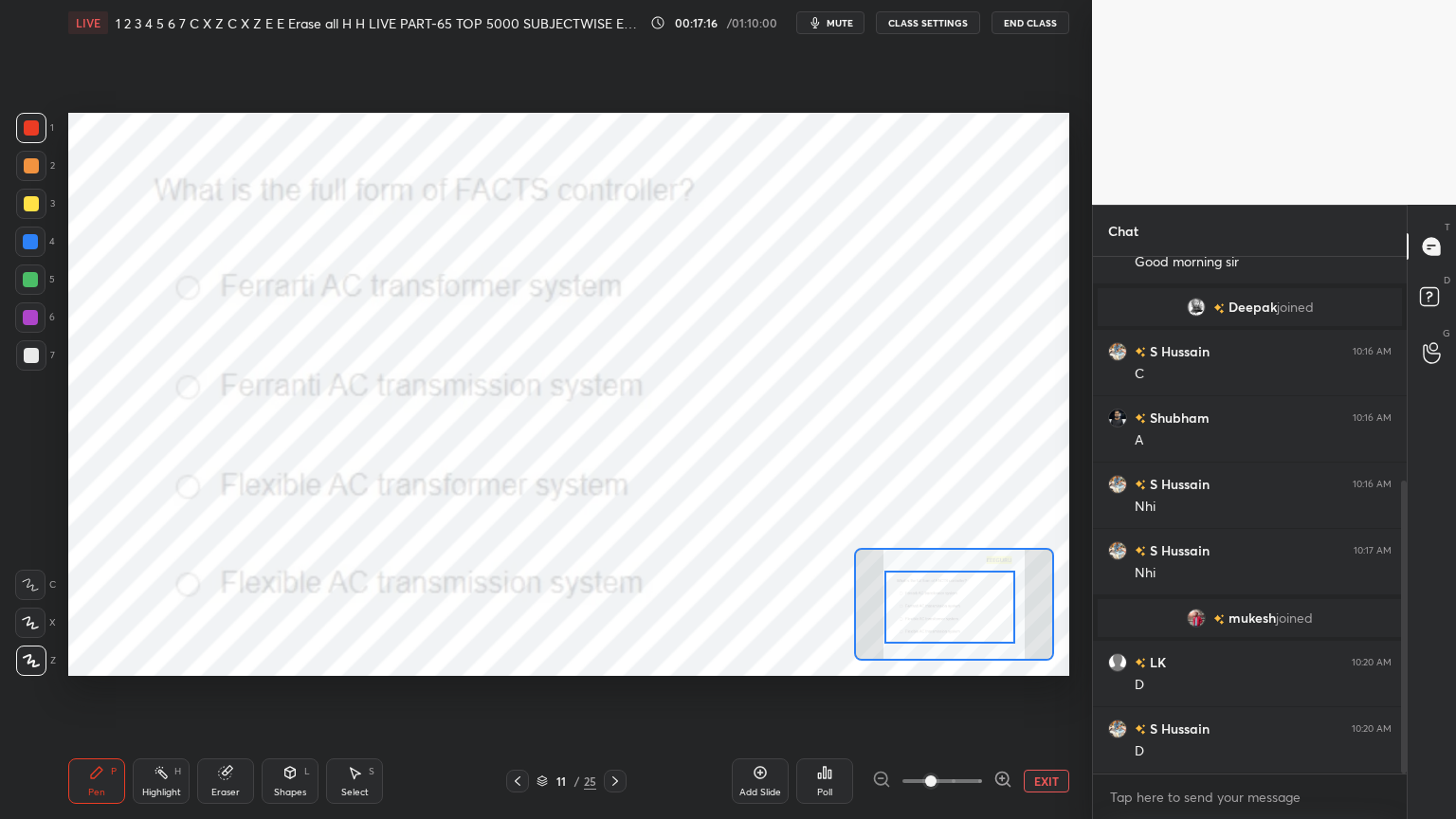 click on "Eraser" at bounding box center [226, 792] 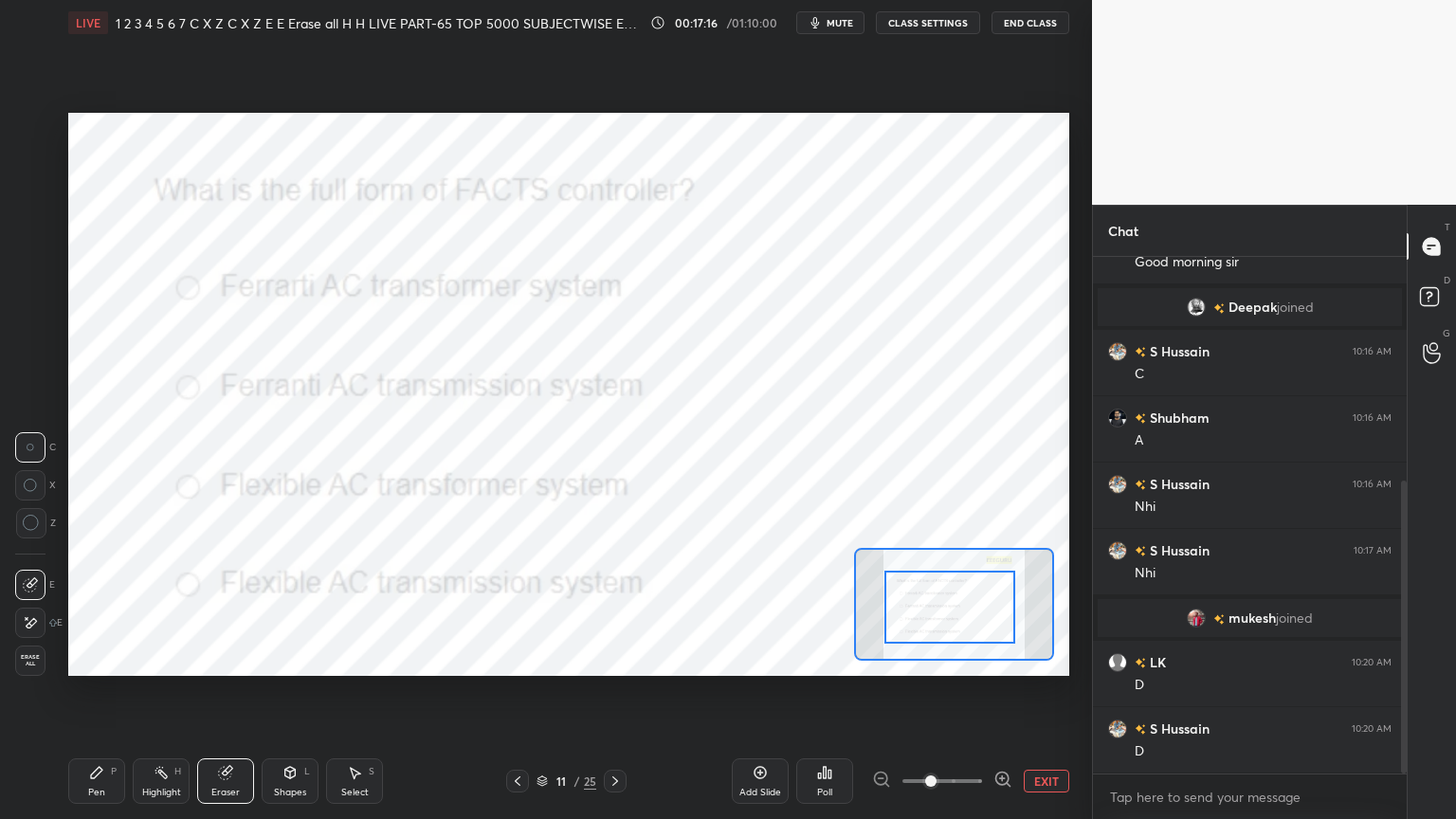 click on "Erase all" at bounding box center (30, 661) 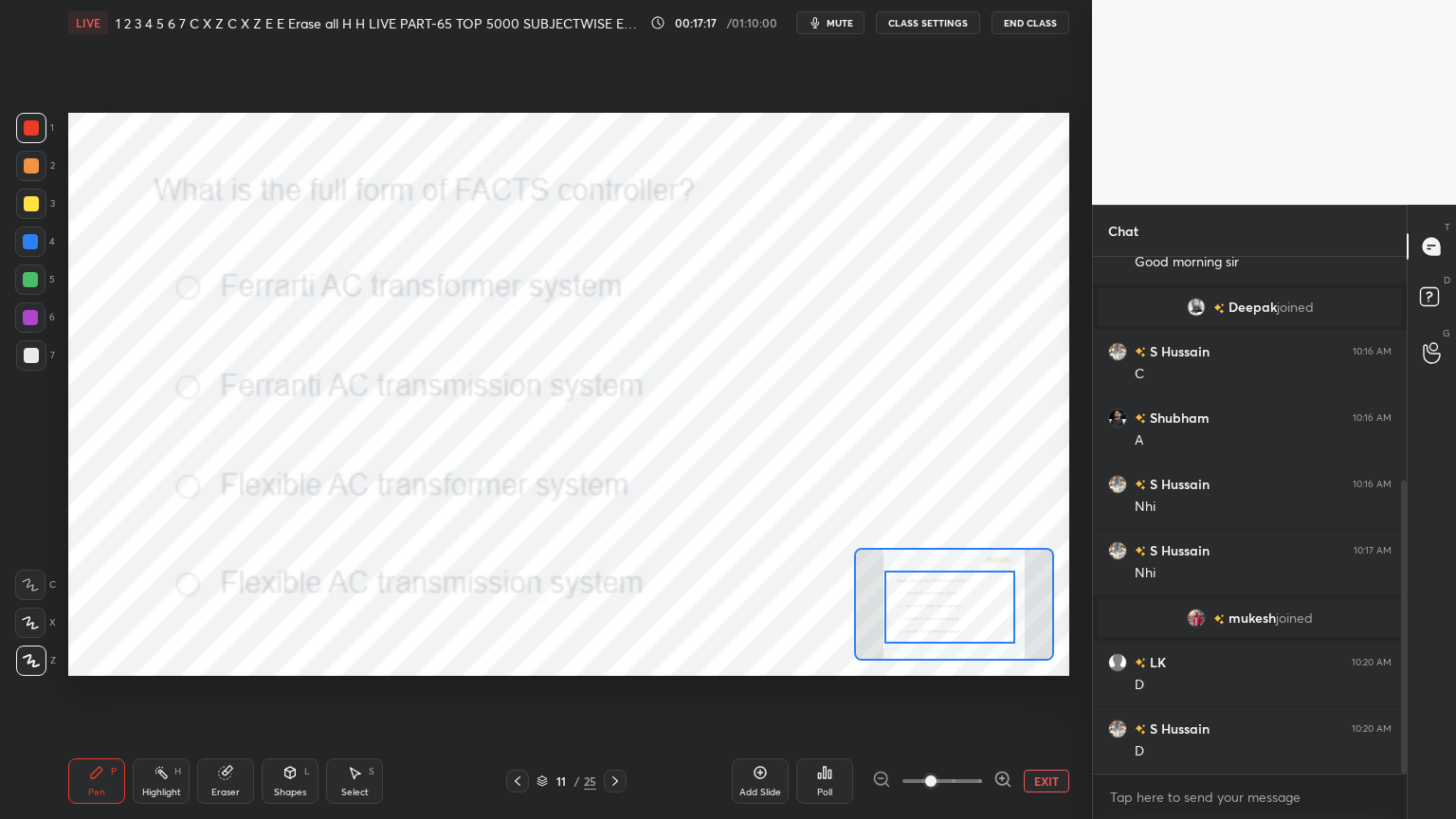 click on "Pen P" at bounding box center (97, 781) 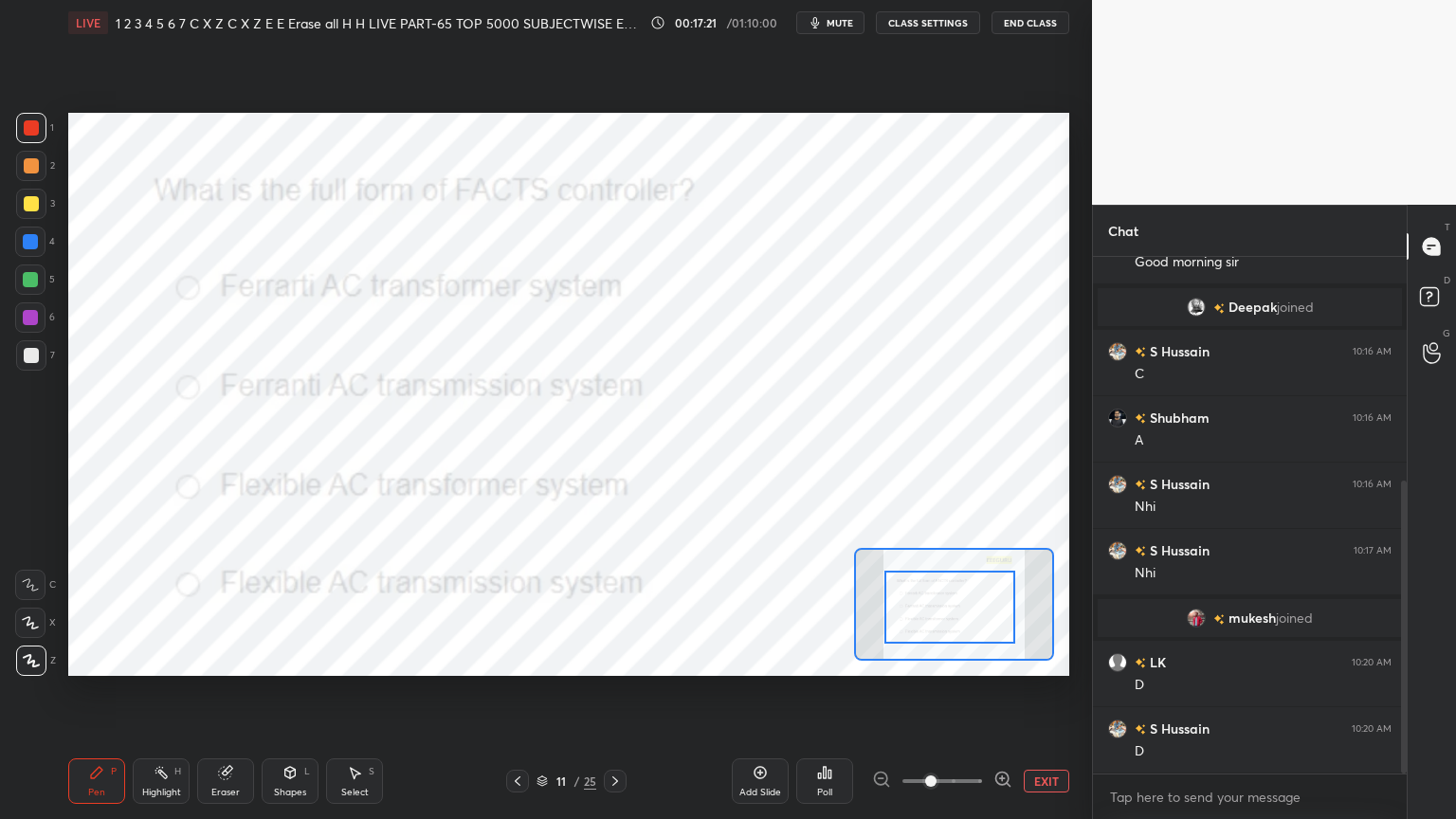 click 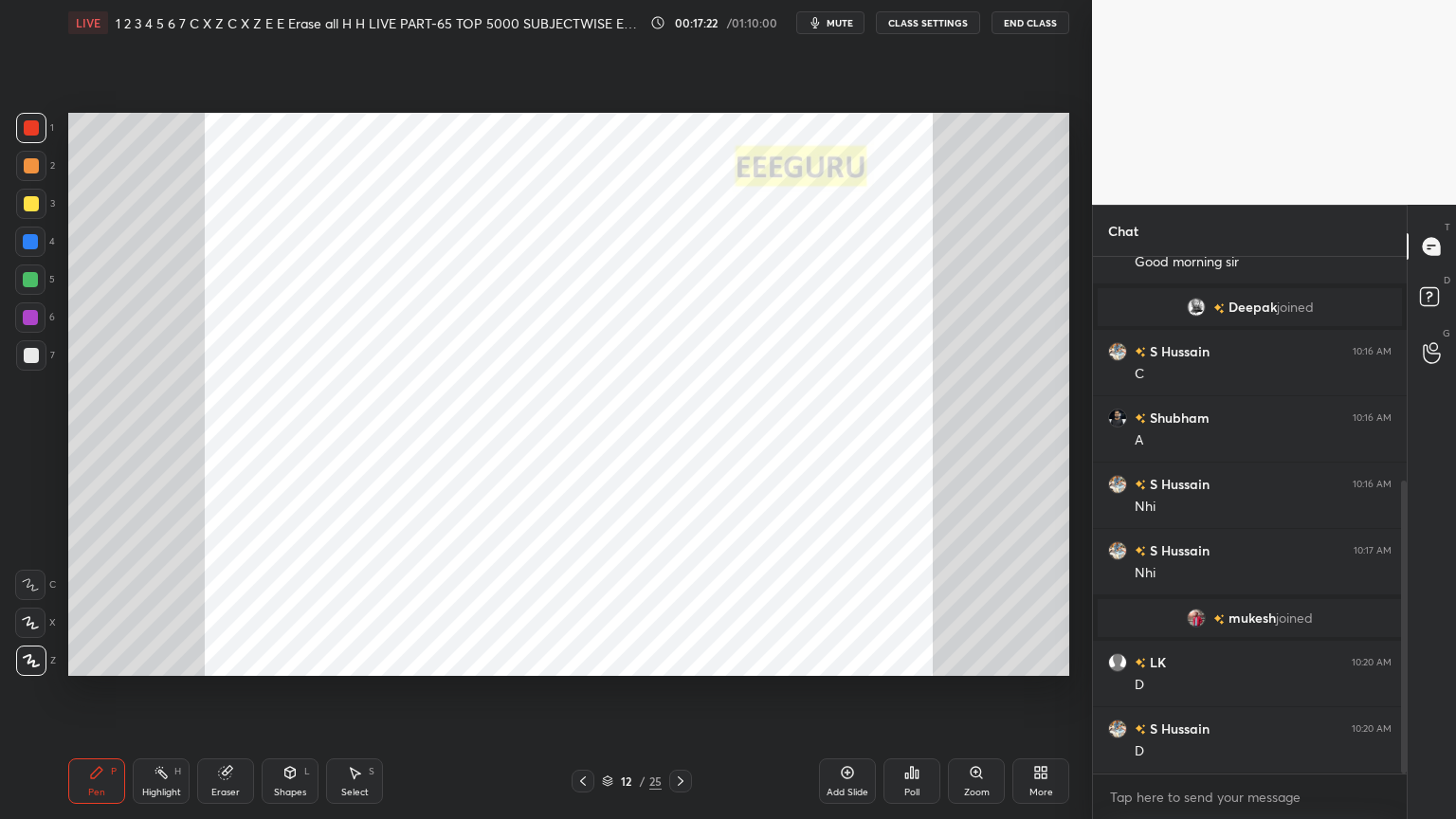 click 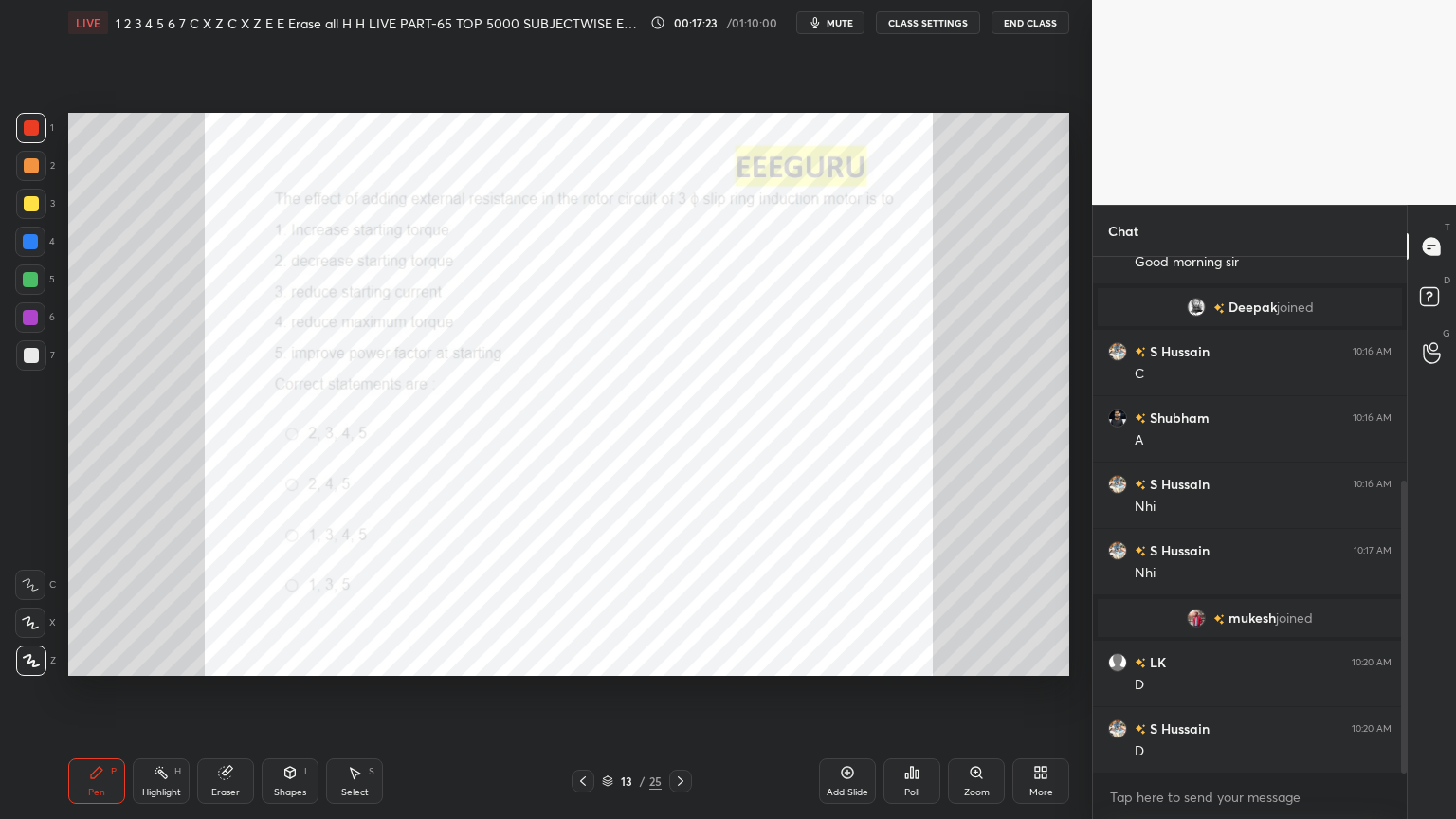 click on "13 / 25" at bounding box center (631, 781) 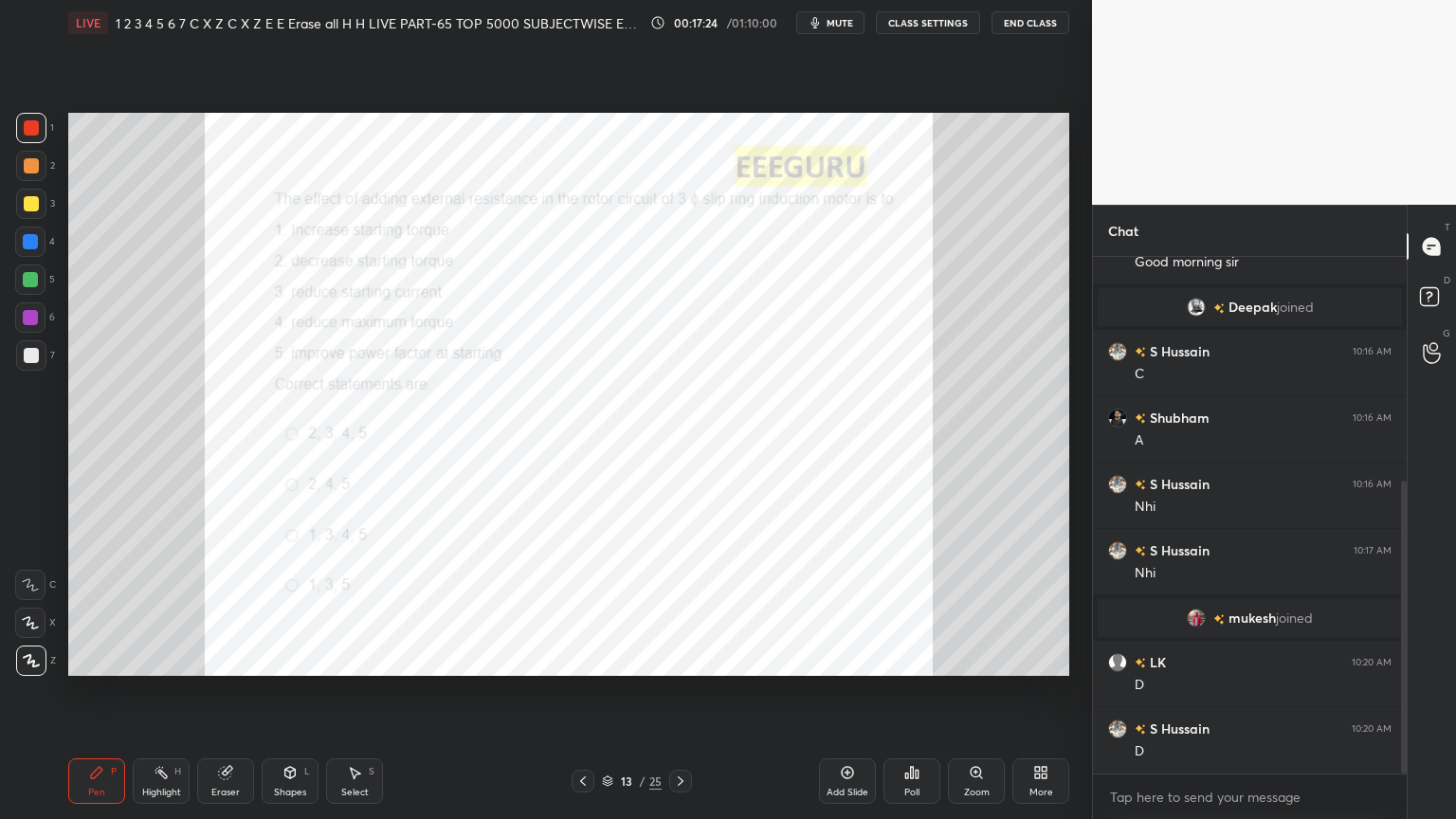 click 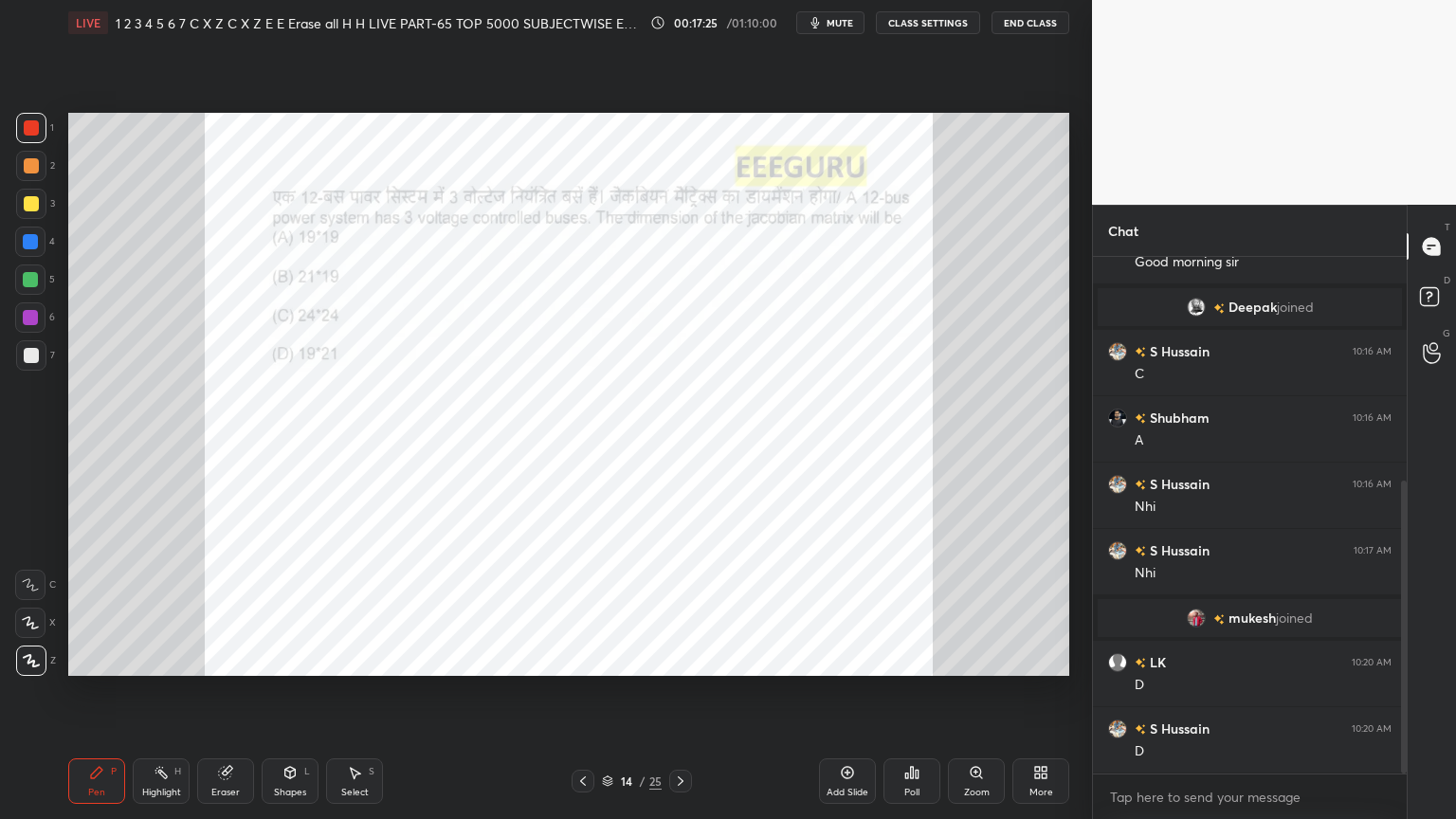 click 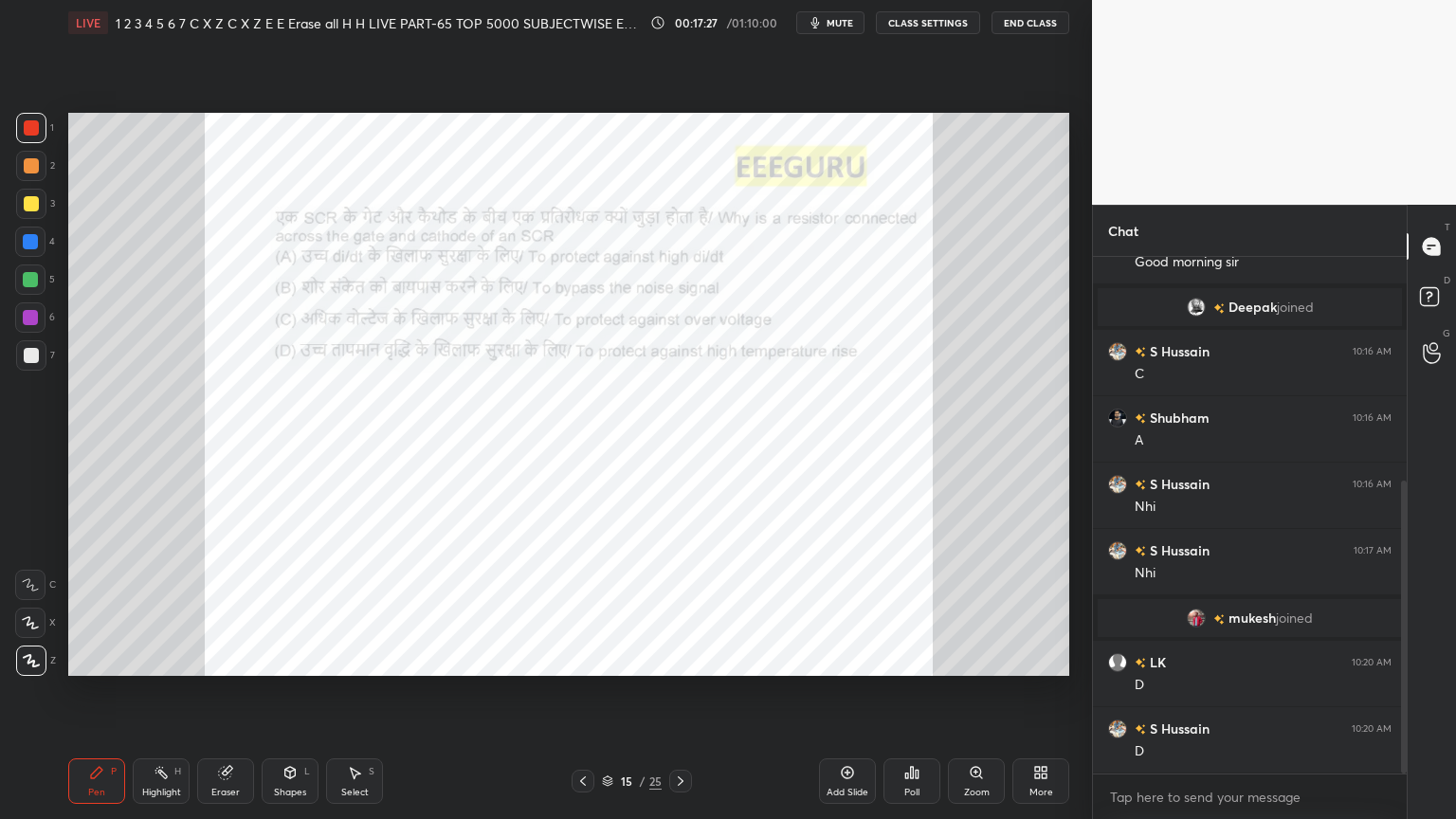 click on "Zoom" at bounding box center [976, 792] 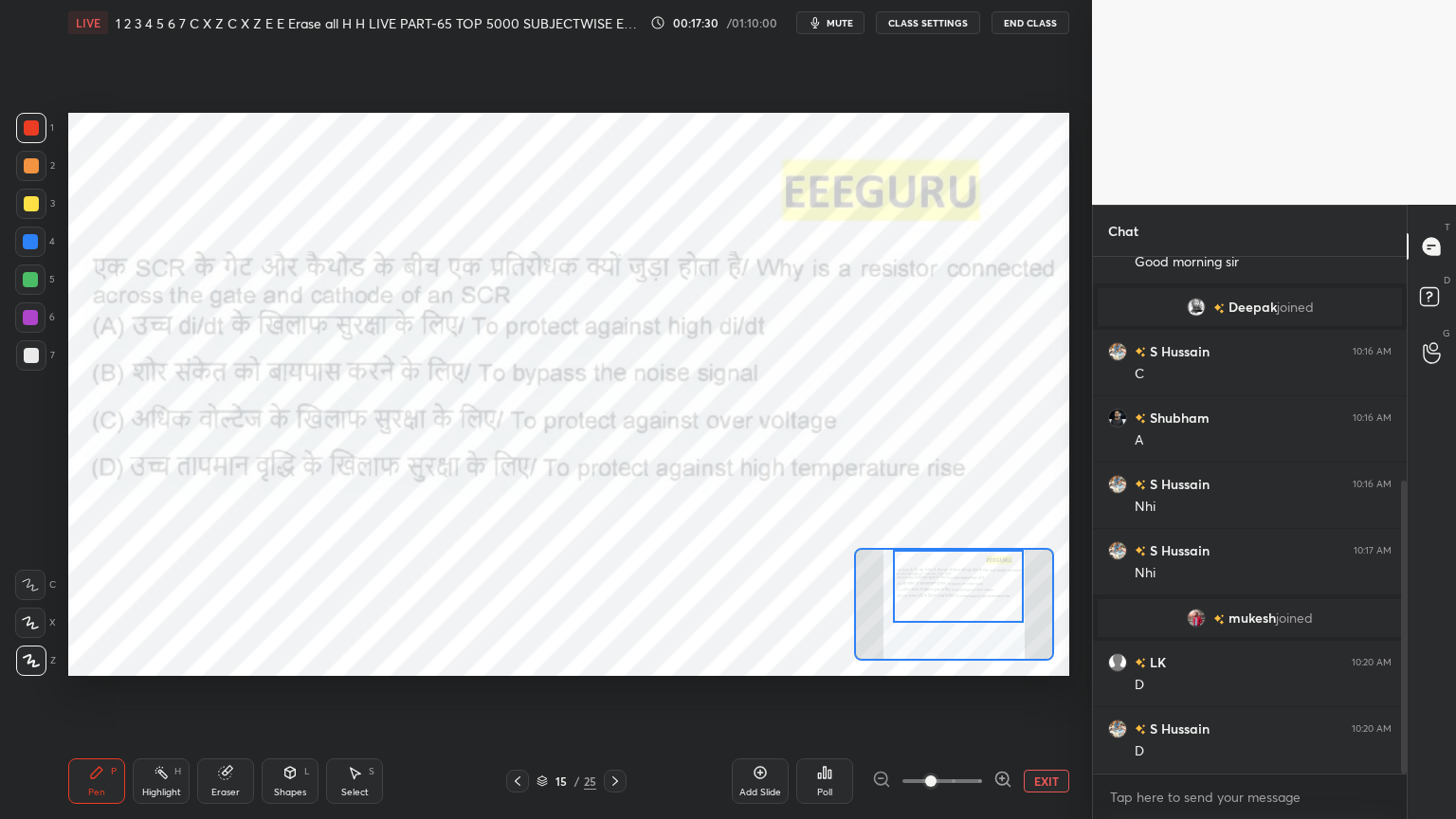 drag, startPoint x: 982, startPoint y: 610, endPoint x: 983, endPoint y: 599, distance: 11.045361 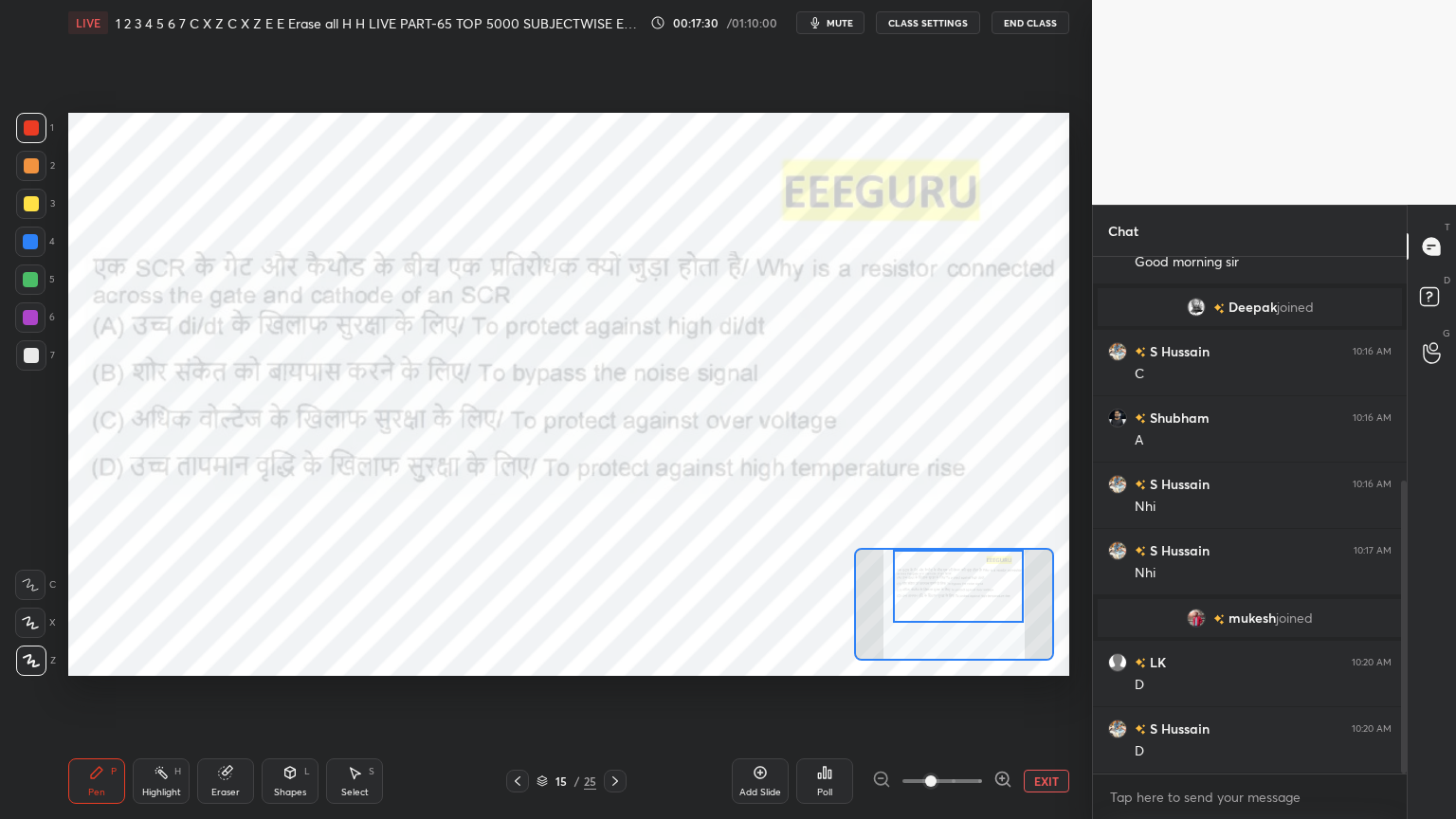 click at bounding box center (958, 586) 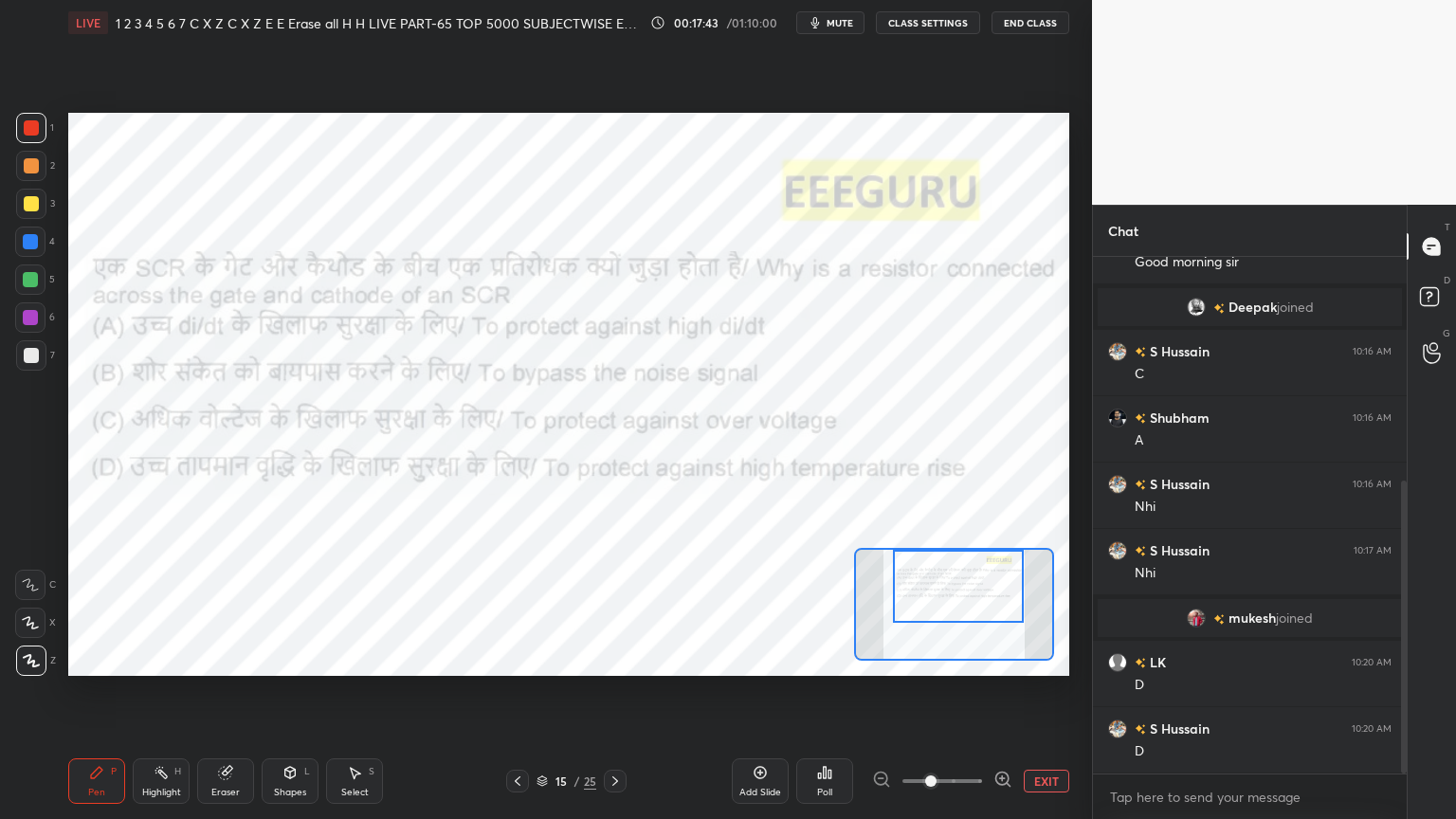 click on "Poll" at bounding box center [825, 792] 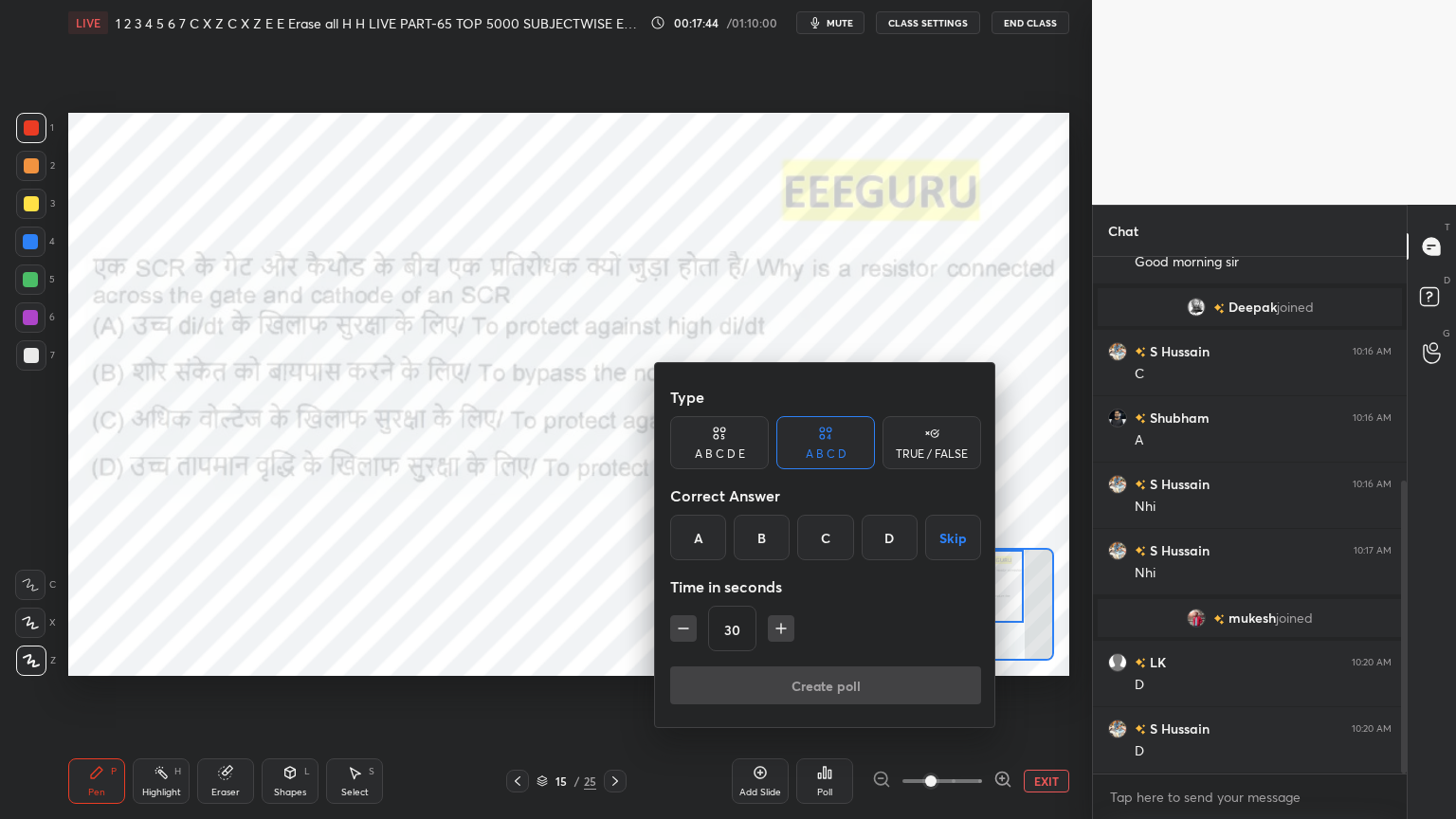 click on "C" at bounding box center (825, 537) 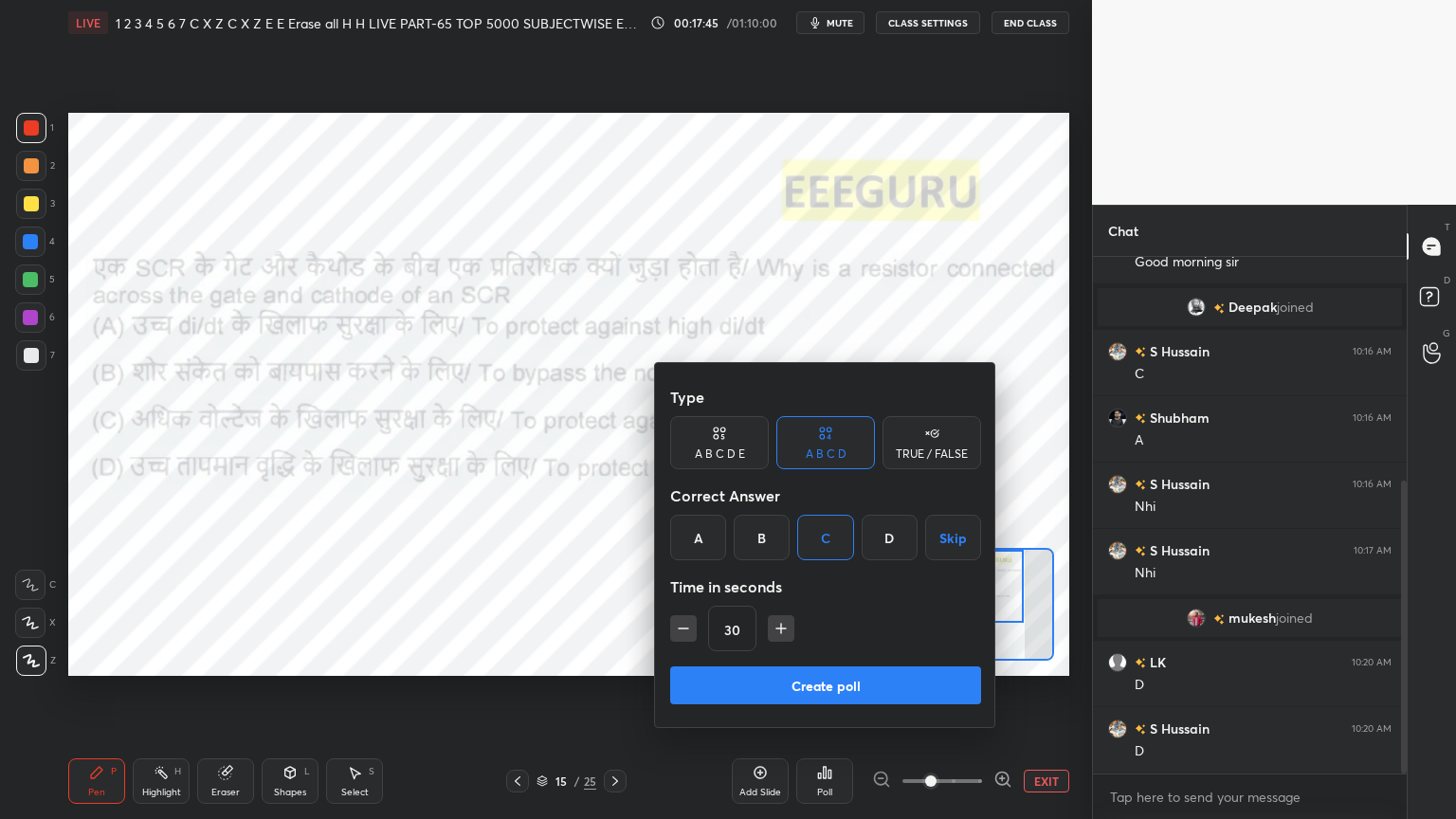 click 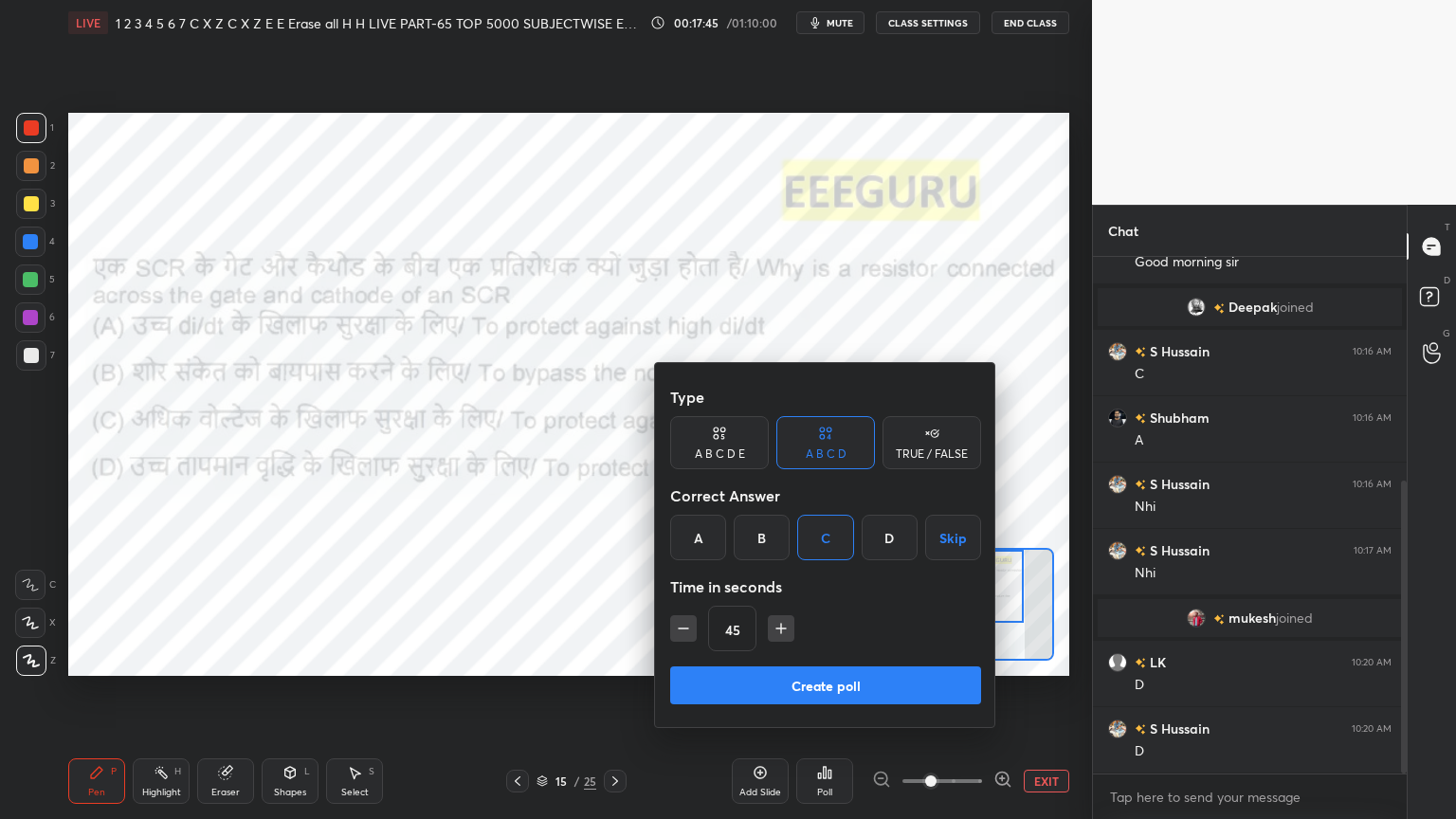 click on "Create poll" at bounding box center (826, 685) 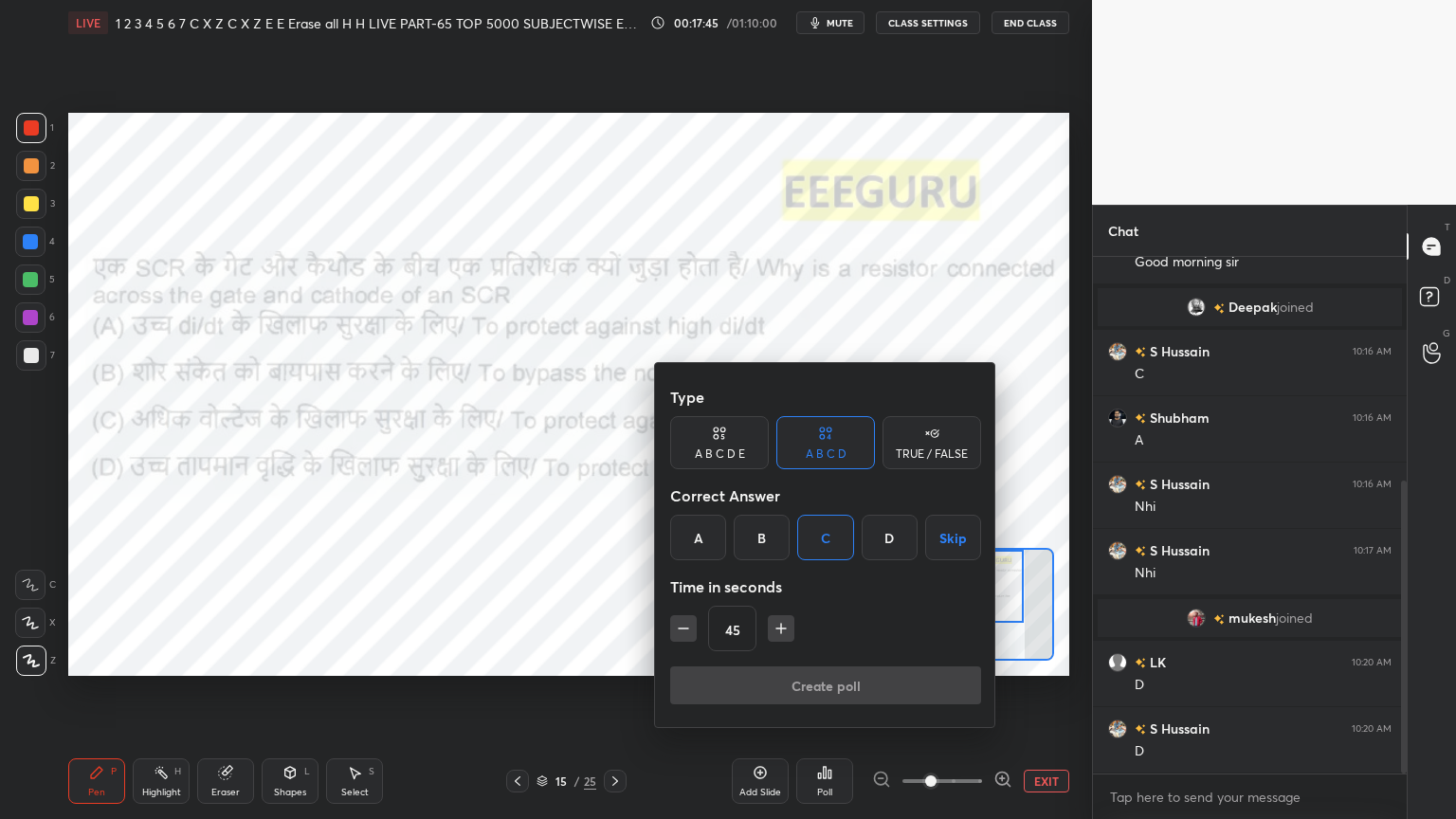 scroll, scrollTop: 470, scrollLeft: 308, axis: both 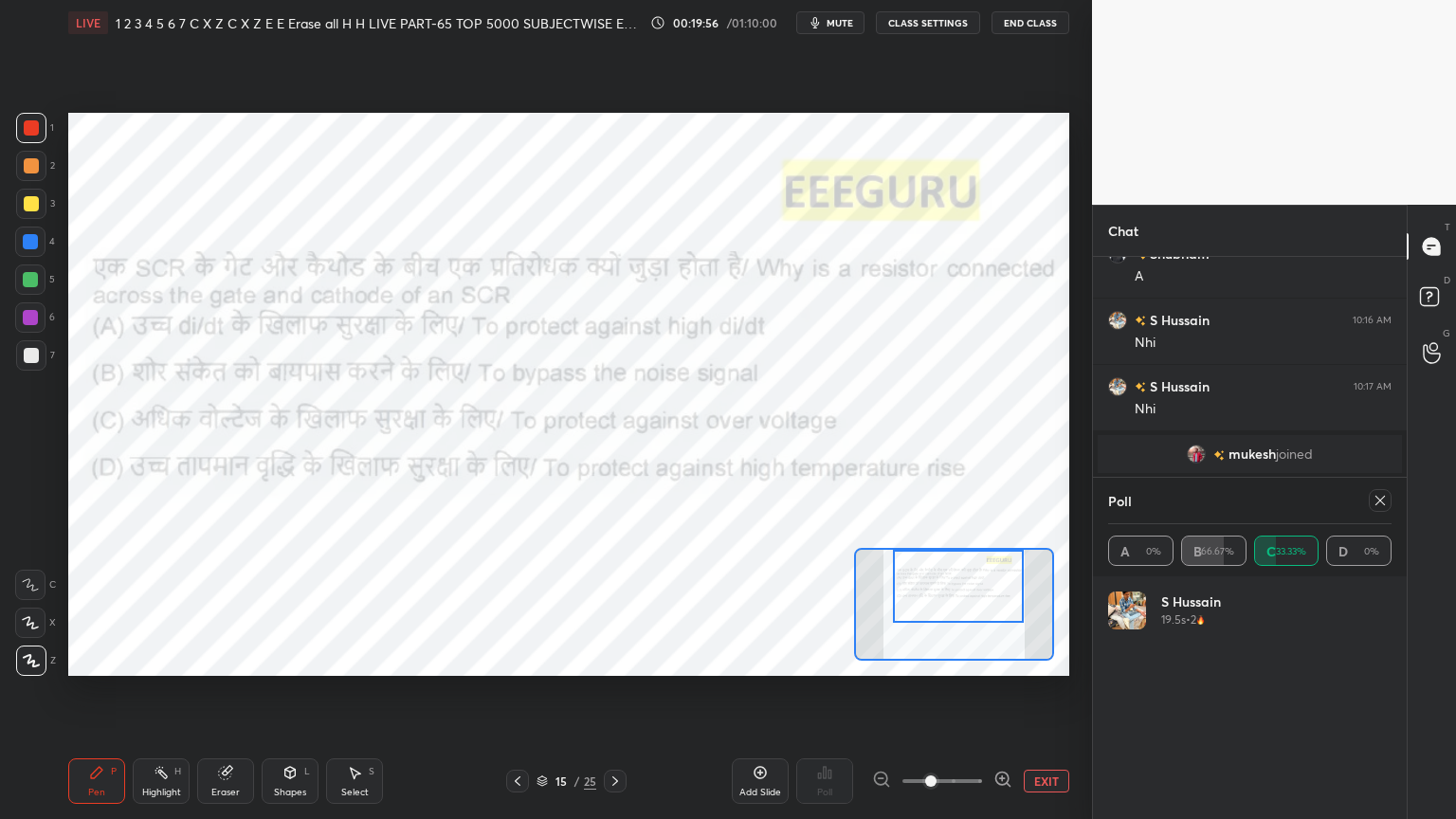 click 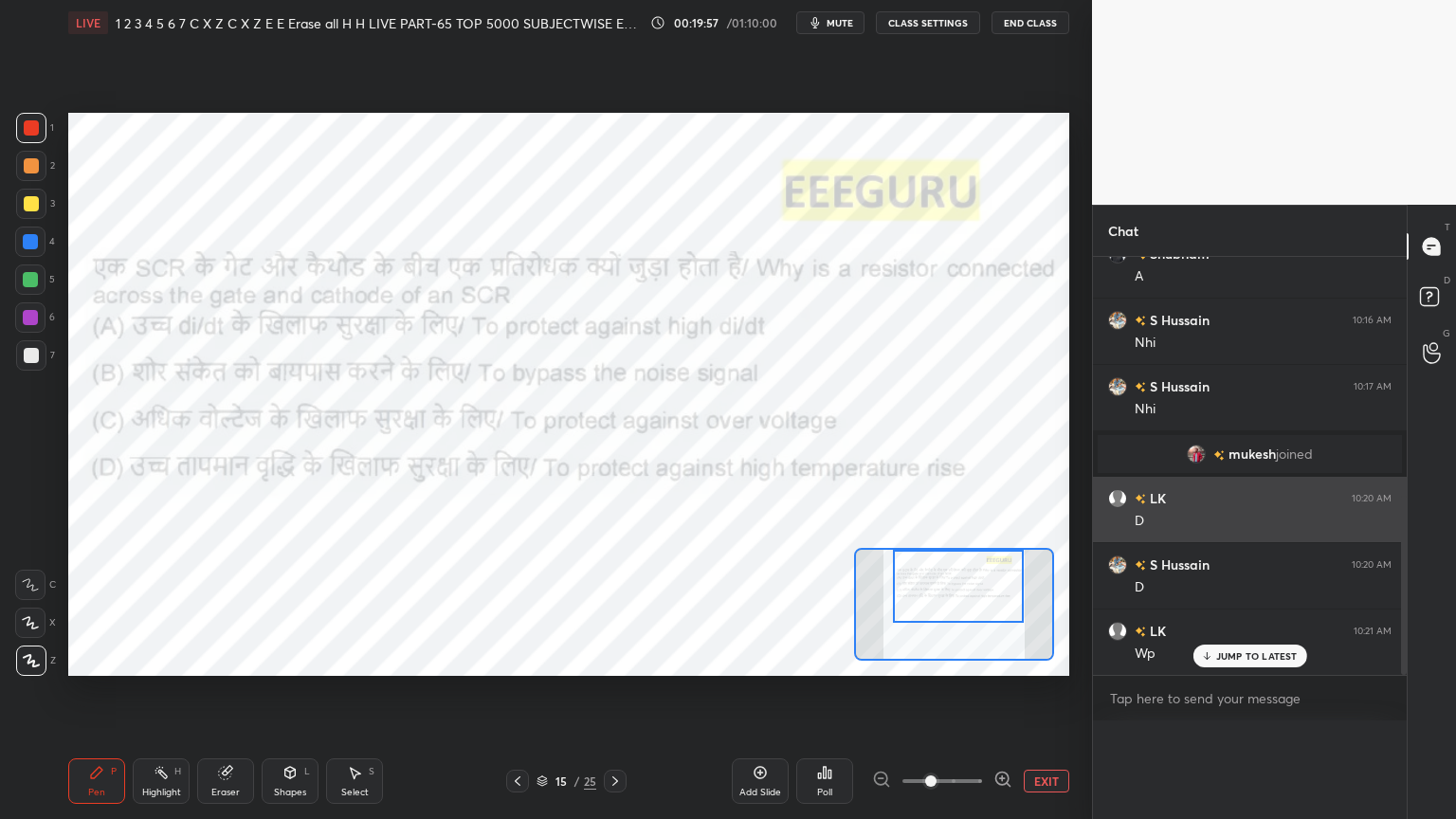 scroll, scrollTop: 0, scrollLeft: 0, axis: both 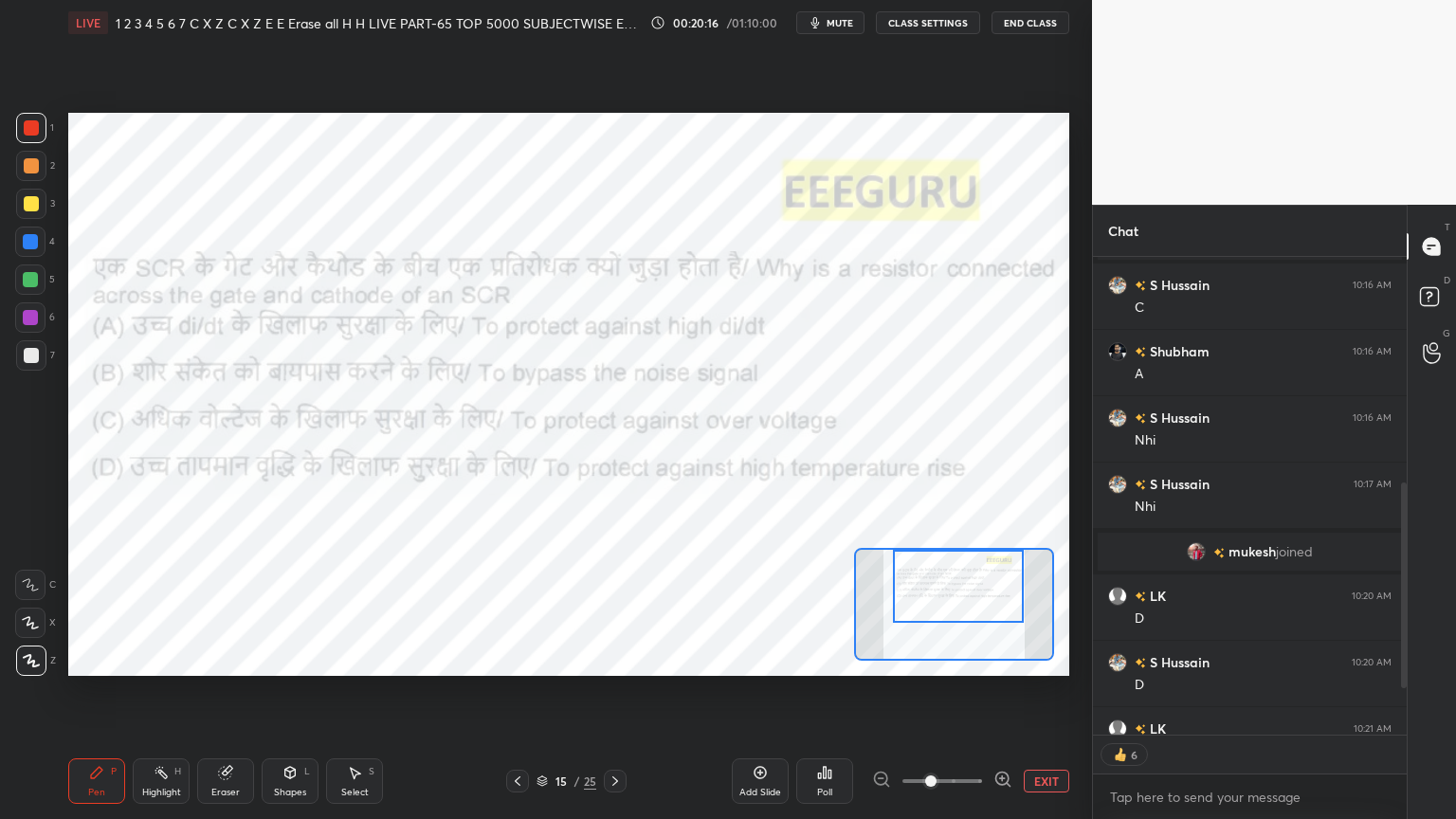 click at bounding box center (30, 242) 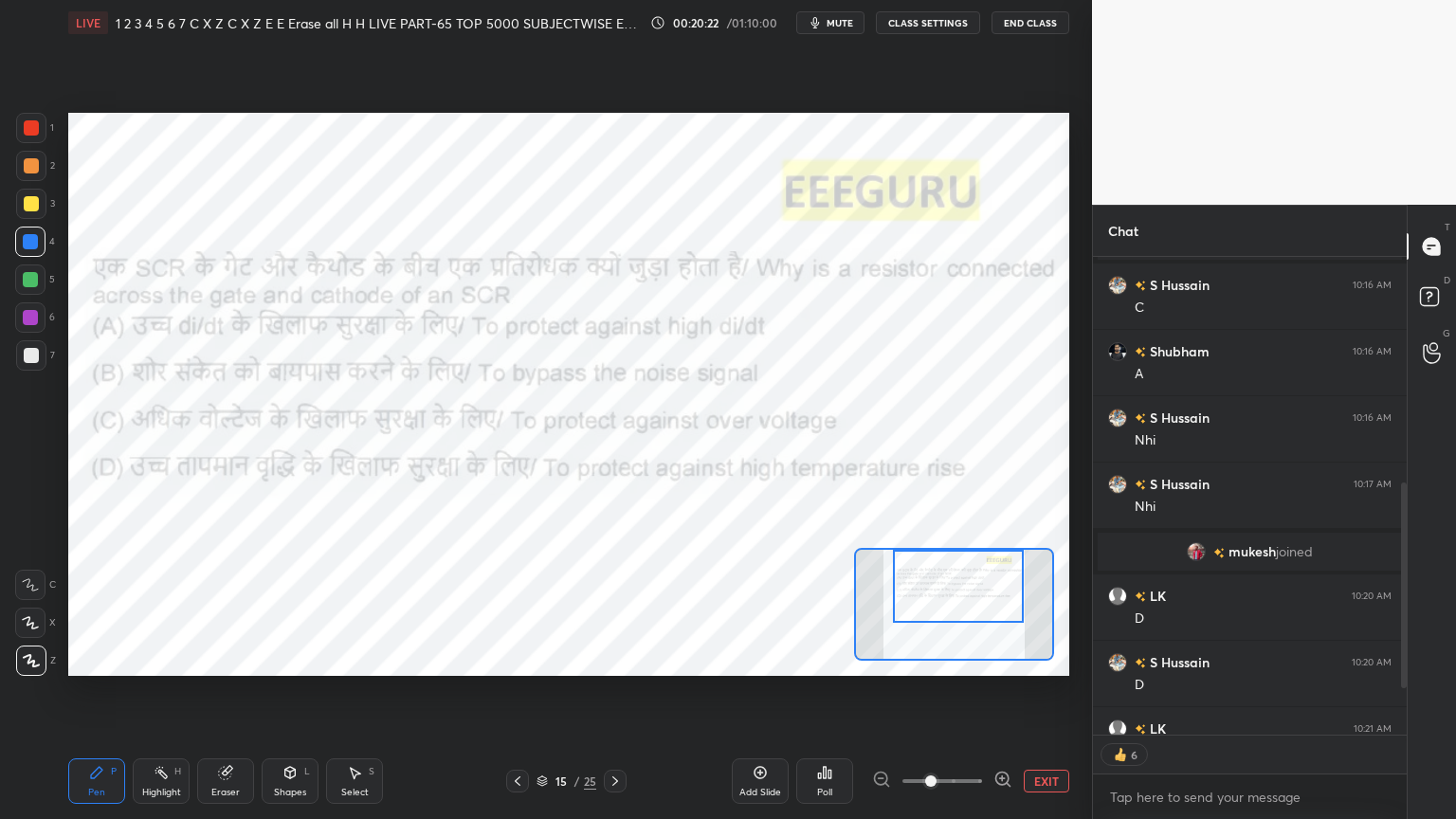 scroll, scrollTop: 6, scrollLeft: 6, axis: both 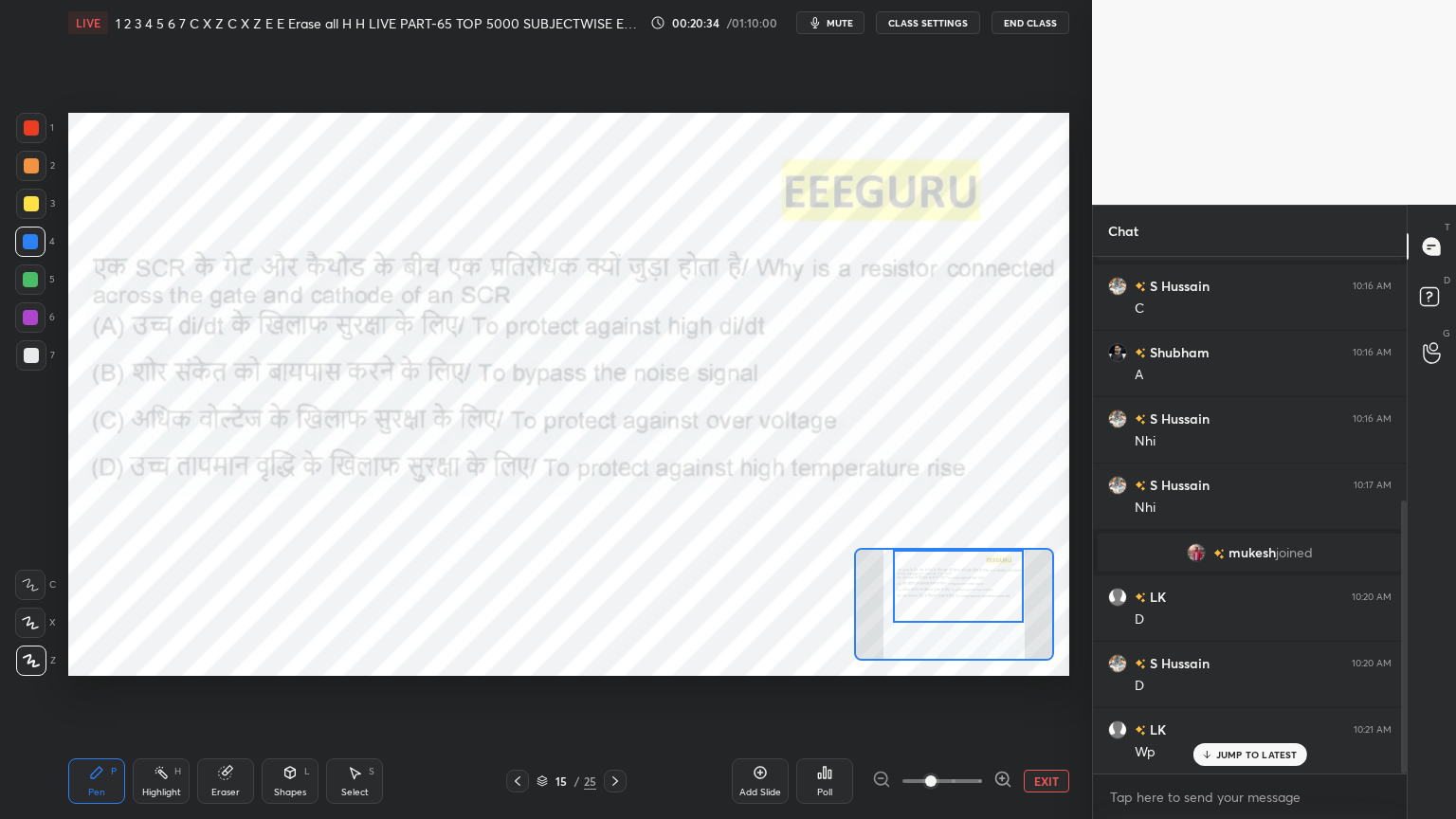 click 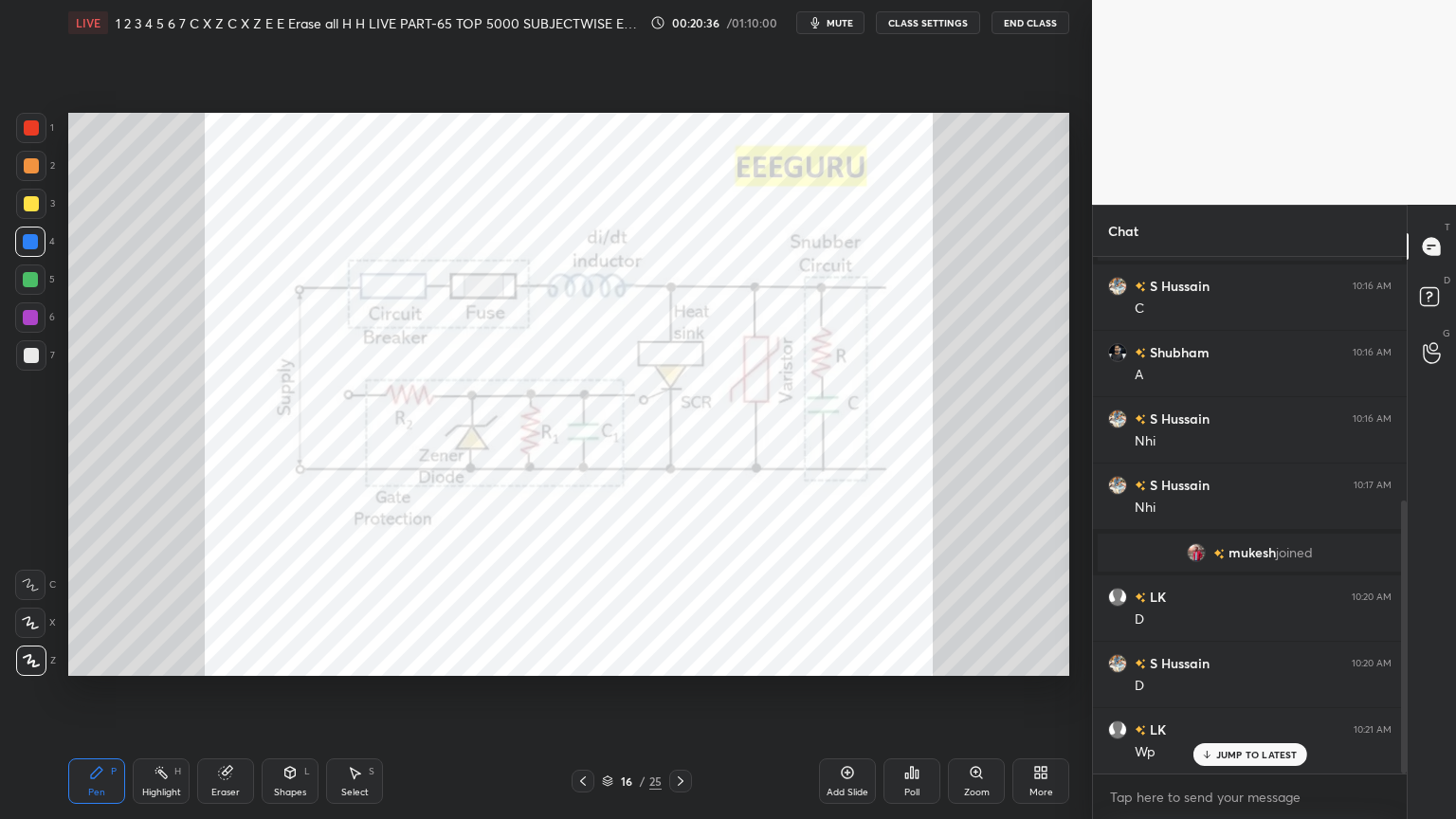 click on "Zoom" at bounding box center [976, 781] 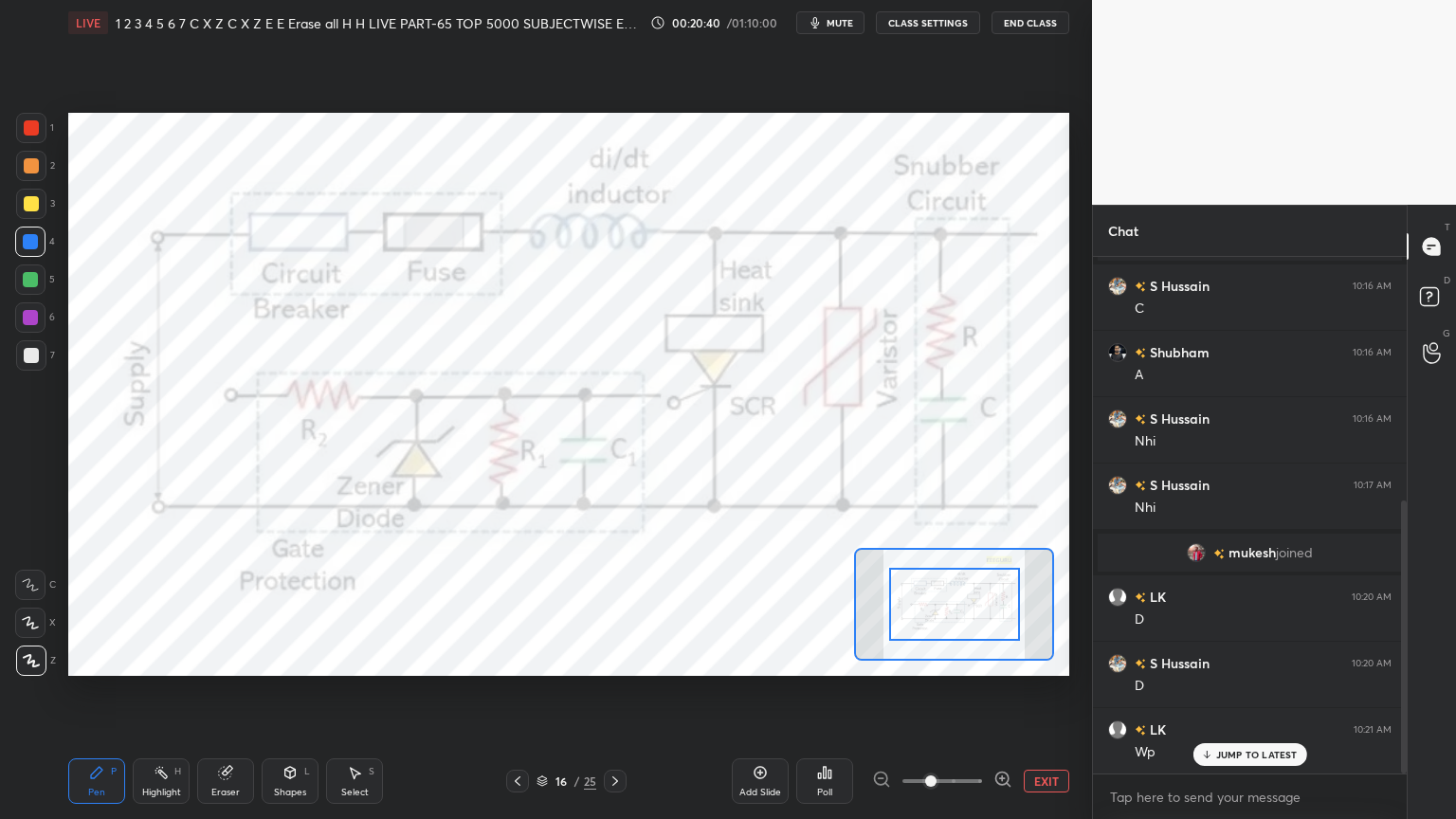click at bounding box center [955, 604] 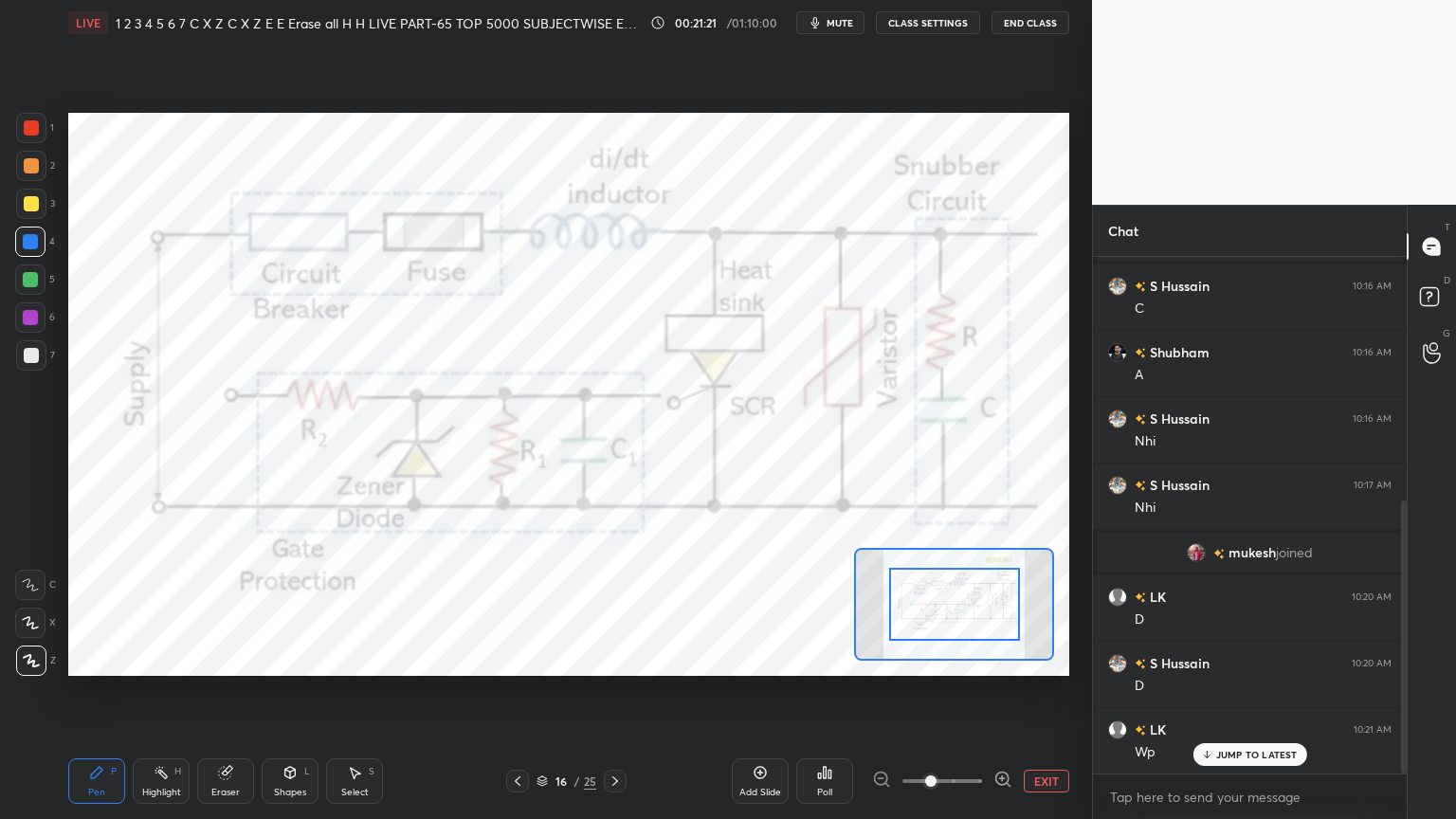 click 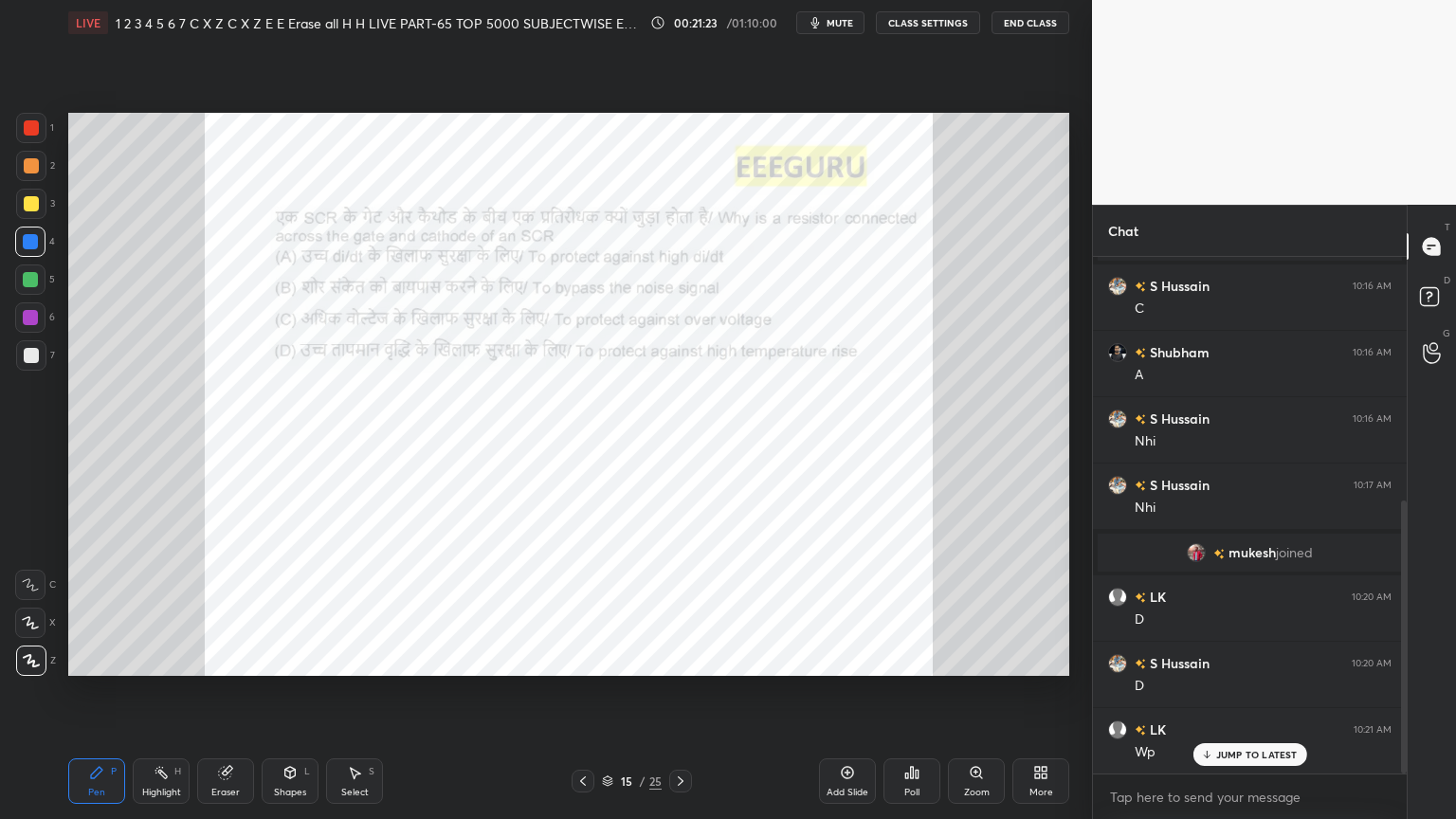 click on "Zoom" at bounding box center (976, 781) 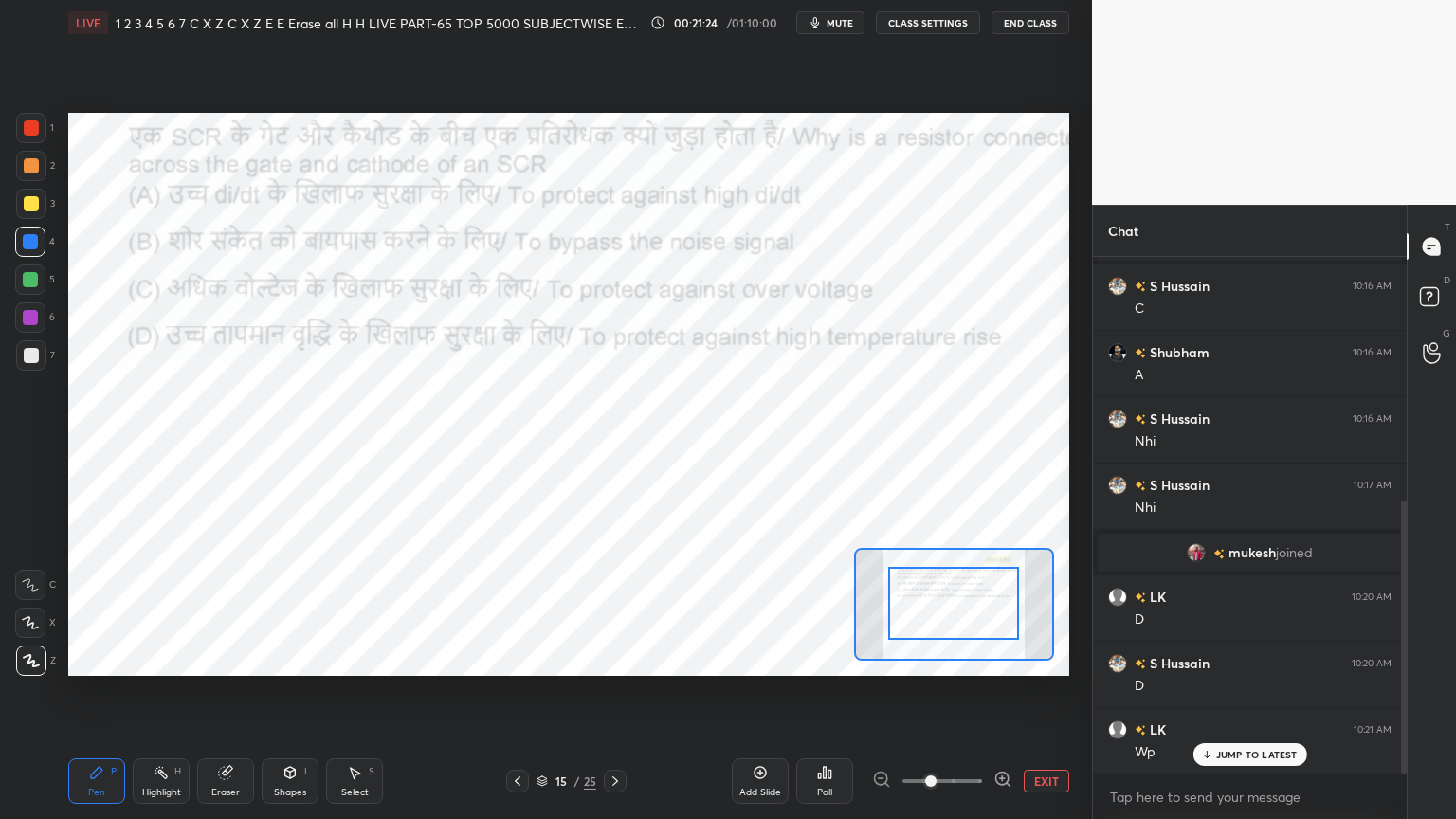 drag, startPoint x: 985, startPoint y: 618, endPoint x: 990, endPoint y: 594, distance: 24.515301 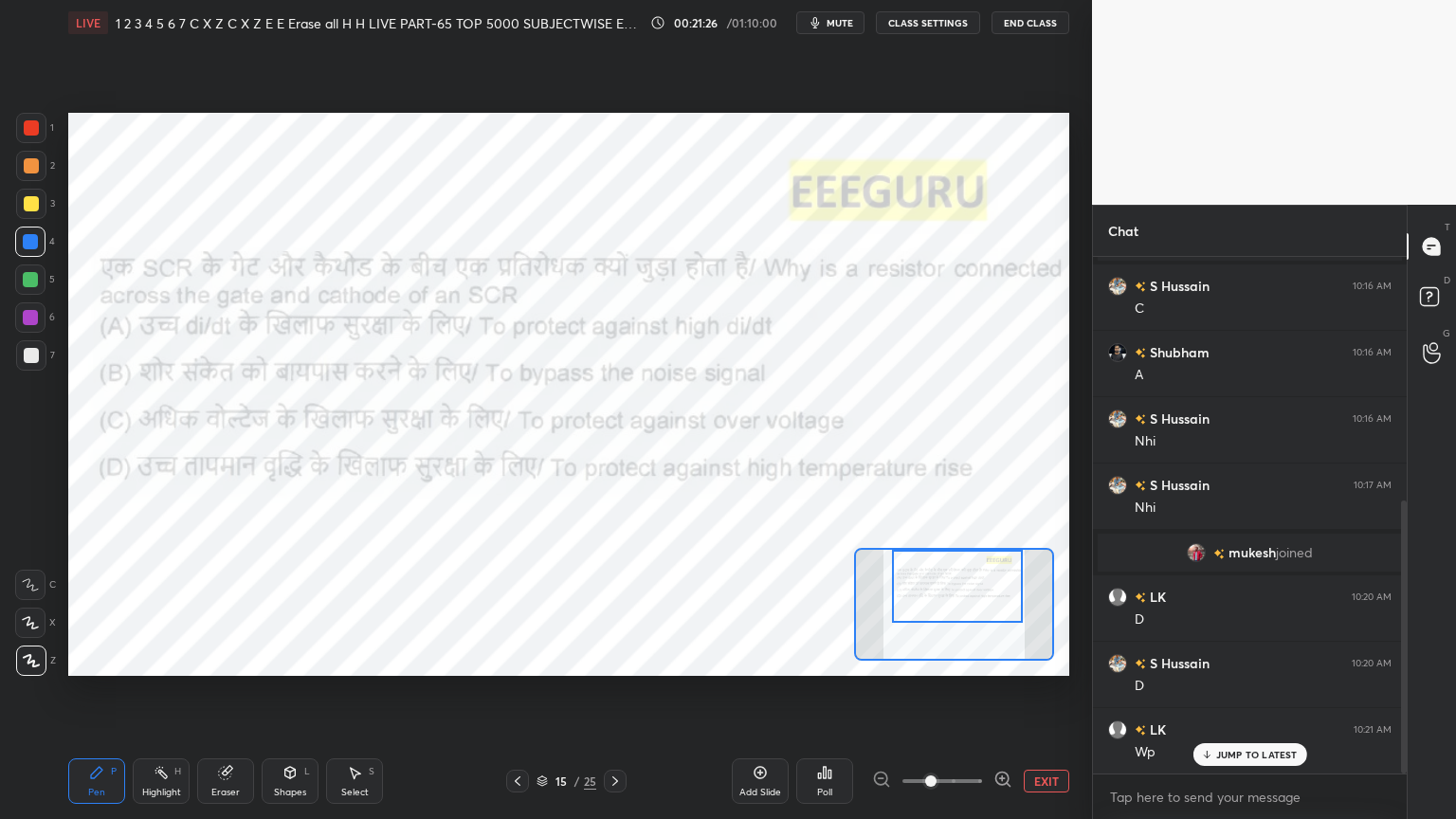 drag, startPoint x: 988, startPoint y: 603, endPoint x: 990, endPoint y: 578, distance: 25.079872 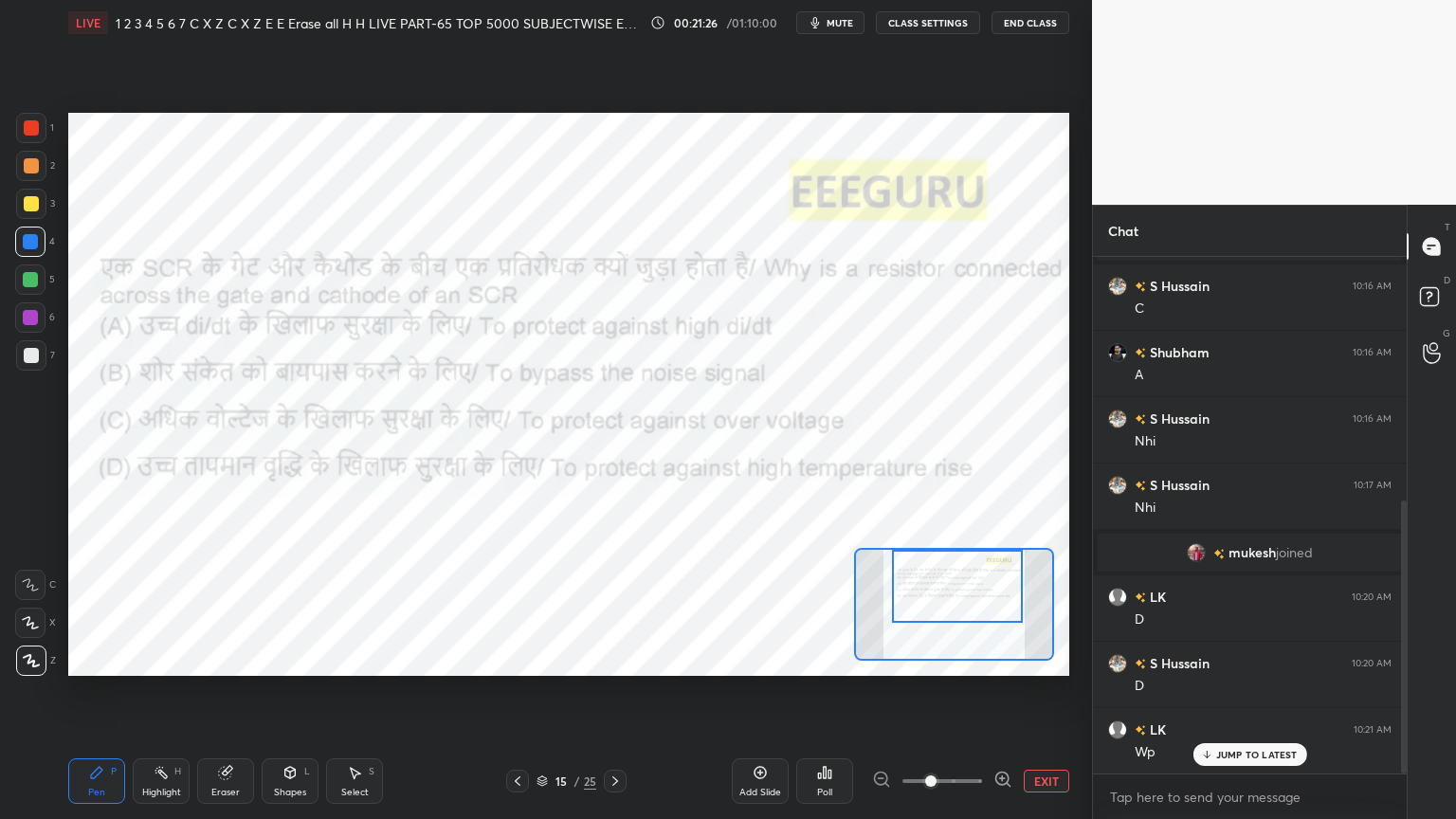 click at bounding box center (957, 586) 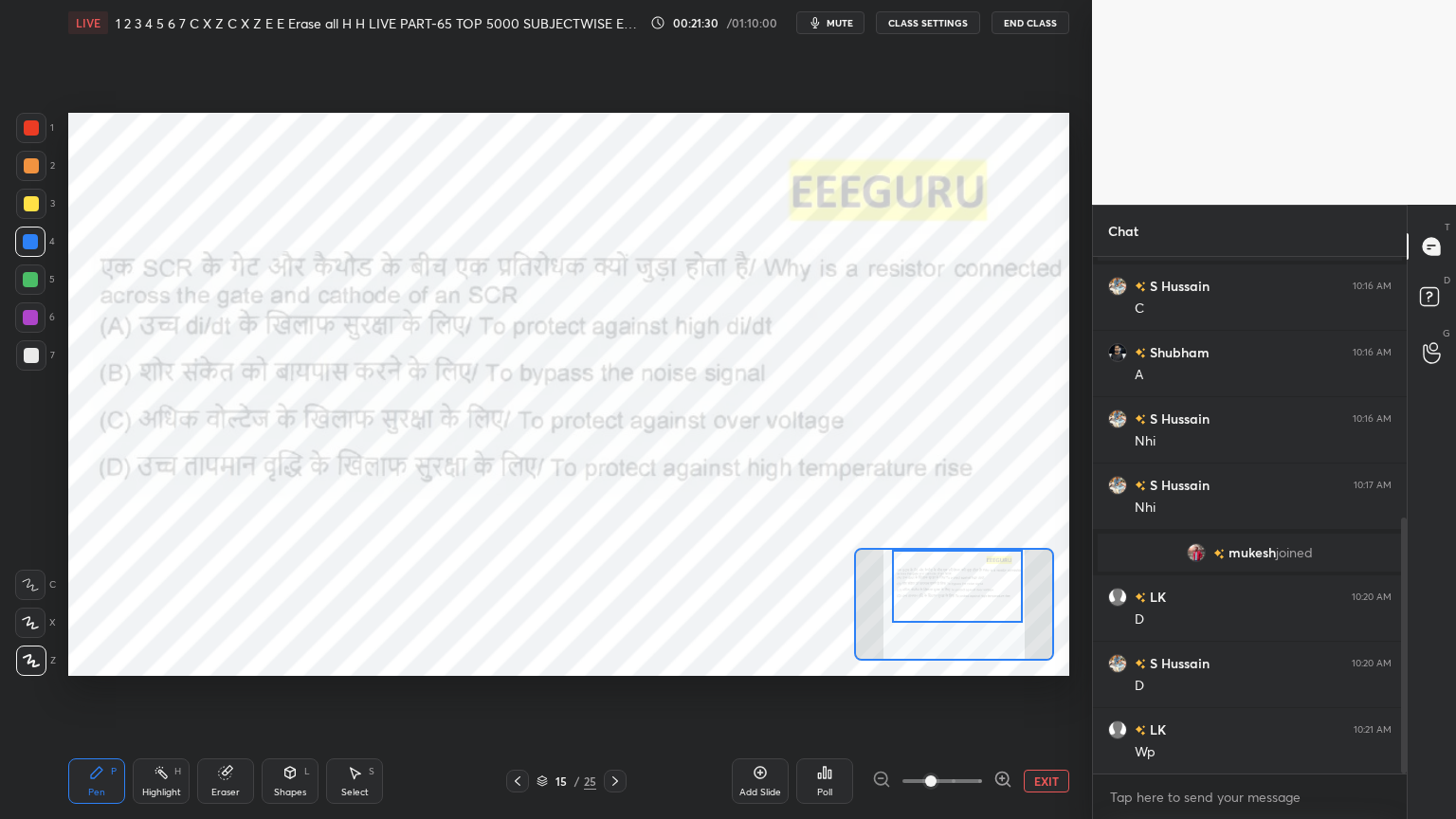 scroll, scrollTop: 526, scrollLeft: 0, axis: vertical 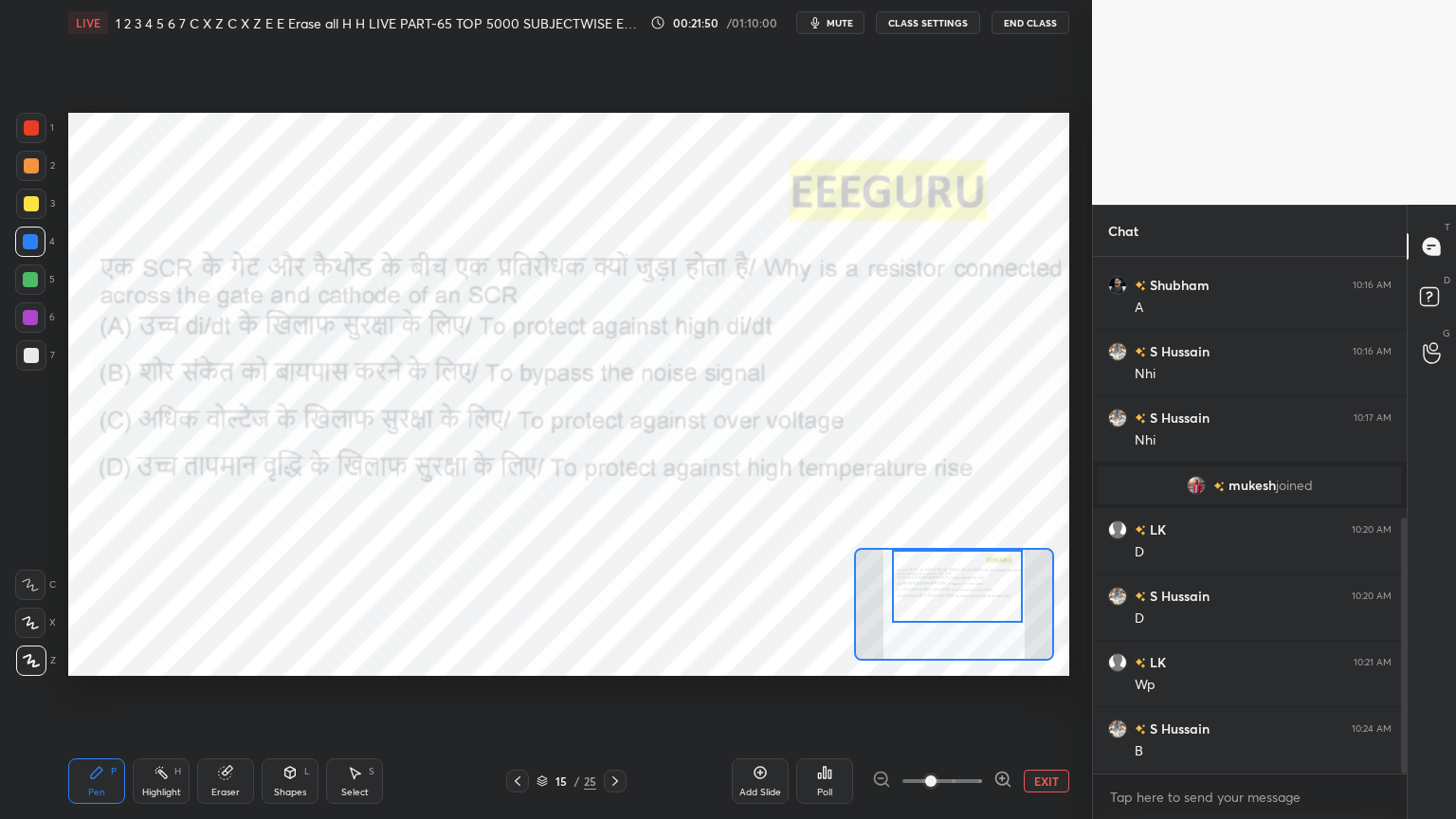 click on "Eraser" at bounding box center (226, 781) 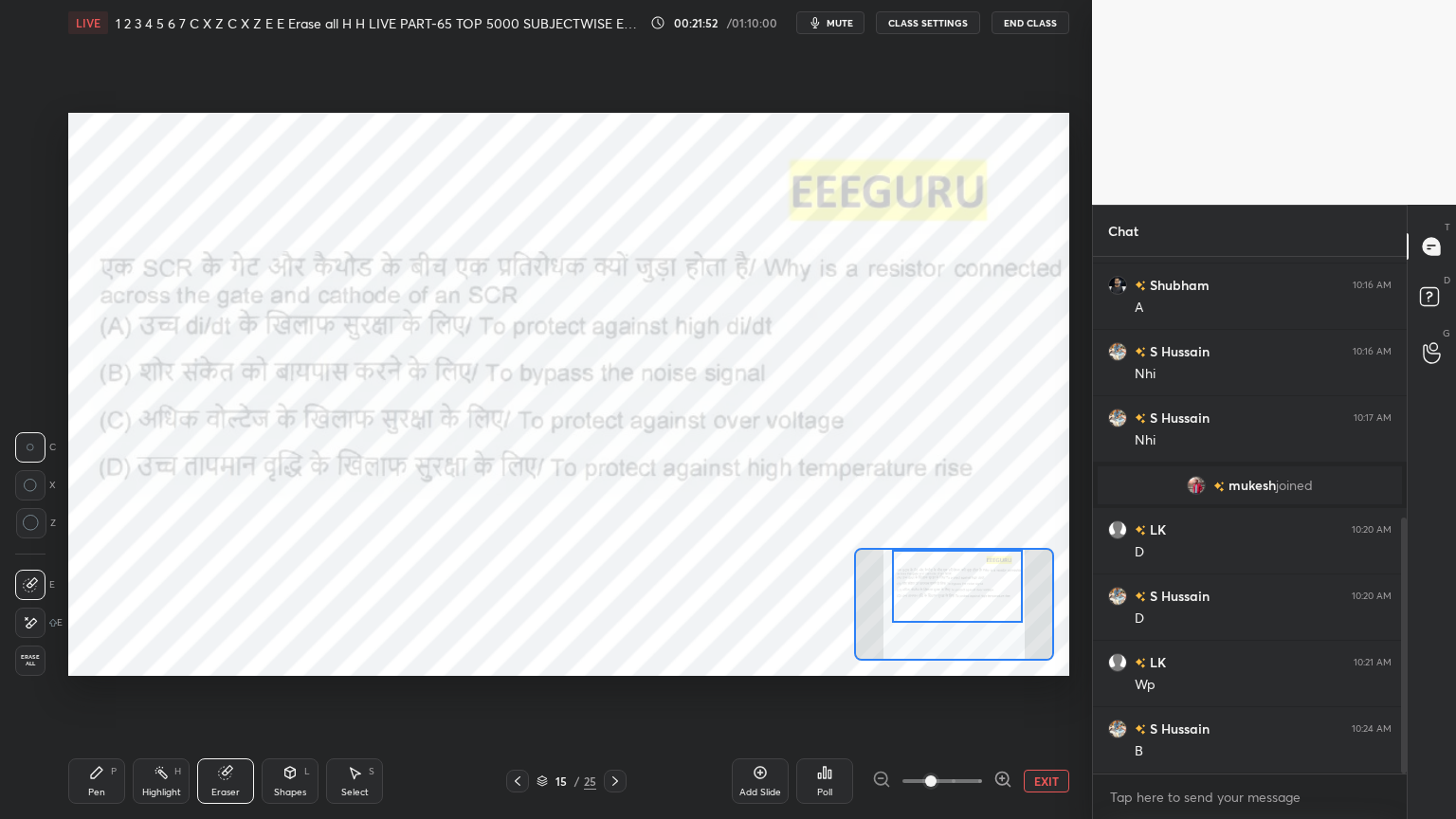 drag, startPoint x: 38, startPoint y: 656, endPoint x: 47, endPoint y: 682, distance: 27.51363 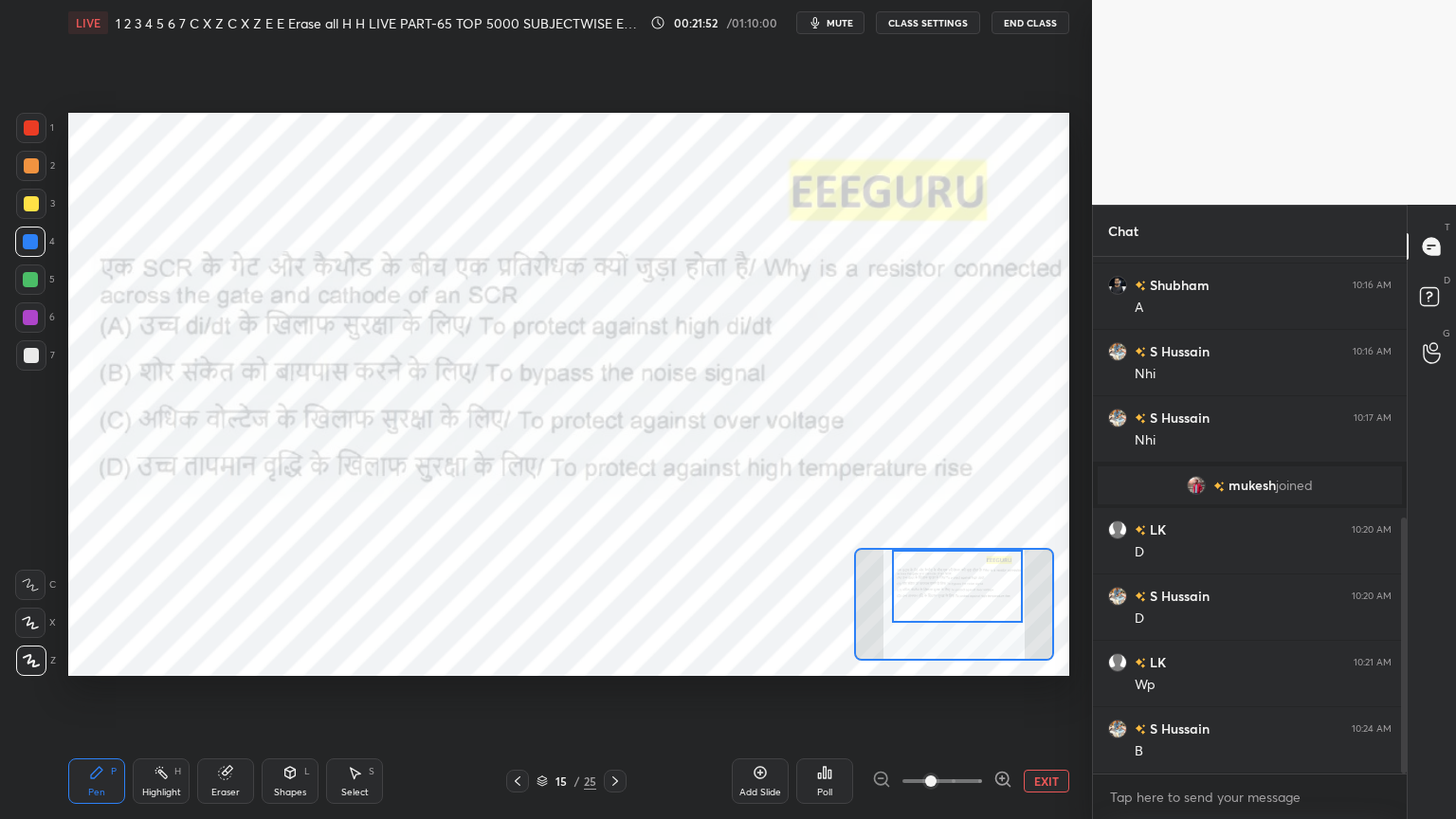click on "Pen P" at bounding box center [97, 781] 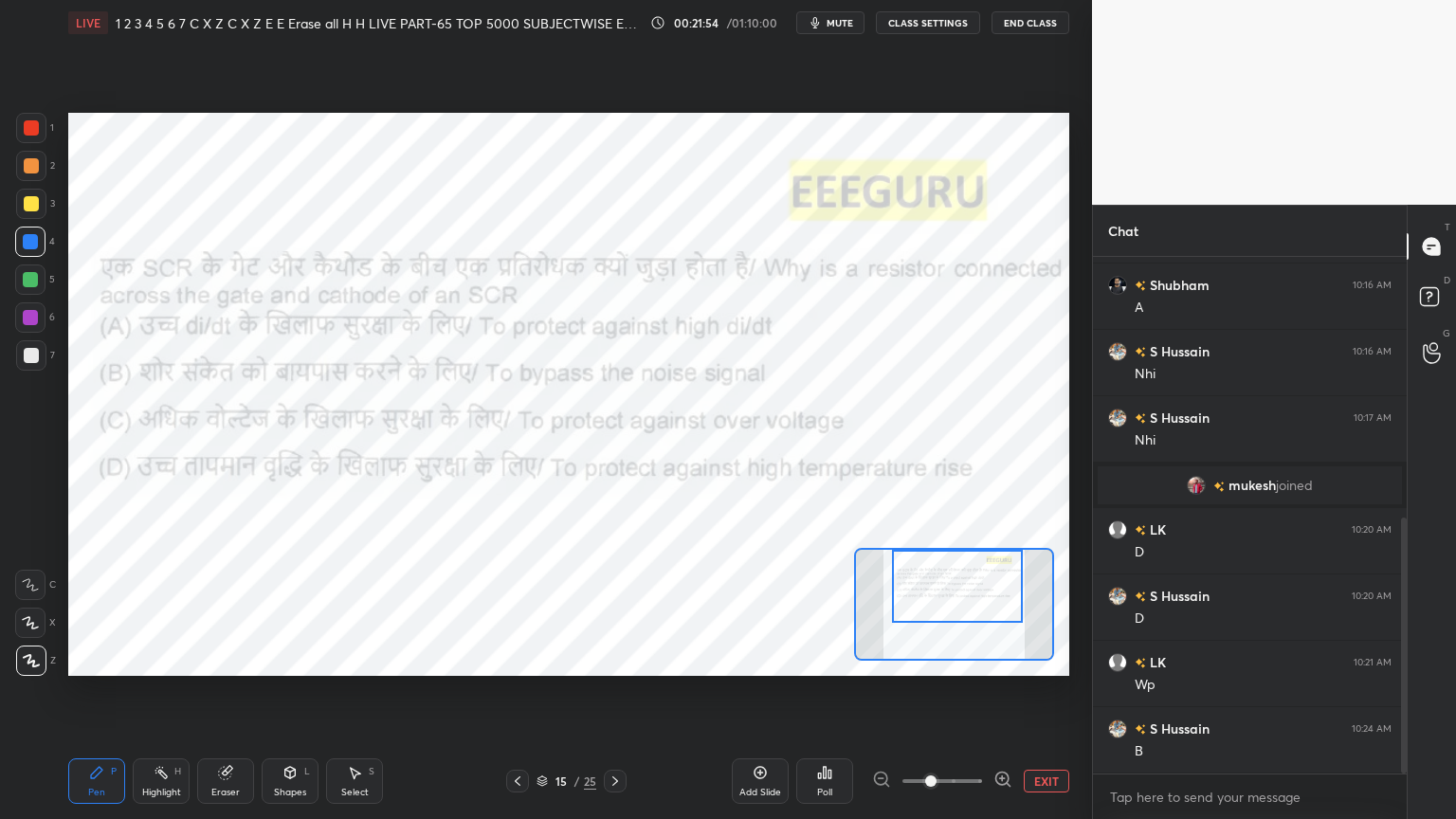 click 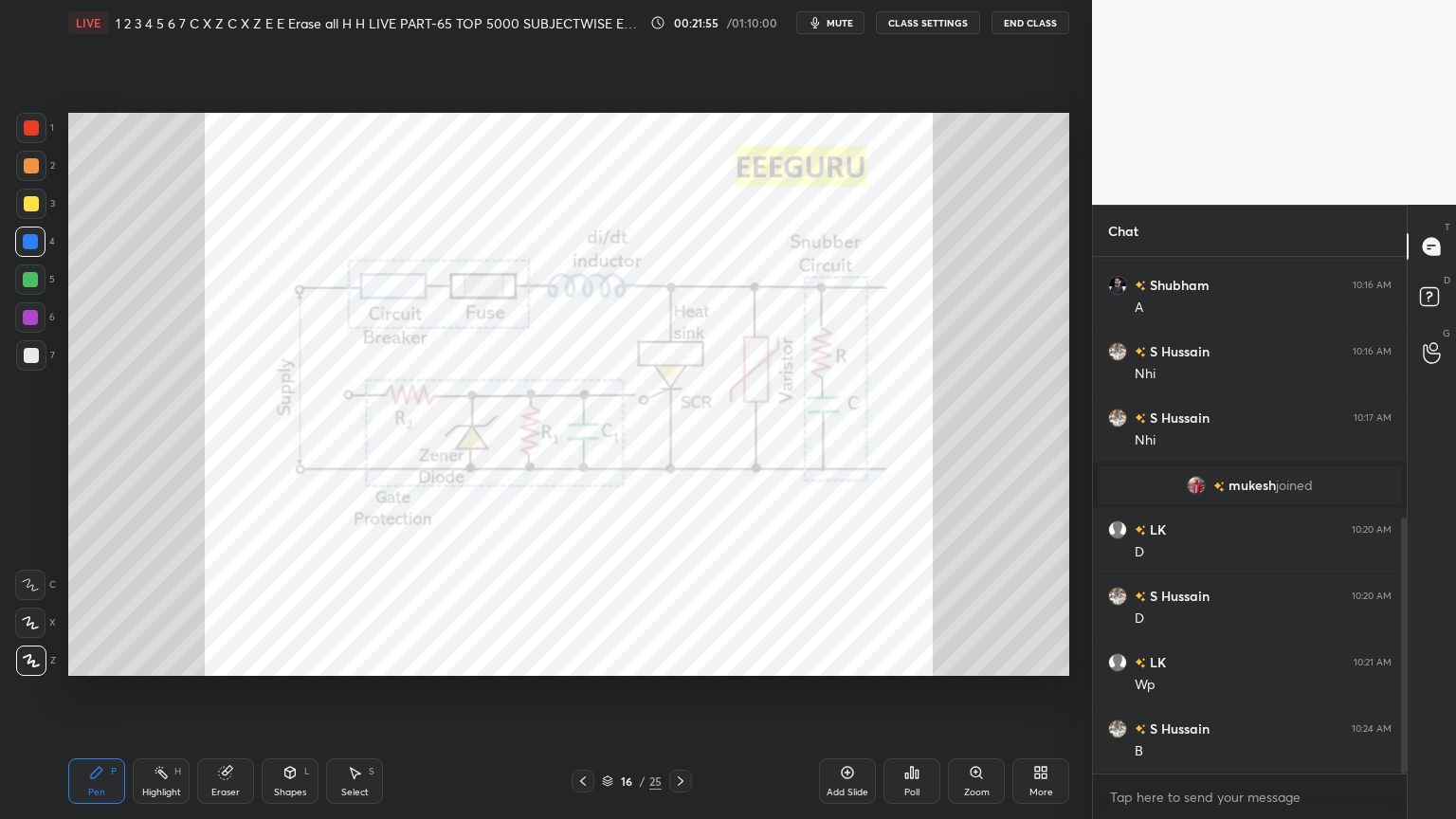 drag, startPoint x: 227, startPoint y: 783, endPoint x: 205, endPoint y: 787, distance: 22.36068 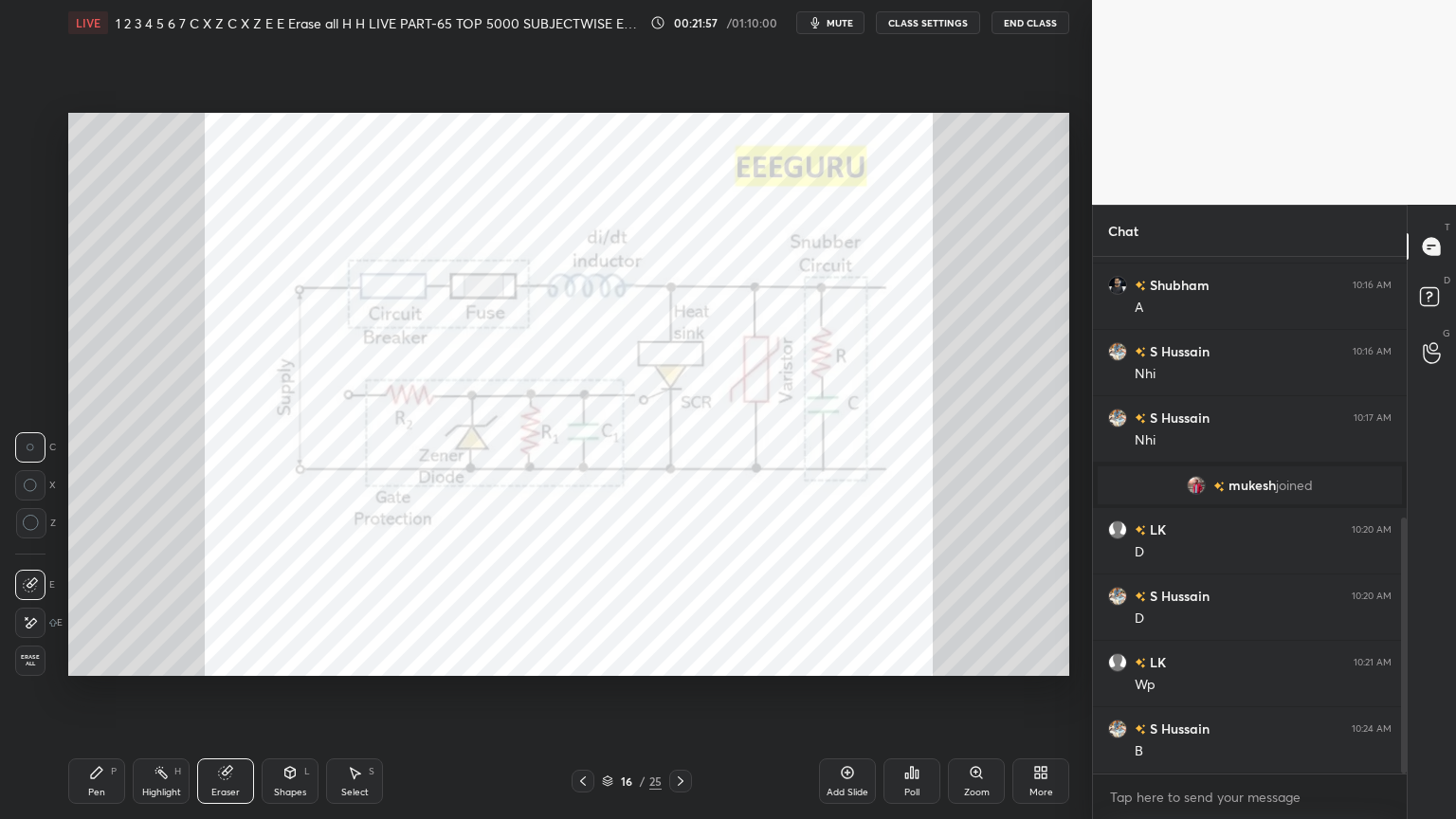 drag, startPoint x: 27, startPoint y: 660, endPoint x: 83, endPoint y: 760, distance: 114.61239 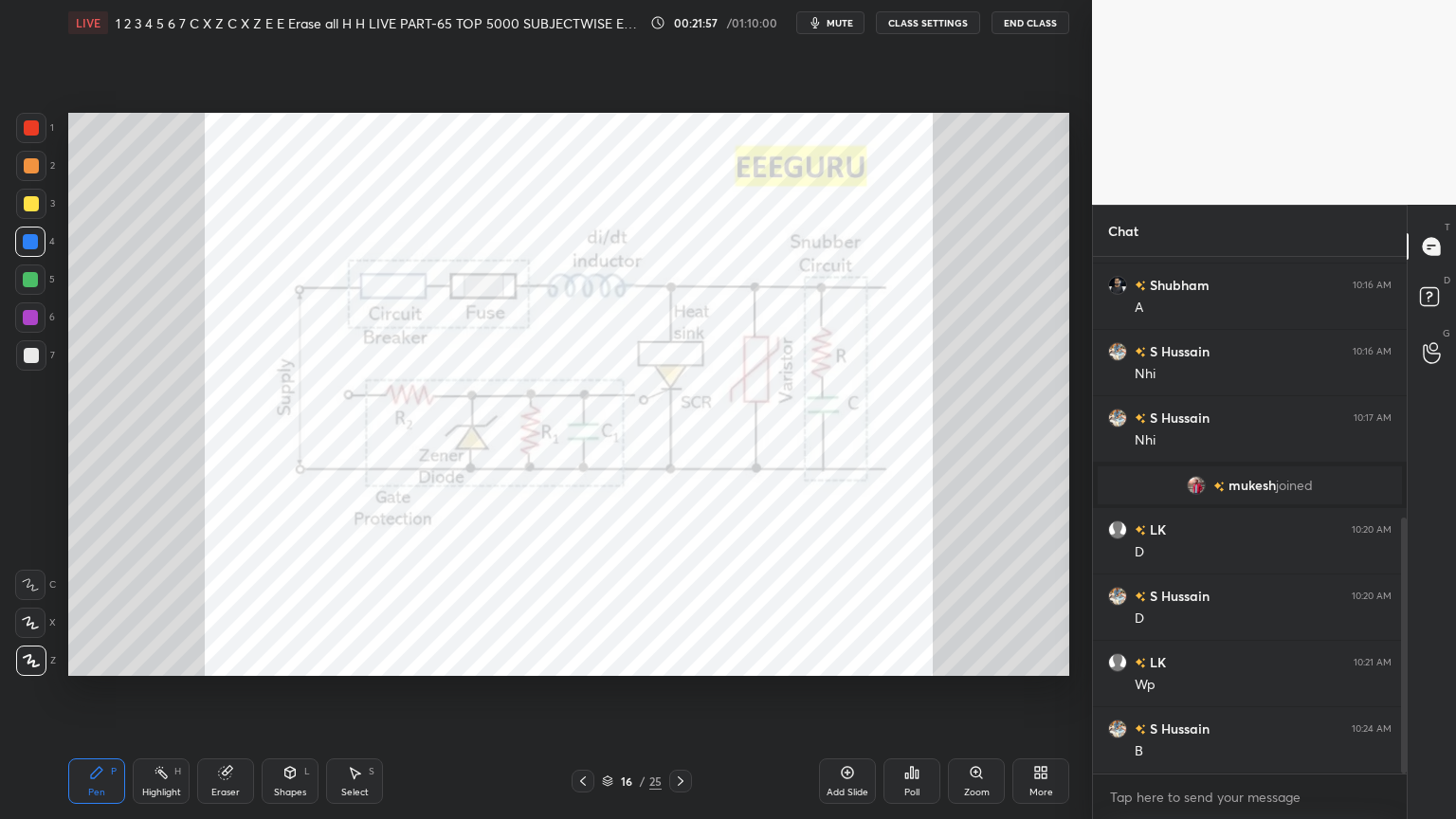 click 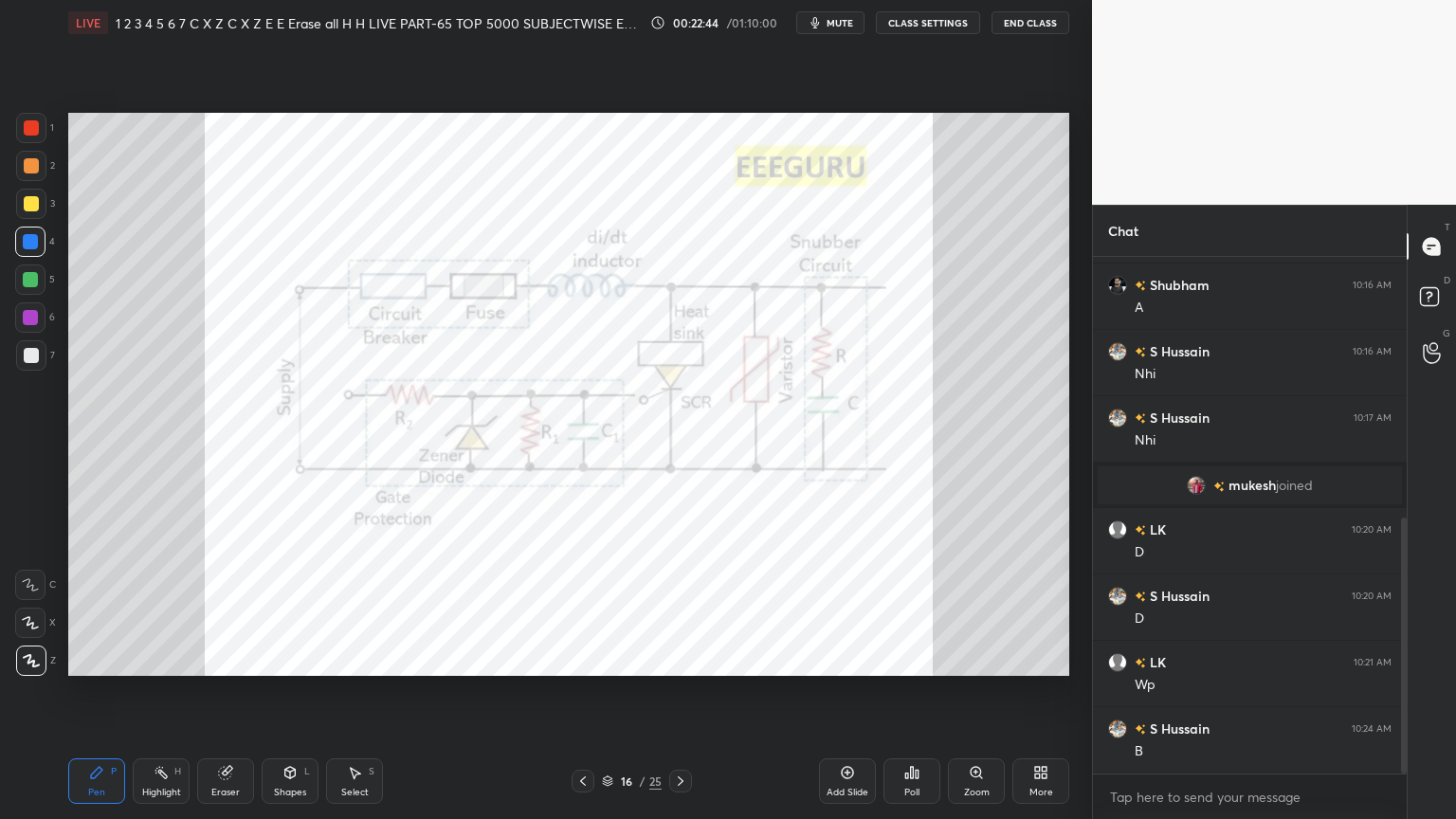 scroll, scrollTop: 473, scrollLeft: 308, axis: both 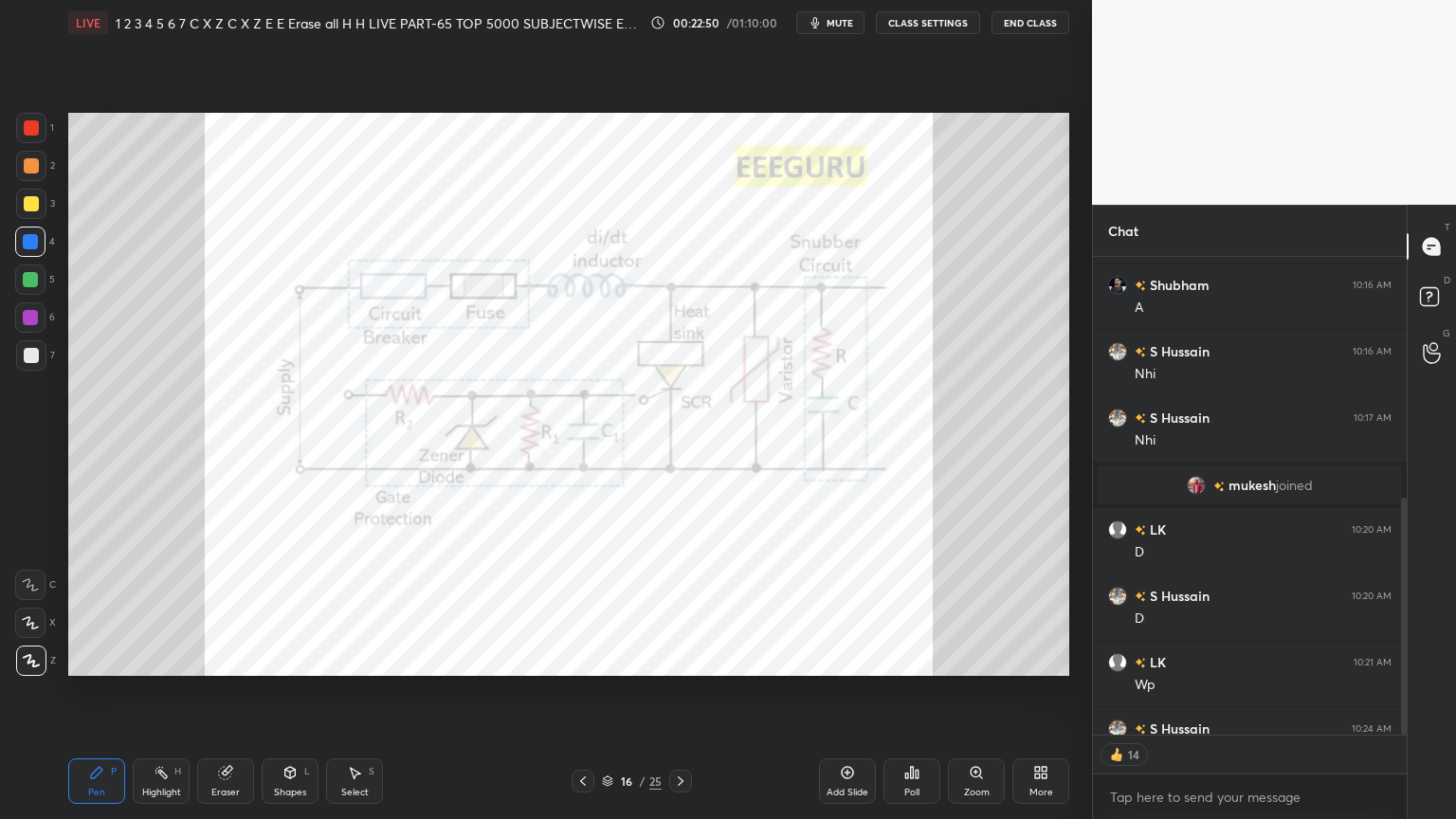 click at bounding box center [31, 128] 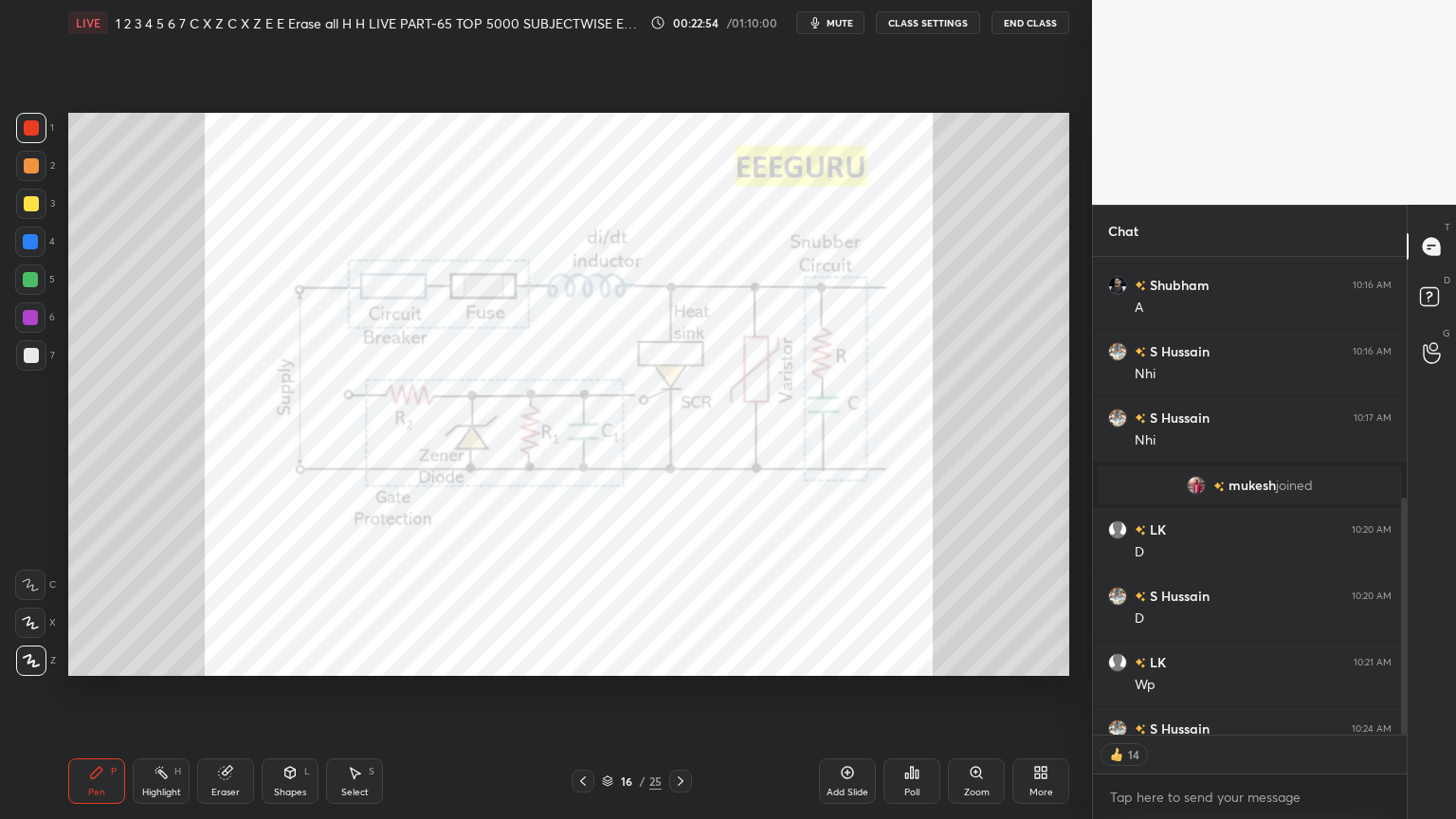 click on "Eraser" at bounding box center [226, 781] 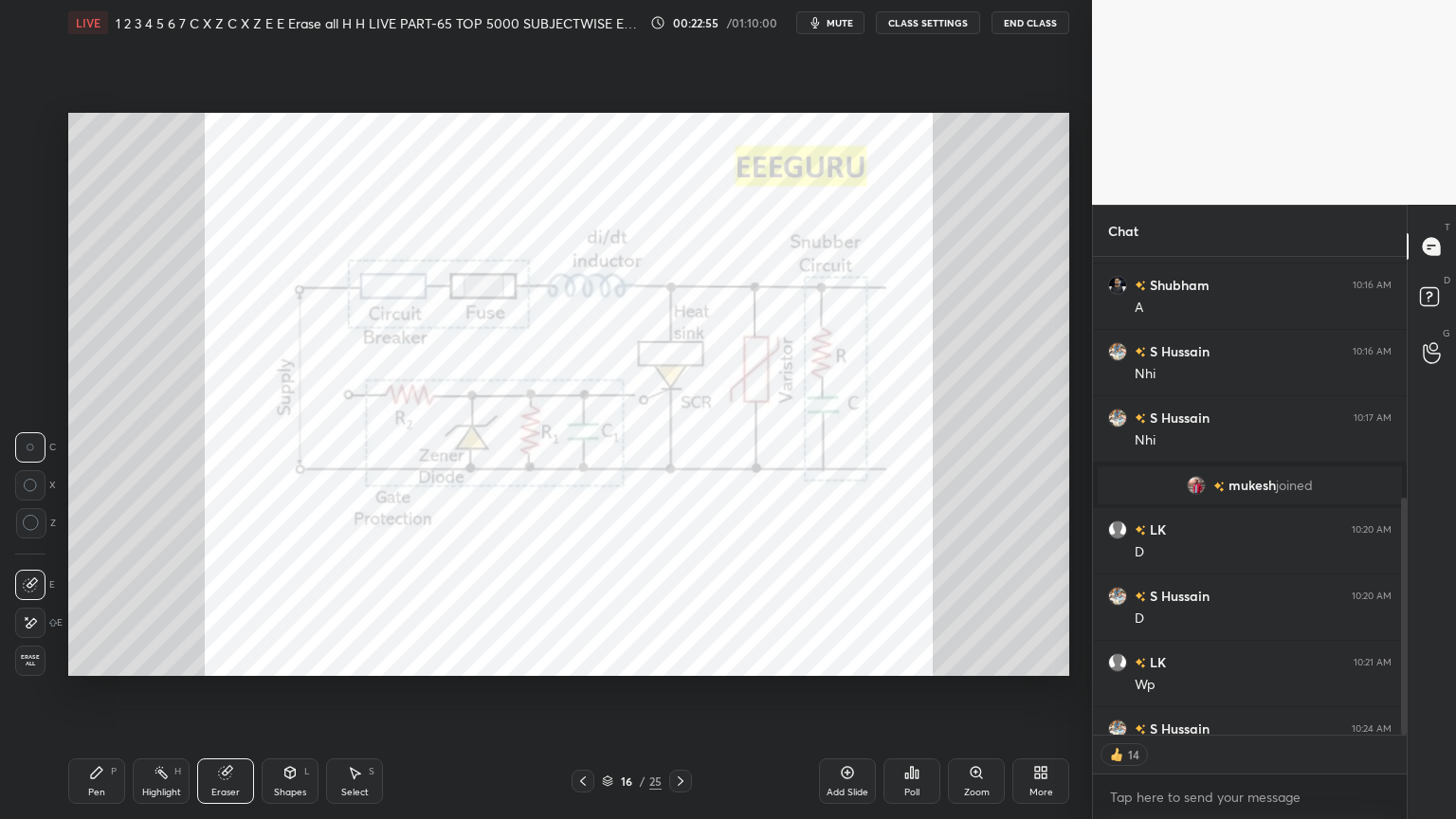 drag, startPoint x: 29, startPoint y: 669, endPoint x: 53, endPoint y: 694, distance: 34.655447 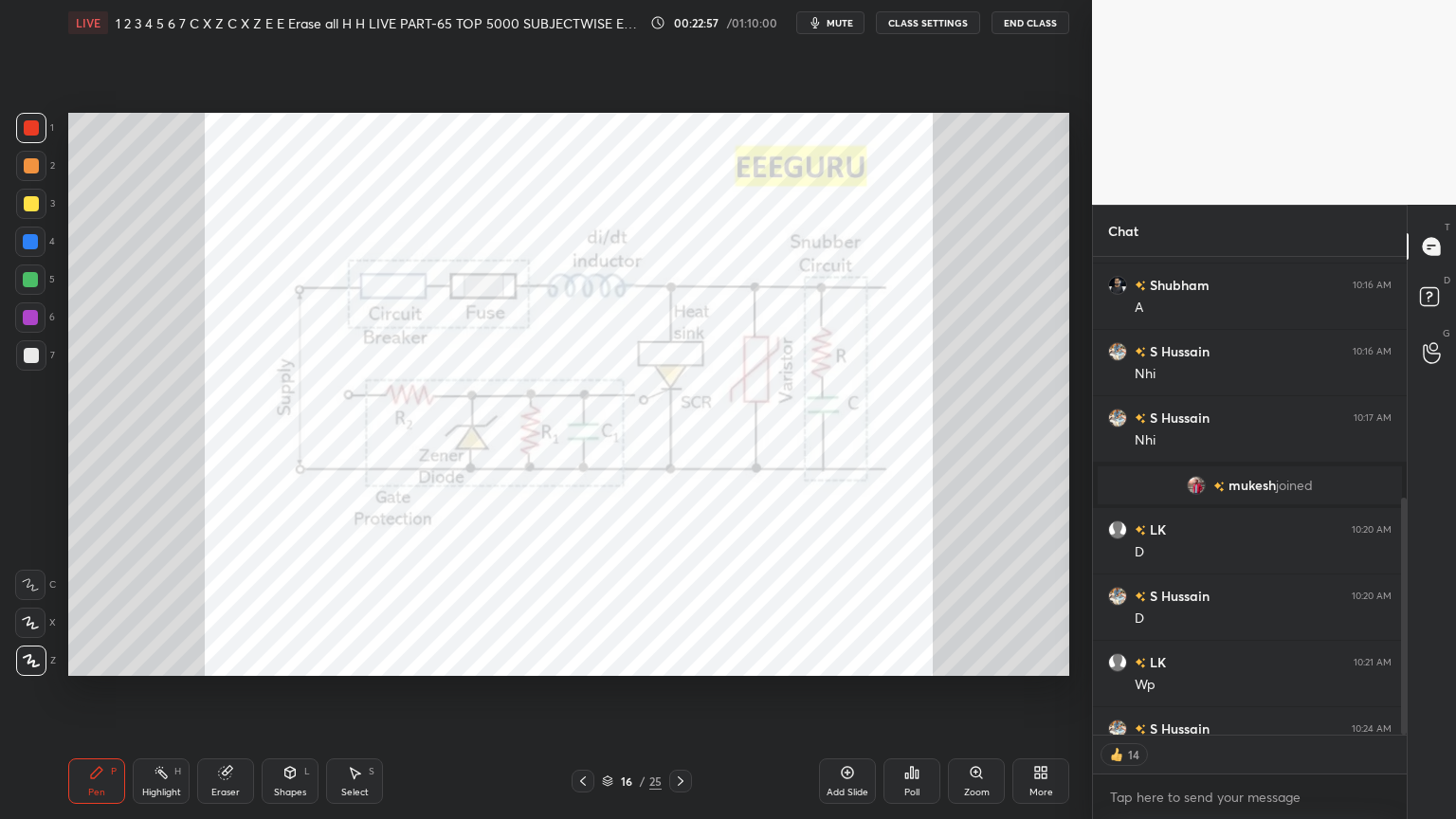 scroll, scrollTop: 6, scrollLeft: 6, axis: both 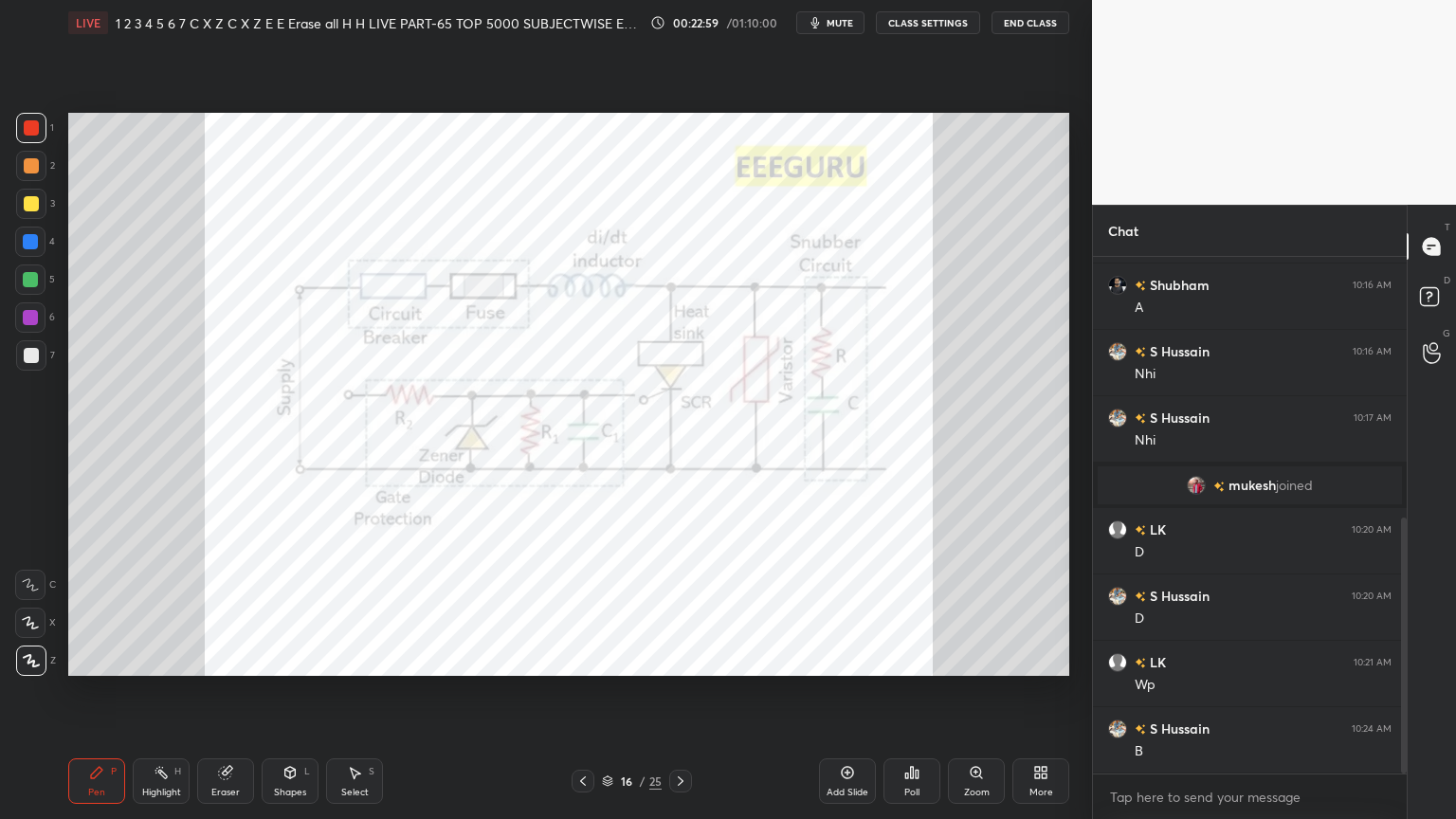 click on "mute" at bounding box center (830, 23) 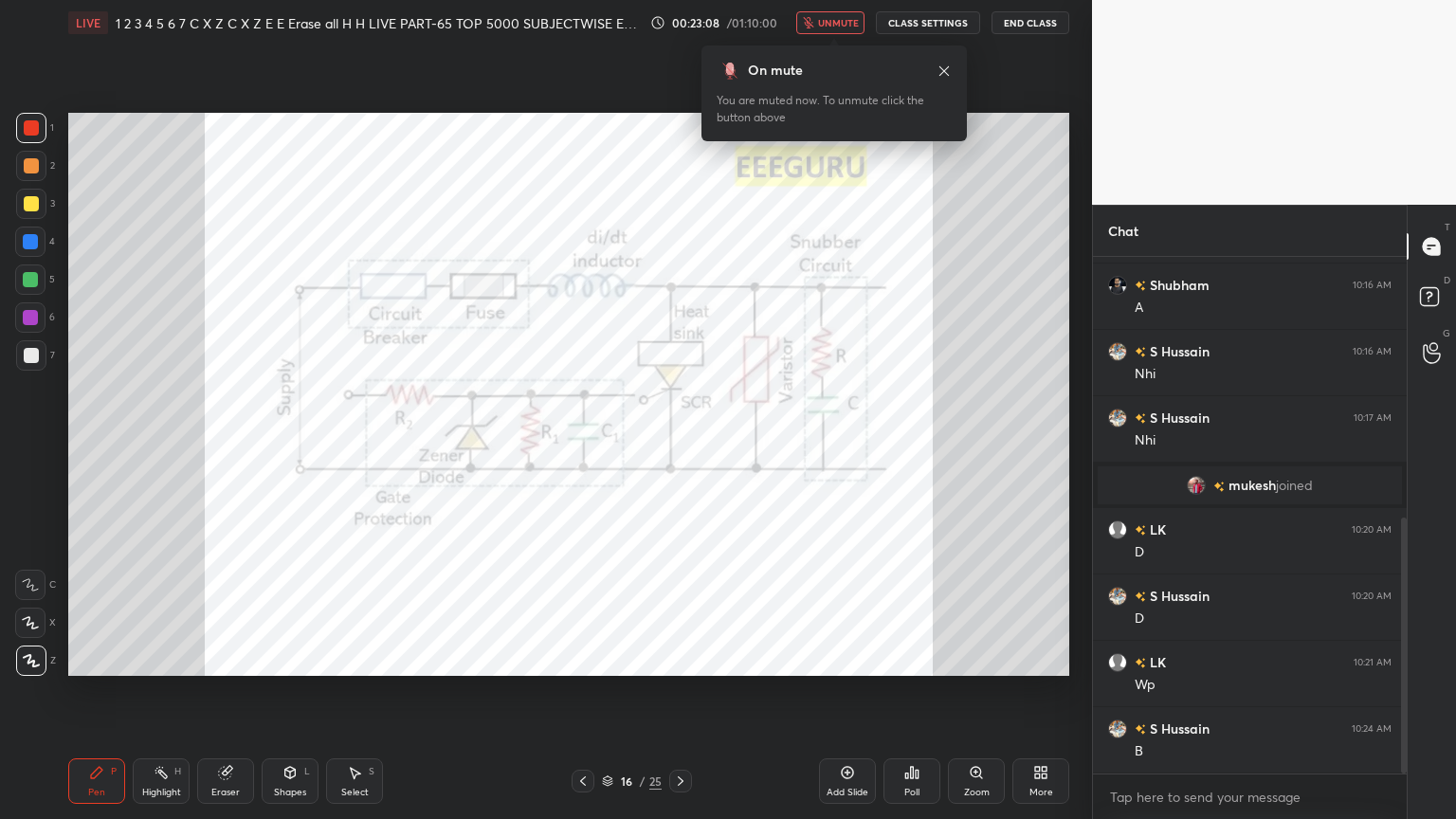 click on "unmute" at bounding box center (838, 23) 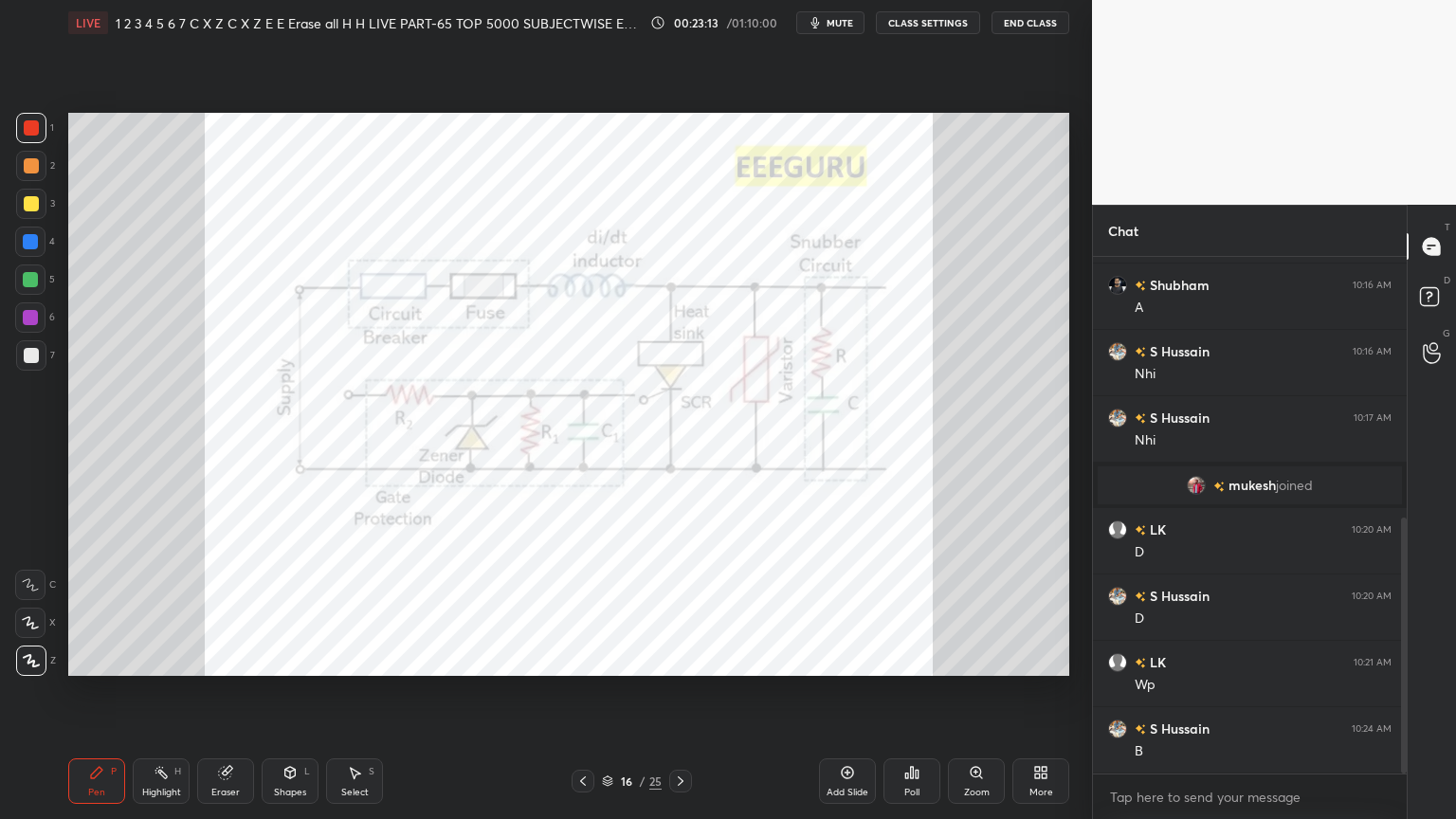 click 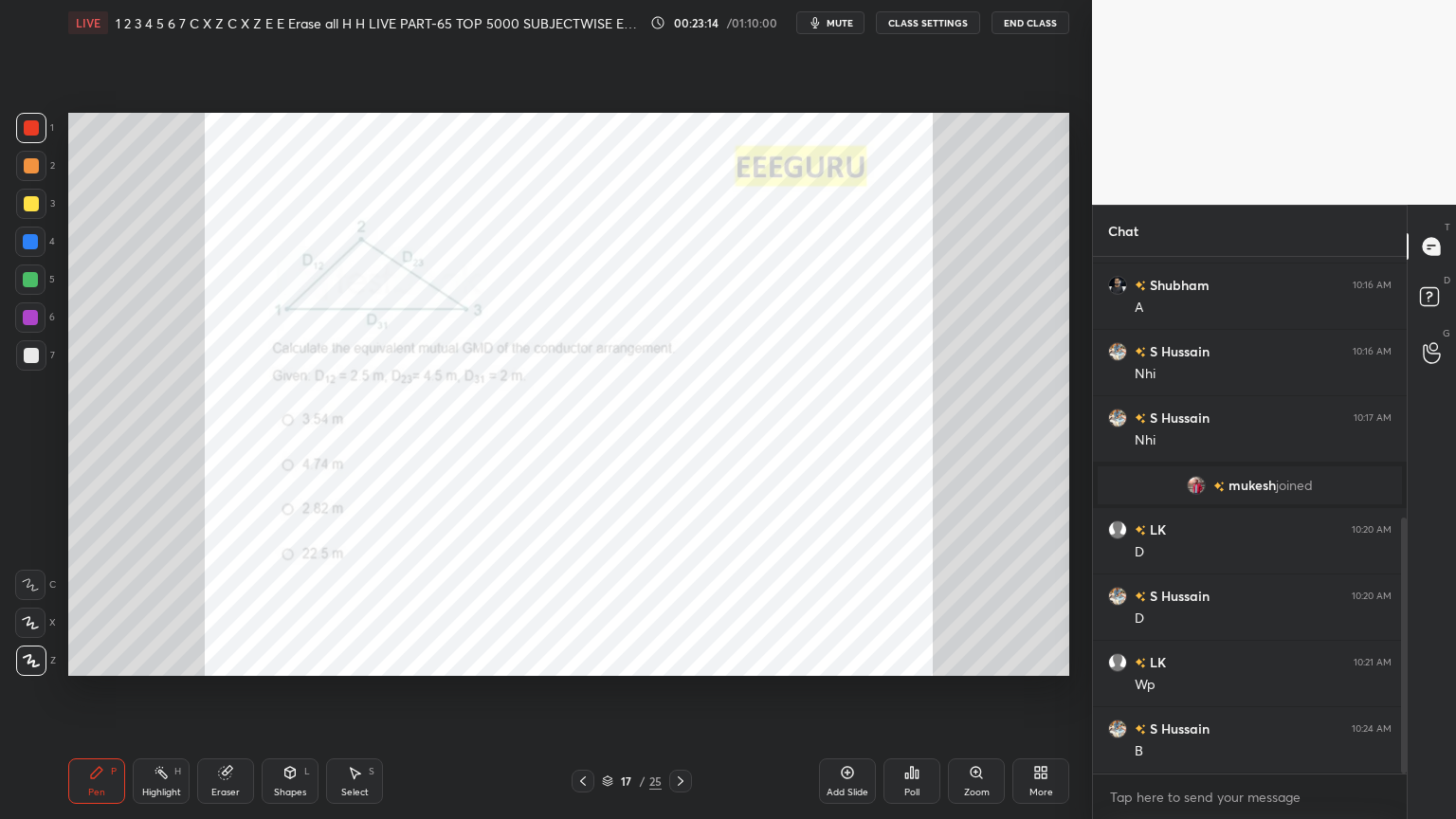 click 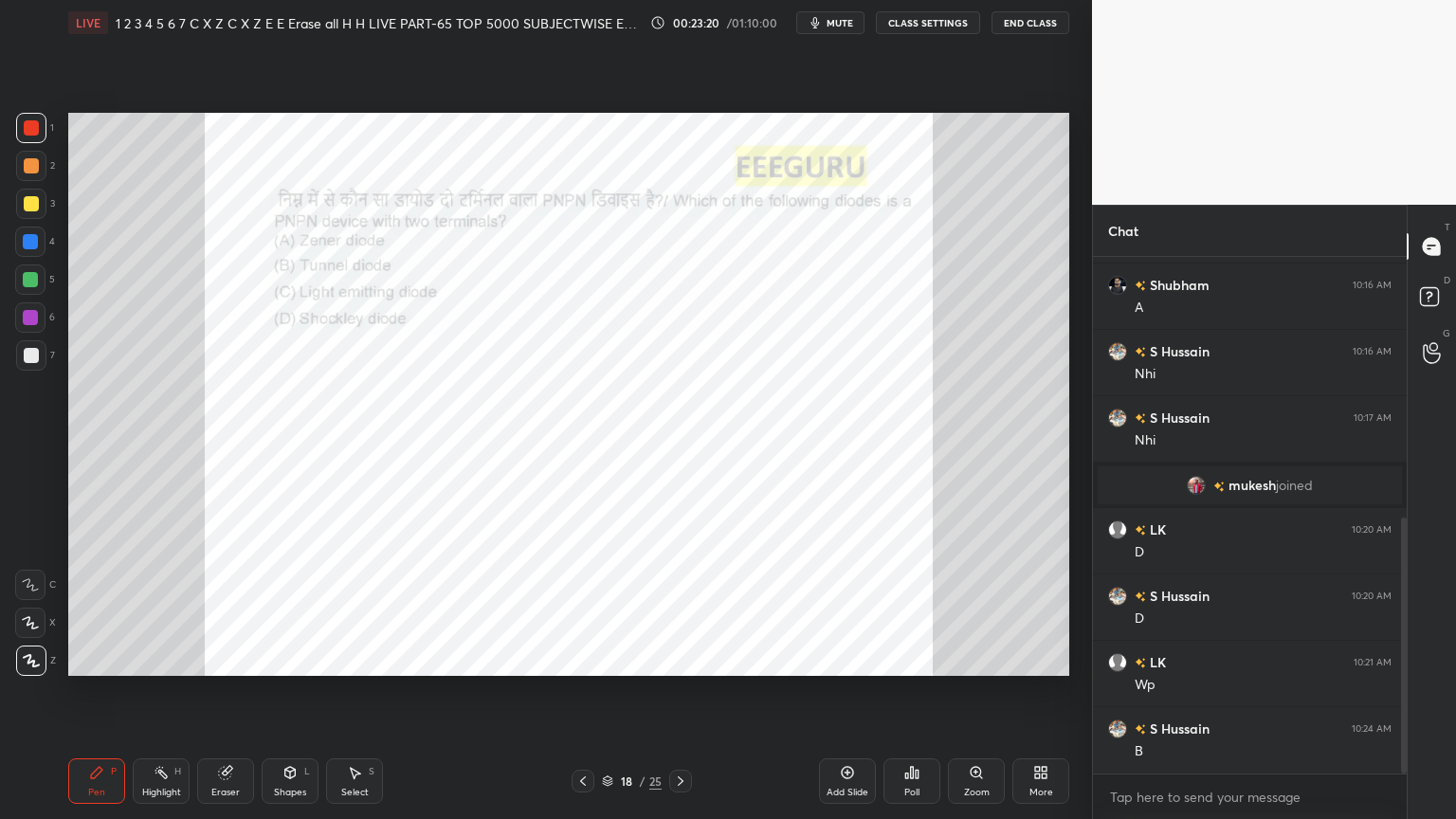 click on "Zoom" at bounding box center (976, 781) 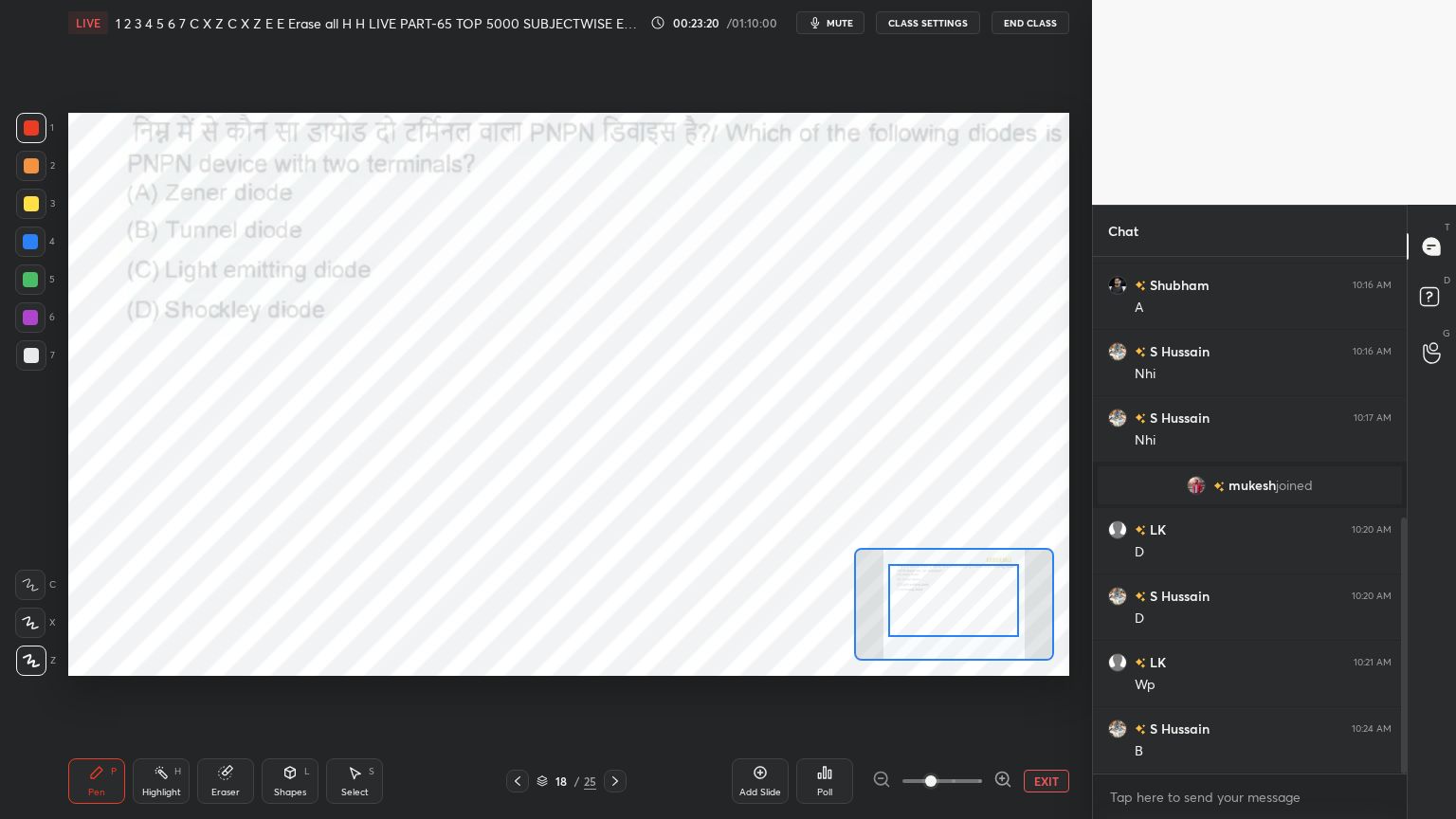 drag, startPoint x: 974, startPoint y: 625, endPoint x: 979, endPoint y: 592, distance: 33.37664 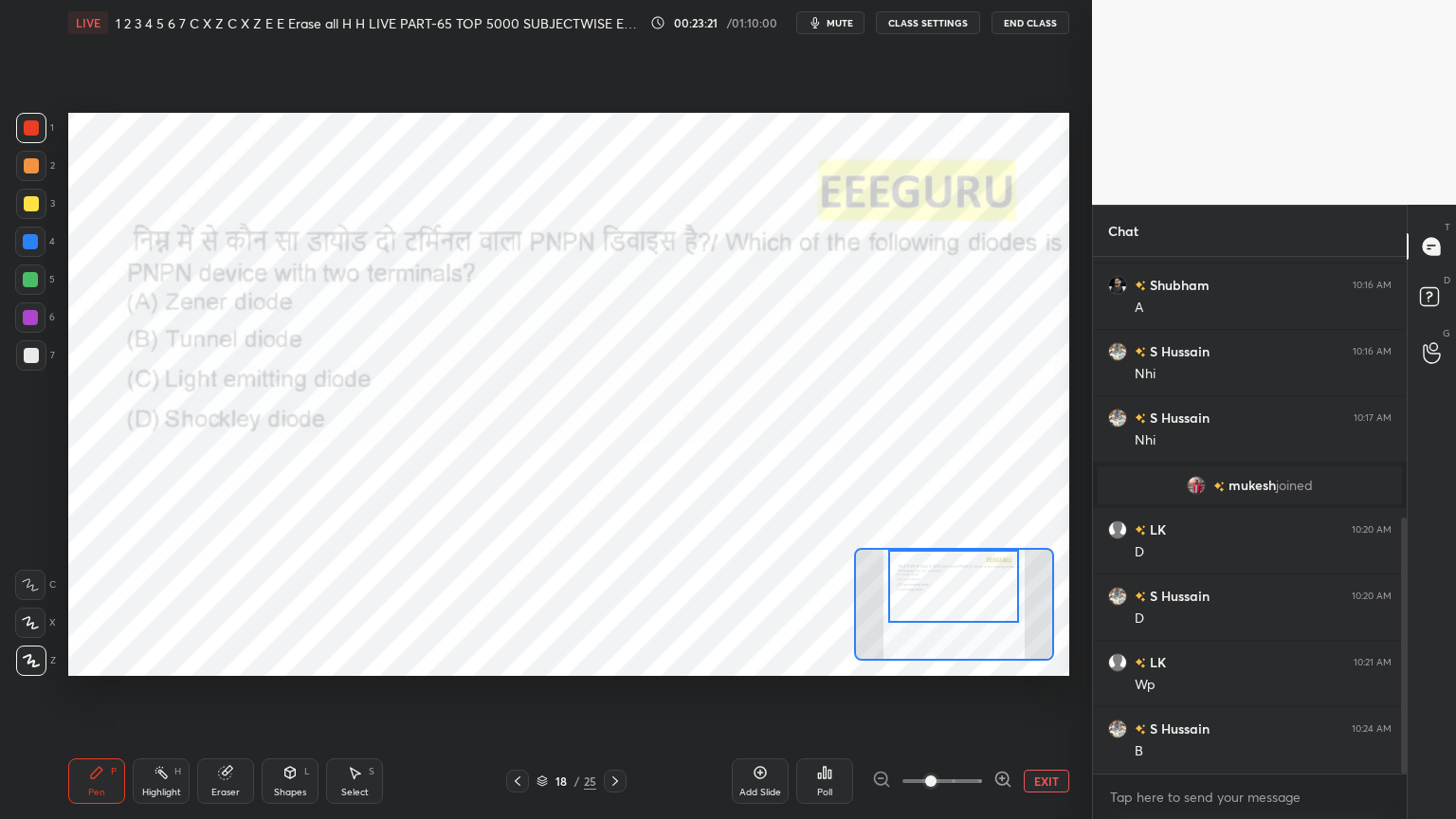 drag, startPoint x: 962, startPoint y: 628, endPoint x: 962, endPoint y: 614, distance: 14 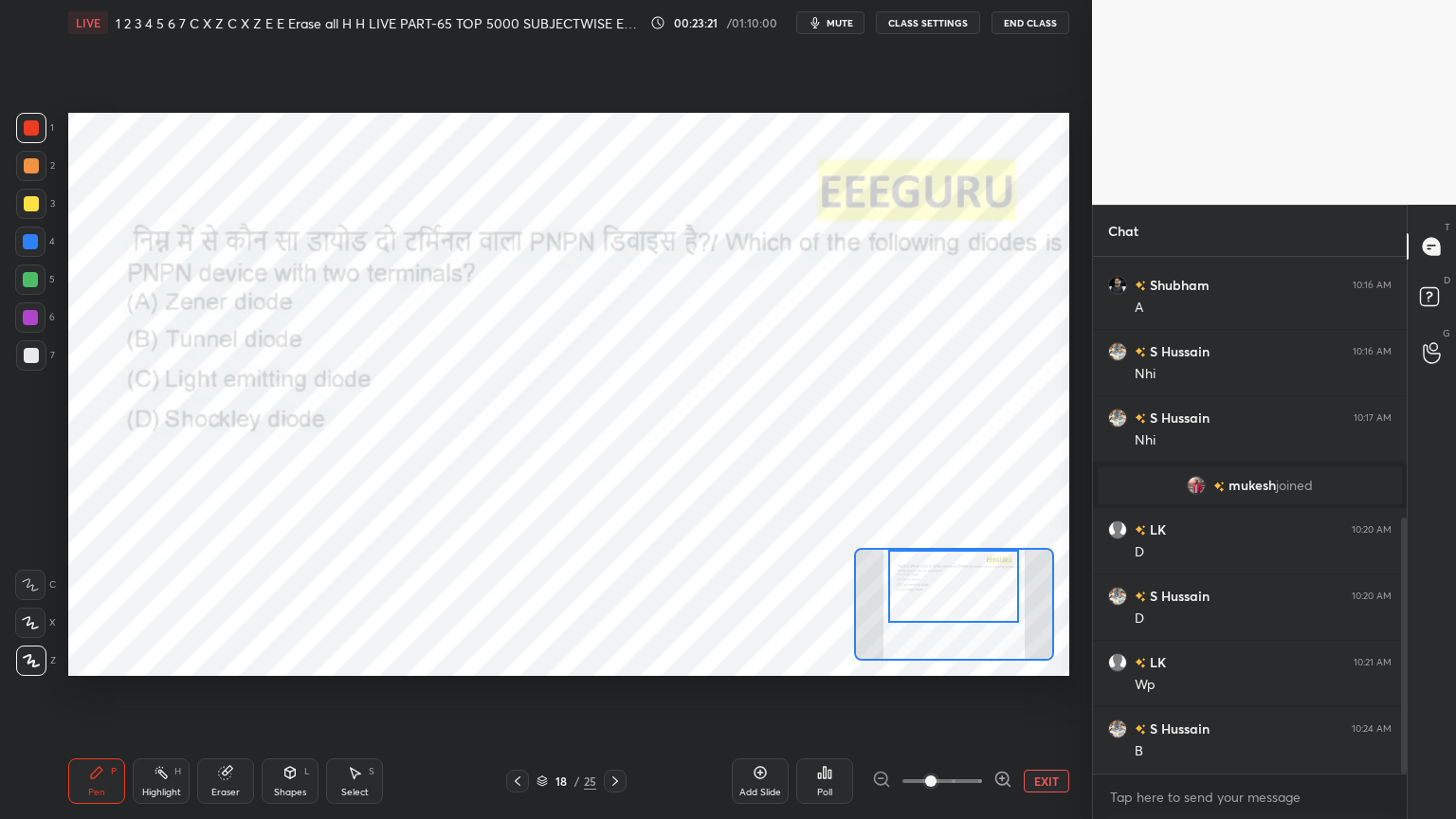 click at bounding box center (954, 586) 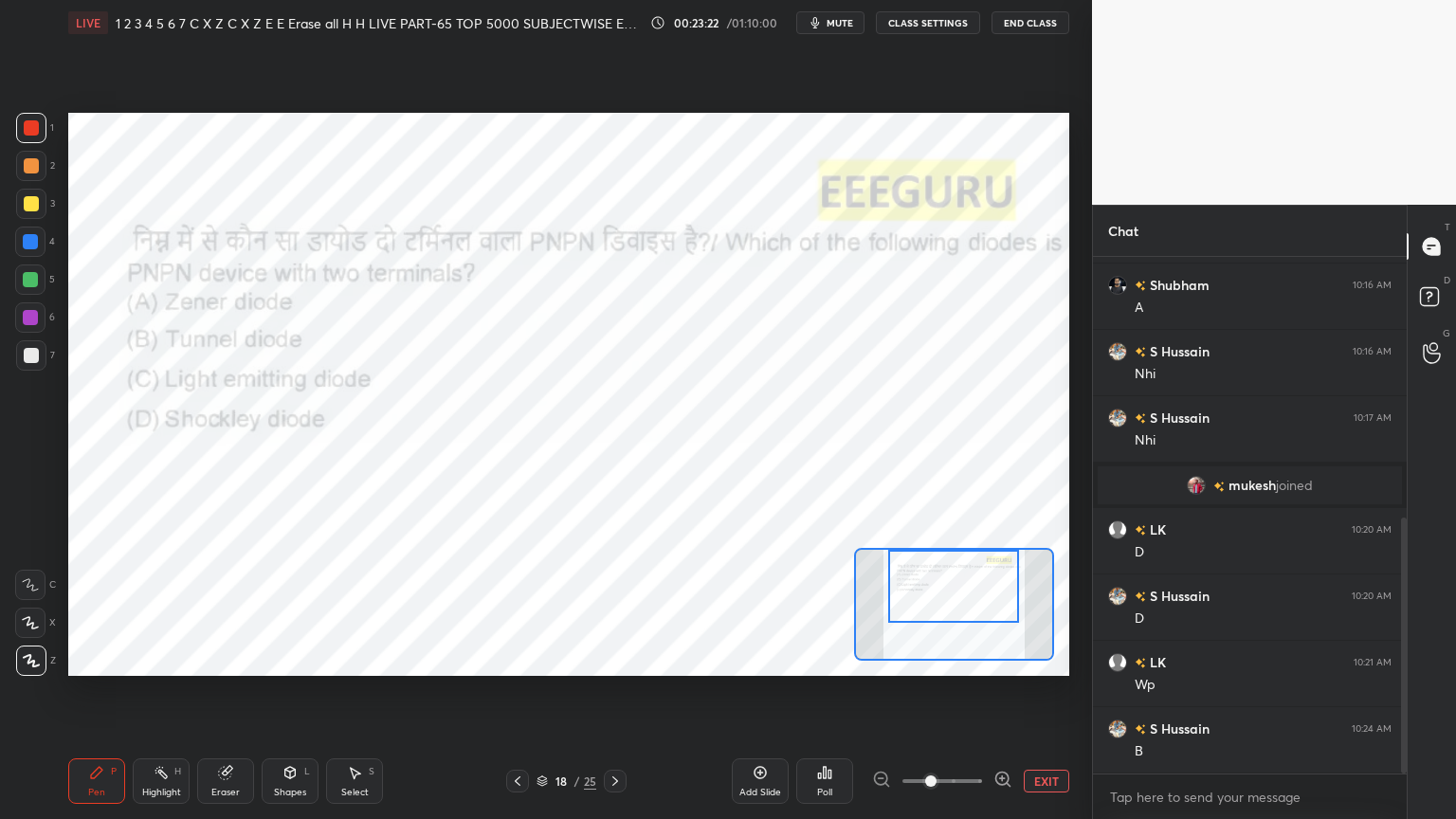 click on "Poll" at bounding box center [825, 781] 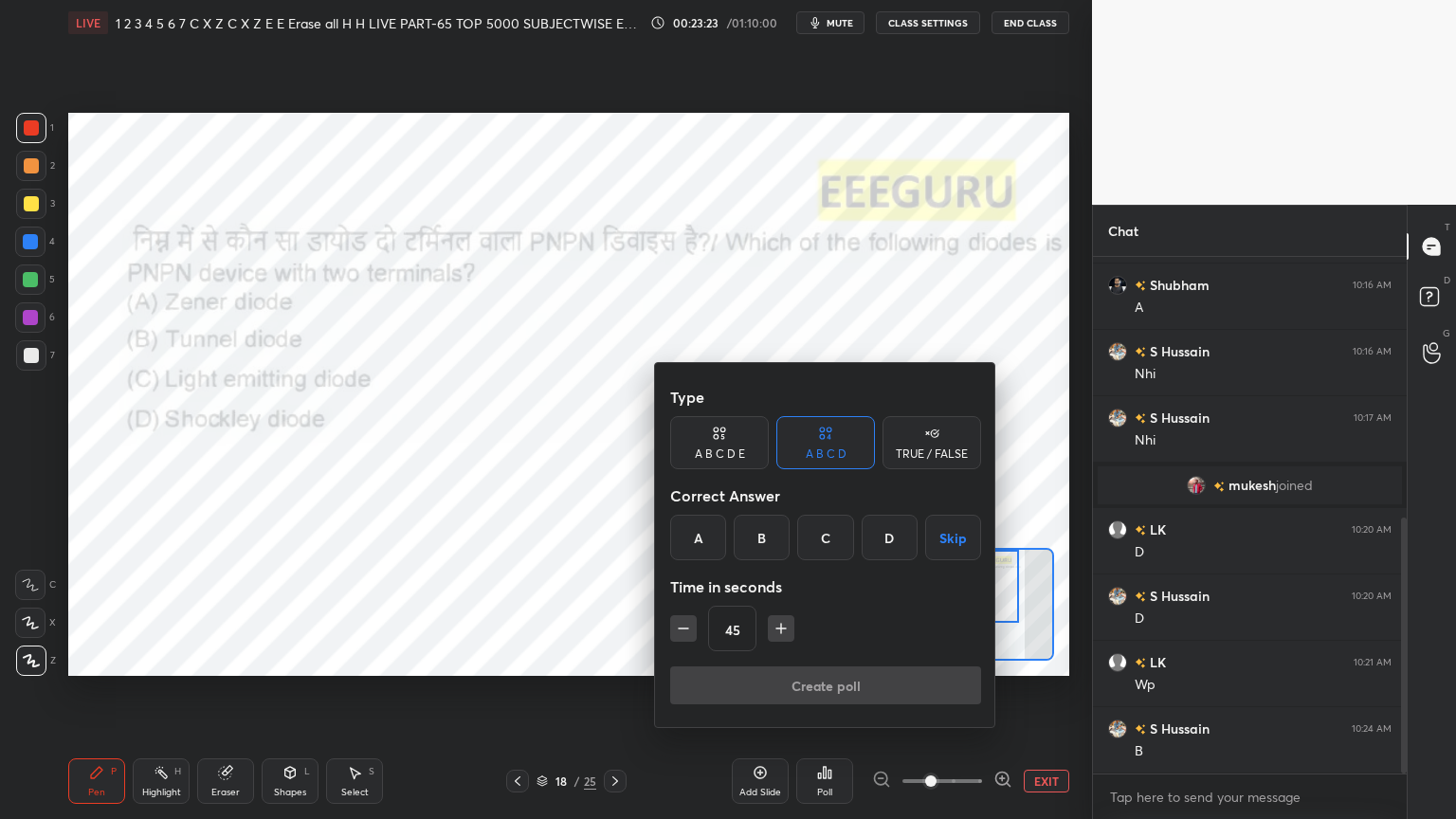 click on "D" at bounding box center [889, 537] 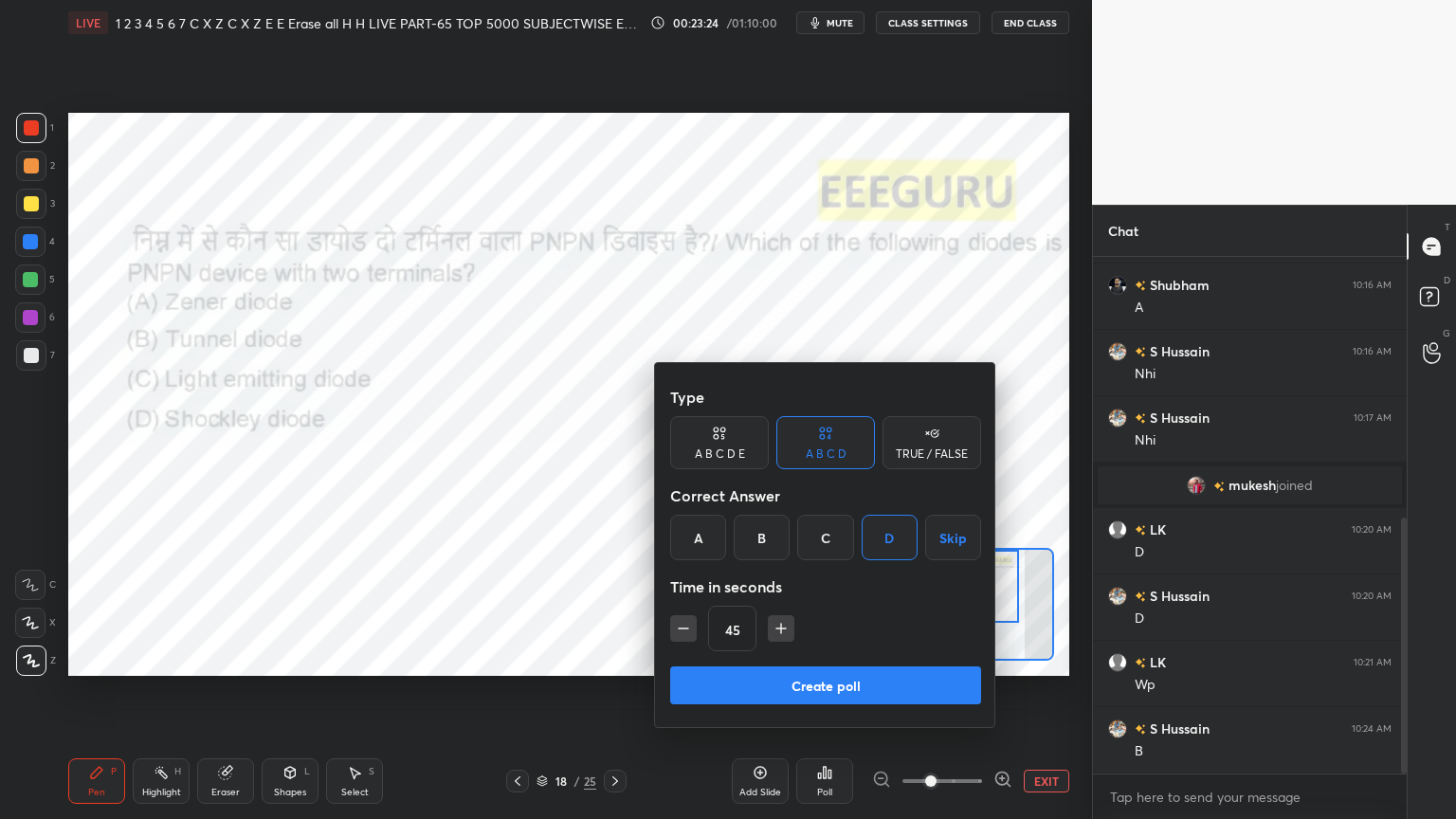 click on "Create poll" at bounding box center (826, 685) 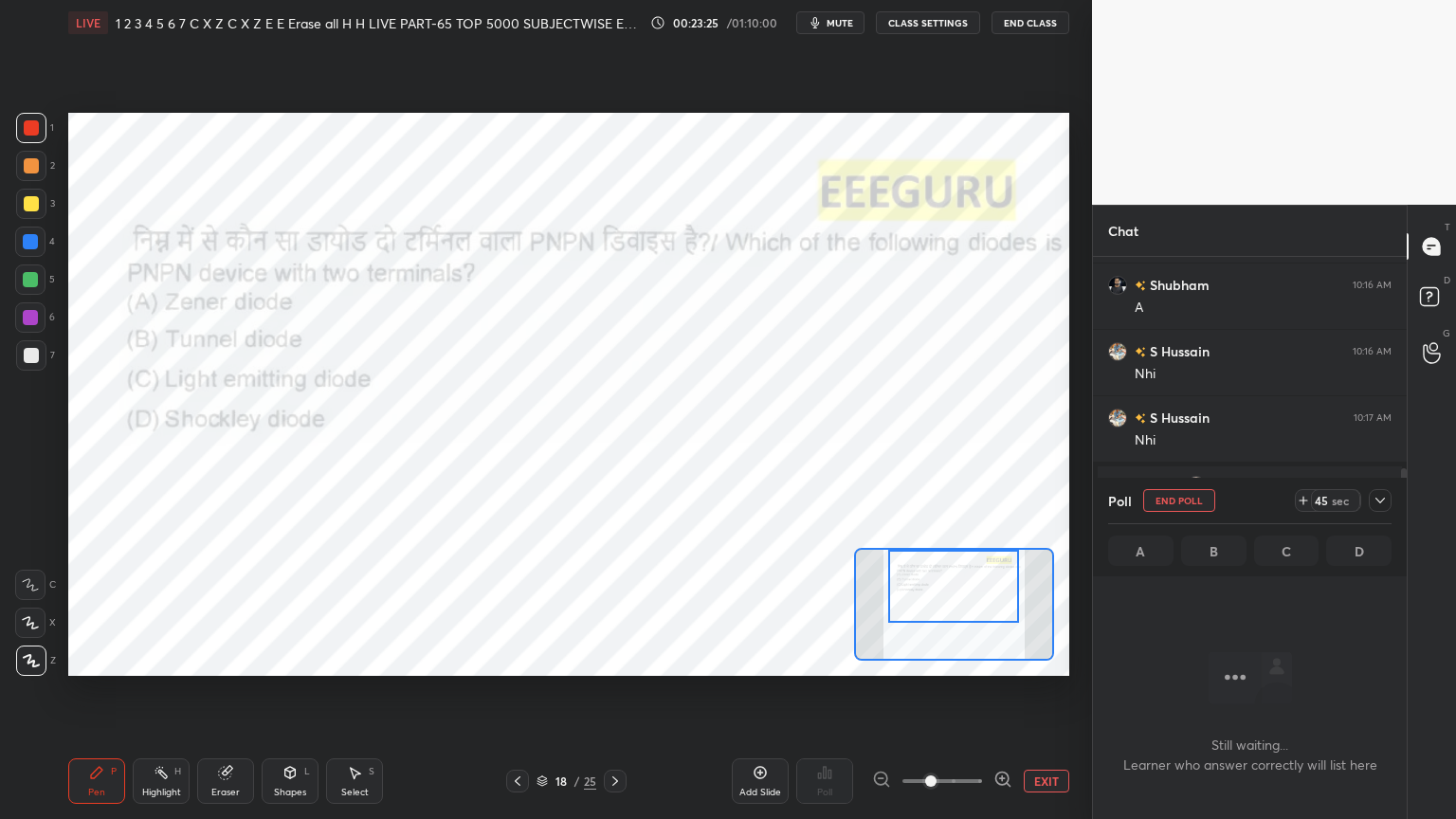 scroll, scrollTop: 471, scrollLeft: 308, axis: both 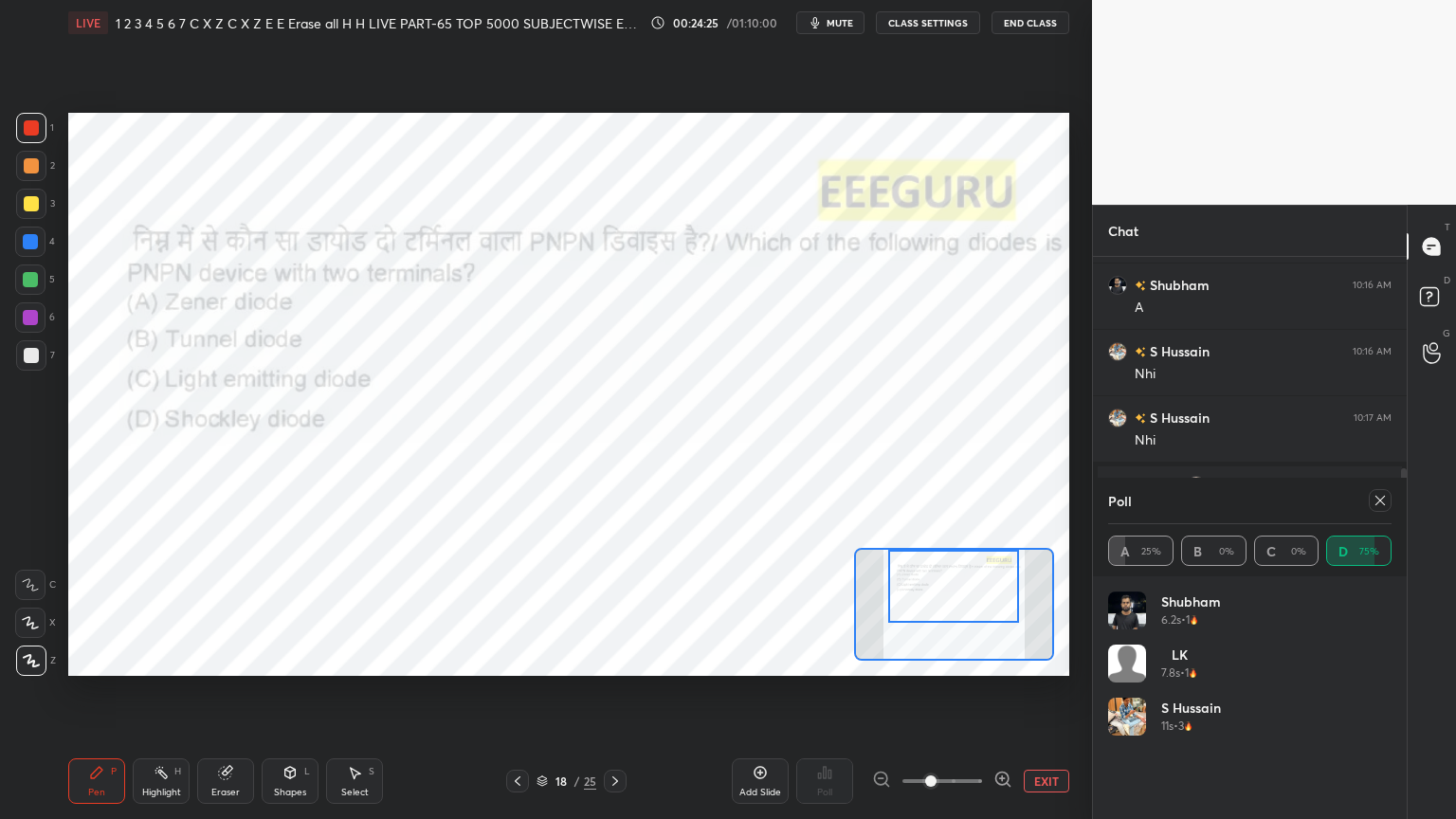 click 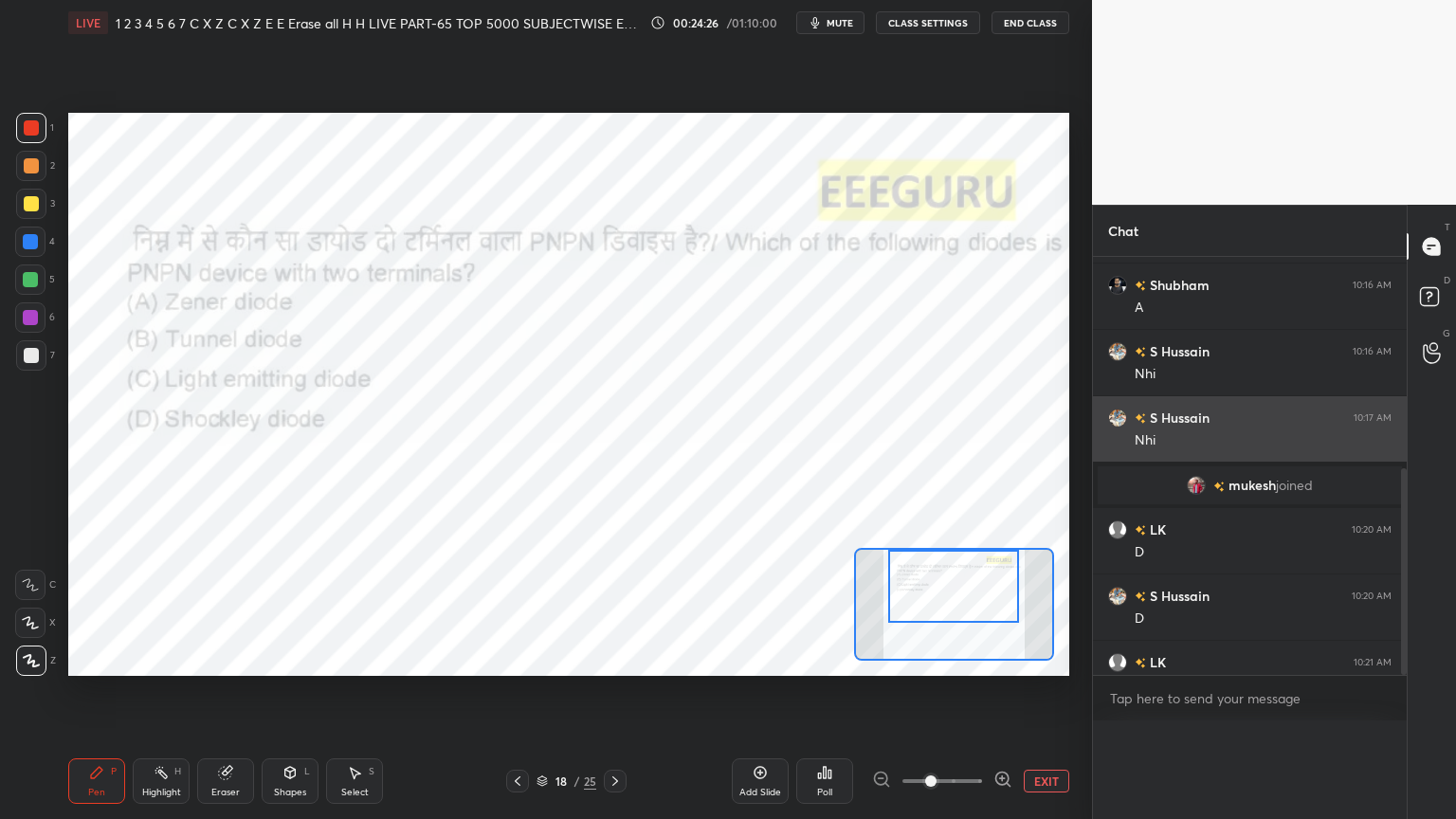 scroll, scrollTop: 6, scrollLeft: 6, axis: both 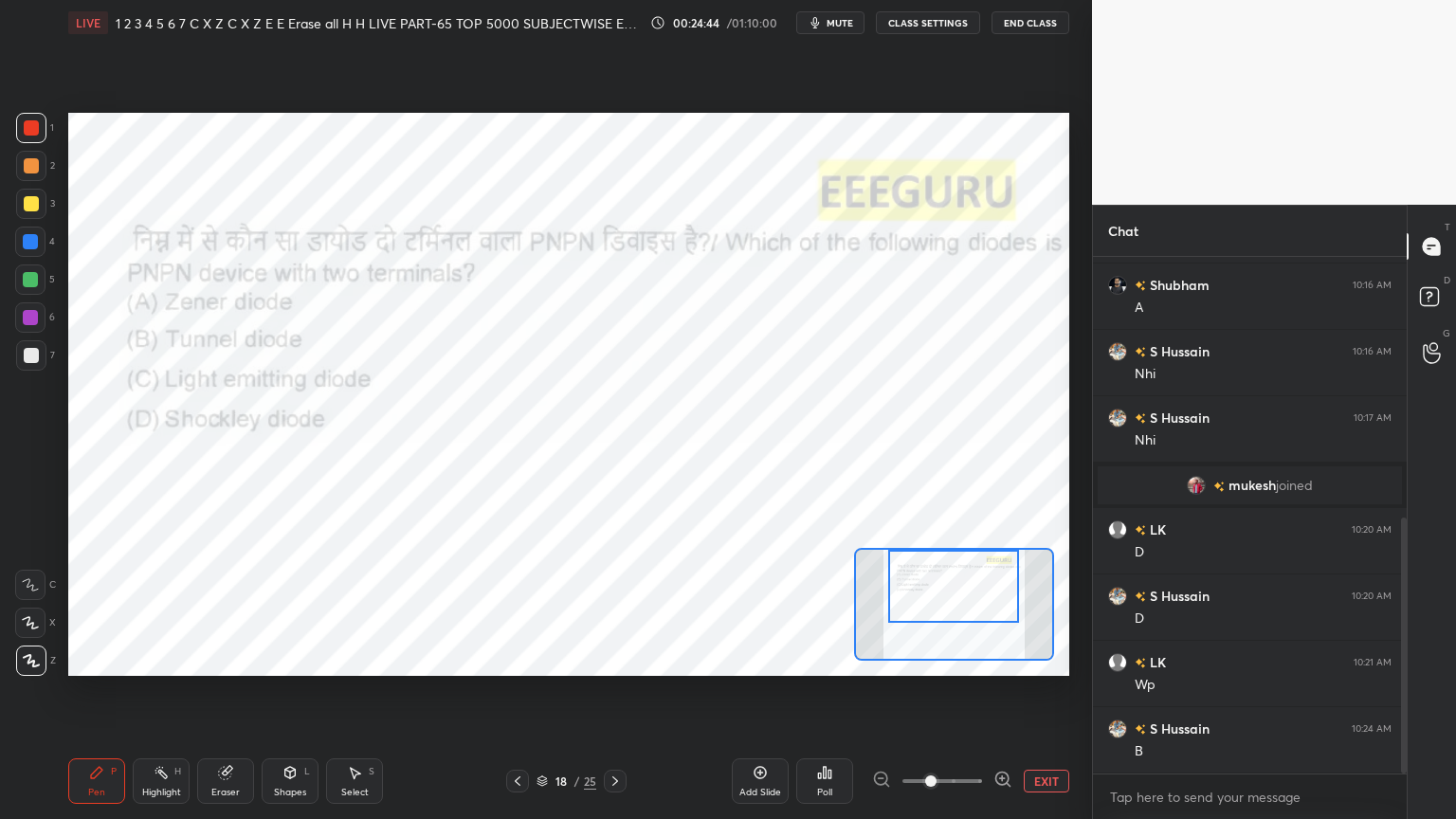 click on "Eraser" at bounding box center (226, 781) 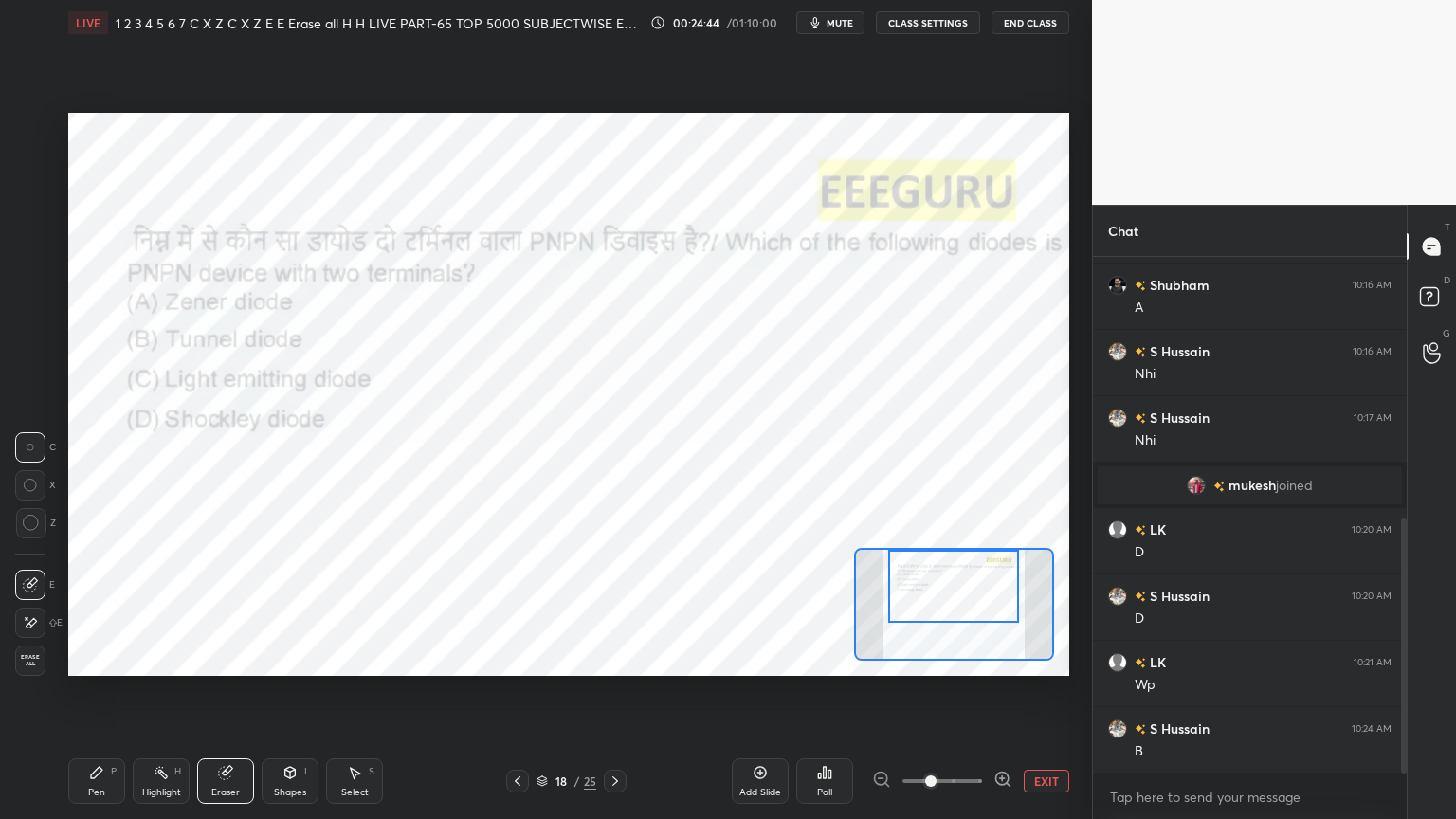 drag, startPoint x: 38, startPoint y: 666, endPoint x: 47, endPoint y: 696, distance: 31.32092 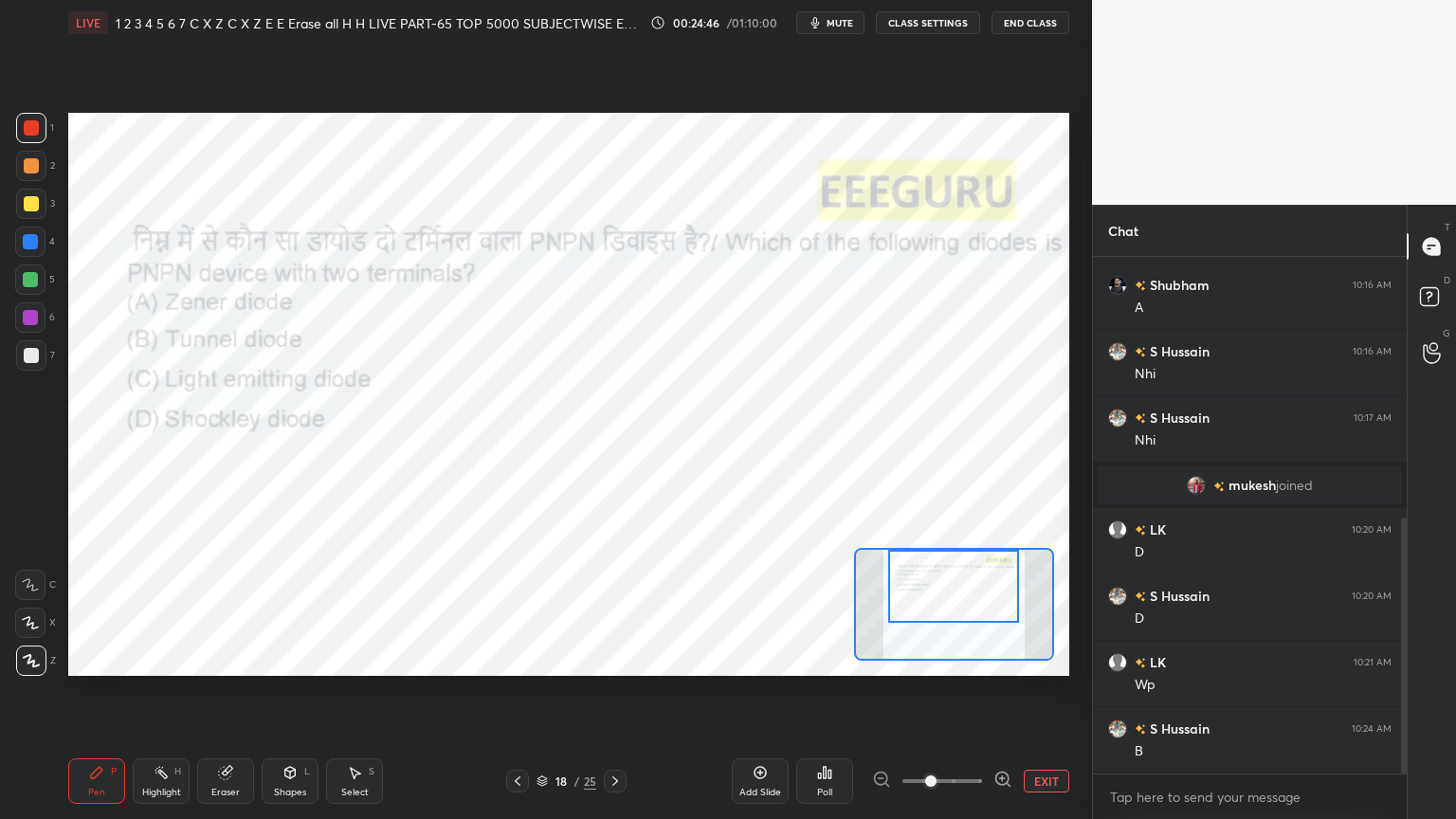 click 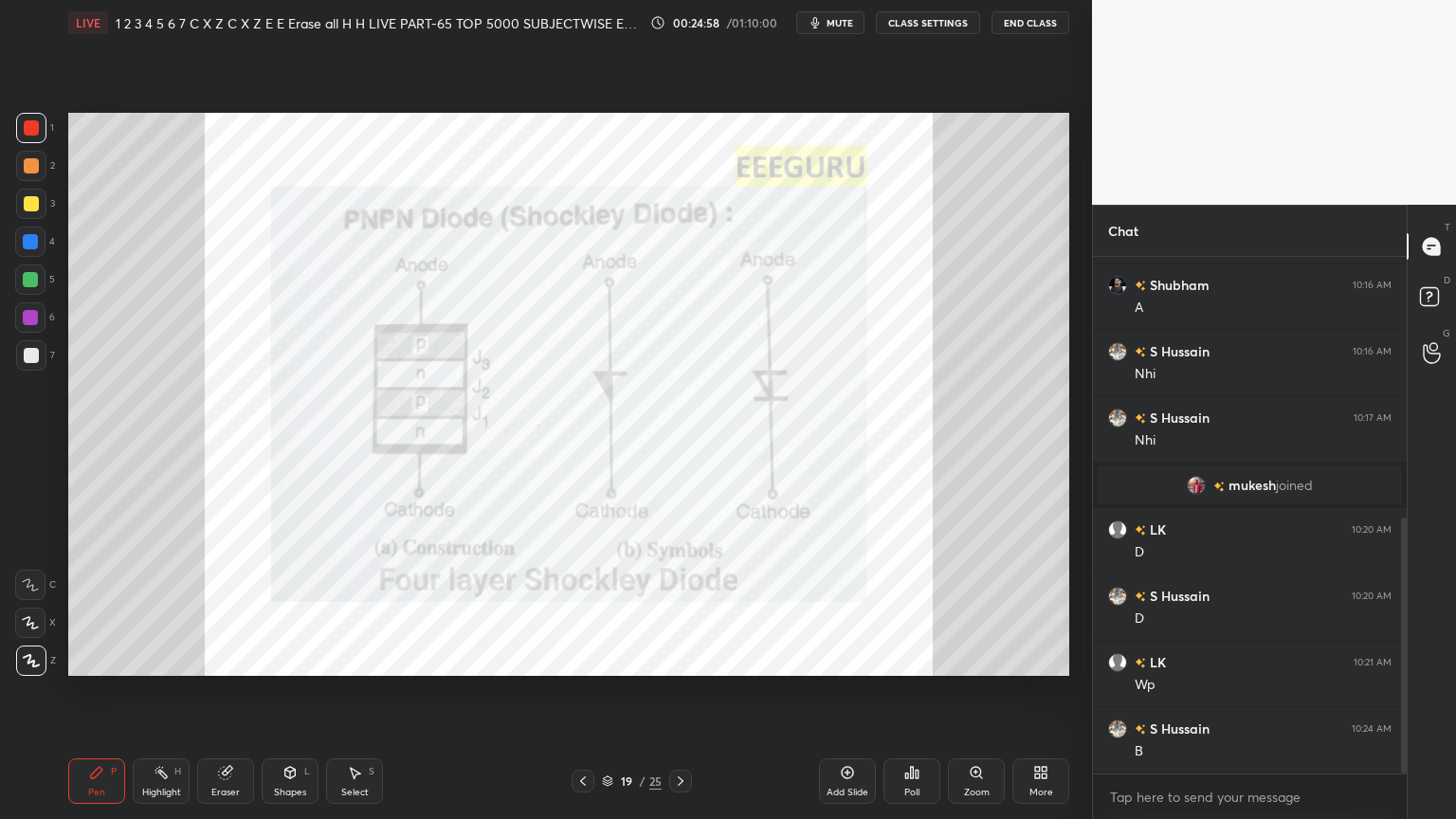 click 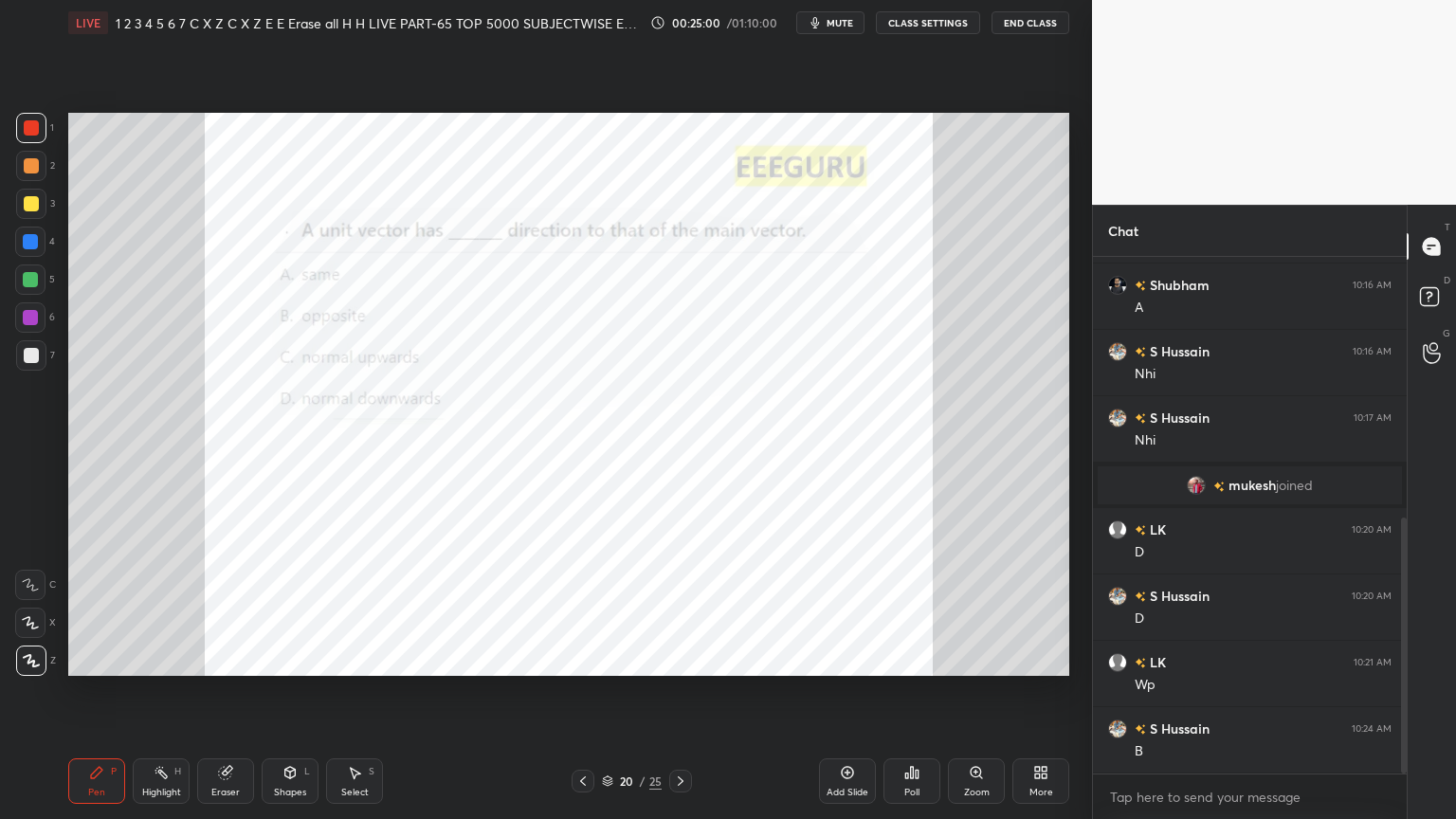 click 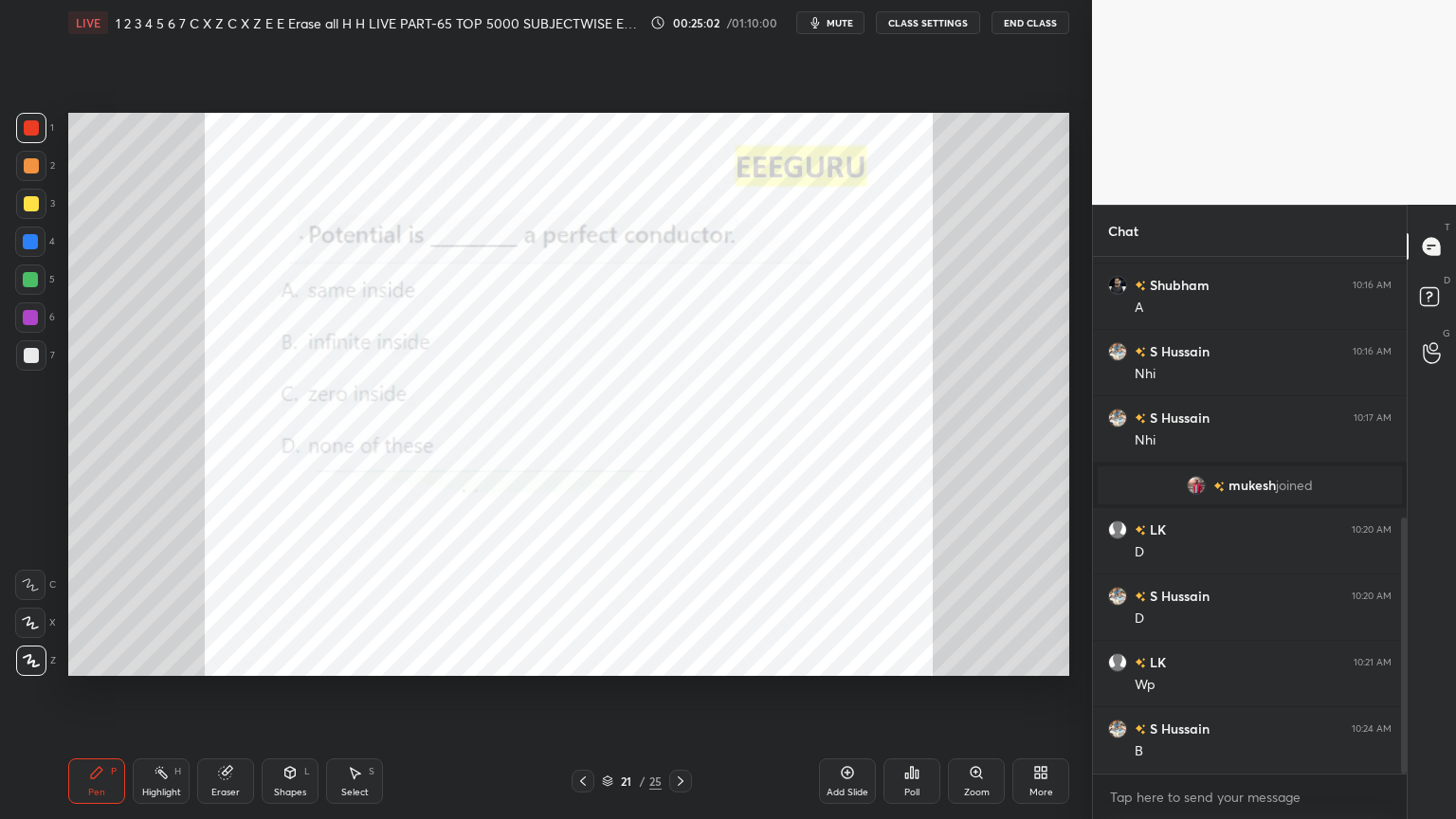 click 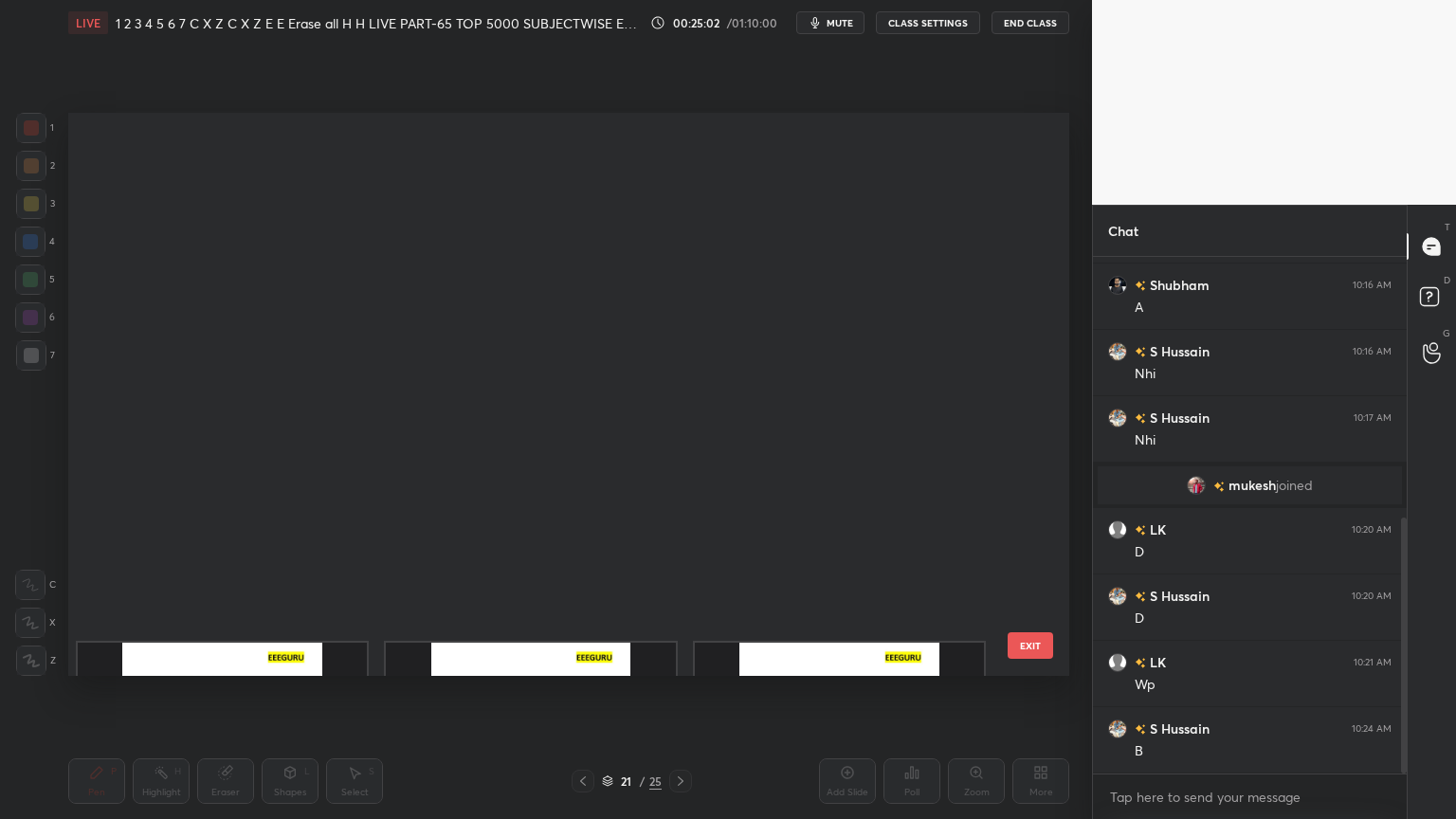 scroll, scrollTop: 651, scrollLeft: 0, axis: vertical 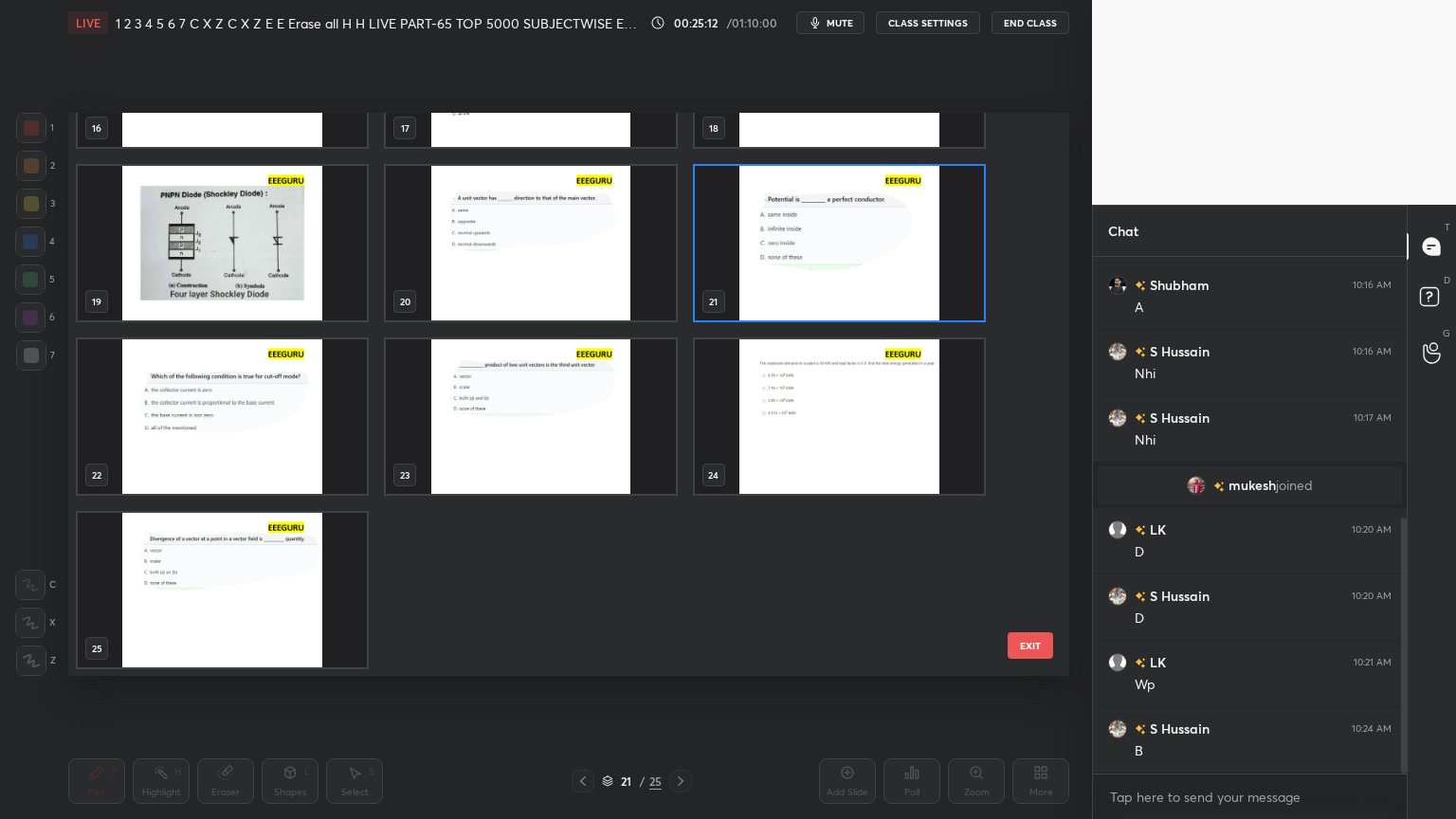 click at bounding box center (222, 416) 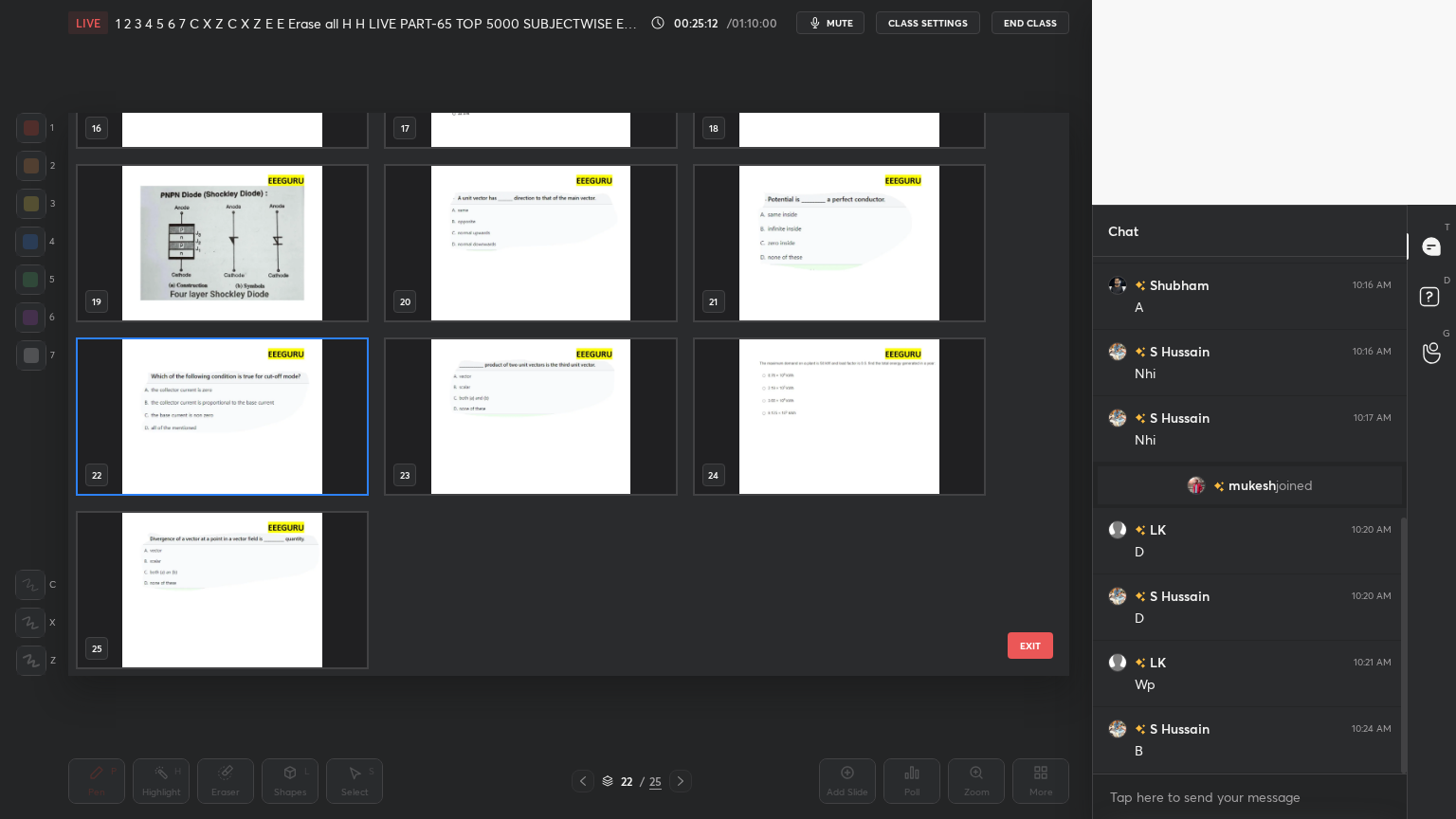 click at bounding box center (222, 416) 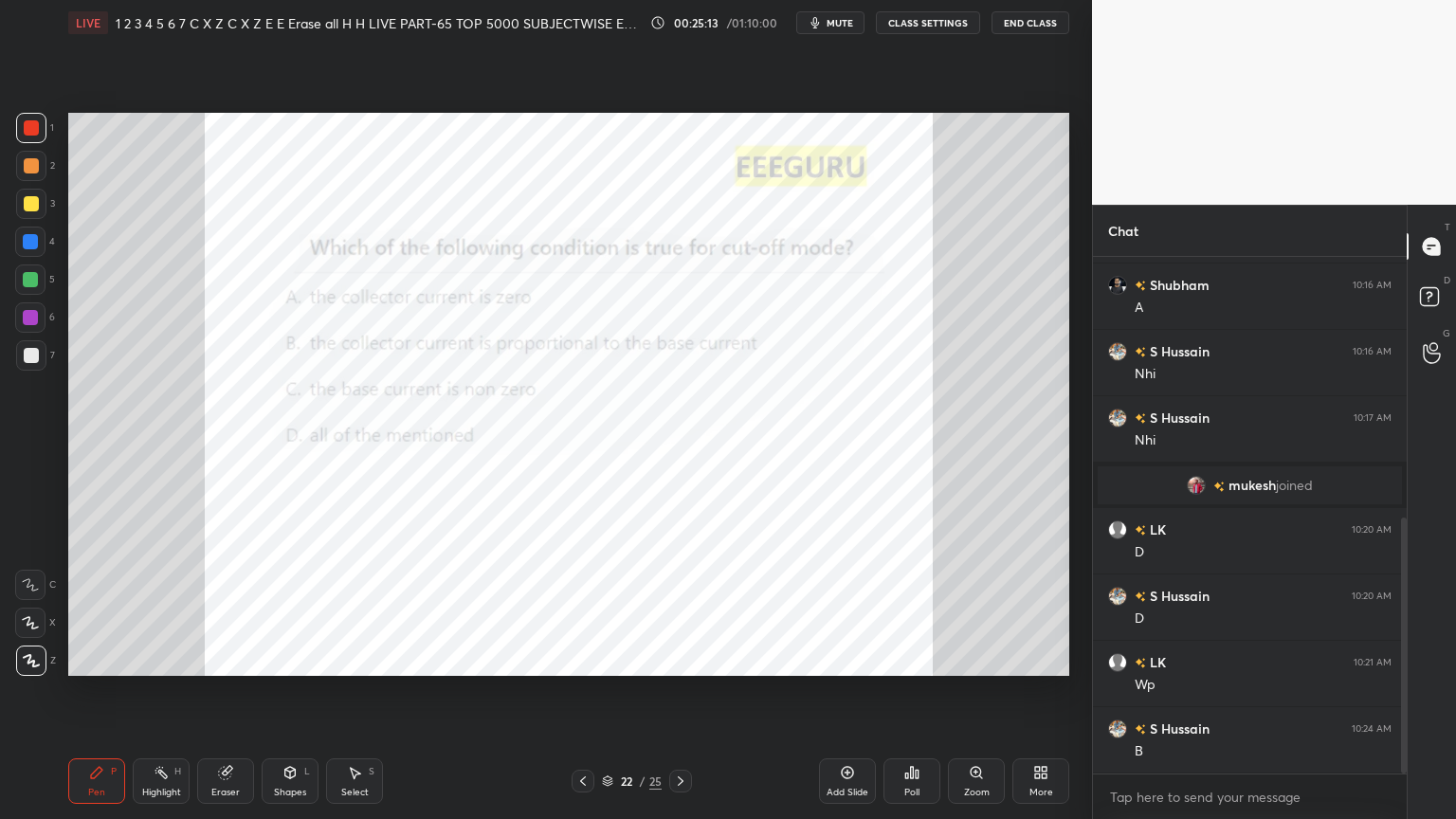 click at bounding box center (222, 416) 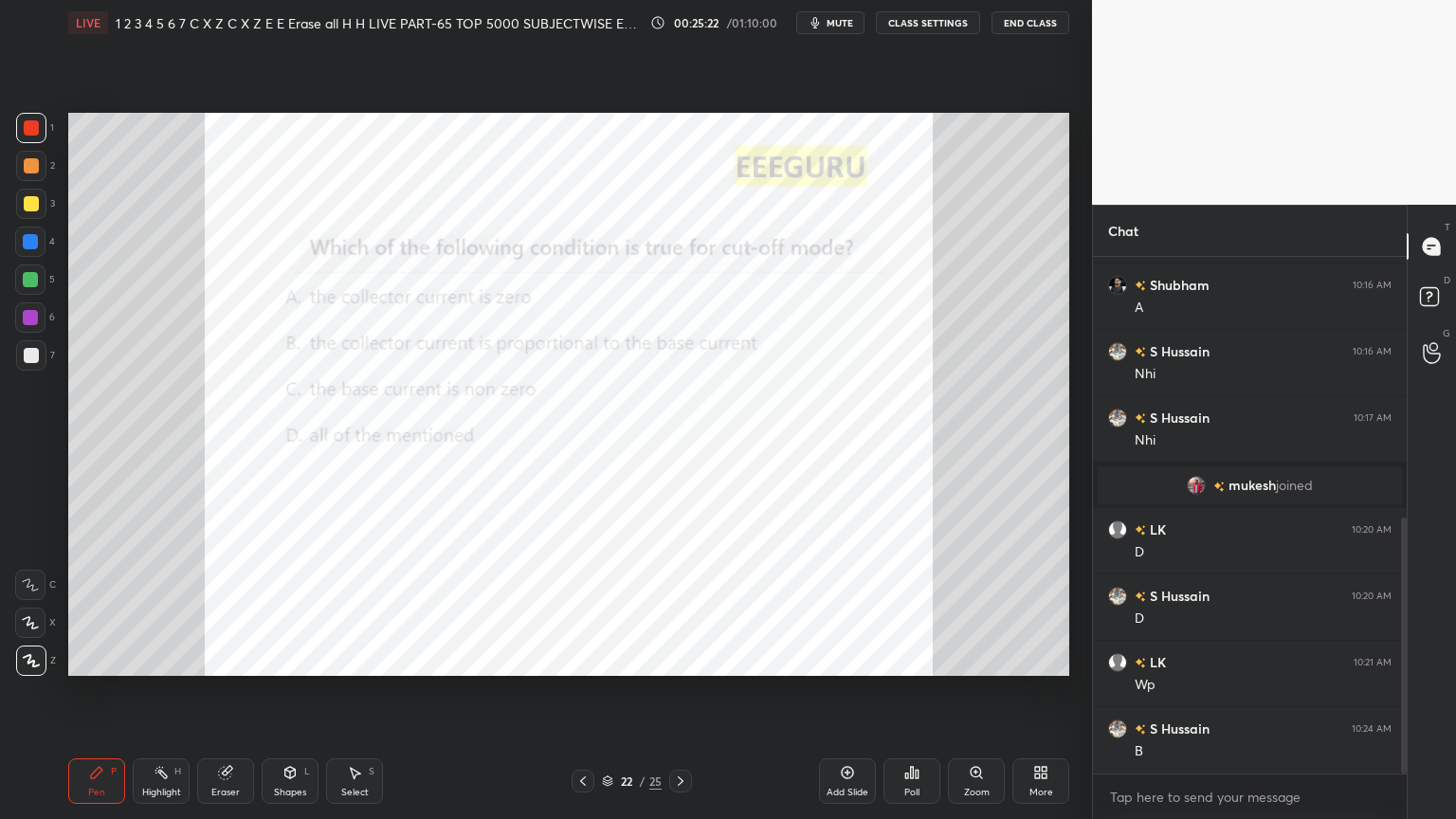 click on "LIVE PART-65 TOP 5000 SUBJECTWISE ELECTRICAL CONCEPT-MCQ JE/AE SELECTION SERIES BY [NAME] SIR 00:25:22 /  01:10:00 mute CLASS SETTINGS End Class Setting up your live class Poll for   secs No correct answer Start poll Back PART-65 TOP 5000 SUBJECTWISE ELECTRICAL CONCEPT-MCQ JE/AE SELECTION SERIES BY [NAME] SIR • L65 of Top 5000 Subject wise Electrical Concept AE/JE Selection Series [NAME] Pen P Highlight H Eraser Shapes L Select S 22 / 25 Add Slide Poll Zoom More" at bounding box center [569, 410] 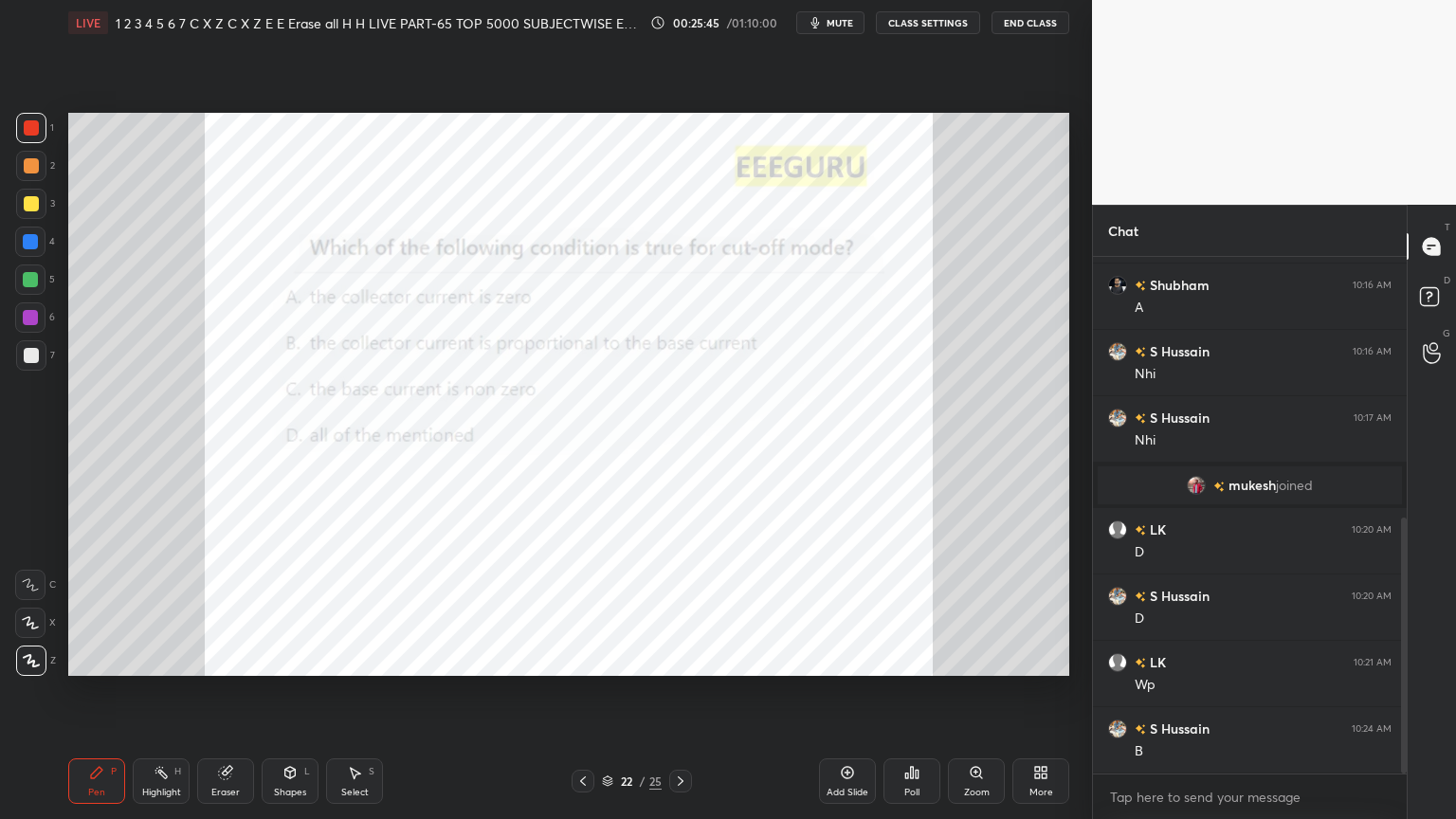 click on "More" at bounding box center (1041, 781) 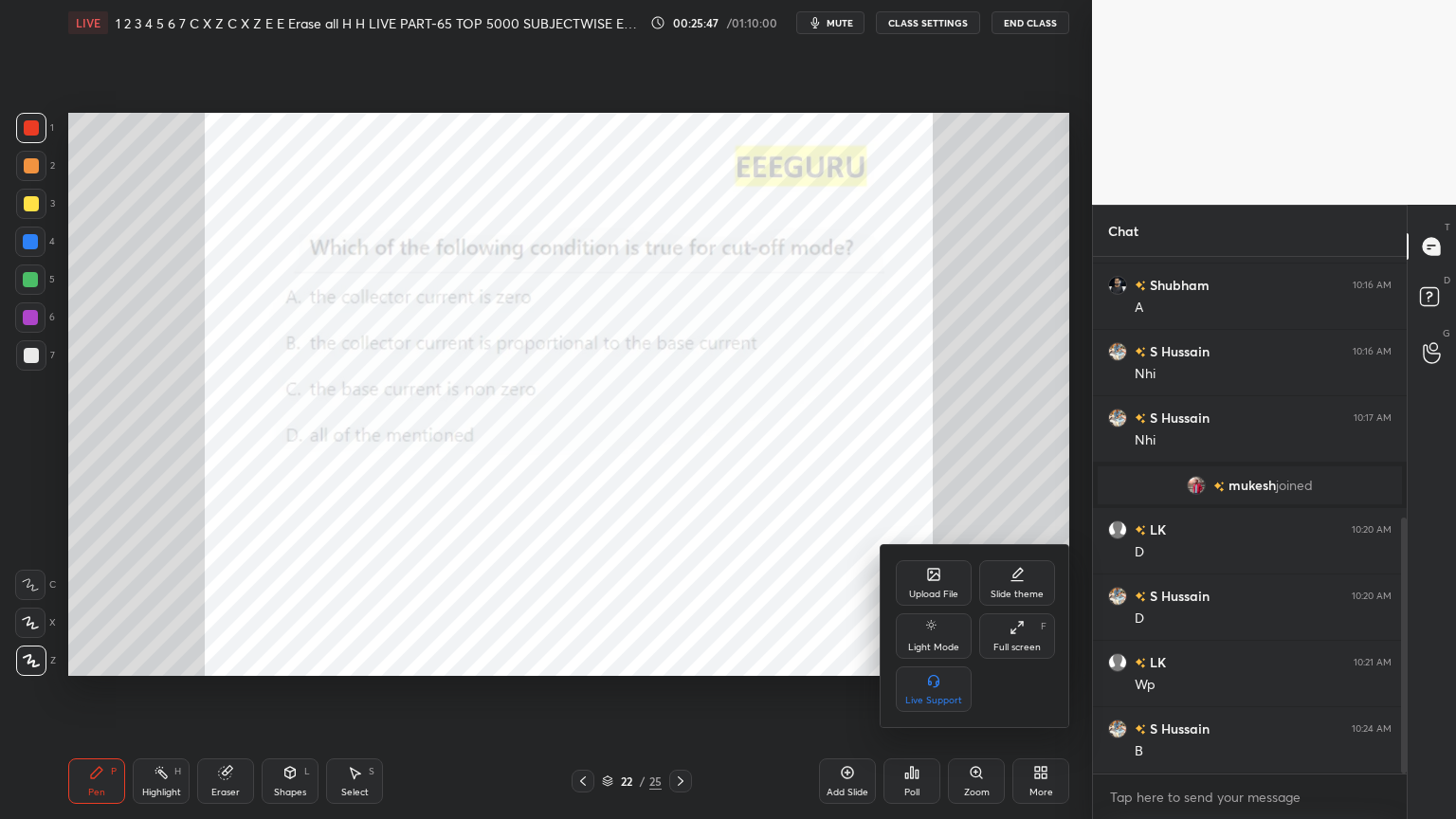click on "Upload File" at bounding box center (934, 594) 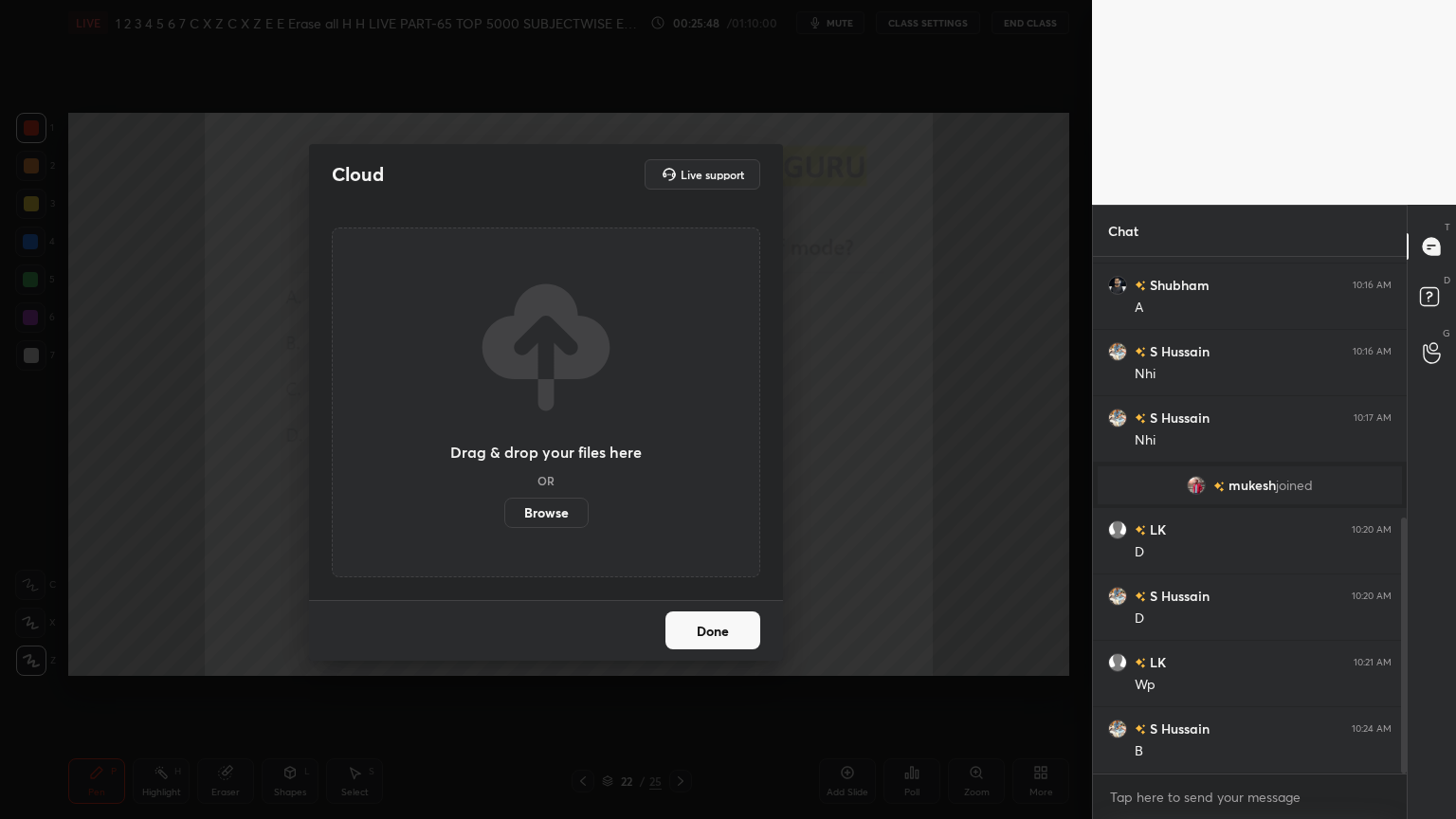 click on "Browse" at bounding box center (546, 513) 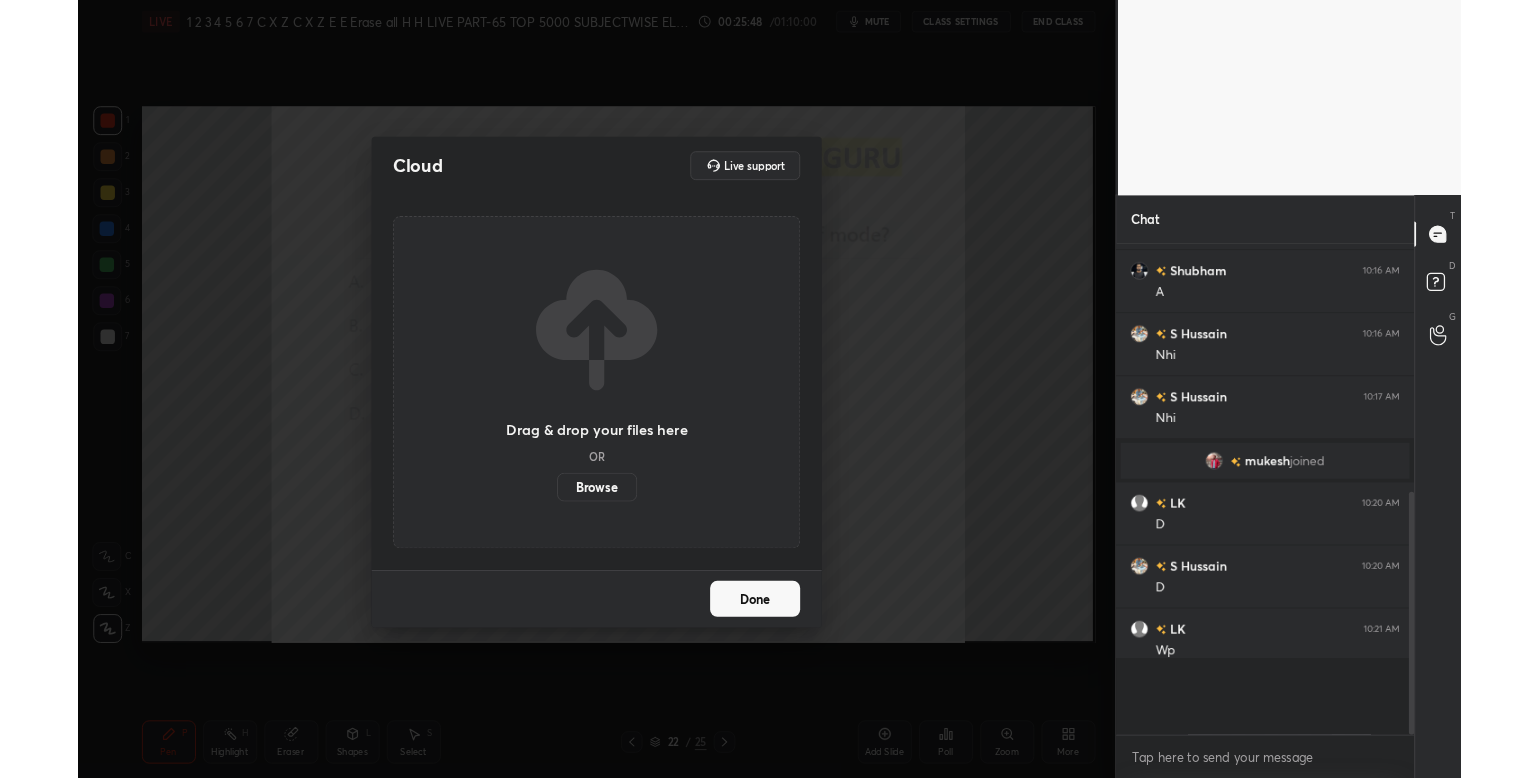 scroll, scrollTop: 99349, scrollLeft: 98924, axis: both 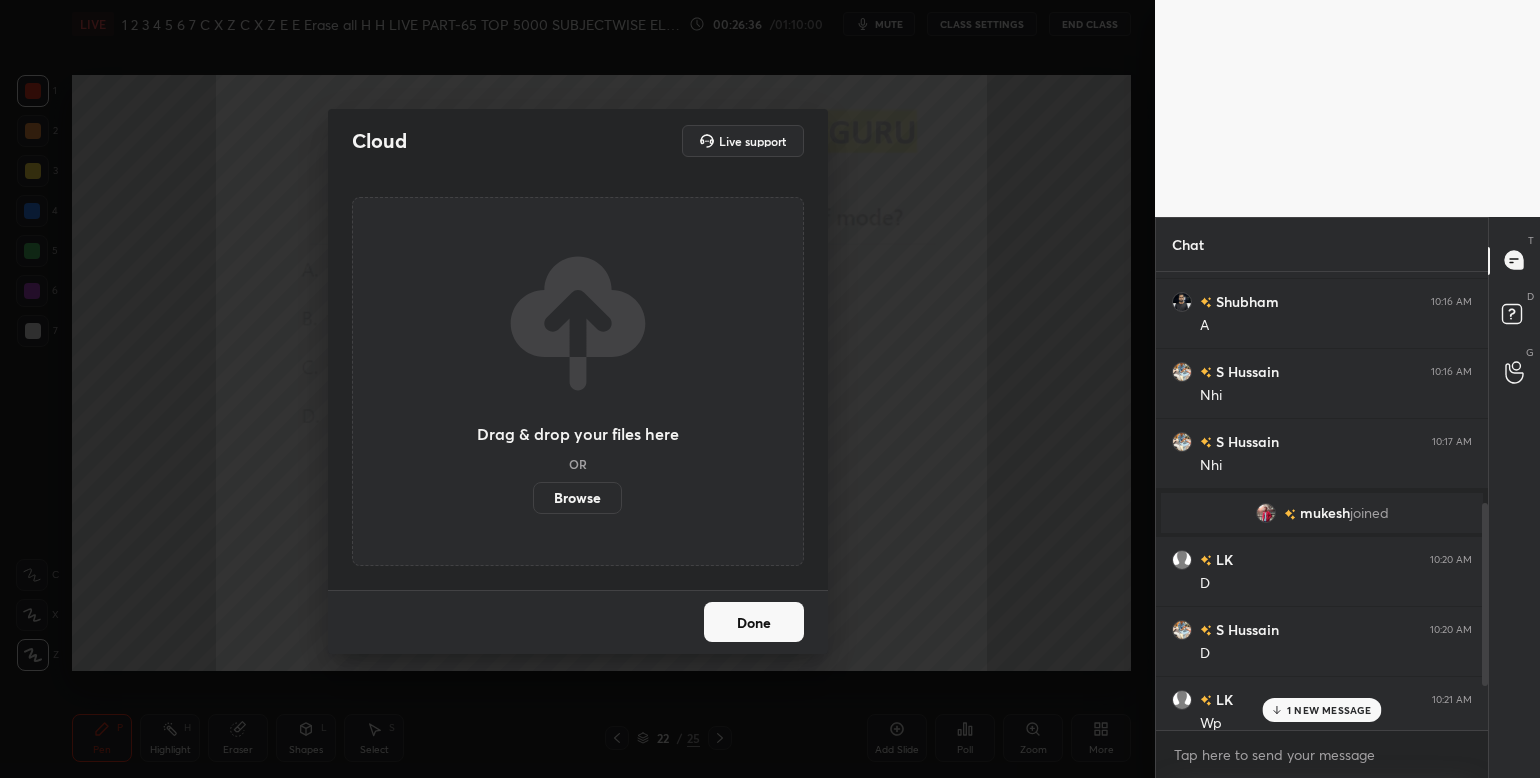 click on "Browse" at bounding box center (577, 498) 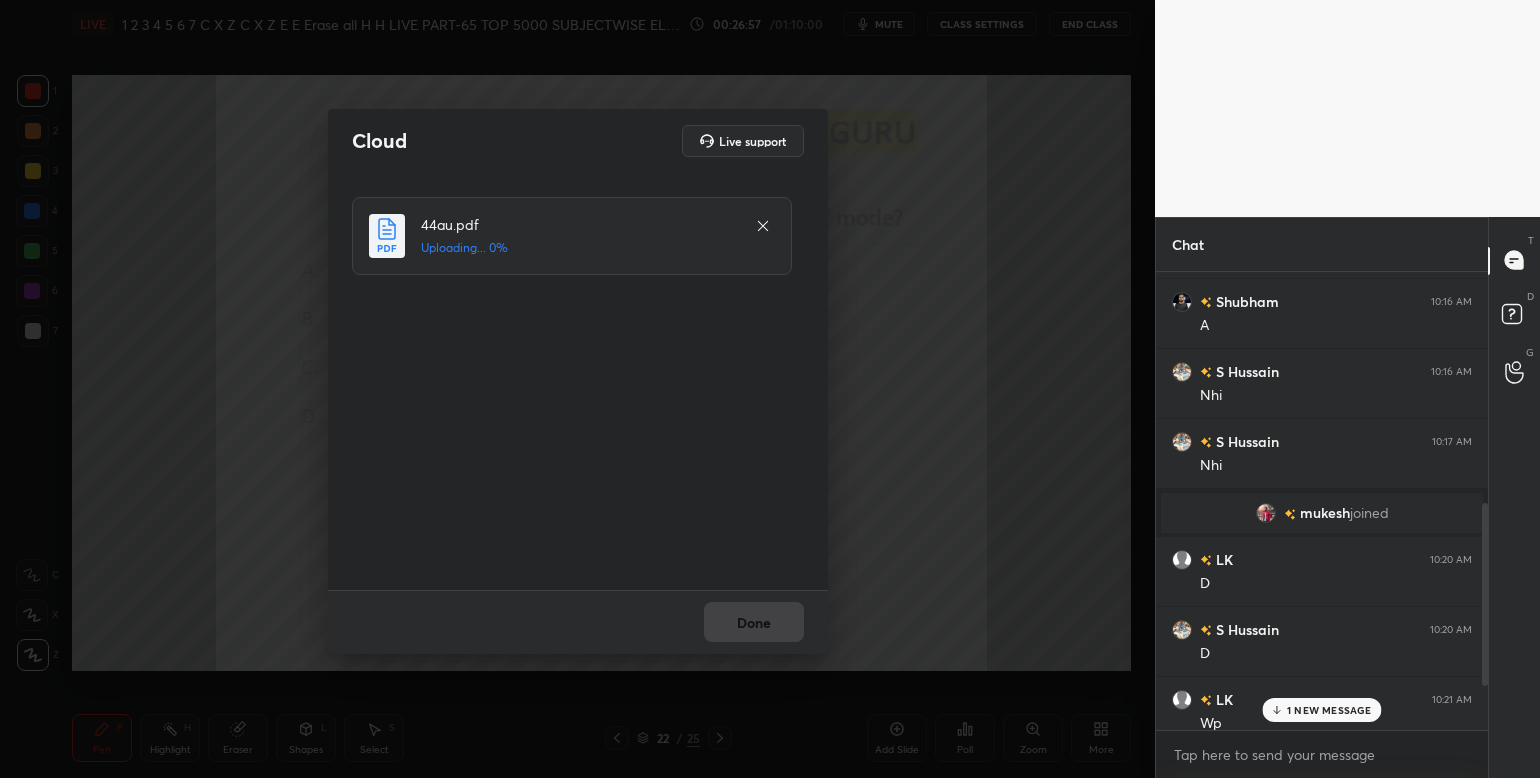 click on "1 NEW MESSAGE" at bounding box center (1329, 710) 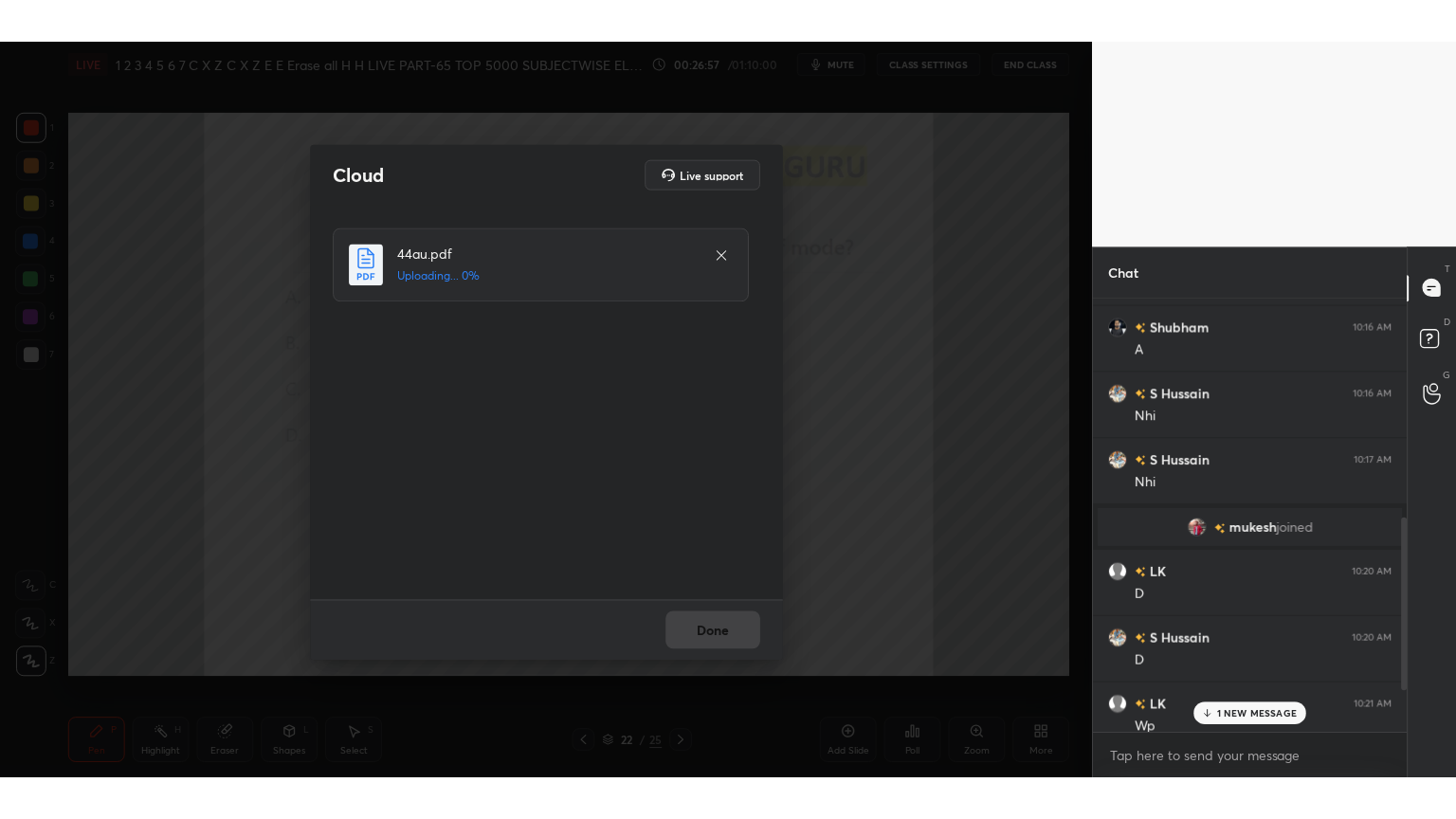 scroll, scrollTop: 674, scrollLeft: 0, axis: vertical 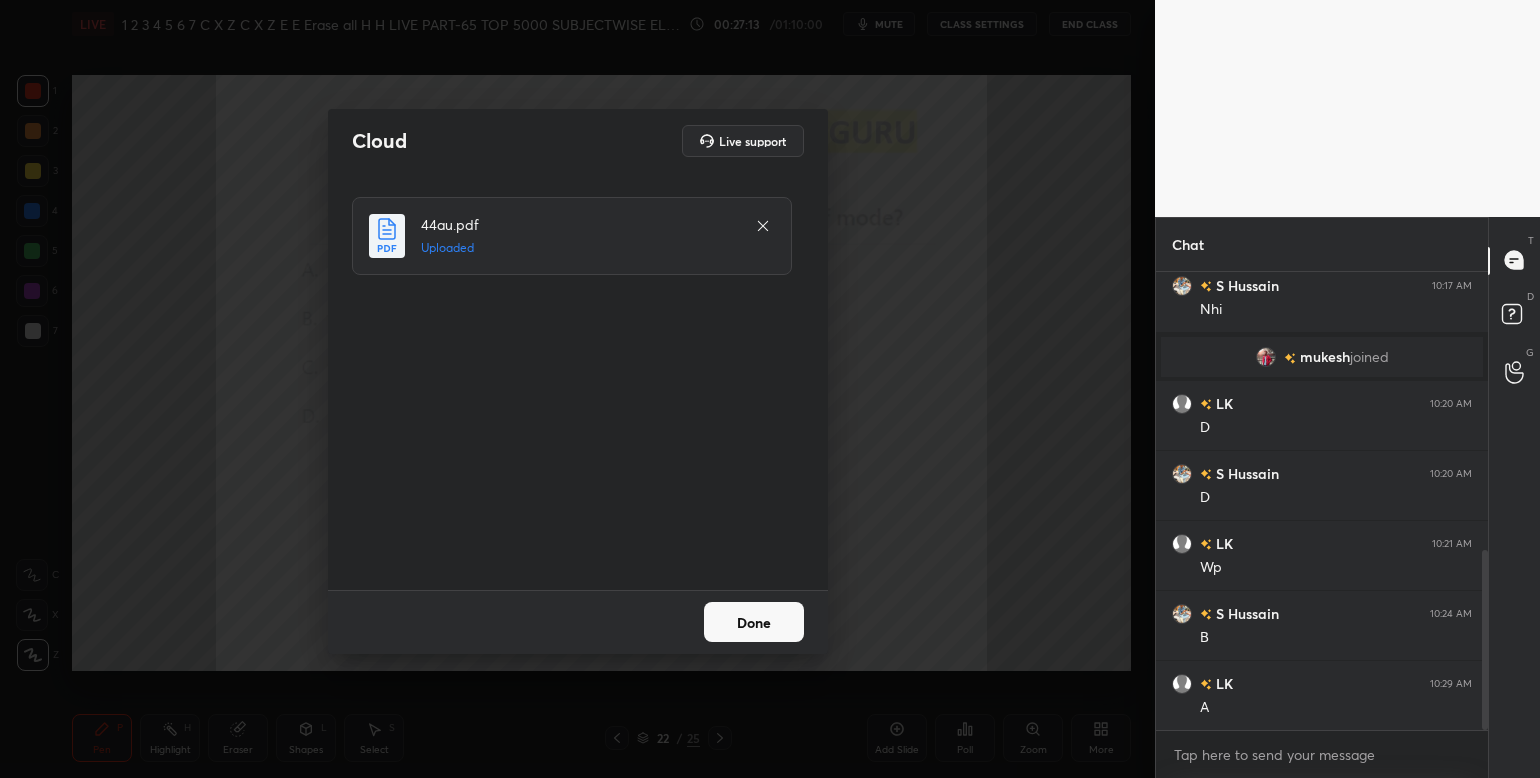 click on "Done" at bounding box center (754, 622) 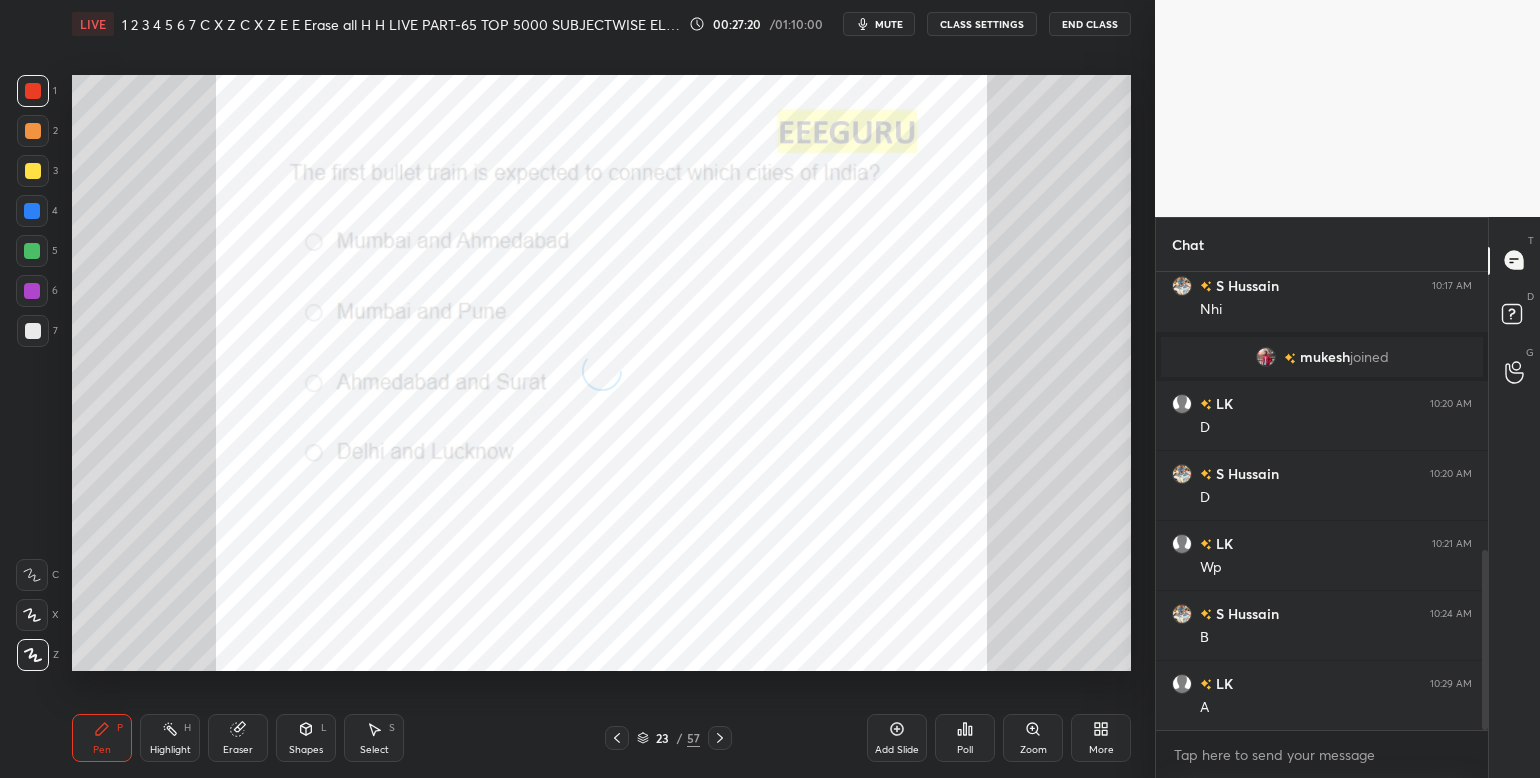 click 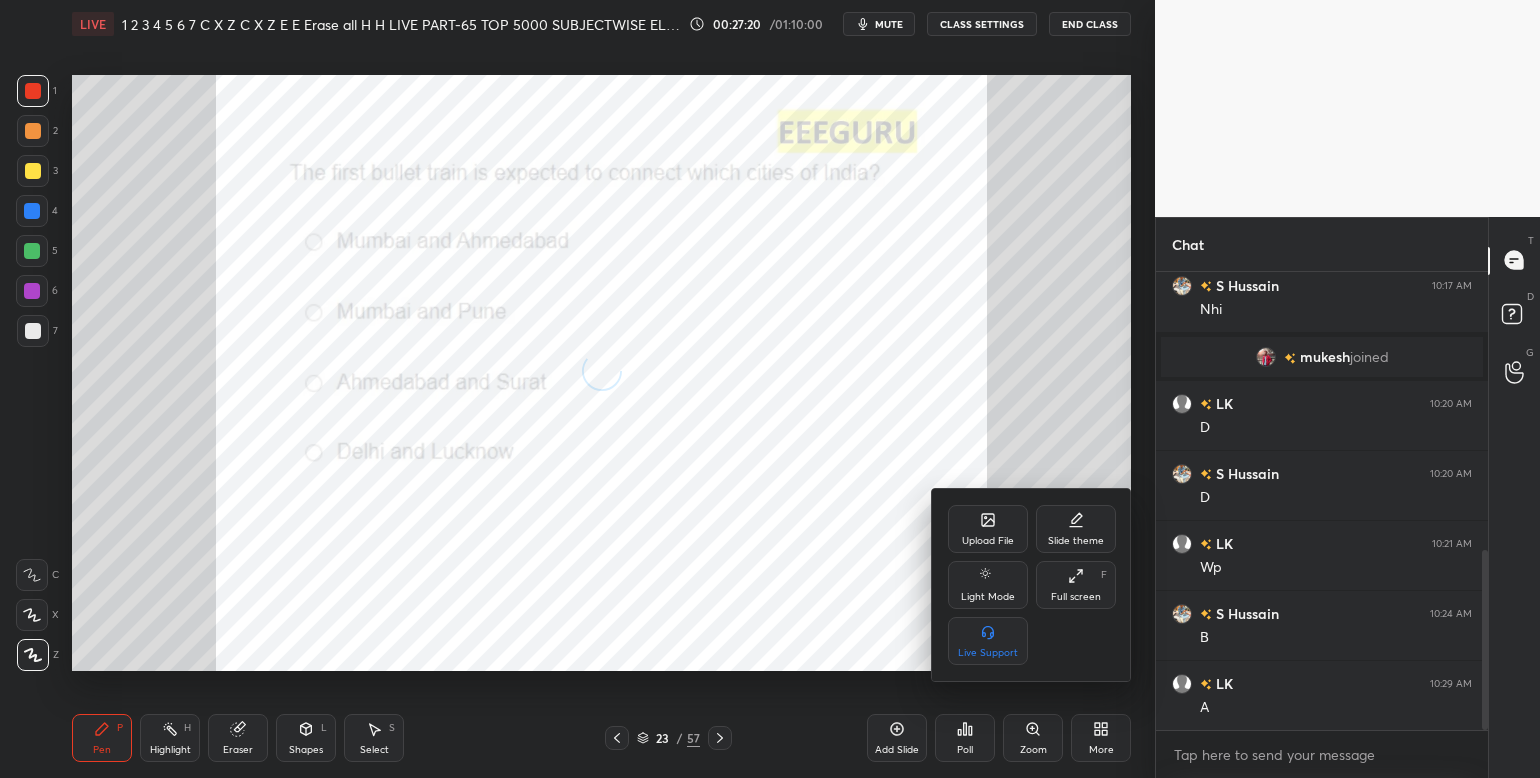 click on "Full screen F" at bounding box center [1076, 585] 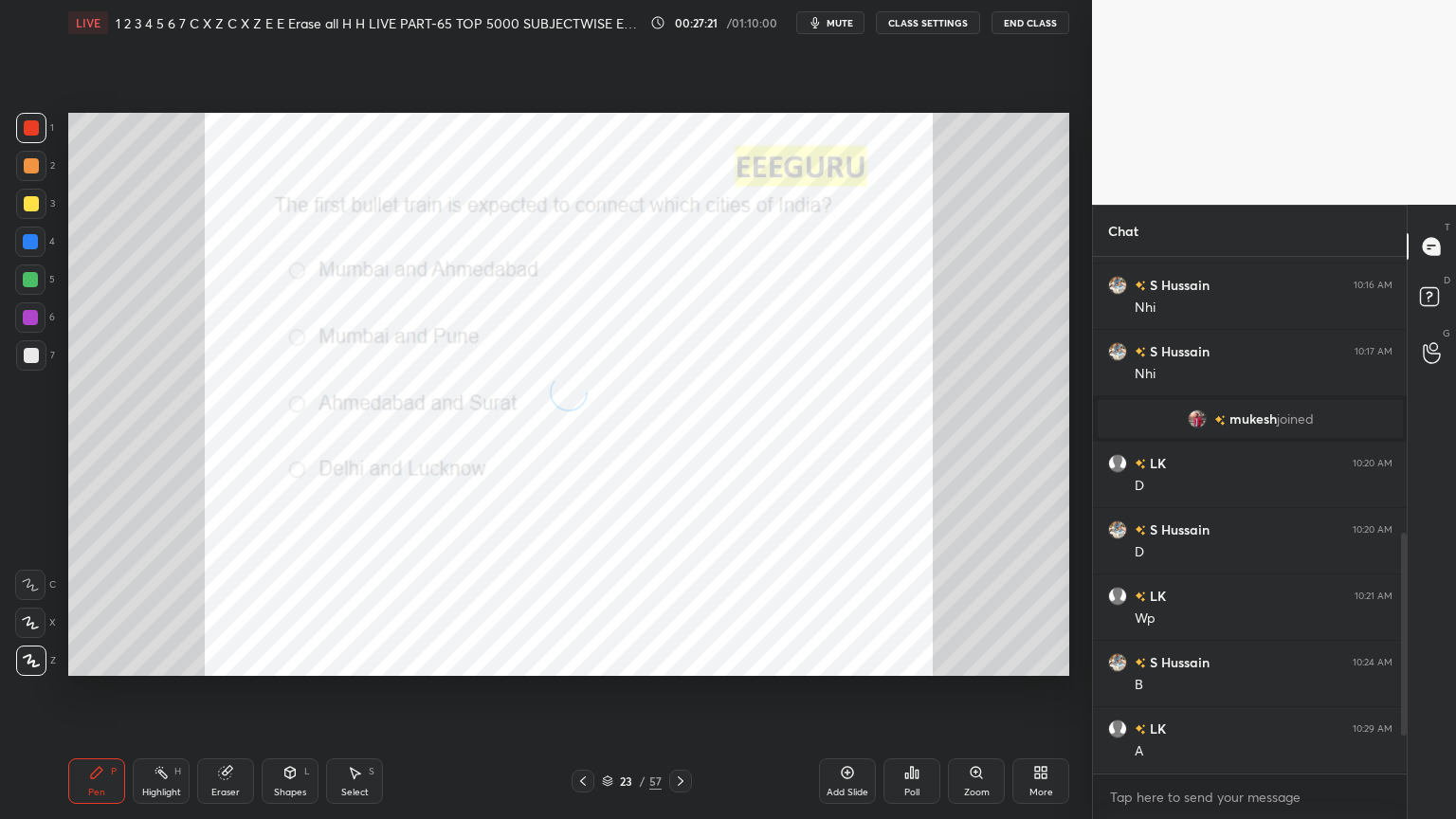 scroll, scrollTop: 94094, scrollLeft: 93776, axis: both 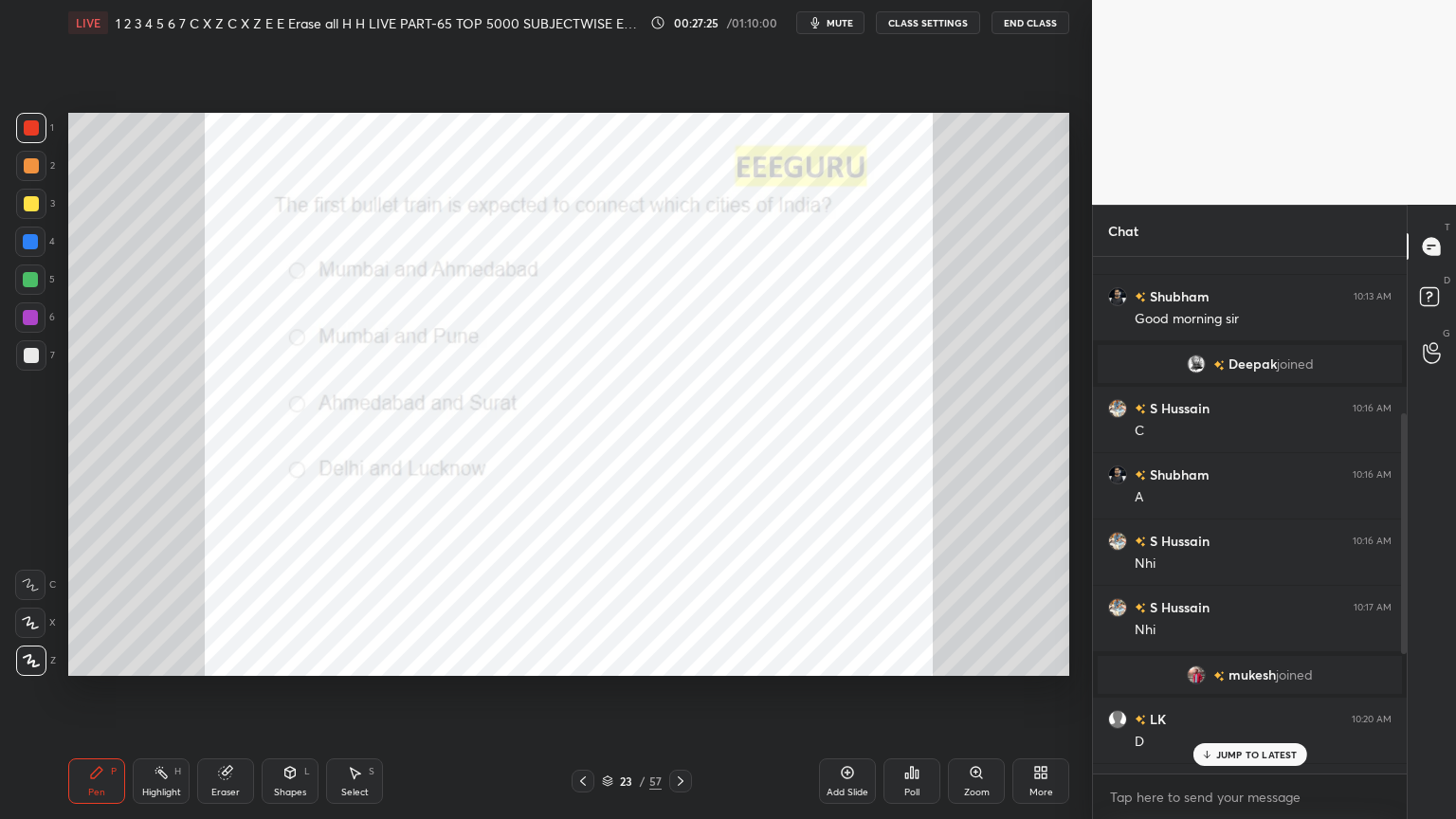 drag, startPoint x: 1399, startPoint y: 646, endPoint x: 1399, endPoint y: 679, distance: 33 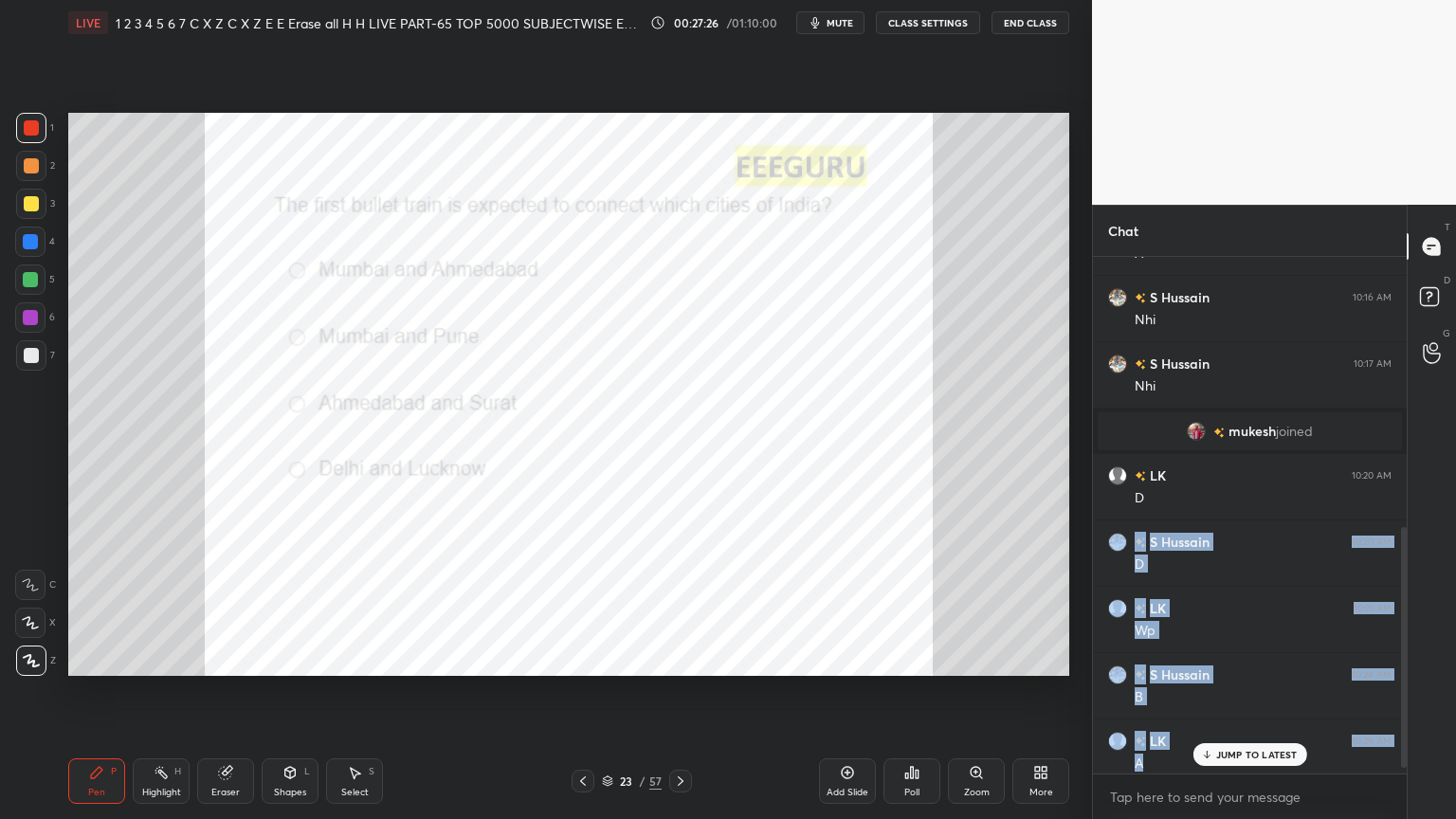 scroll, scrollTop: 592, scrollLeft: 0, axis: vertical 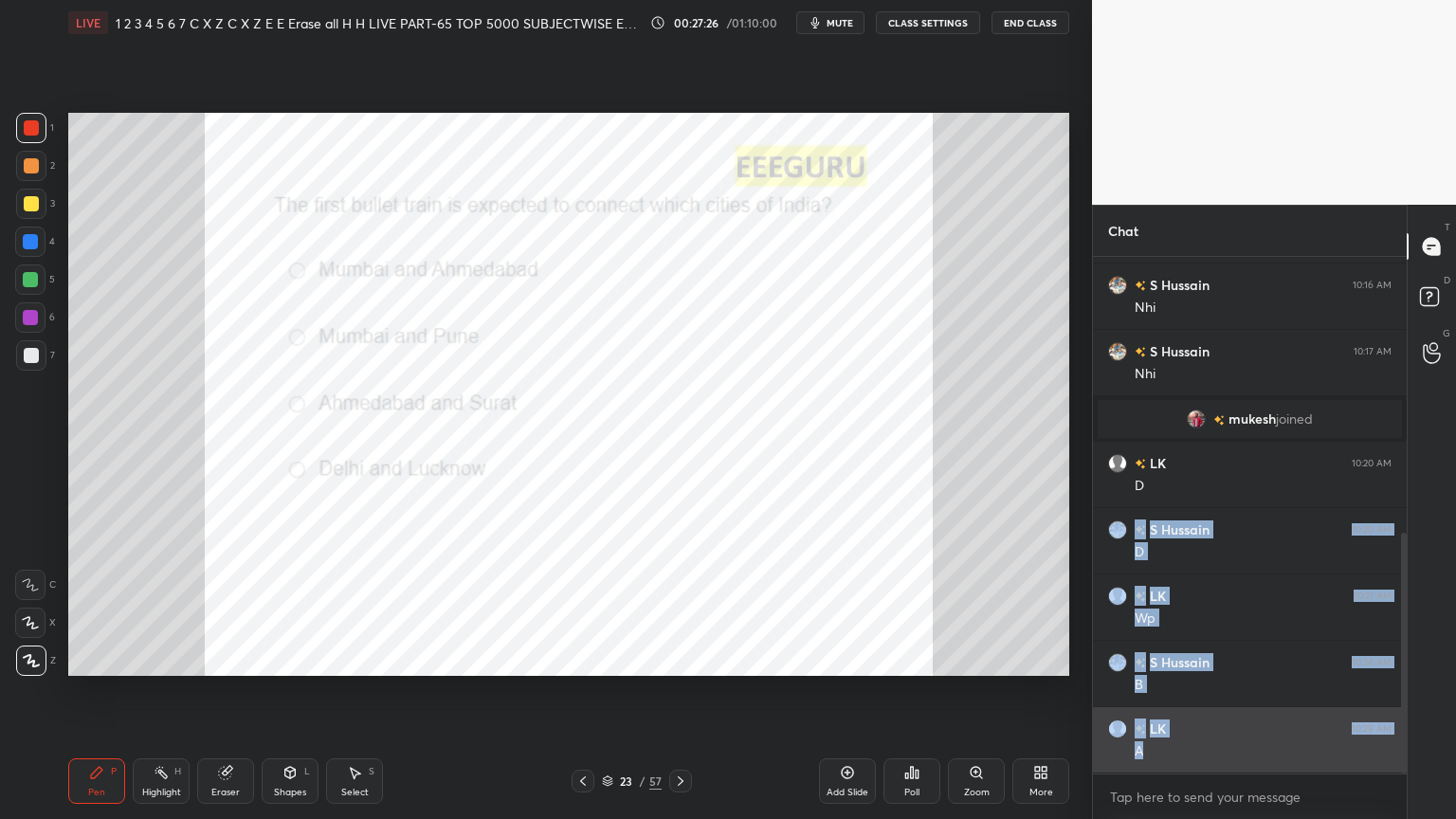 drag, startPoint x: 1404, startPoint y: 637, endPoint x: 1387, endPoint y: 766, distance: 130.115 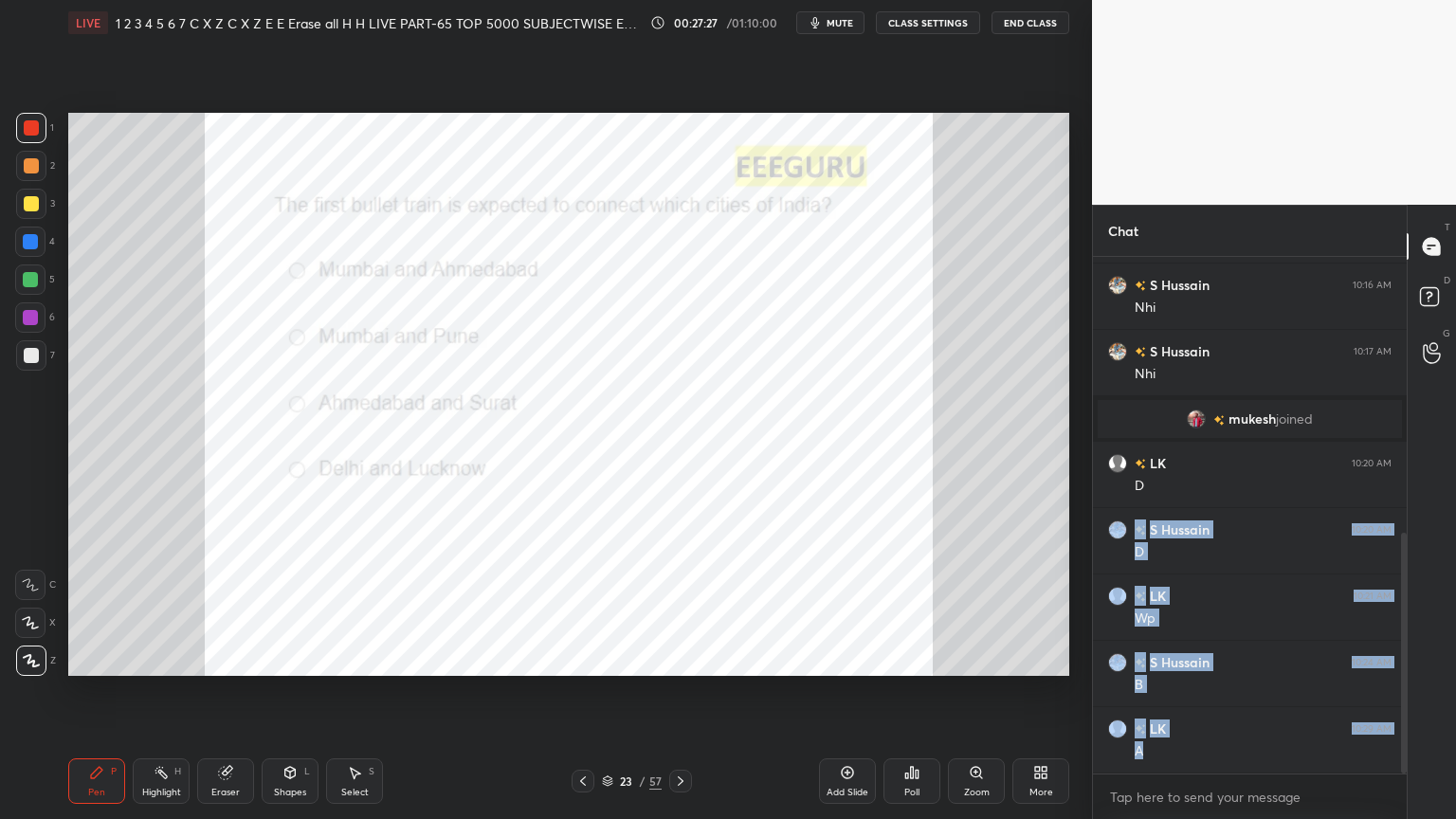 click 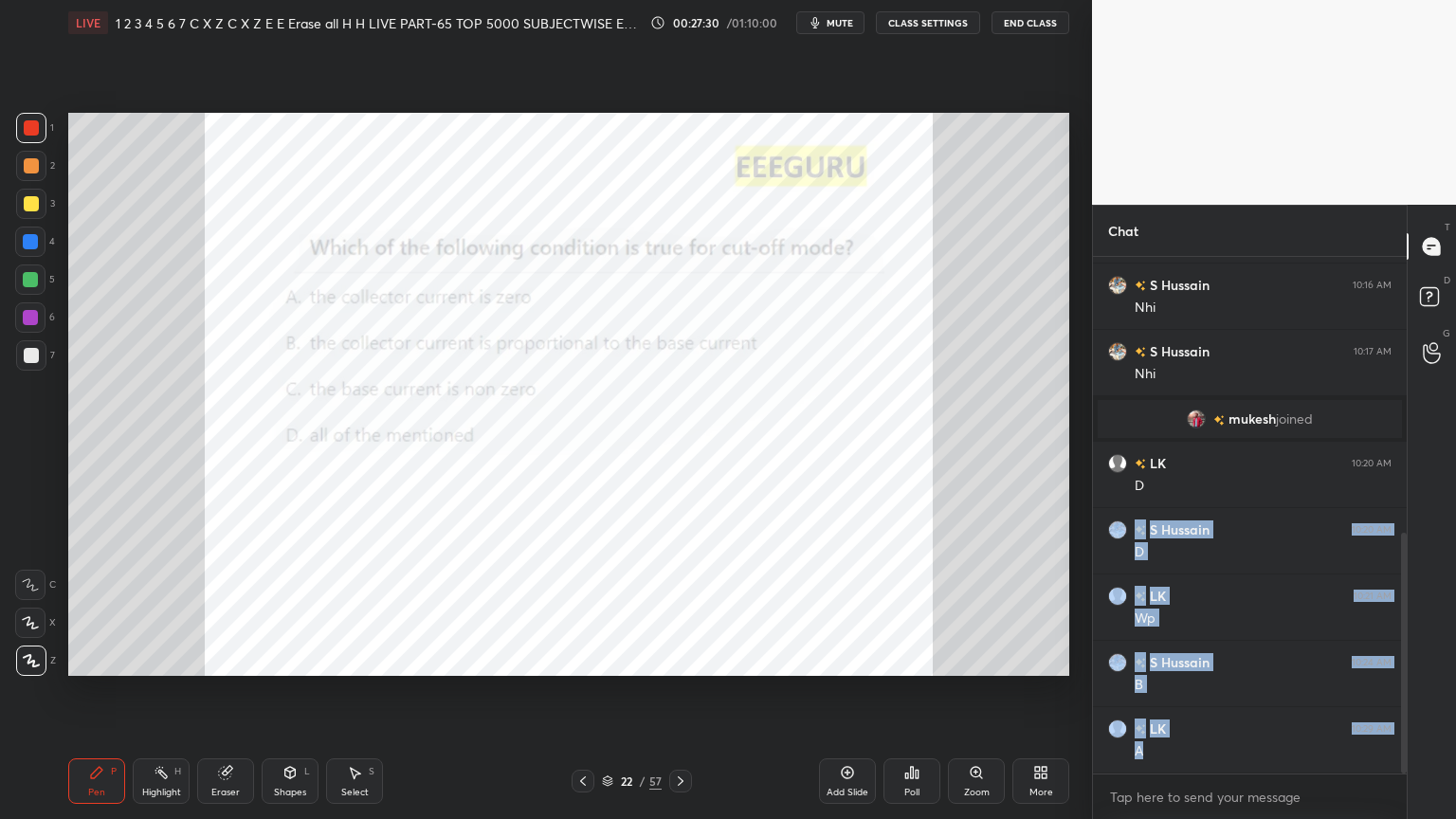 click on "Eraser" at bounding box center (226, 781) 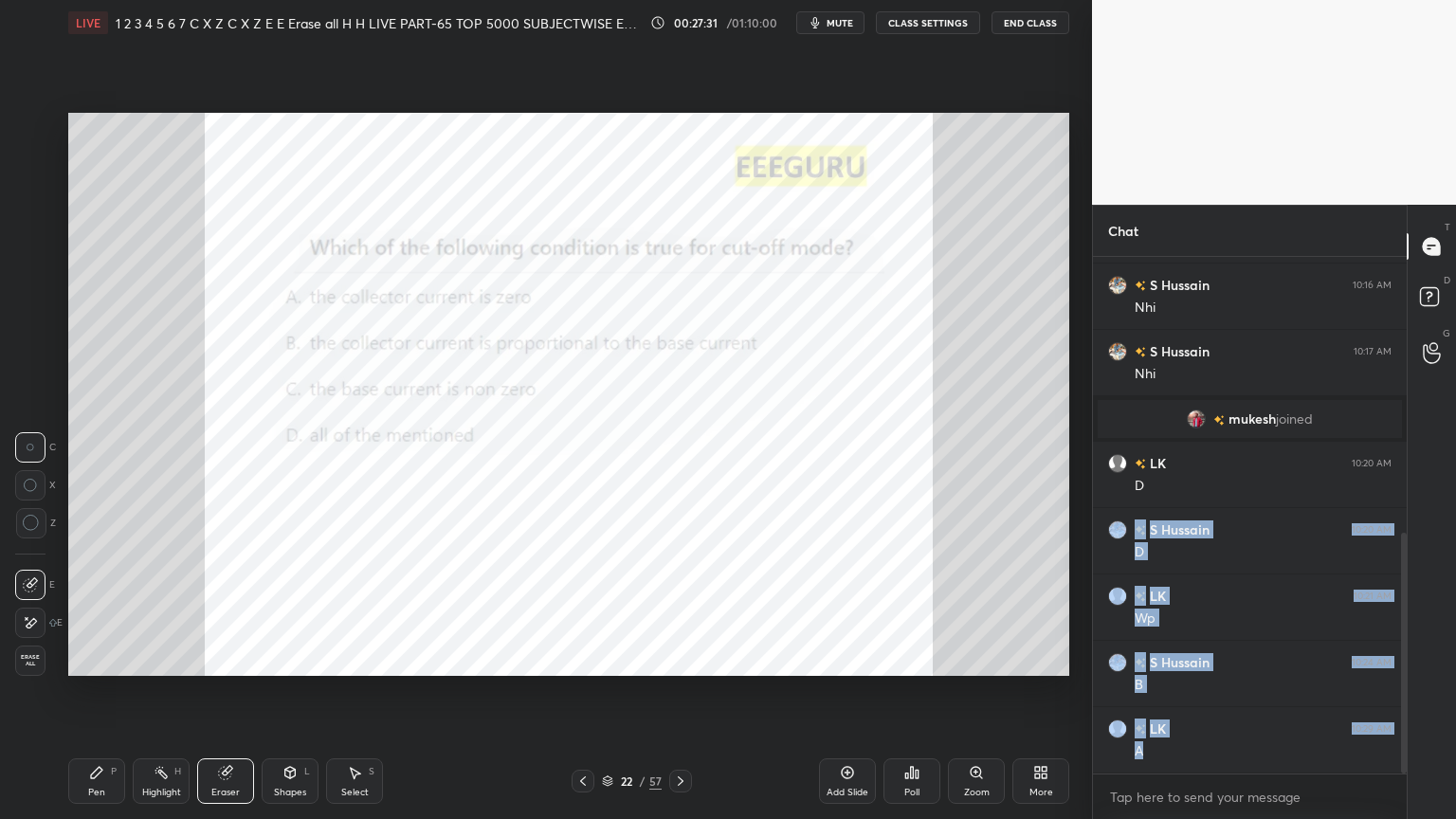 click on "Erase all" at bounding box center (30, 661) 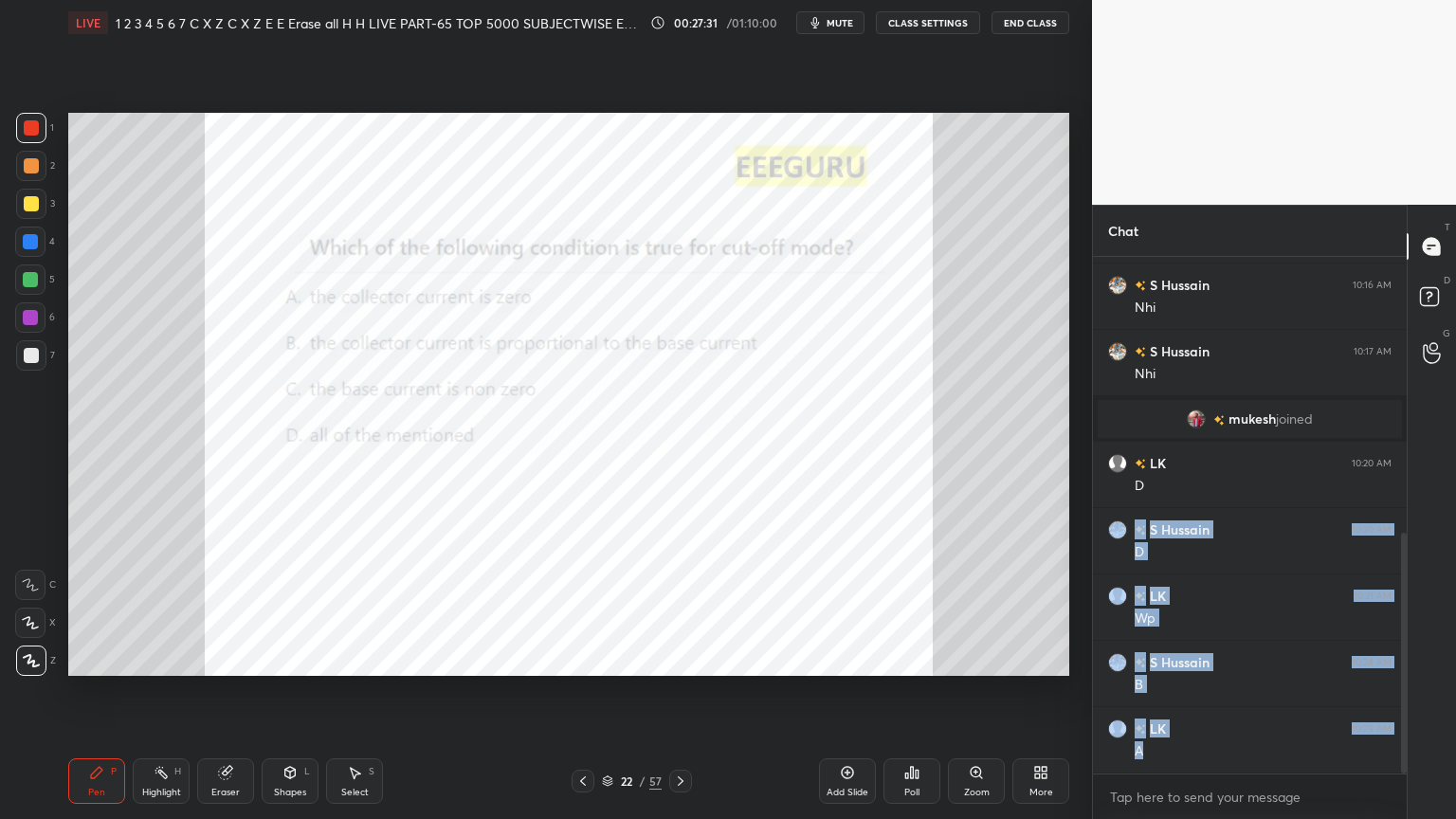 click on "Pen P" at bounding box center (97, 781) 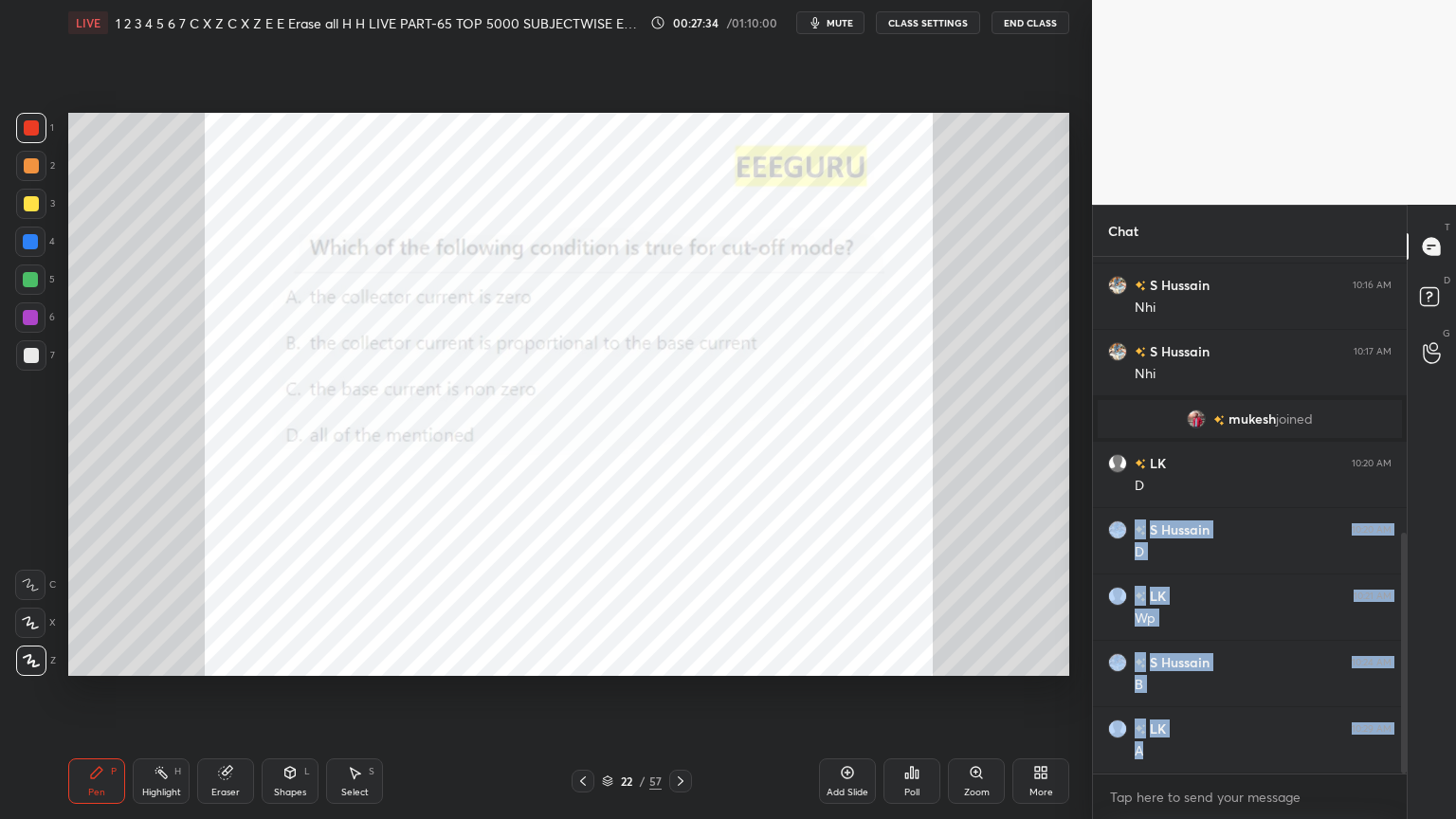 click at bounding box center [31, 128] 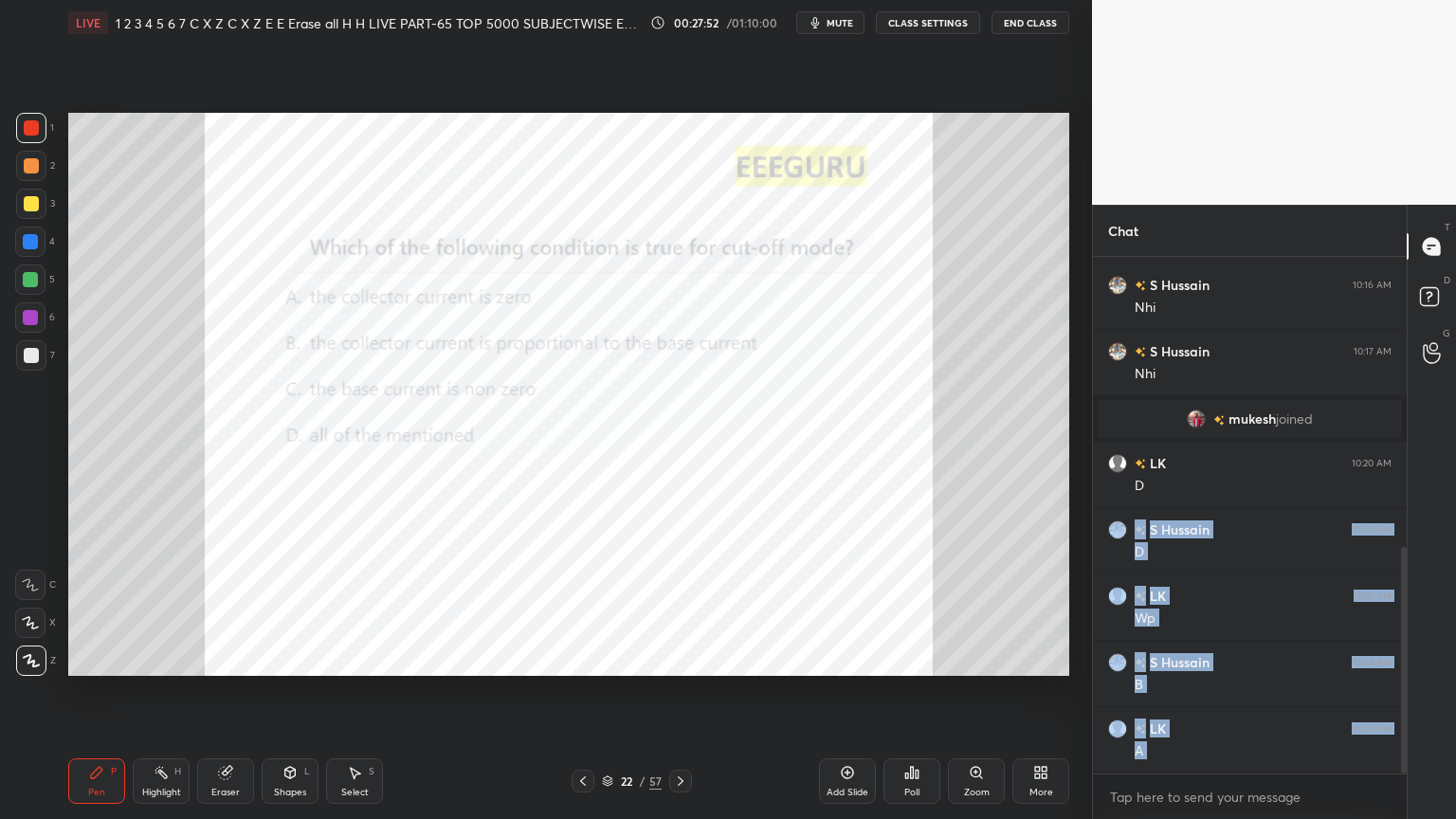 scroll, scrollTop: 659, scrollLeft: 0, axis: vertical 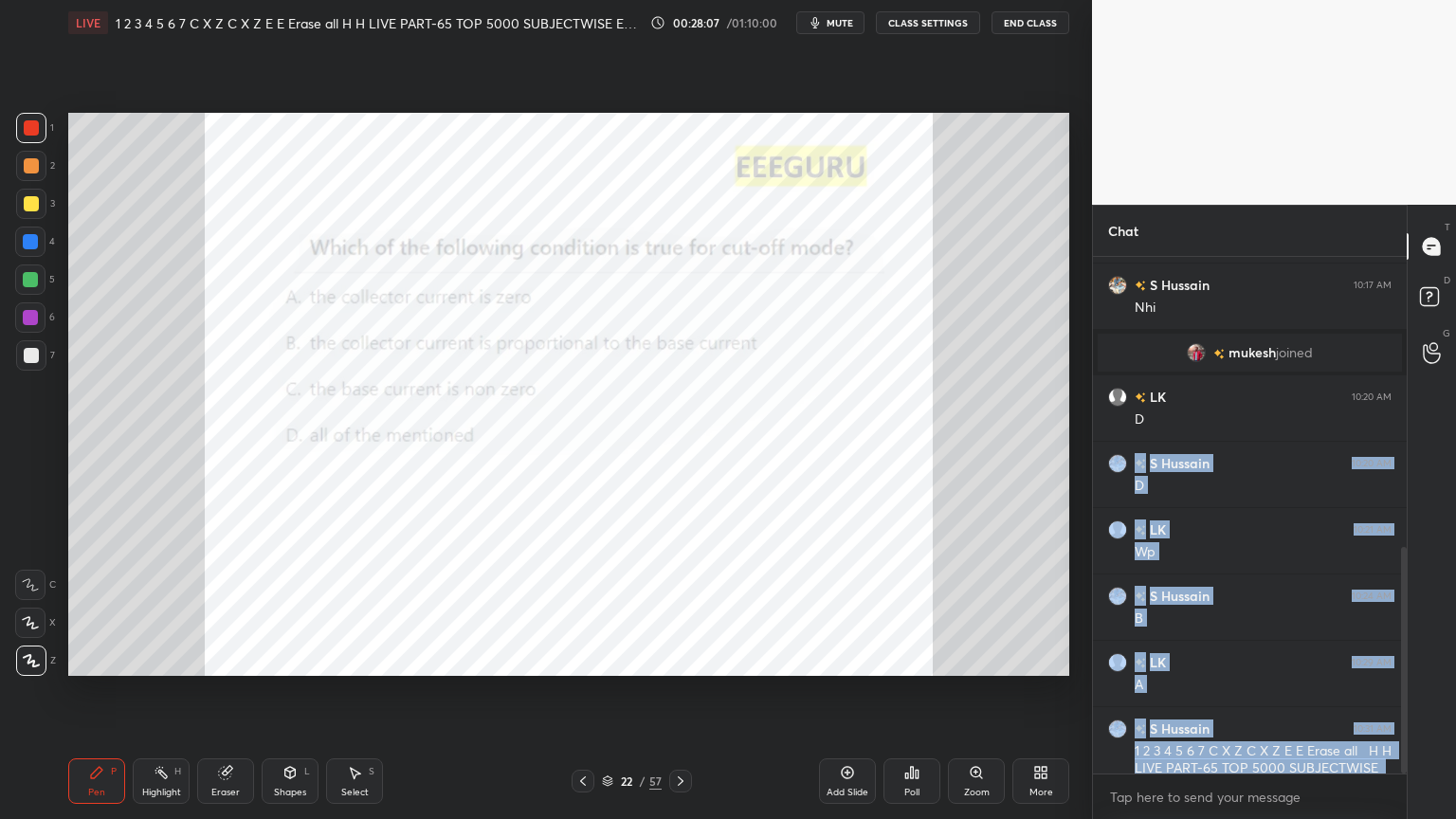 click 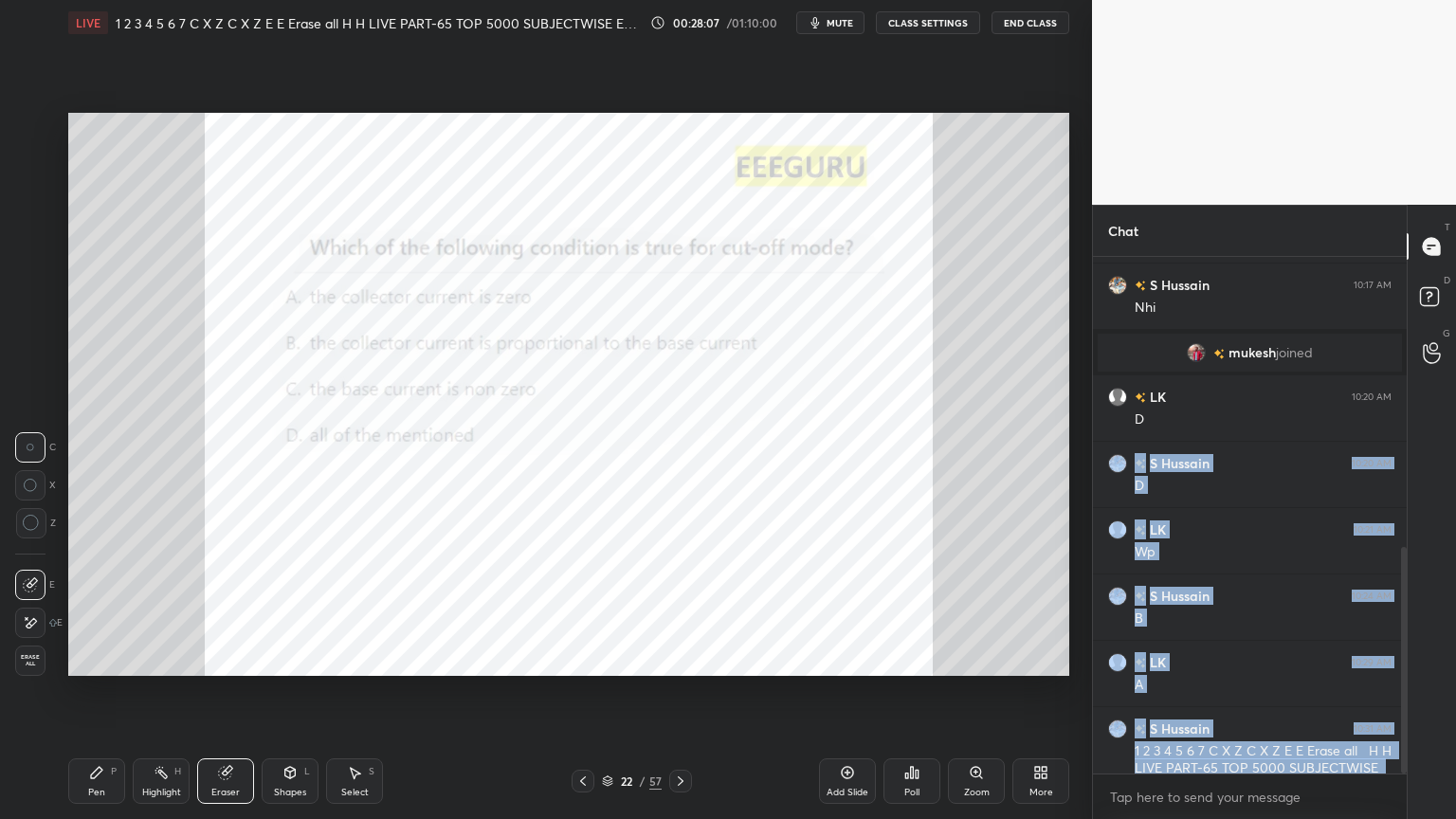 click on "Erase all" at bounding box center (30, 661) 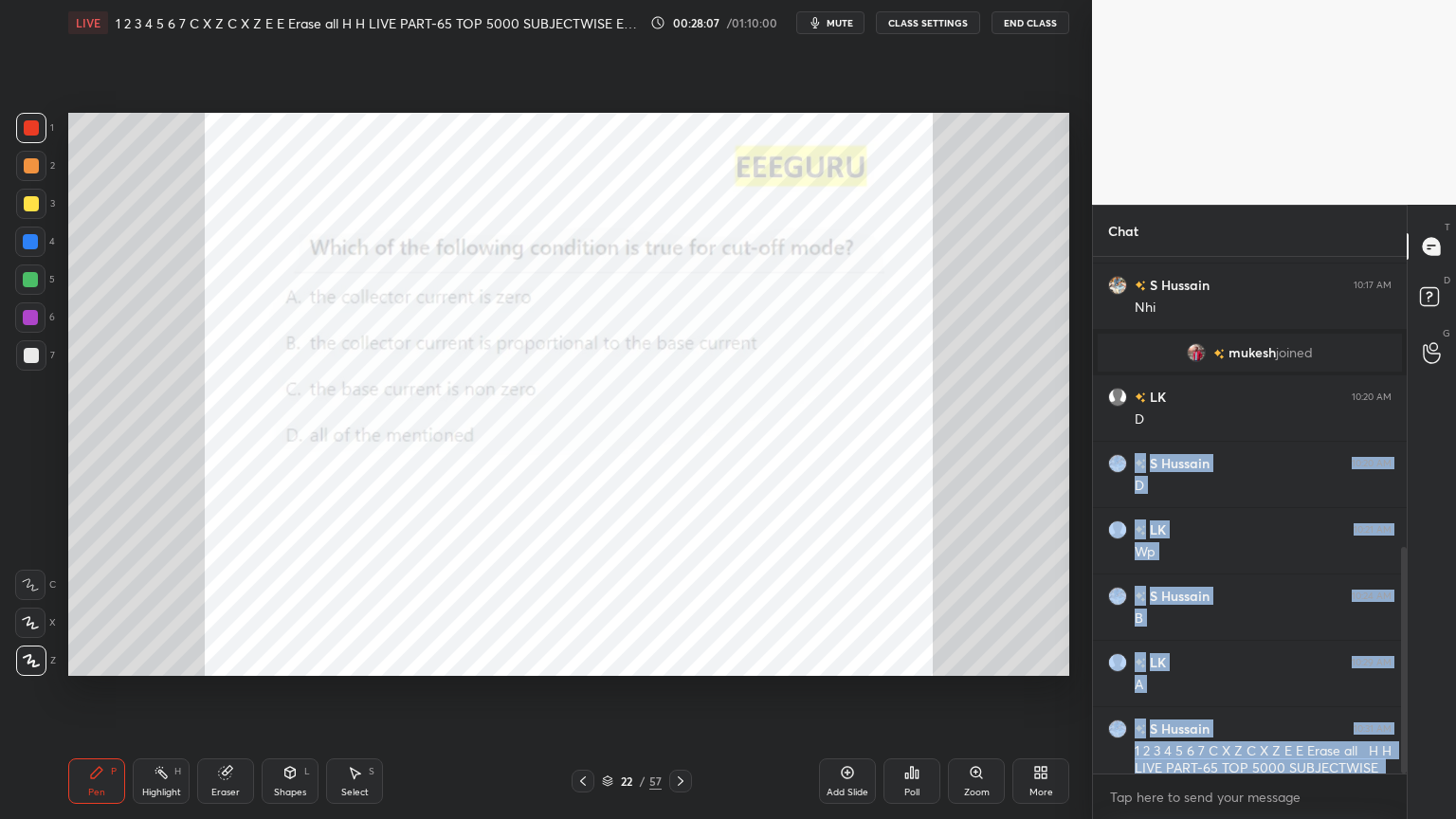 click on "Pen" at bounding box center [97, 792] 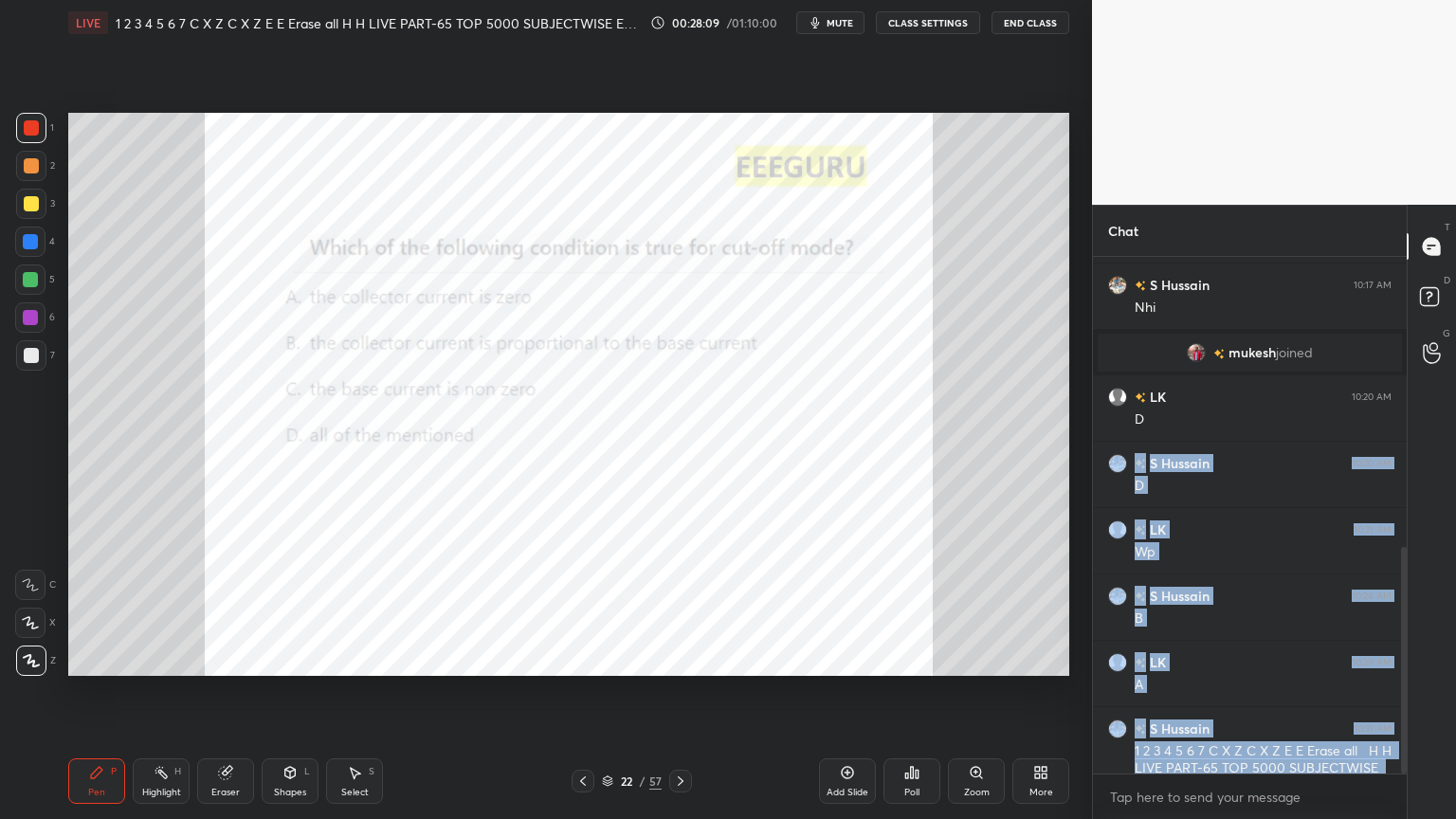 click 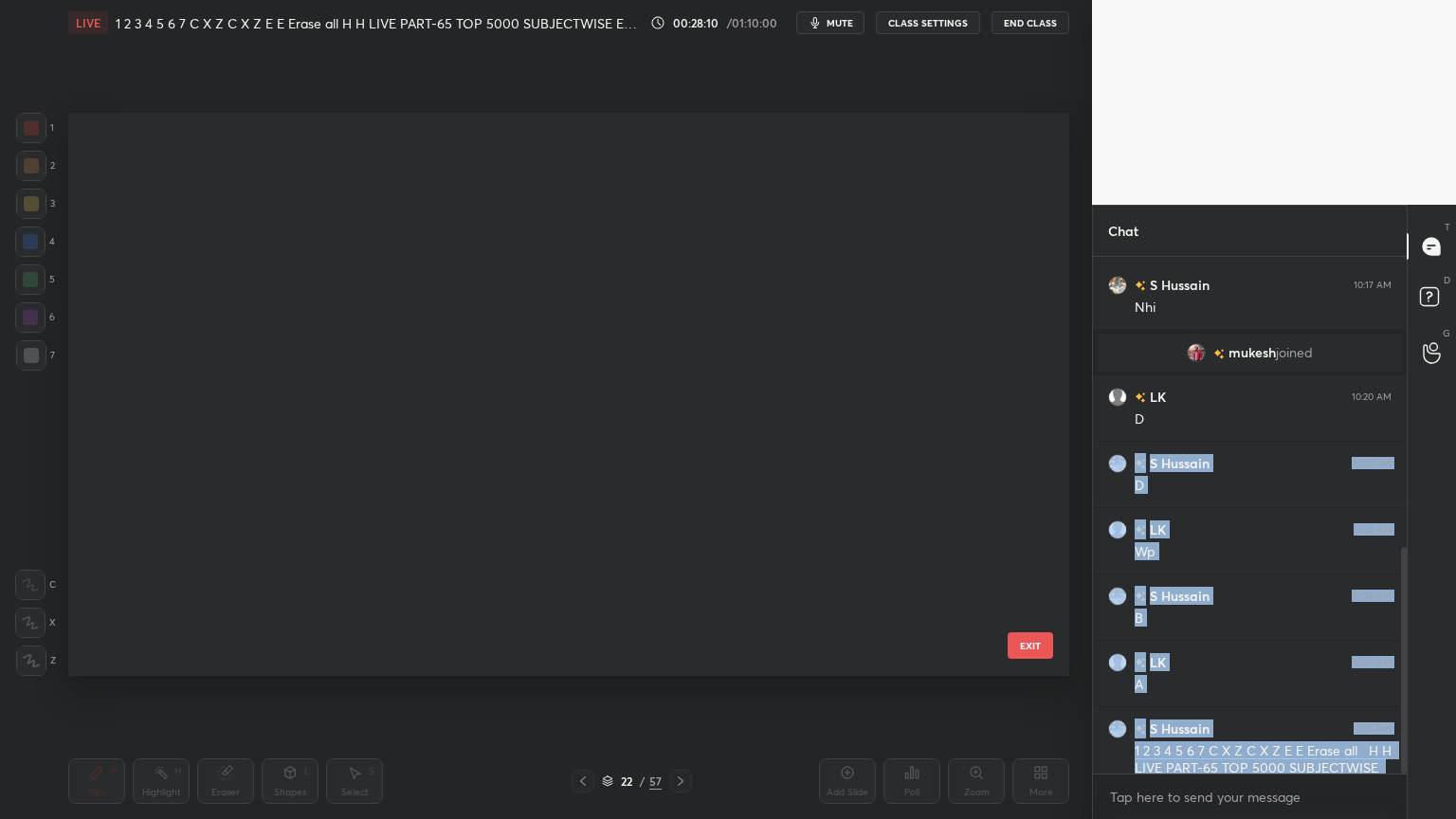 scroll, scrollTop: 825, scrollLeft: 0, axis: vertical 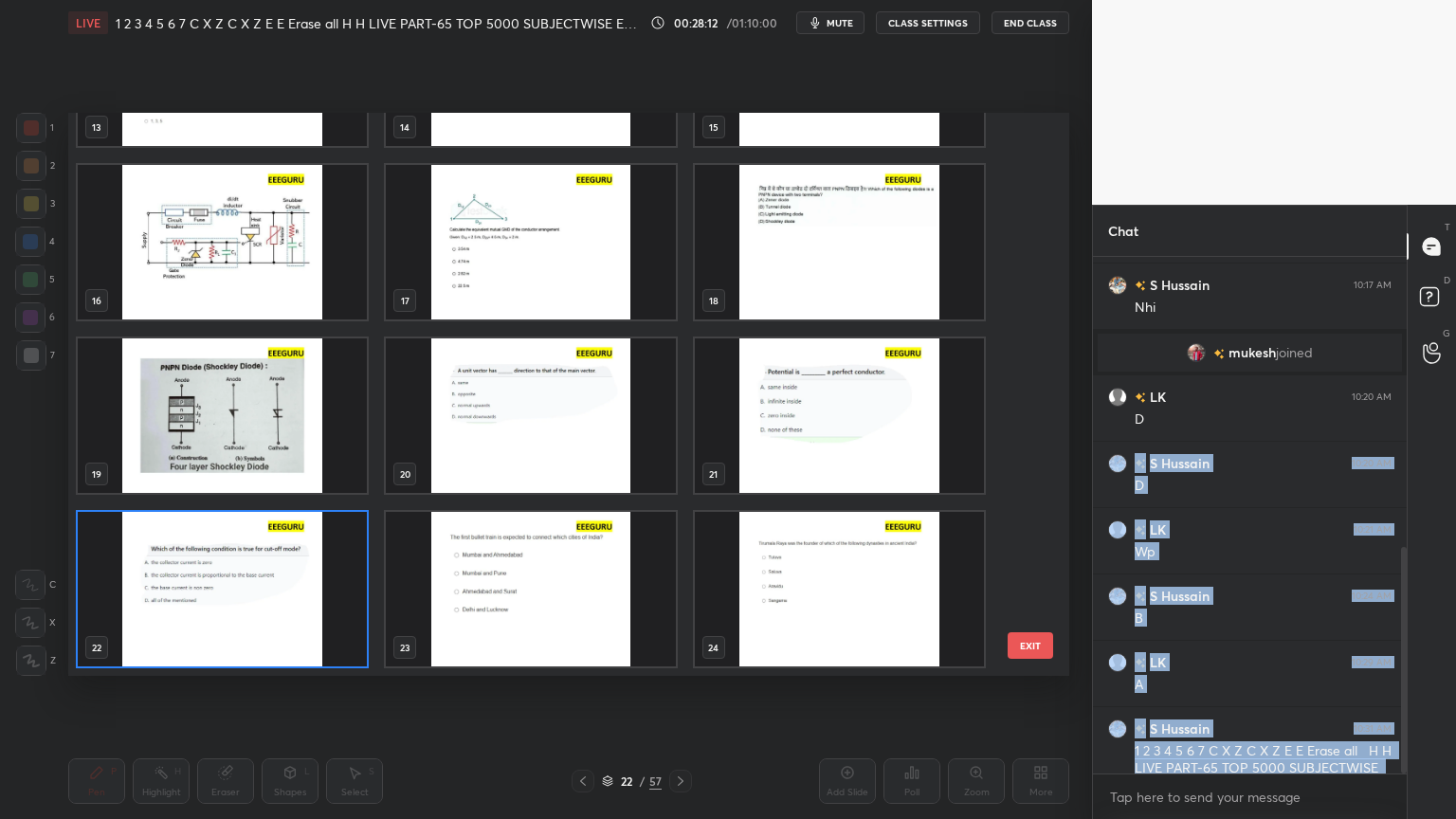 drag, startPoint x: 1035, startPoint y: 296, endPoint x: 1029, endPoint y: 321, distance: 25.70992 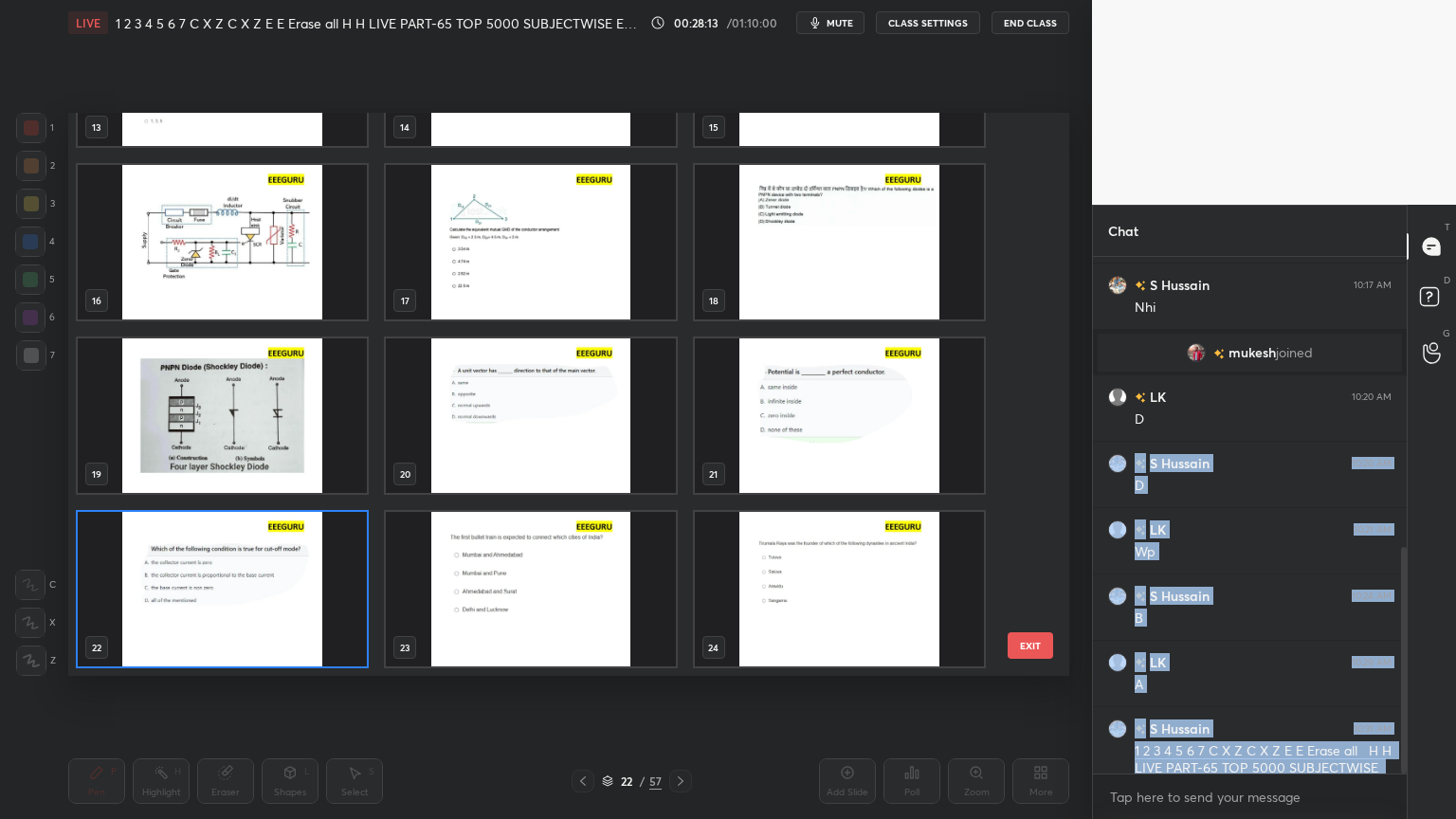drag, startPoint x: 1035, startPoint y: 315, endPoint x: 1029, endPoint y: 325, distance: 11.661904 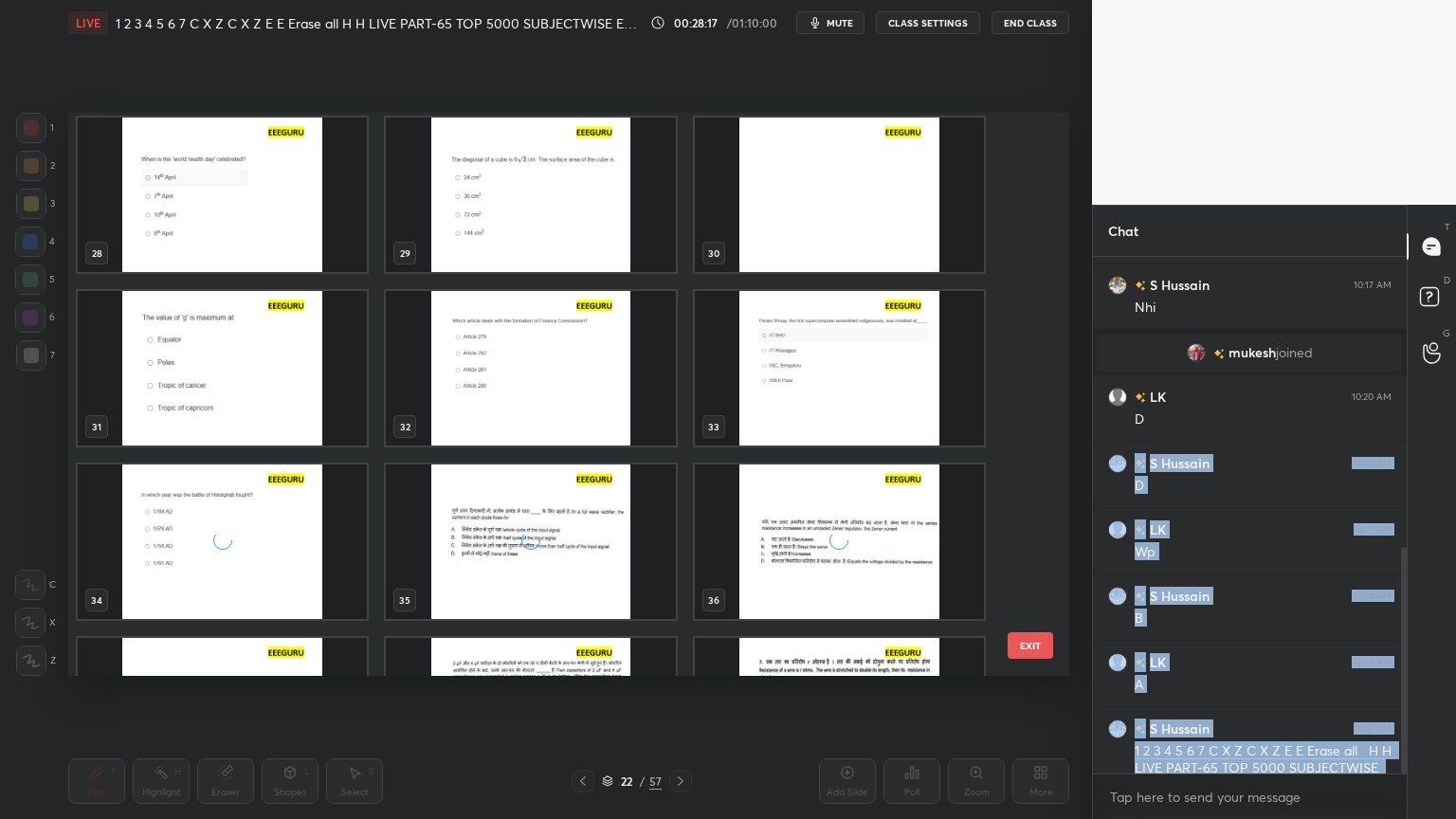 scroll, scrollTop: 1572, scrollLeft: 0, axis: vertical 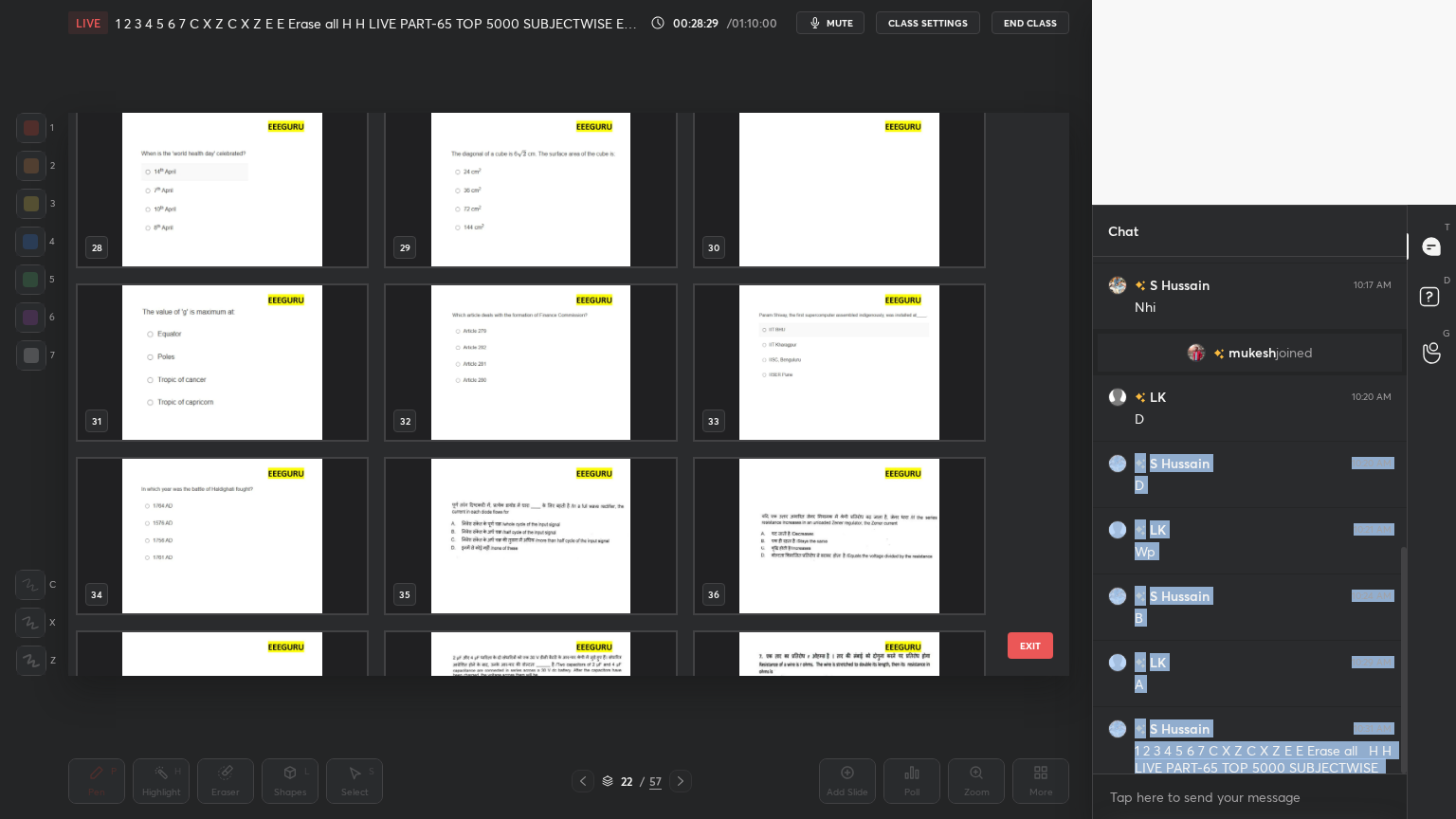 click at bounding box center (530, 536) 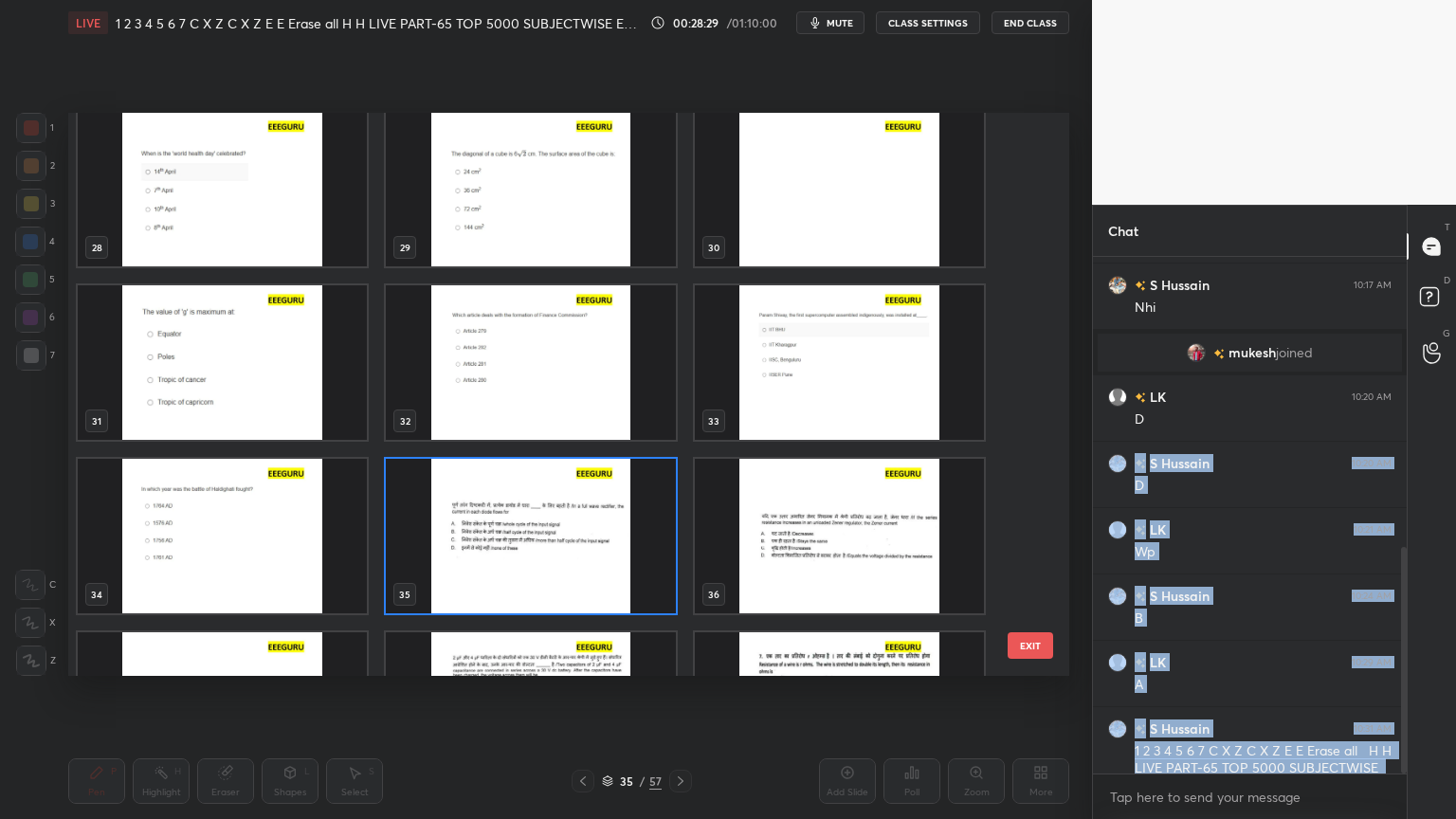 click at bounding box center (530, 536) 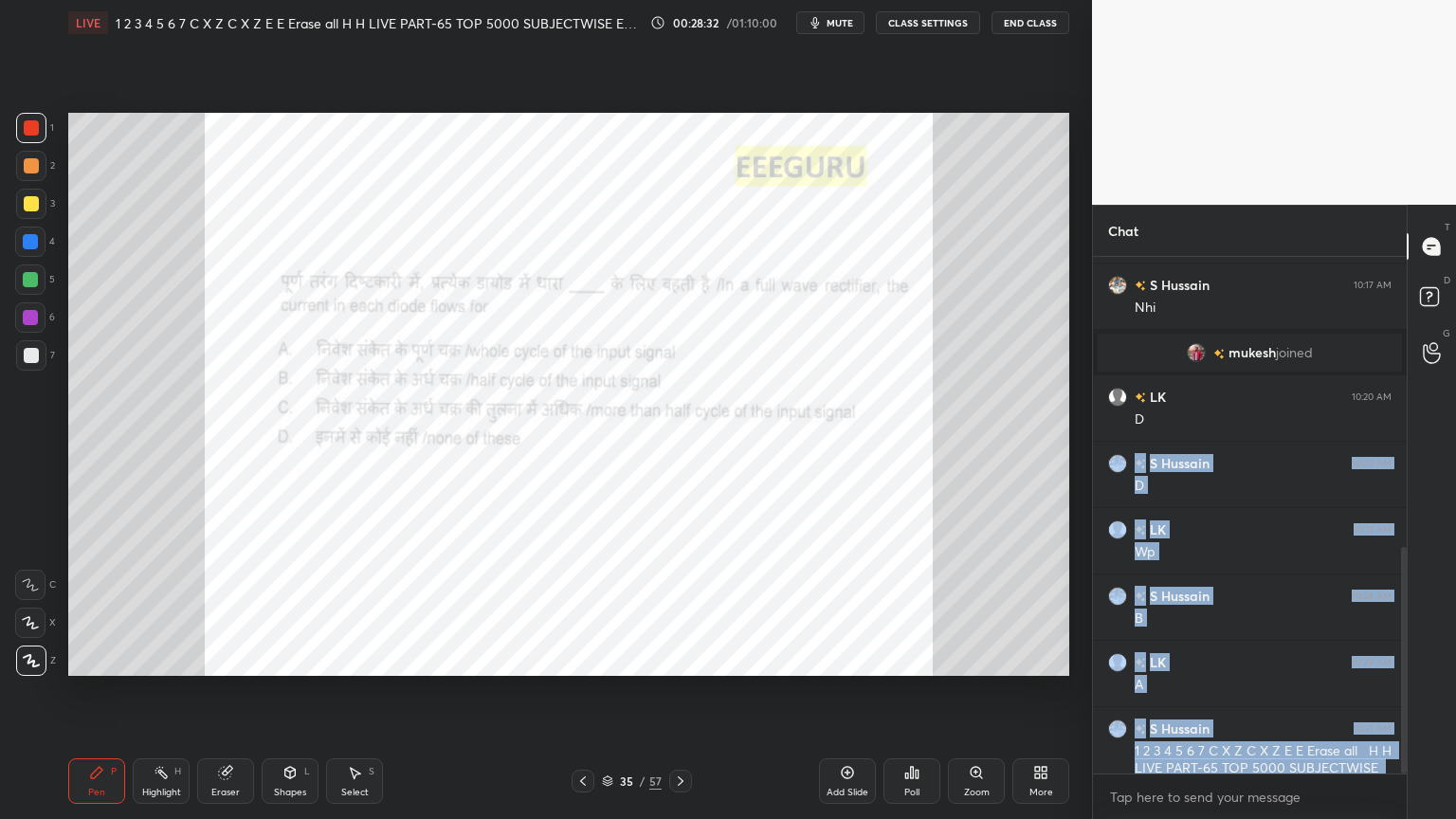 click on "Zoom" at bounding box center (976, 781) 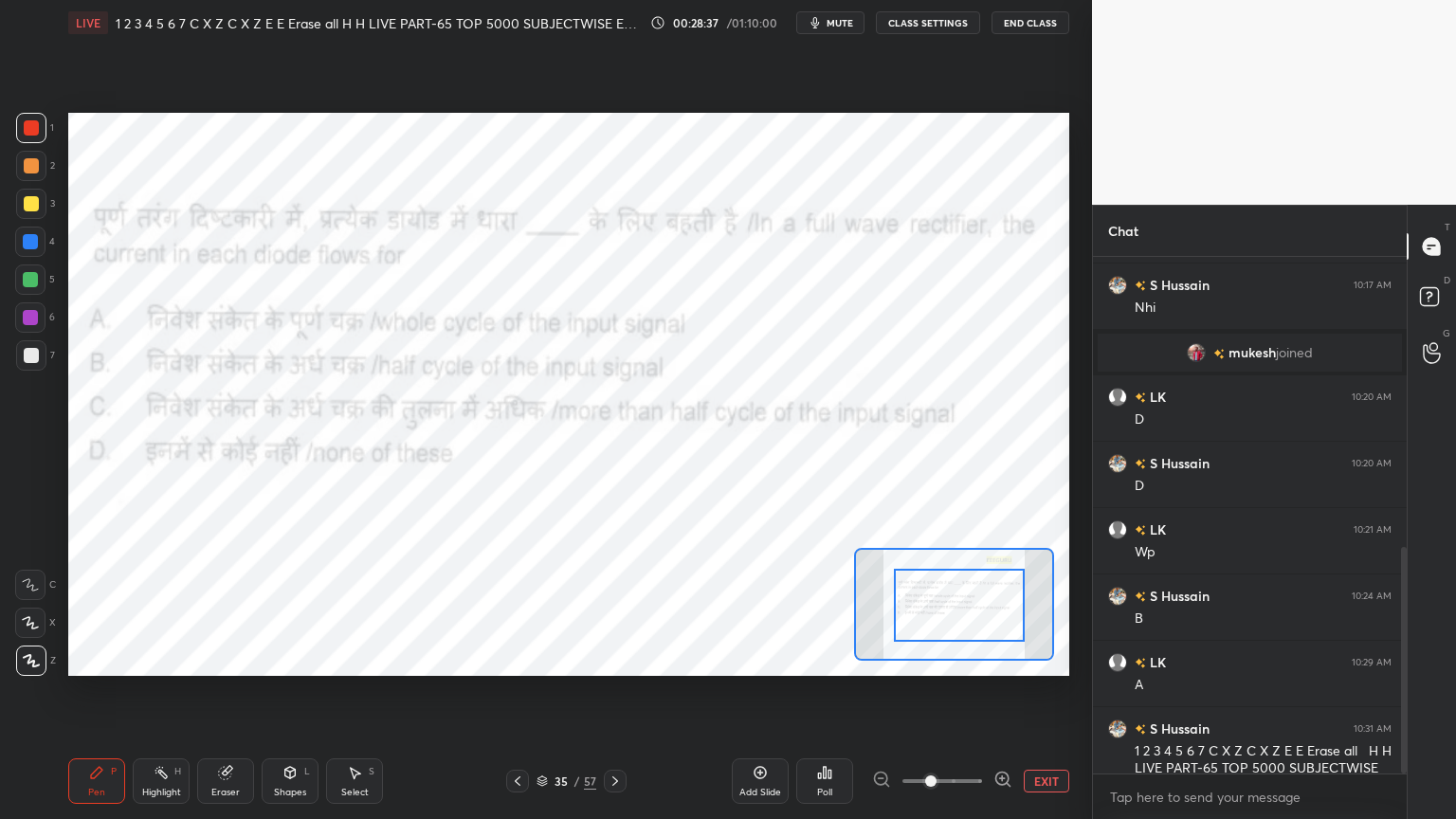 click at bounding box center (959, 605) 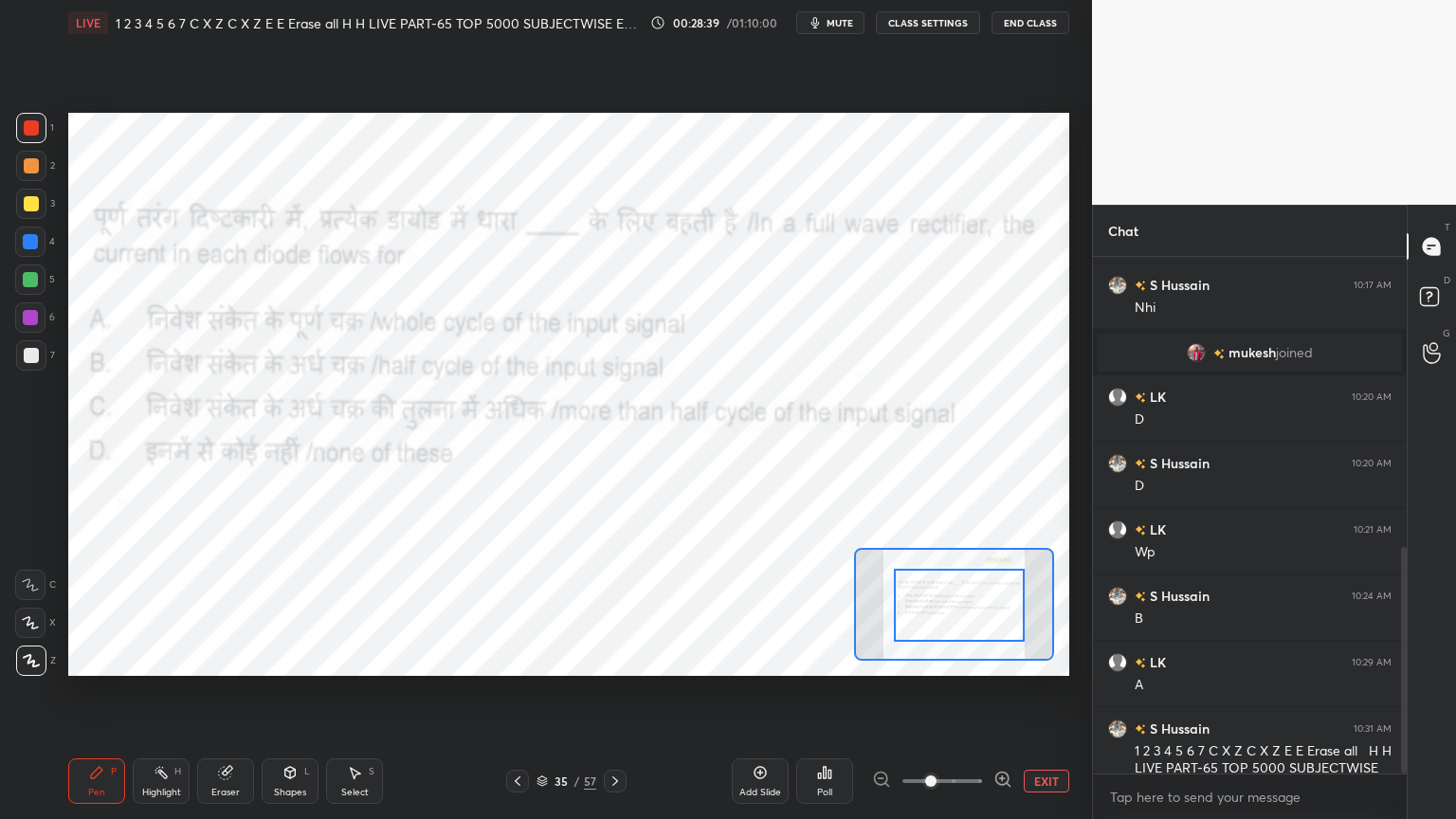 click on "Poll" at bounding box center (825, 792) 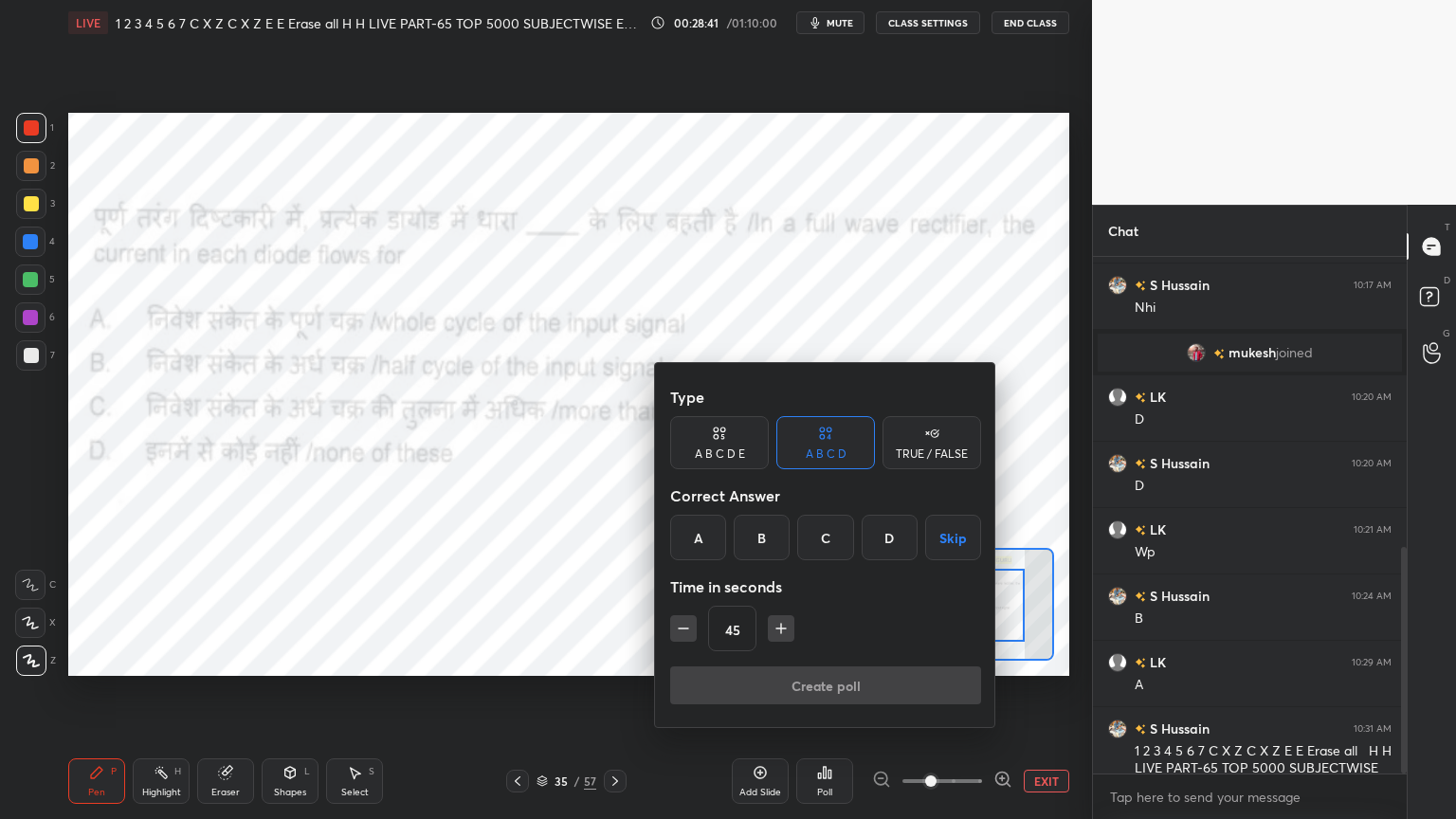 click on "B" at bounding box center (761, 537) 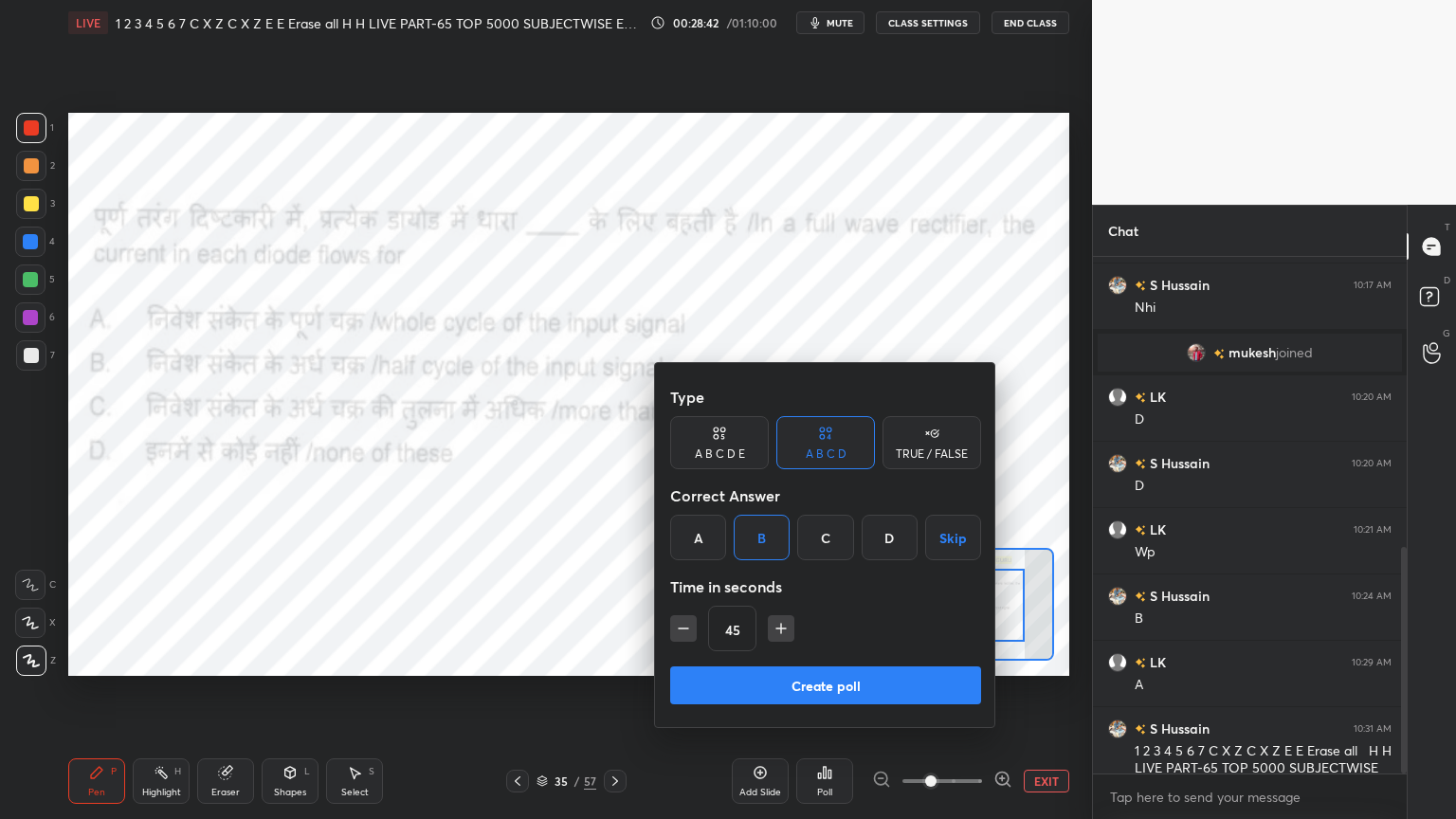 click on "Create poll" at bounding box center (826, 685) 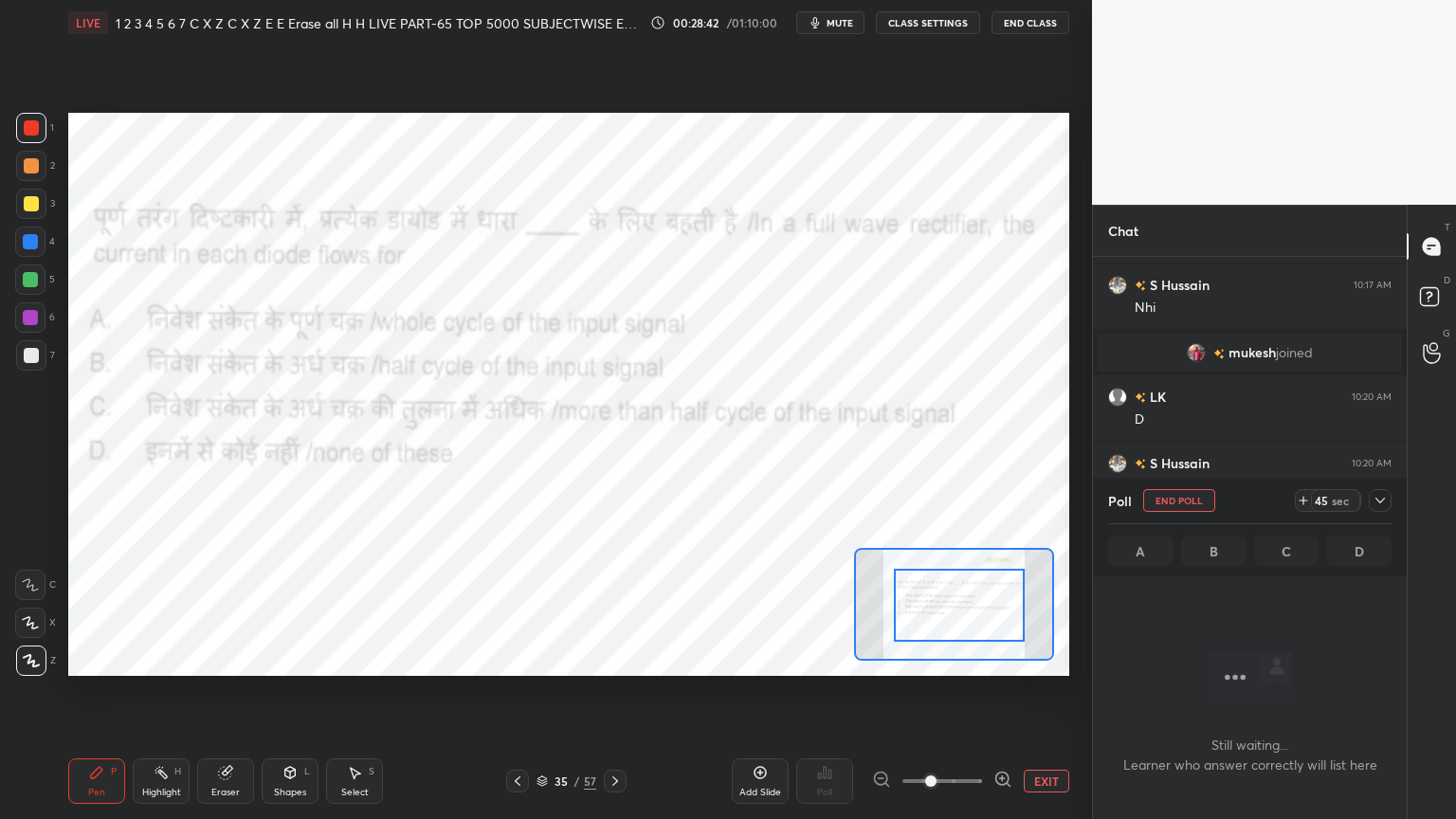 scroll, scrollTop: 471, scrollLeft: 308, axis: both 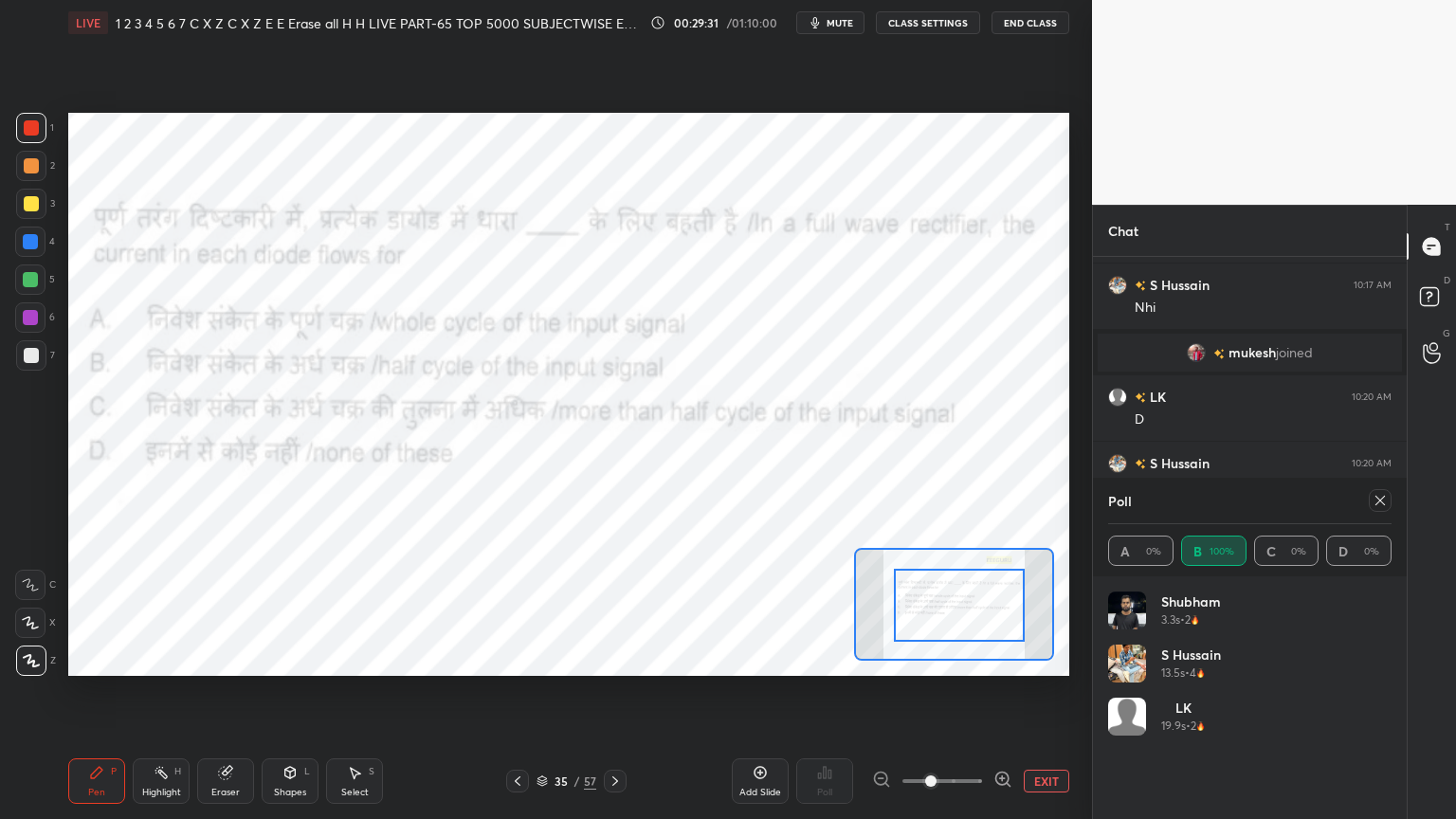click 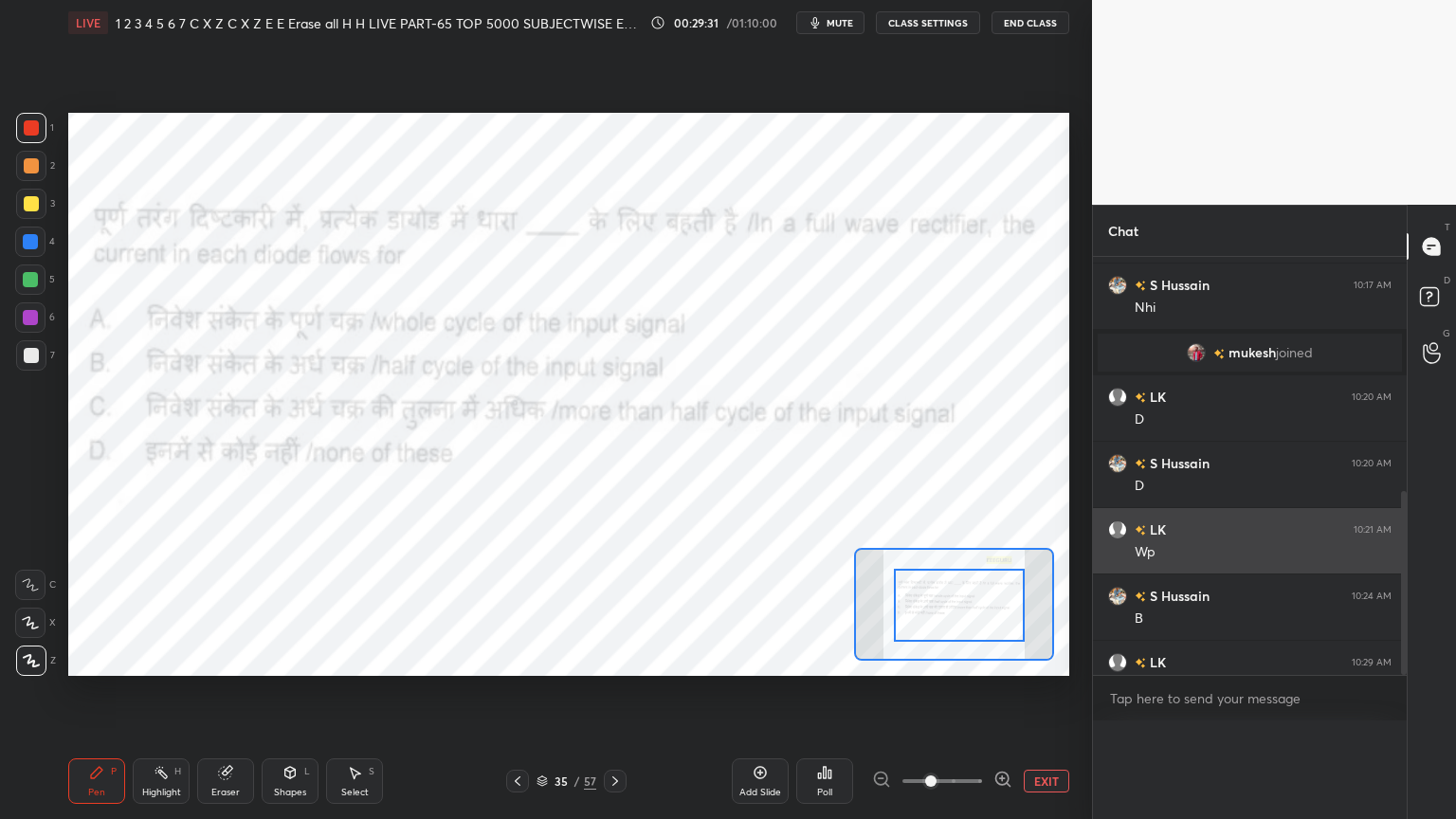 scroll, scrollTop: 0, scrollLeft: 6, axis: horizontal 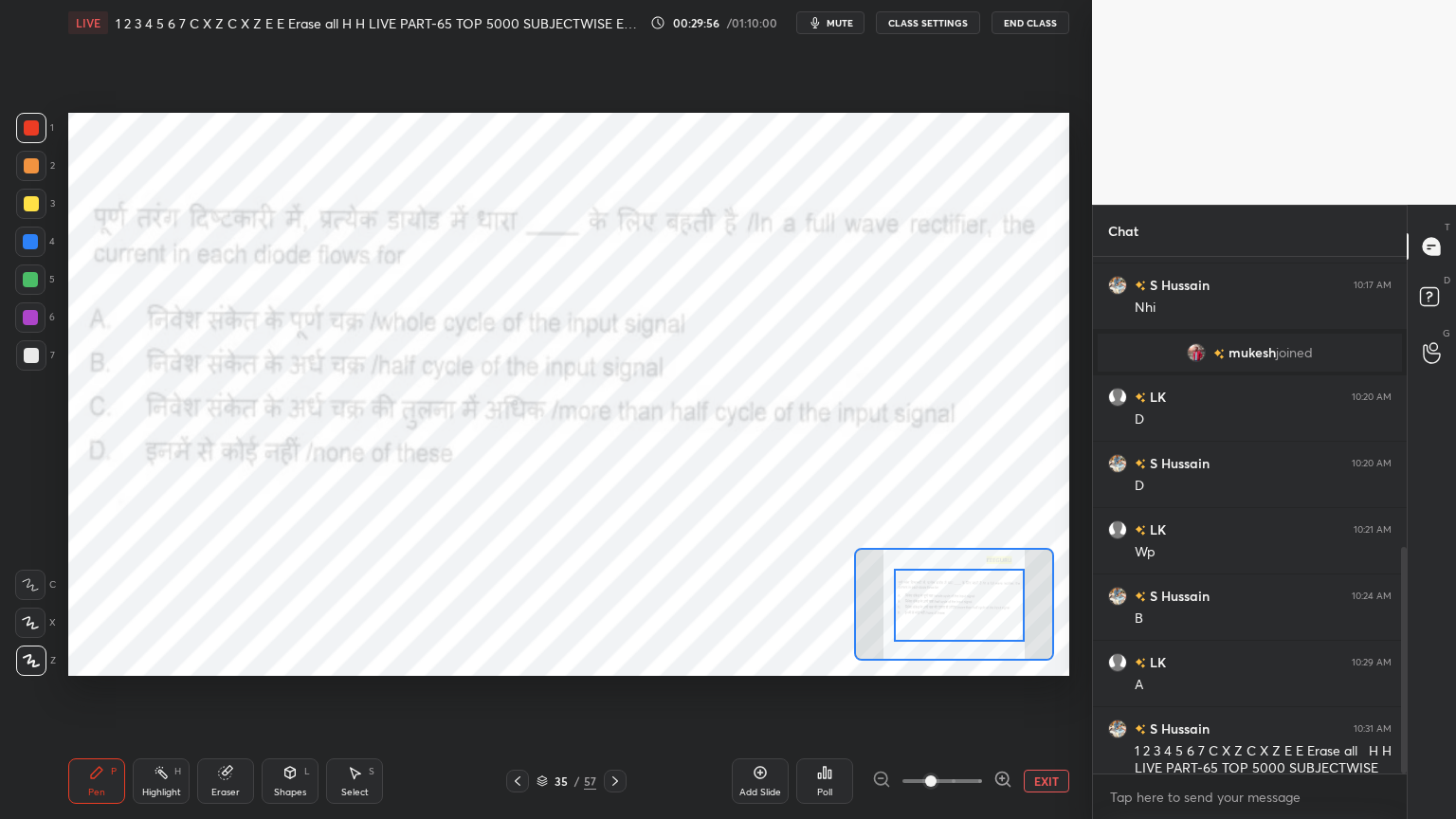 click 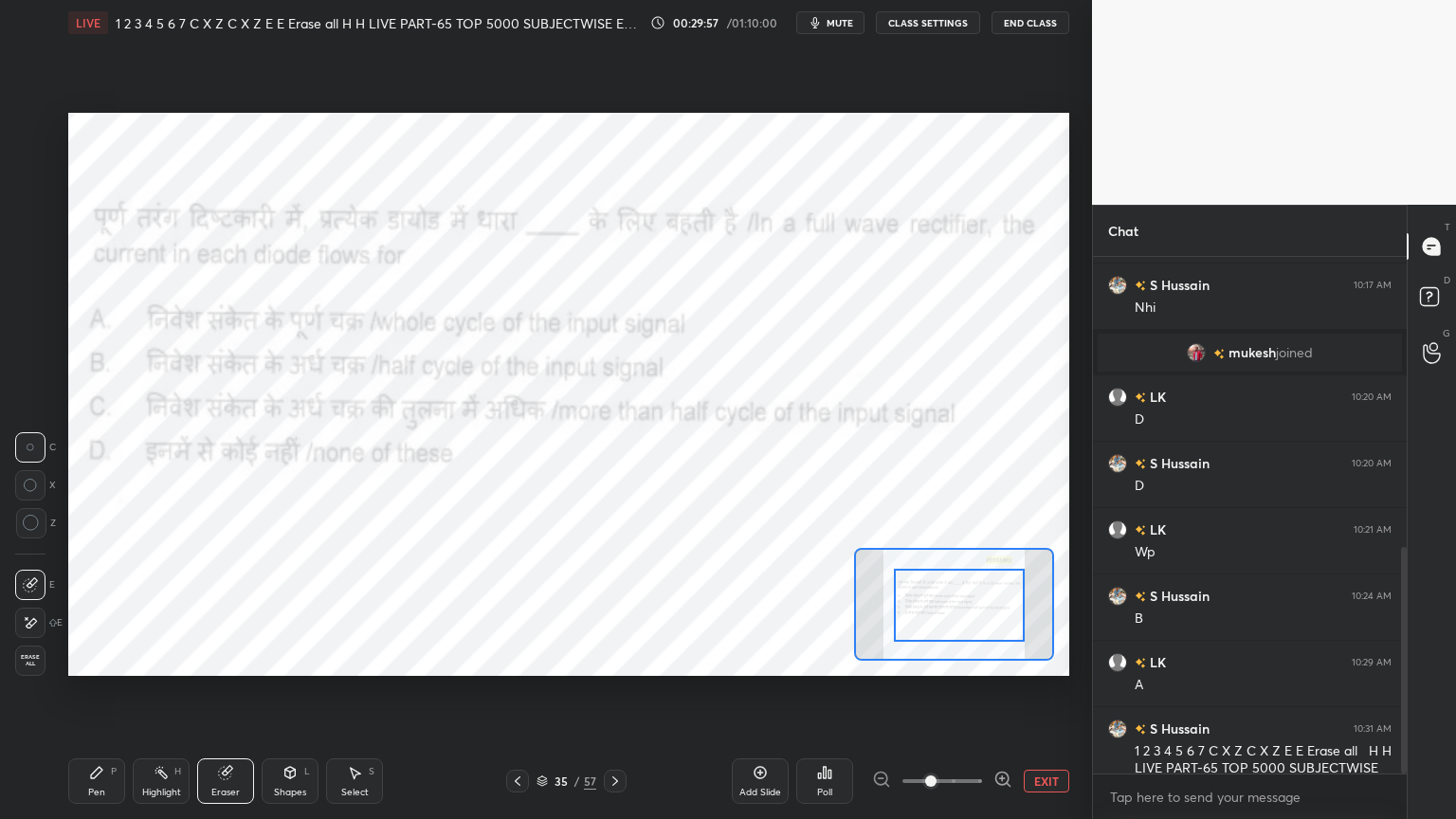 click on "Erase all" at bounding box center [30, 661] 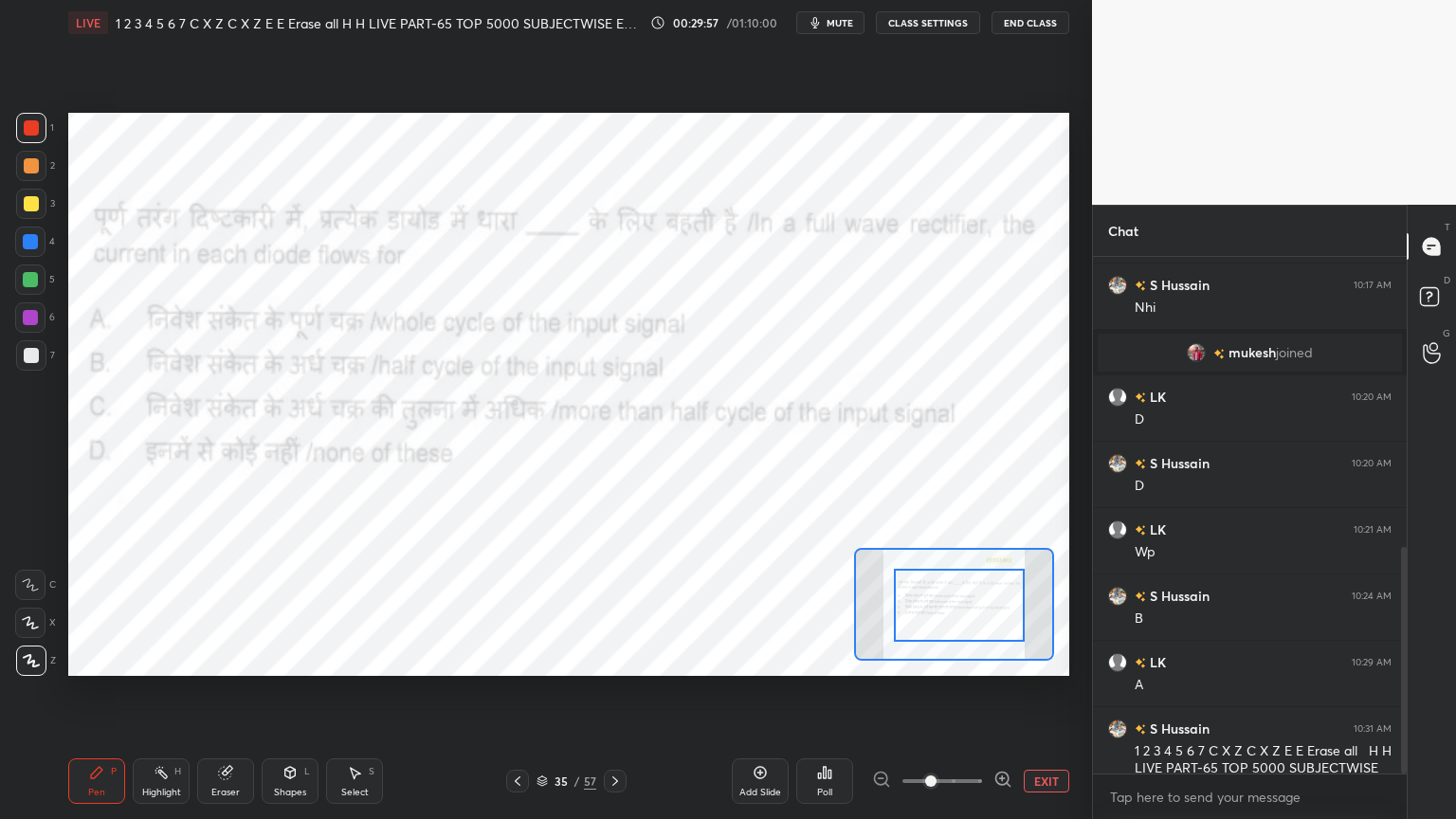 click on "Pen P" at bounding box center [97, 781] 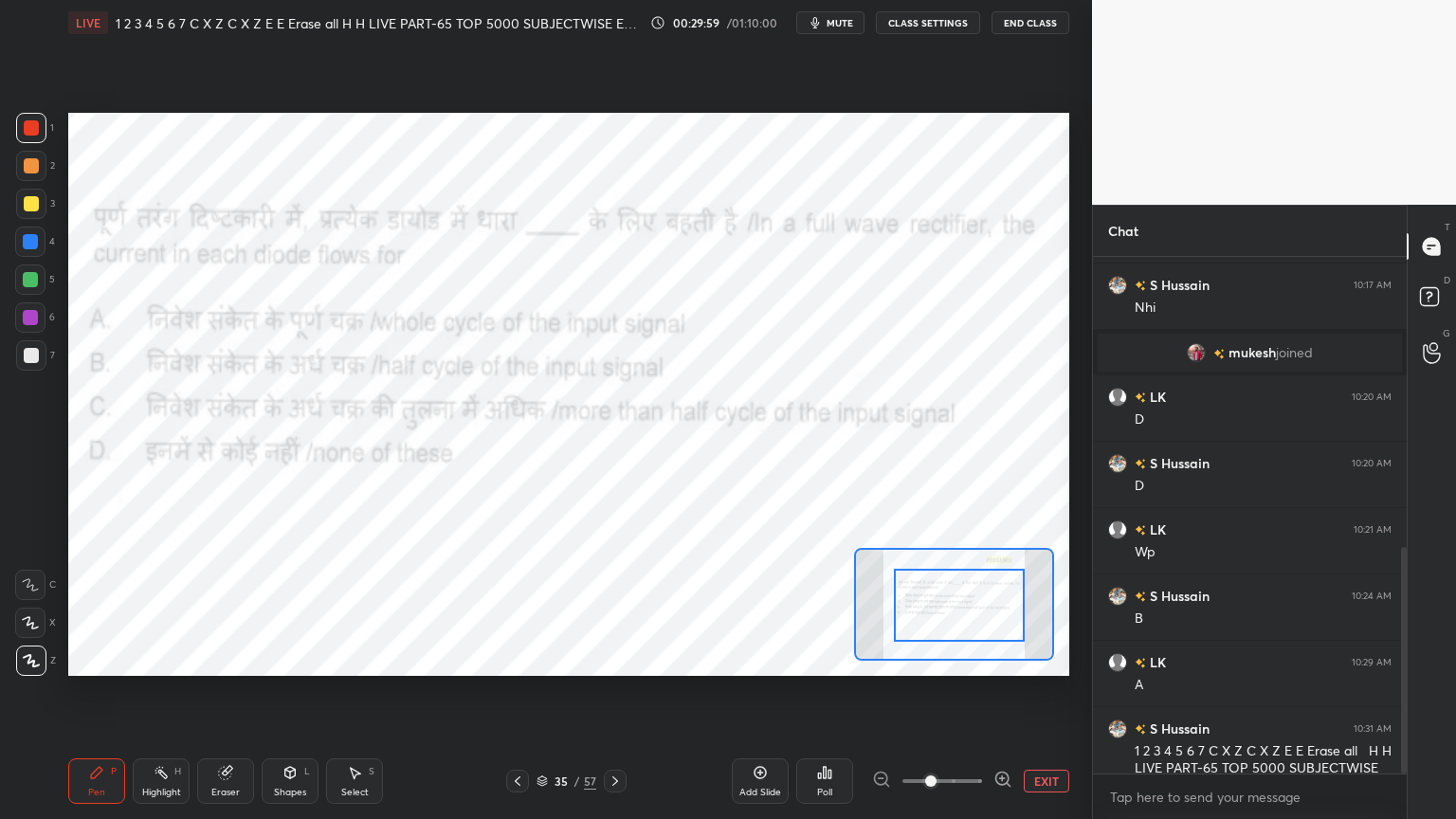 click 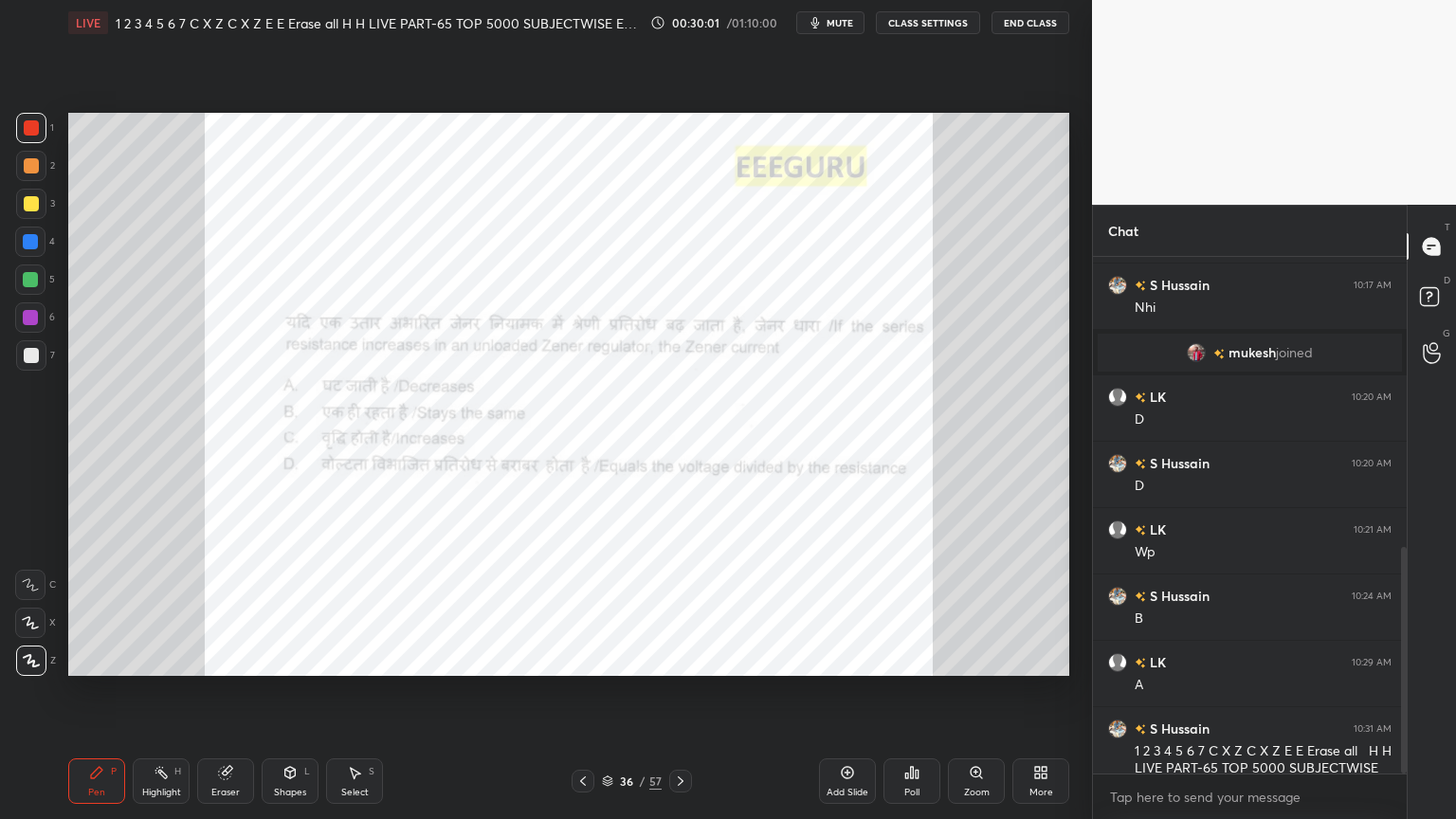 click on "Zoom" at bounding box center [976, 781] 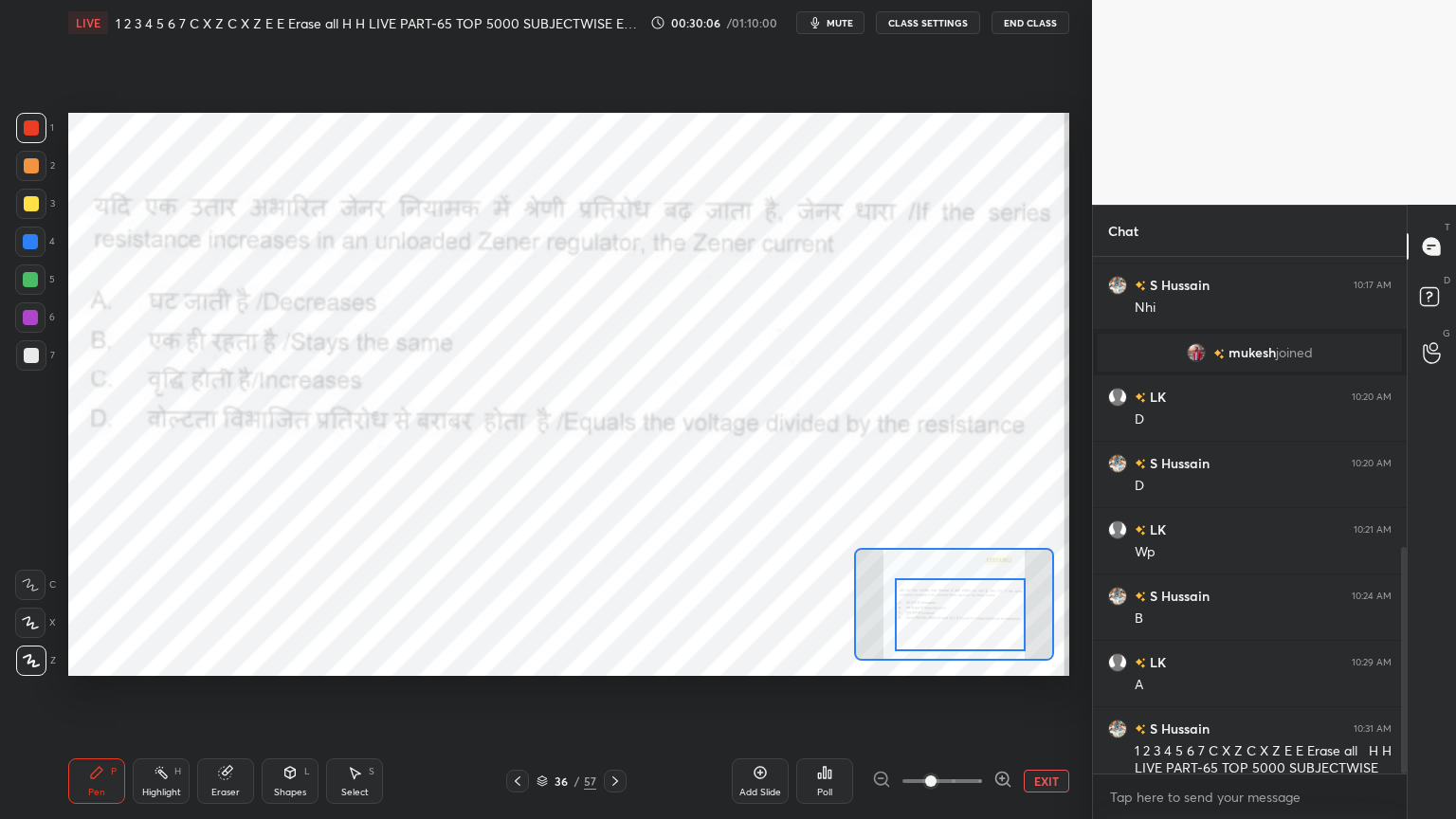 drag, startPoint x: 991, startPoint y: 629, endPoint x: 994, endPoint y: 640, distance: 11.4017543 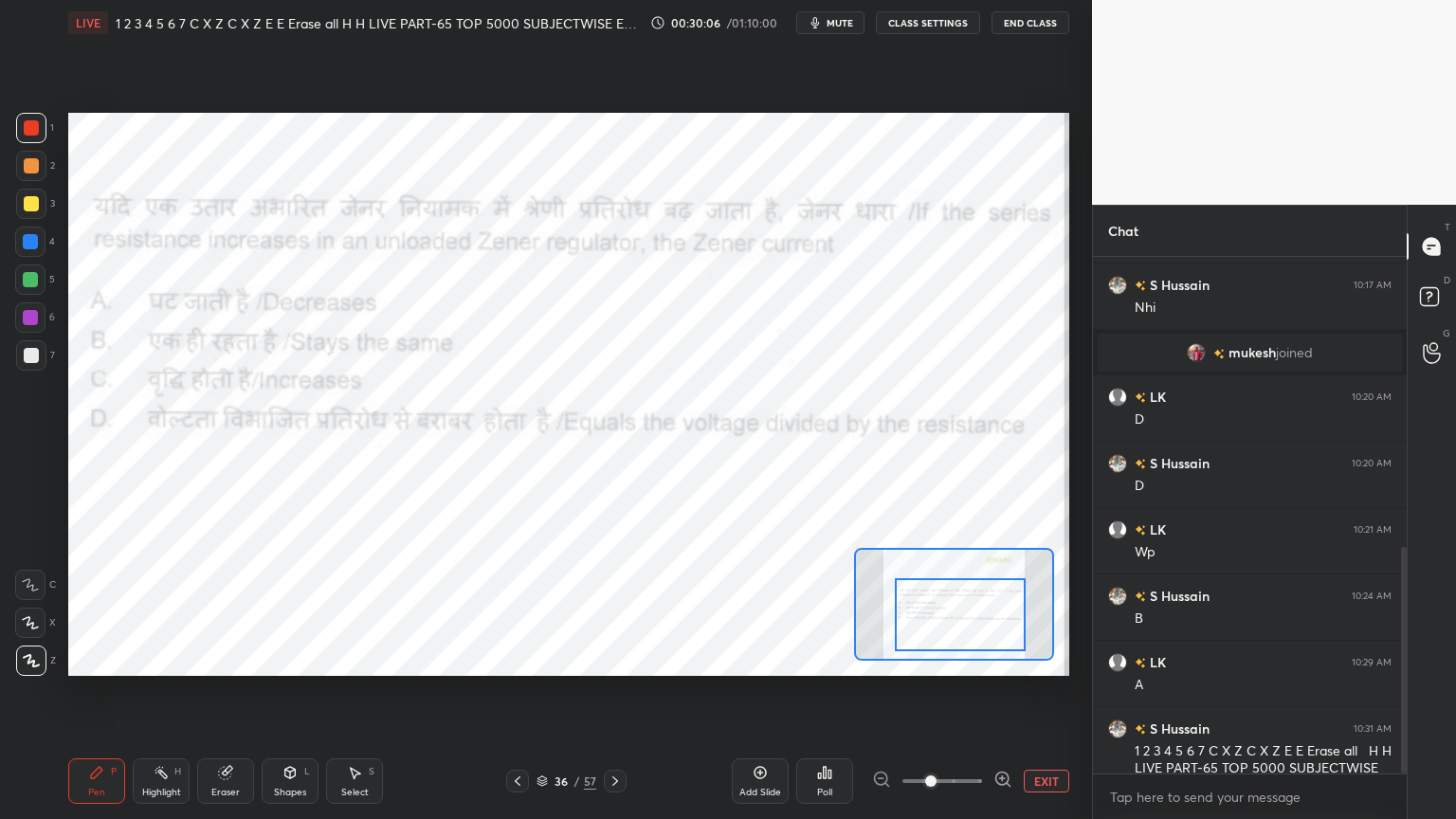 click at bounding box center (960, 614) 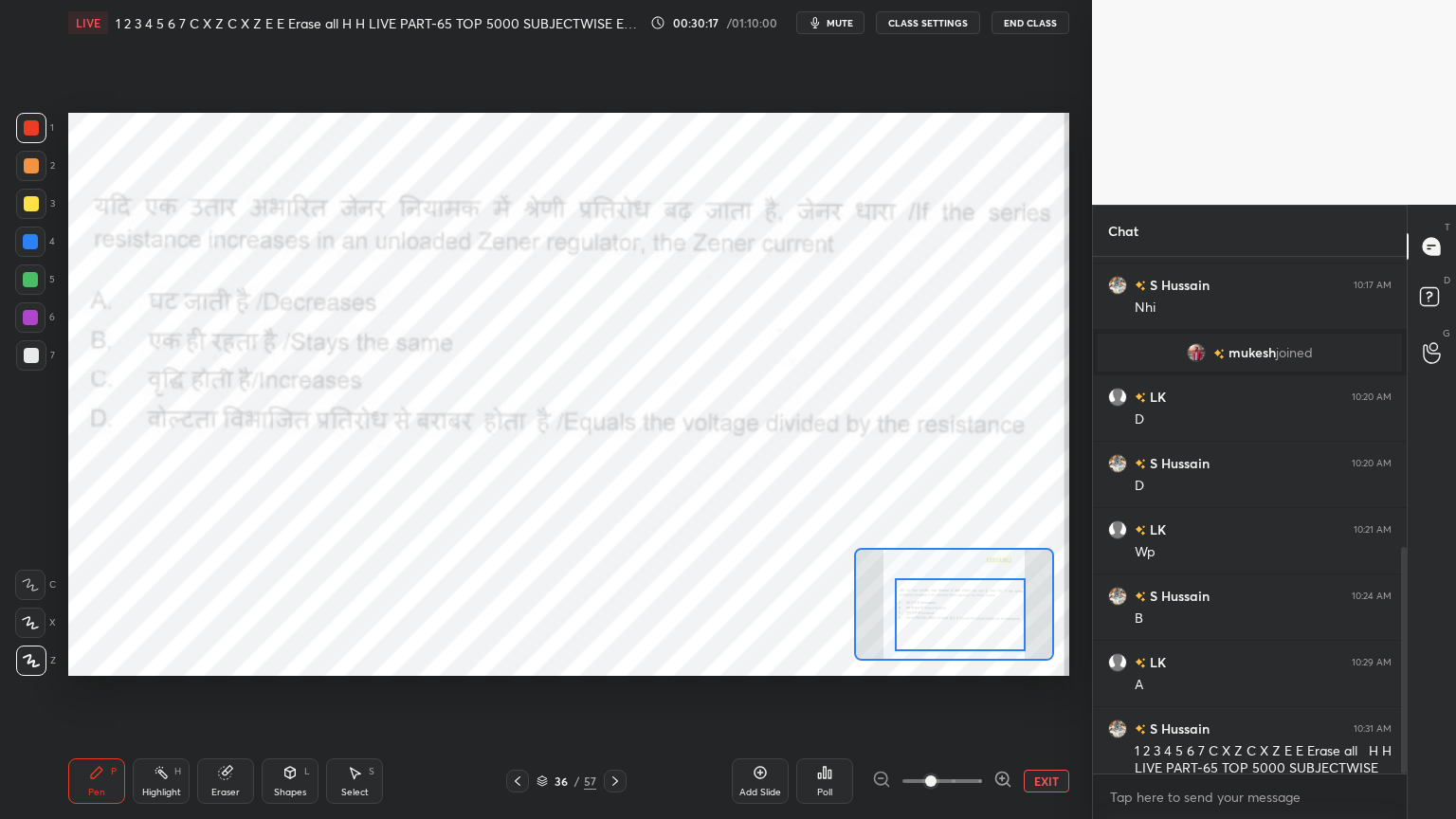 click on "Poll" at bounding box center (825, 792) 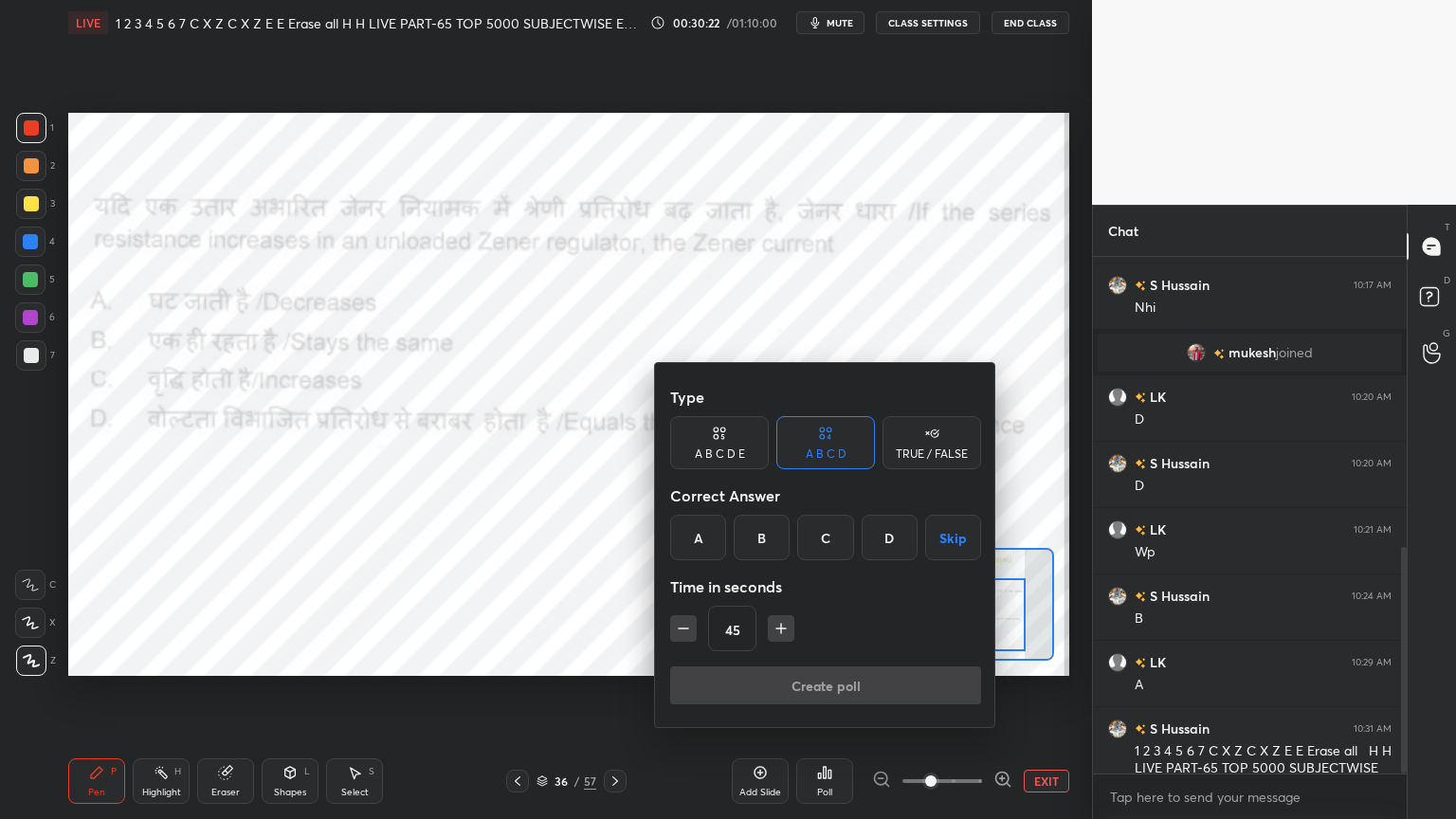 click on "A" at bounding box center [698, 537] 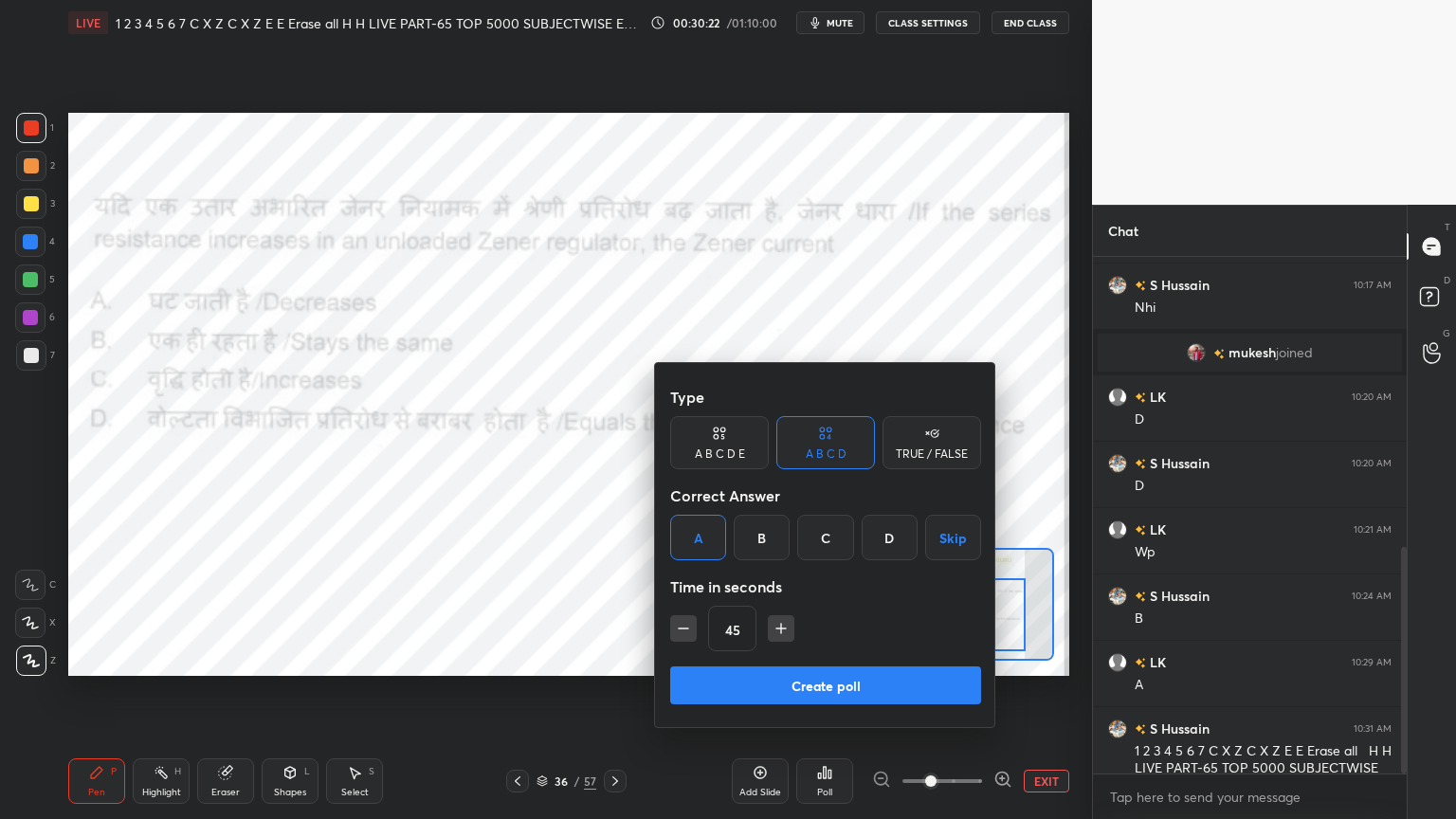click on "Create poll" at bounding box center (826, 685) 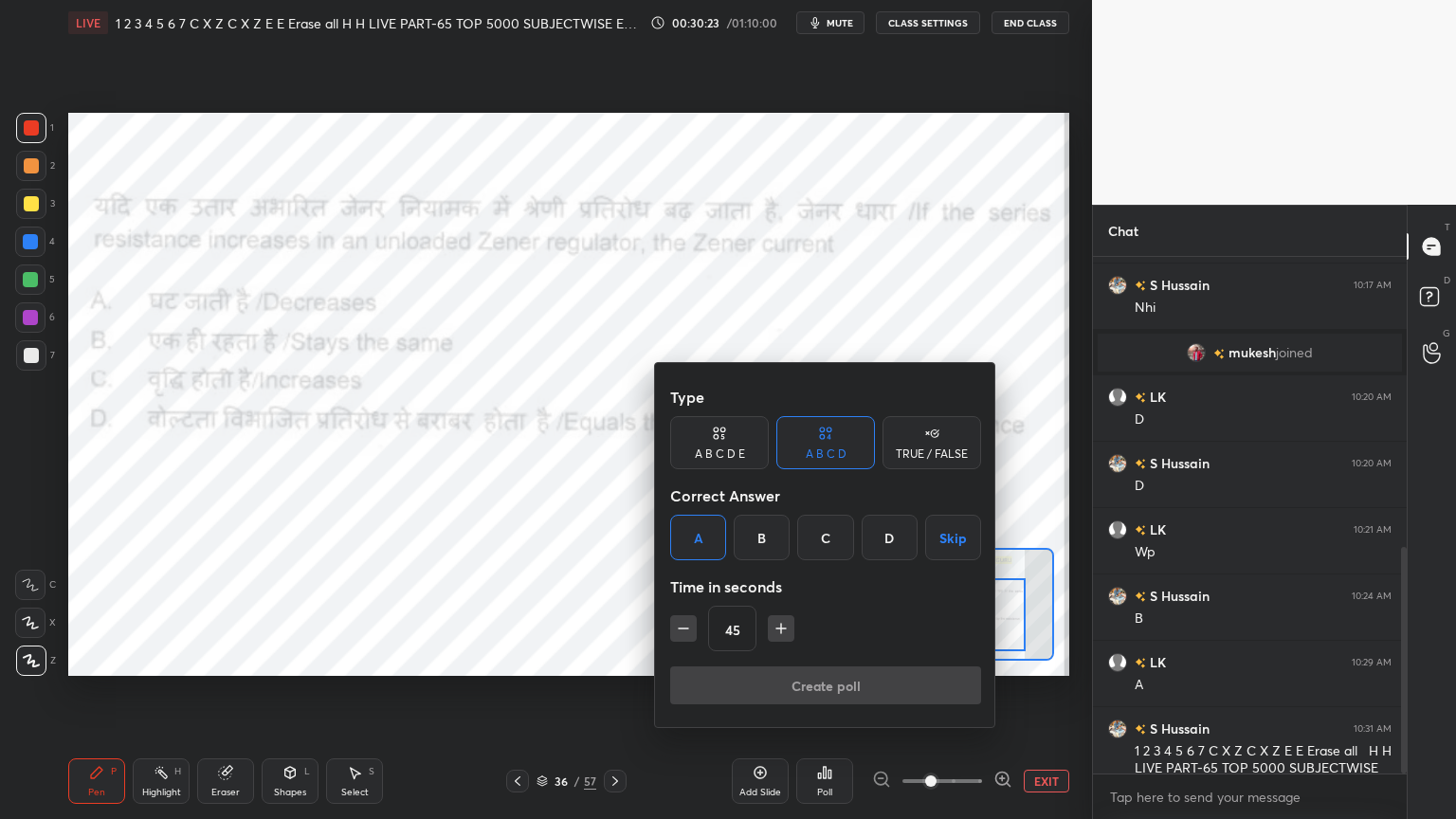 scroll, scrollTop: 480, scrollLeft: 308, axis: both 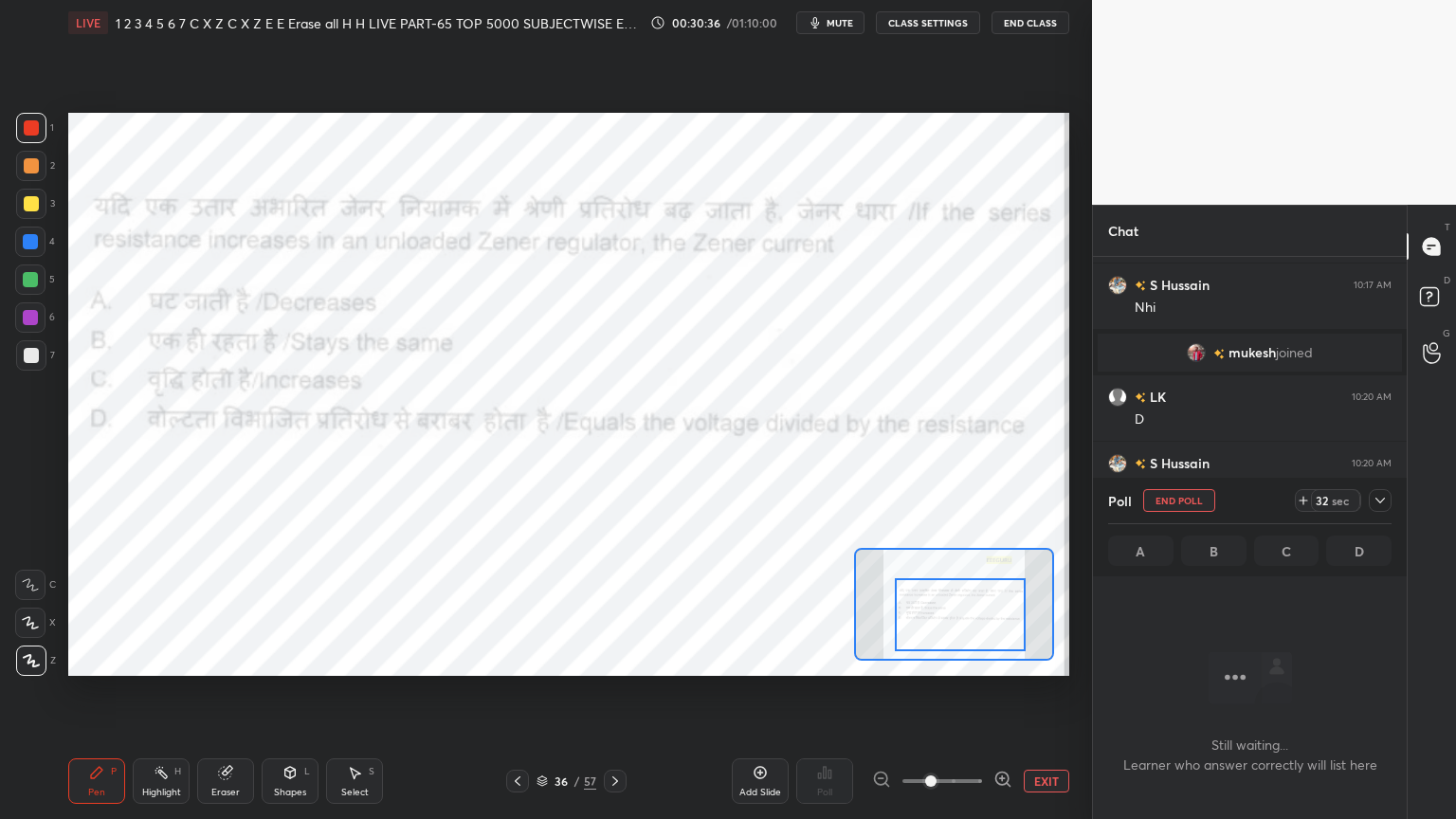 click on "mute" at bounding box center [840, 23] 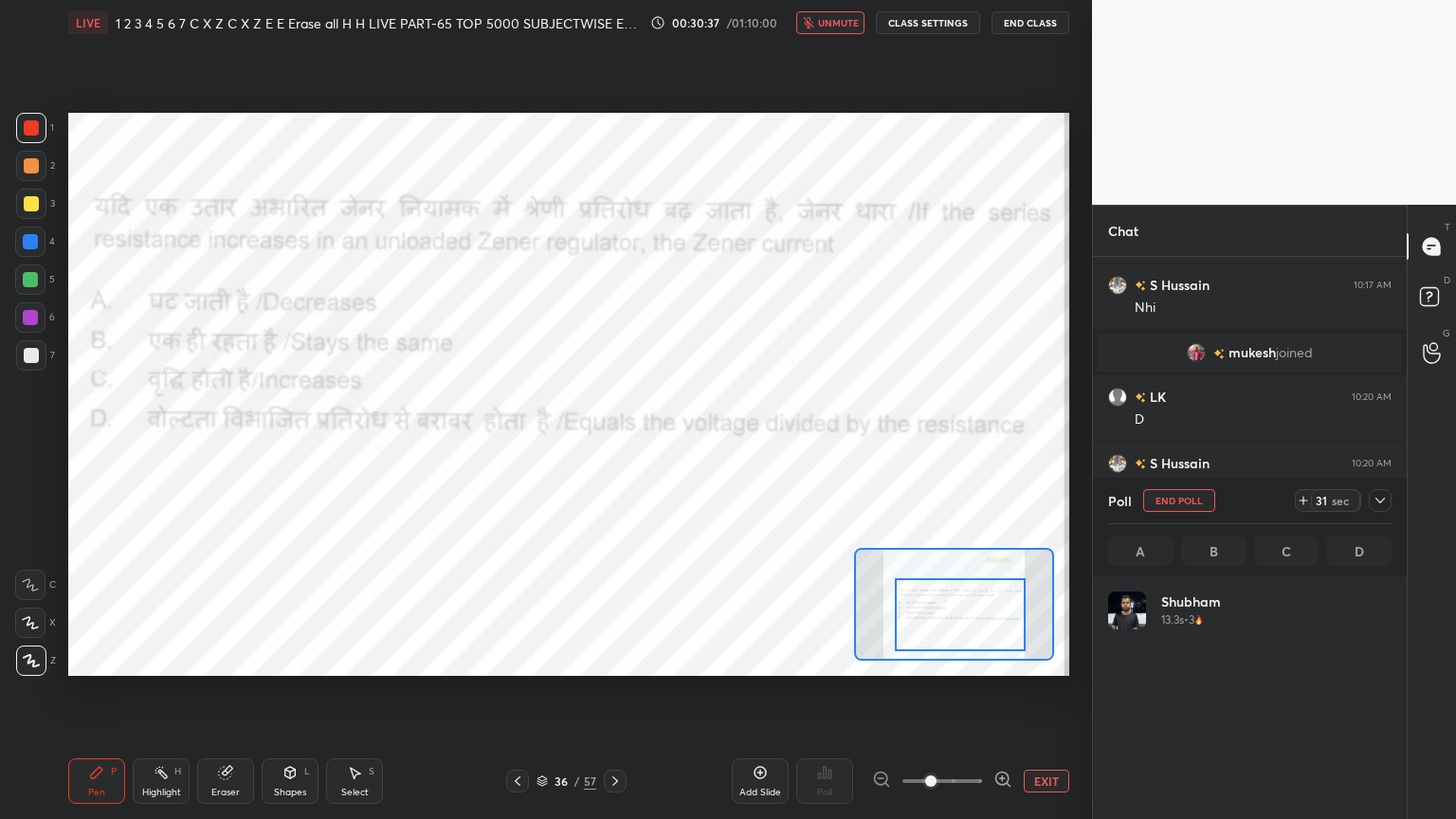 scroll, scrollTop: 6, scrollLeft: 6, axis: both 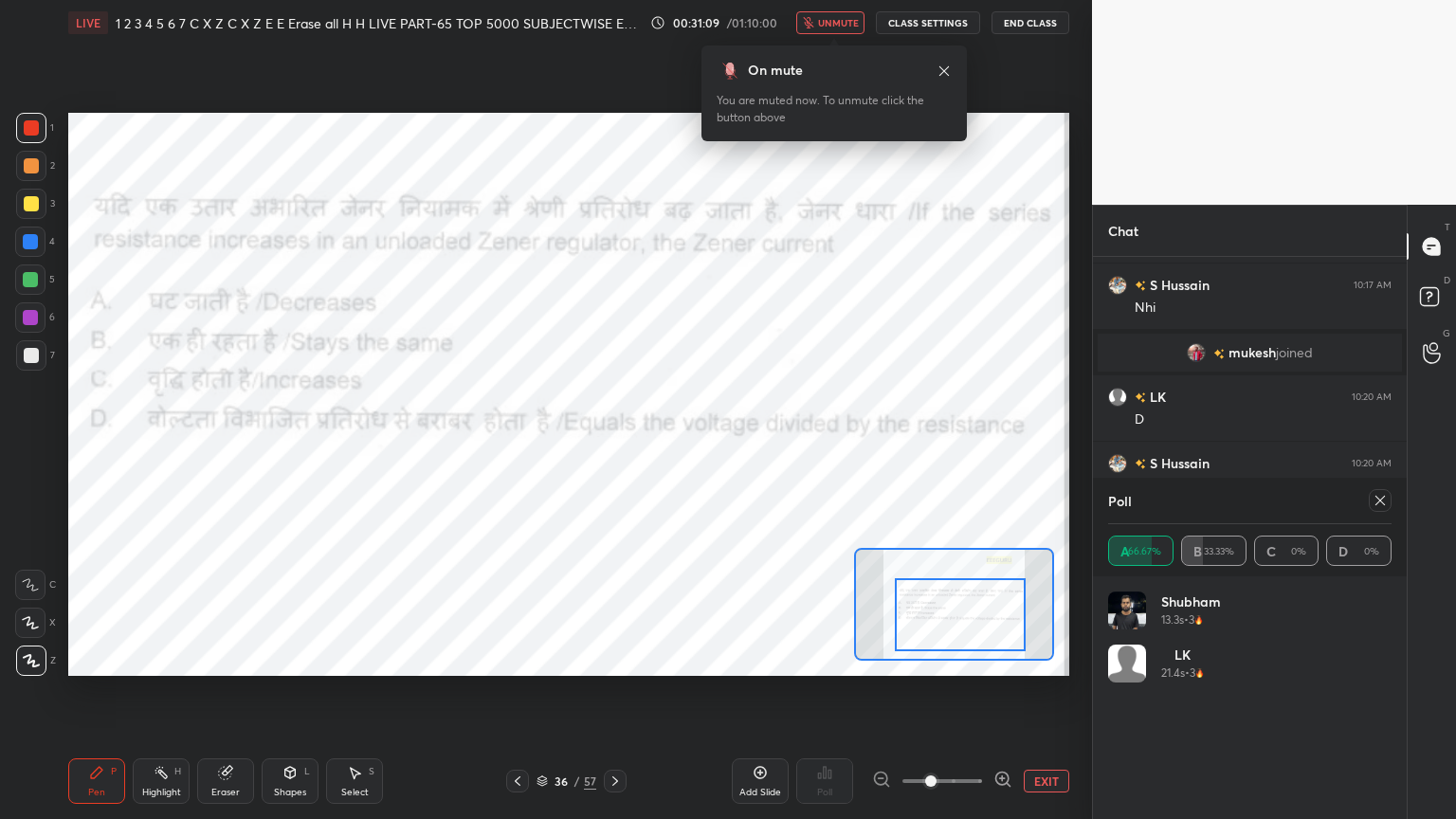 click on "unmute" at bounding box center (838, 23) 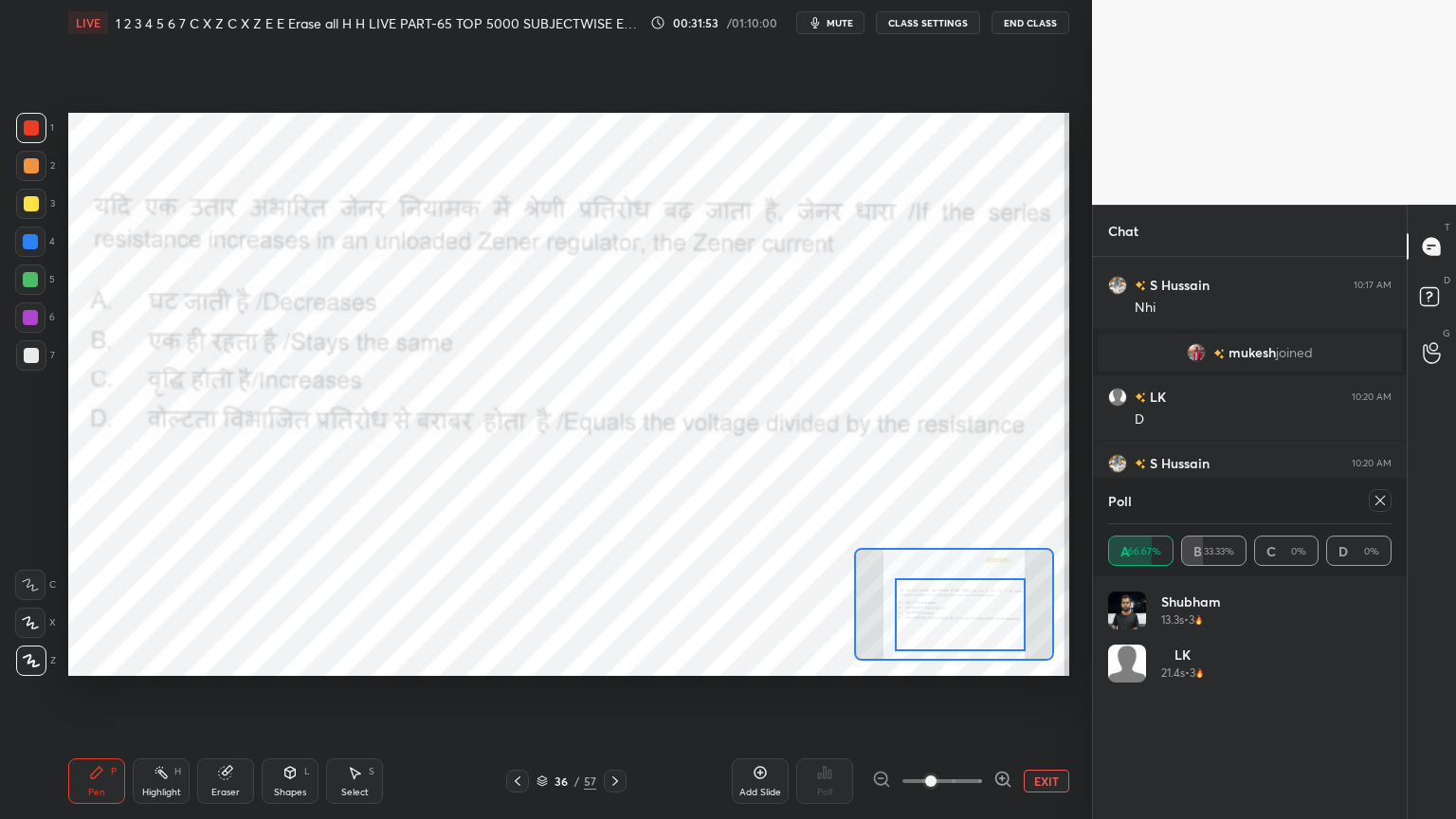 drag, startPoint x: 236, startPoint y: 786, endPoint x: 216, endPoint y: 782, distance: 20.396078 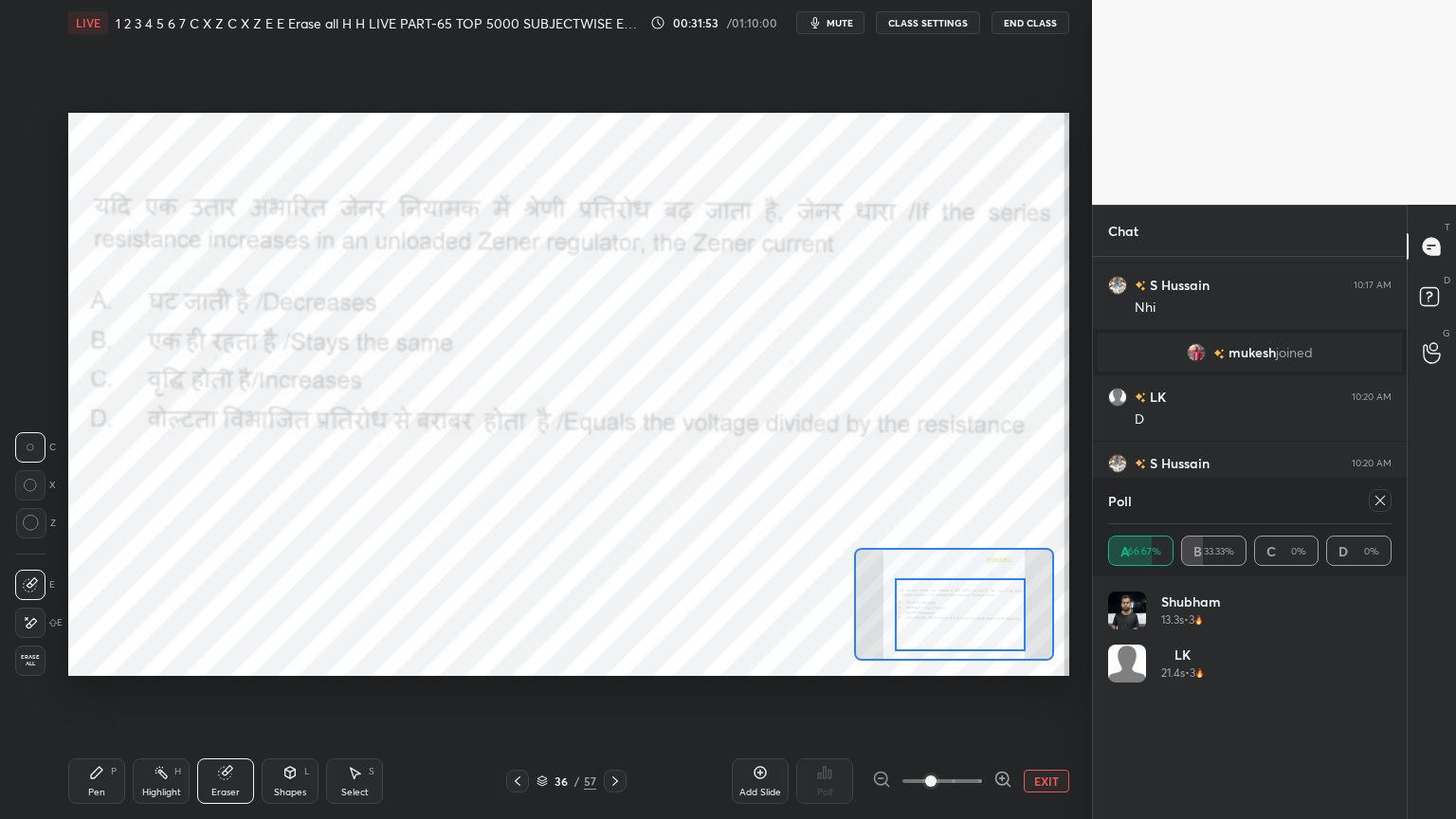 click on "Erase all" at bounding box center [30, 661] 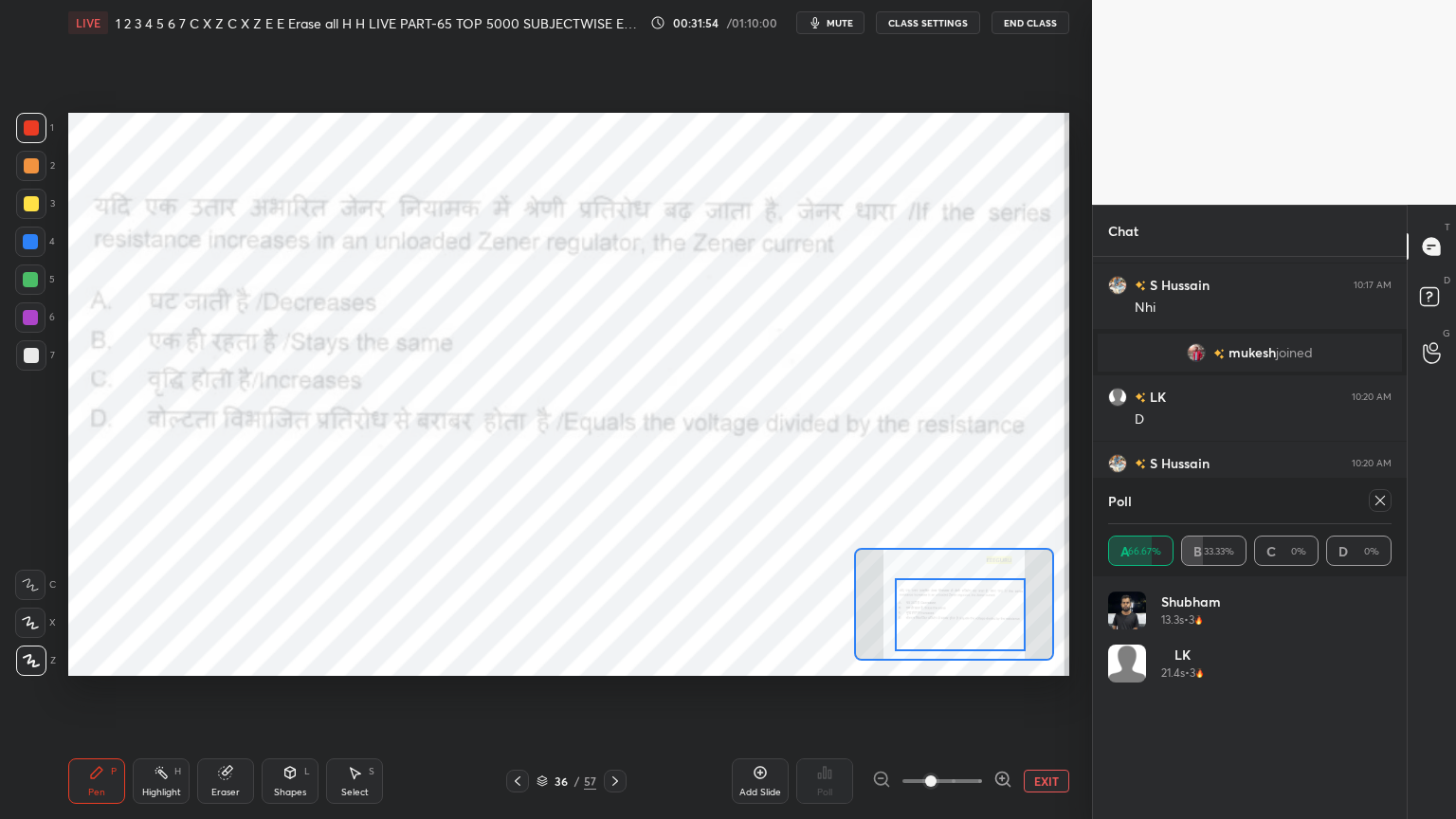 click on "Pen P" at bounding box center [97, 781] 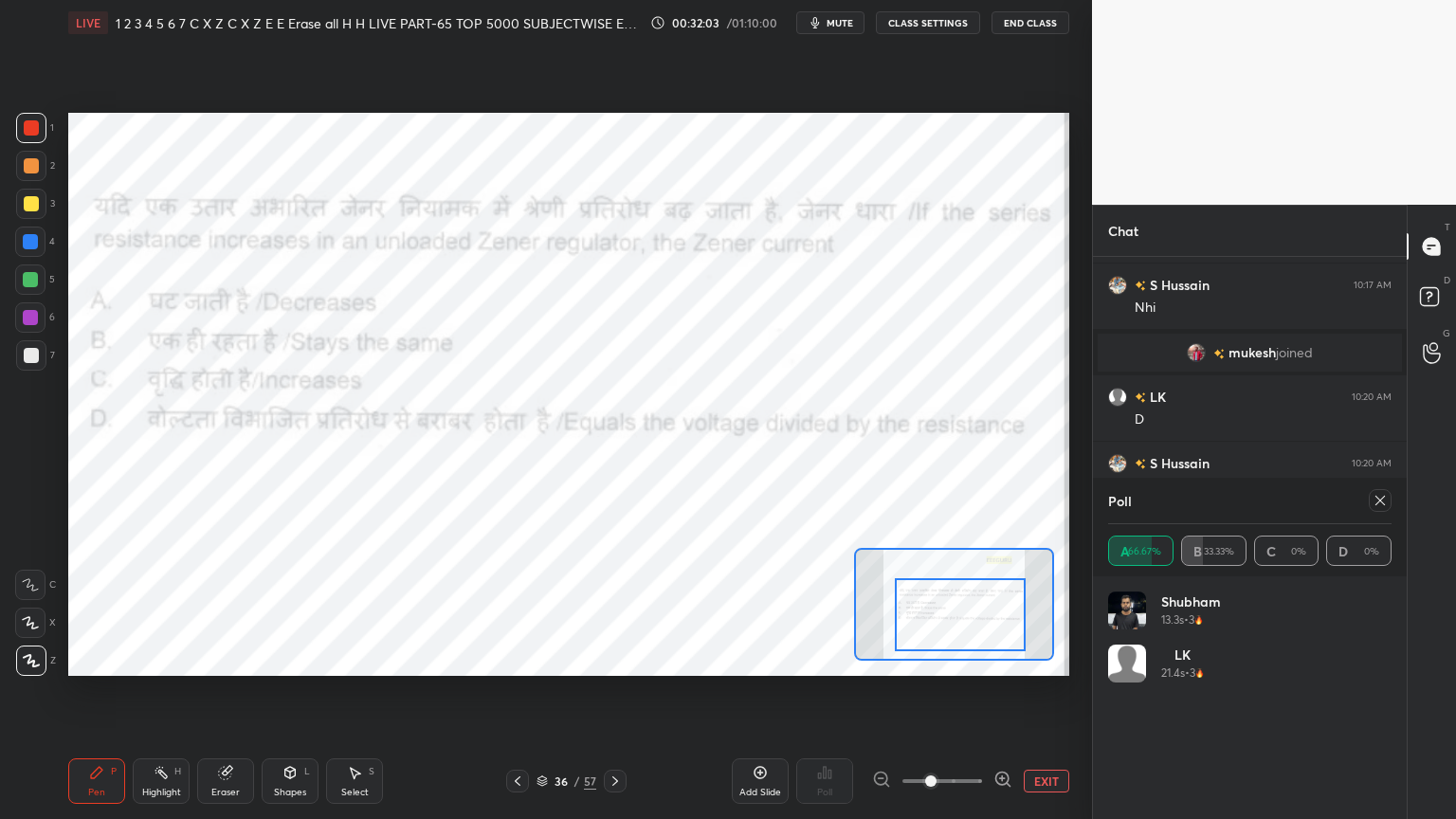 click at bounding box center (1380, 500) 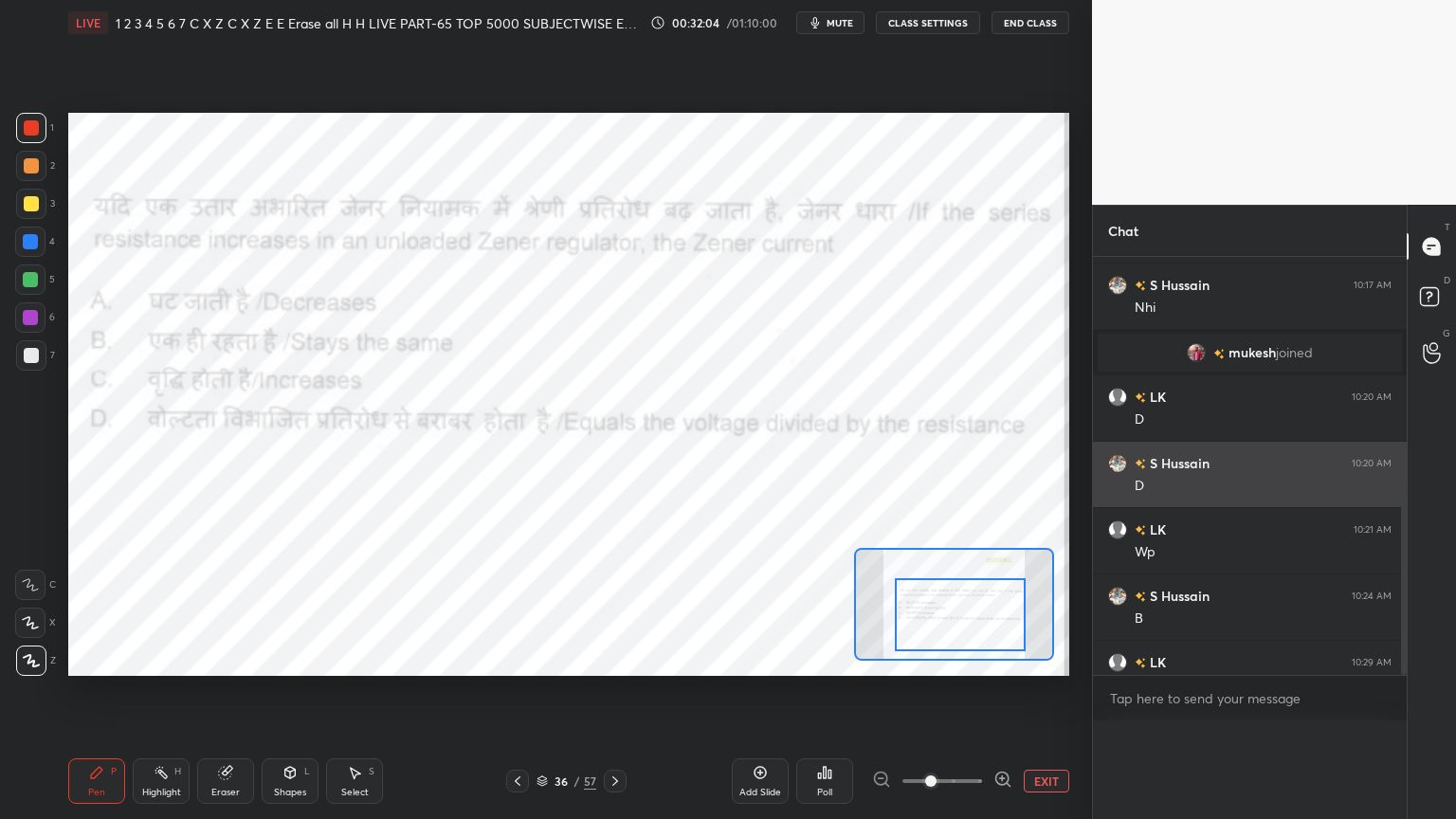 scroll, scrollTop: 83, scrollLeft: 278, axis: both 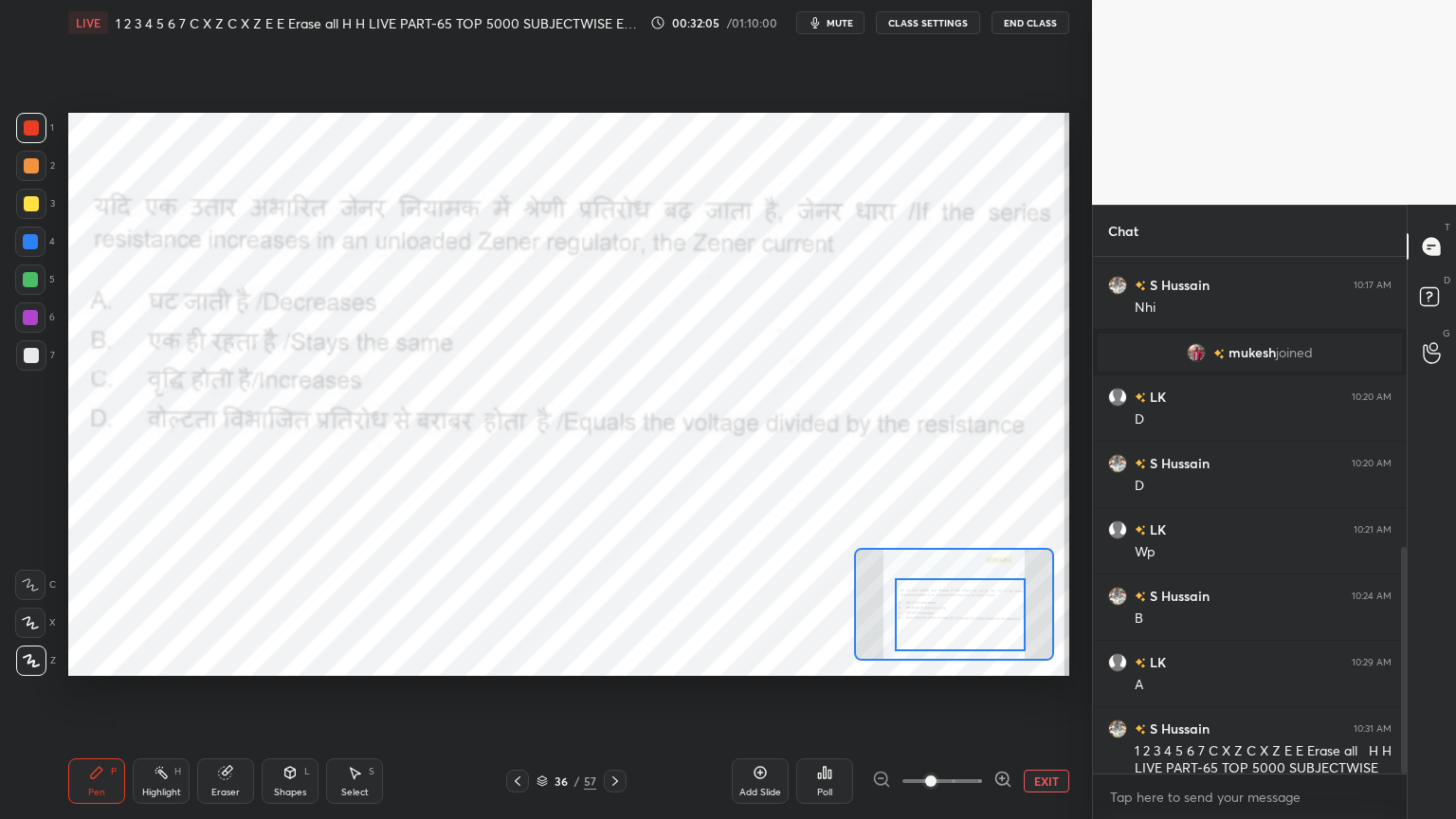 click 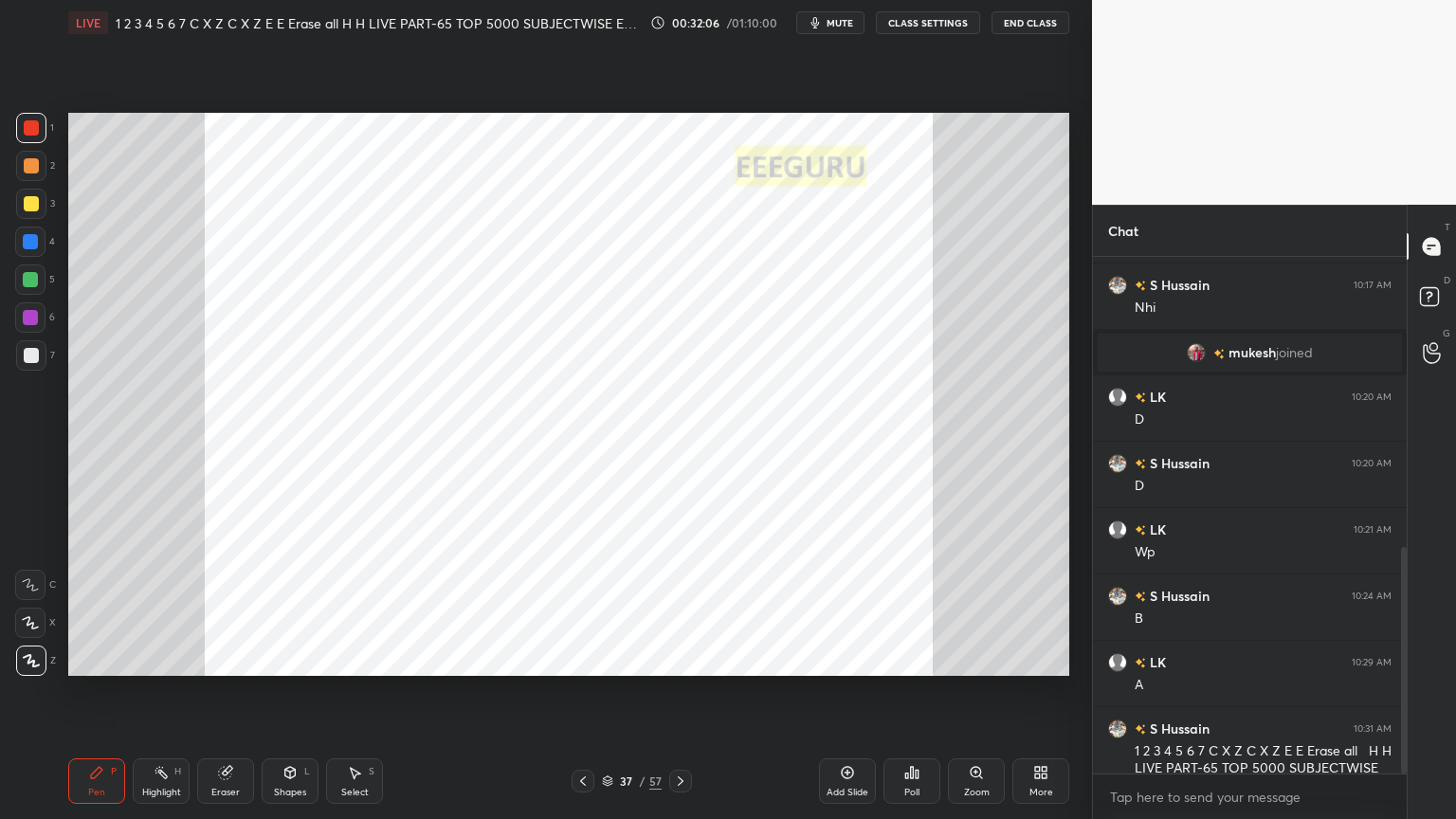 click 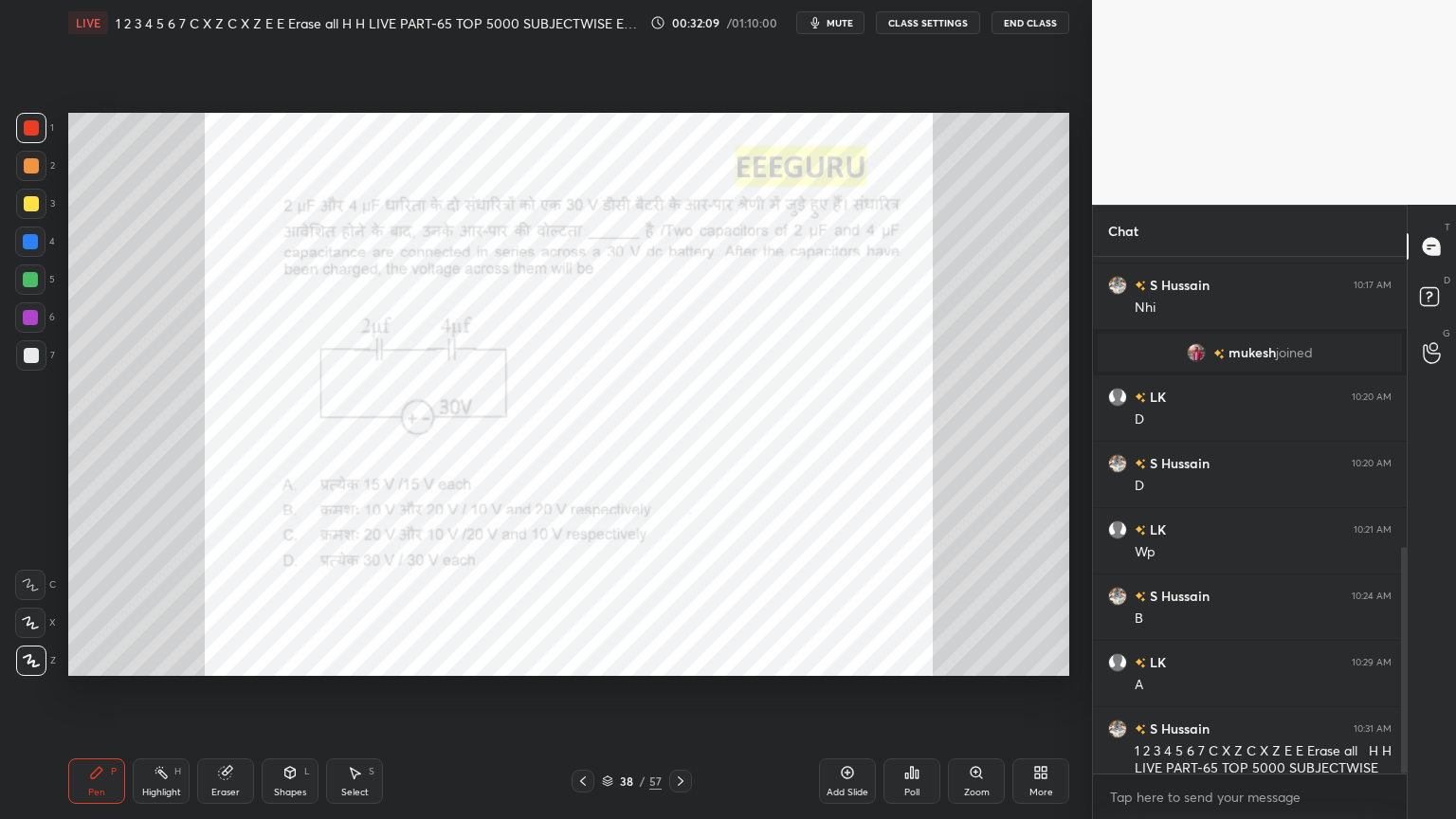 click on "Zoom" at bounding box center (976, 781) 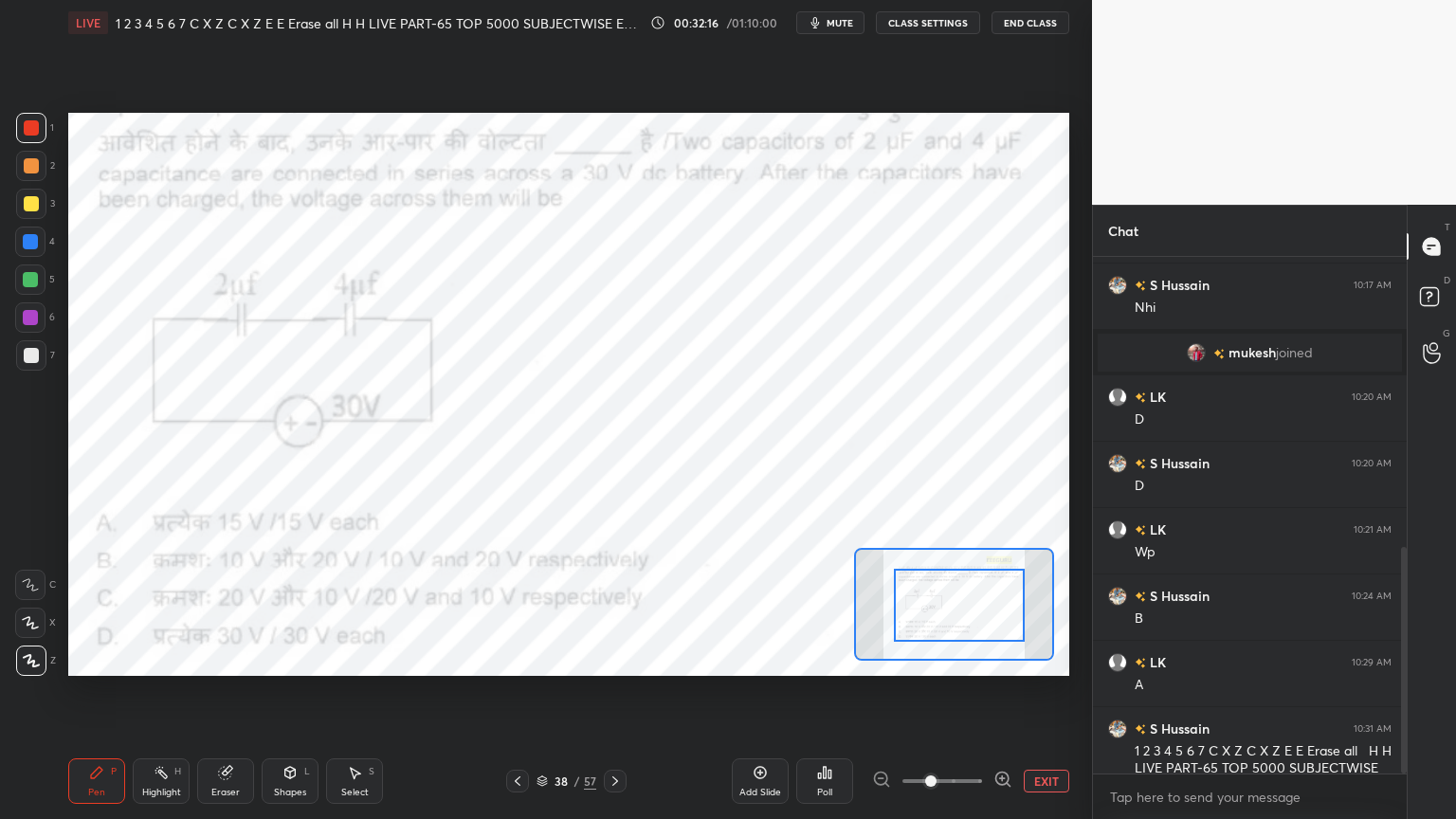 click at bounding box center [959, 605] 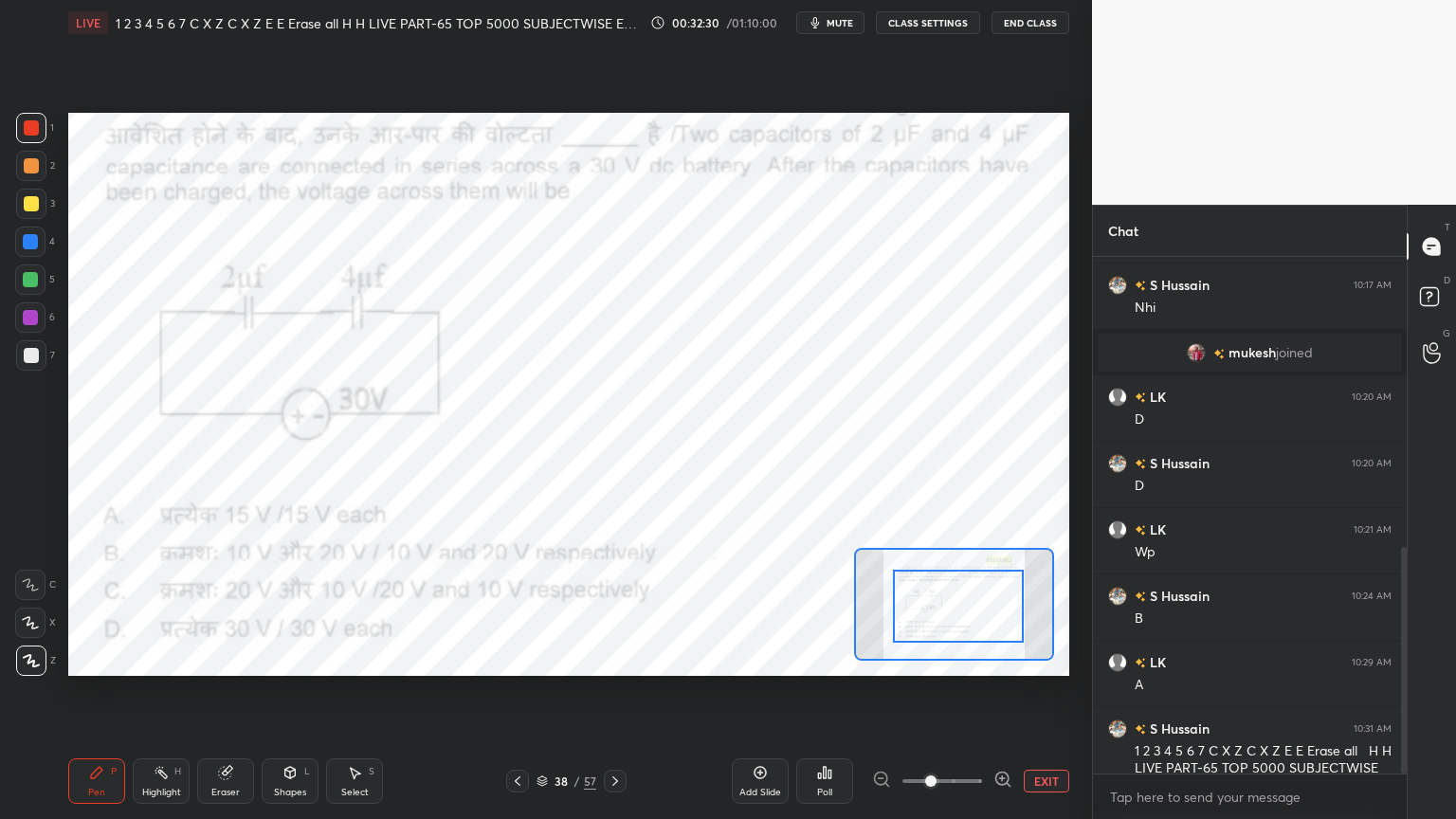 click on "Poll" at bounding box center [825, 792] 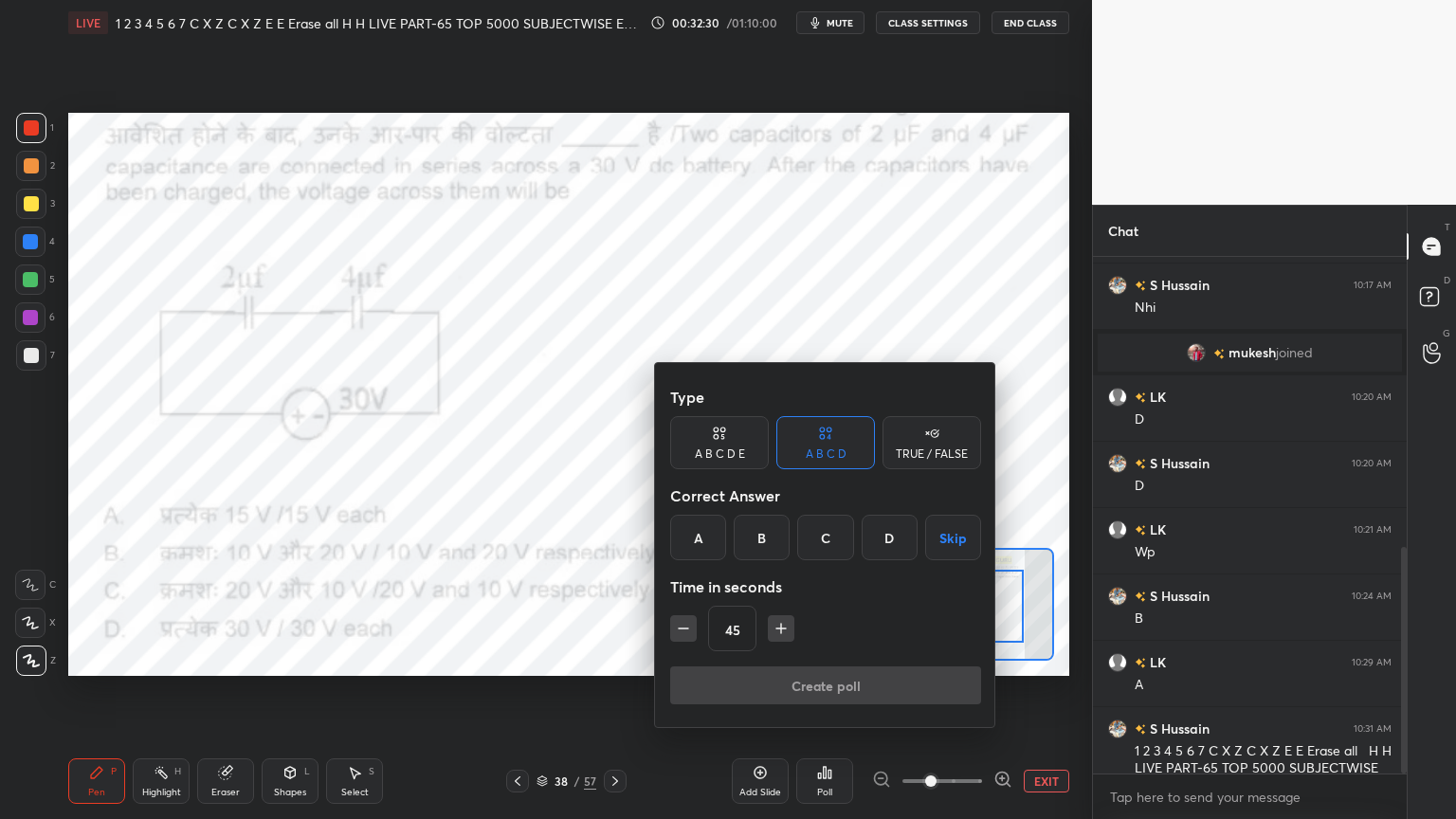 click on "C" at bounding box center [825, 537] 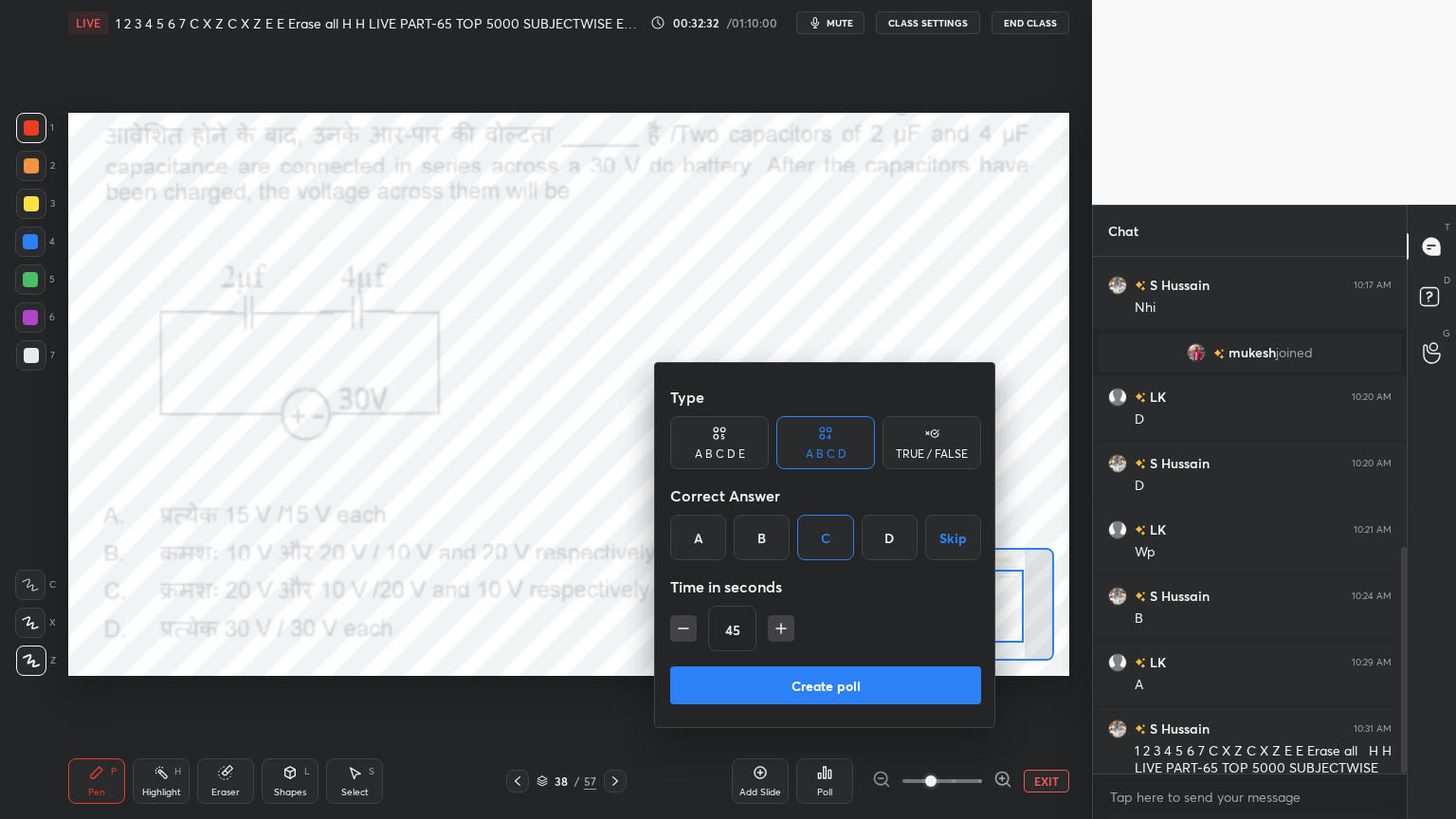 click on "Create poll" at bounding box center (826, 685) 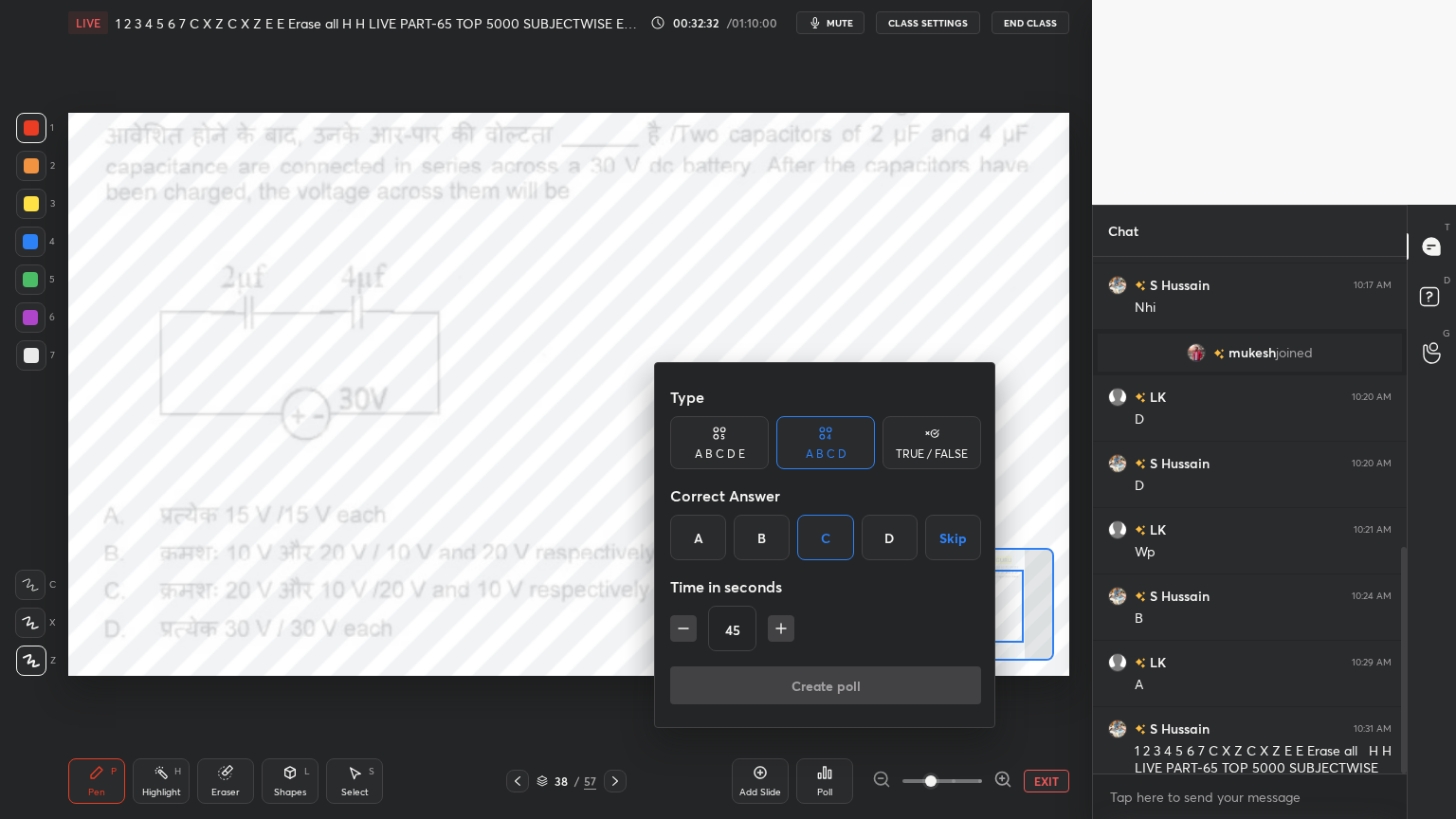 scroll, scrollTop: 471, scrollLeft: 308, axis: both 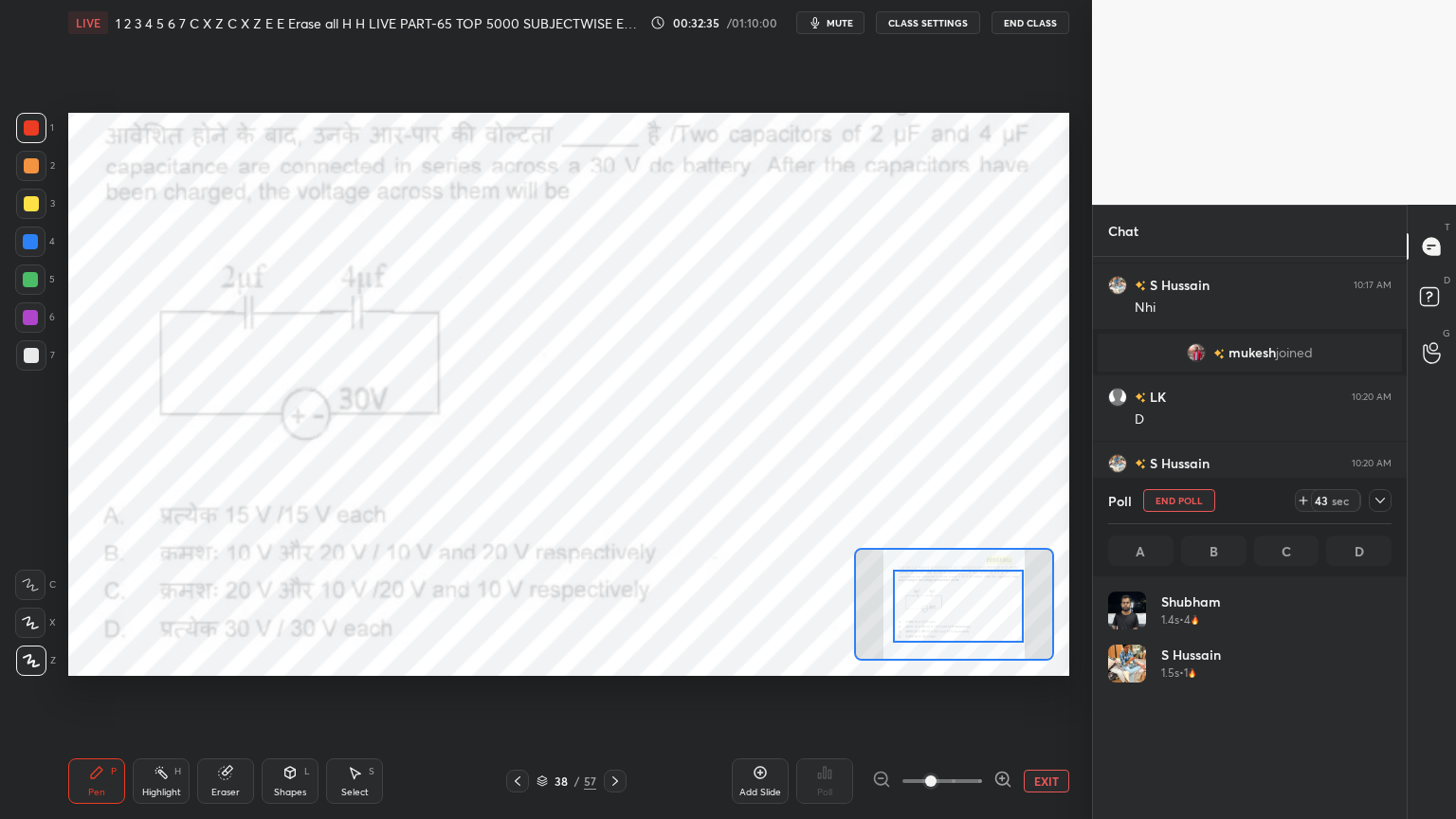 click on "mute" at bounding box center (830, 23) 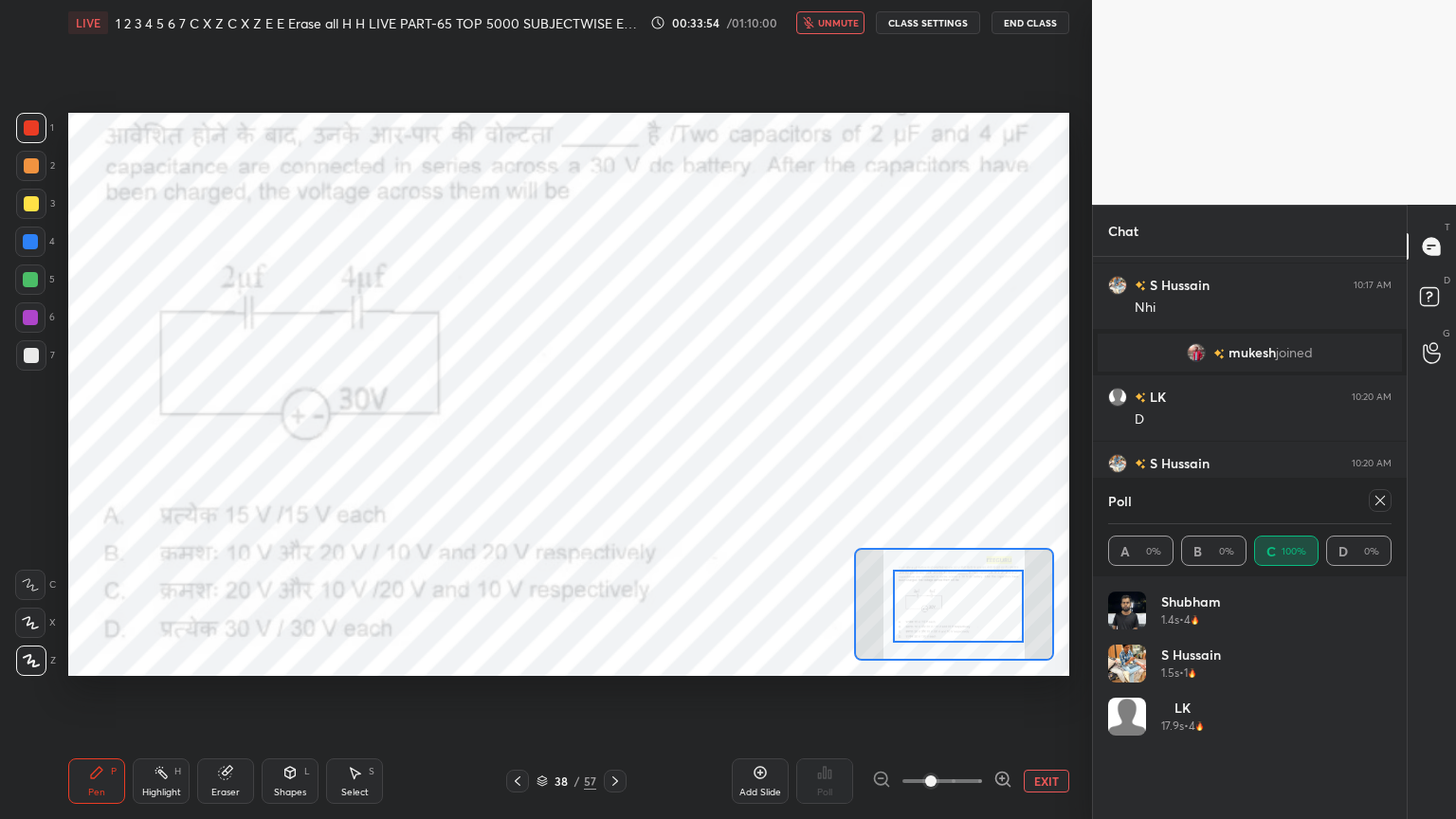 drag, startPoint x: 834, startPoint y: 21, endPoint x: 831, endPoint y: 35, distance: 14.317821 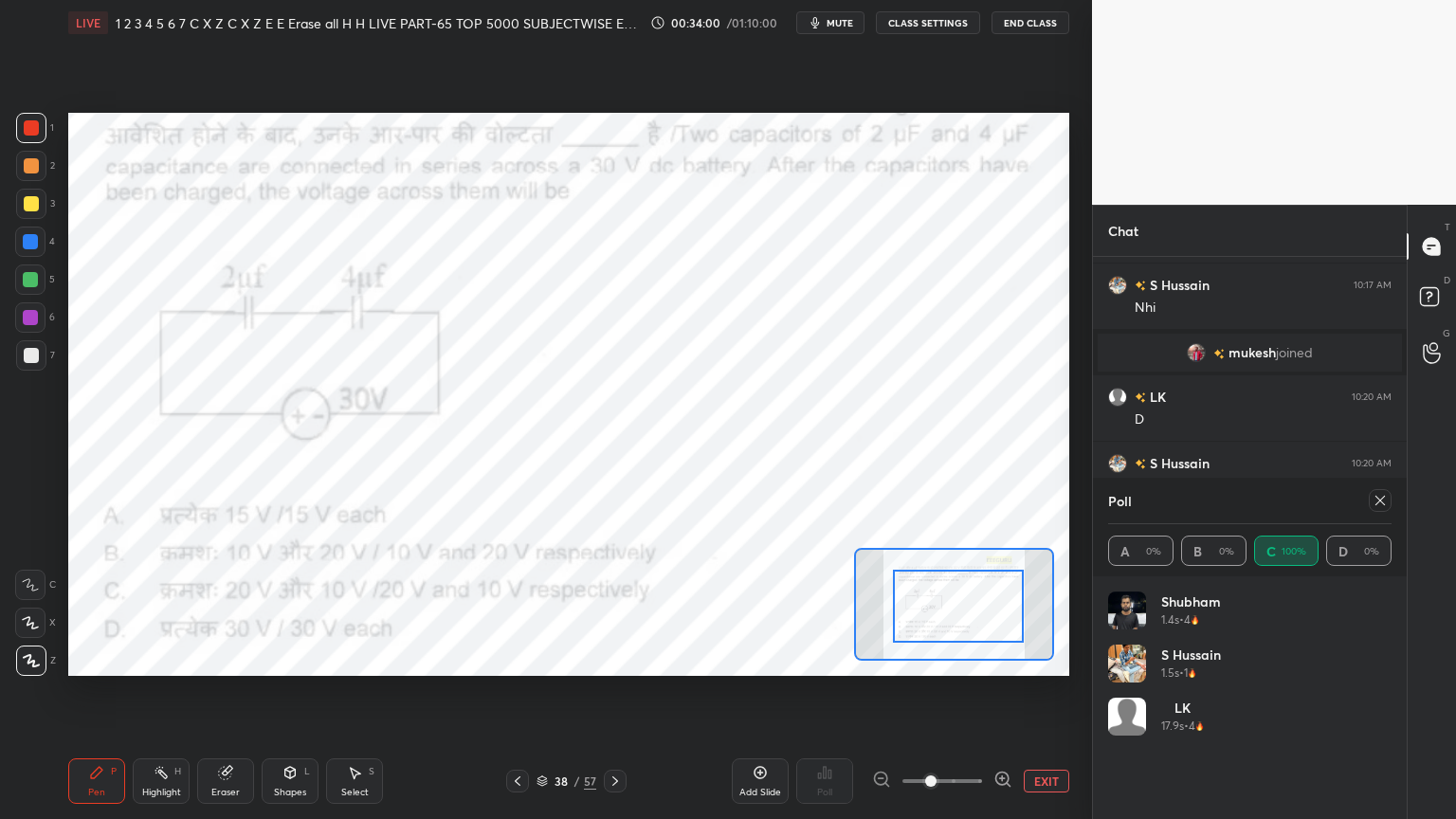 click 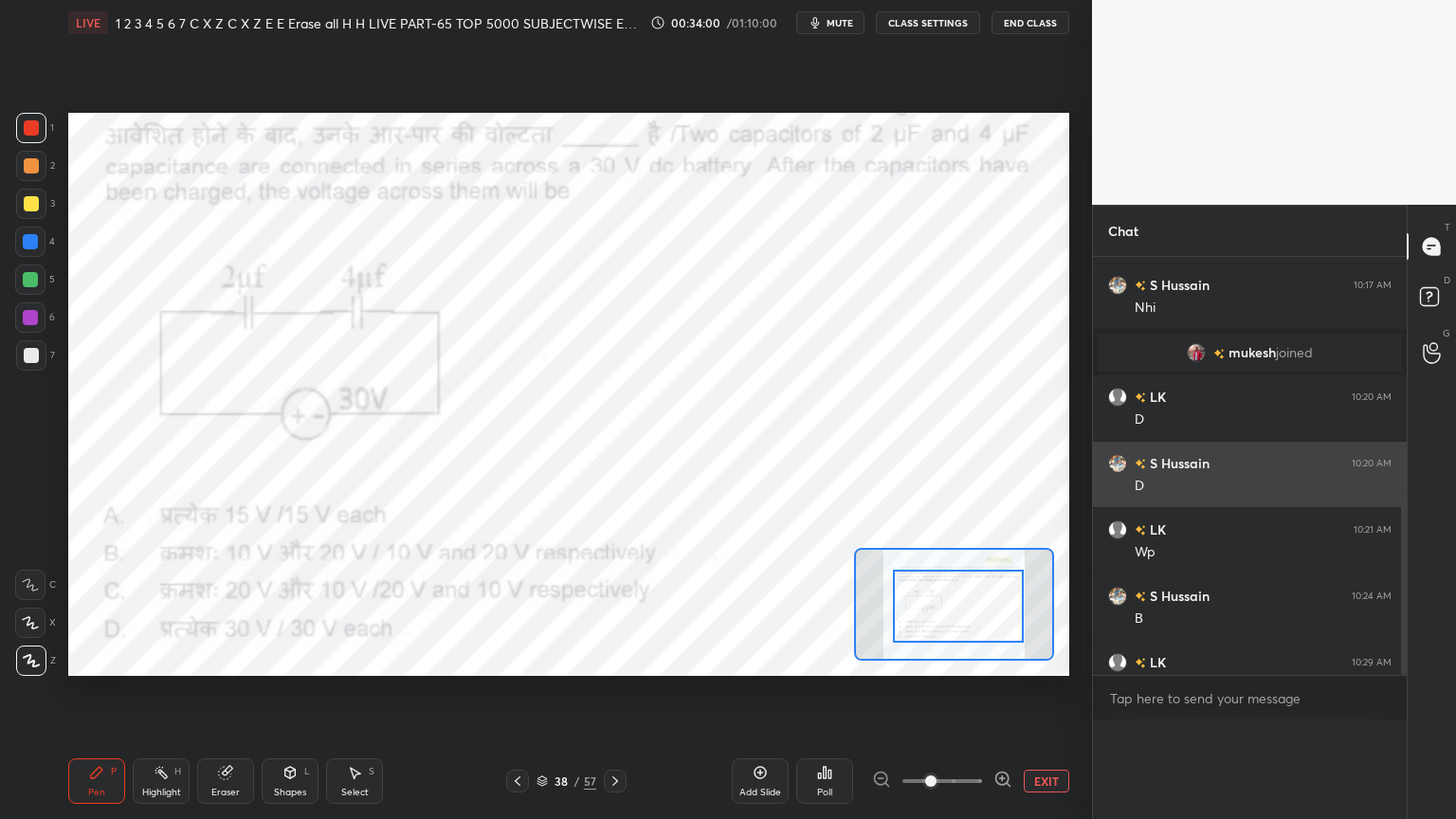 scroll, scrollTop: 0, scrollLeft: 6, axis: horizontal 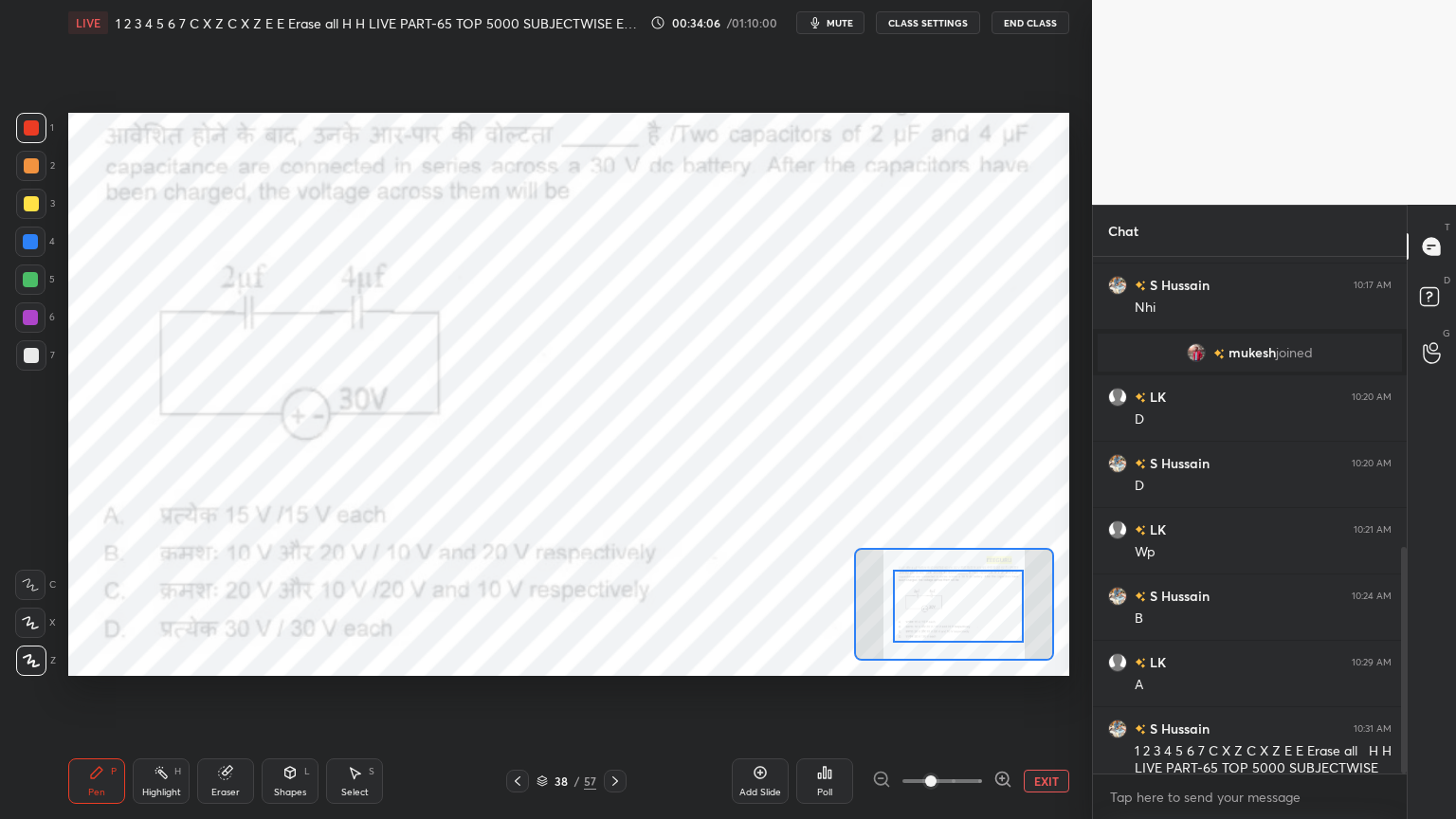click at bounding box center (30, 242) 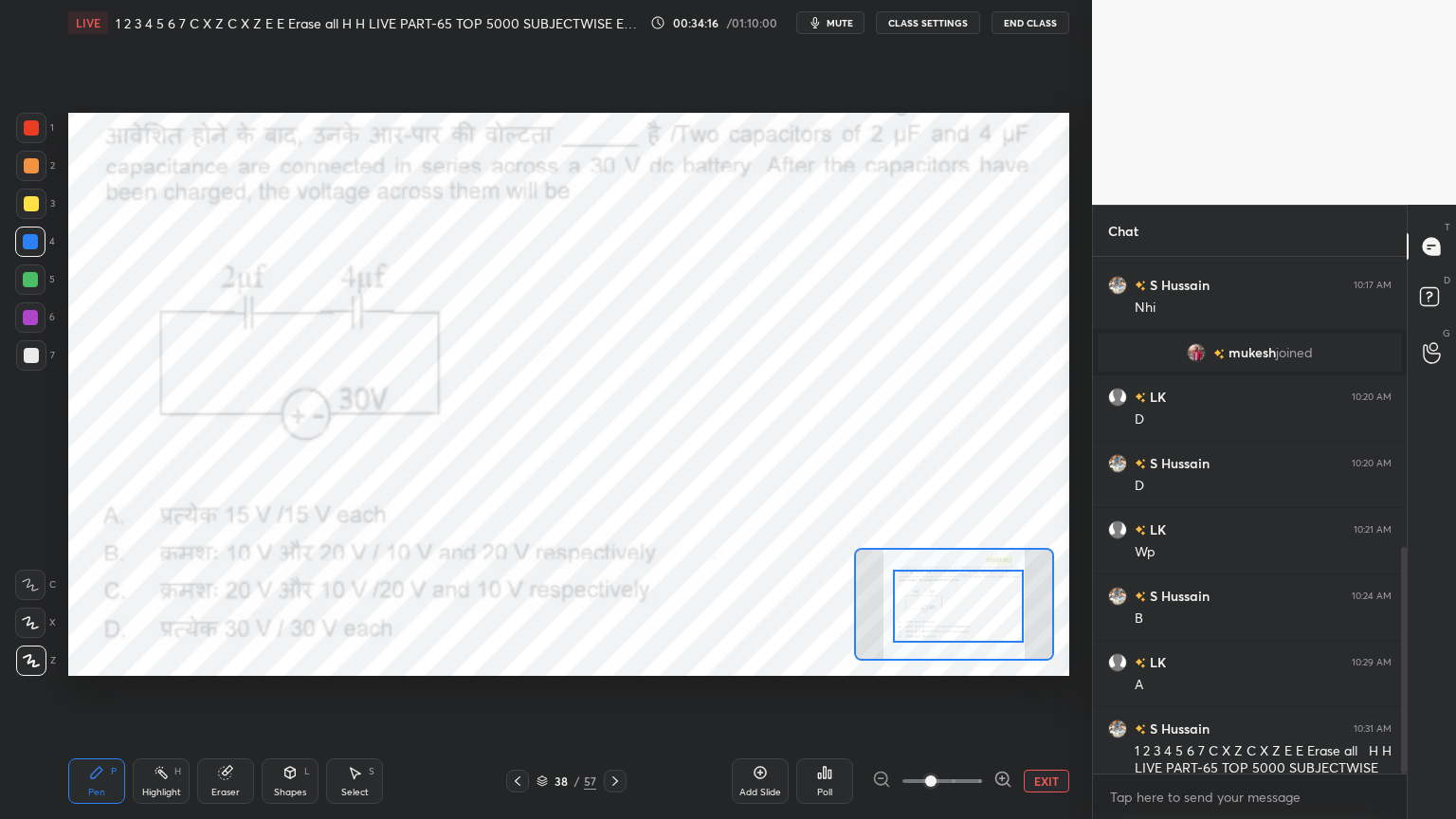 click 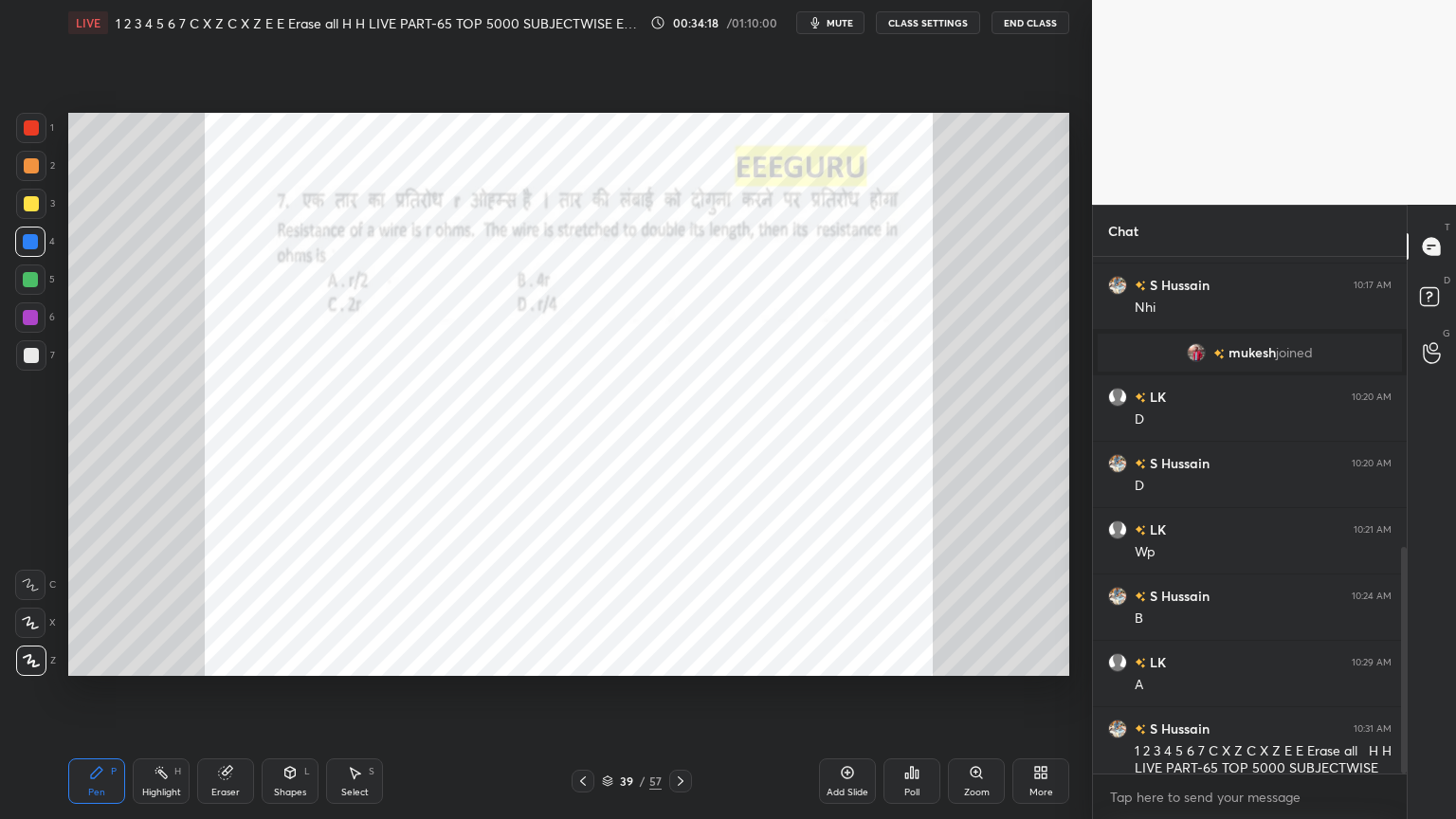 click on "Zoom" at bounding box center (976, 792) 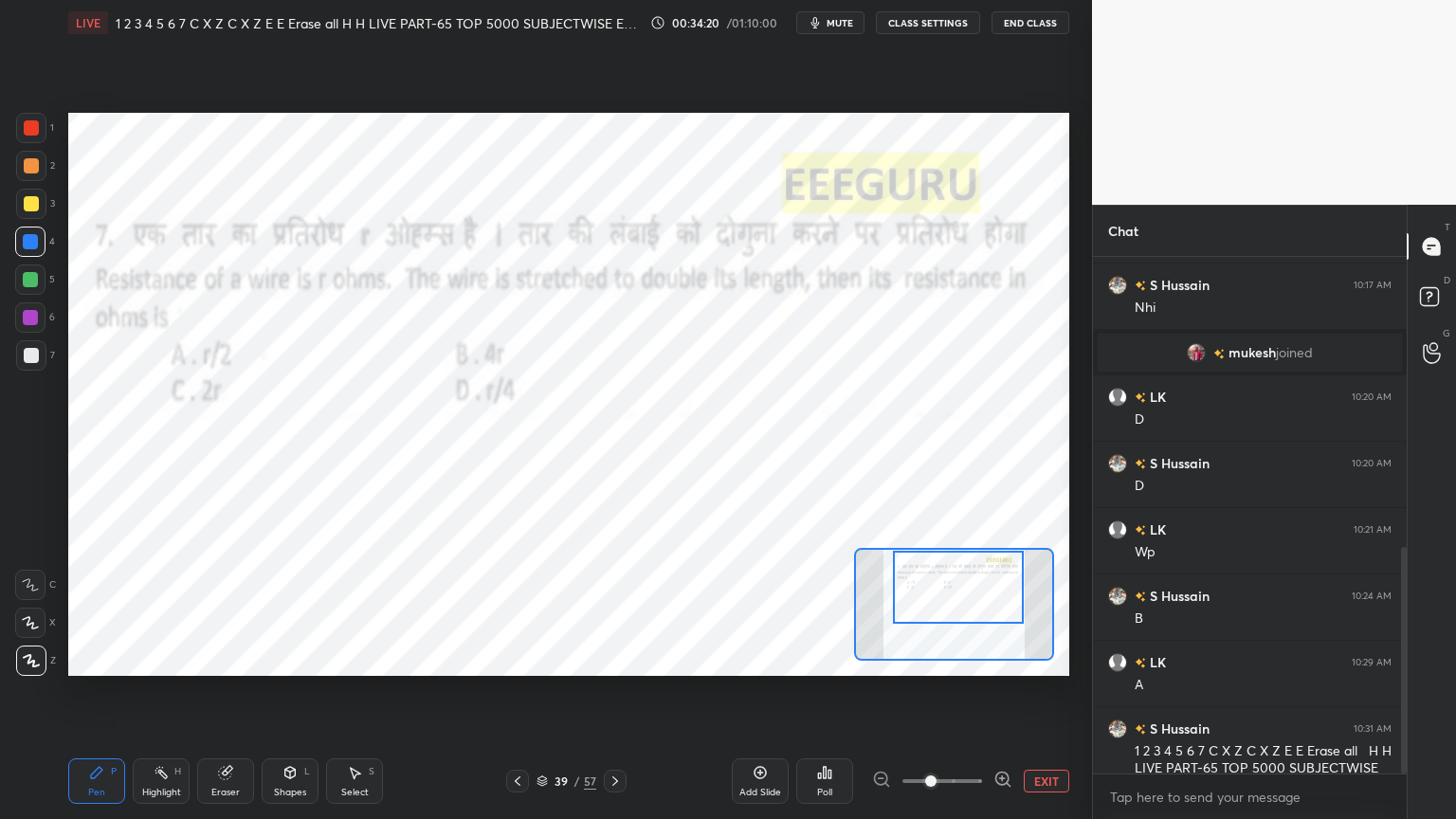 drag, startPoint x: 978, startPoint y: 629, endPoint x: 984, endPoint y: 610, distance: 19.92486 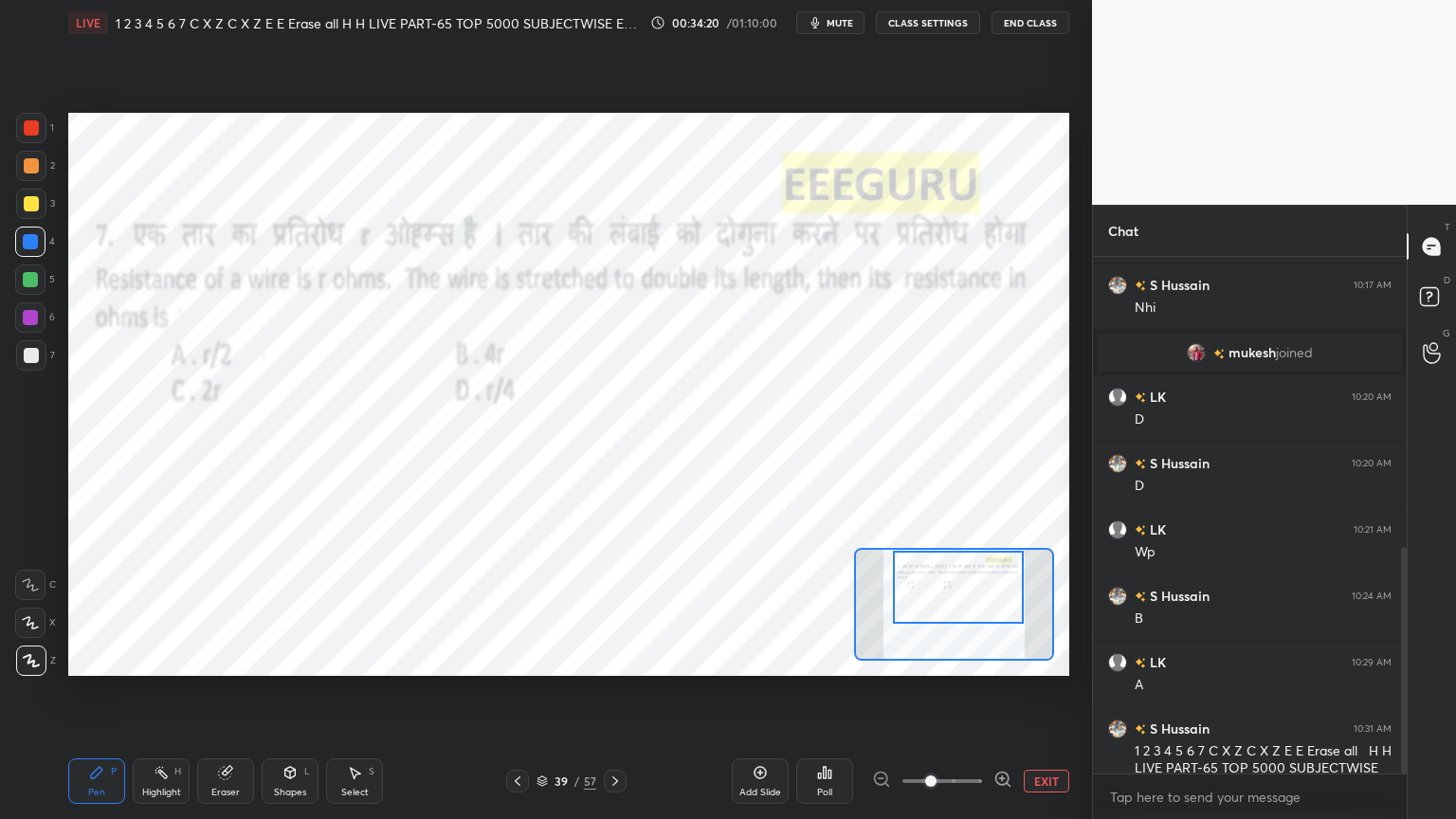 click at bounding box center (958, 587) 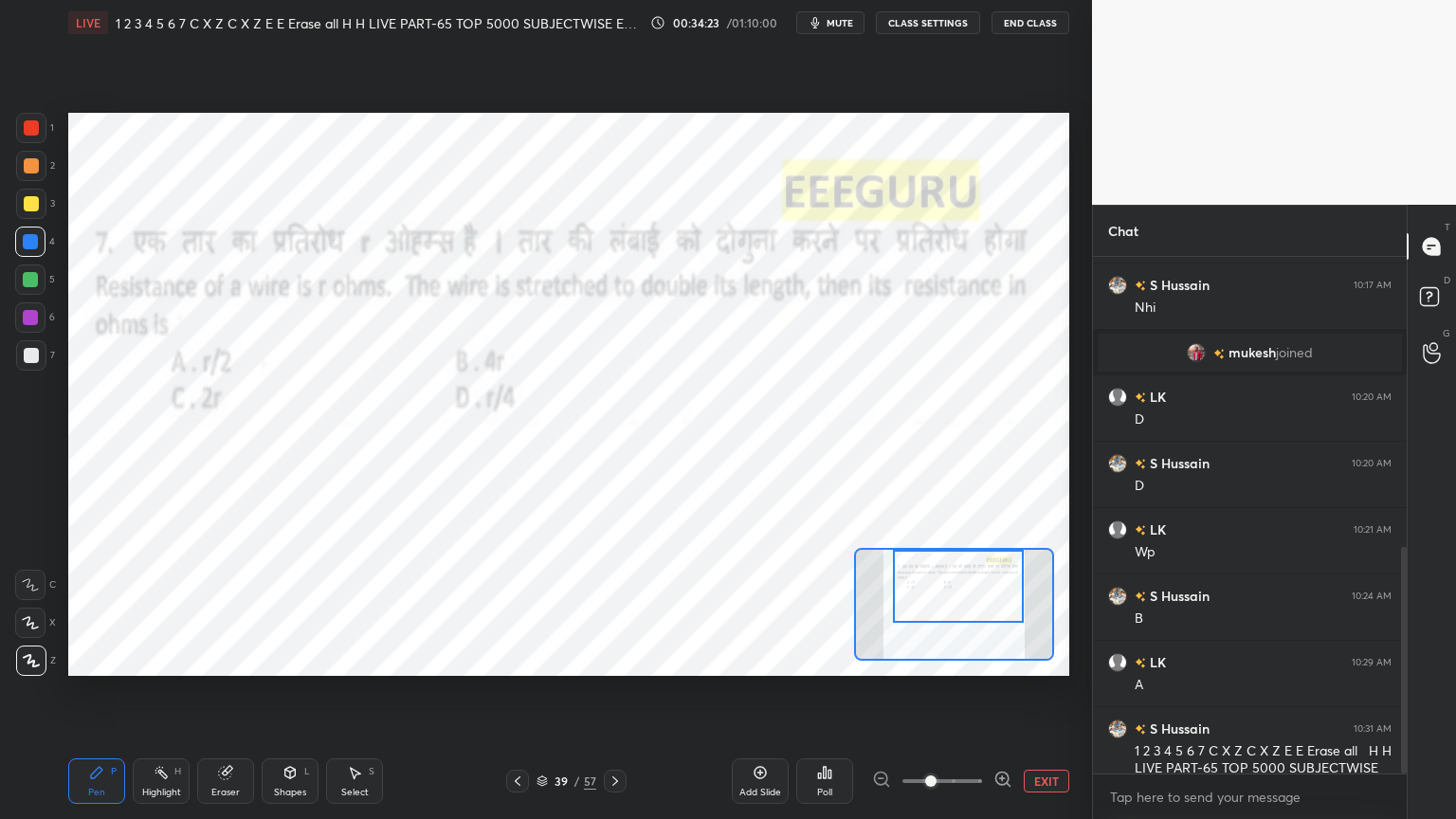 click on "Poll" at bounding box center [825, 781] 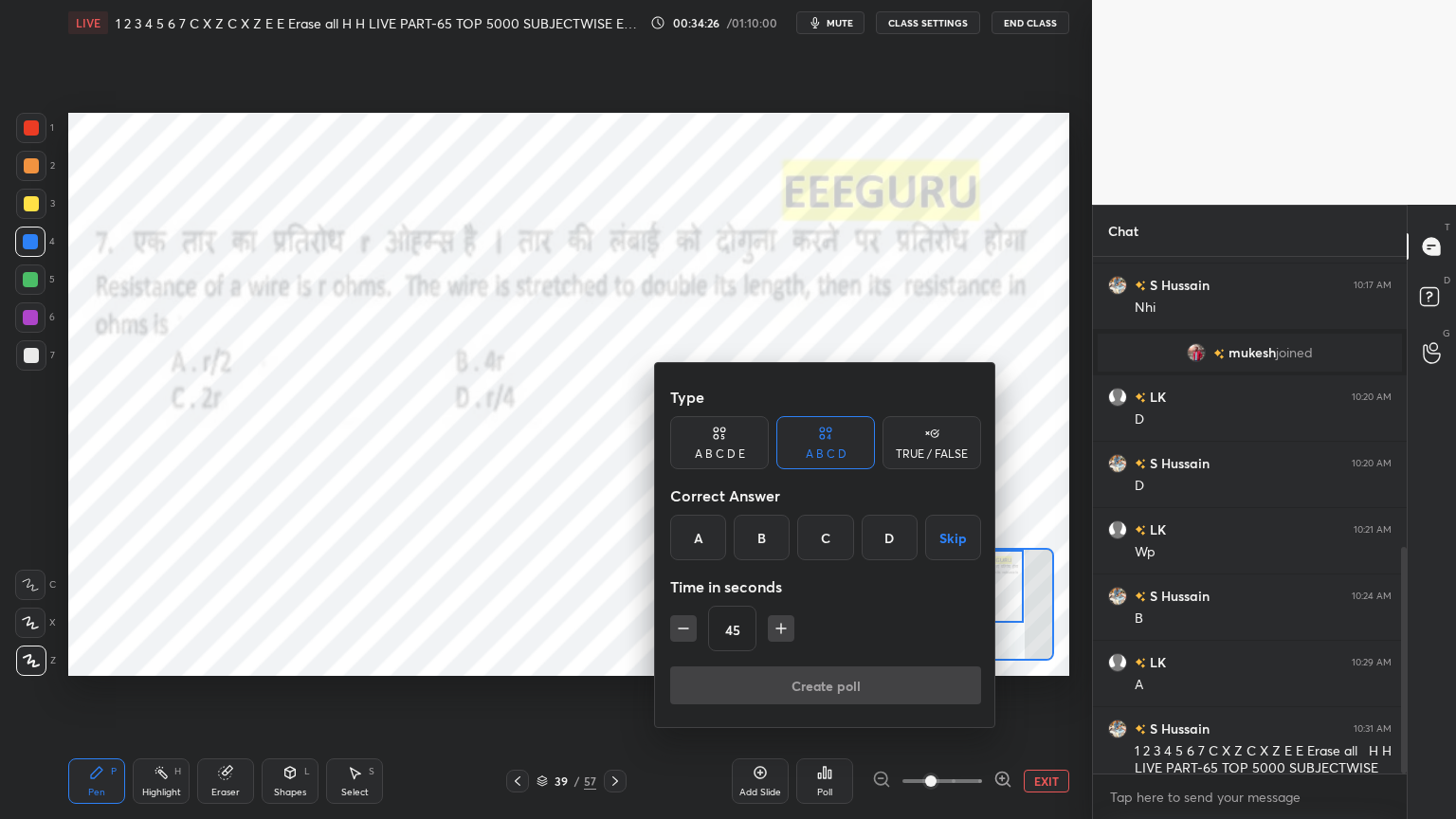 click on "B" at bounding box center (761, 537) 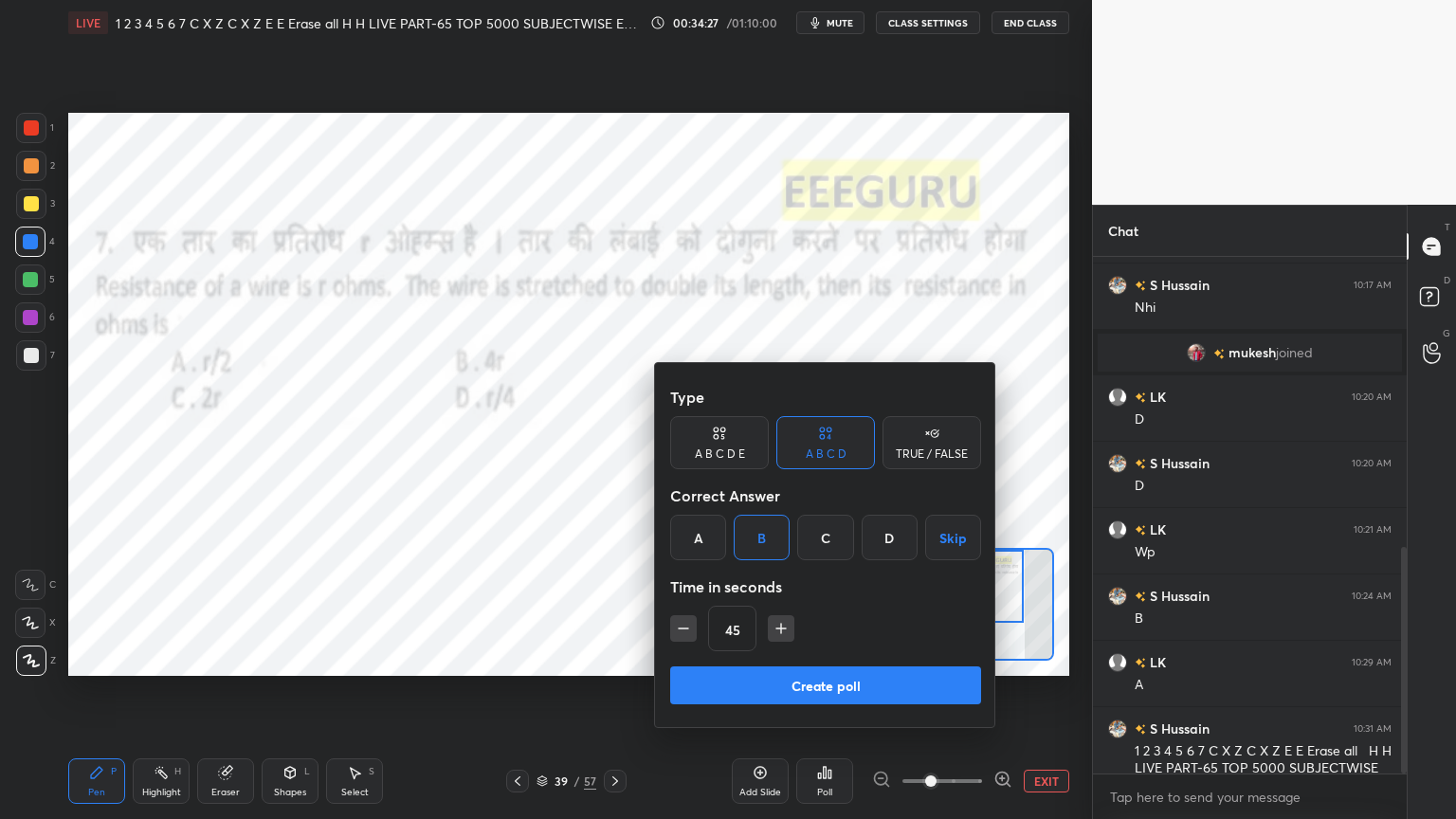 click on "Create poll" at bounding box center (826, 685) 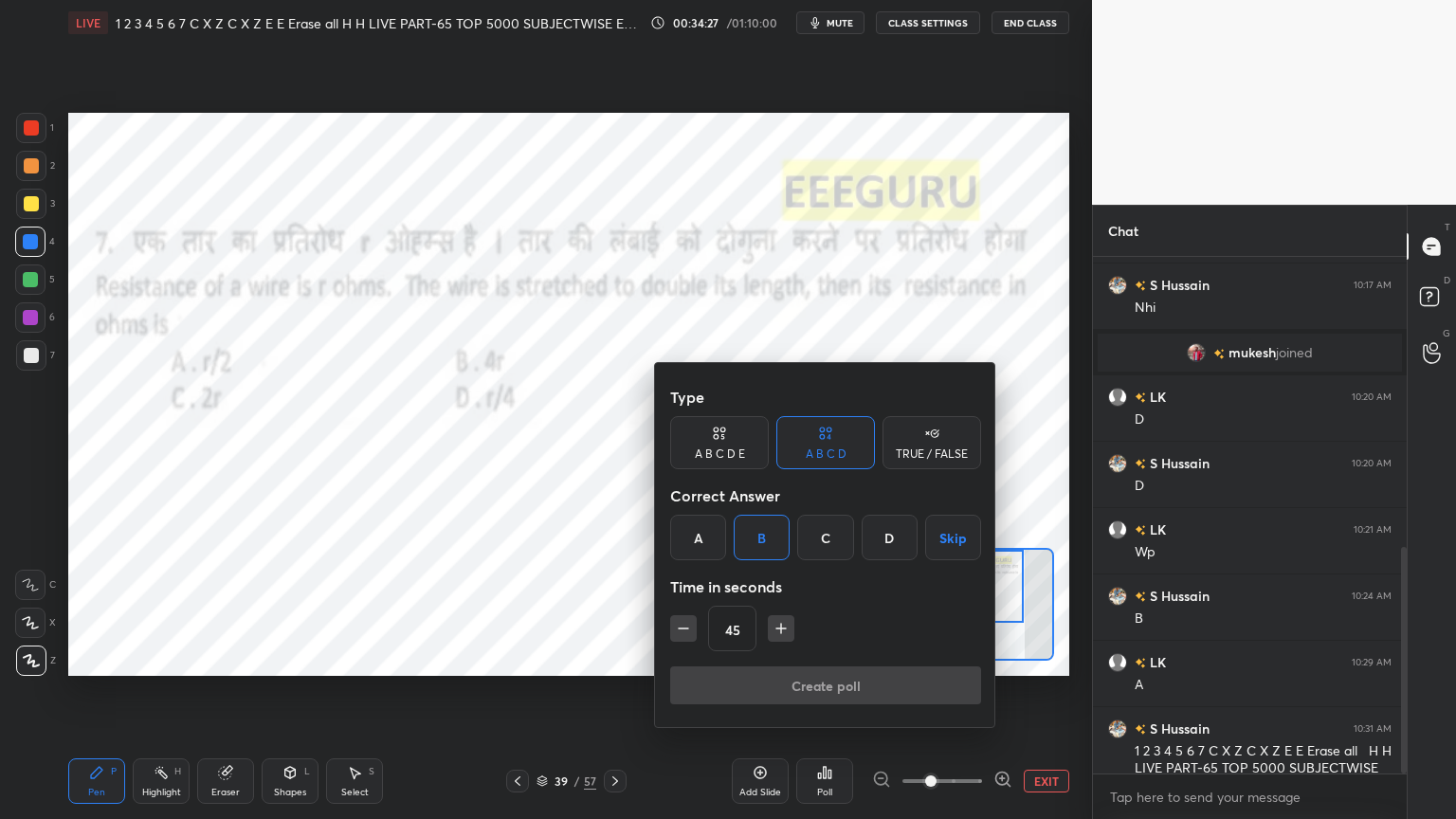 scroll, scrollTop: 471, scrollLeft: 308, axis: both 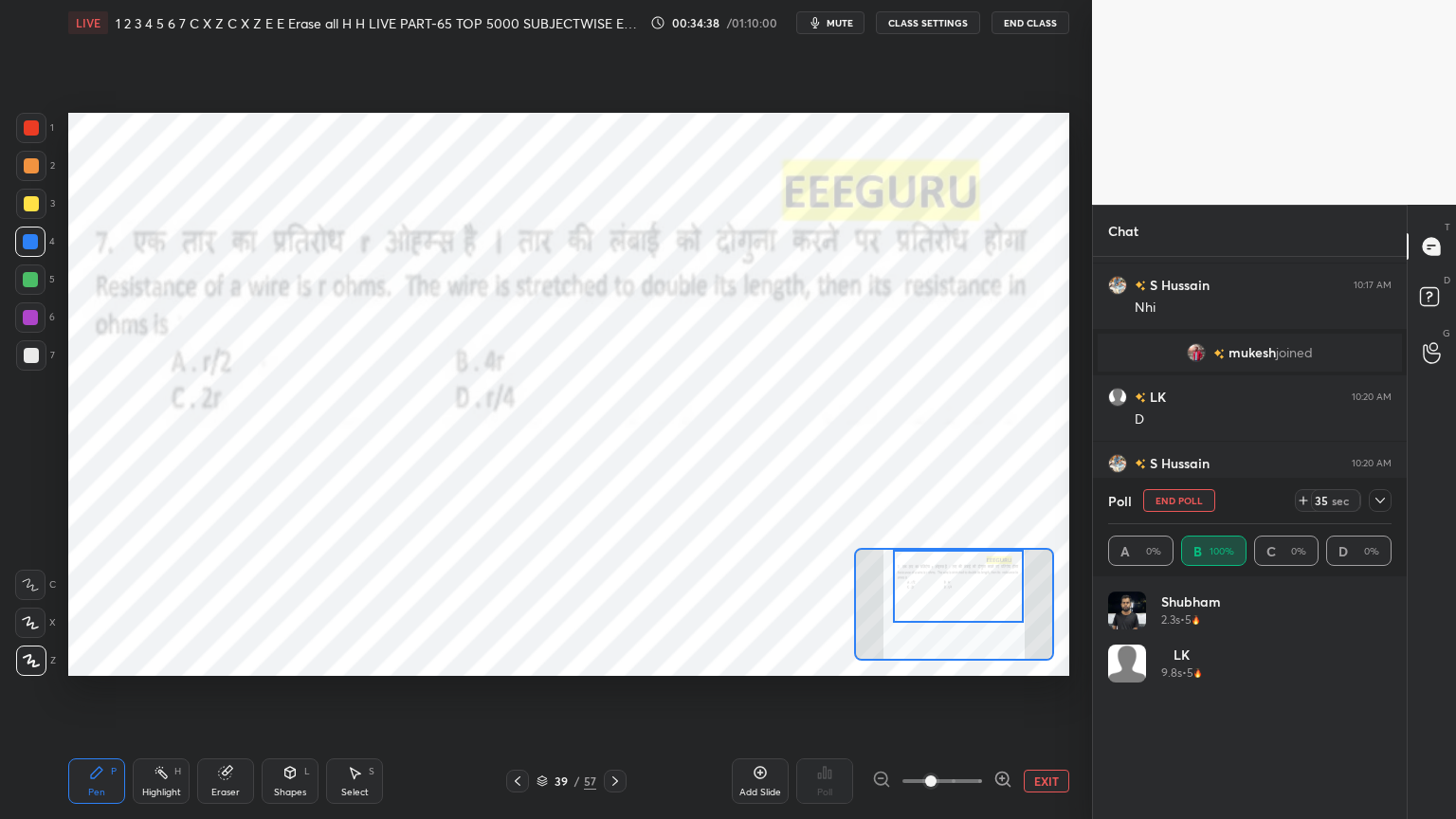 click on "mute" at bounding box center (840, 23) 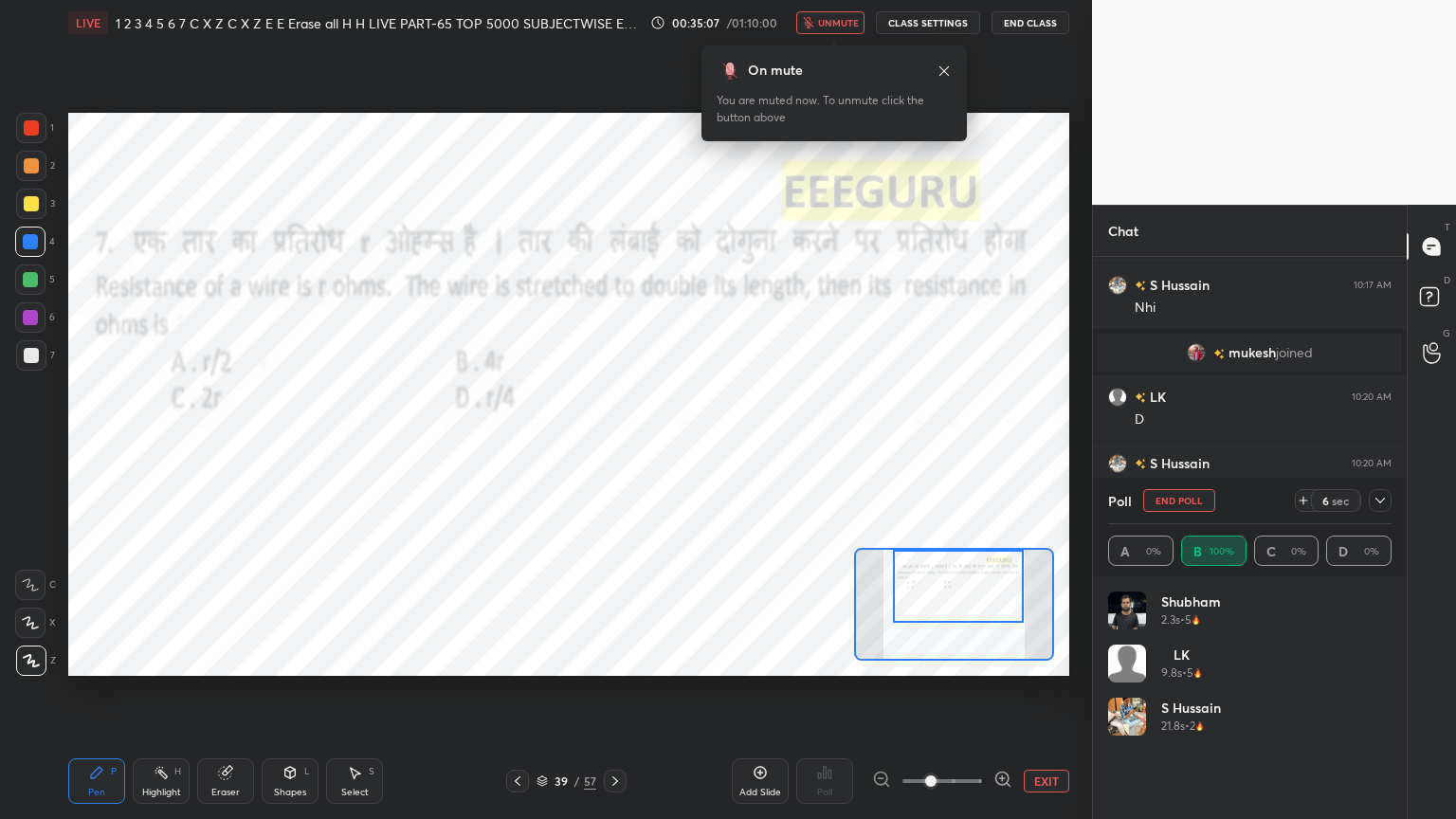 click on "unmute" at bounding box center [838, 23] 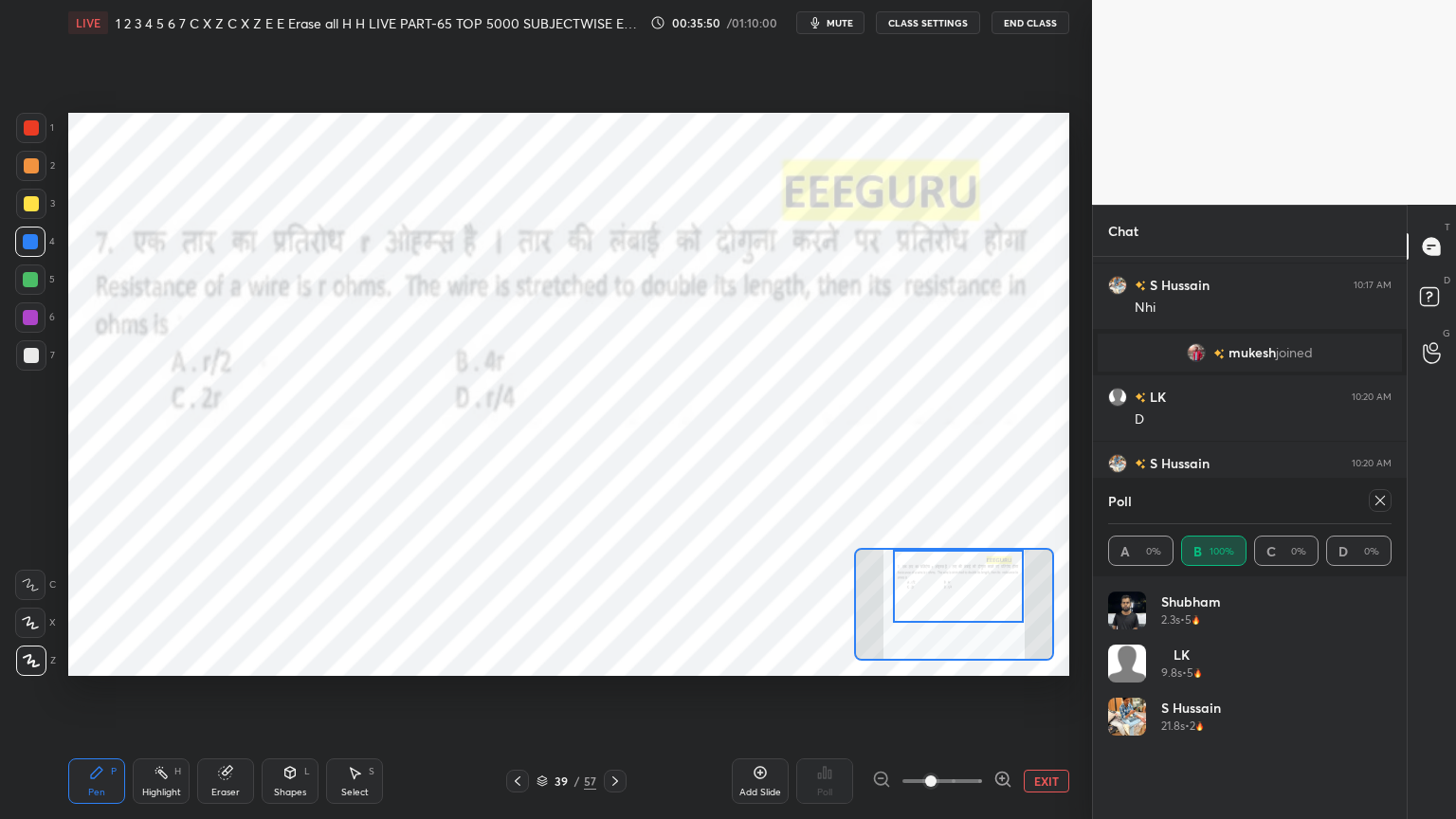 drag, startPoint x: 221, startPoint y: 787, endPoint x: 61, endPoint y: 764, distance: 161.64467 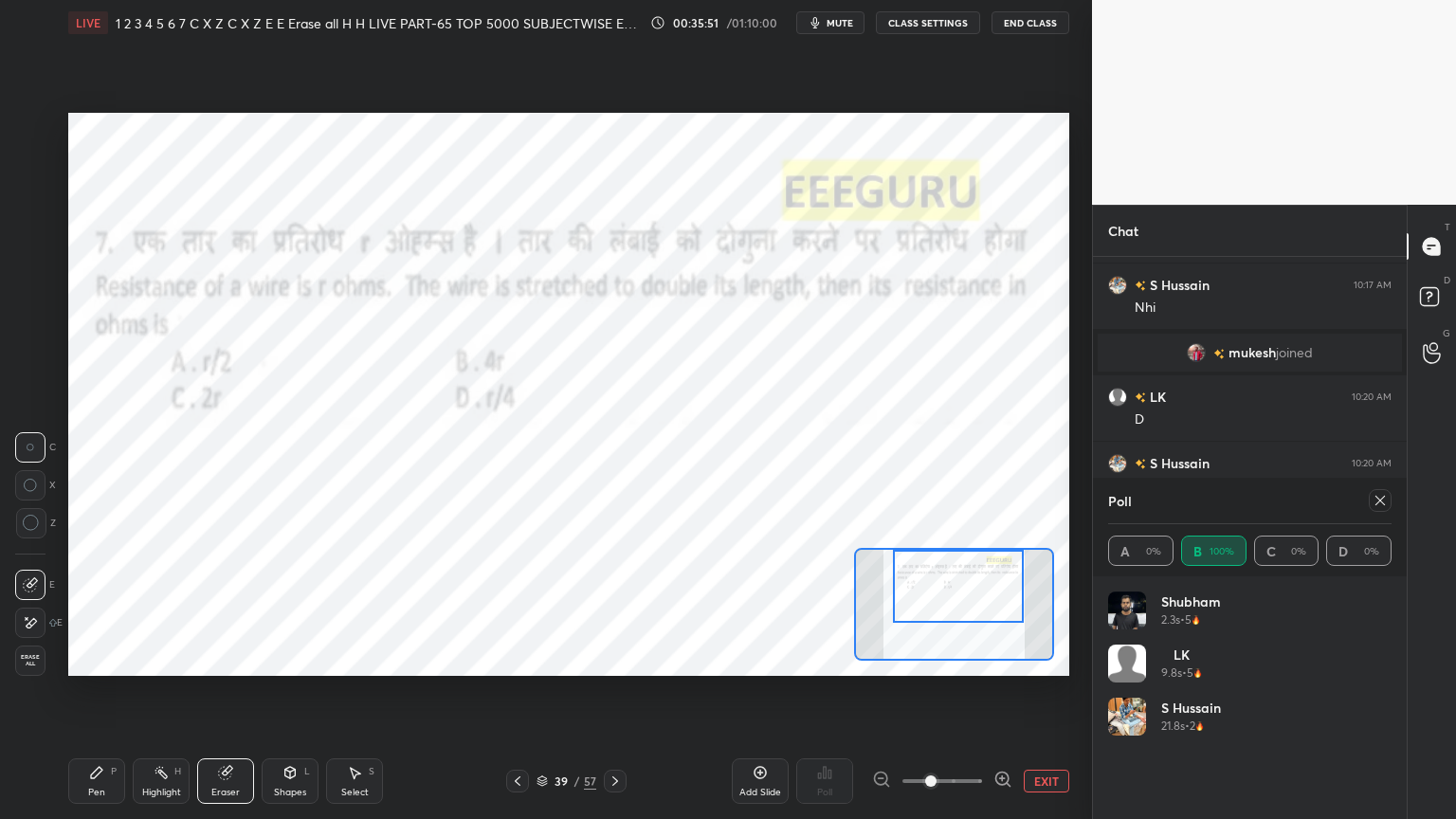 click on "Erase all" at bounding box center (30, 661) 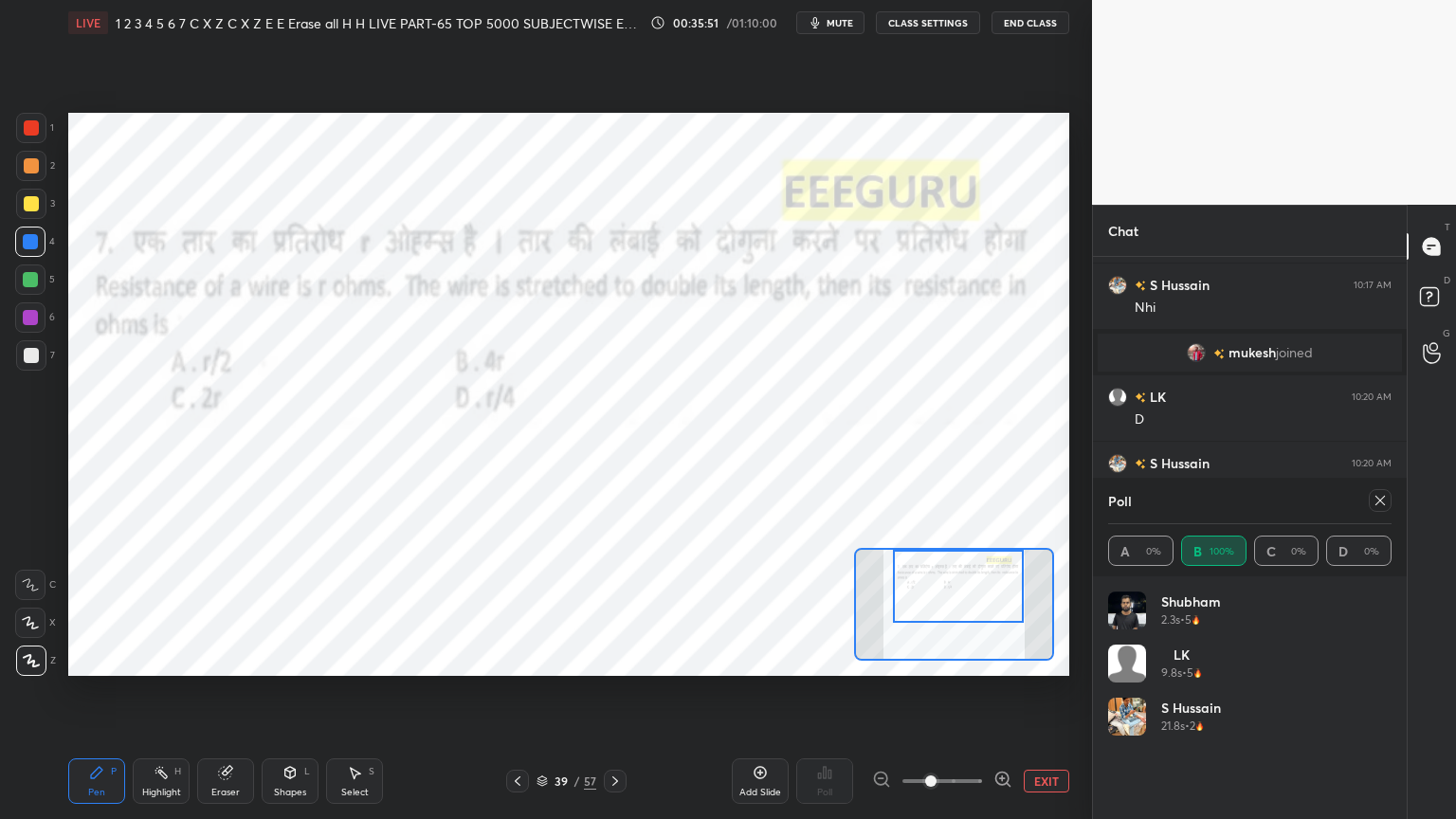click on "Pen P" at bounding box center (97, 781) 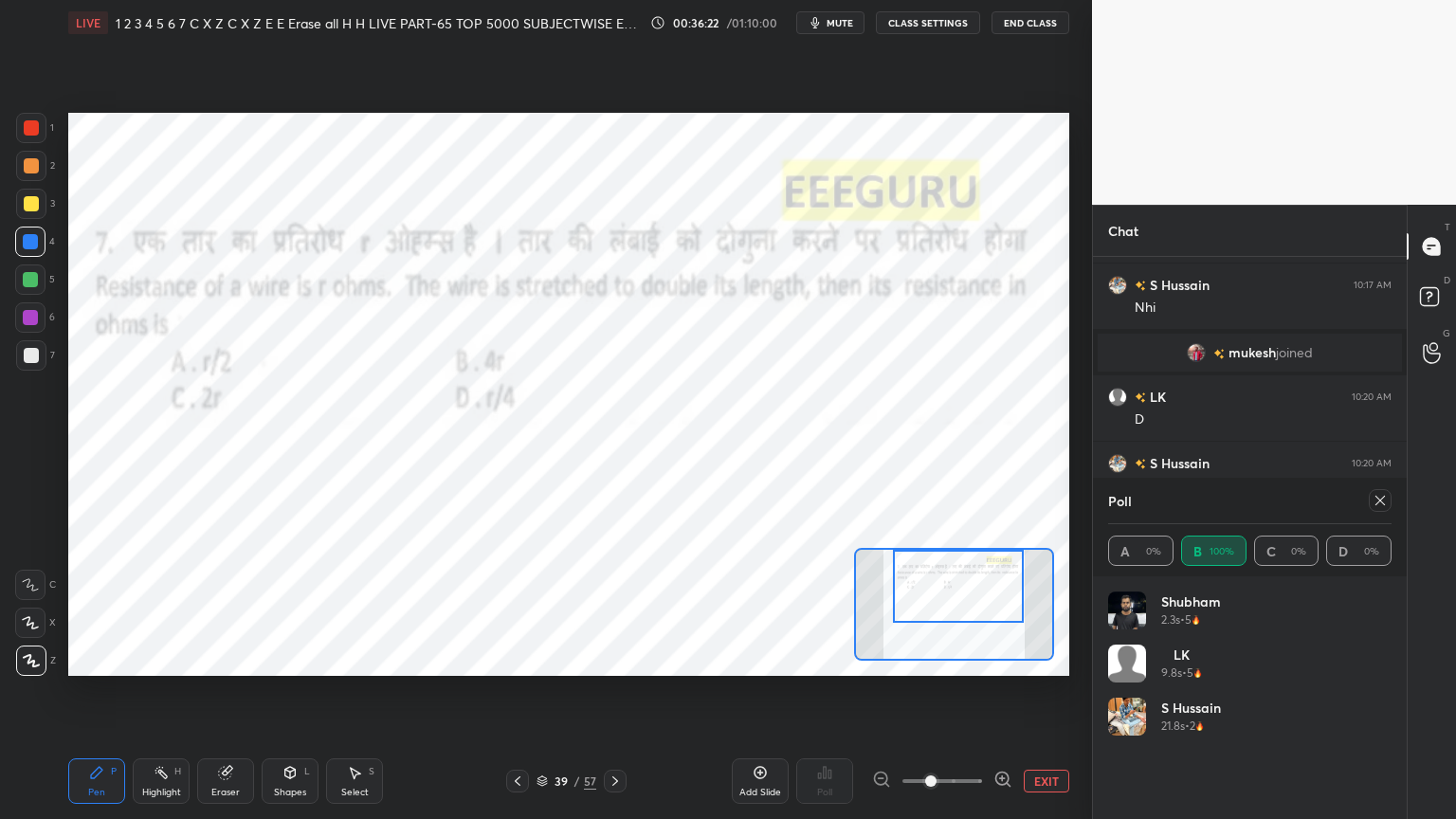 scroll, scrollTop: 823, scrollLeft: 0, axis: vertical 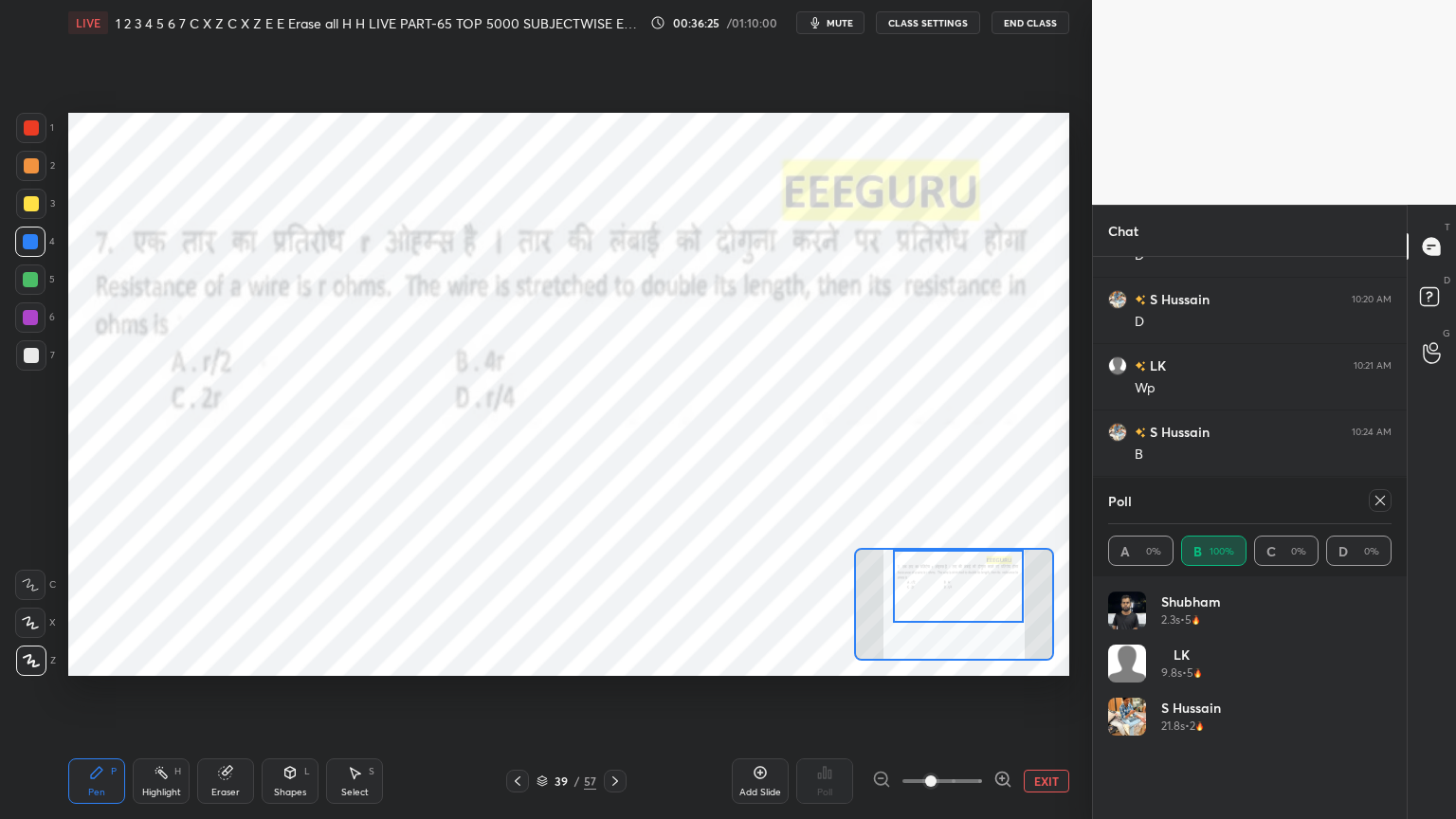 click 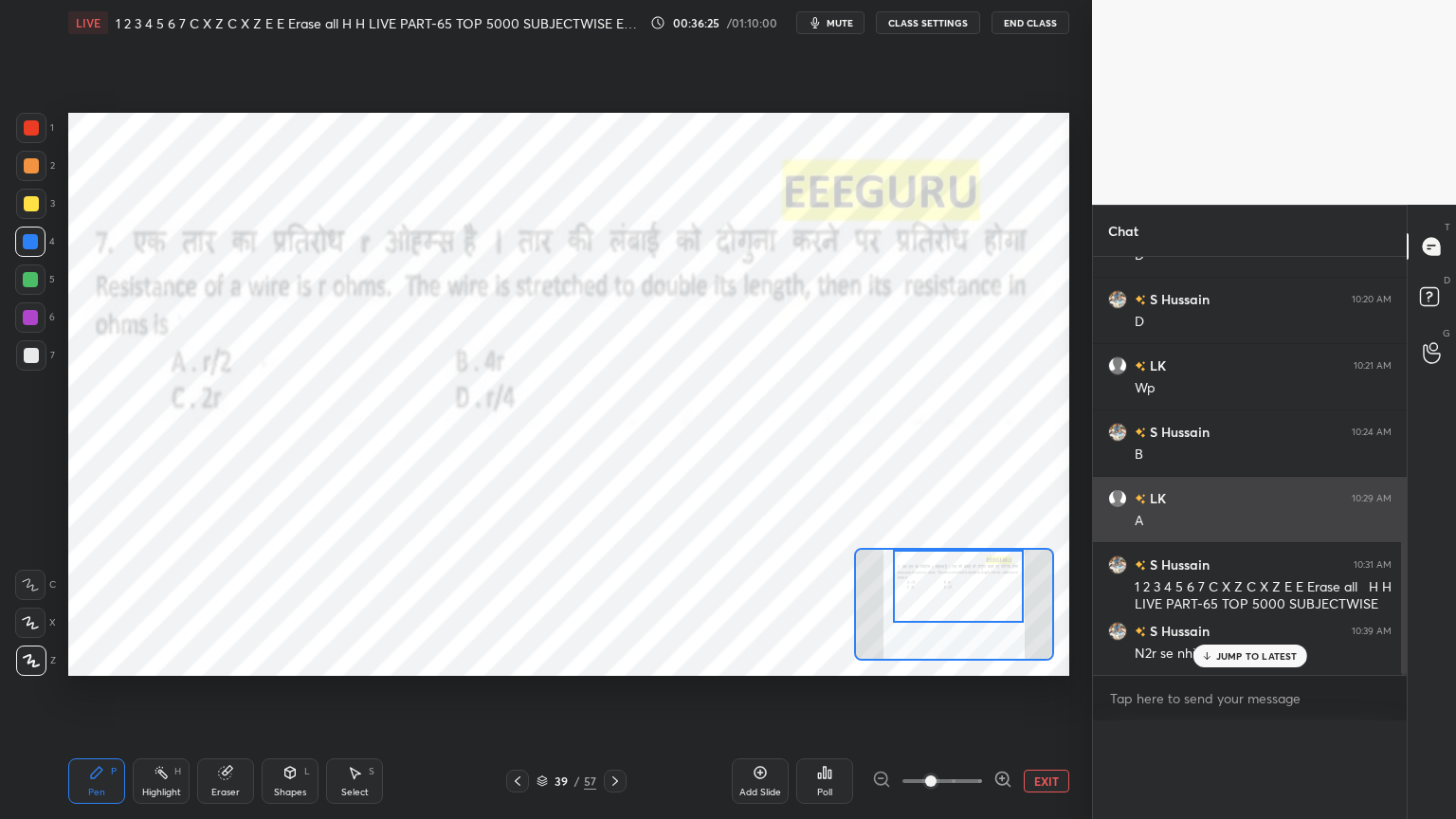 scroll, scrollTop: 0, scrollLeft: 0, axis: both 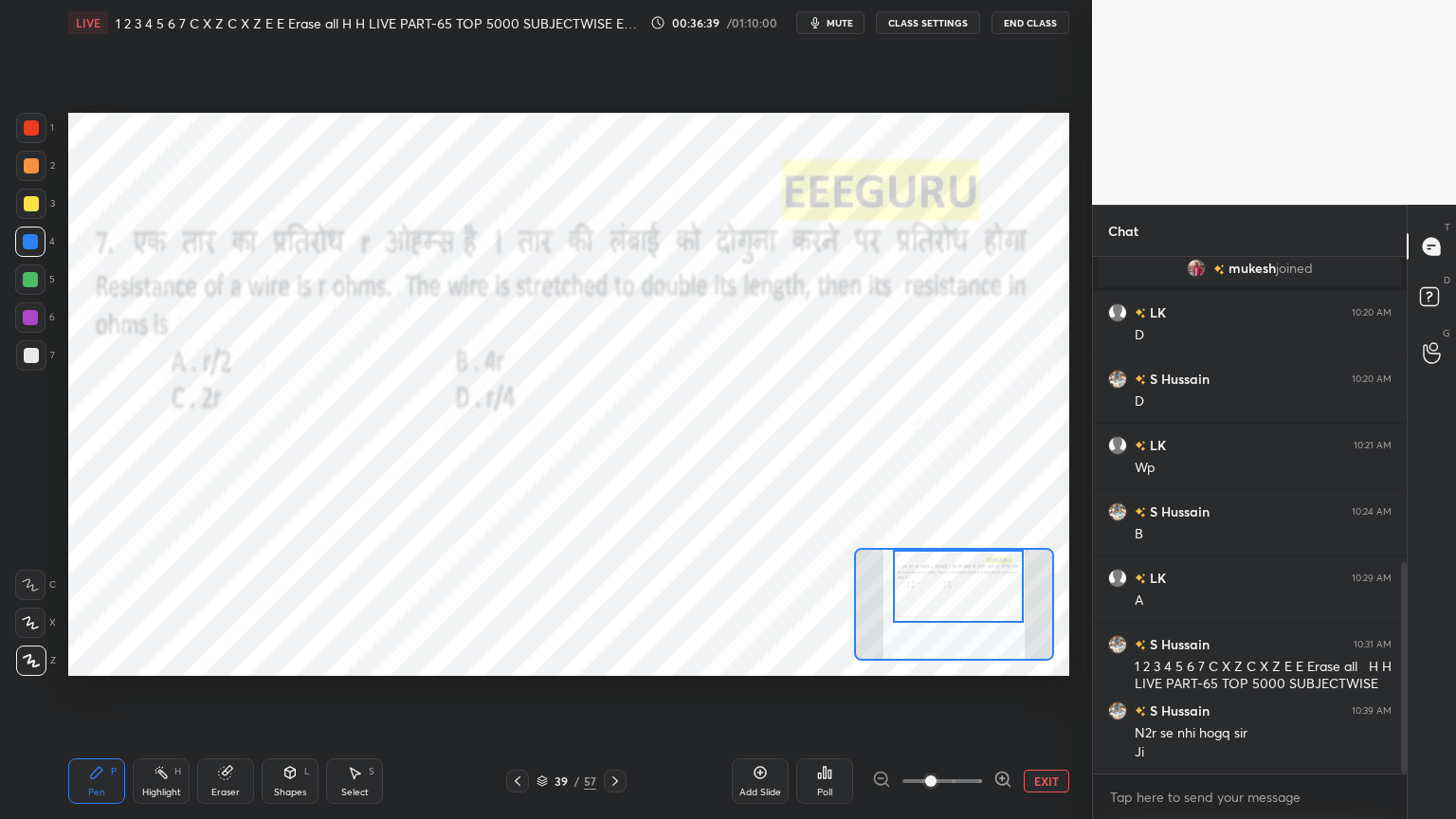 drag, startPoint x: 239, startPoint y: 784, endPoint x: 156, endPoint y: 772, distance: 83.862983 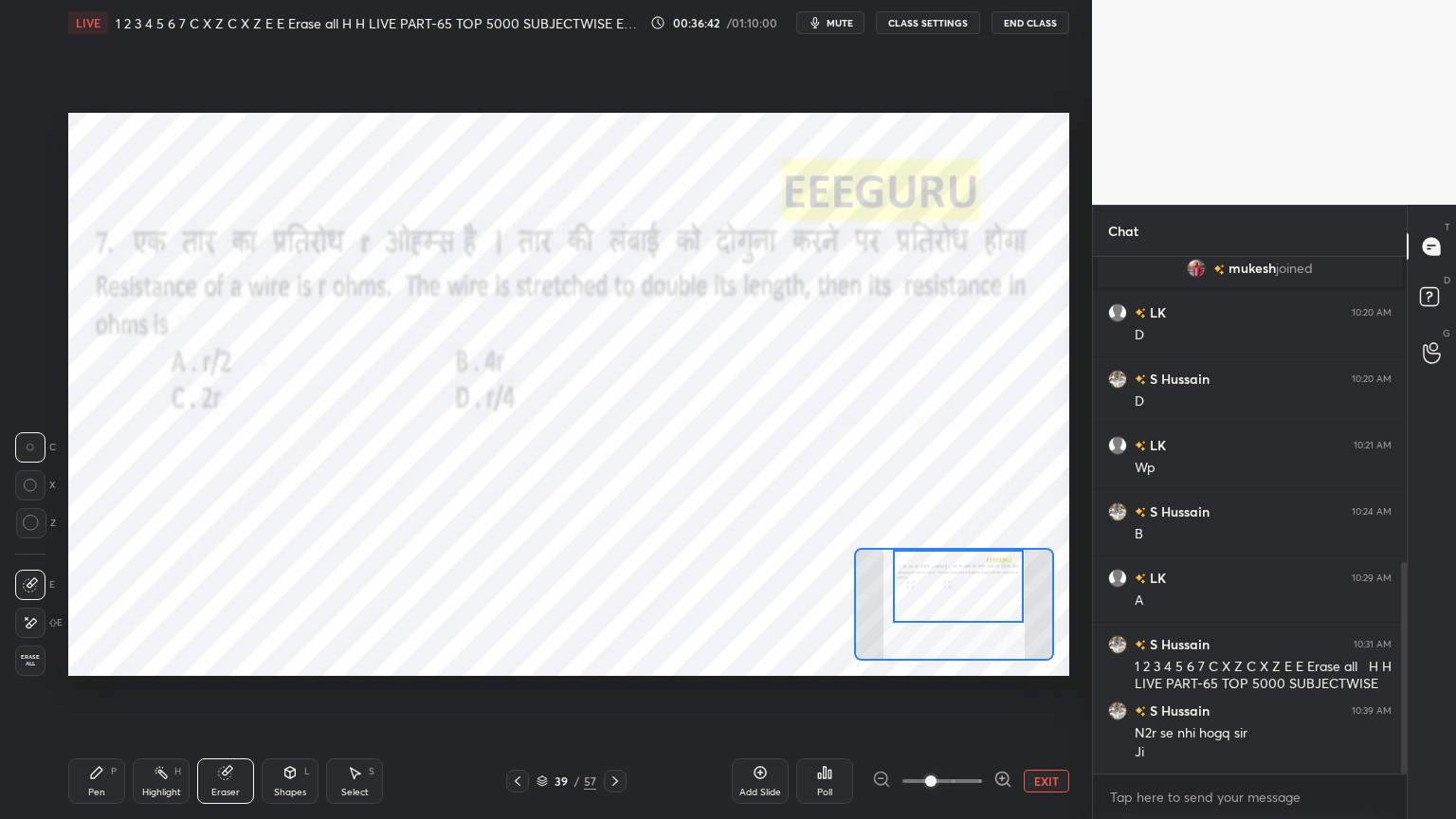 click on "Erase all" at bounding box center [30, 661] 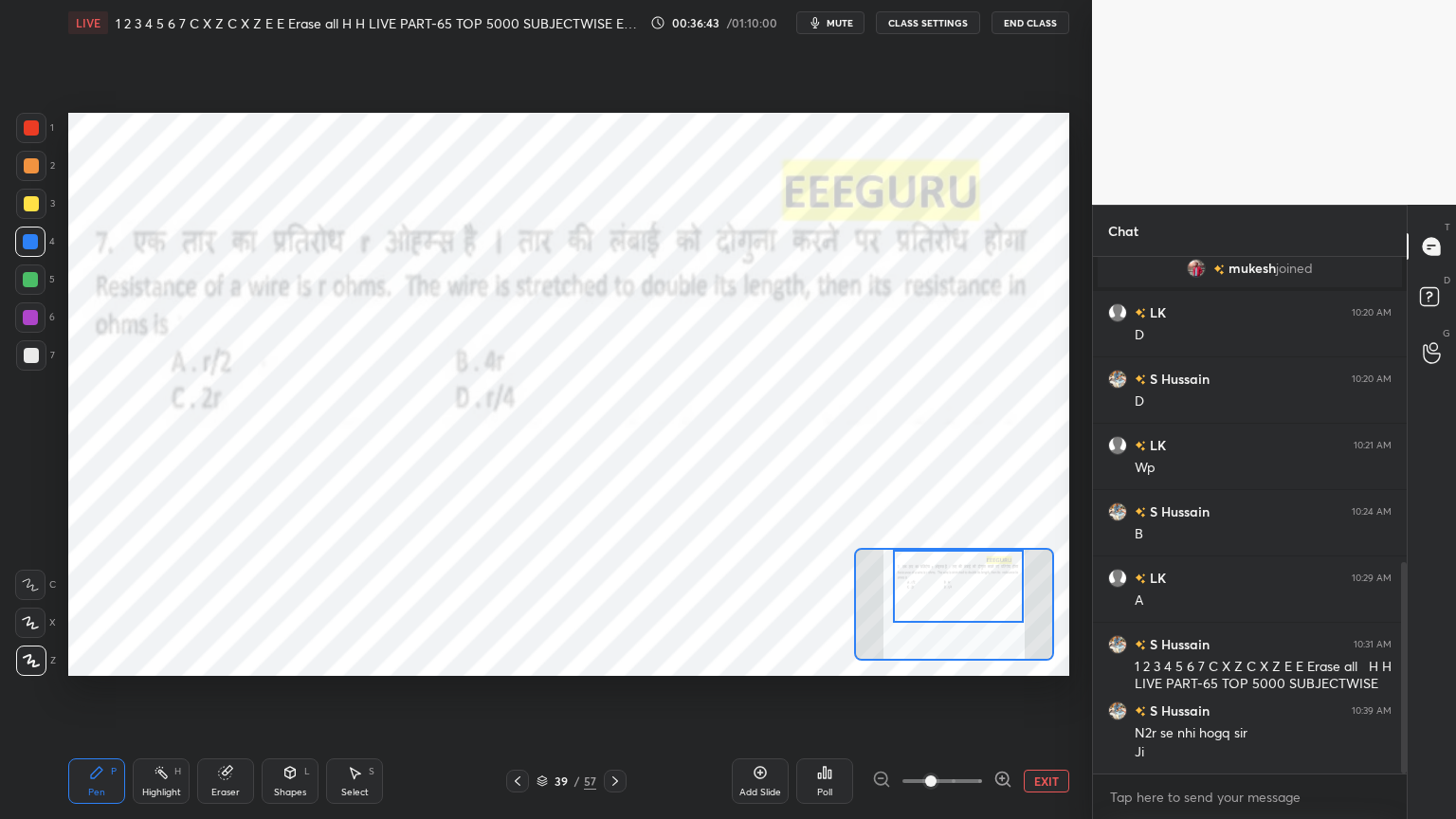 click on "Pen P Highlight H Eraser Shapes L Select S 39 / 57 Add Slide Poll EXIT" at bounding box center [569, 781] 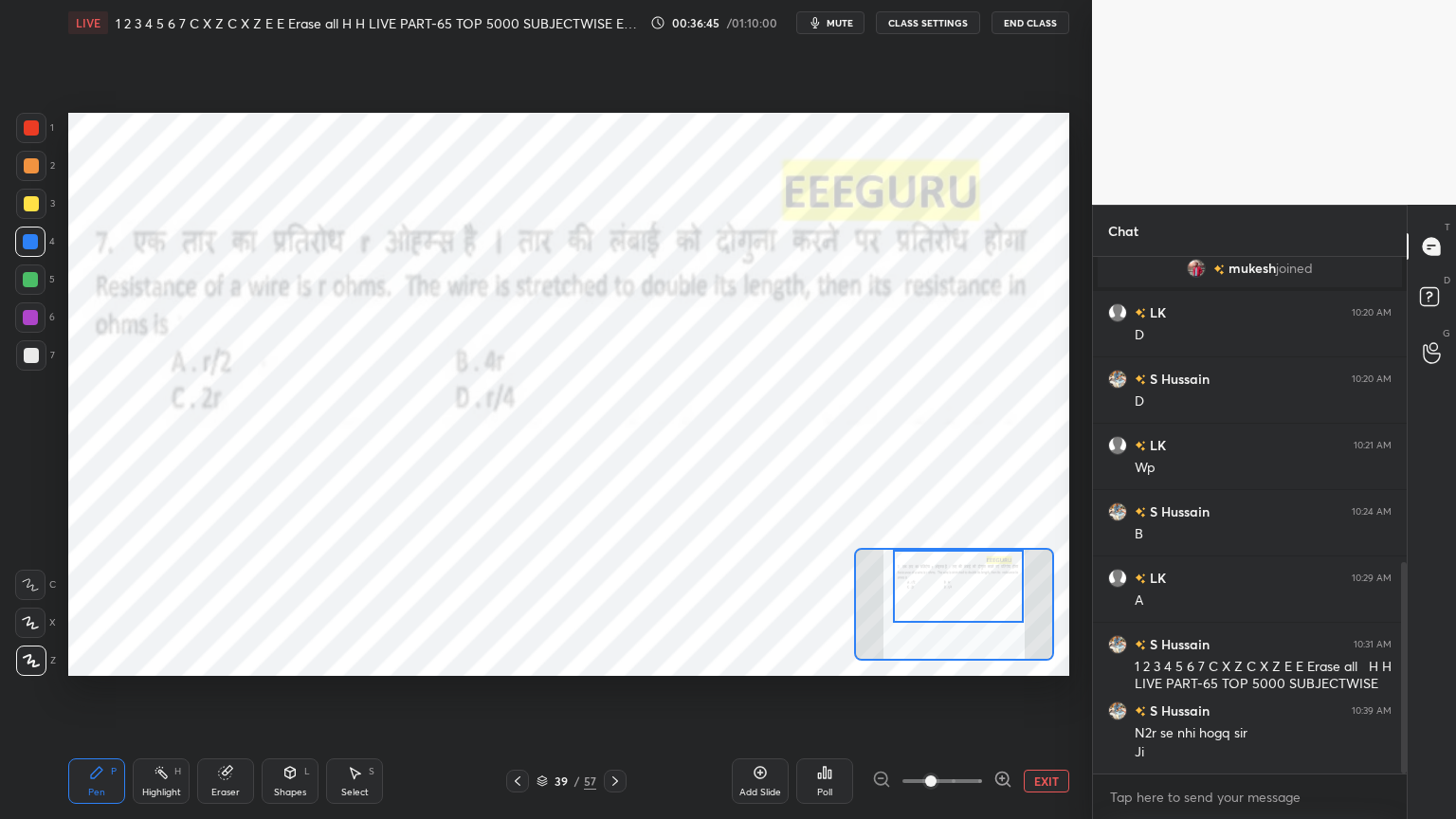 click 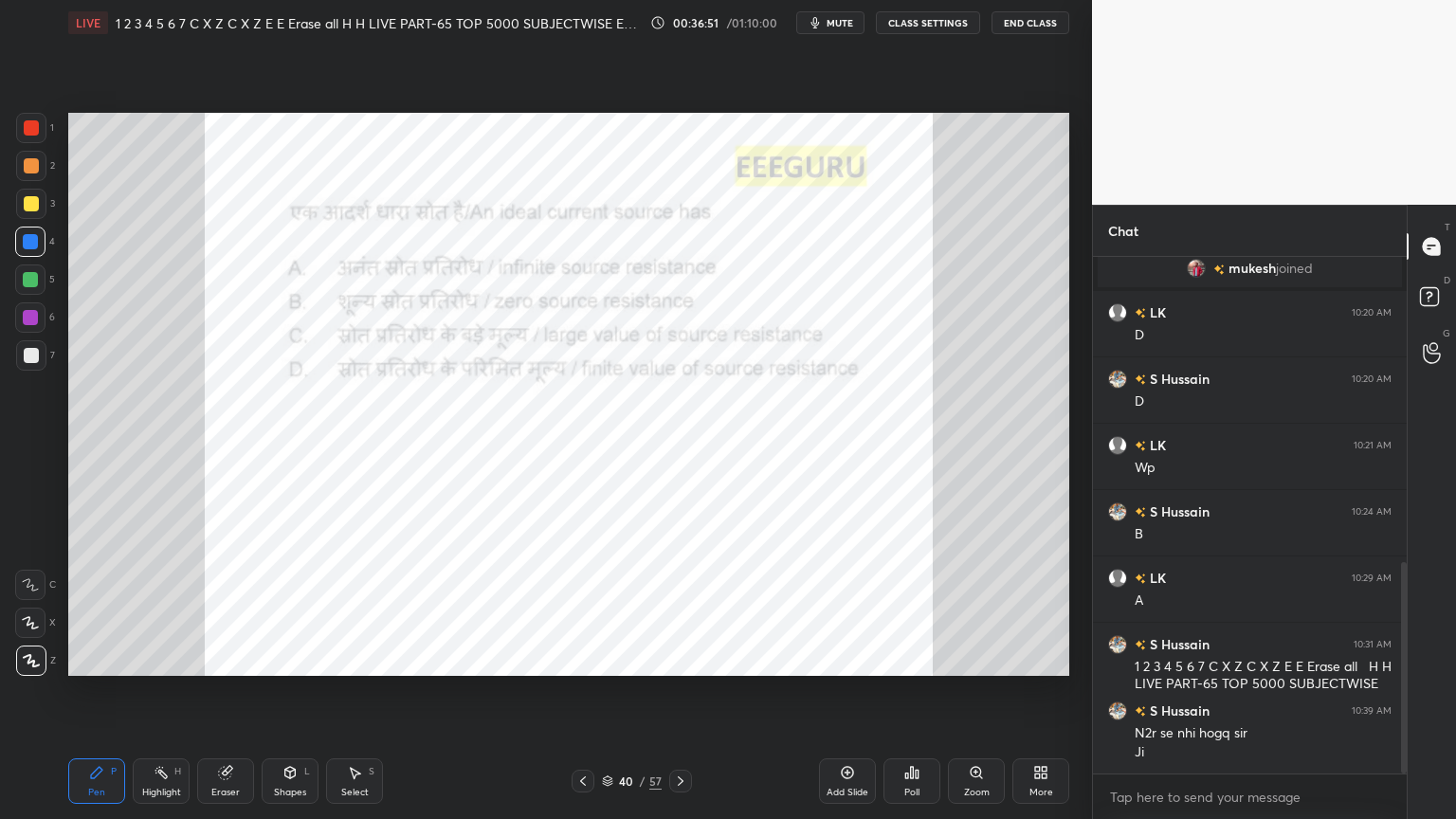 click on "Poll" at bounding box center (912, 781) 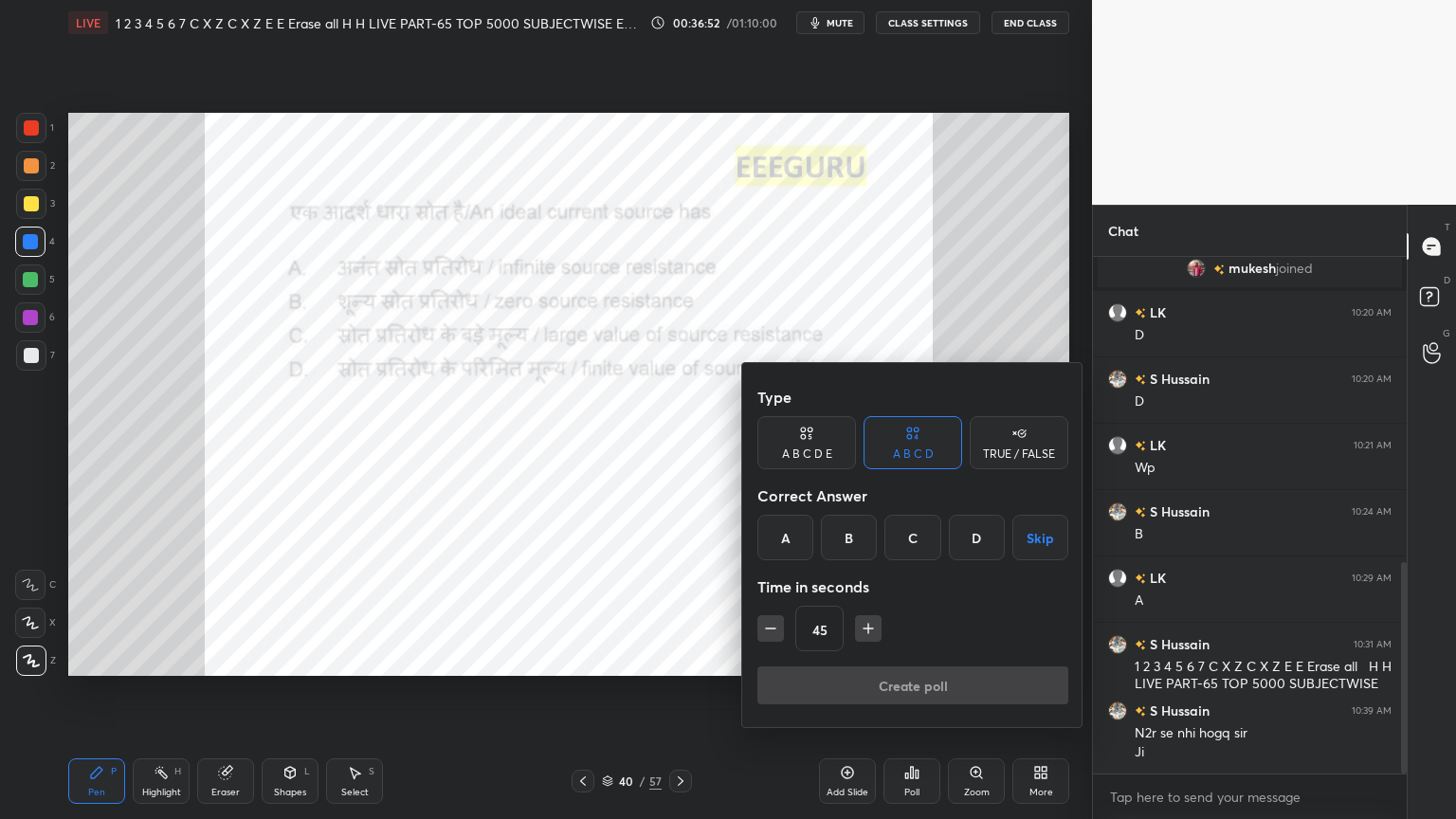 click on "A" at bounding box center (785, 537) 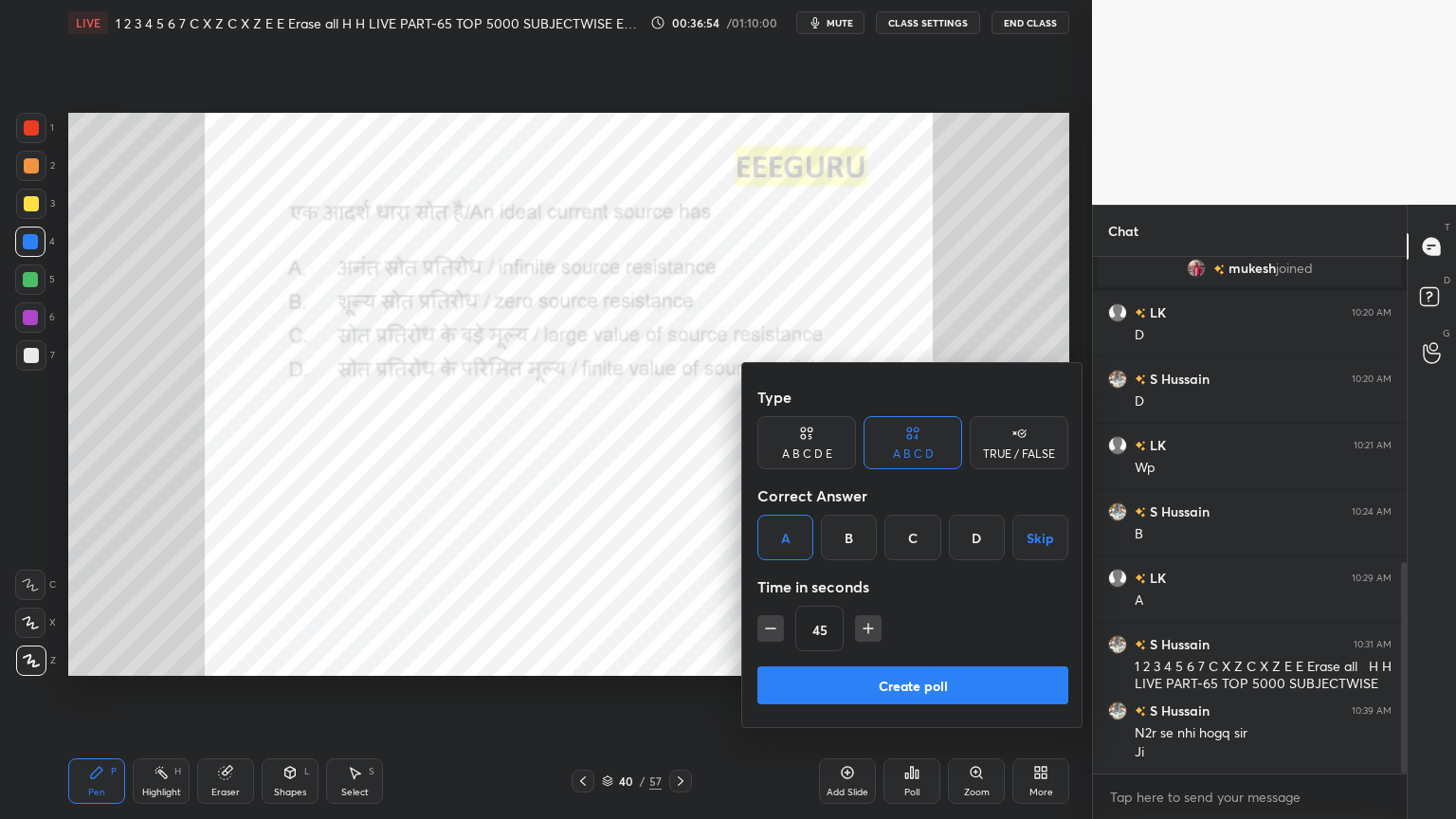 click on "Create poll" at bounding box center [913, 685] 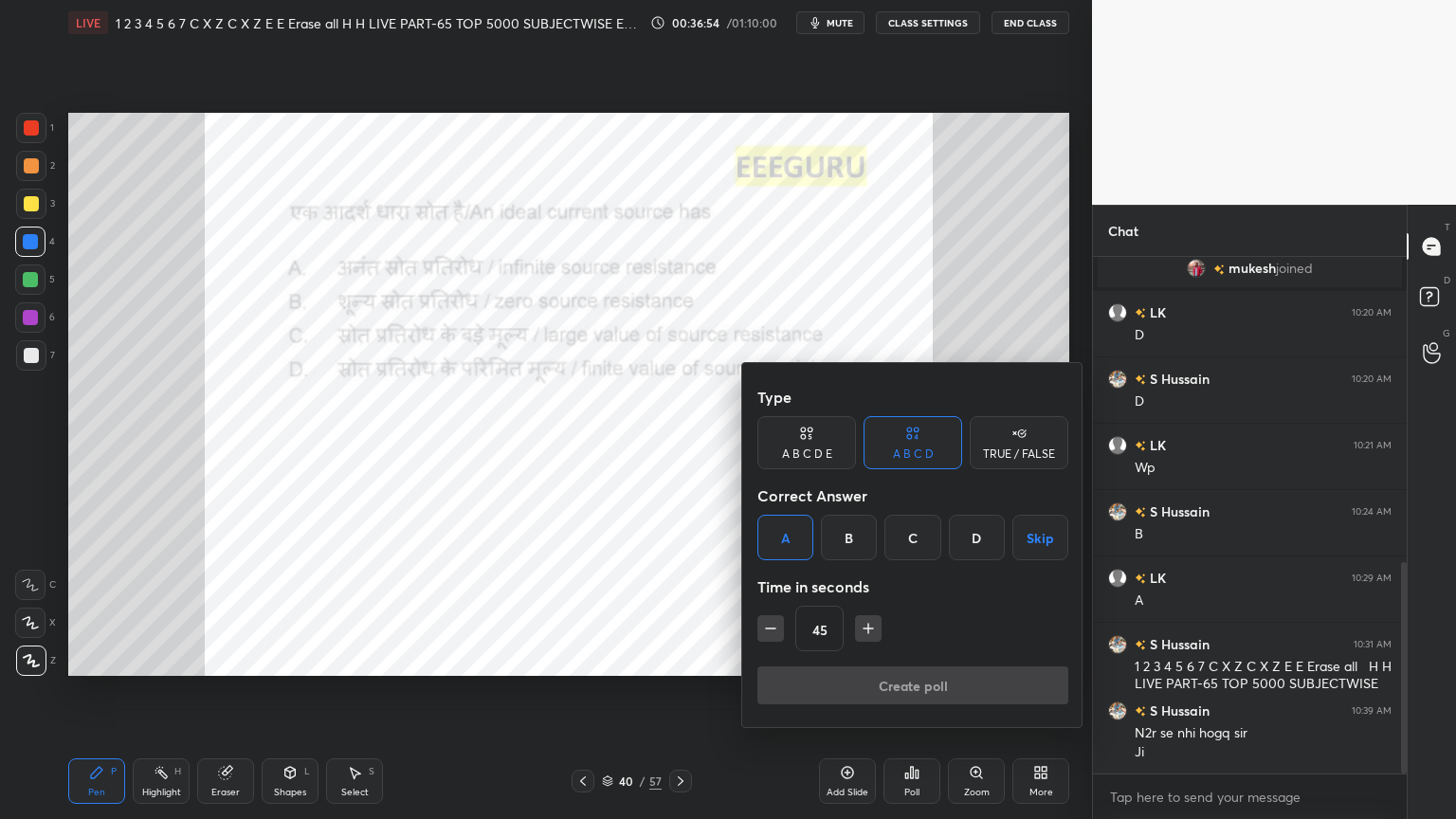 scroll, scrollTop: 480, scrollLeft: 308, axis: both 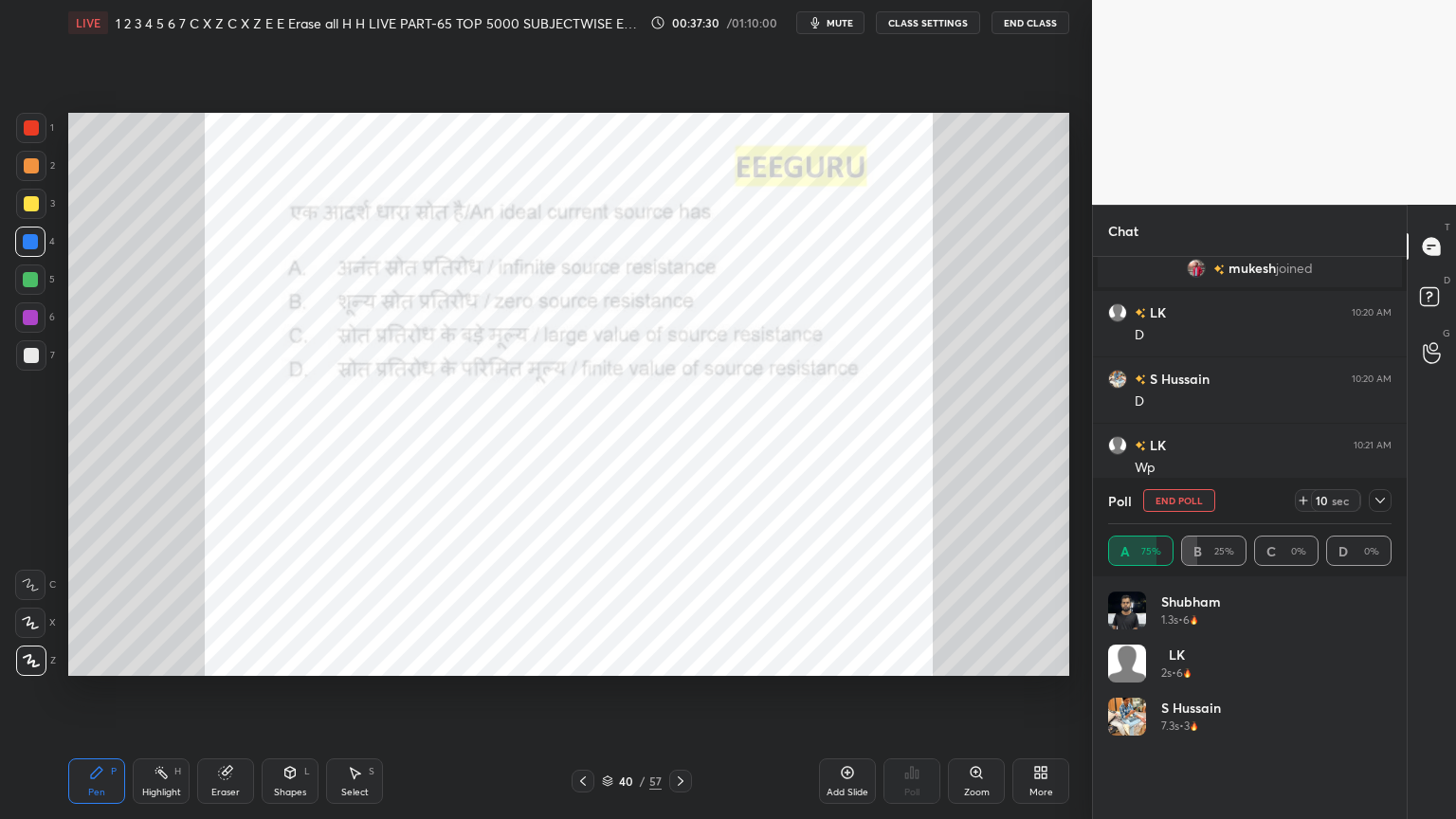 click at bounding box center (31, 128) 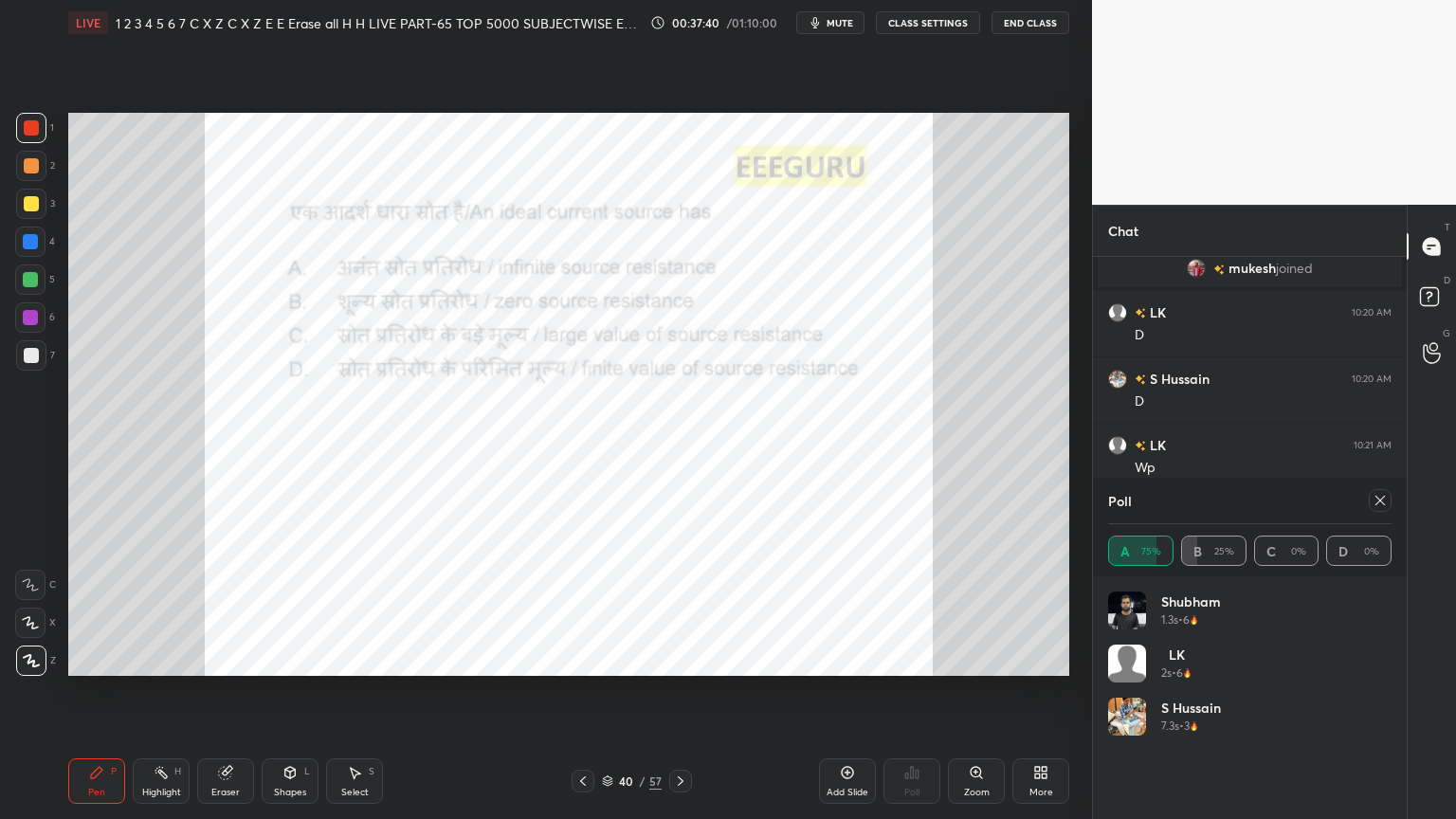 click 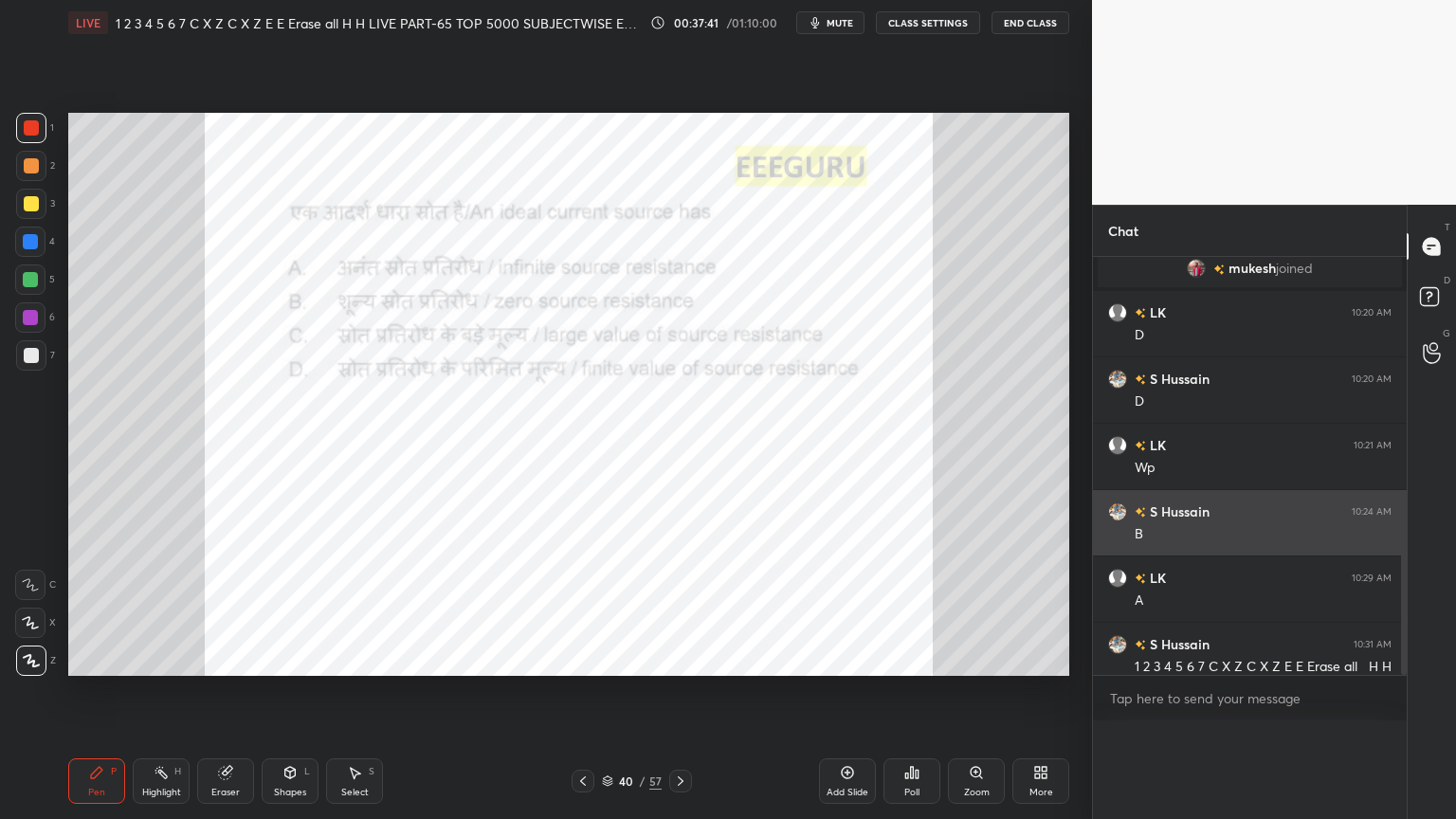 scroll, scrollTop: 83, scrollLeft: 278, axis: both 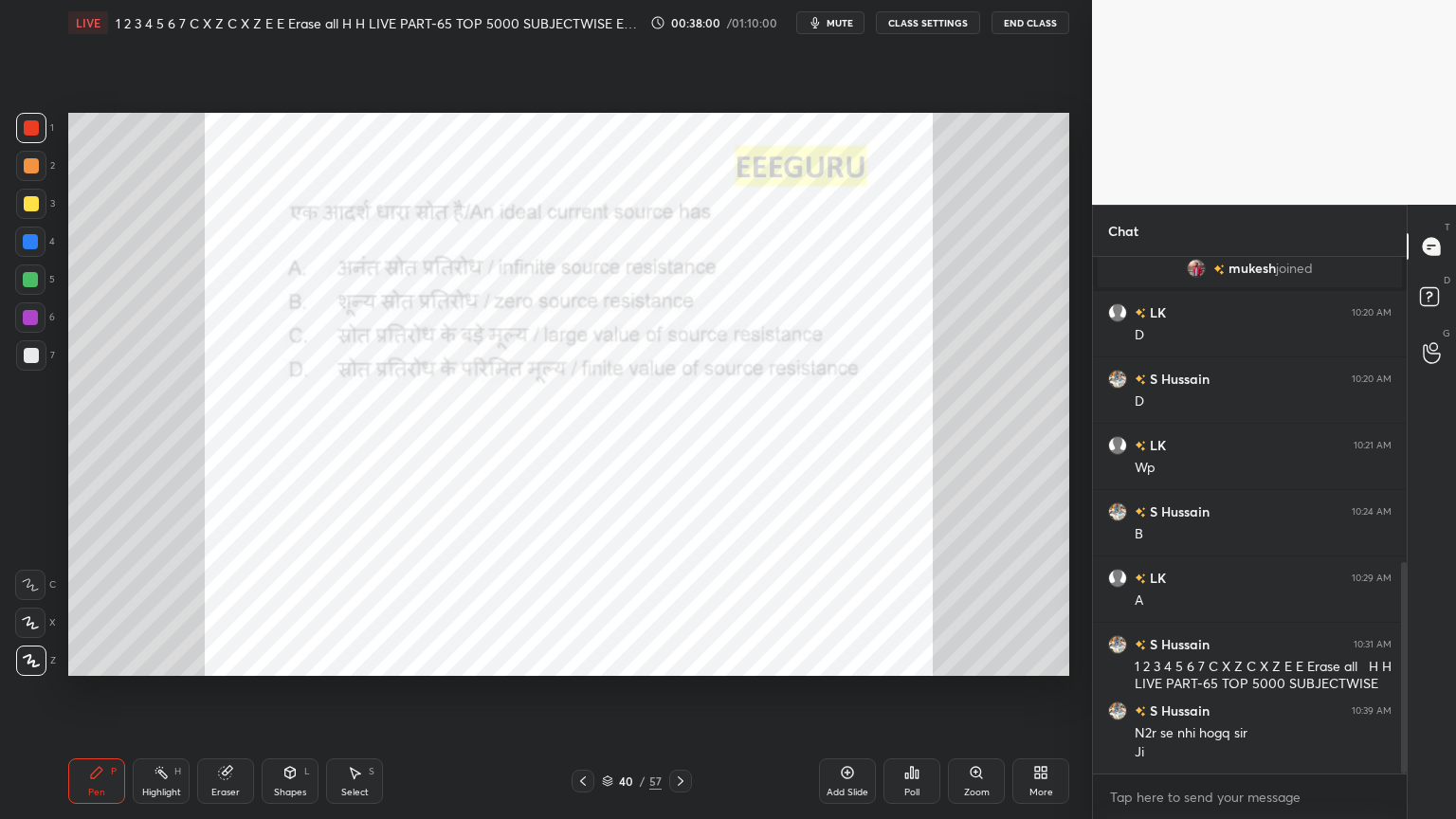 click 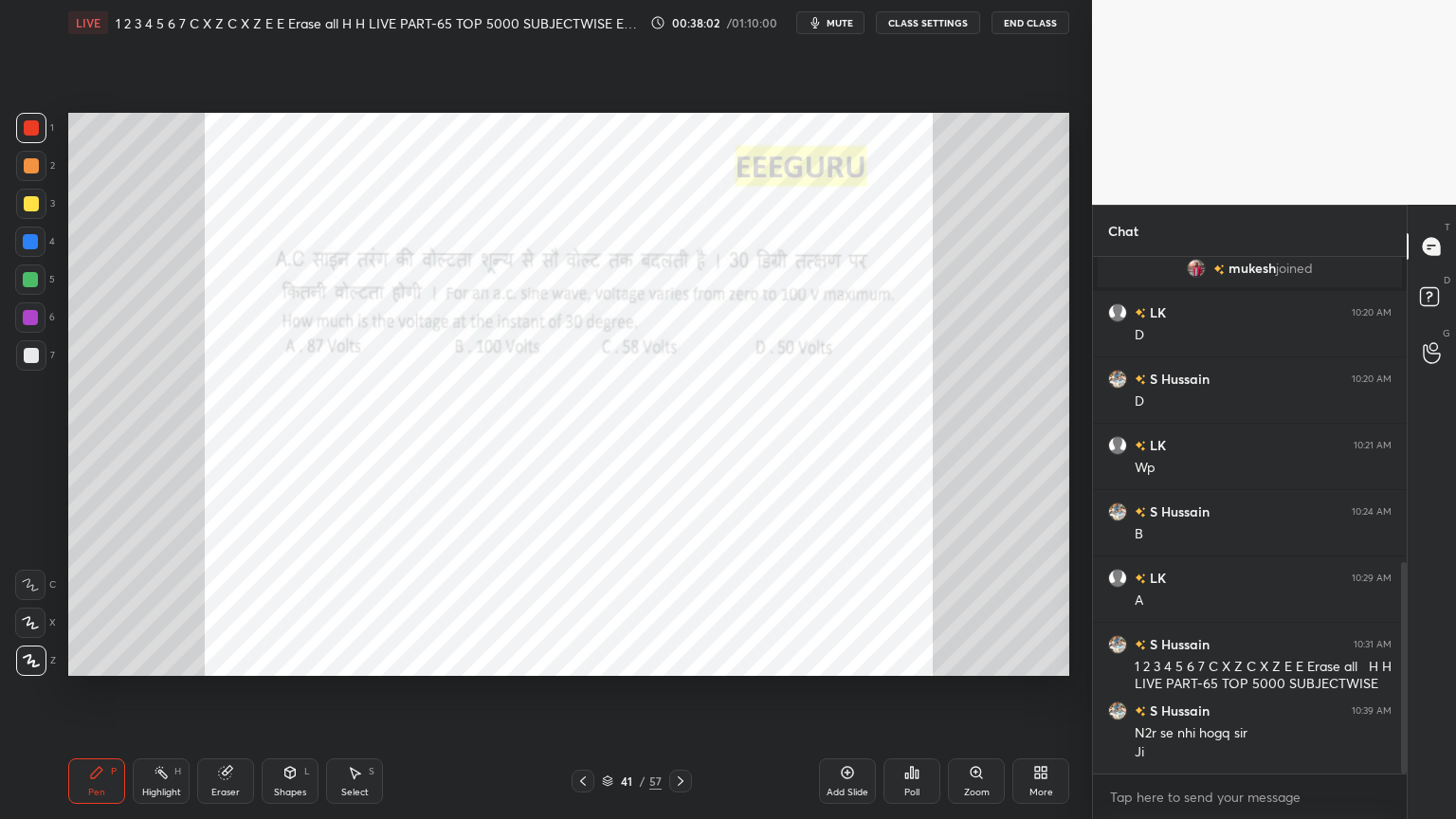 click on "Zoom" at bounding box center (976, 781) 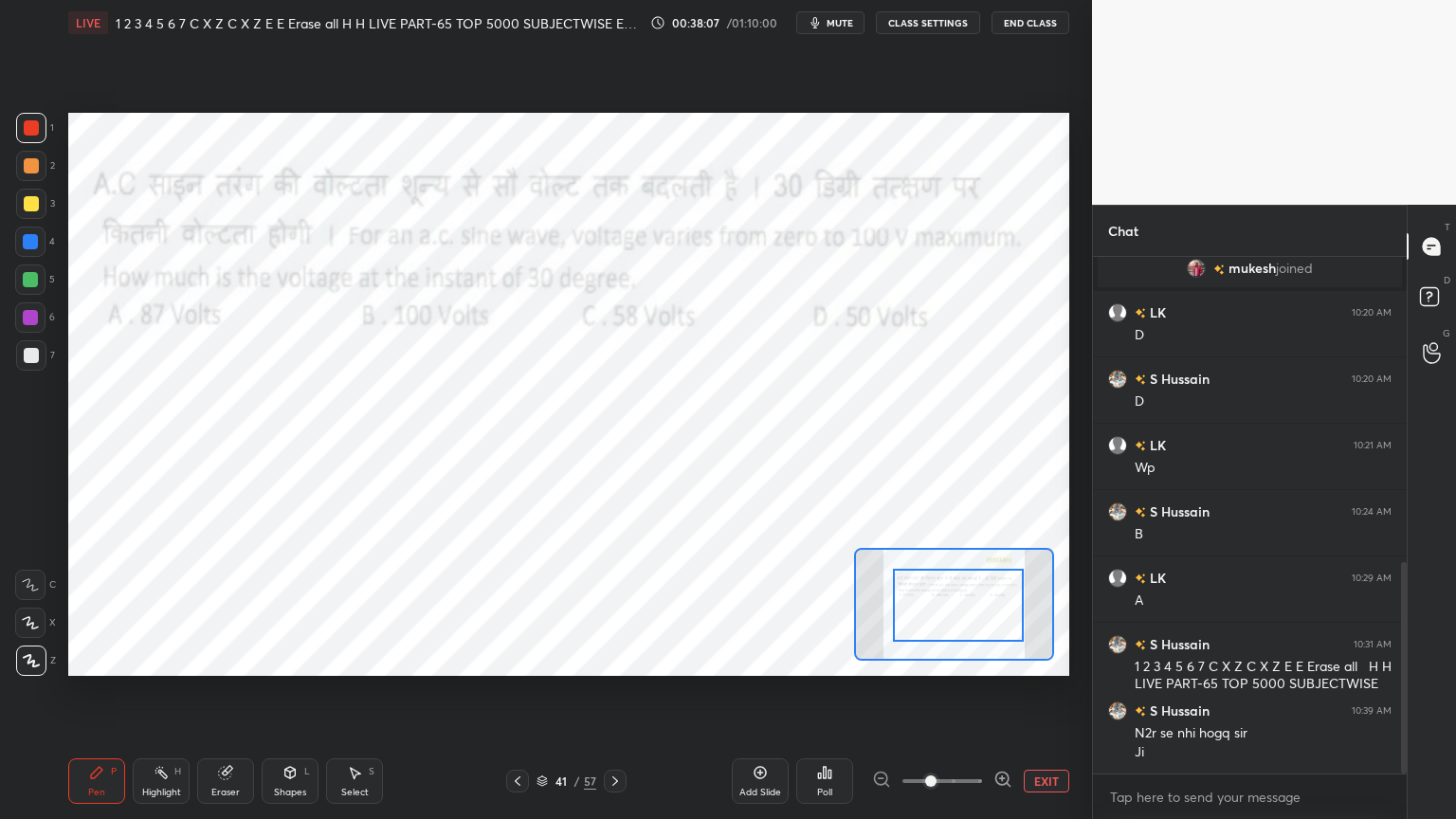 drag, startPoint x: 990, startPoint y: 624, endPoint x: 979, endPoint y: 622, distance: 11.18034 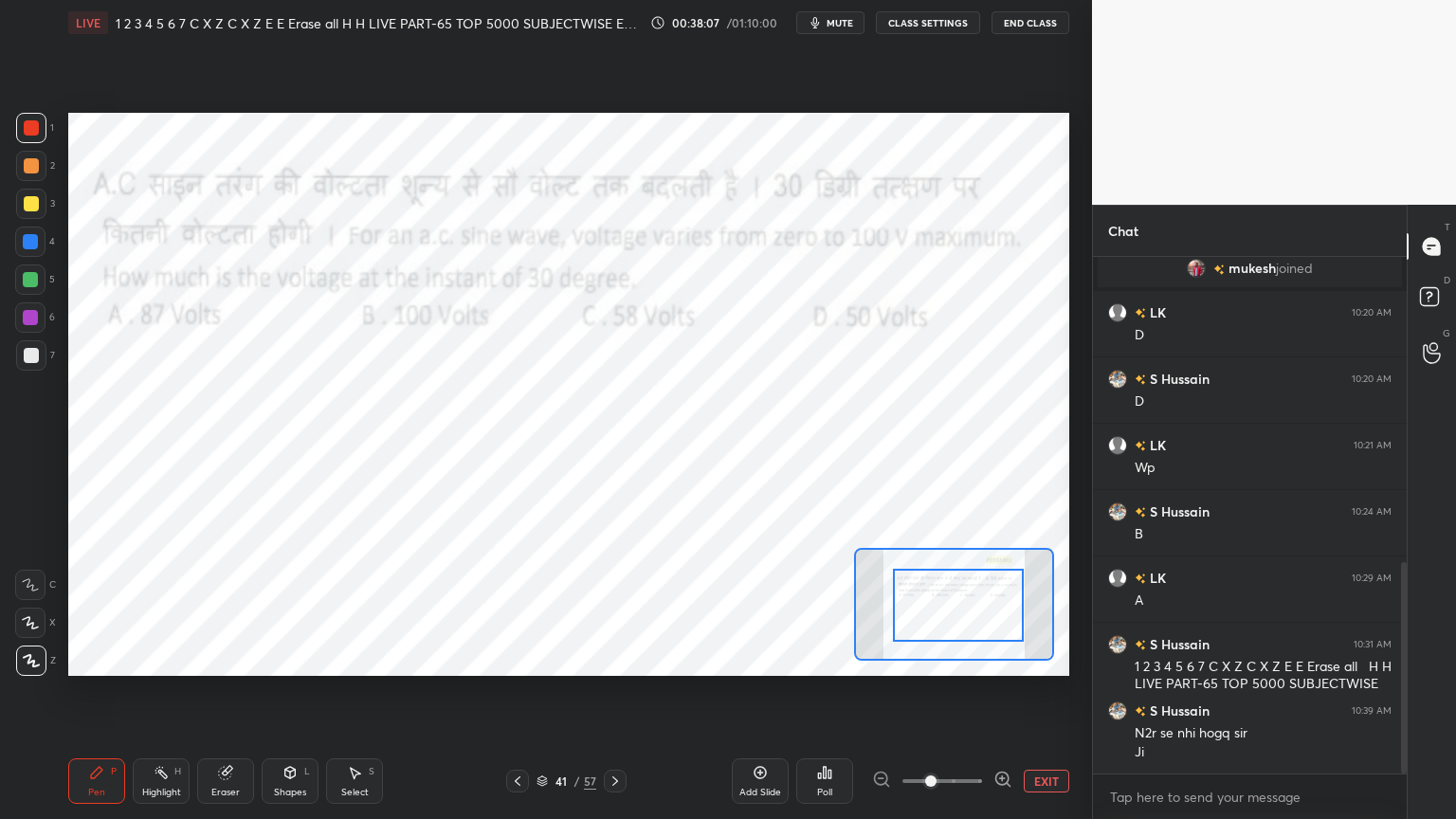 click at bounding box center (958, 605) 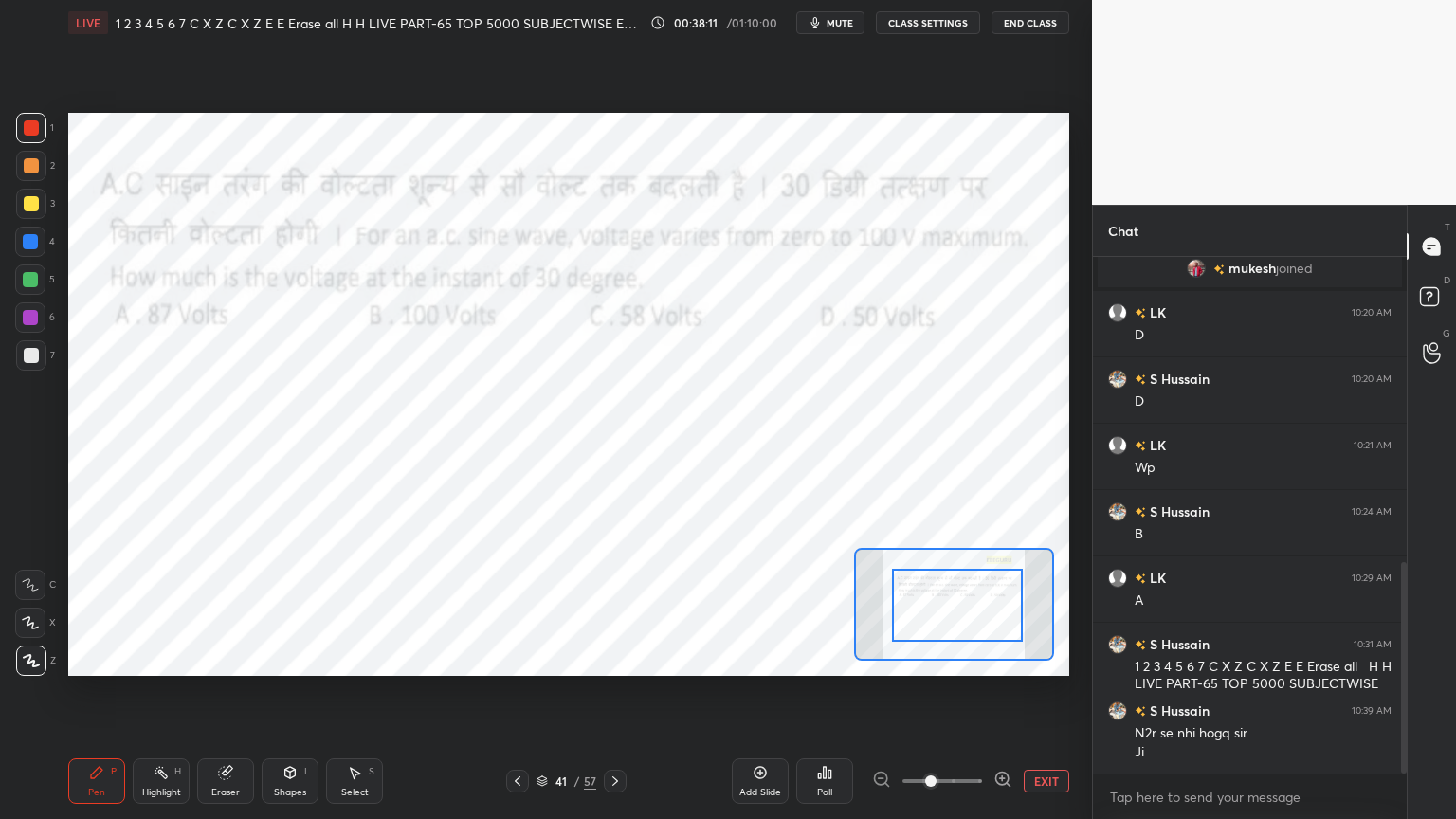 click on "Poll" at bounding box center (825, 781) 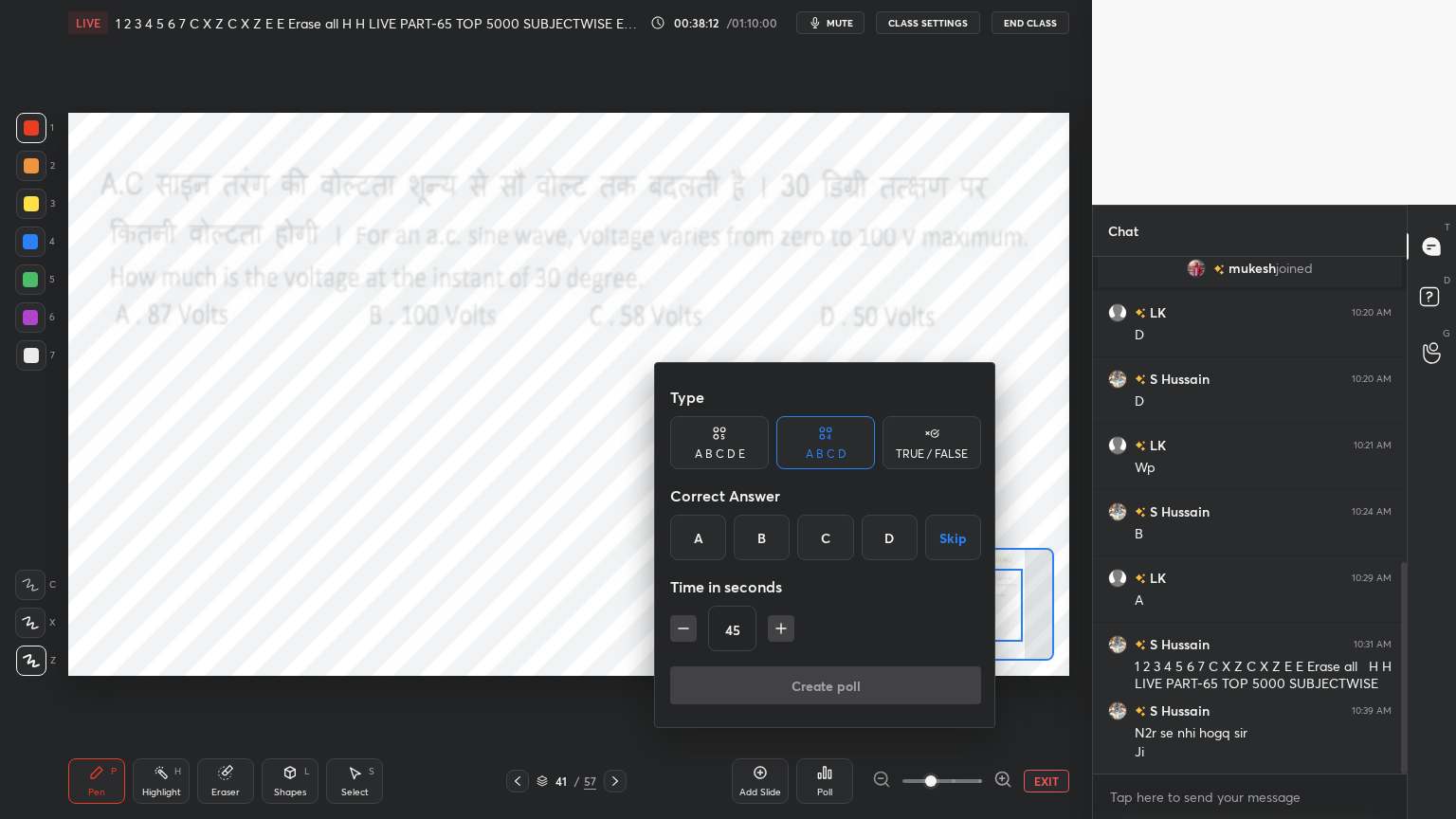 click on "D" at bounding box center [889, 537] 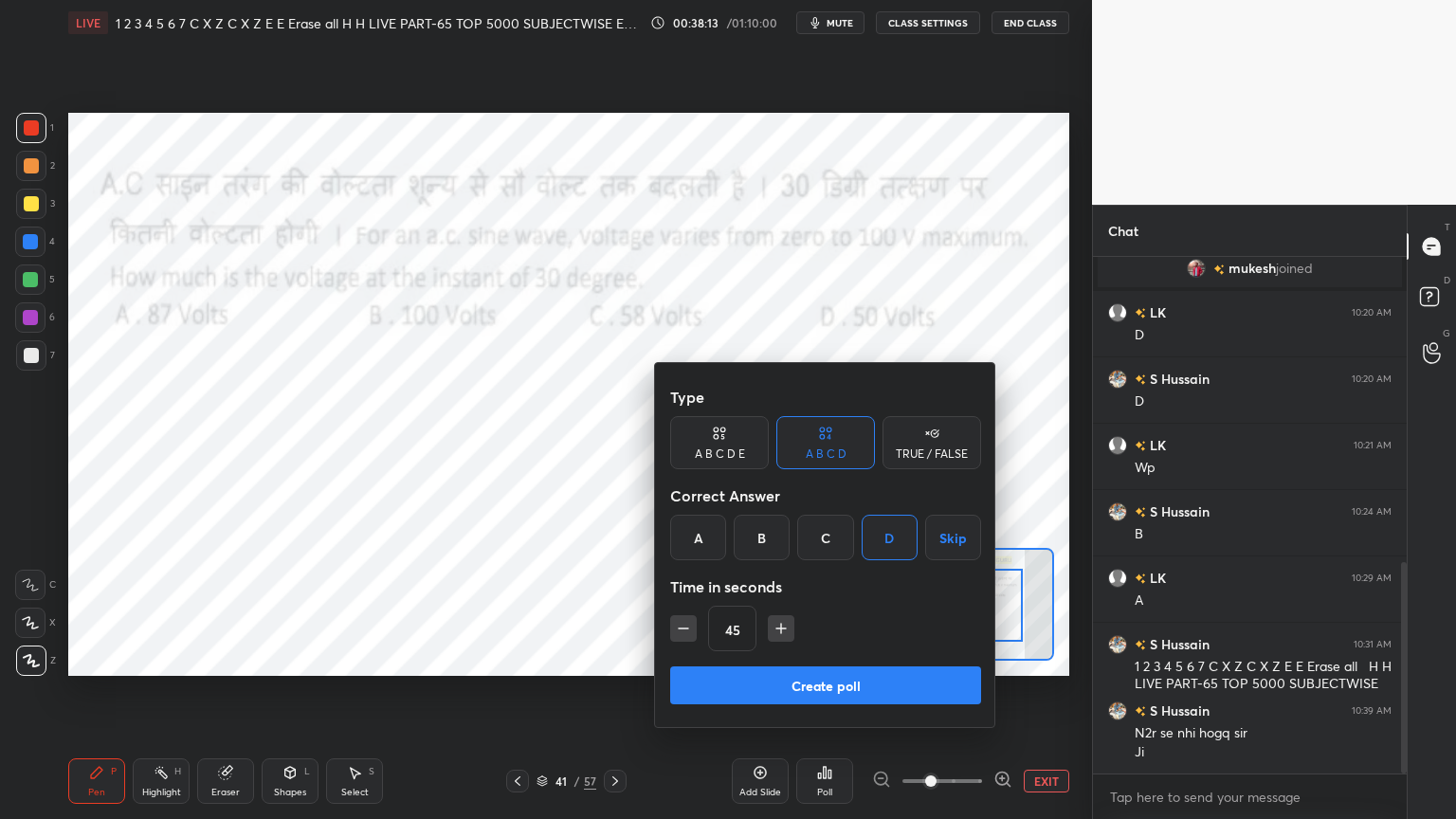 click on "Create poll" at bounding box center [826, 685] 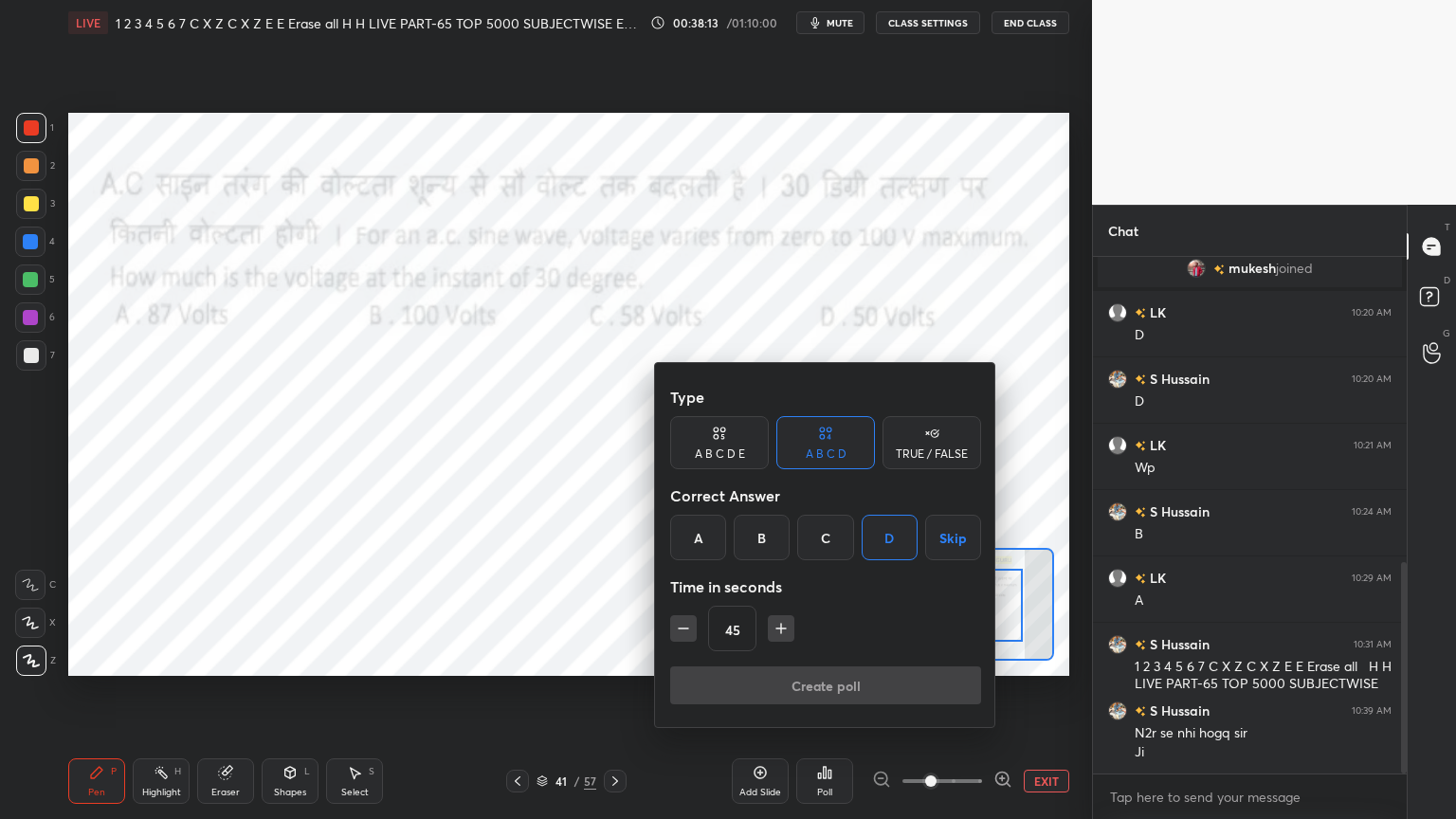scroll, scrollTop: 471, scrollLeft: 308, axis: both 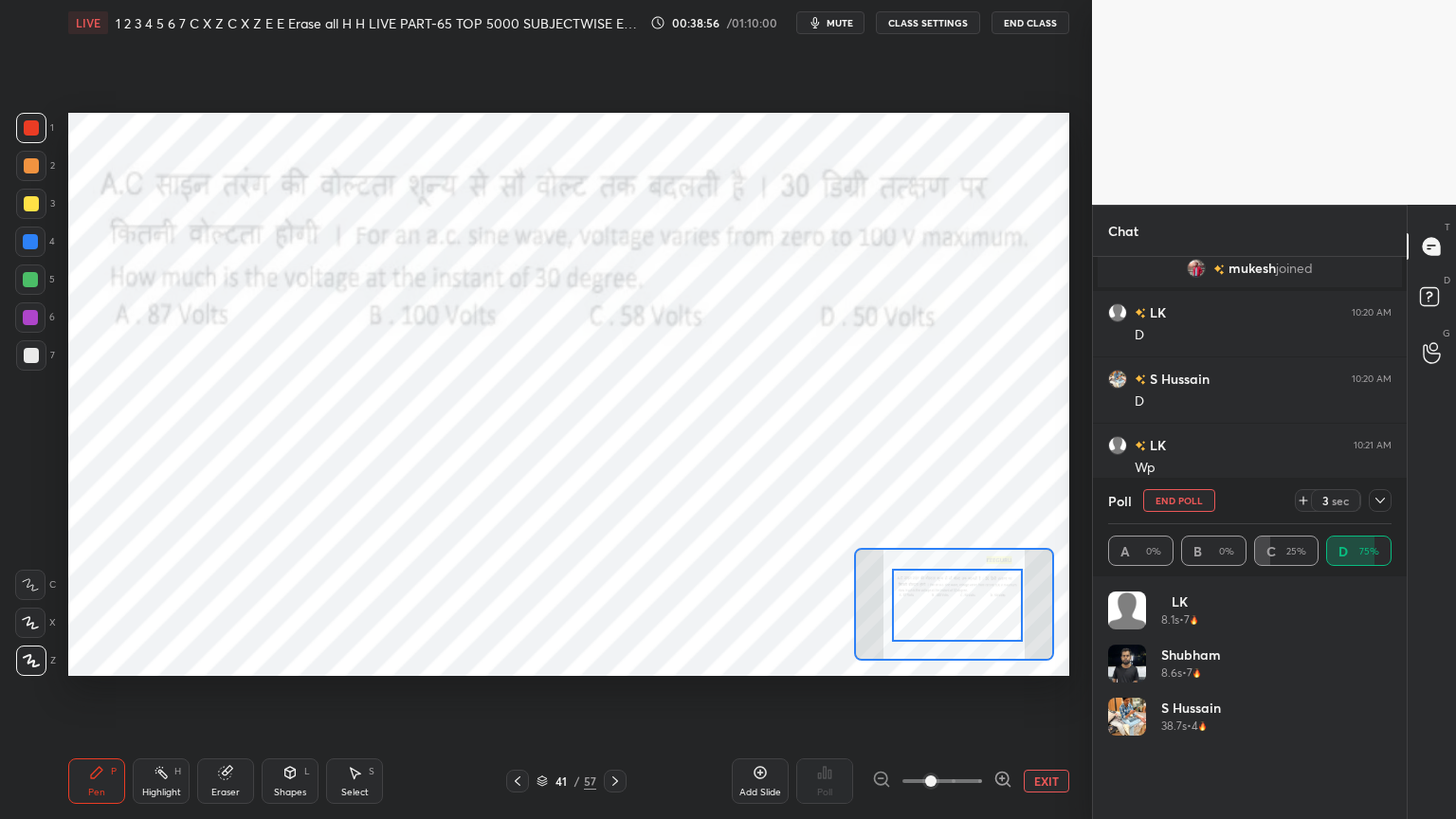 click on "mute" at bounding box center [830, 23] 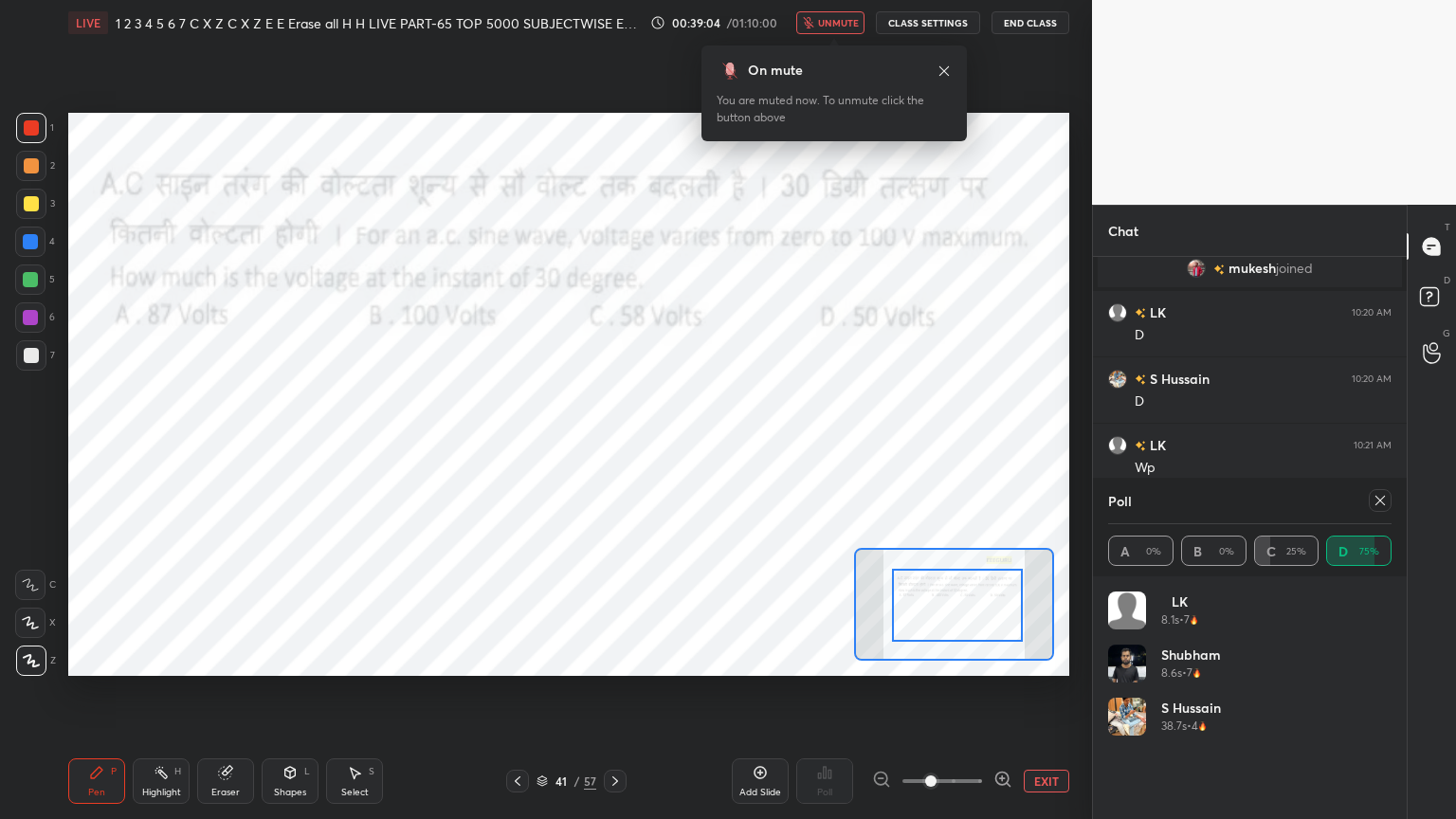 click on "unmute" at bounding box center [838, 23] 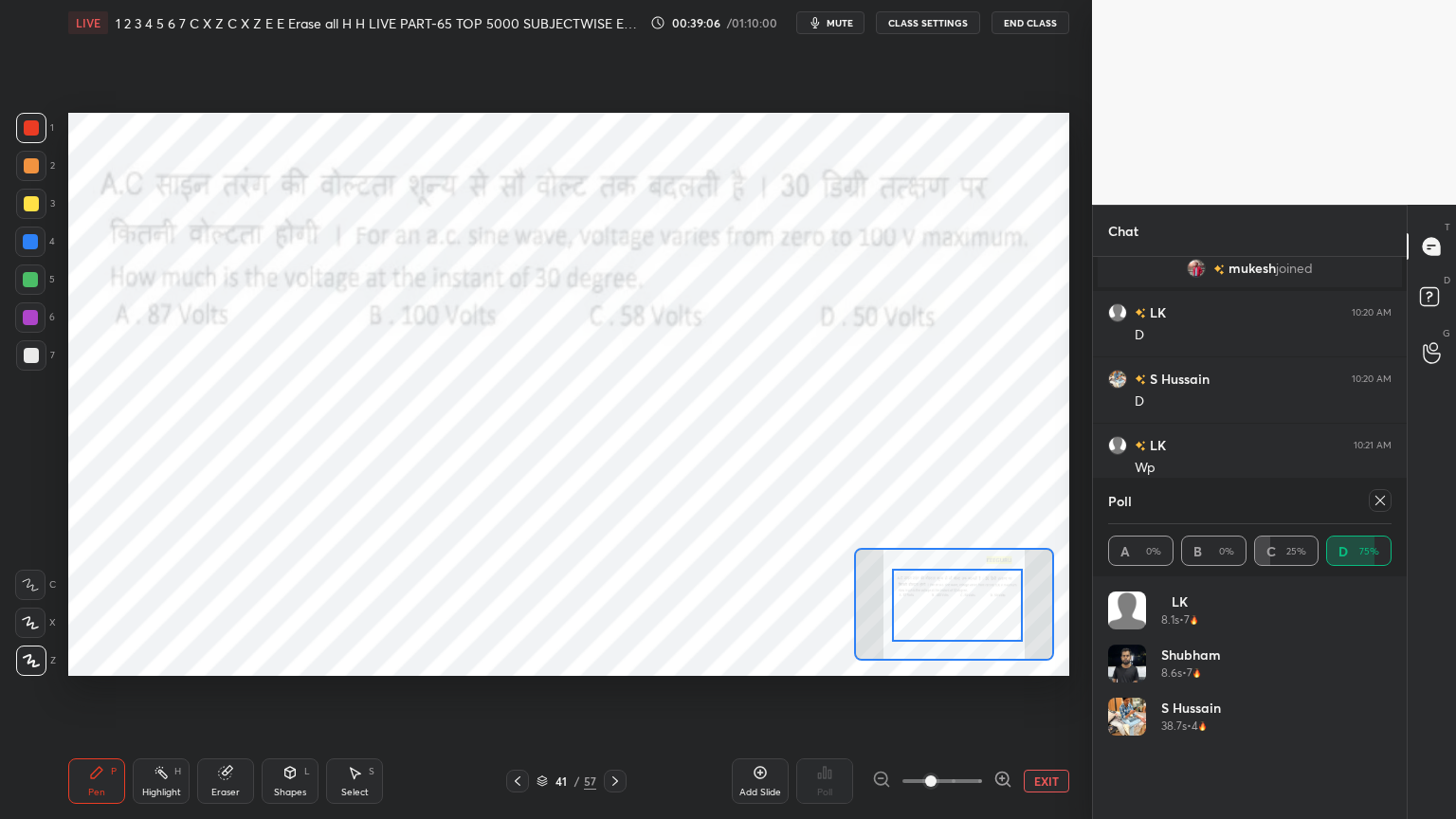 click at bounding box center (1380, 500) 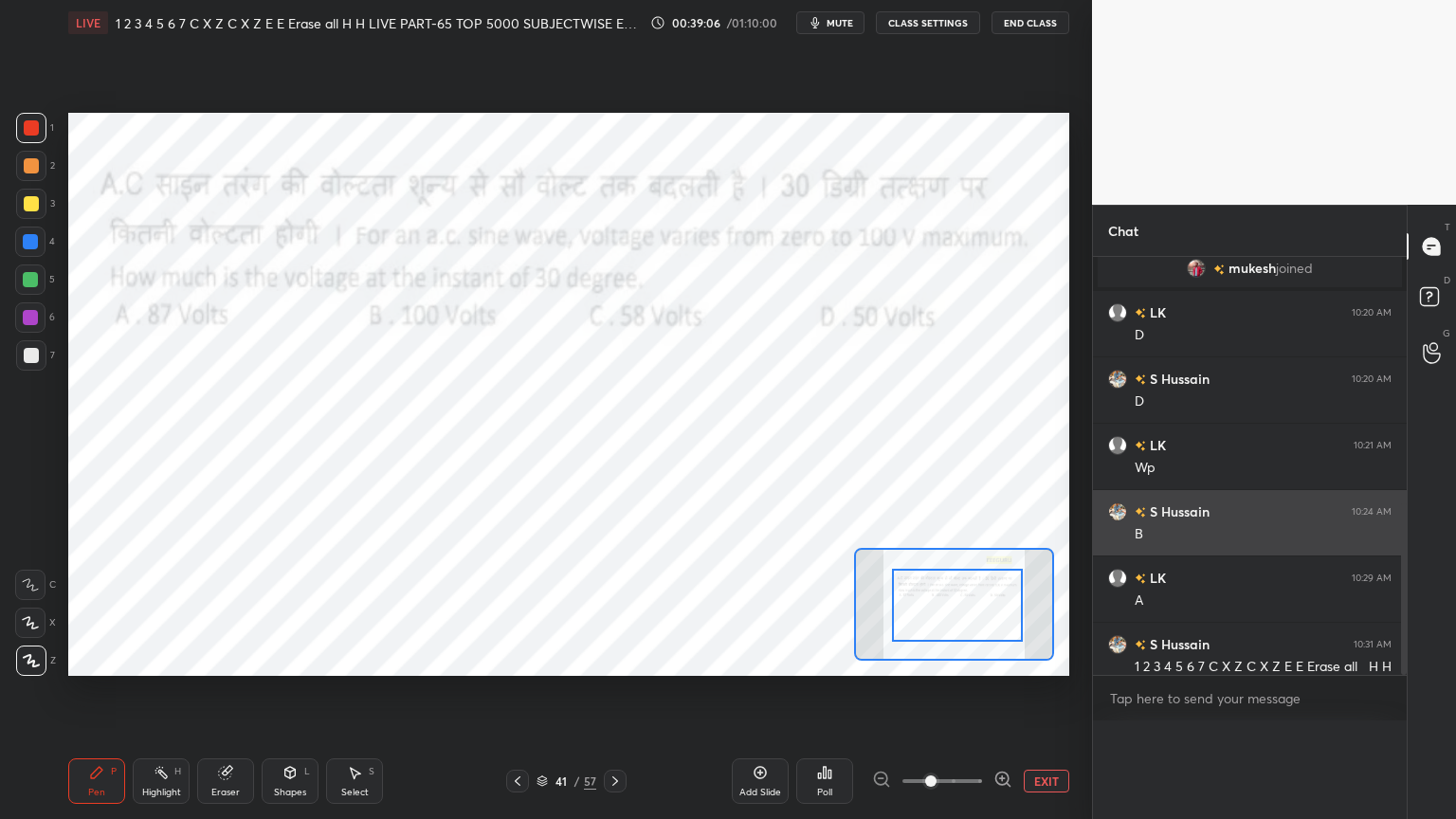 scroll, scrollTop: 0, scrollLeft: 0, axis: both 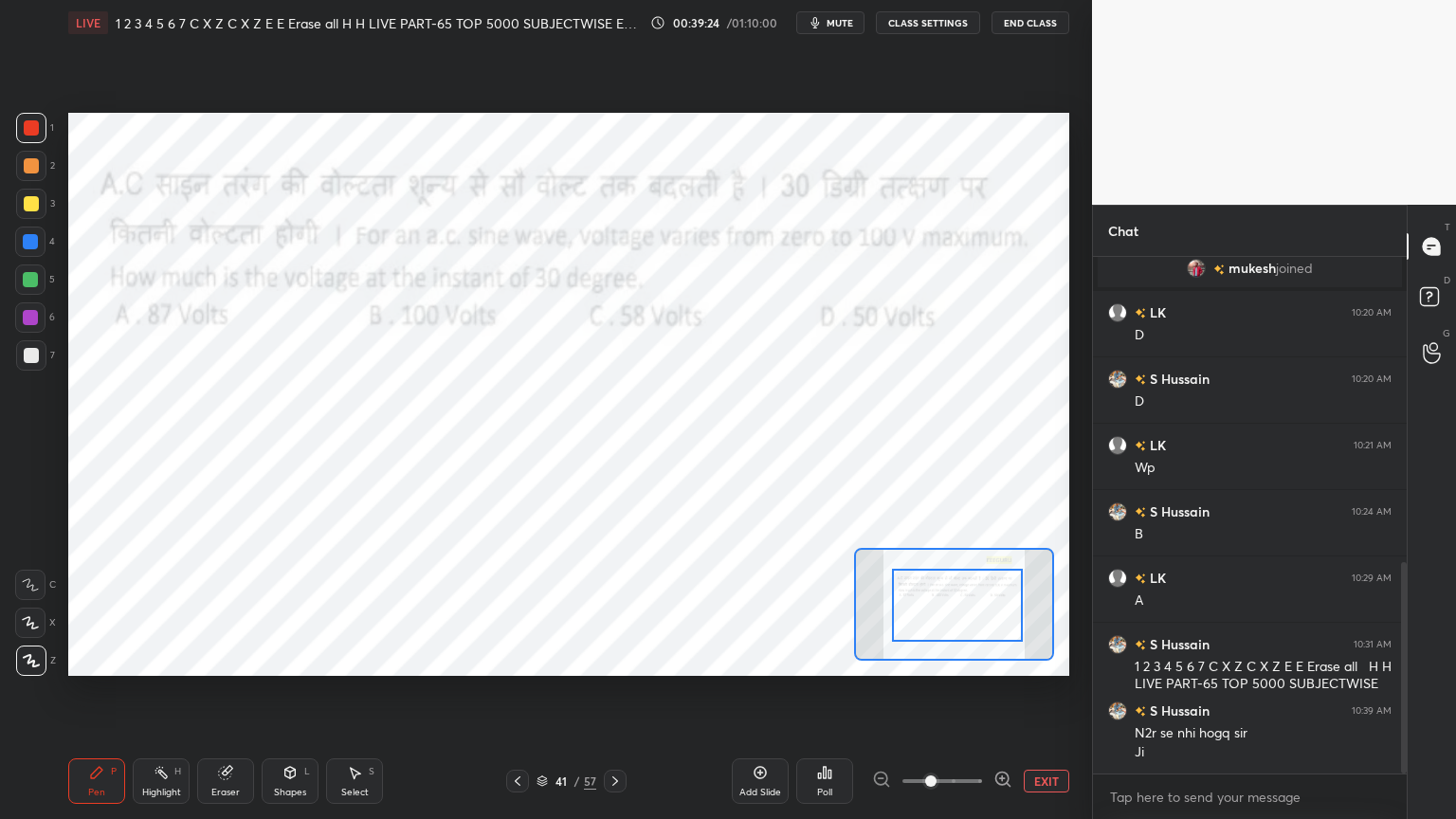 click 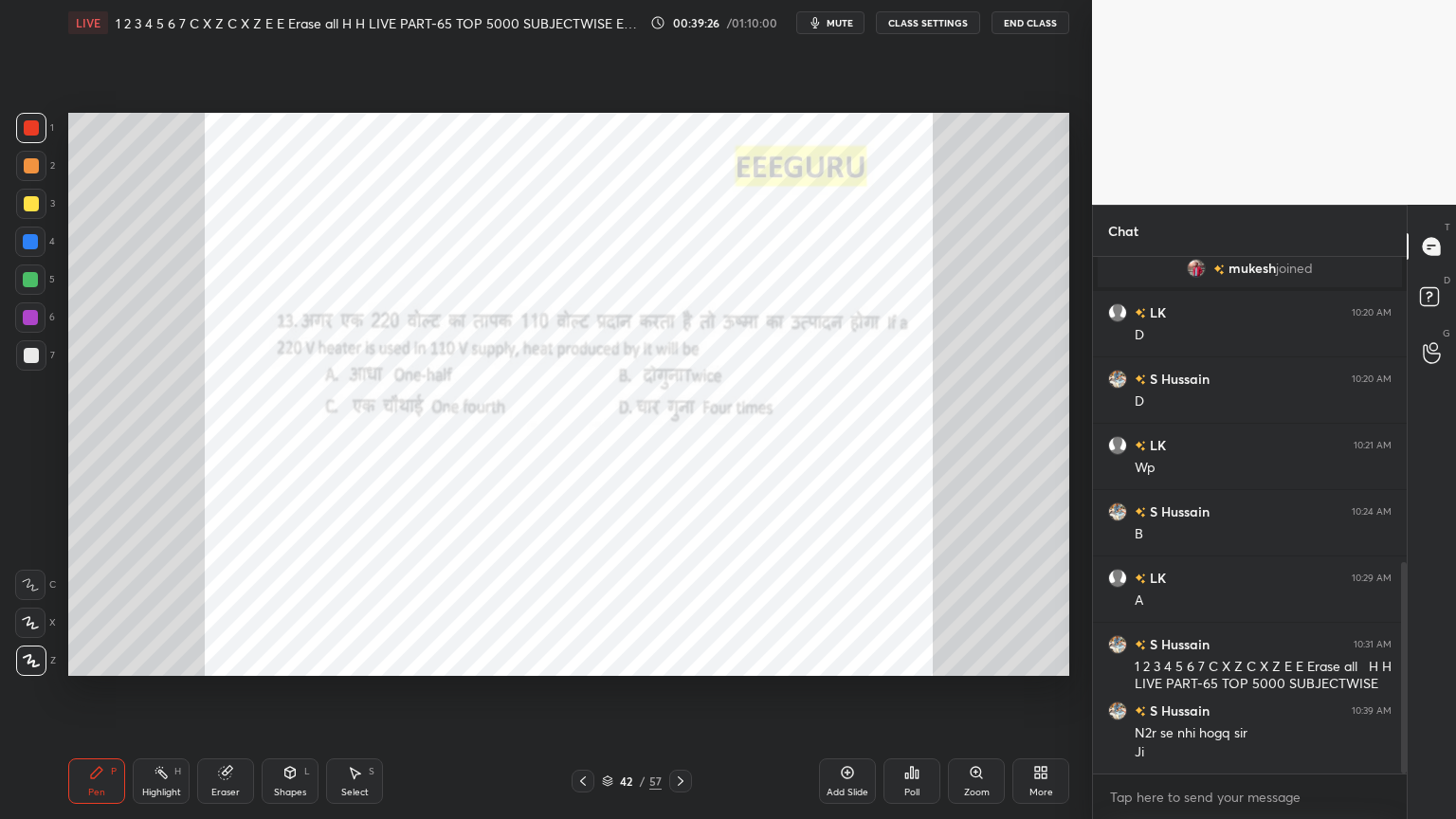 click on "Zoom" at bounding box center [976, 781] 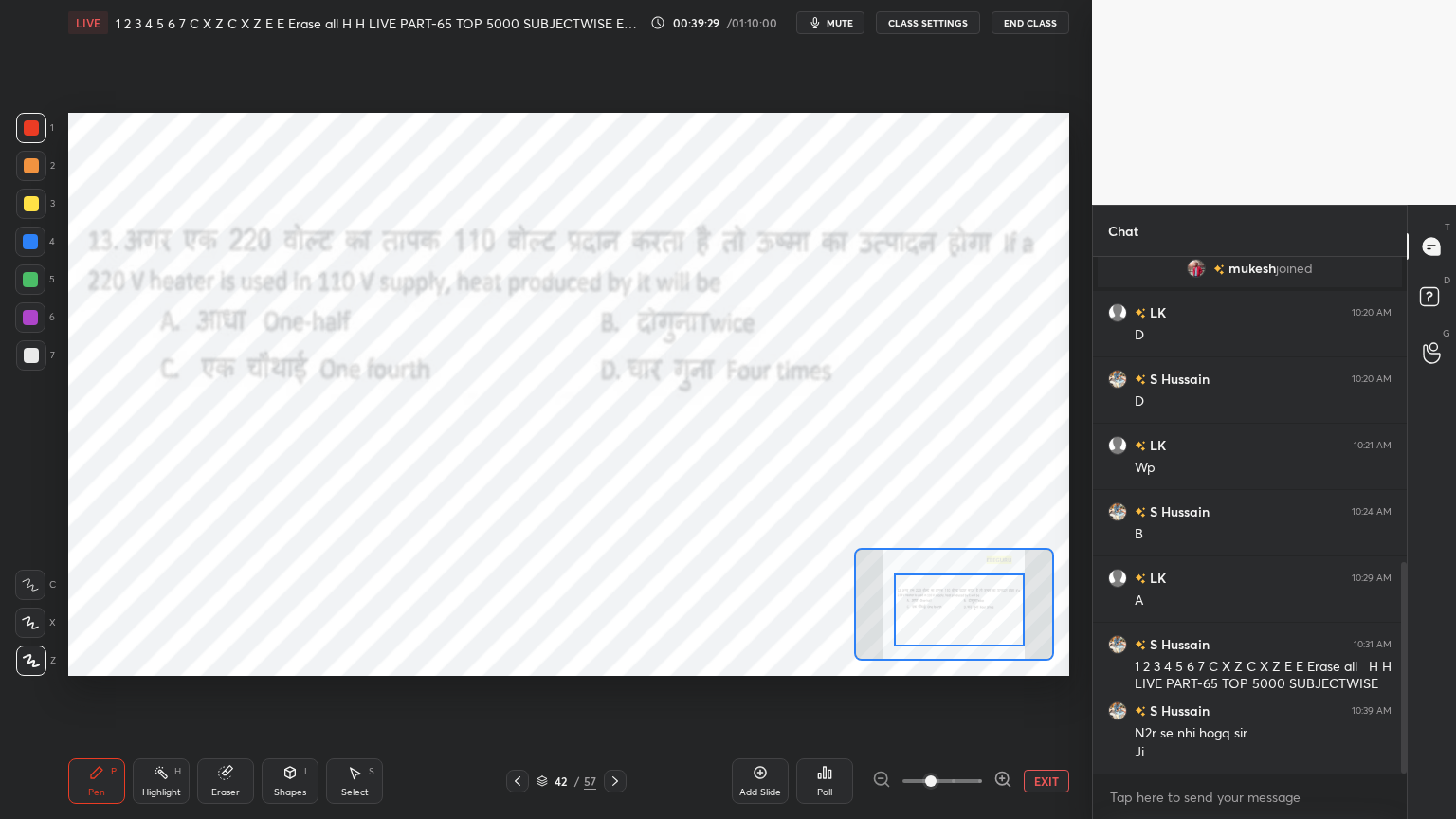 click at bounding box center [959, 610] 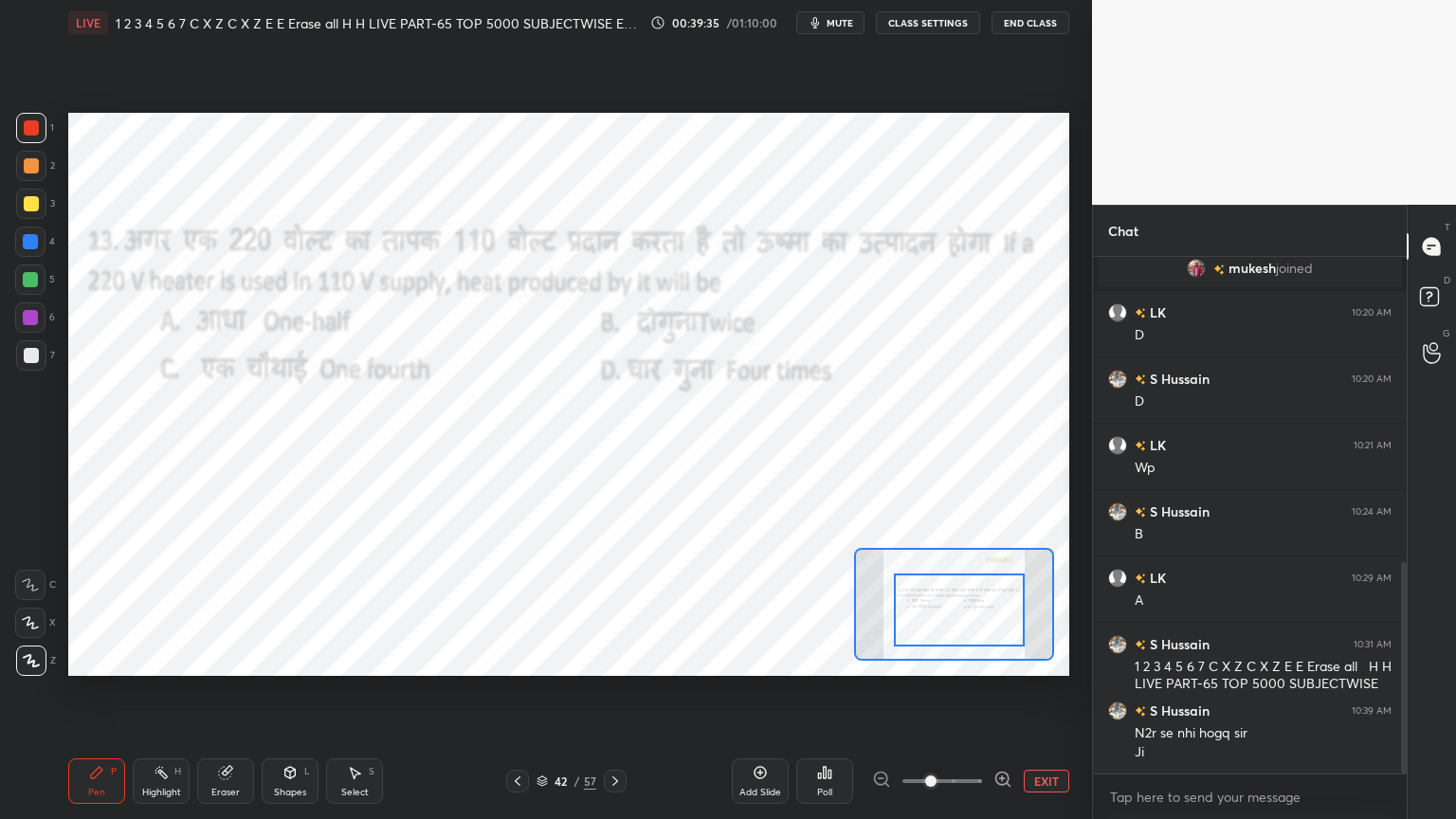 click on "Poll" at bounding box center (825, 792) 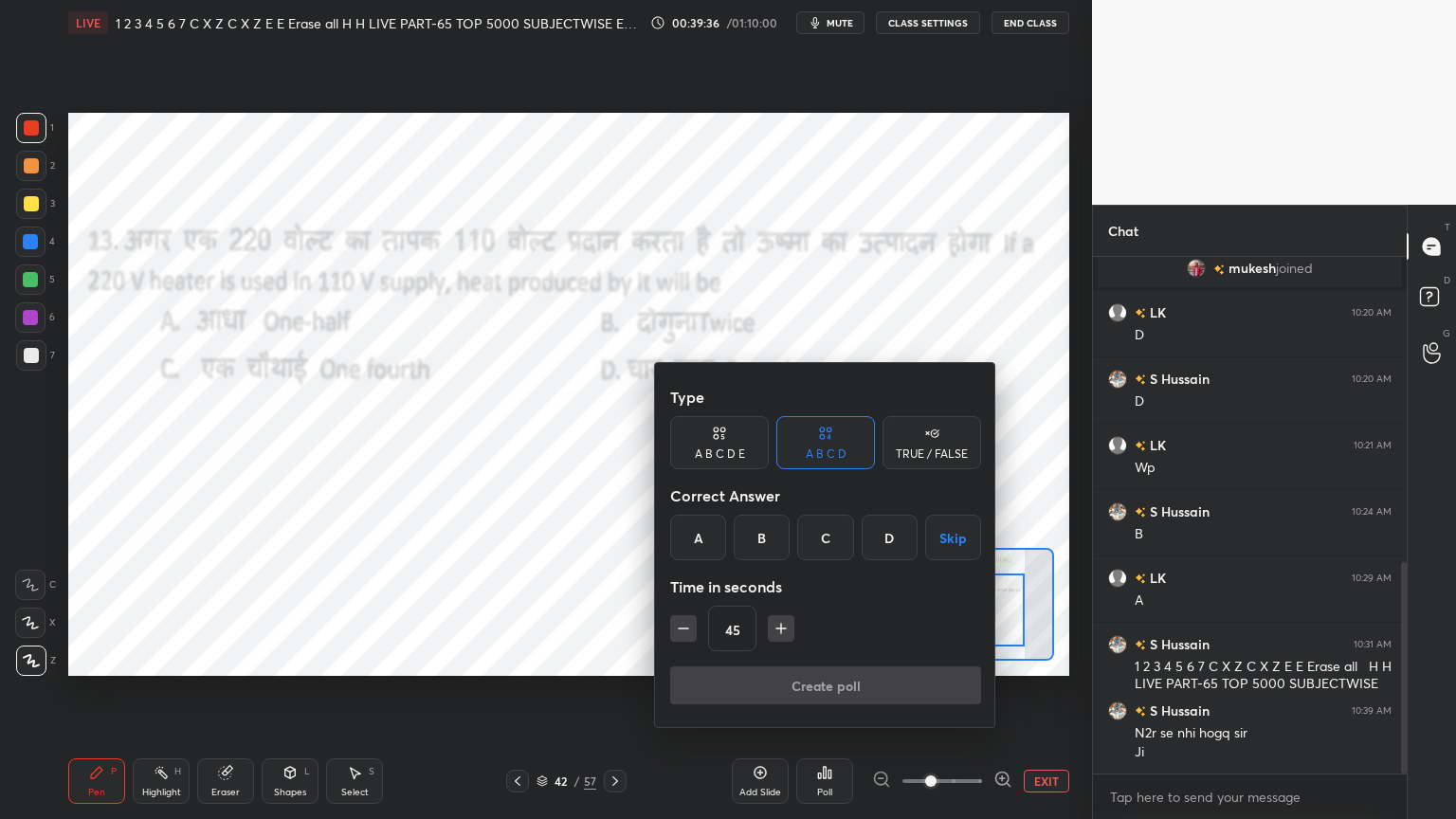 drag, startPoint x: 827, startPoint y: 539, endPoint x: 816, endPoint y: 550, distance: 15.556349 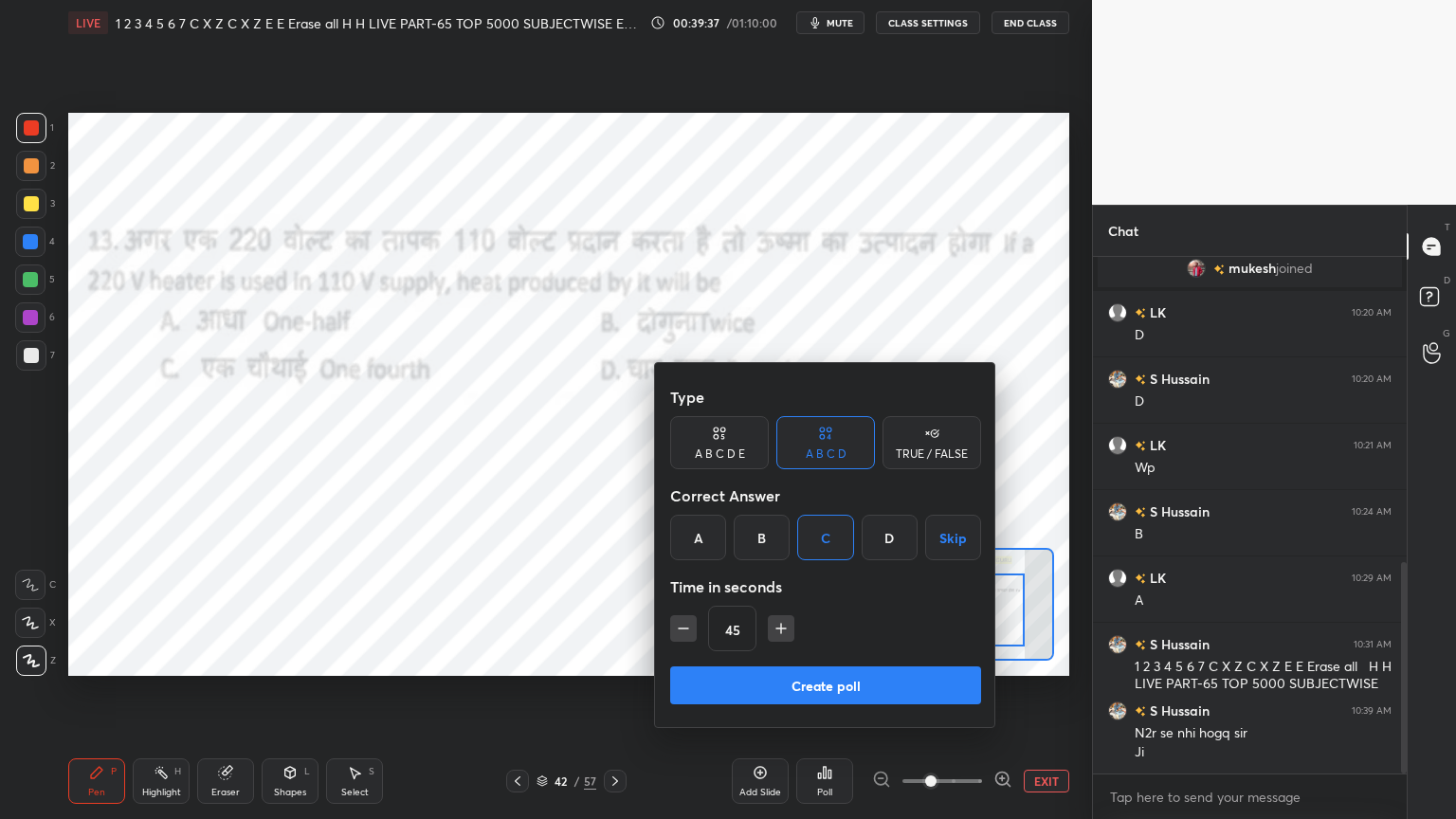 click on "Create poll" at bounding box center (826, 685) 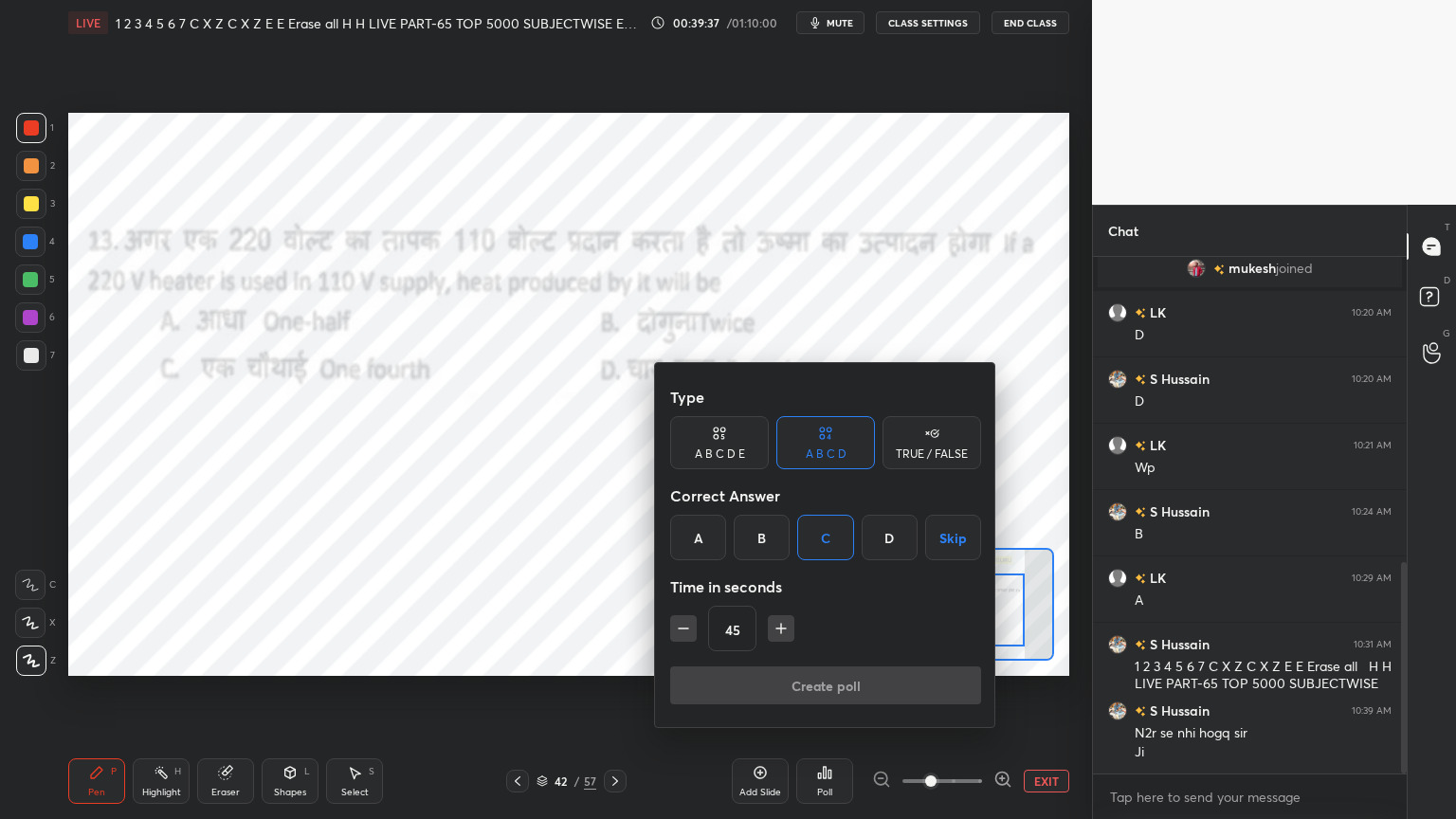 scroll, scrollTop: 471, scrollLeft: 308, axis: both 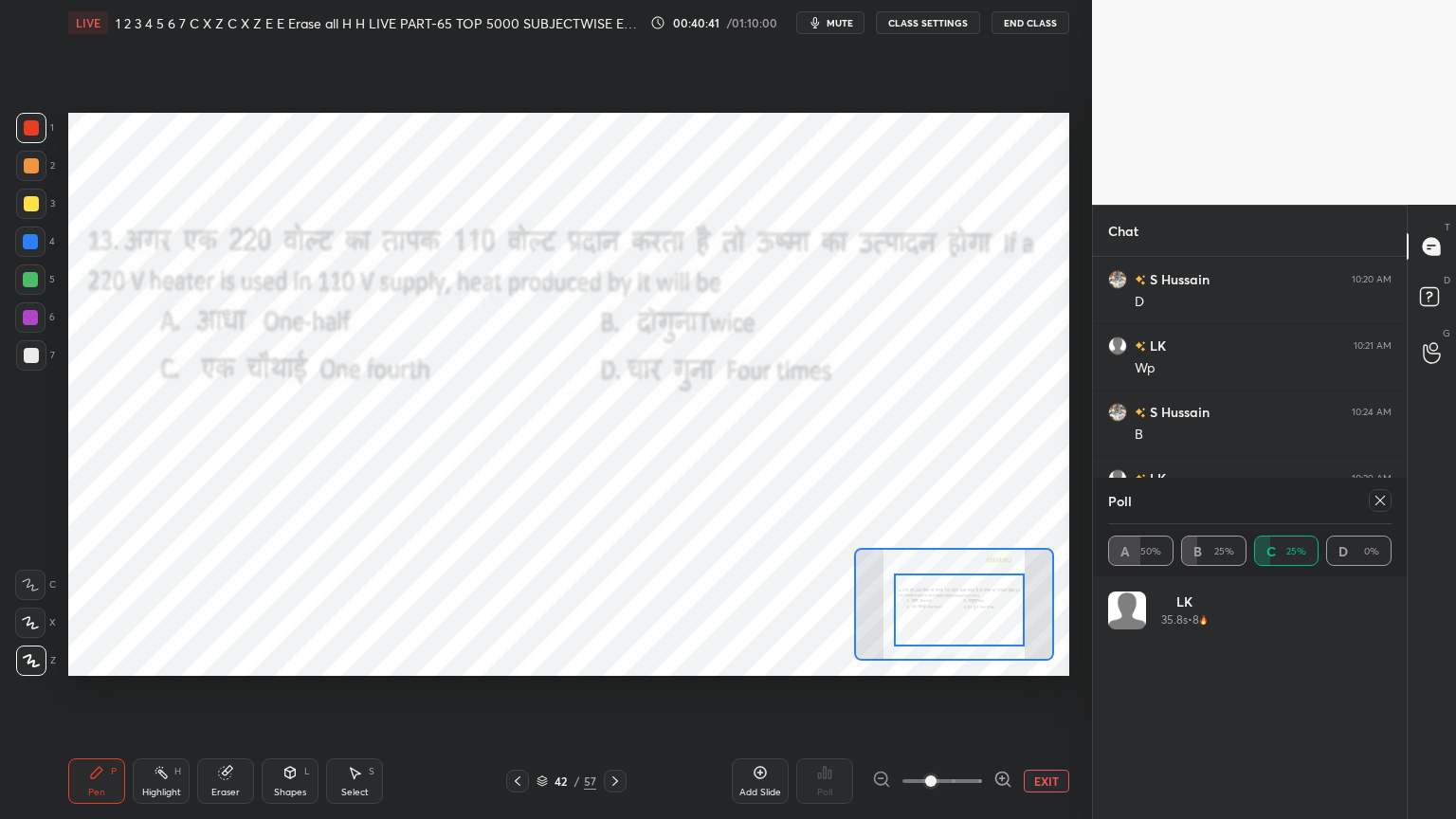 click 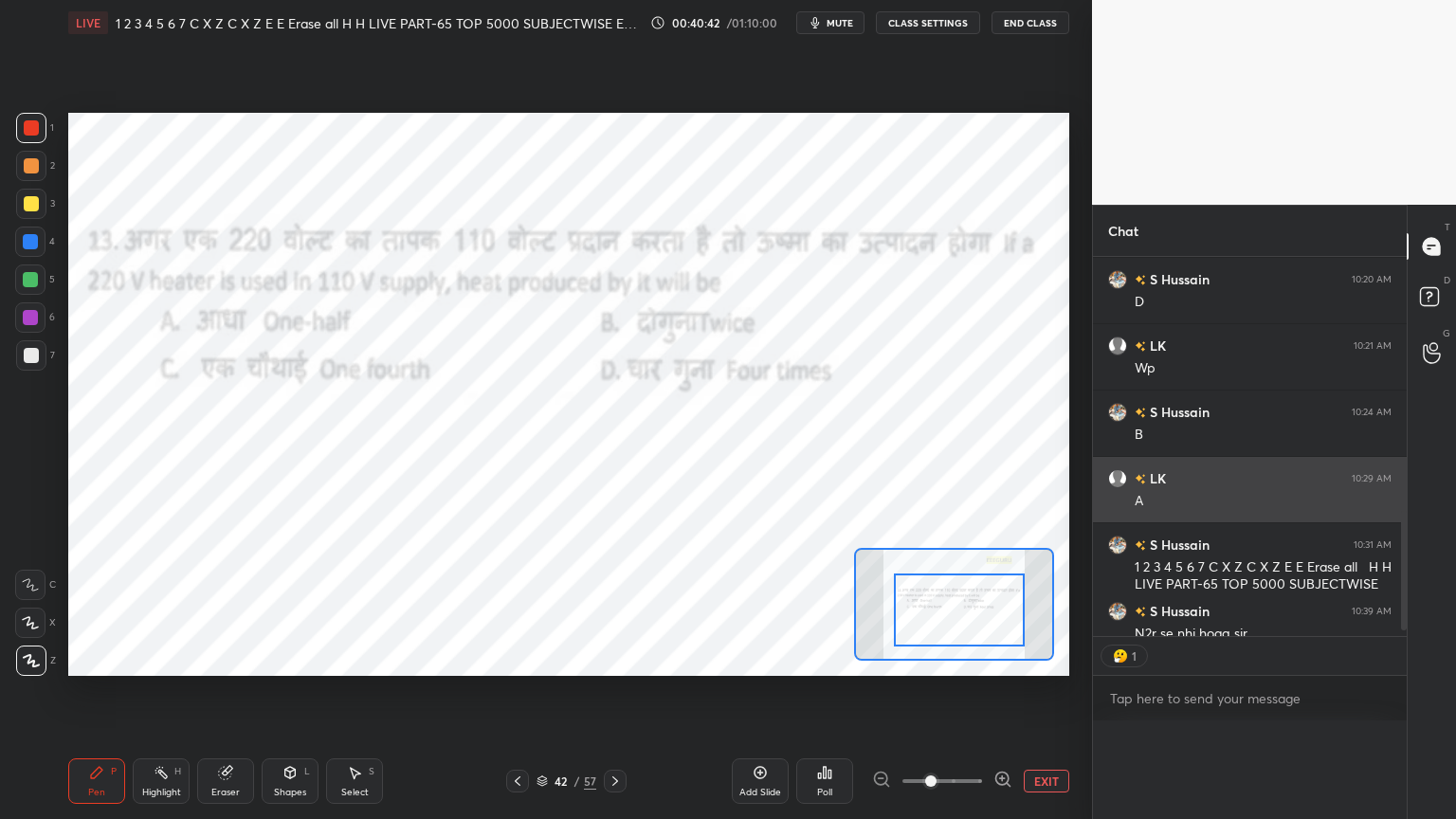 scroll, scrollTop: 83, scrollLeft: 278, axis: both 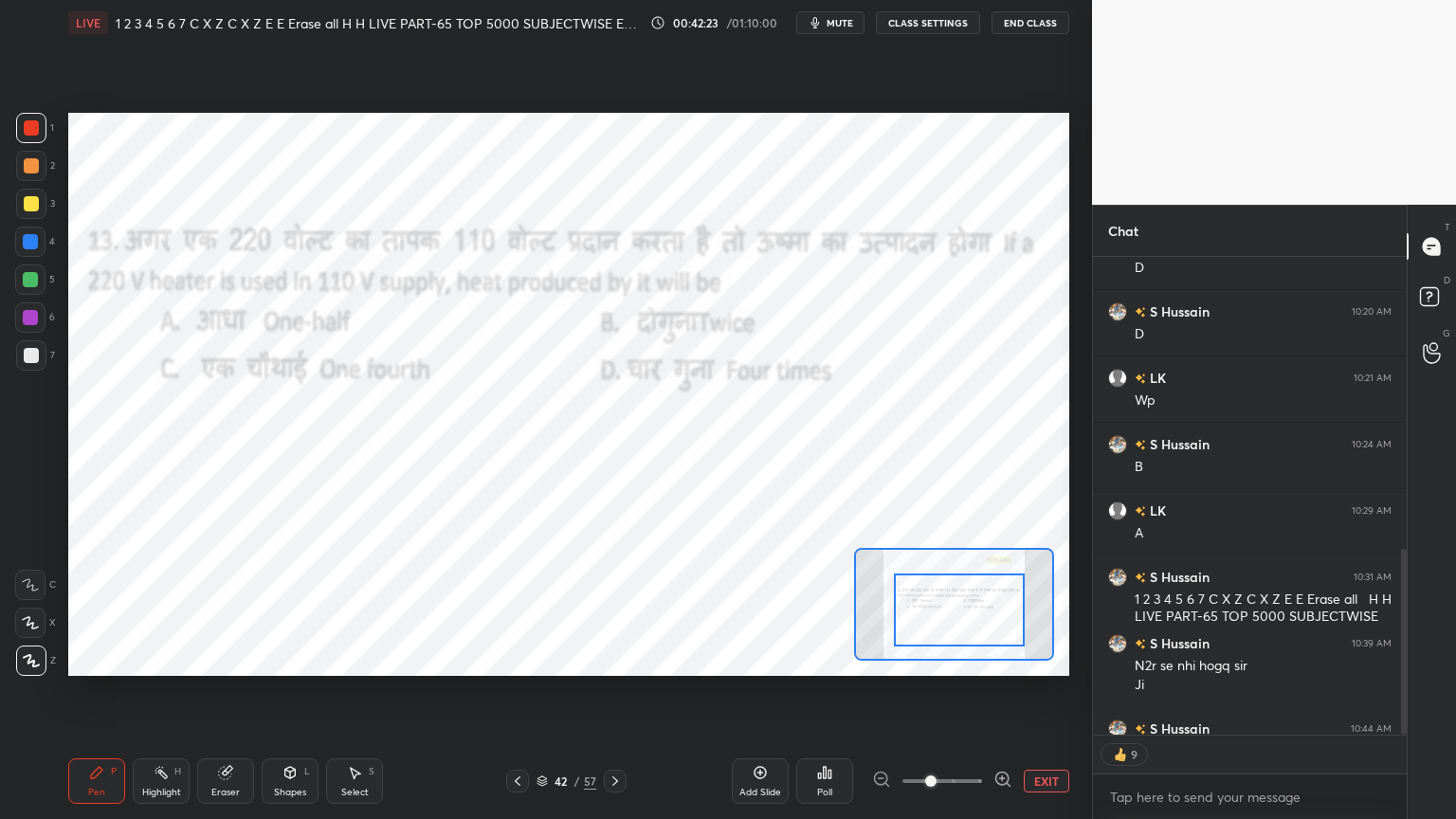 click on "42 / 57" at bounding box center [566, 781] 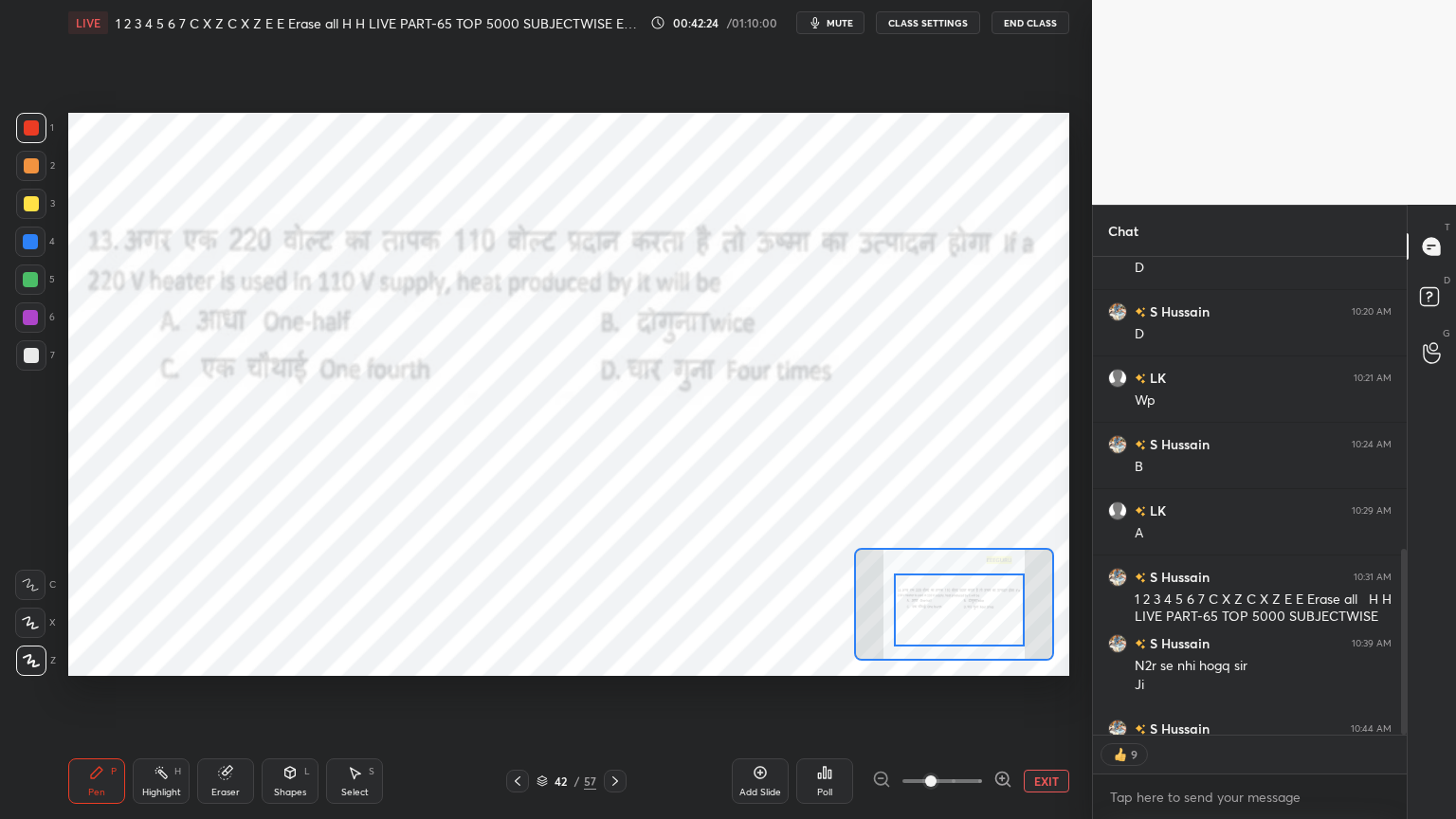 click 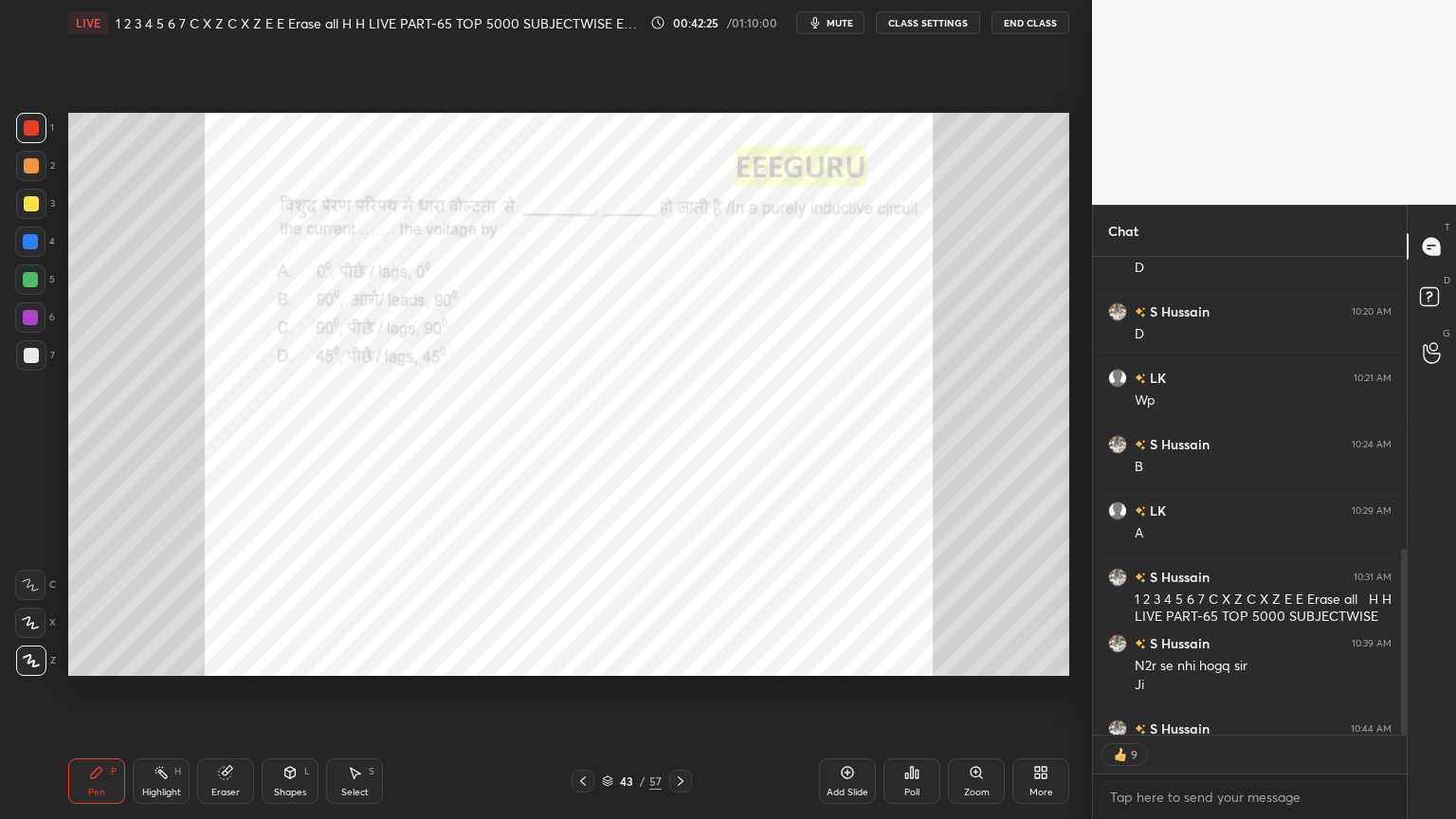 click on "Zoom" at bounding box center [976, 781] 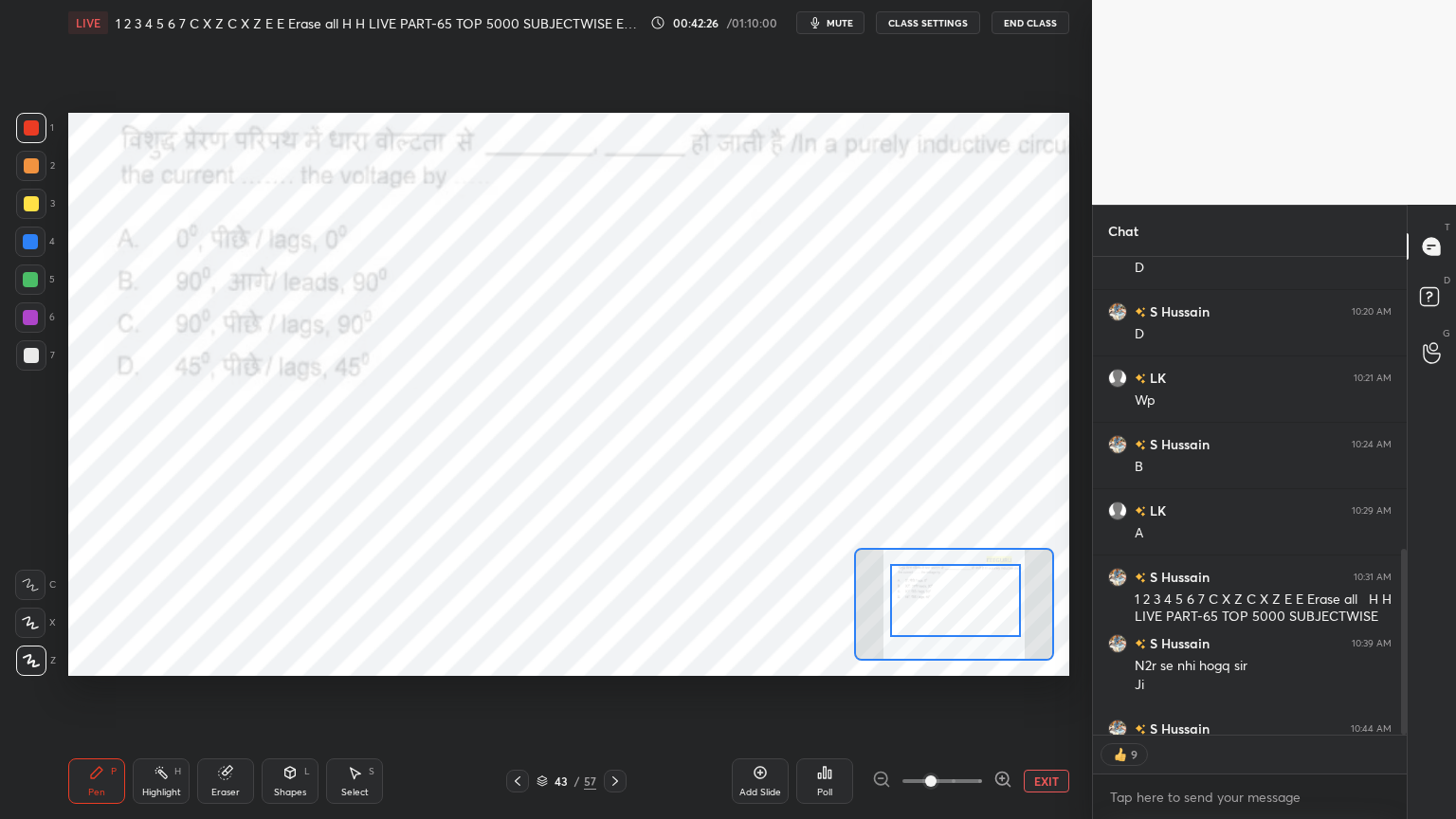 drag, startPoint x: 970, startPoint y: 625, endPoint x: 975, endPoint y: 604, distance: 21.587033 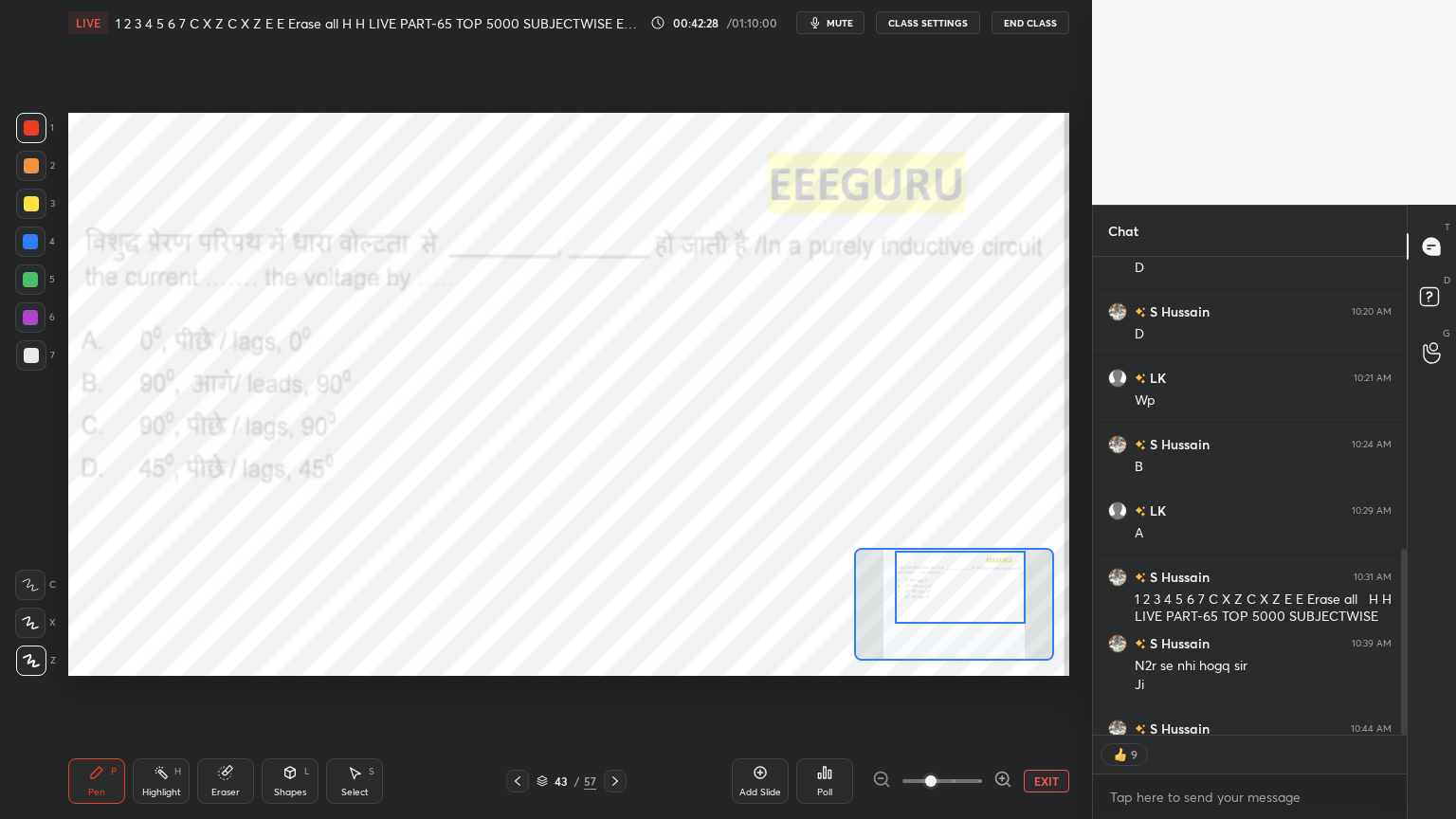 drag, startPoint x: 975, startPoint y: 622, endPoint x: 978, endPoint y: 610, distance: 12.369317 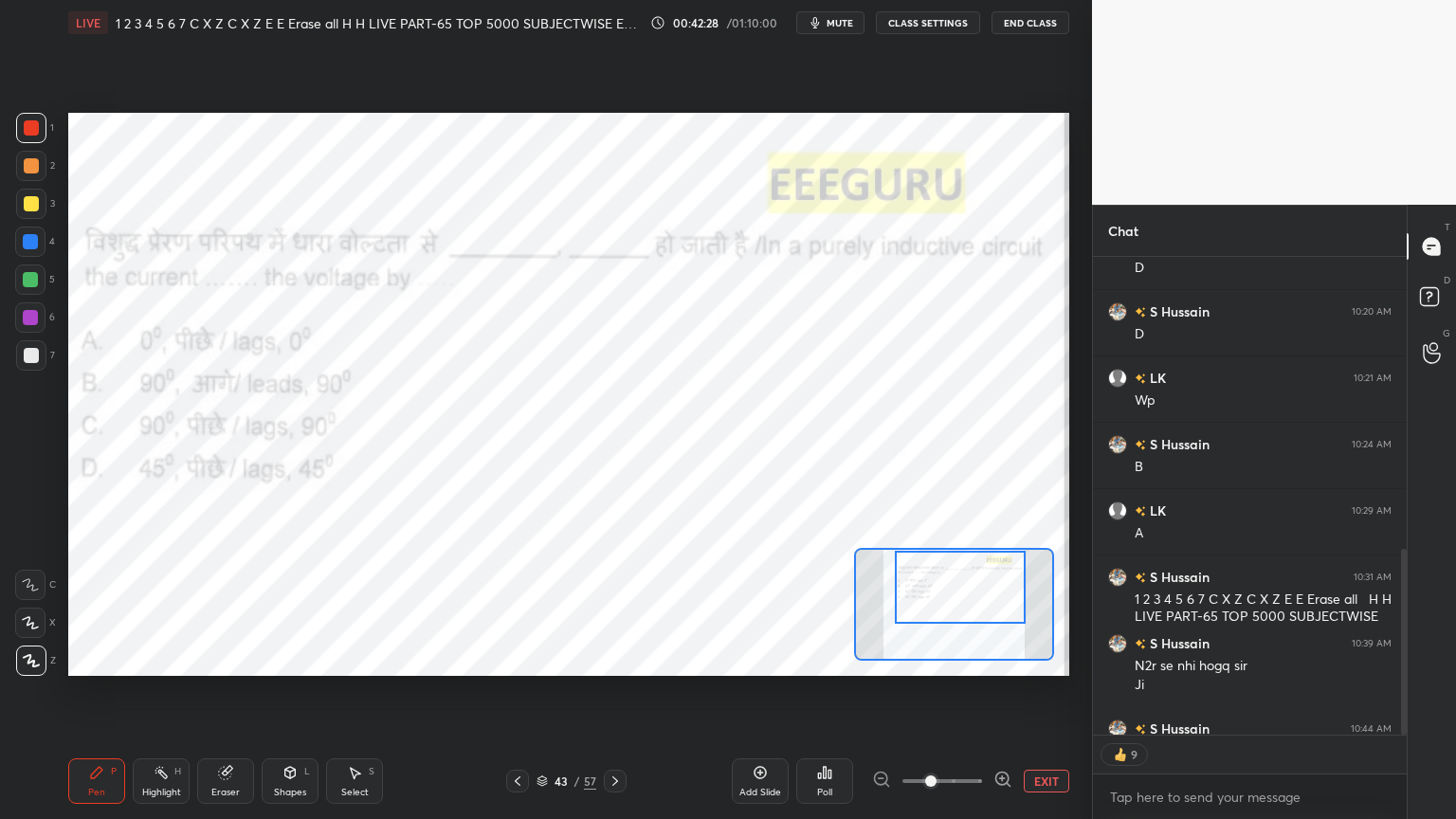 click at bounding box center (960, 587) 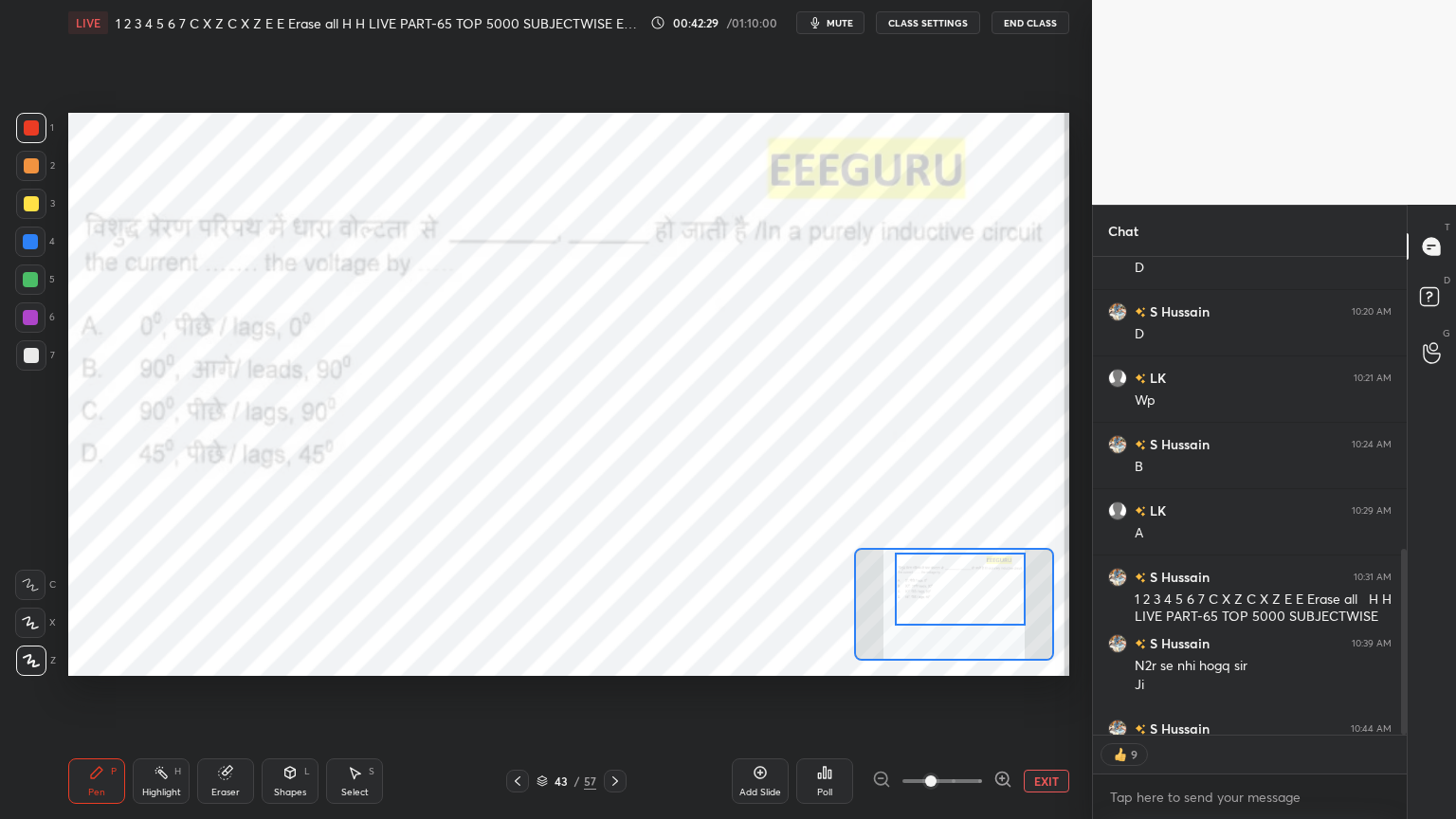 scroll, scrollTop: 0, scrollLeft: 0, axis: both 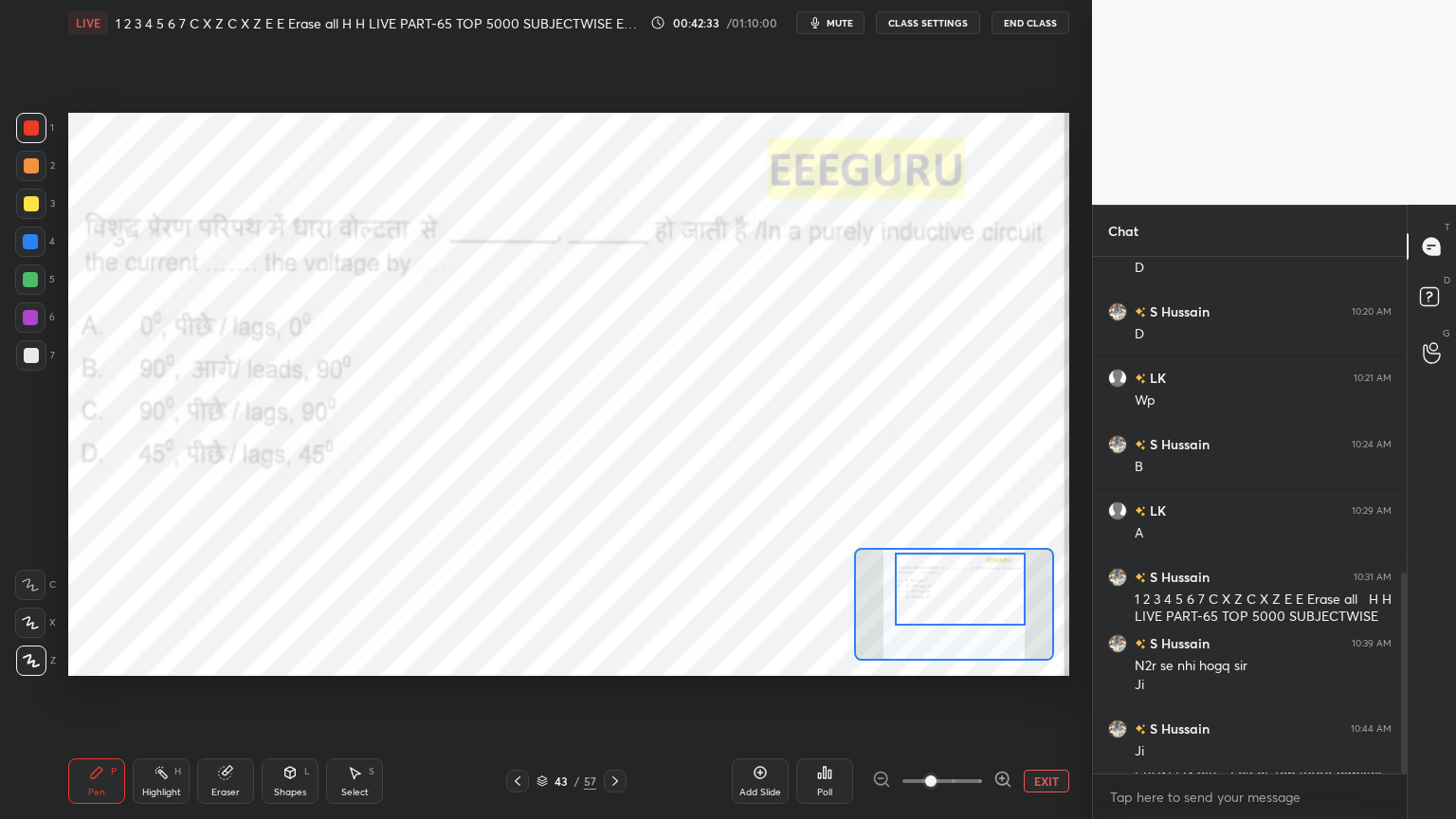 click on "Poll" at bounding box center (825, 781) 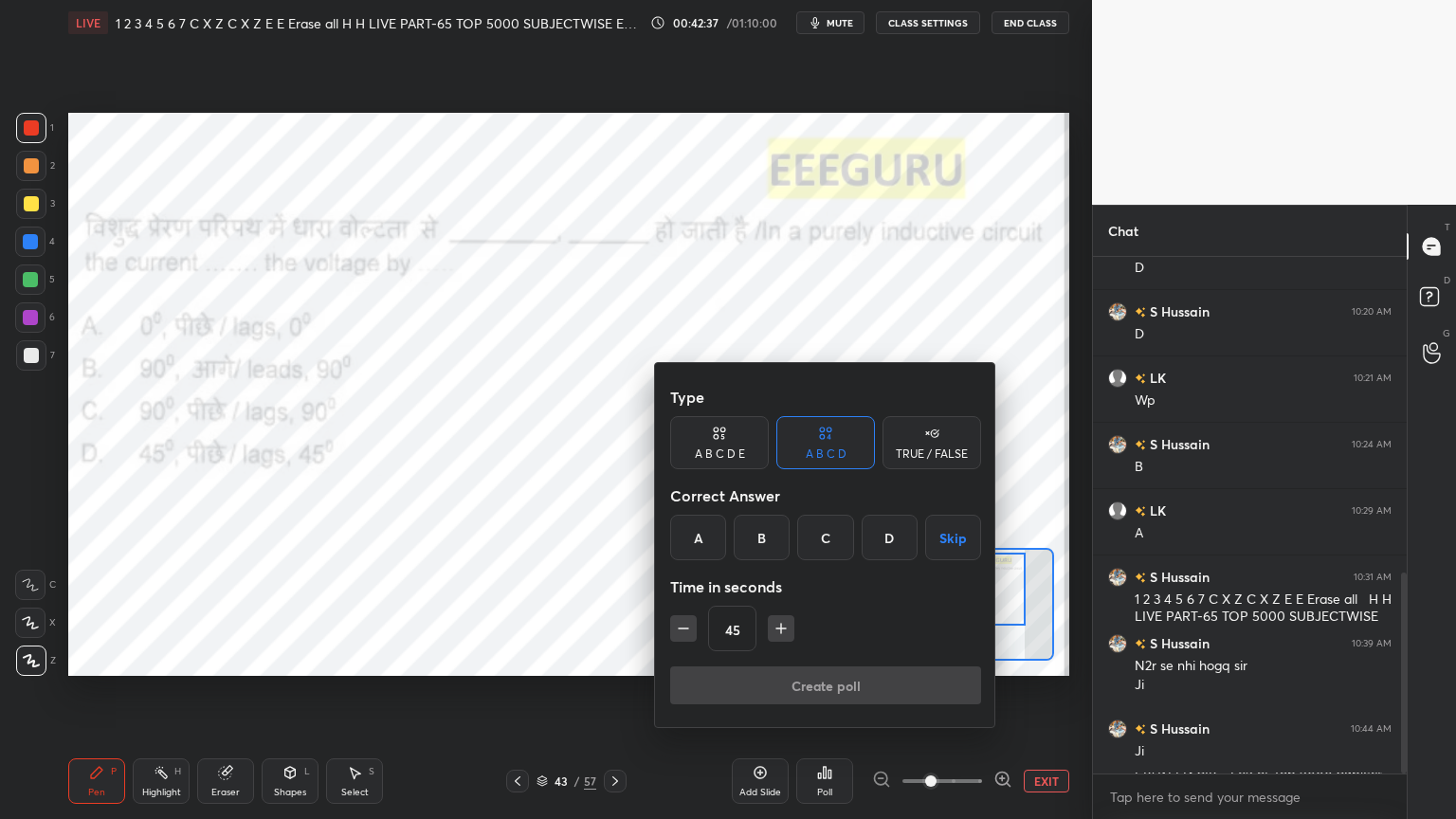 drag, startPoint x: 830, startPoint y: 545, endPoint x: 810, endPoint y: 553, distance: 21.540659 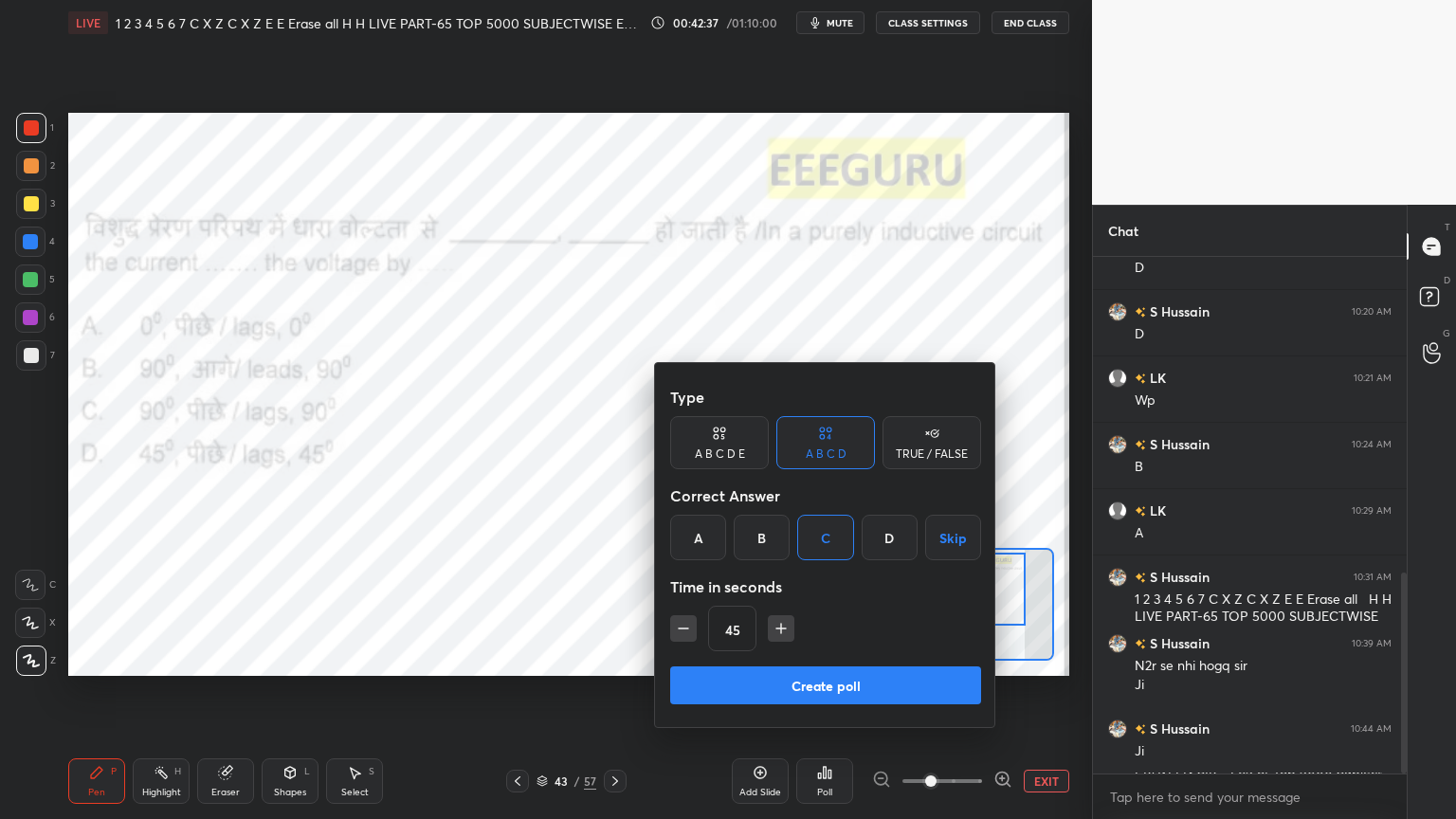 drag, startPoint x: 746, startPoint y: 679, endPoint x: 736, endPoint y: 655, distance: 26 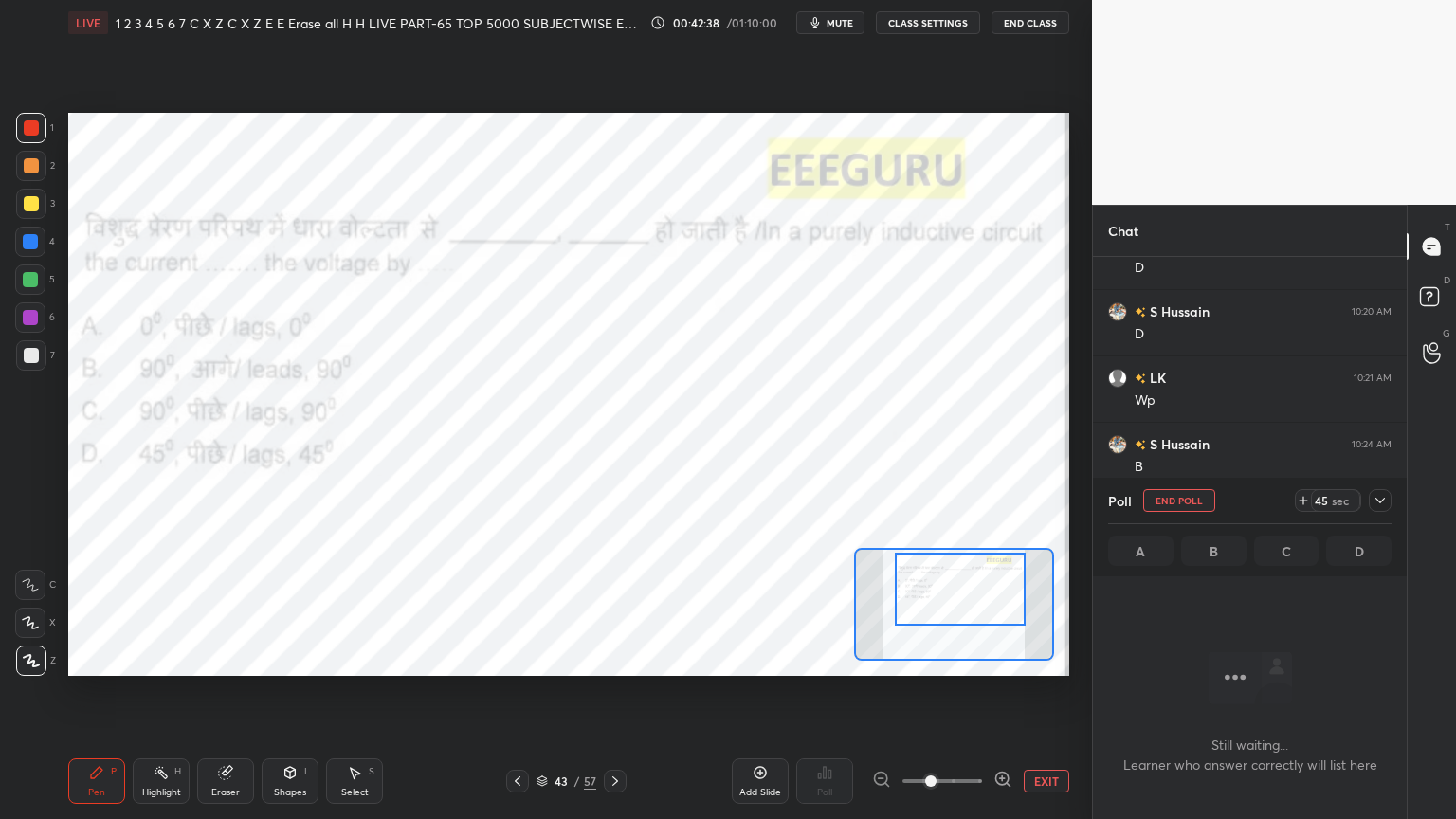 scroll, scrollTop: 489, scrollLeft: 308, axis: both 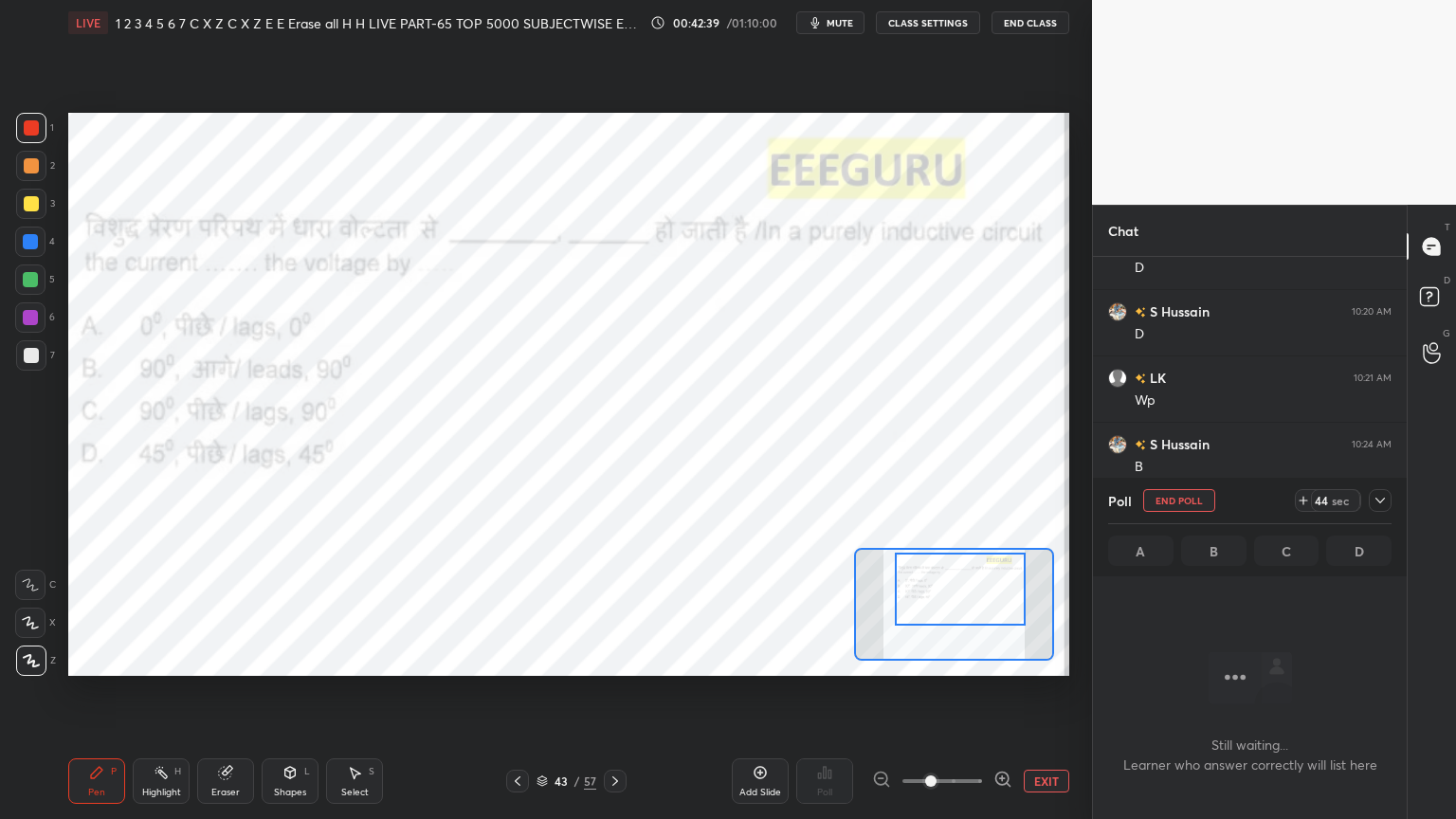 click on "mute" at bounding box center [840, 23] 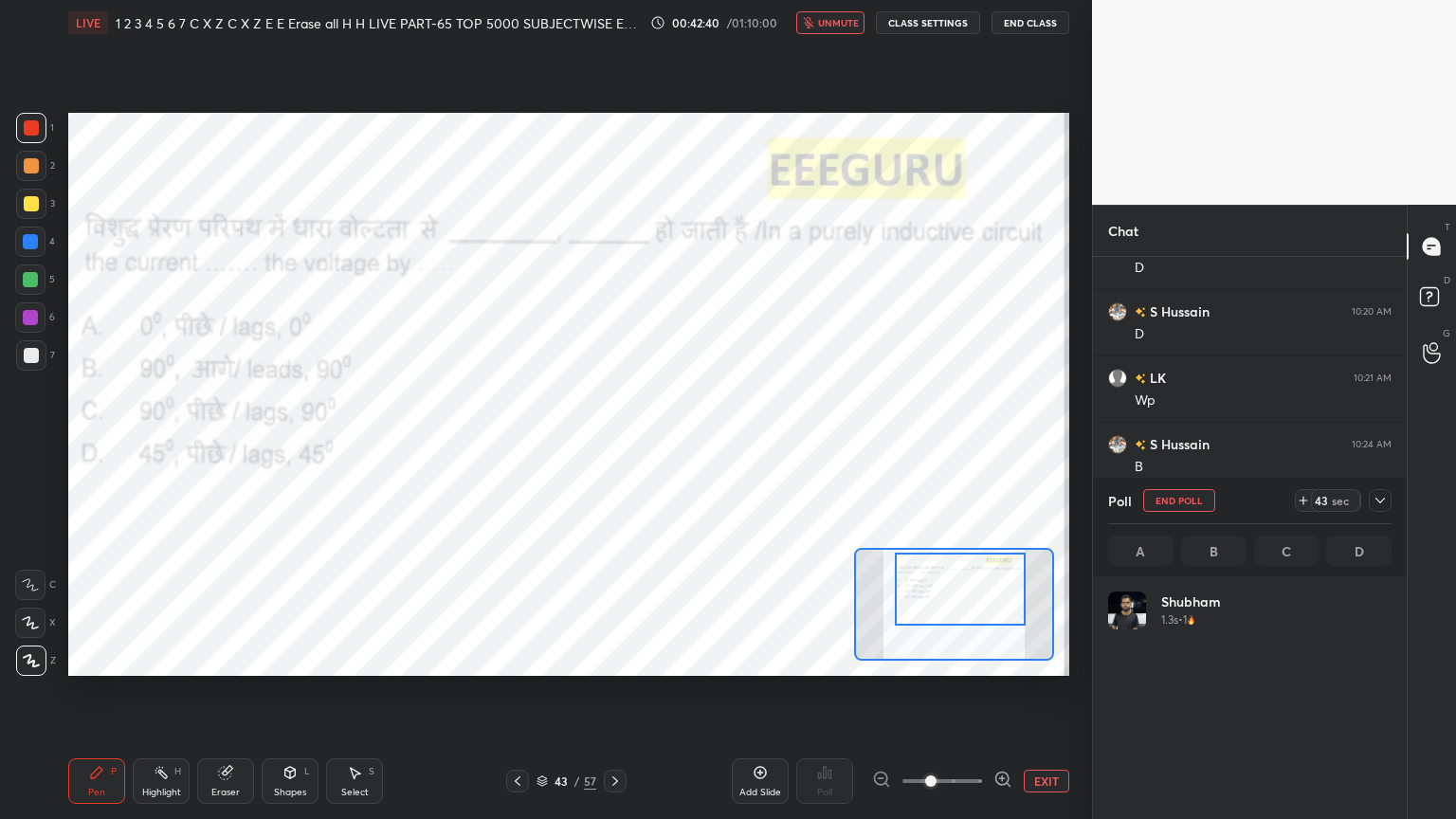 scroll, scrollTop: 6, scrollLeft: 6, axis: both 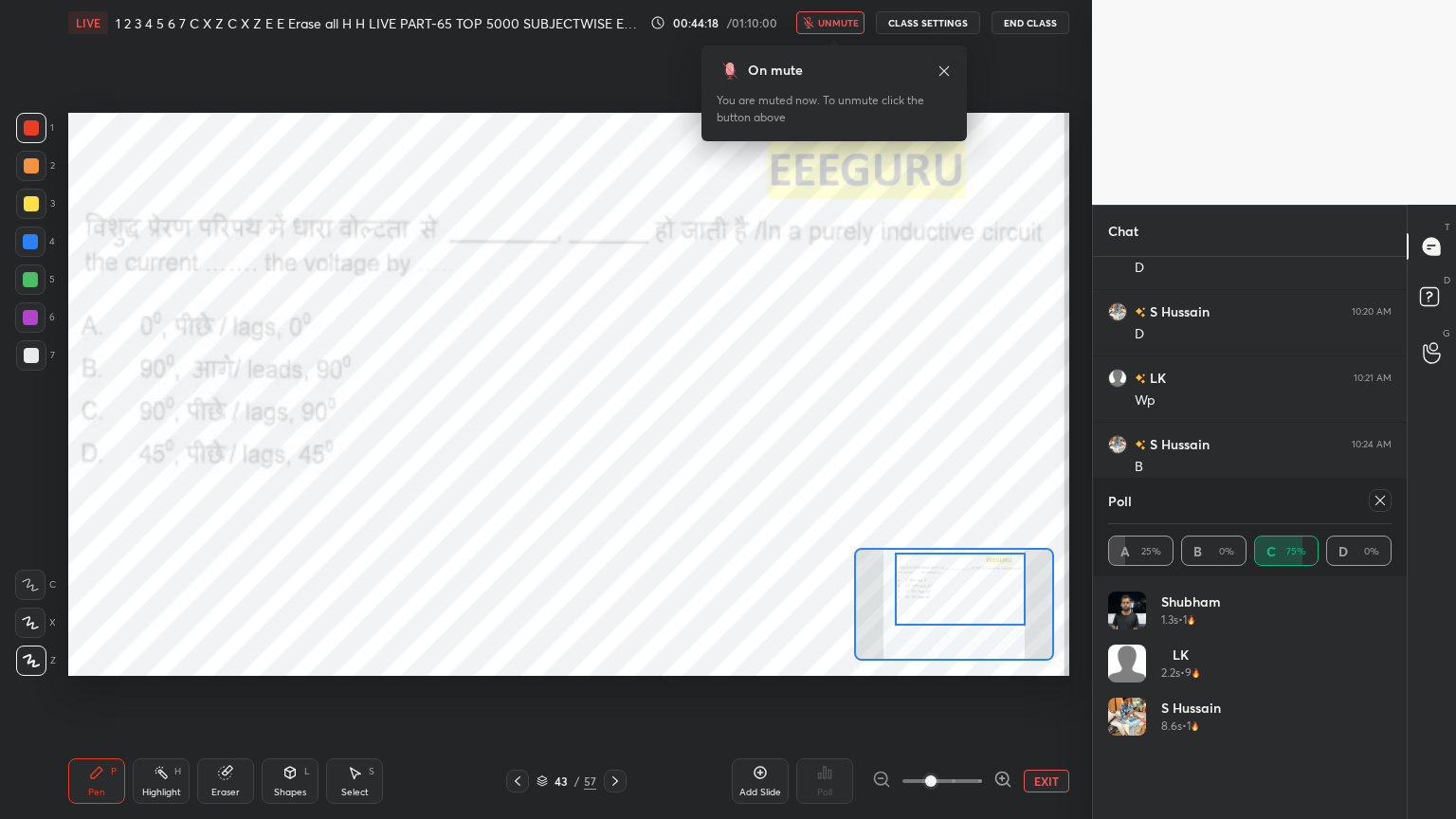 click on "unmute" at bounding box center (838, 23) 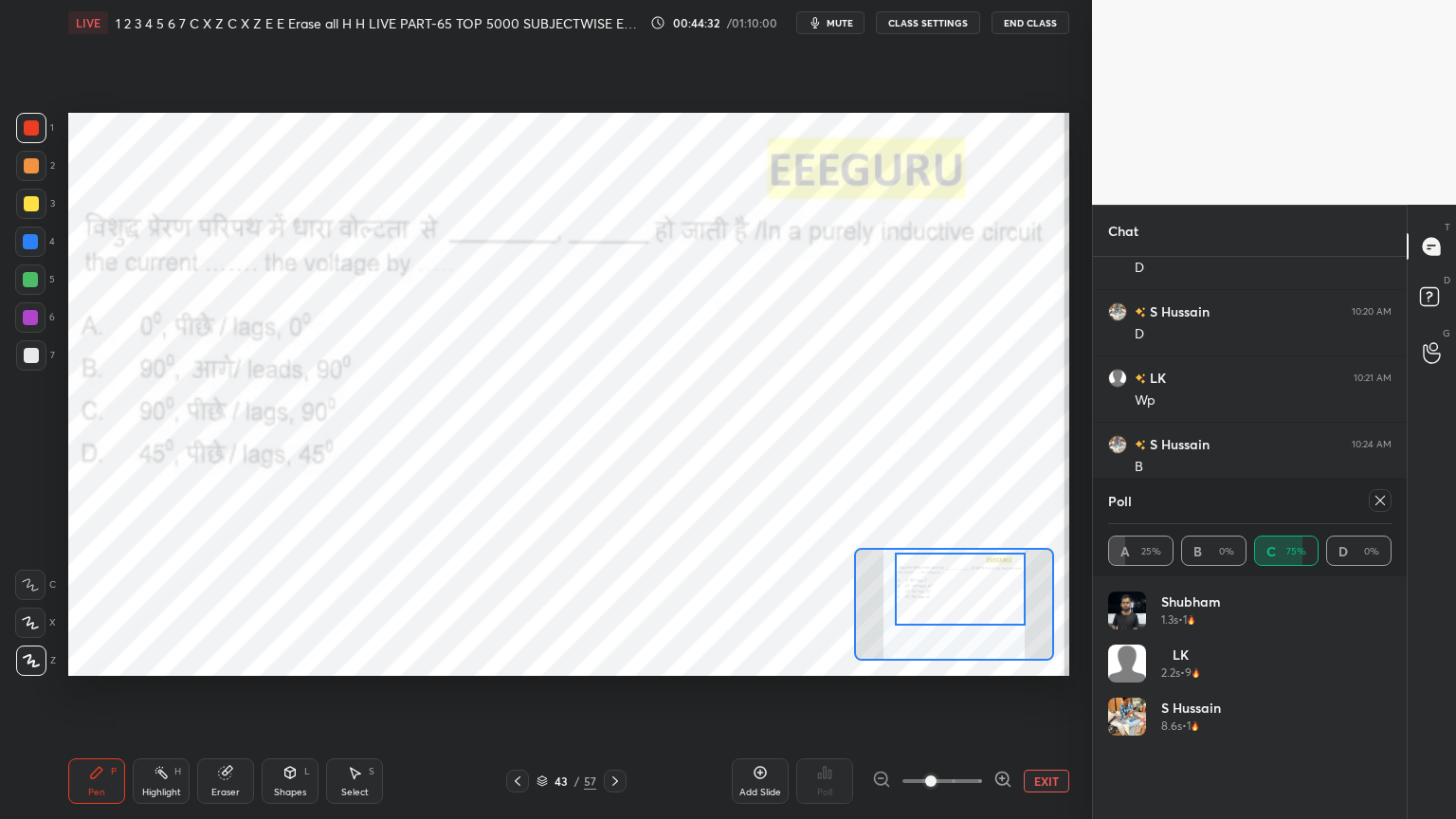 click at bounding box center [1380, 500] 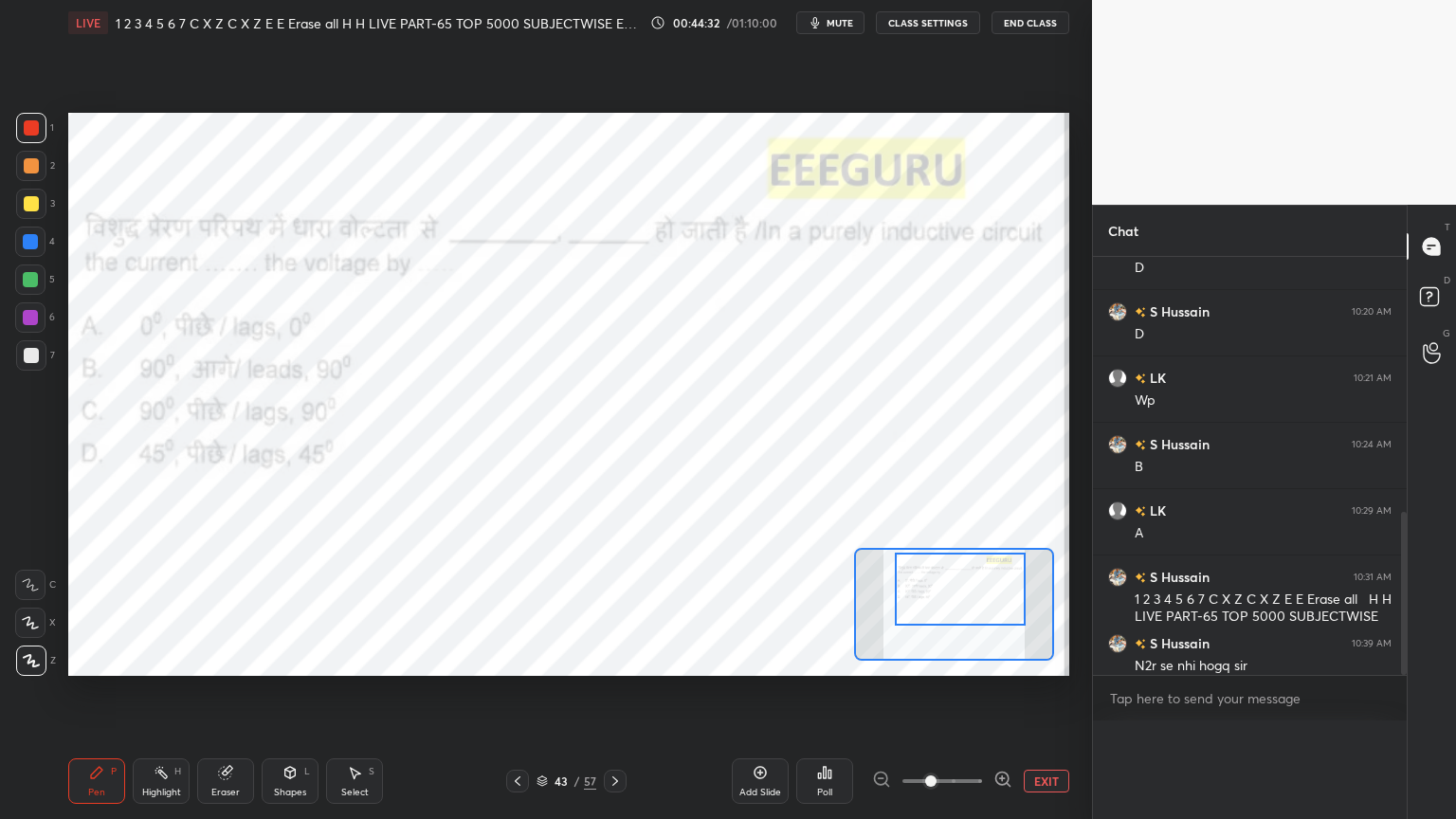 scroll, scrollTop: 0, scrollLeft: 6, axis: horizontal 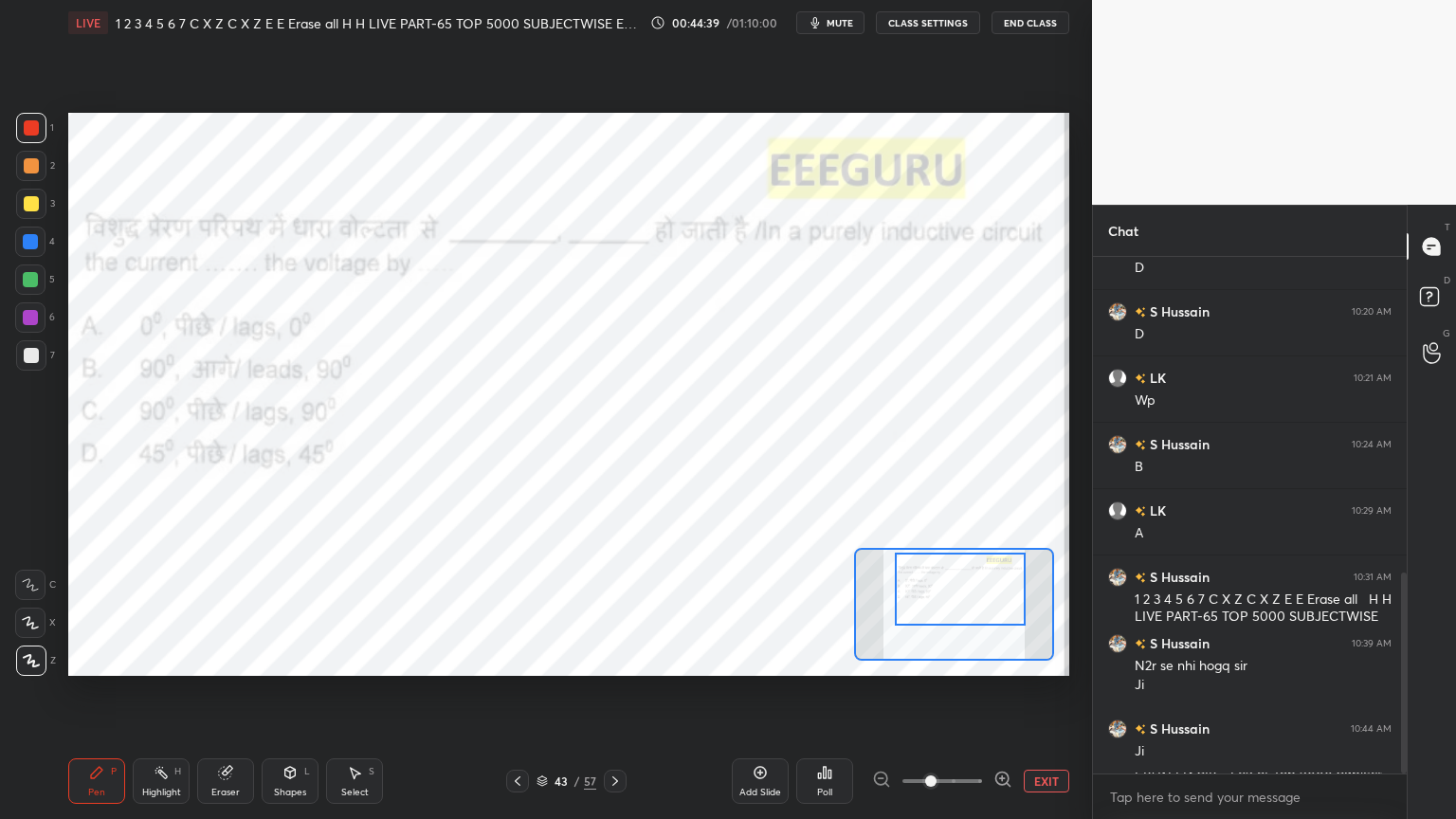 drag, startPoint x: 99, startPoint y: 777, endPoint x: 88, endPoint y: 785, distance: 13.601471 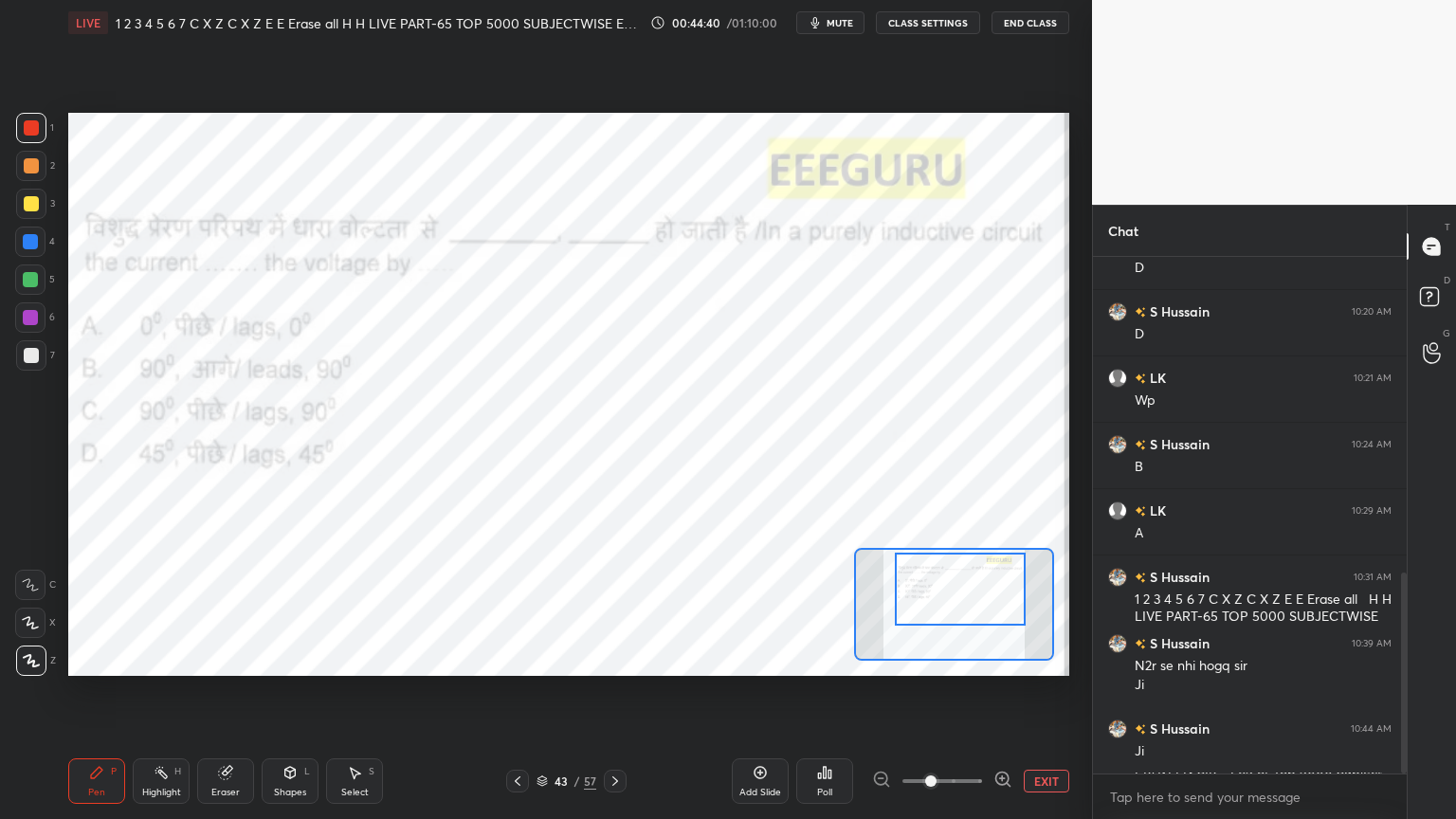 click 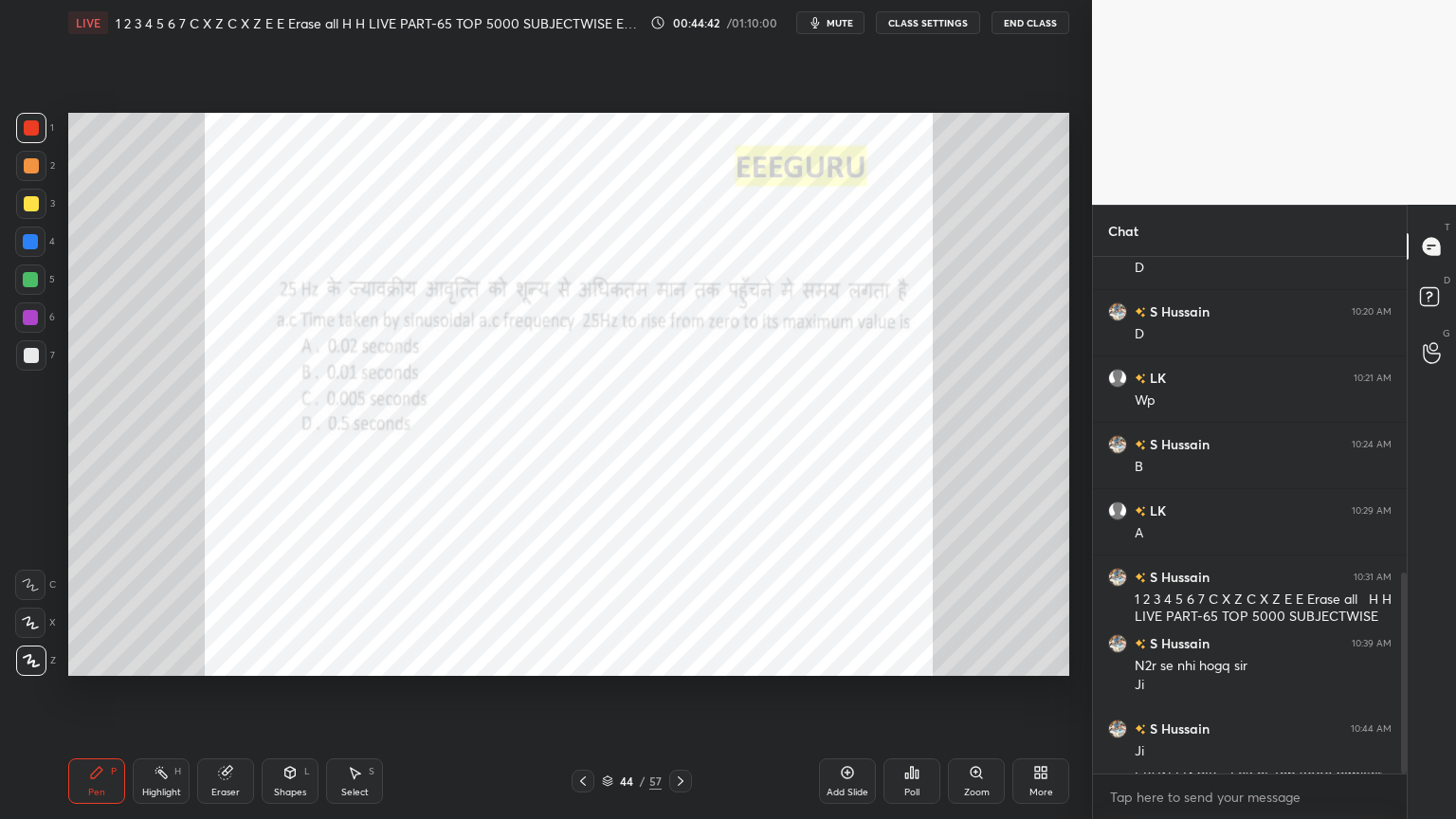 click on "Zoom" at bounding box center [976, 781] 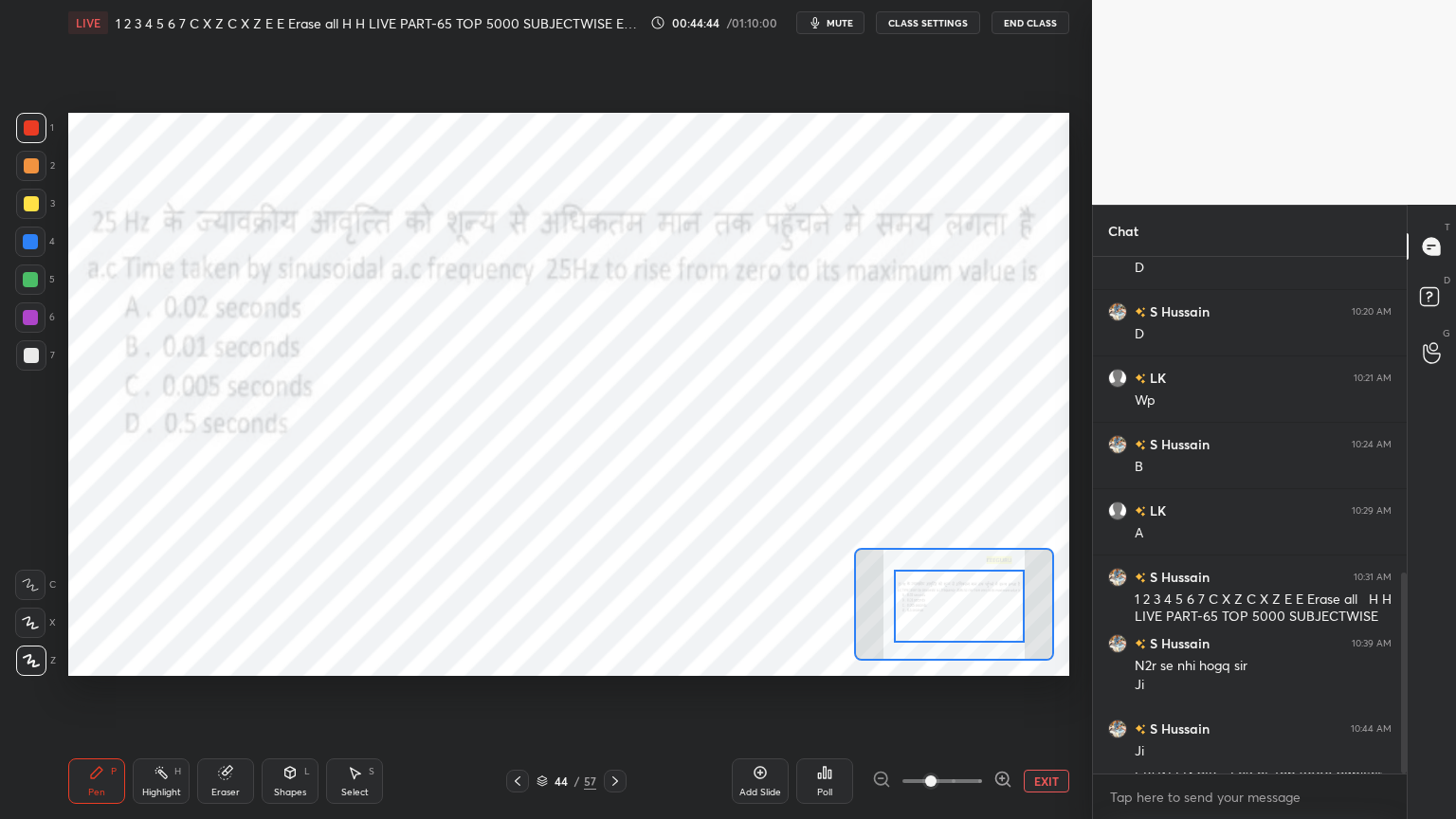 click at bounding box center [959, 606] 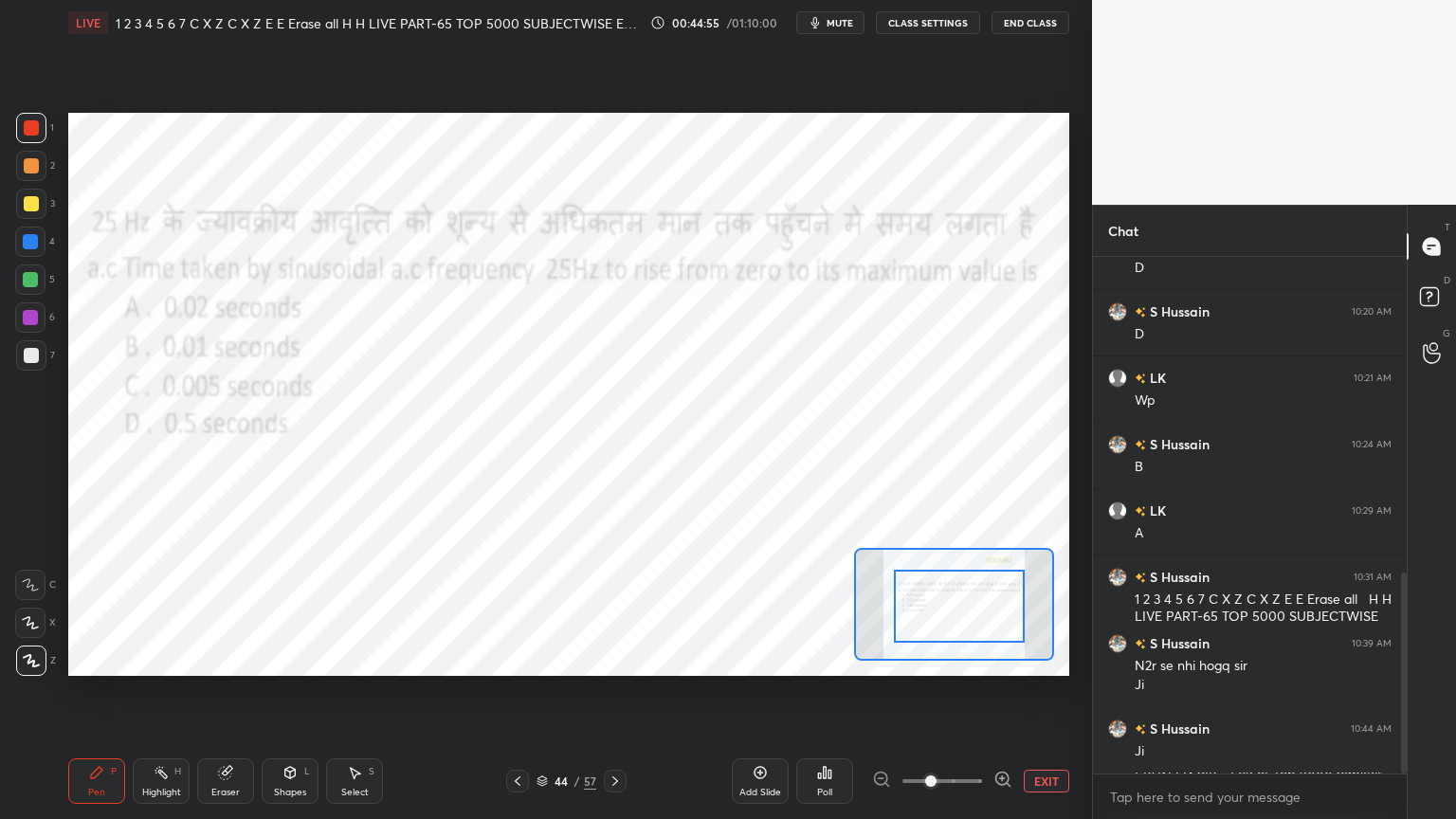 click on "Poll" at bounding box center [825, 781] 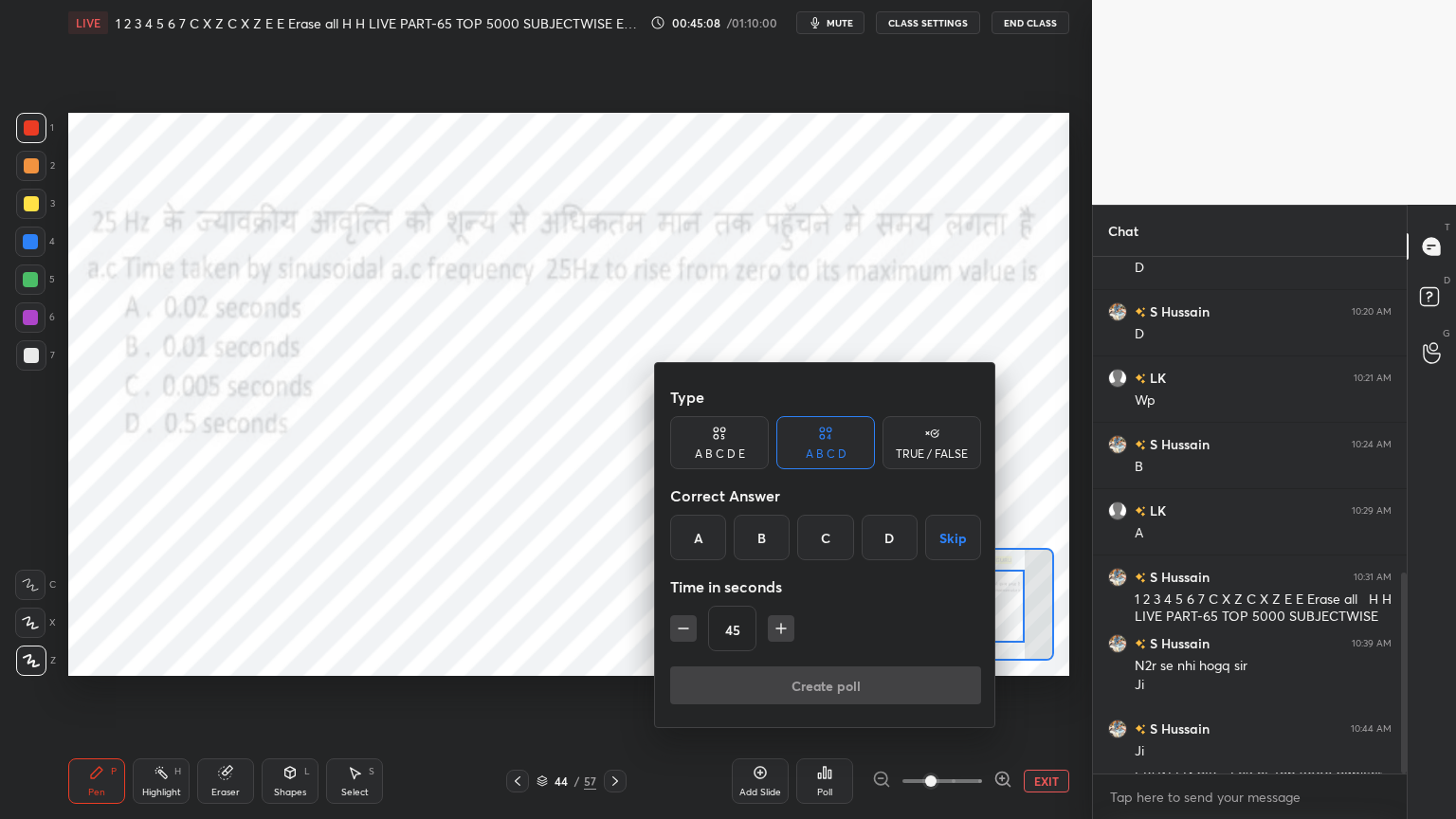 drag, startPoint x: 757, startPoint y: 531, endPoint x: 753, endPoint y: 618, distance: 87.09191 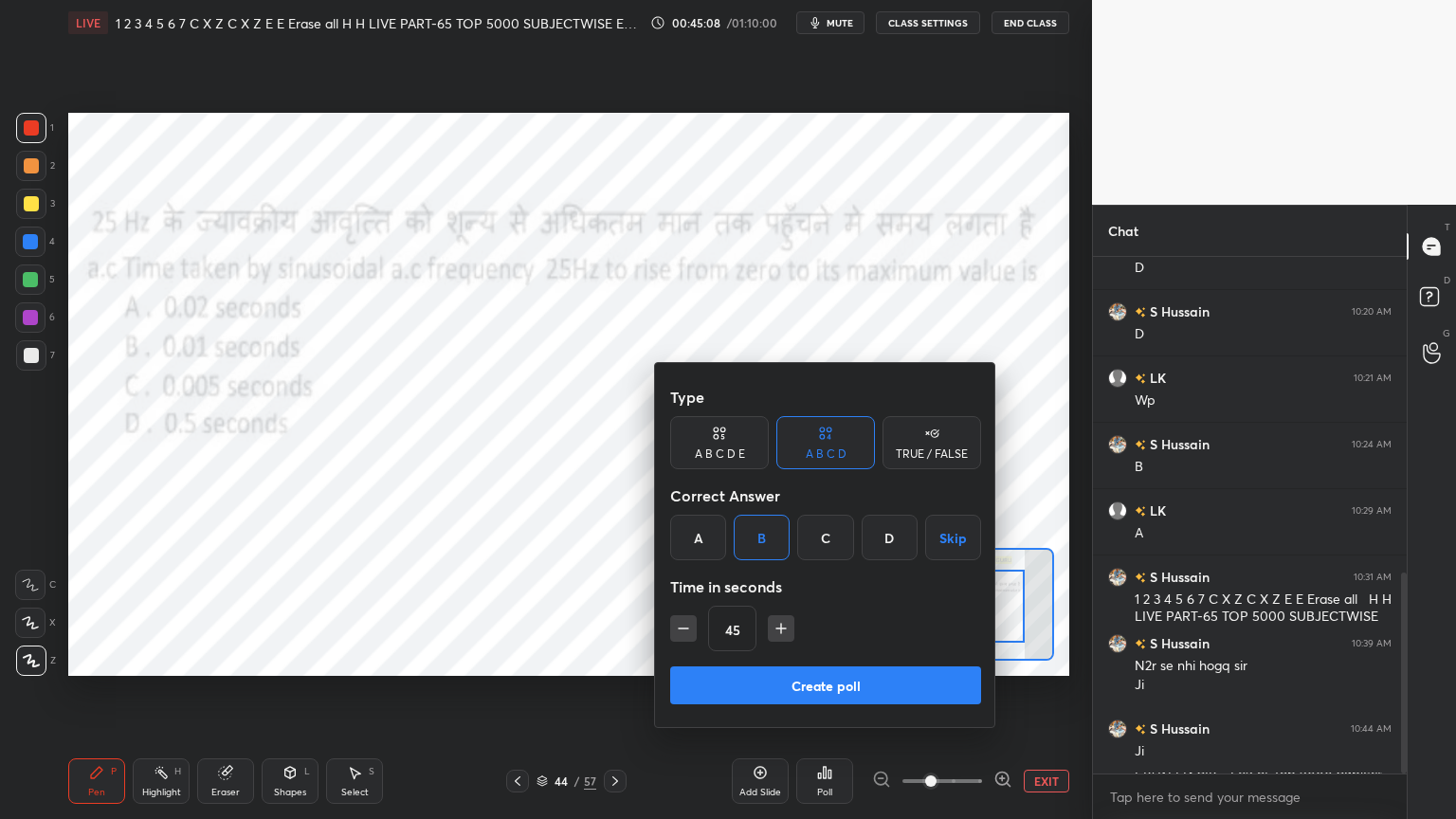 click on "Create poll" at bounding box center [826, 685] 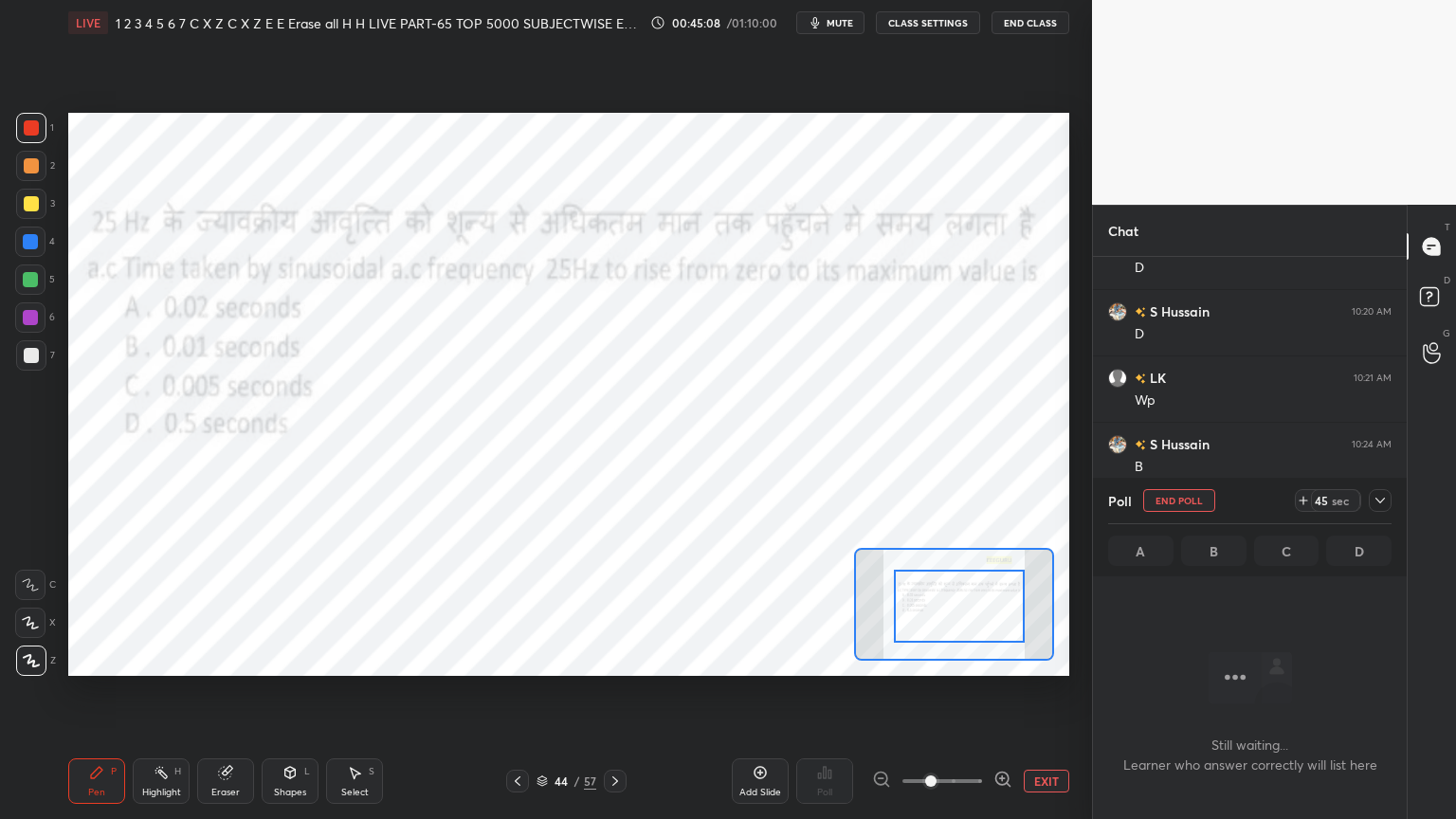 scroll, scrollTop: 418, scrollLeft: 308, axis: both 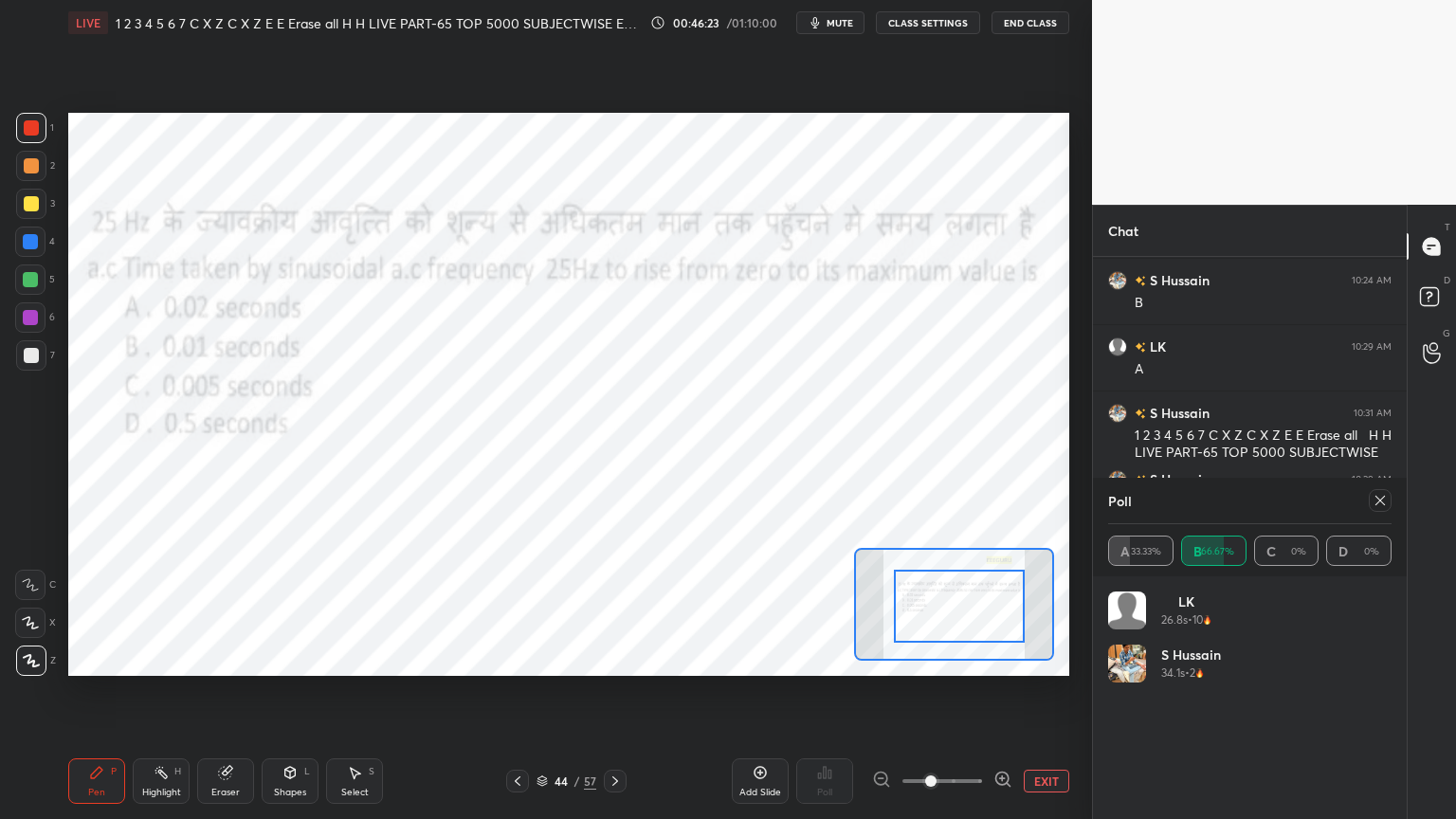 click 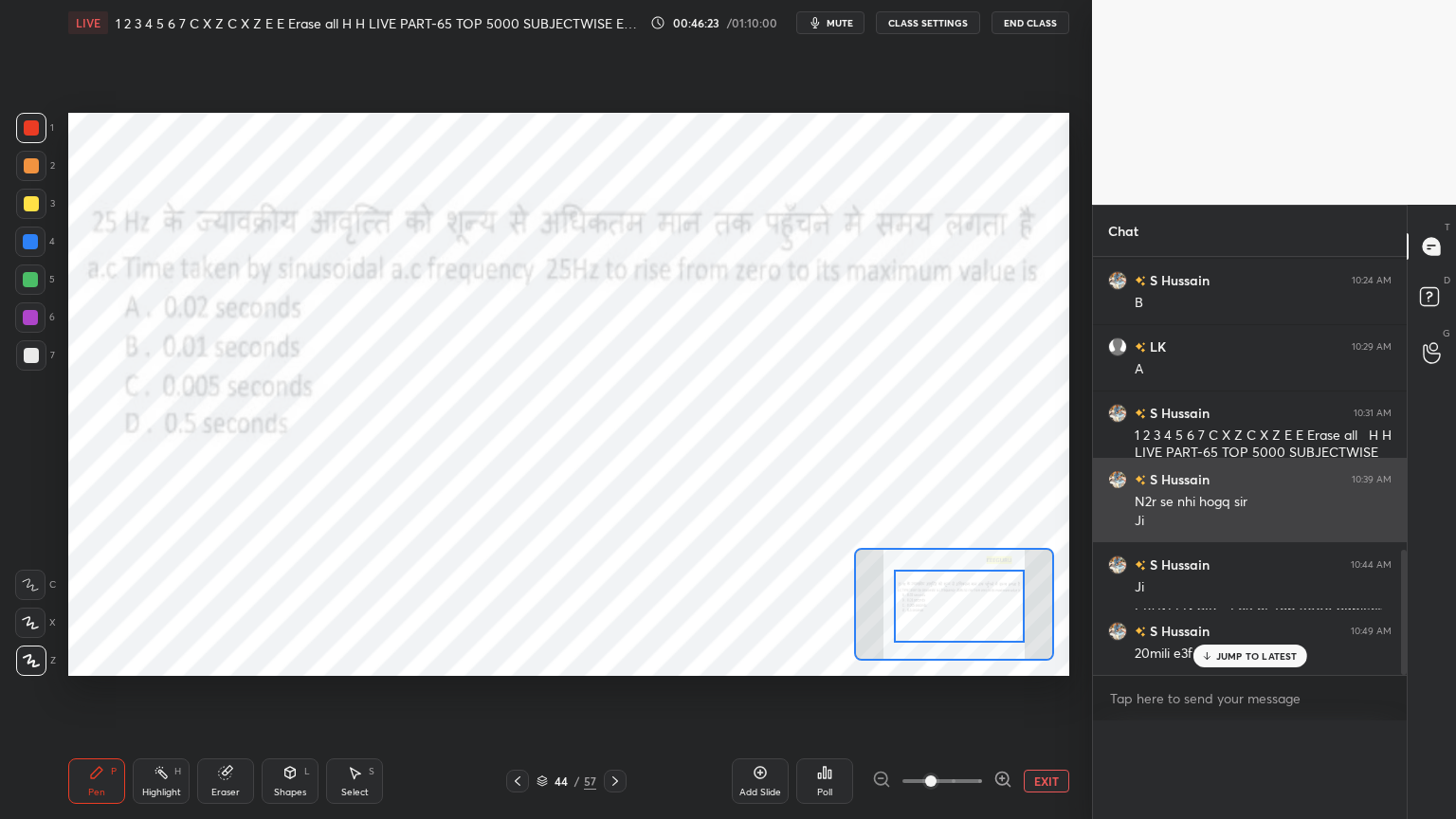 scroll, scrollTop: 0, scrollLeft: 0, axis: both 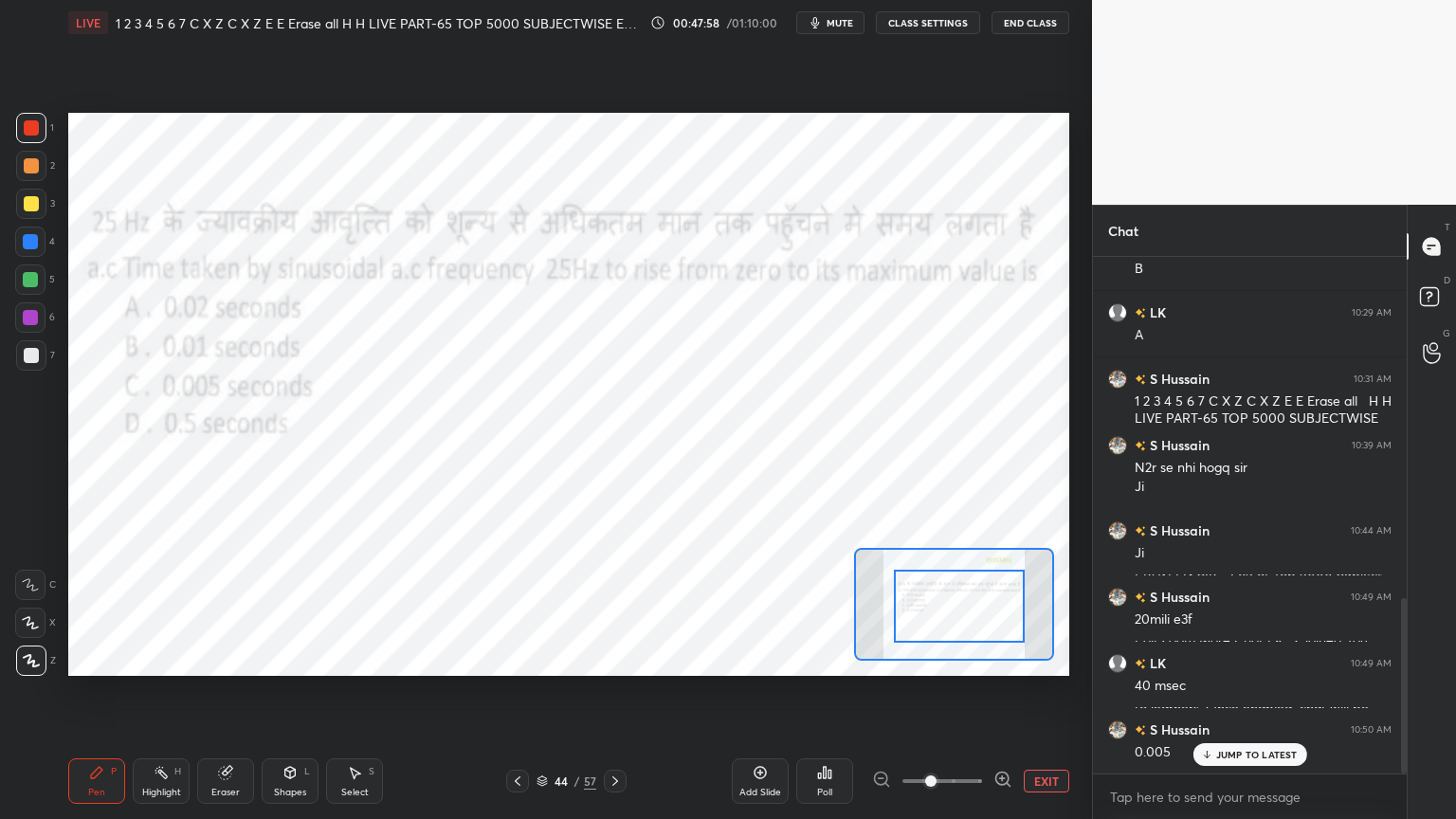 click 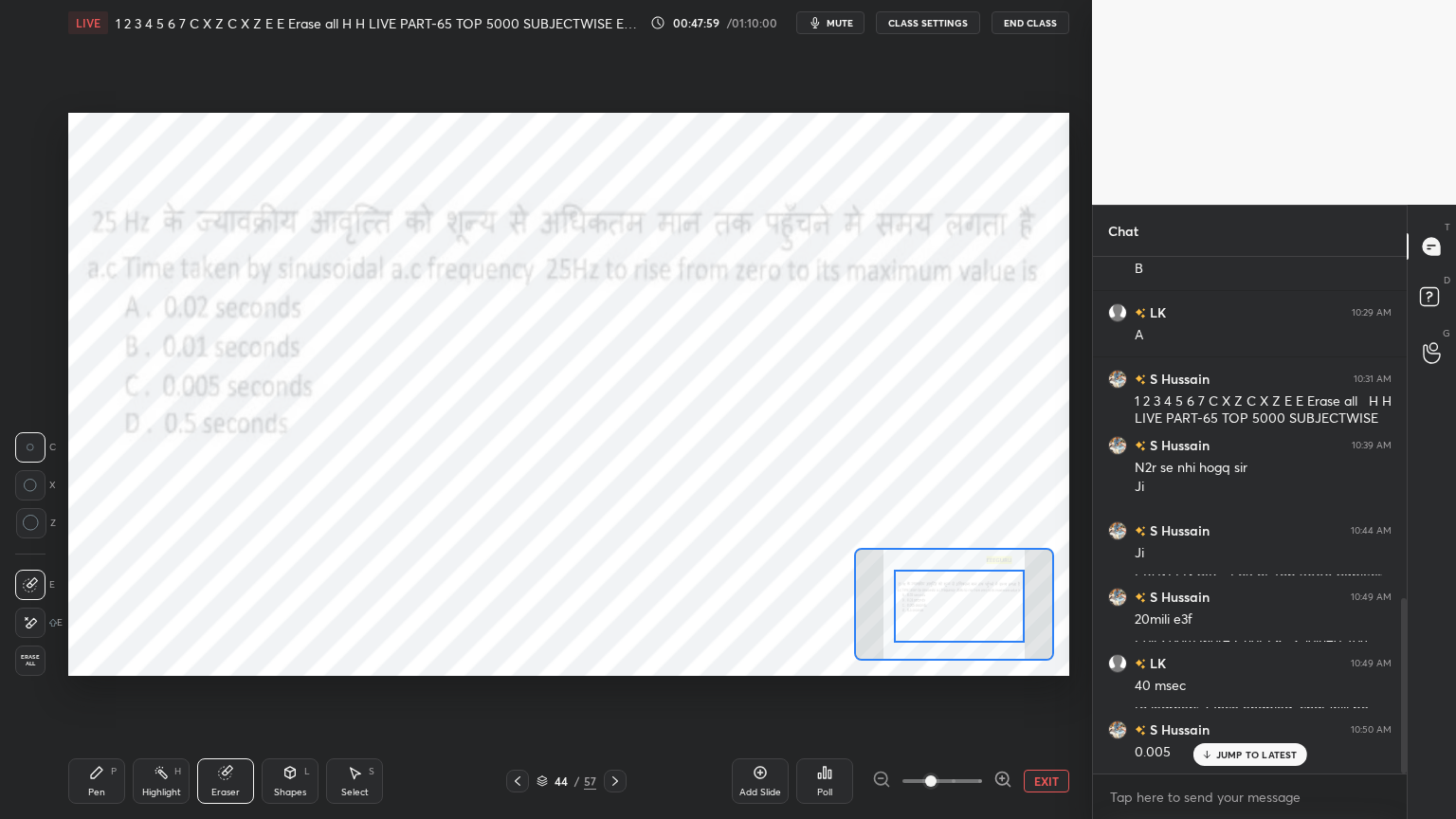 click on "Erase all" at bounding box center [30, 661] 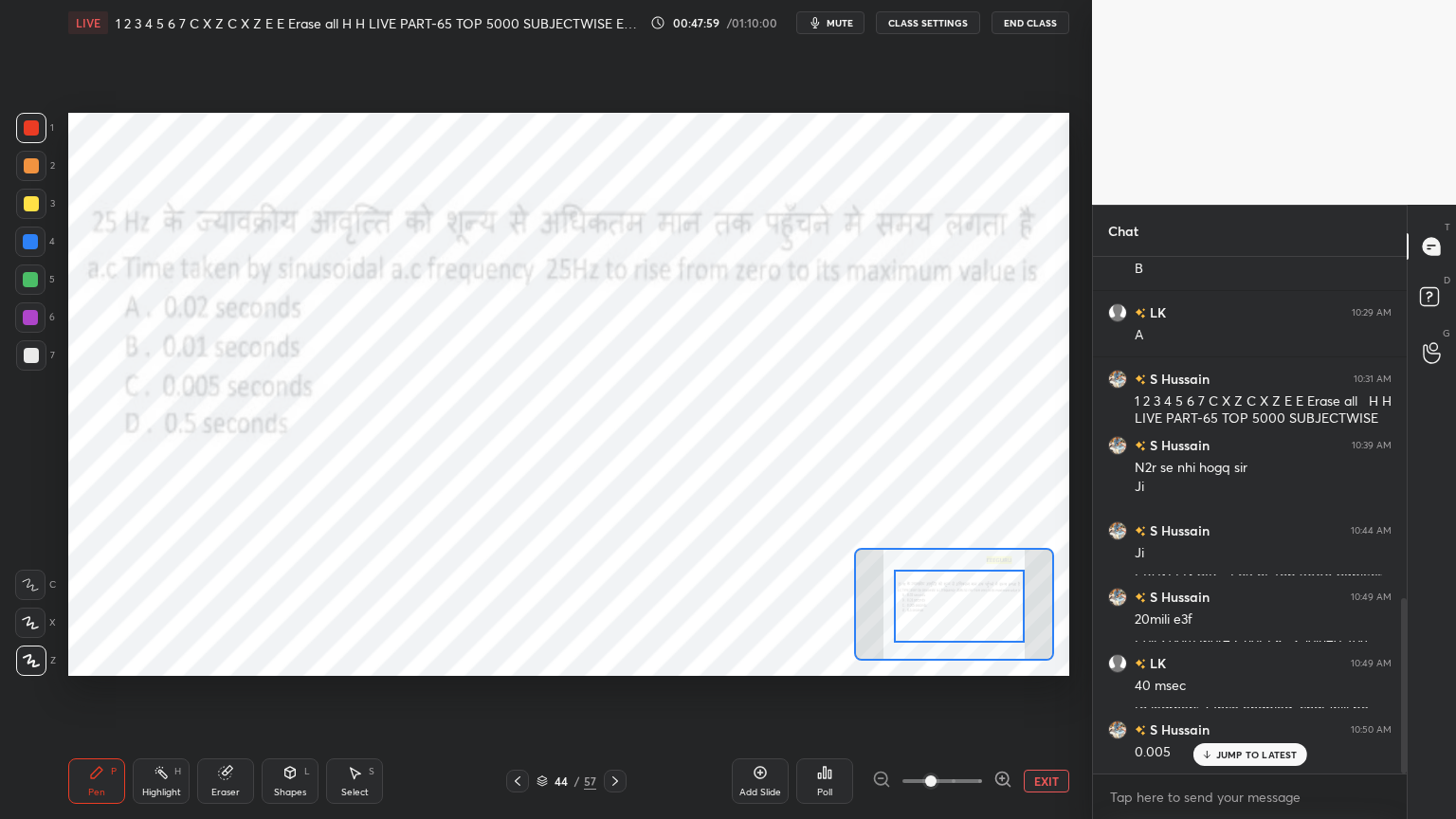 click on "Pen P" at bounding box center [97, 781] 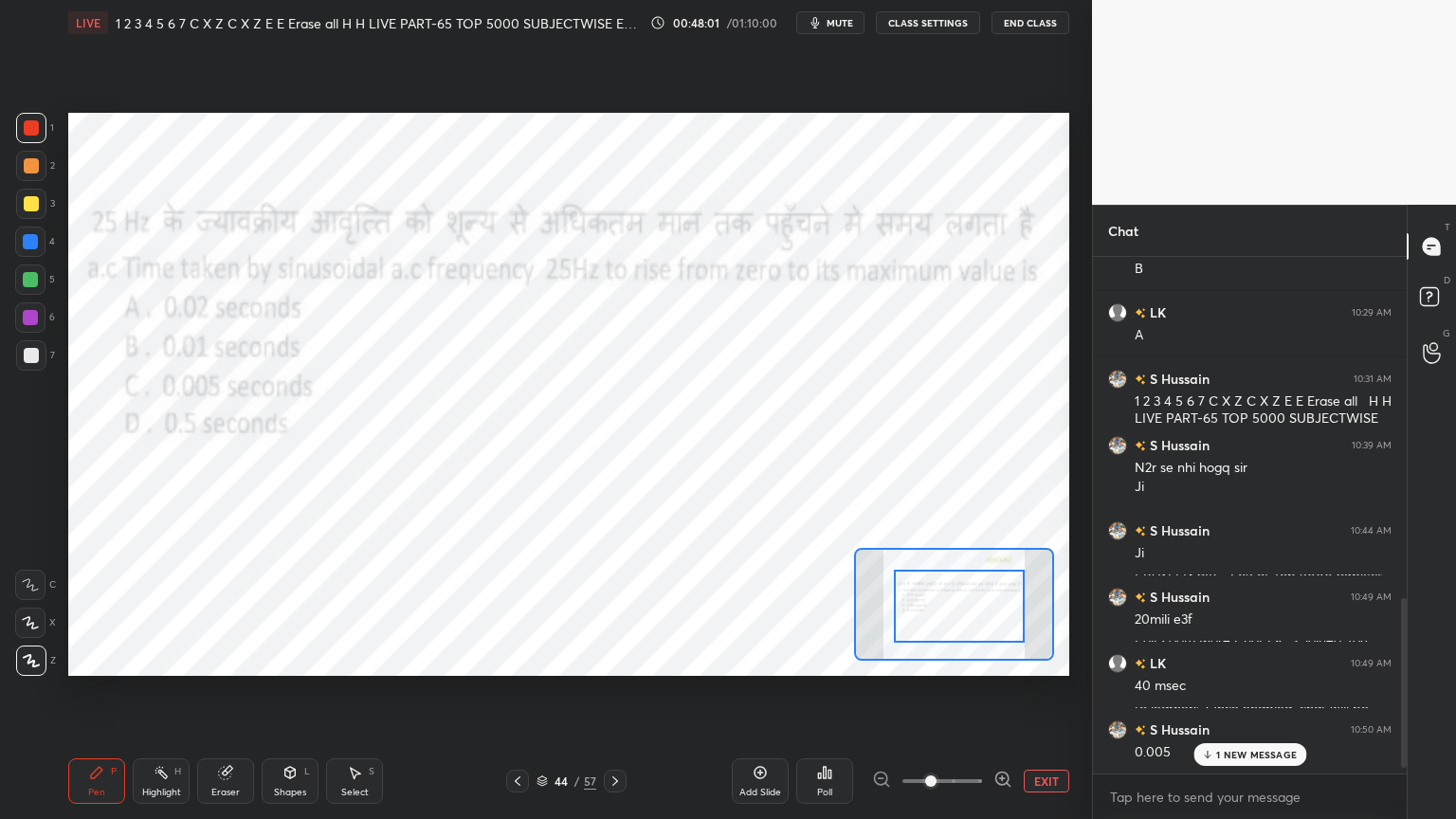 scroll, scrollTop: 1076, scrollLeft: 0, axis: vertical 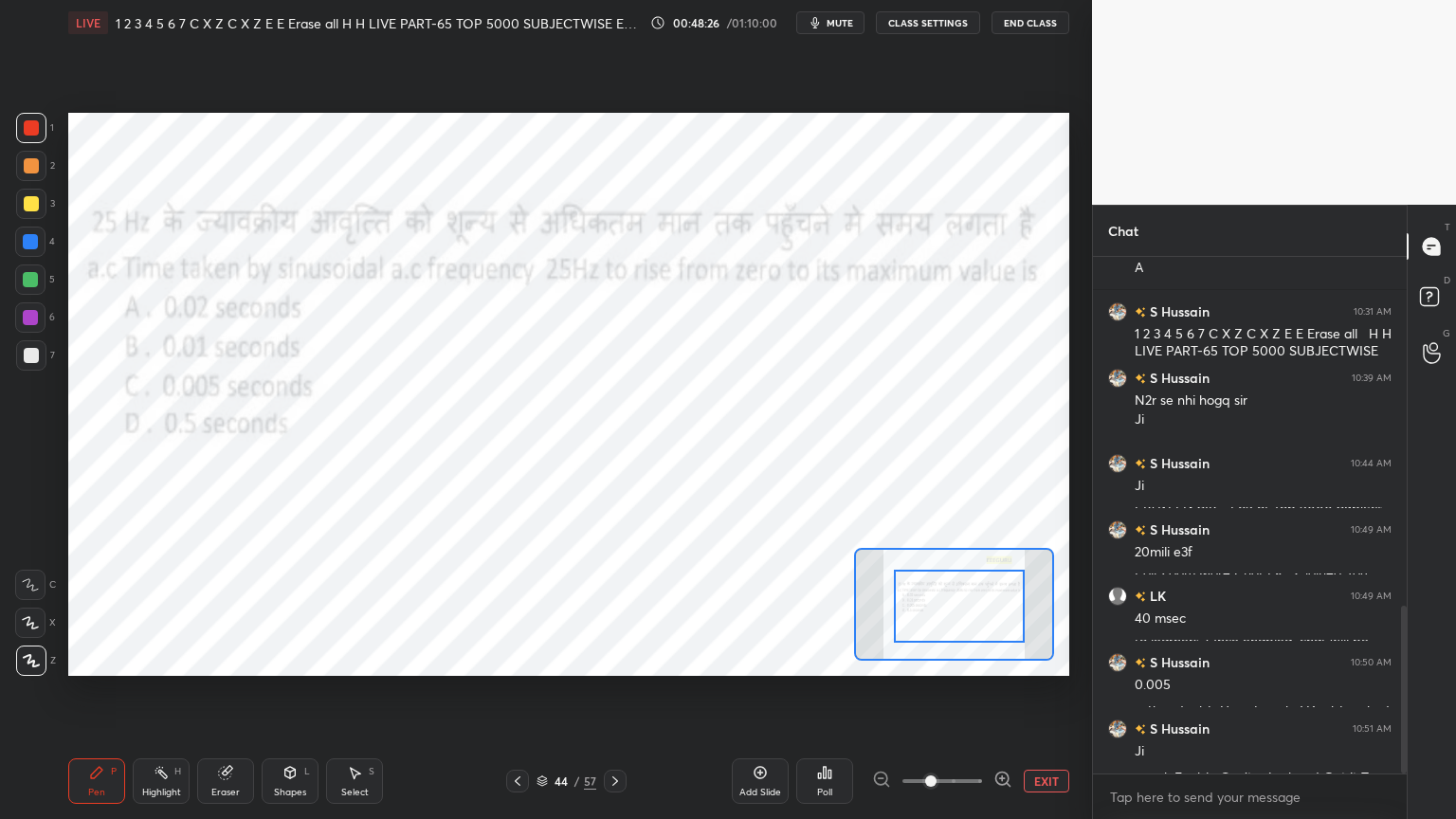 click 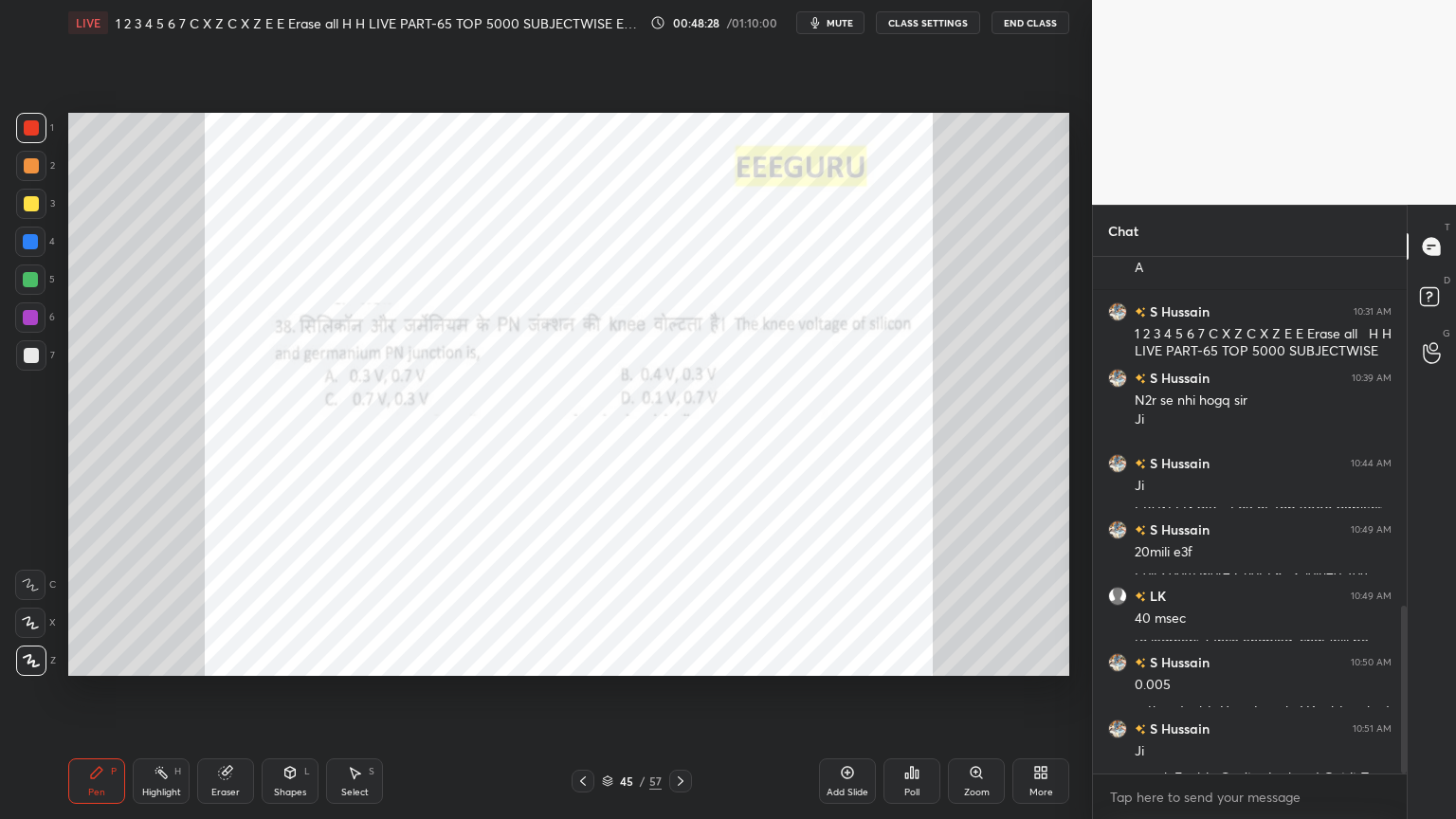 click 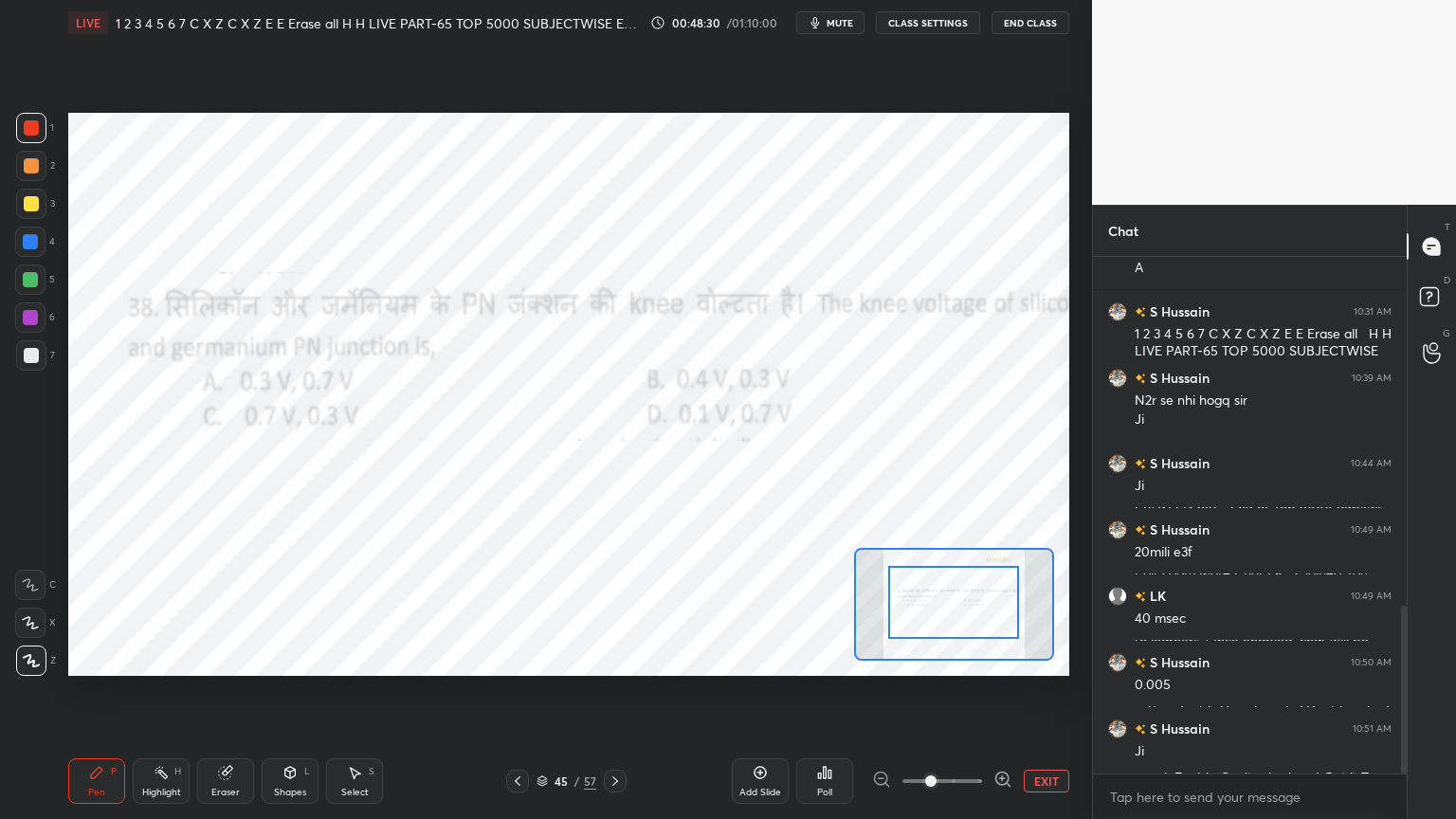 drag, startPoint x: 980, startPoint y: 616, endPoint x: 993, endPoint y: 614, distance: 13.152946 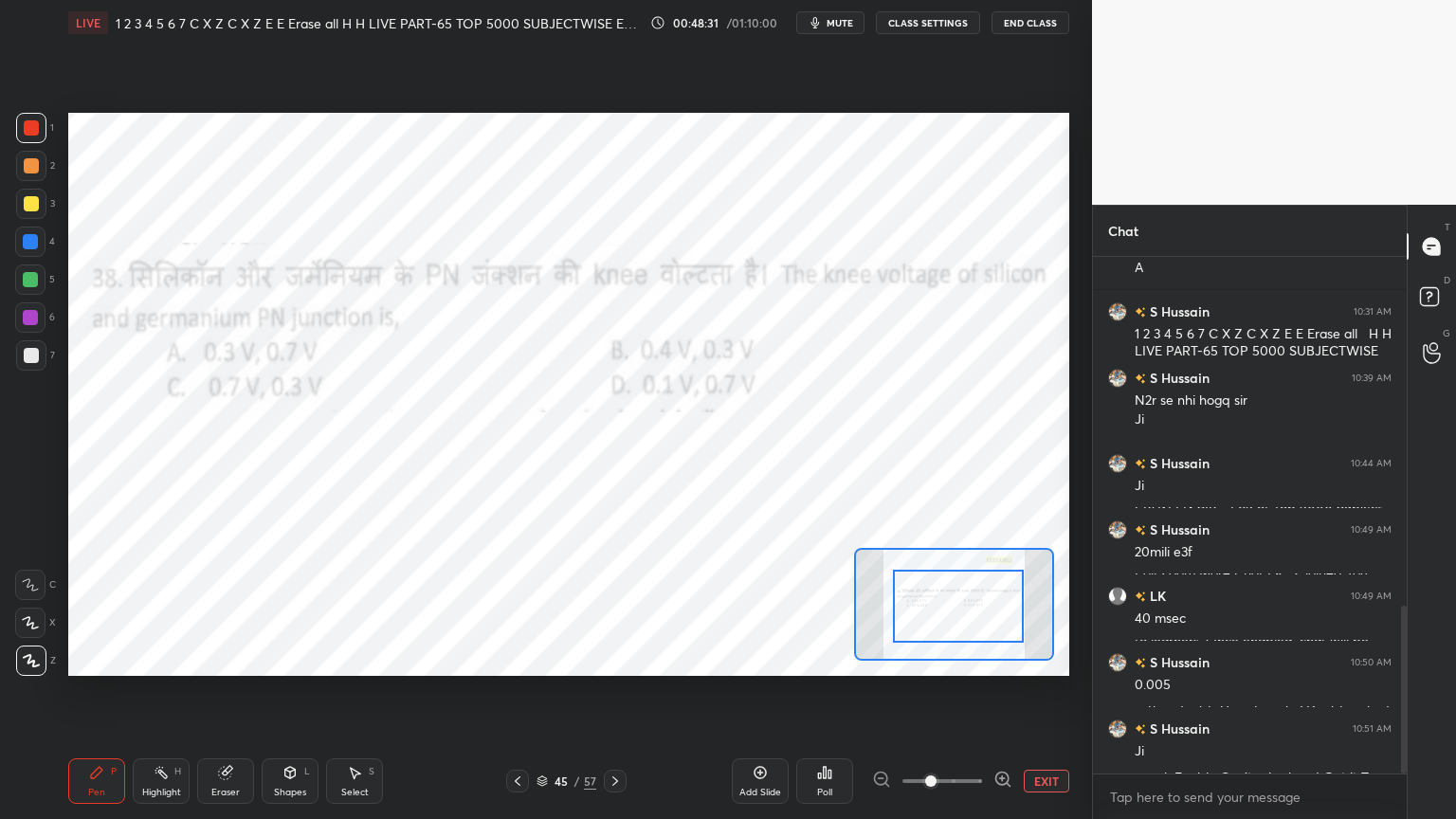 click at bounding box center (958, 606) 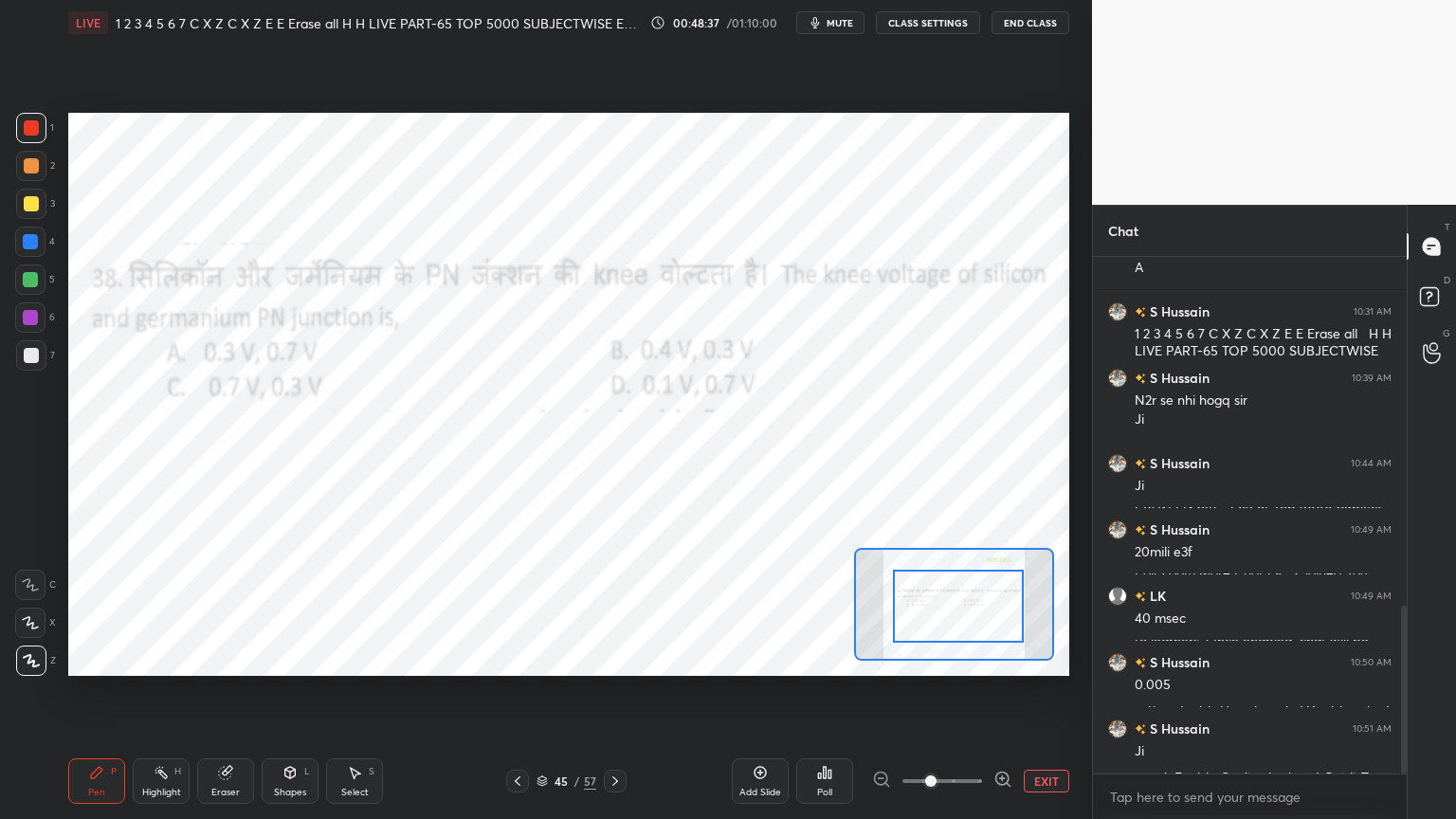 click on "Poll" at bounding box center (825, 781) 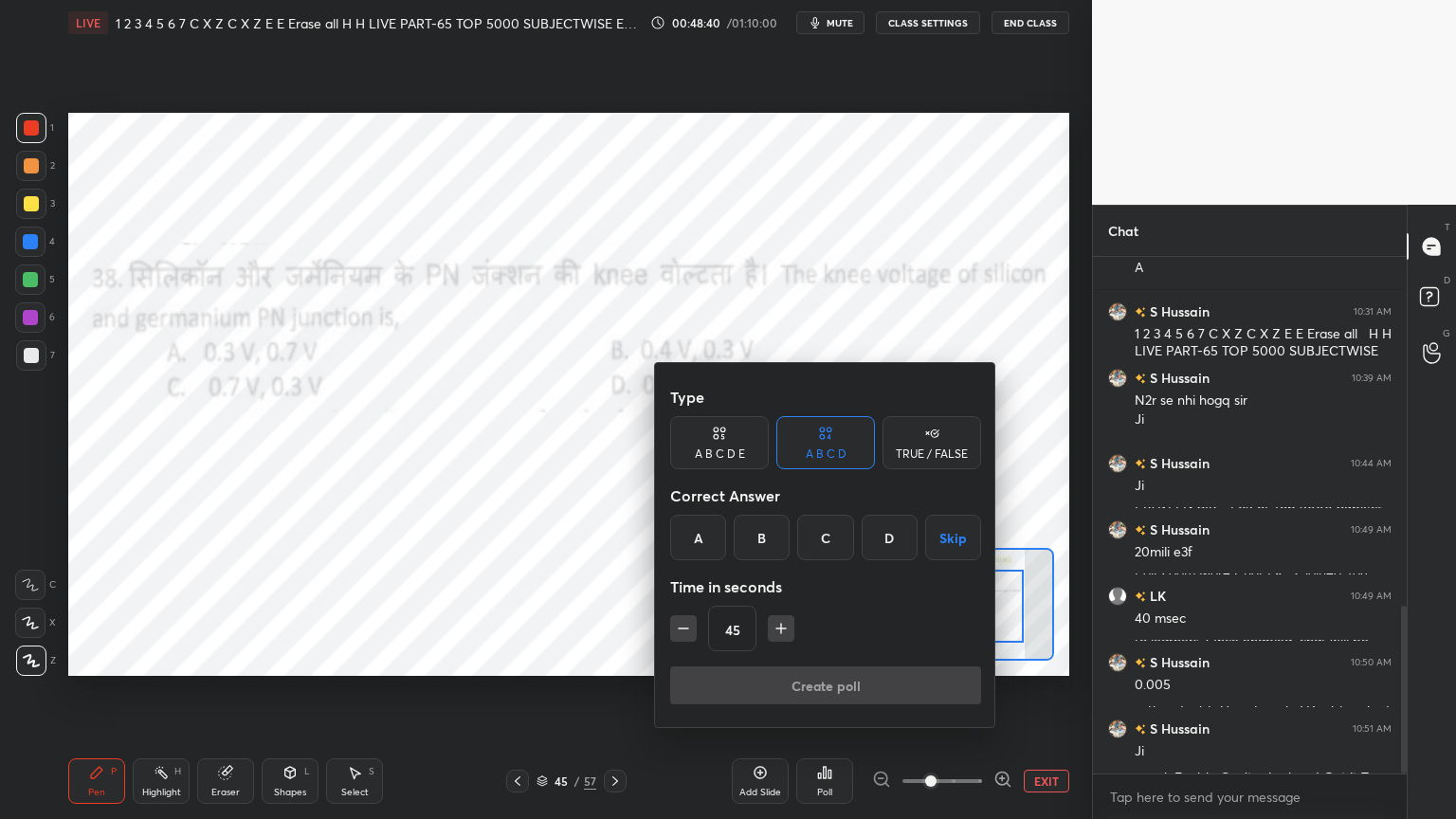 click on "C" at bounding box center (825, 537) 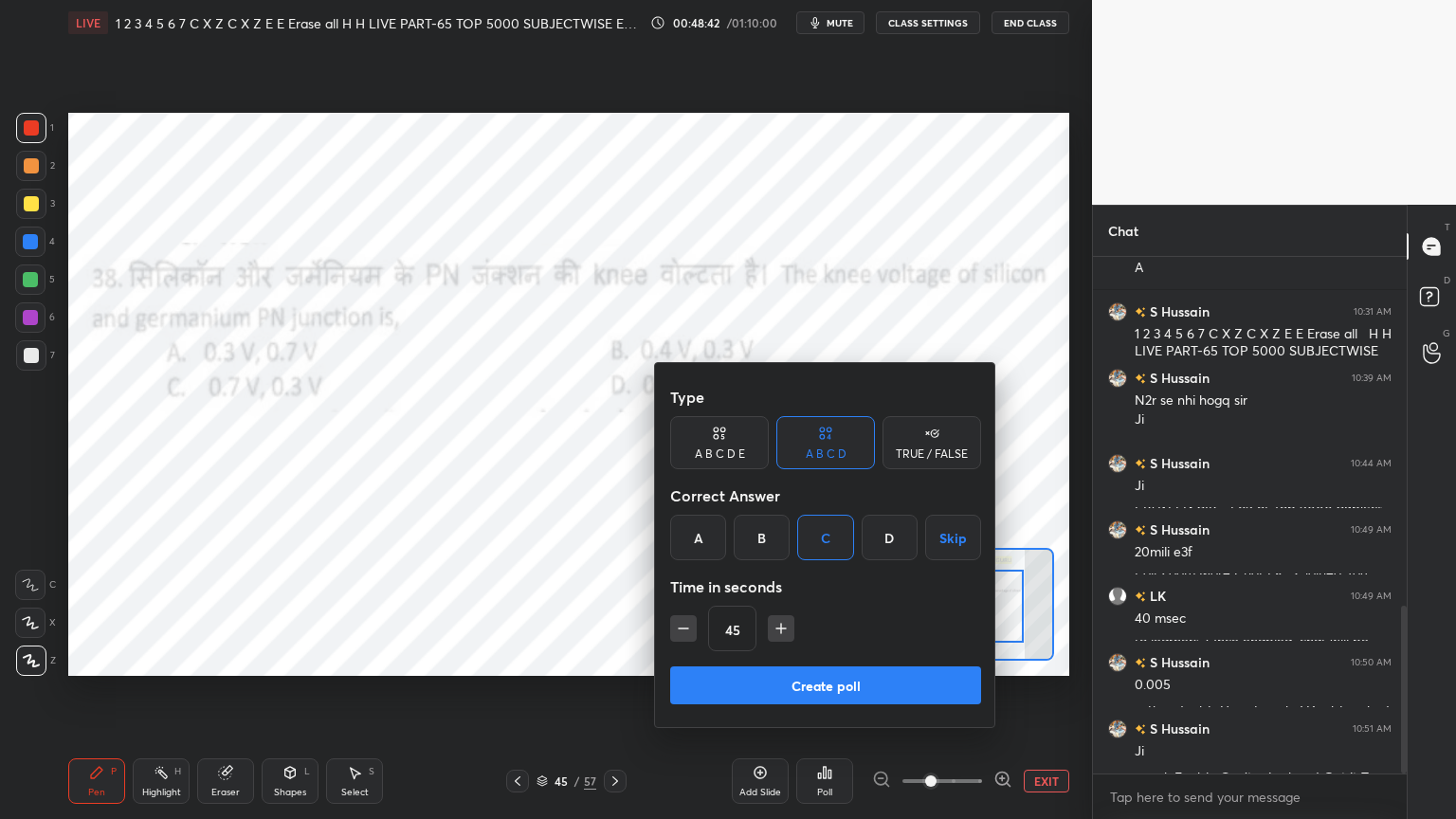 click on "Create poll" at bounding box center (826, 685) 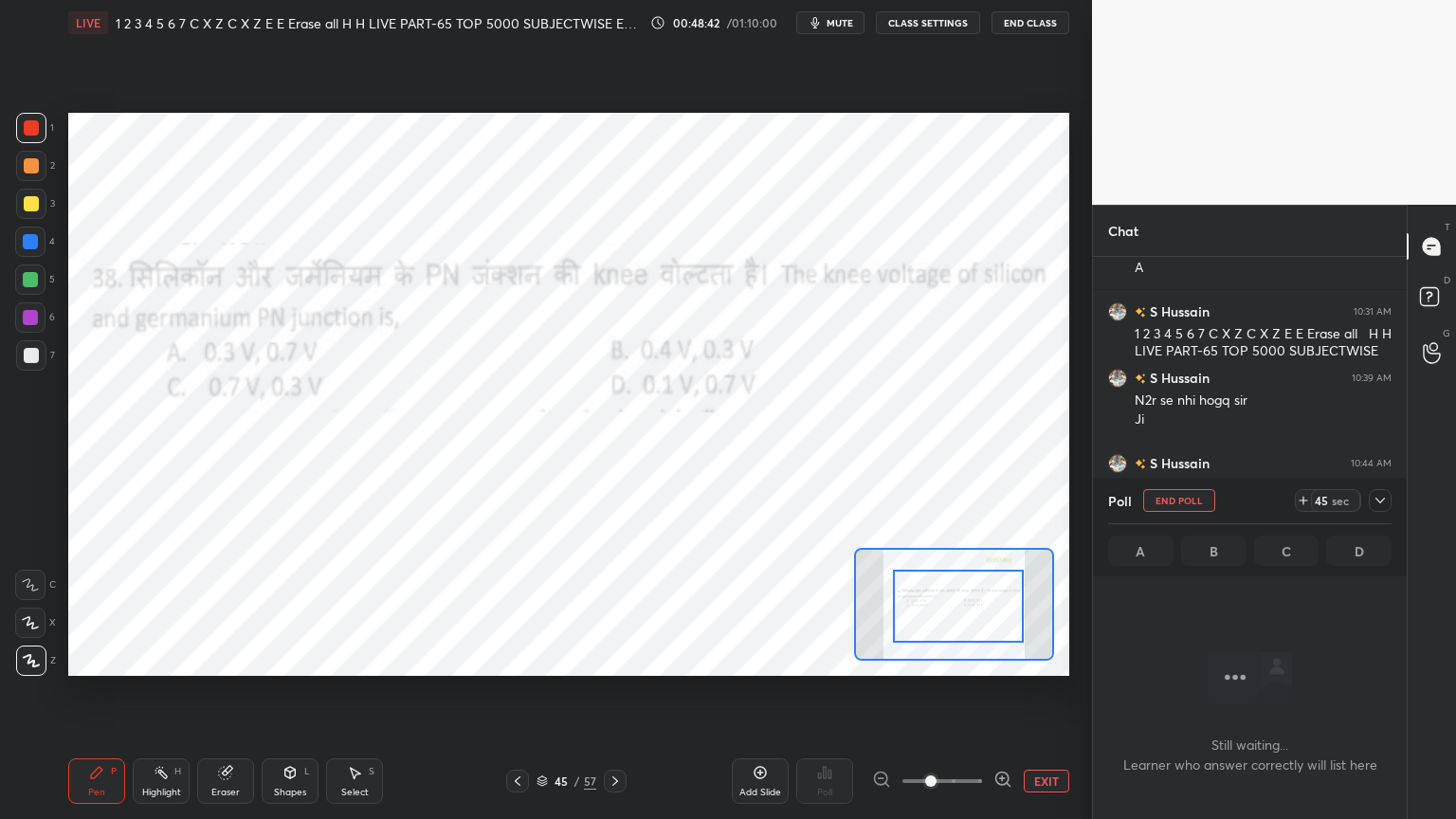 scroll, scrollTop: 418, scrollLeft: 308, axis: both 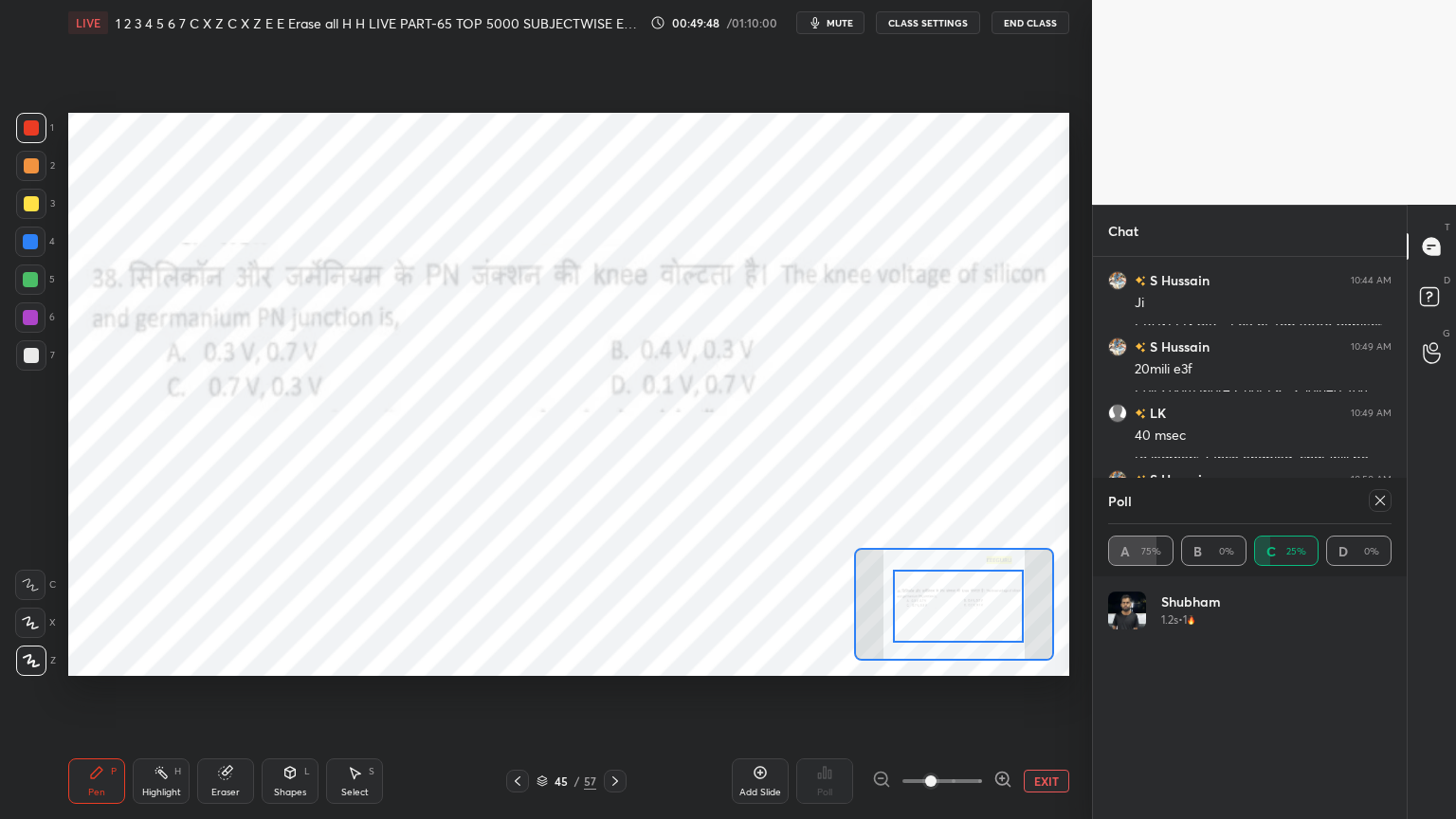 click at bounding box center (1380, 500) 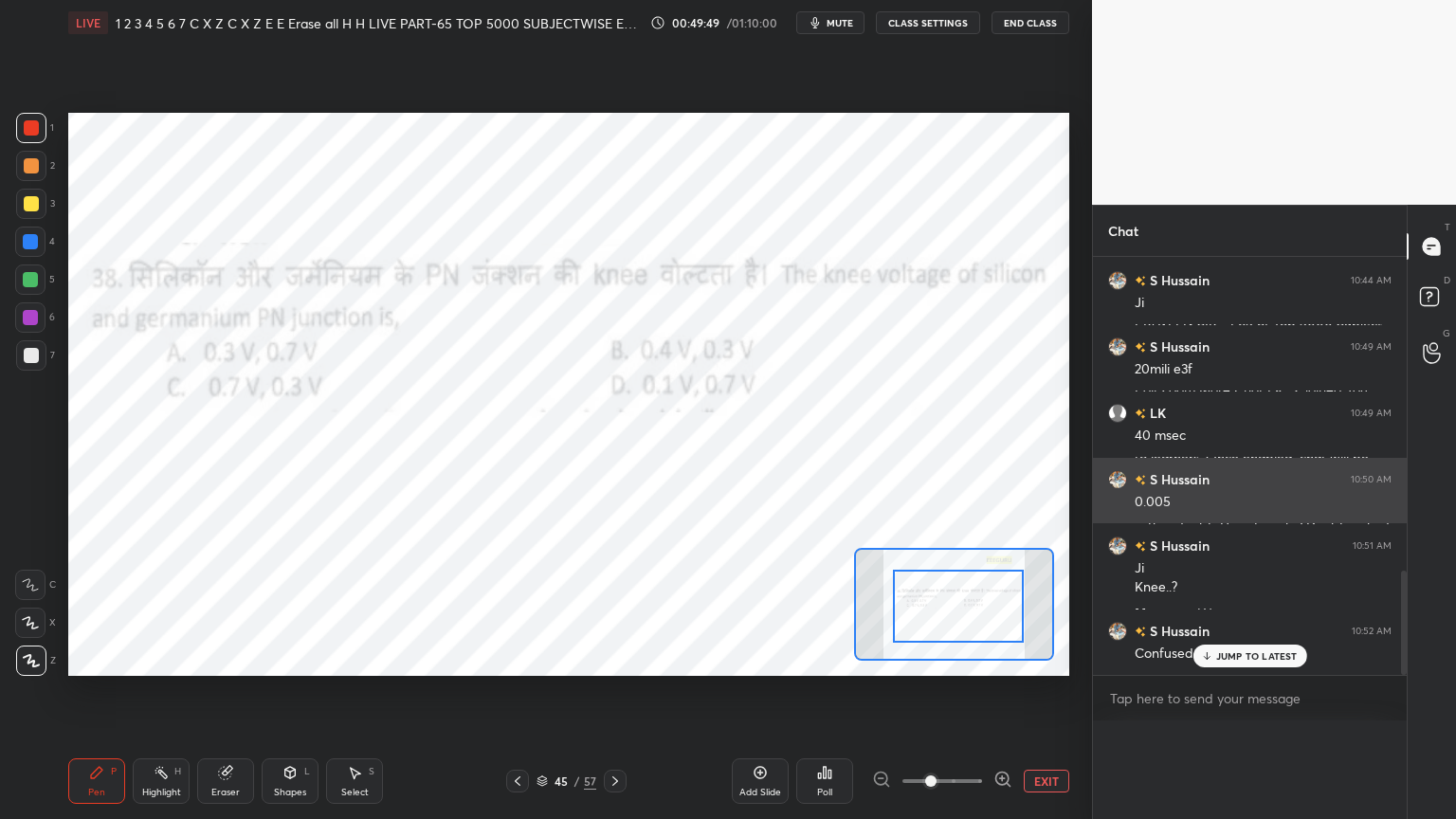 scroll, scrollTop: 83, scrollLeft: 278, axis: both 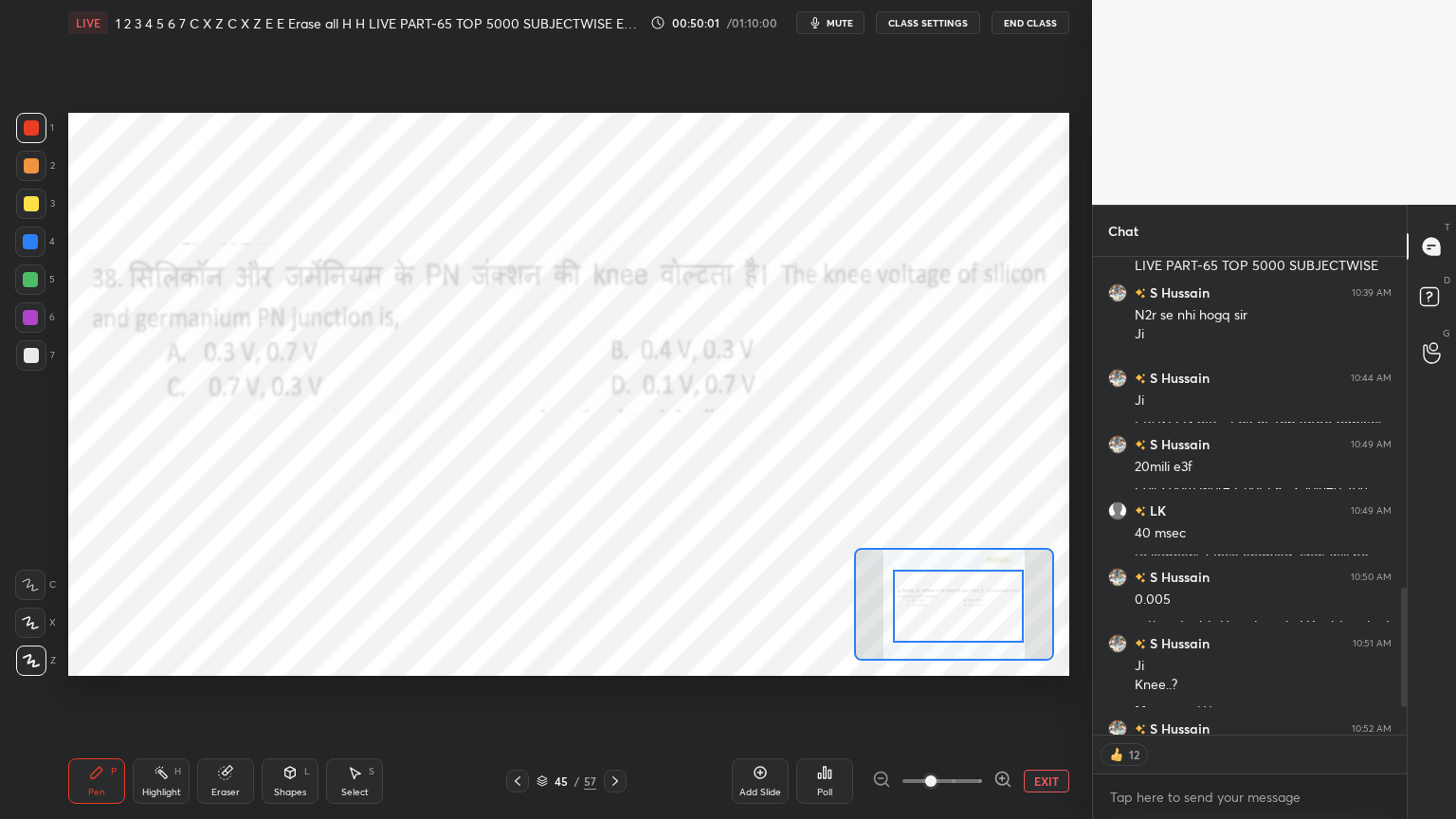 click at bounding box center [31, 204] 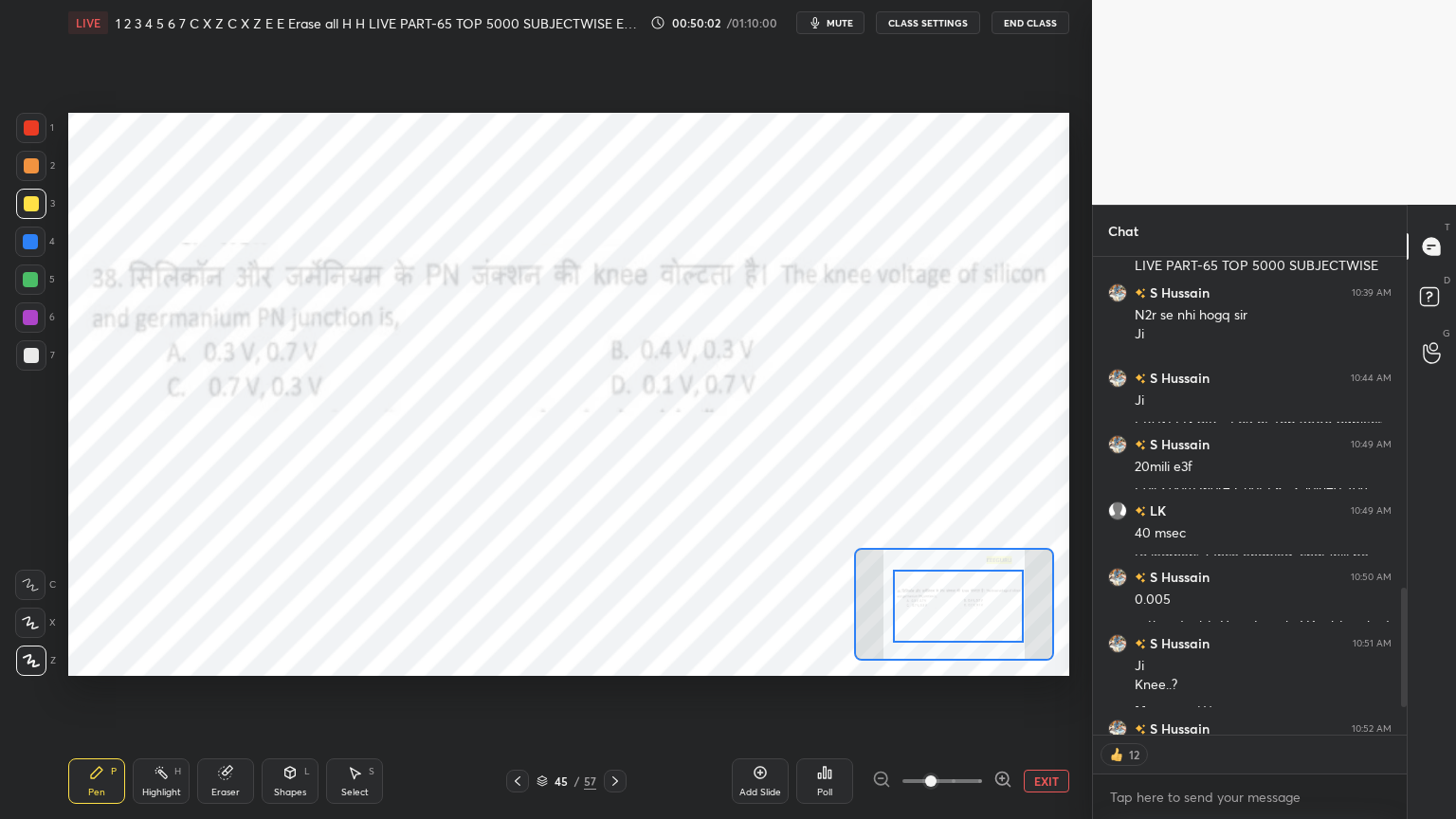 click at bounding box center (30, 280) 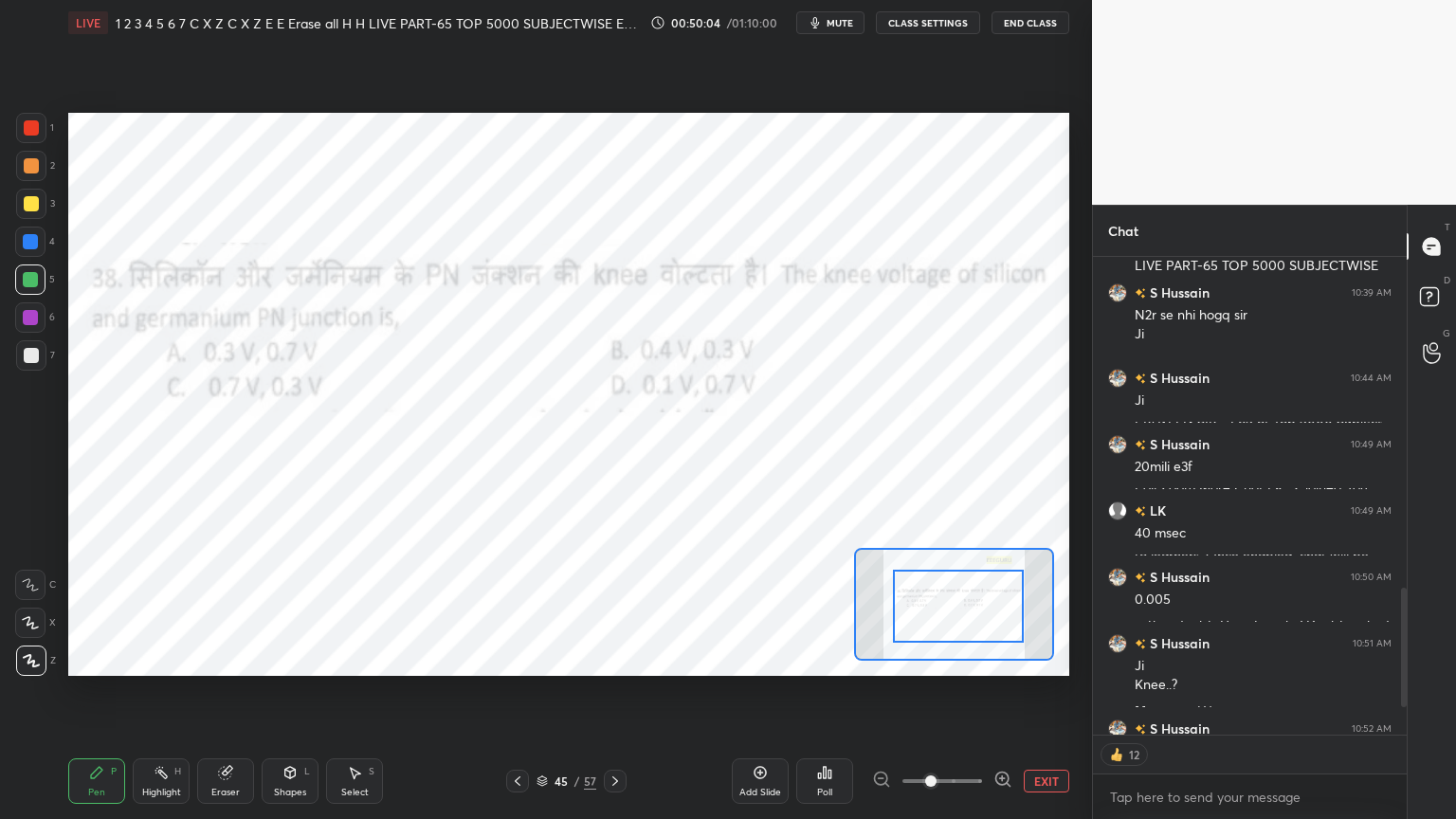 scroll, scrollTop: 6, scrollLeft: 6, axis: both 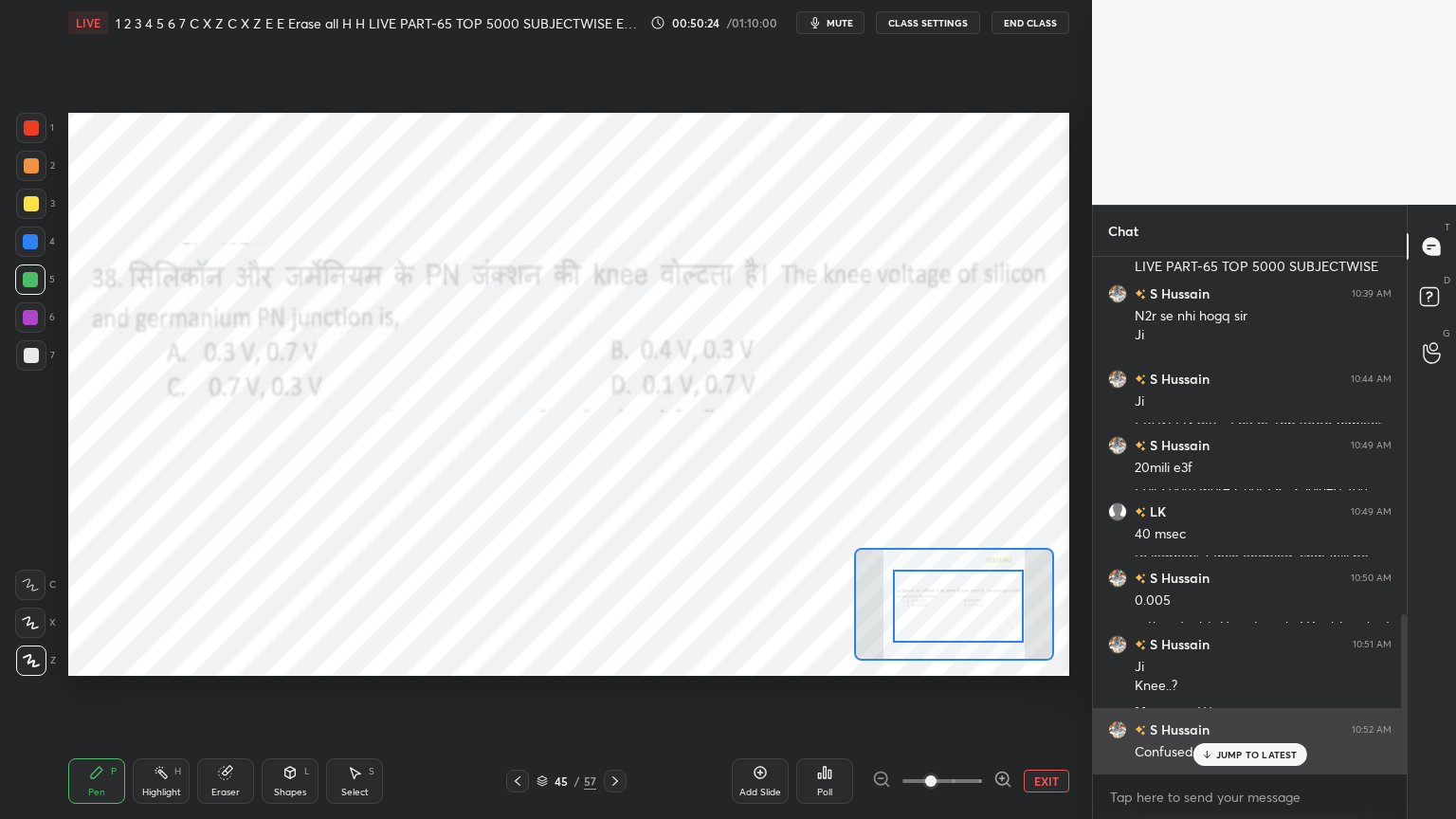 click on "JUMP TO LATEST" at bounding box center [1249, 755] 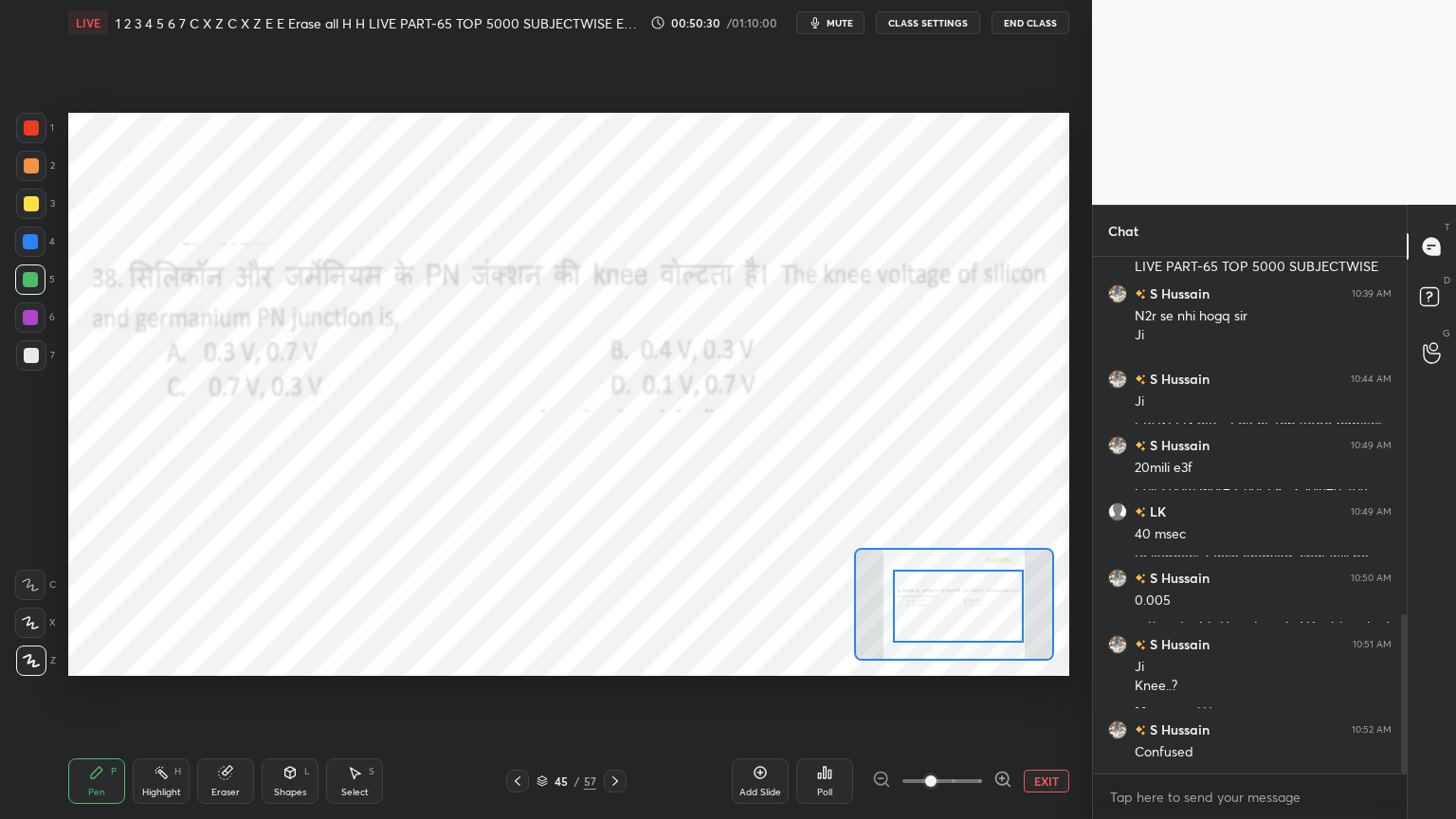 click 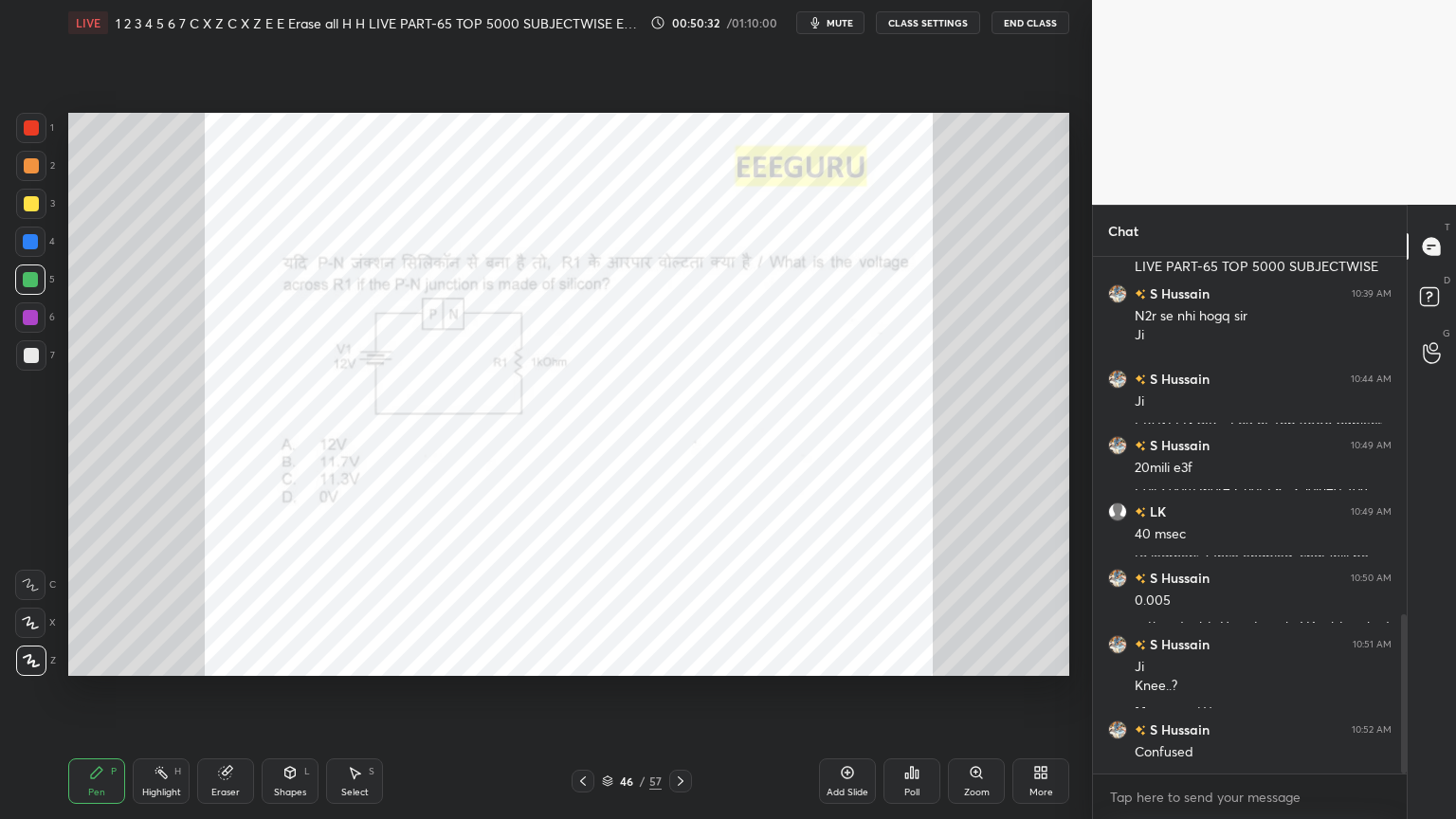 click on "Zoom" at bounding box center [976, 781] 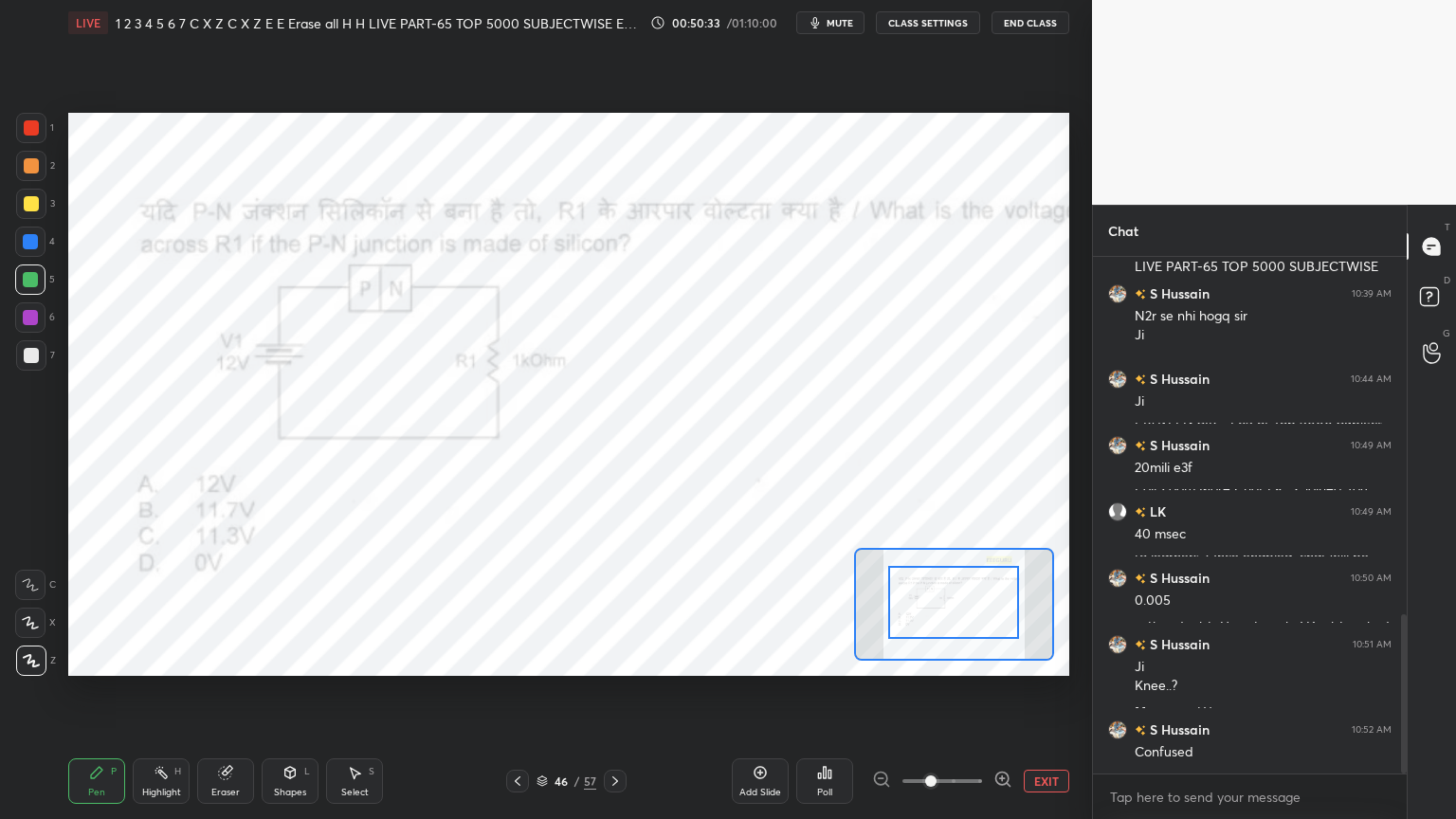 drag, startPoint x: 958, startPoint y: 613, endPoint x: 971, endPoint y: 604, distance: 15.81139 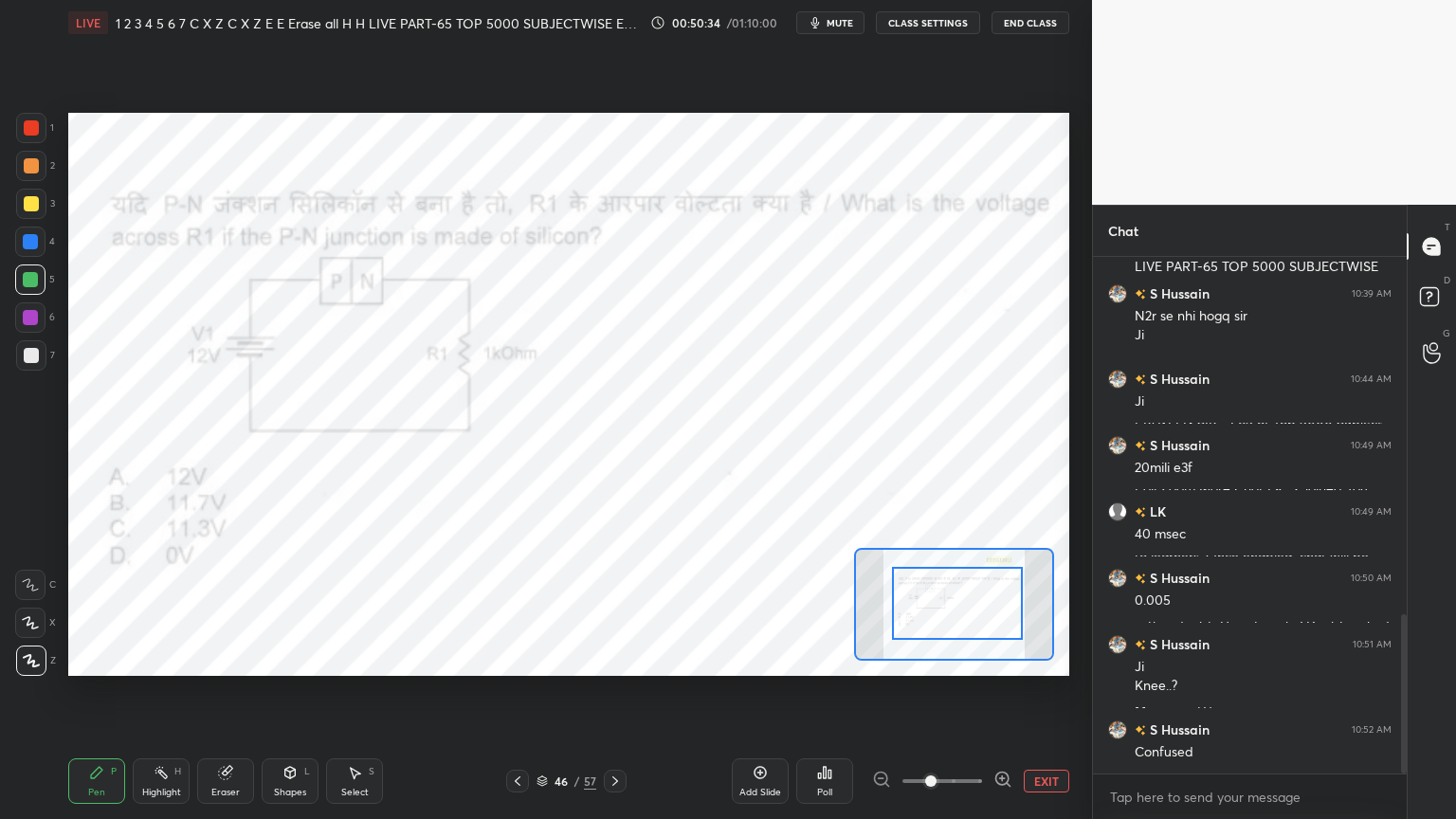 click at bounding box center (957, 603) 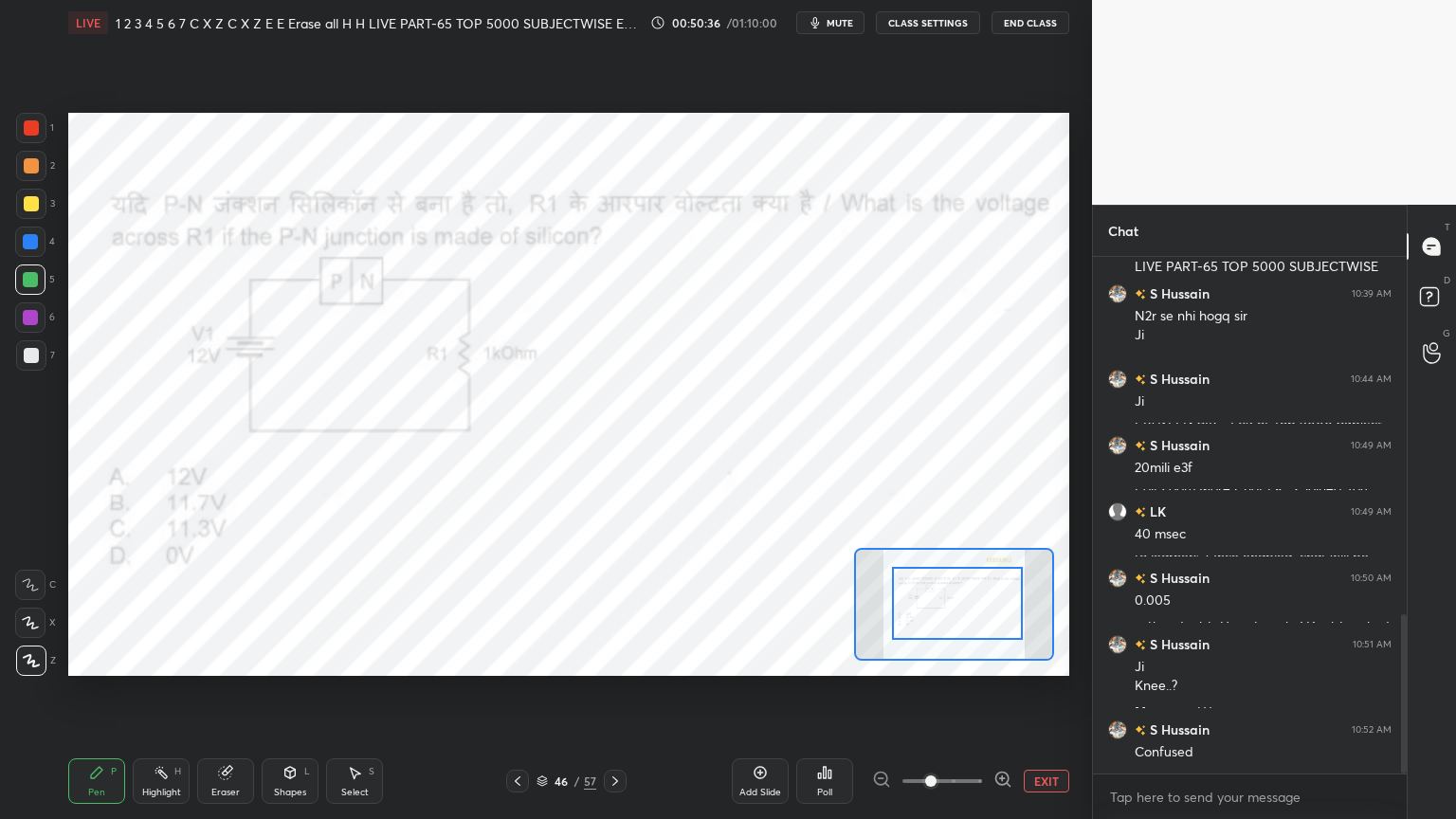 click on "Poll" at bounding box center (825, 792) 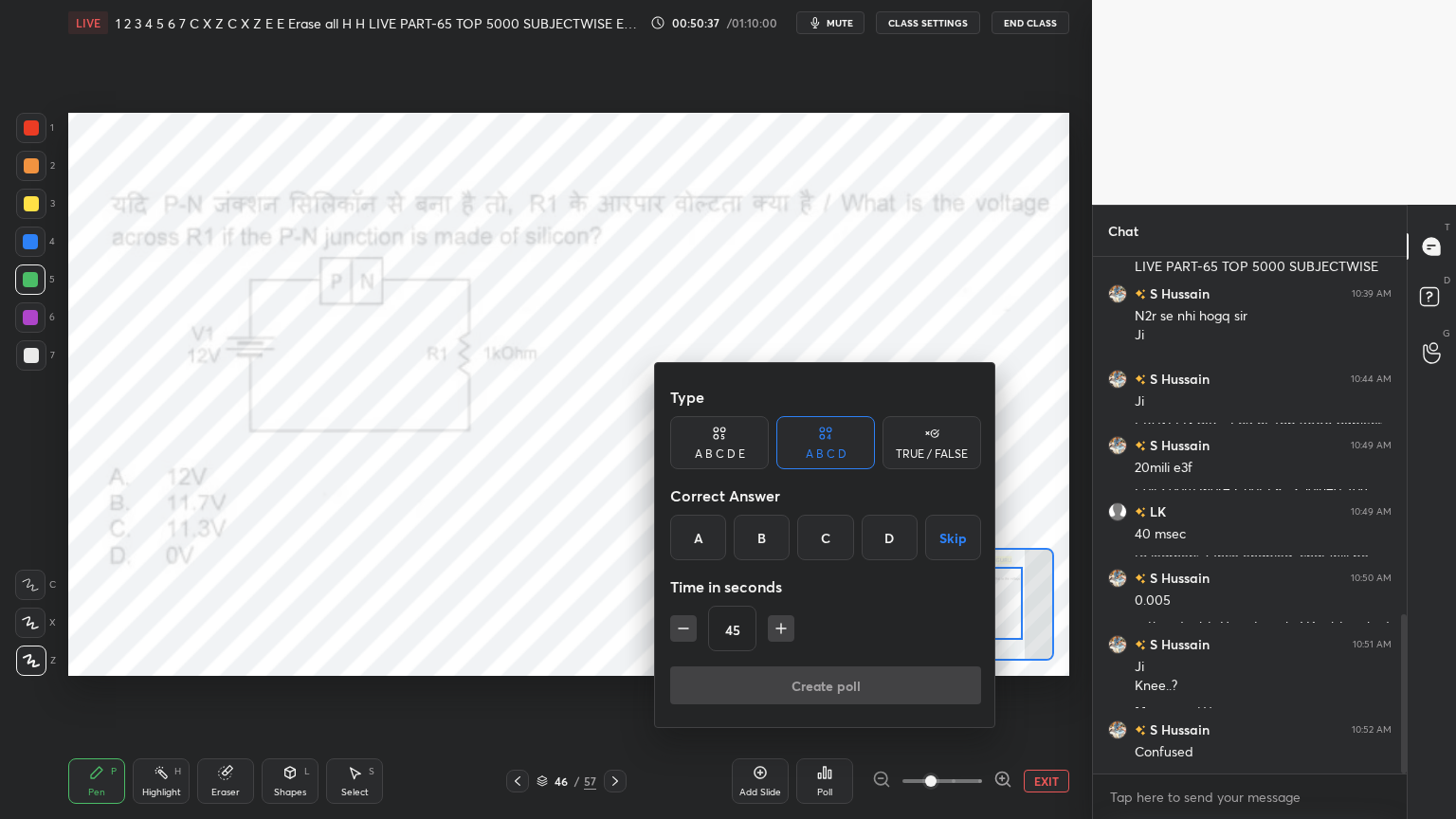click on "C" at bounding box center (825, 537) 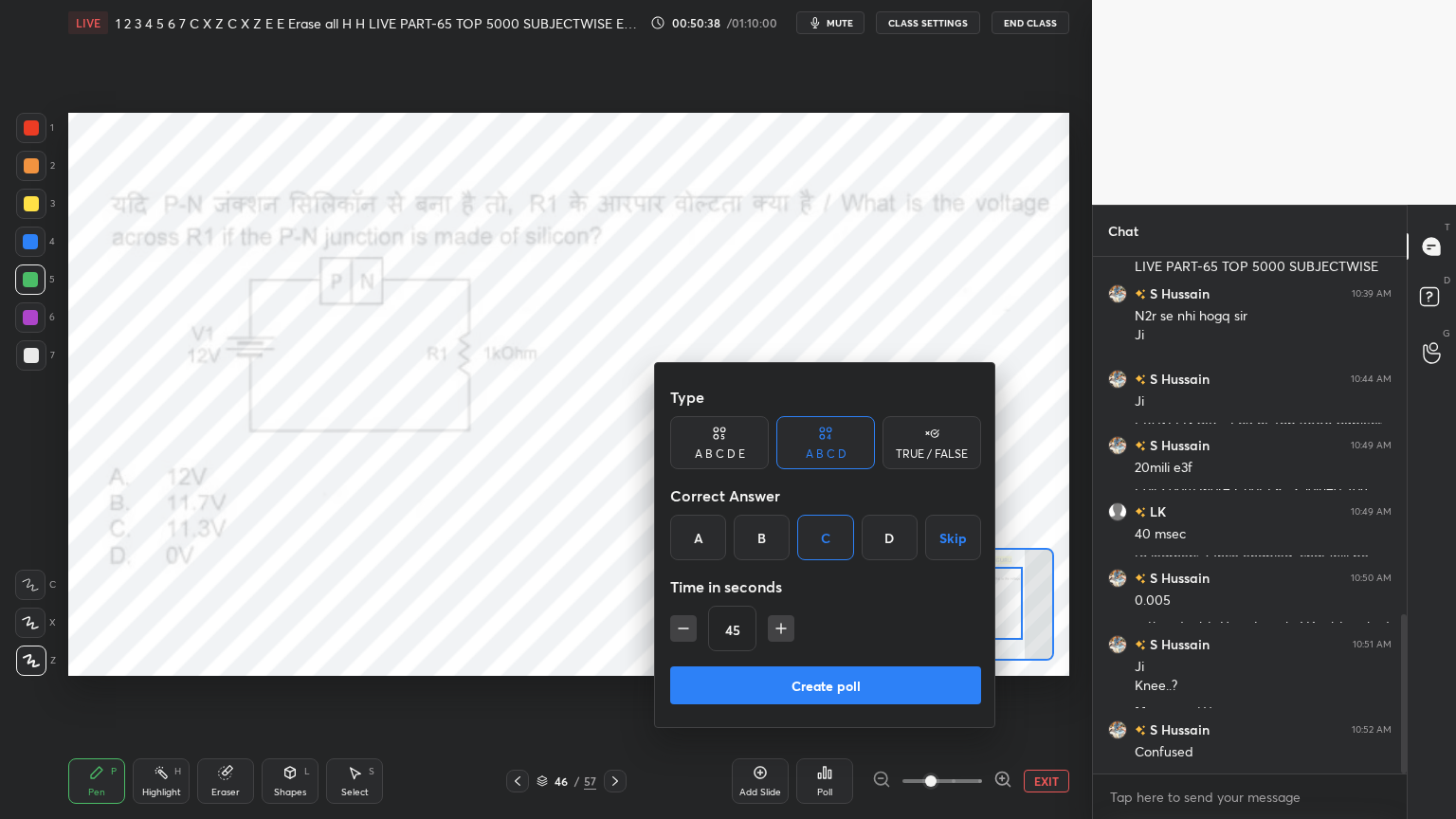 click on "Create poll" at bounding box center [826, 685] 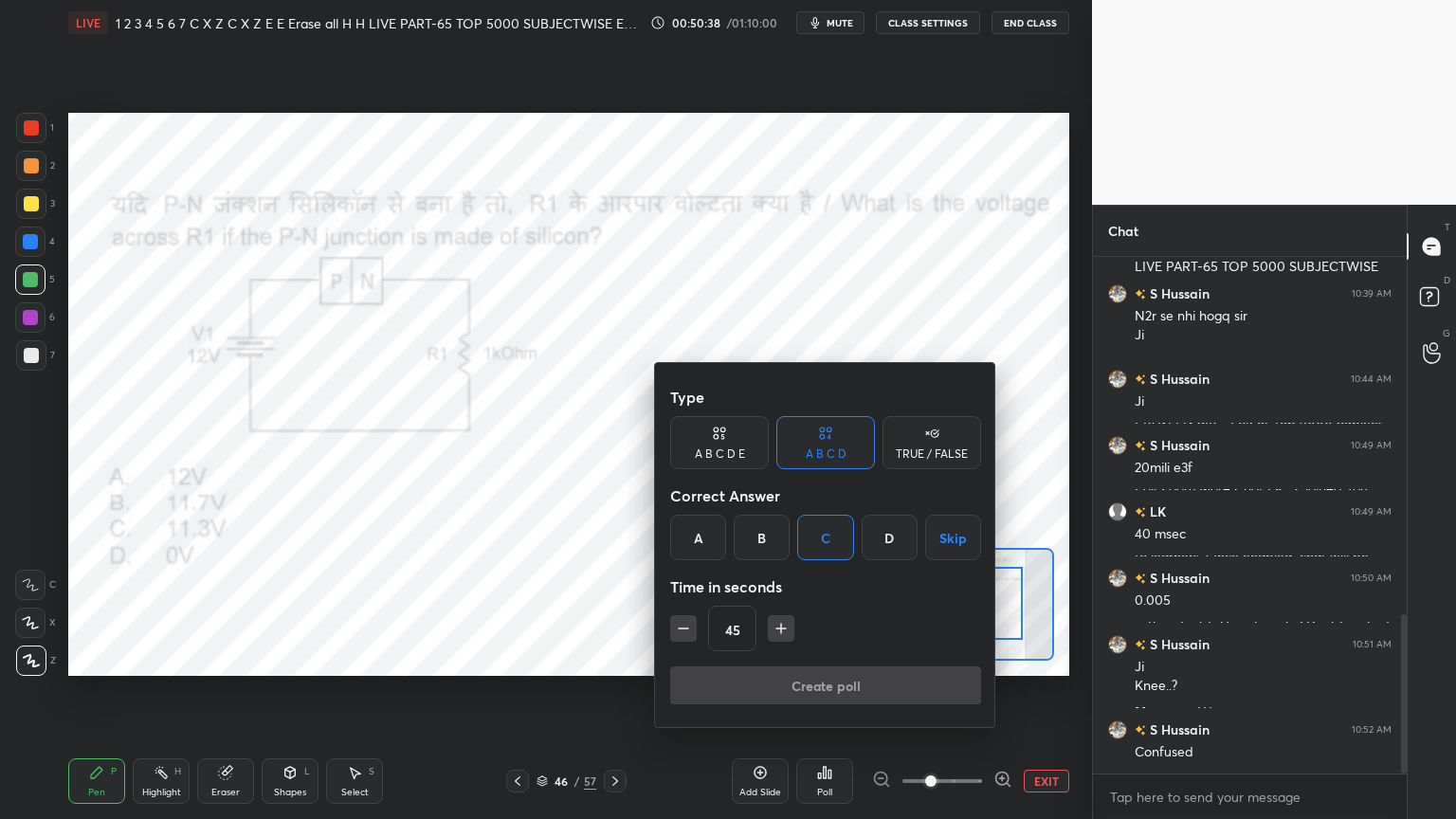 scroll, scrollTop: 471, scrollLeft: 308, axis: both 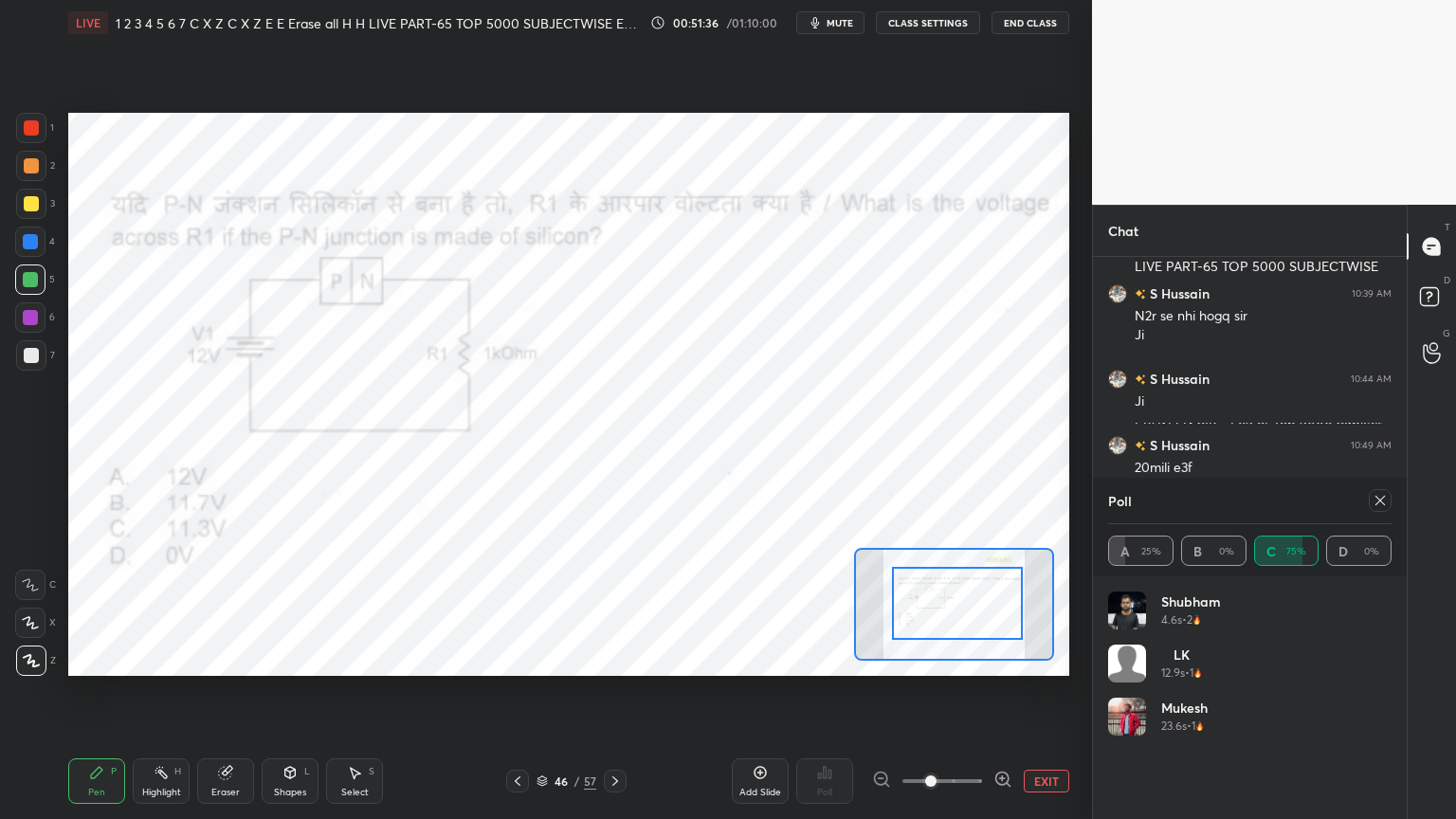 click 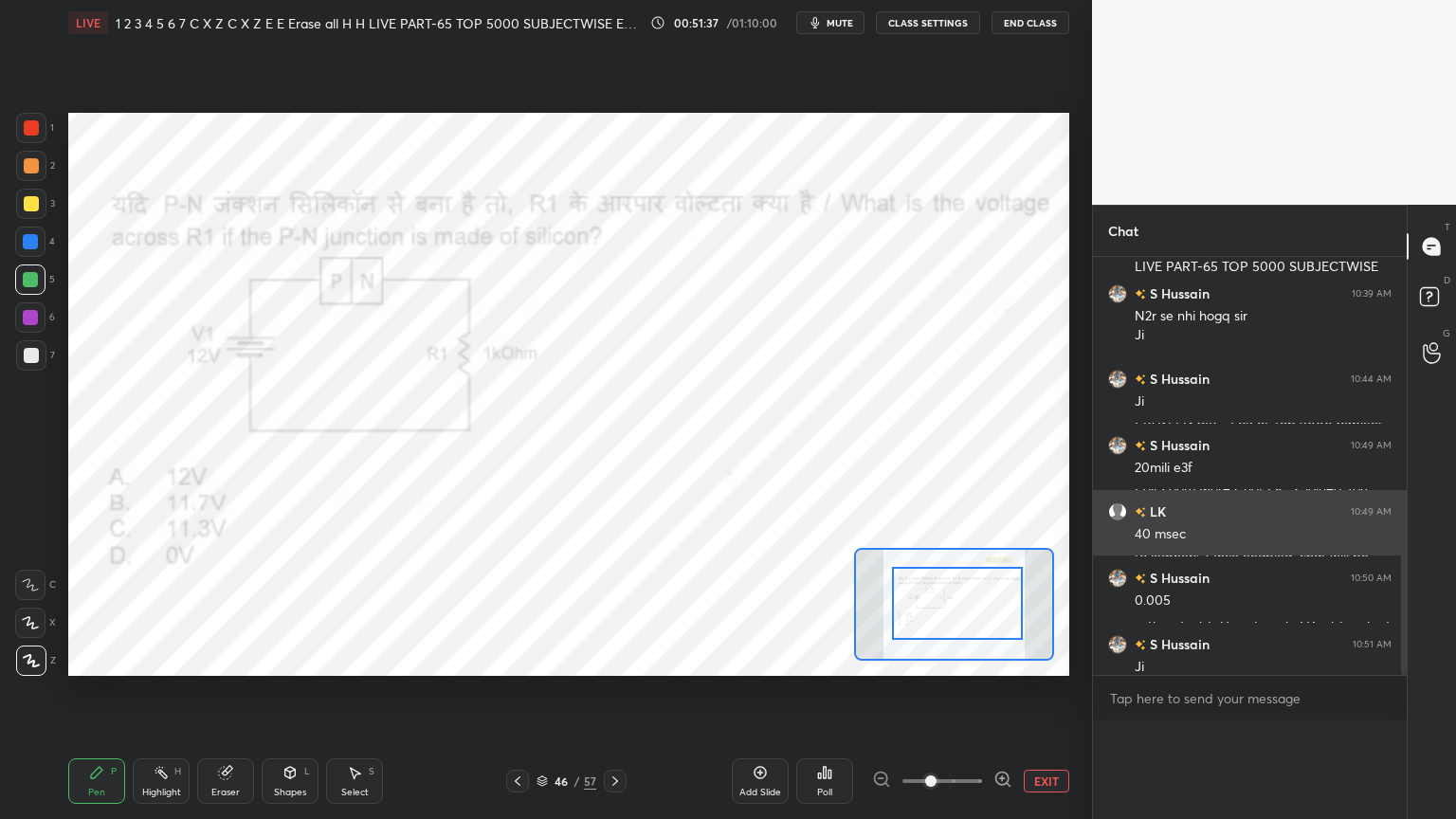 scroll, scrollTop: 83, scrollLeft: 278, axis: both 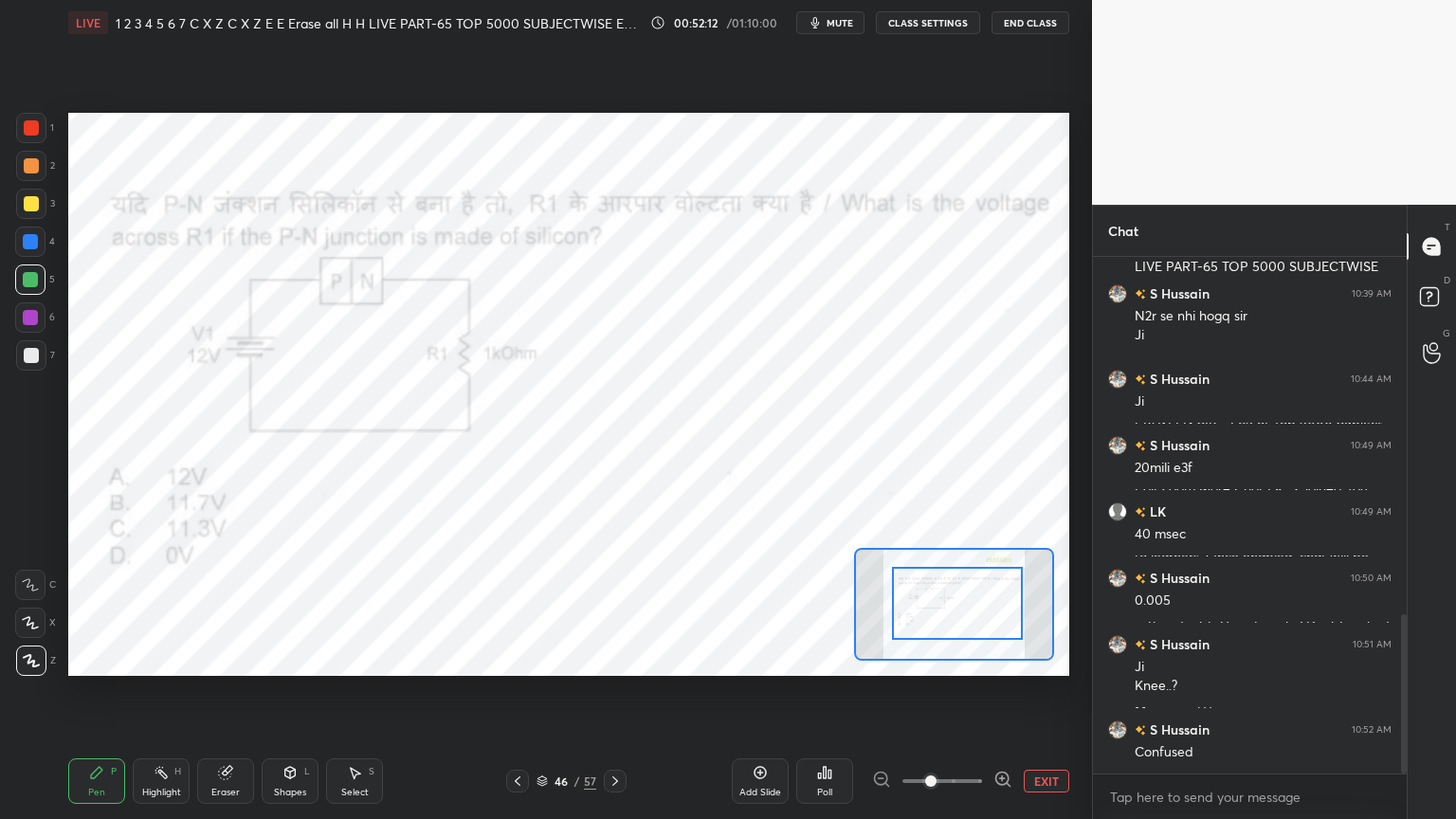 click 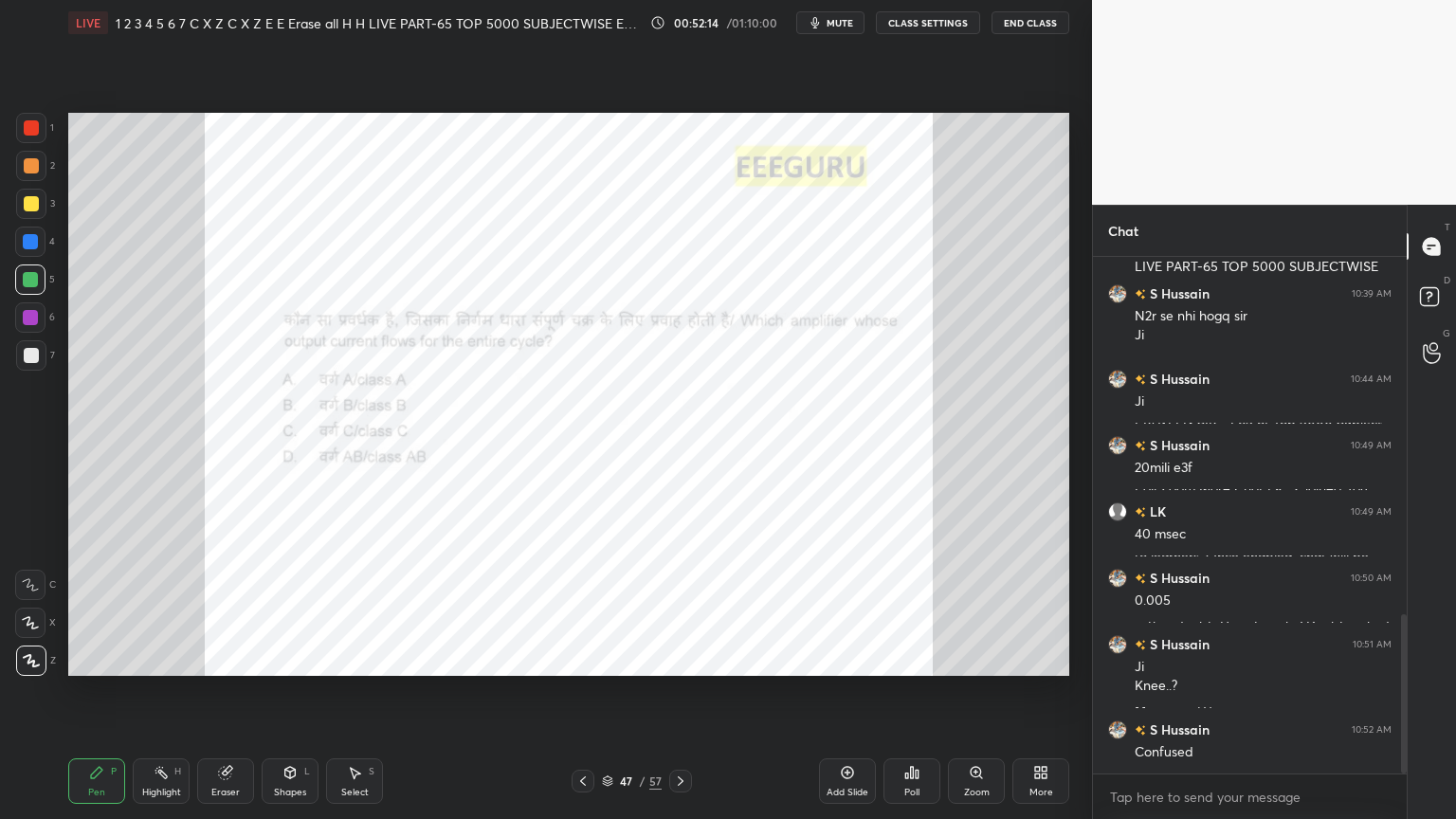 click 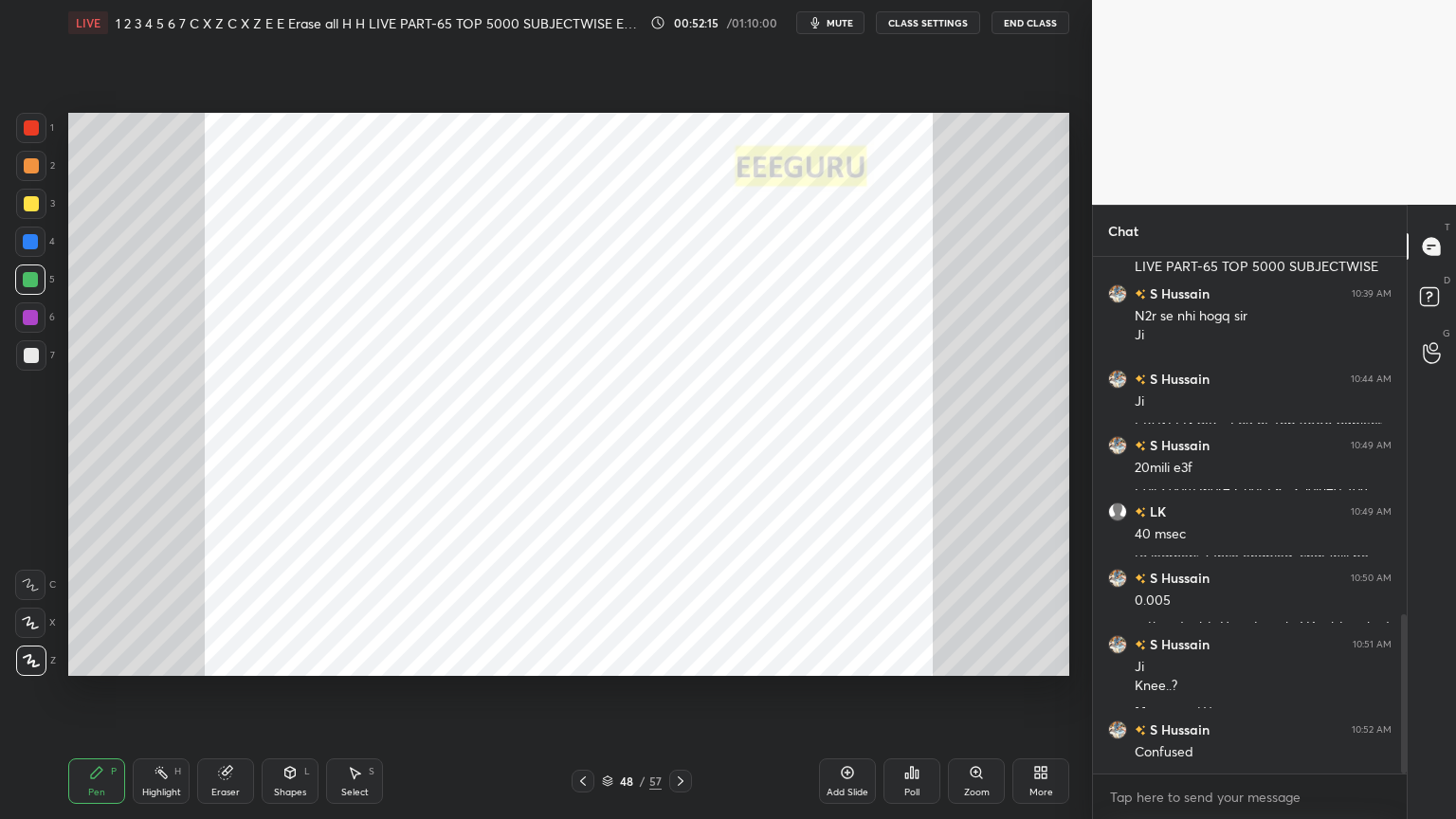 click 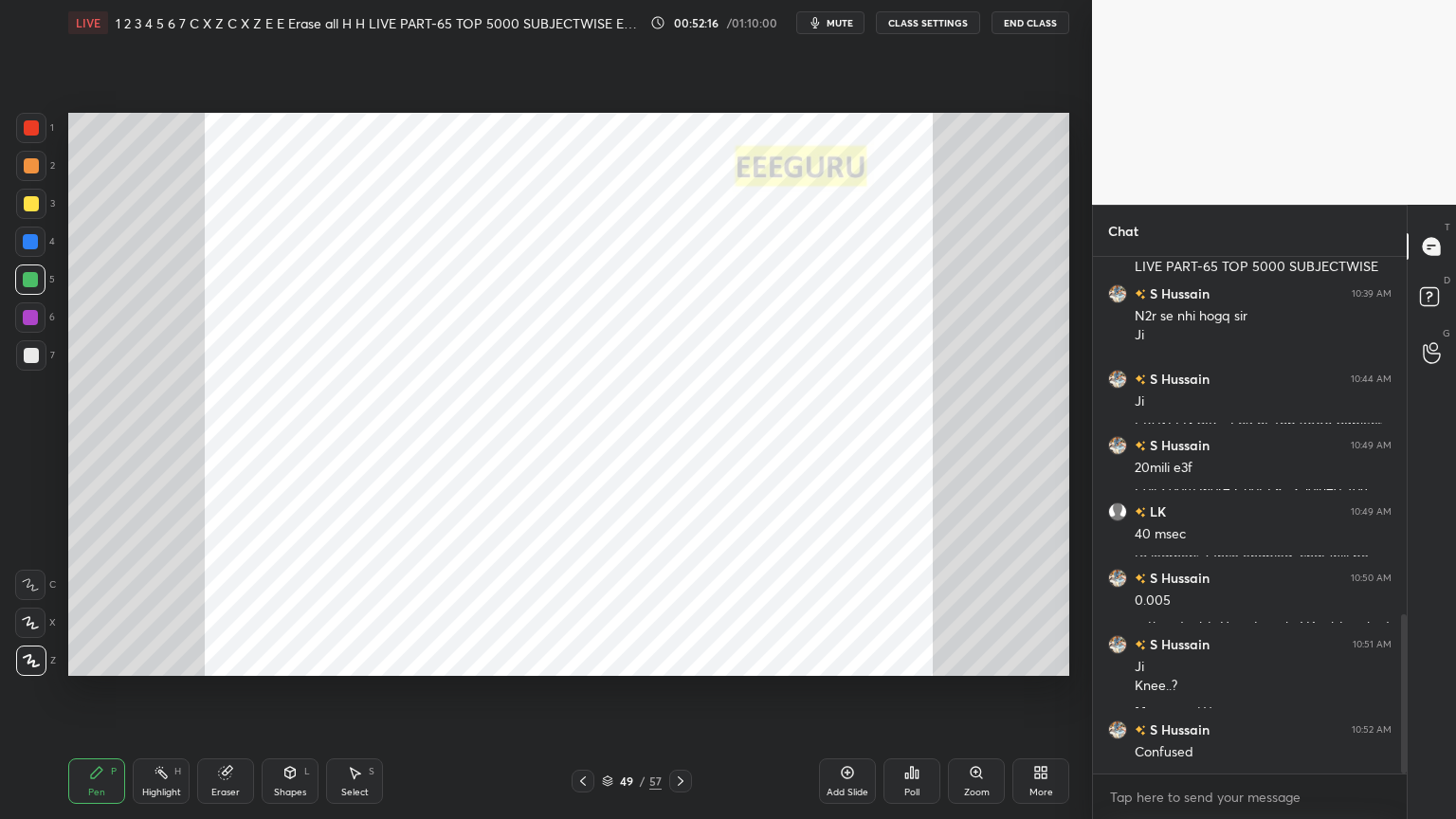 click 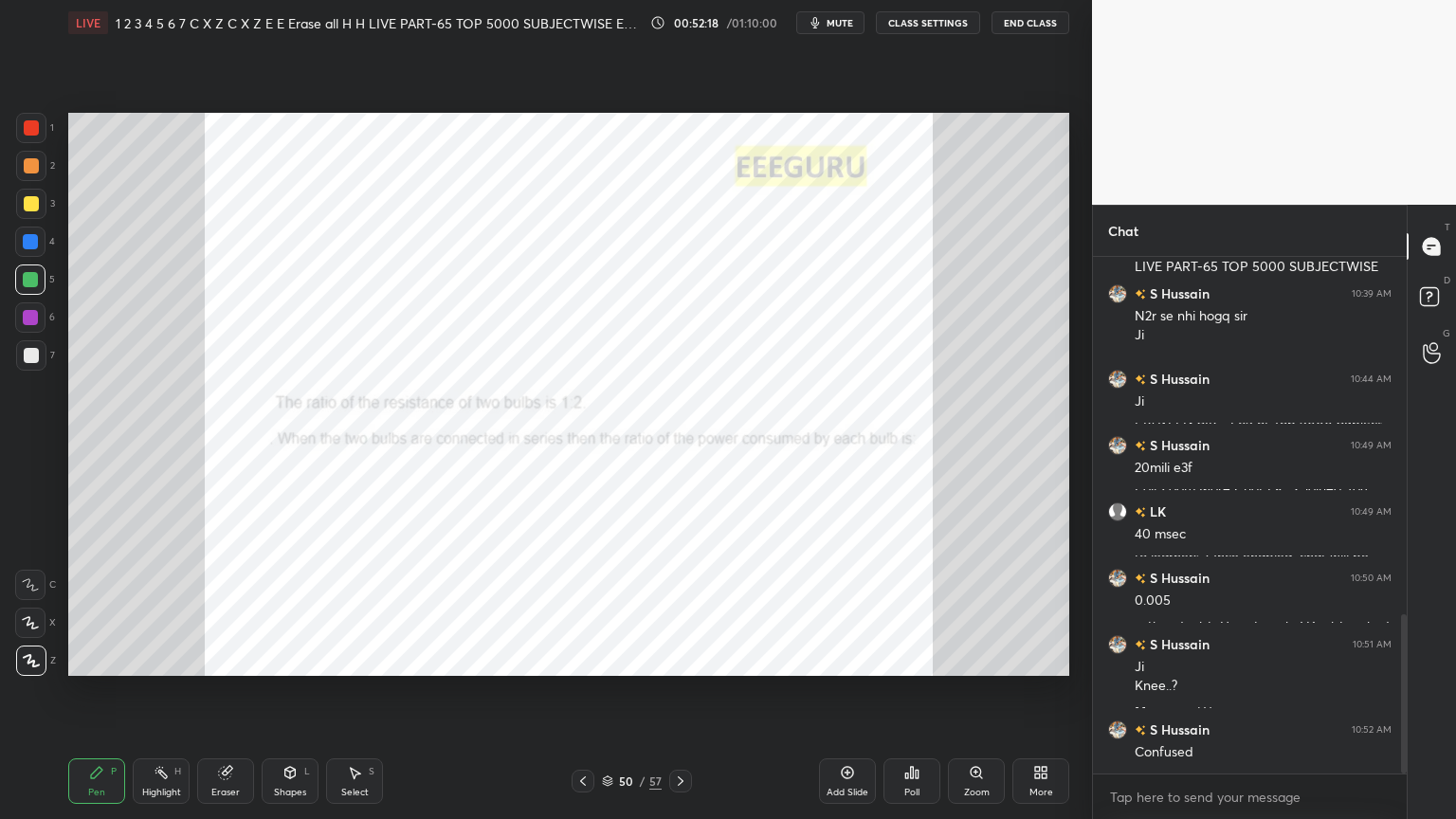 click at bounding box center [583, 781] 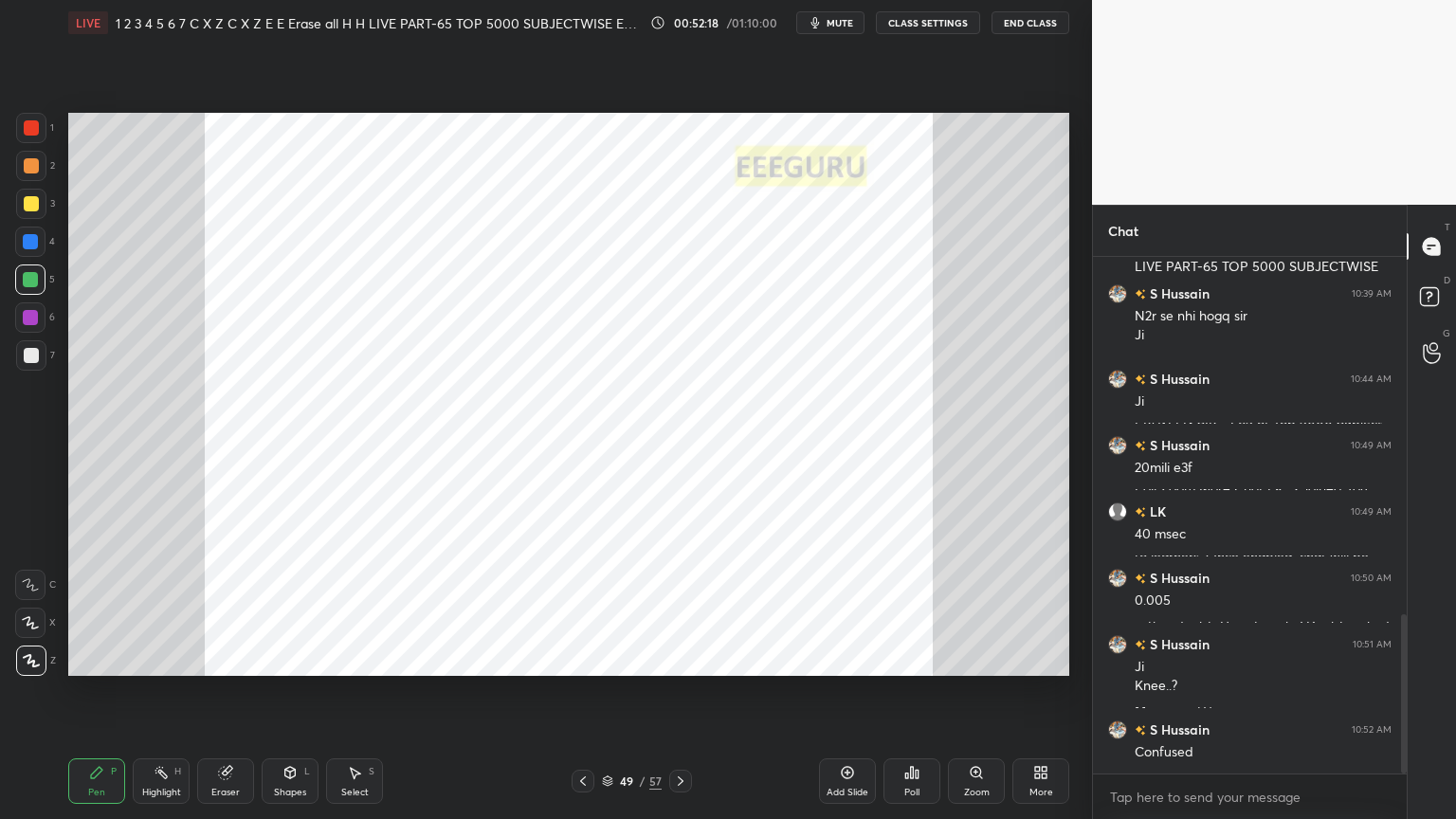 click 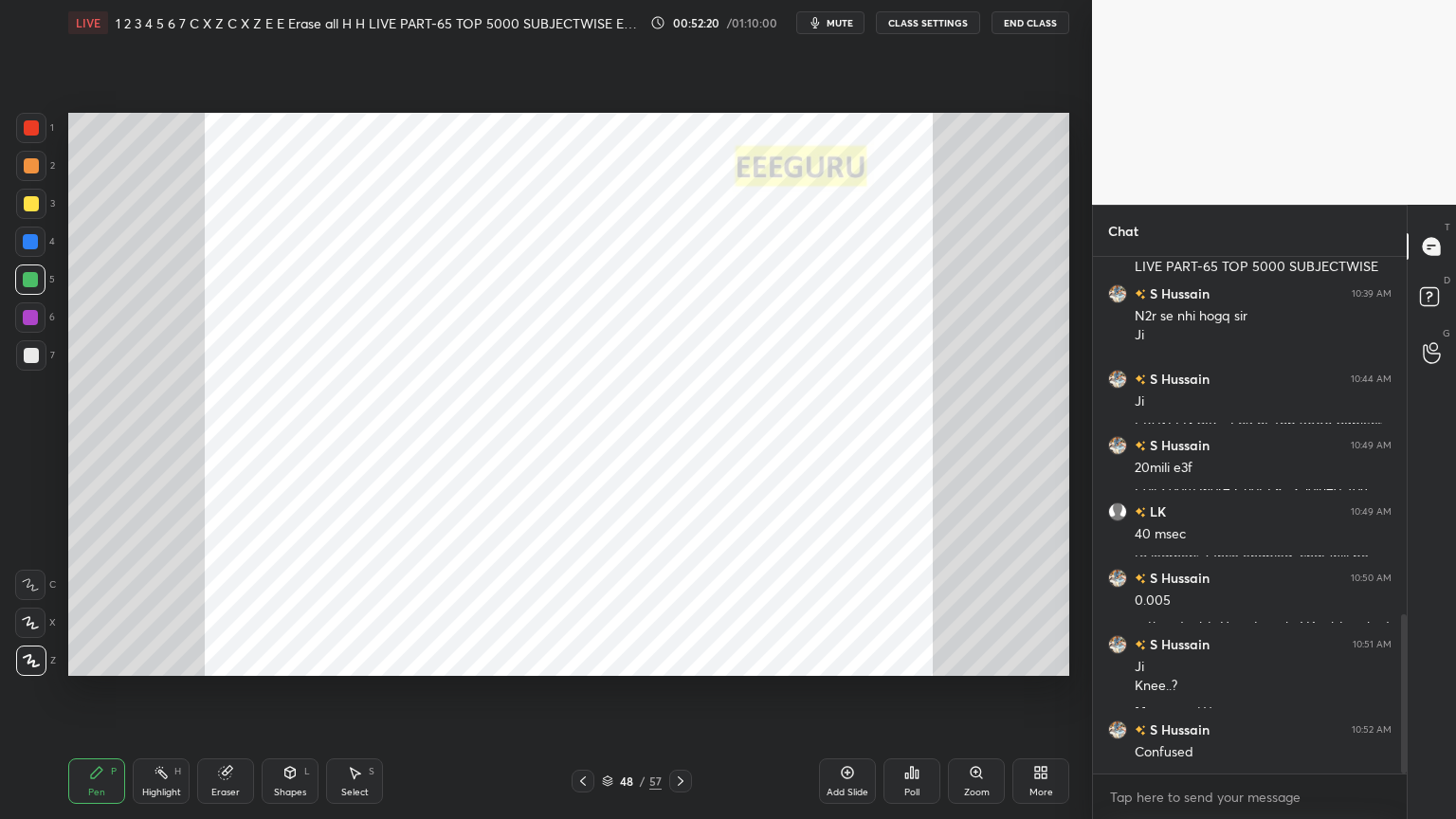 click 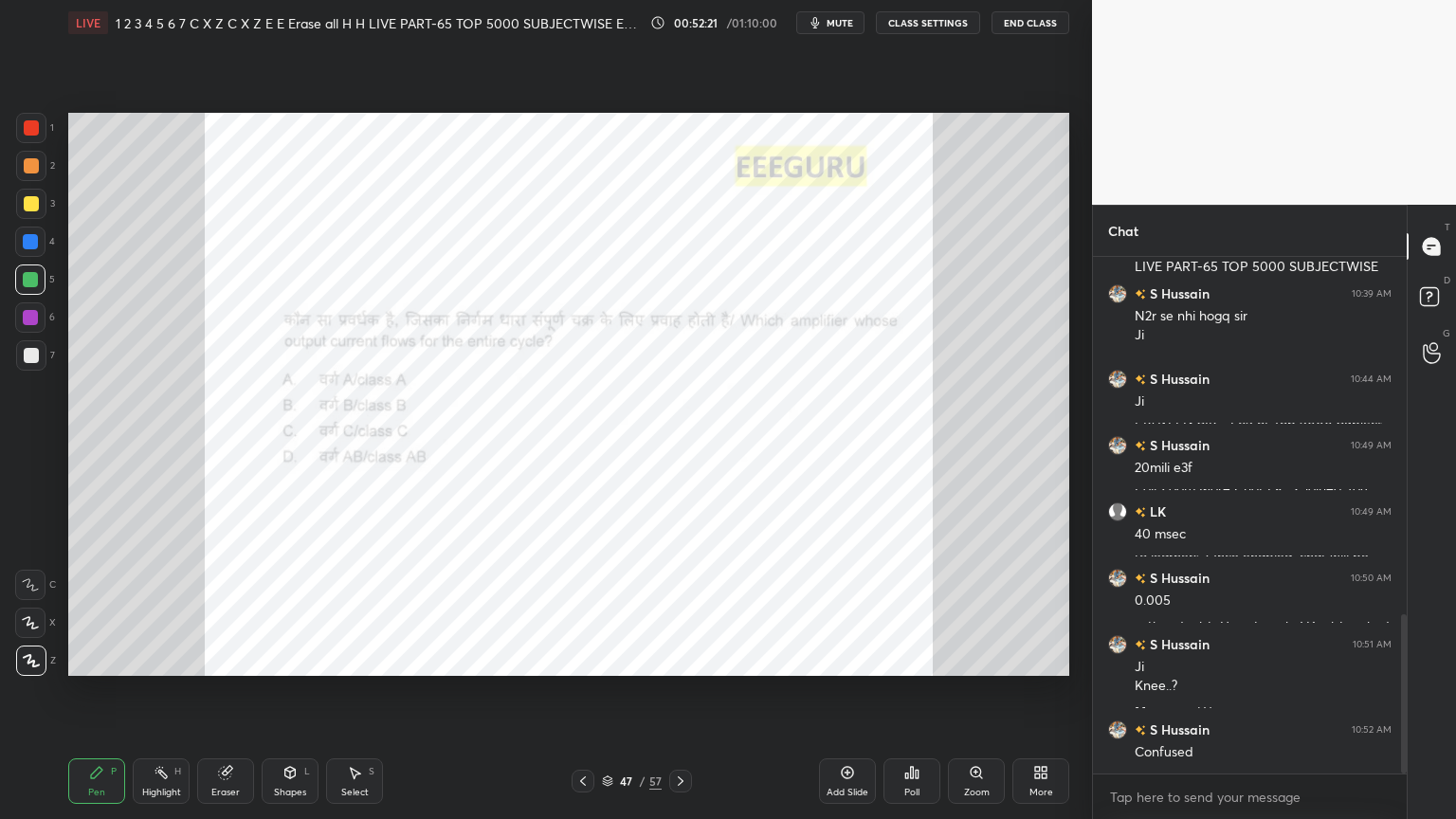 click 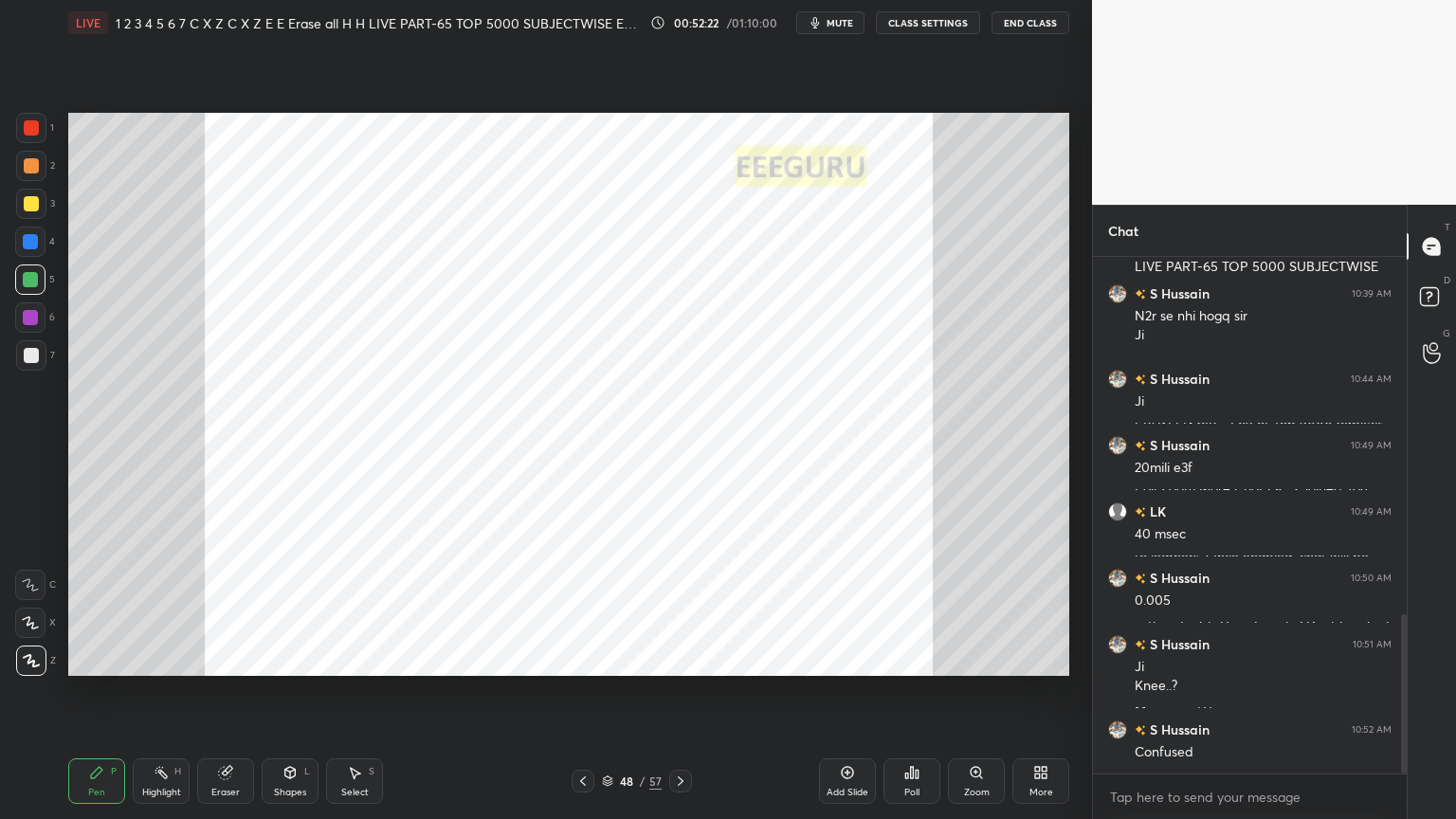 click 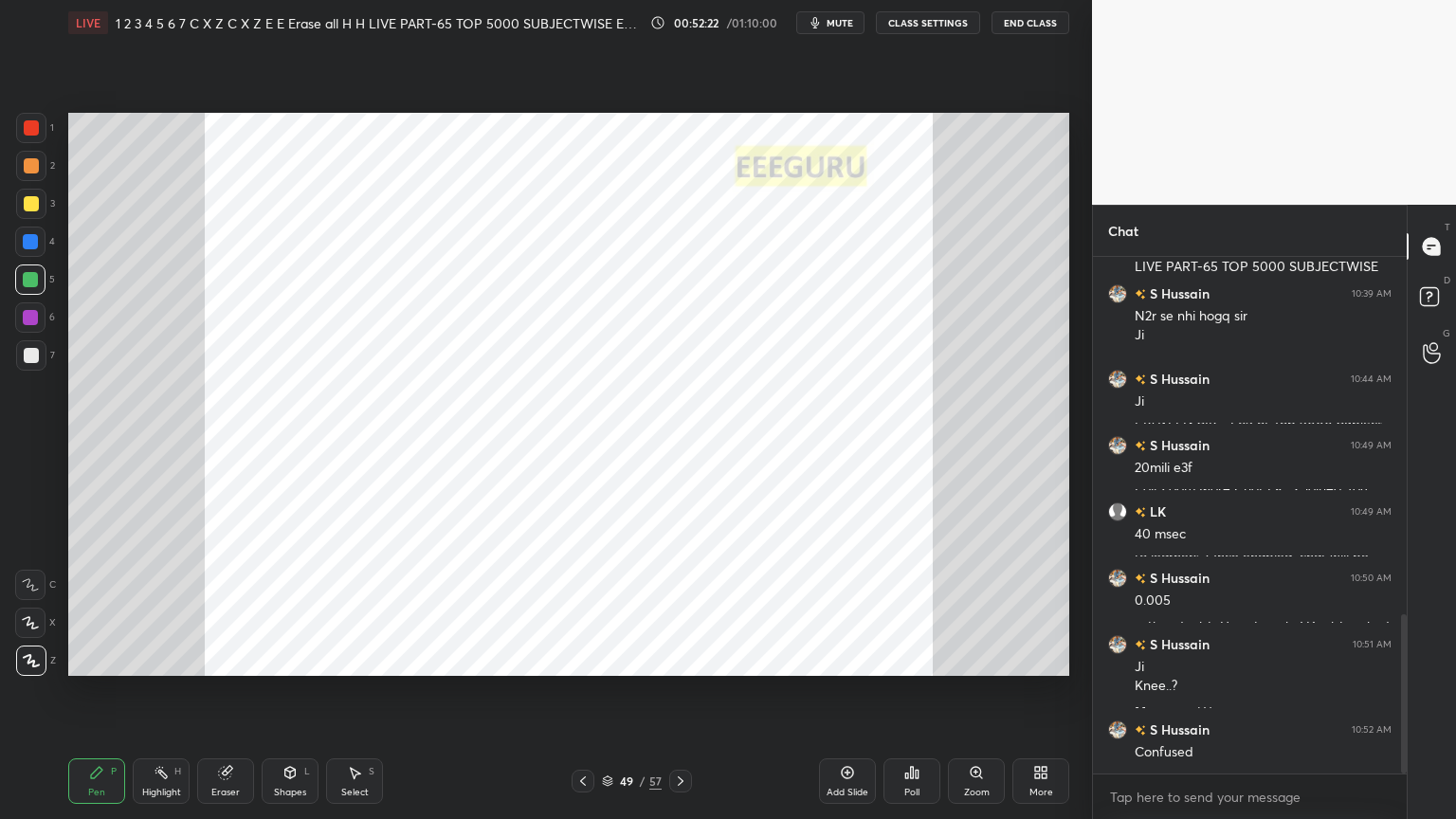 click 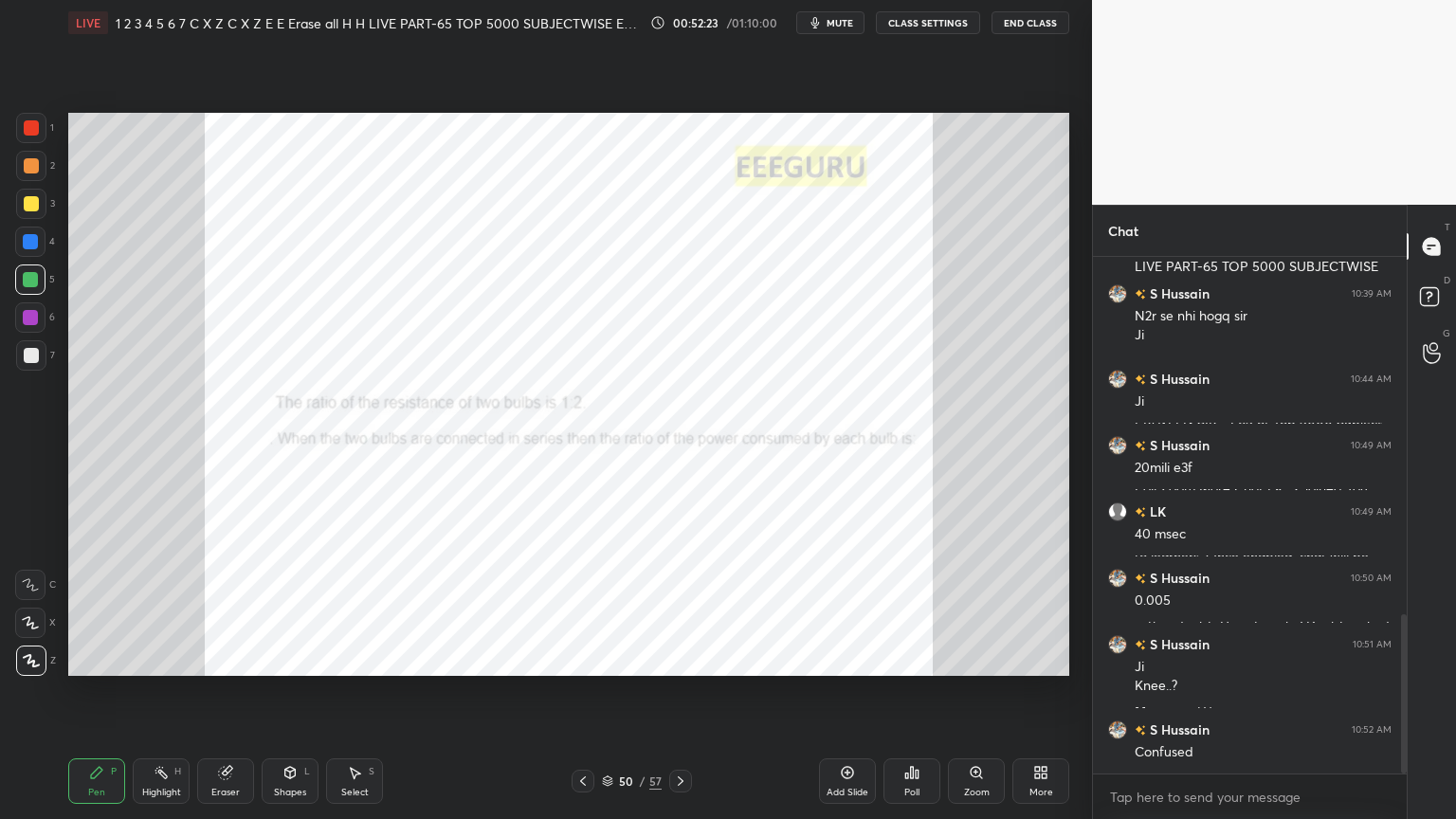 click 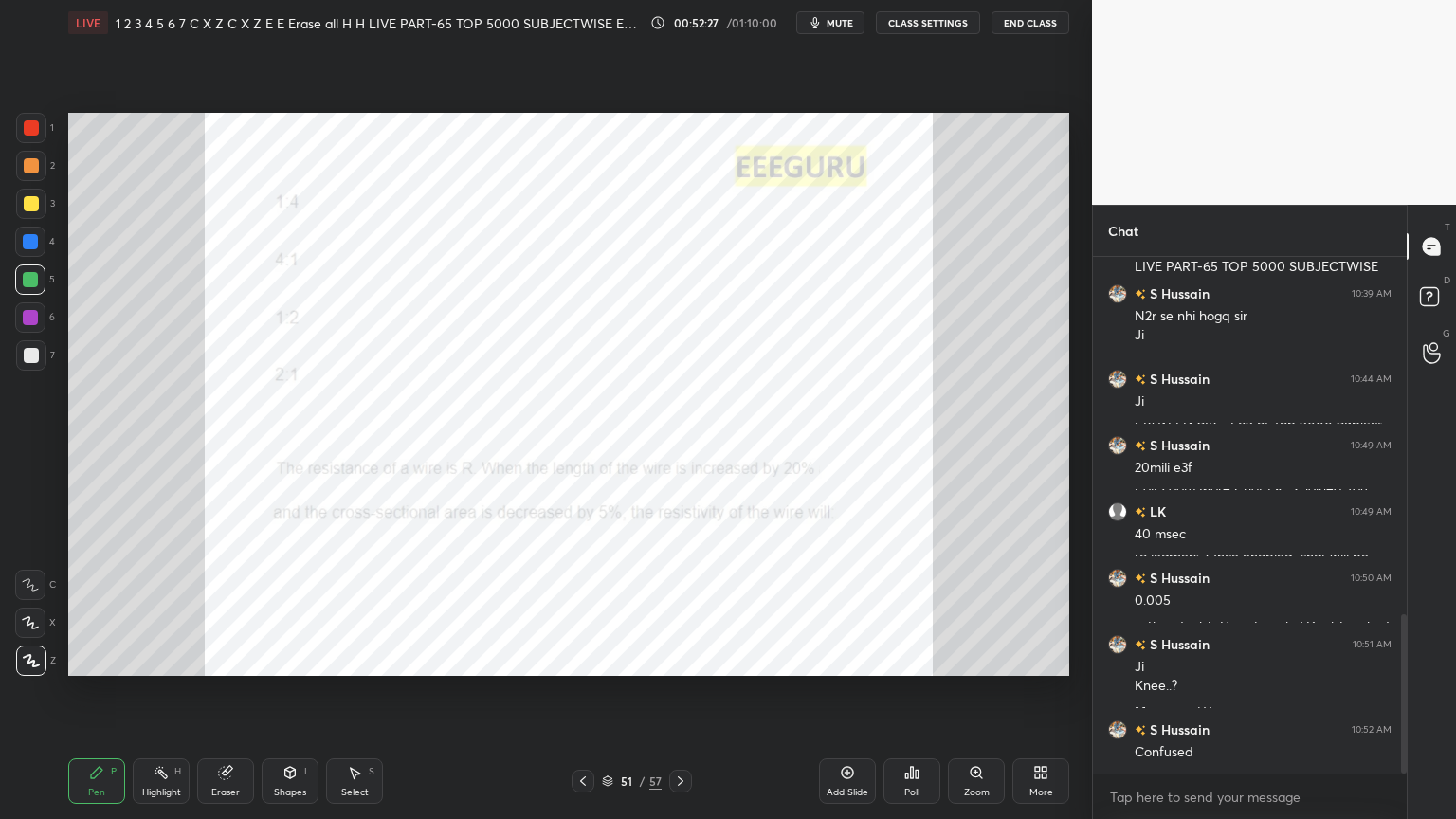 click 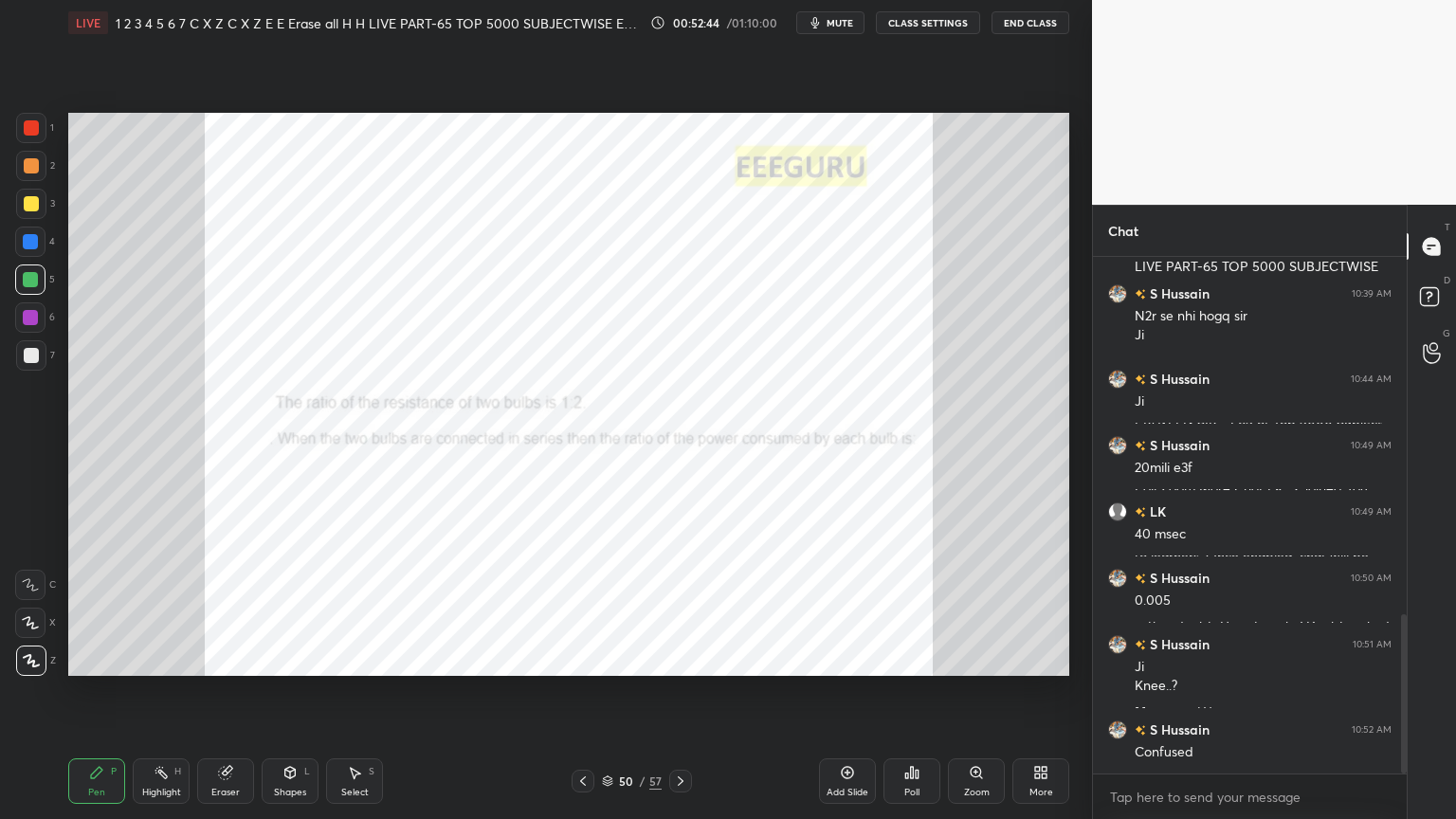 click on "Poll" at bounding box center (912, 781) 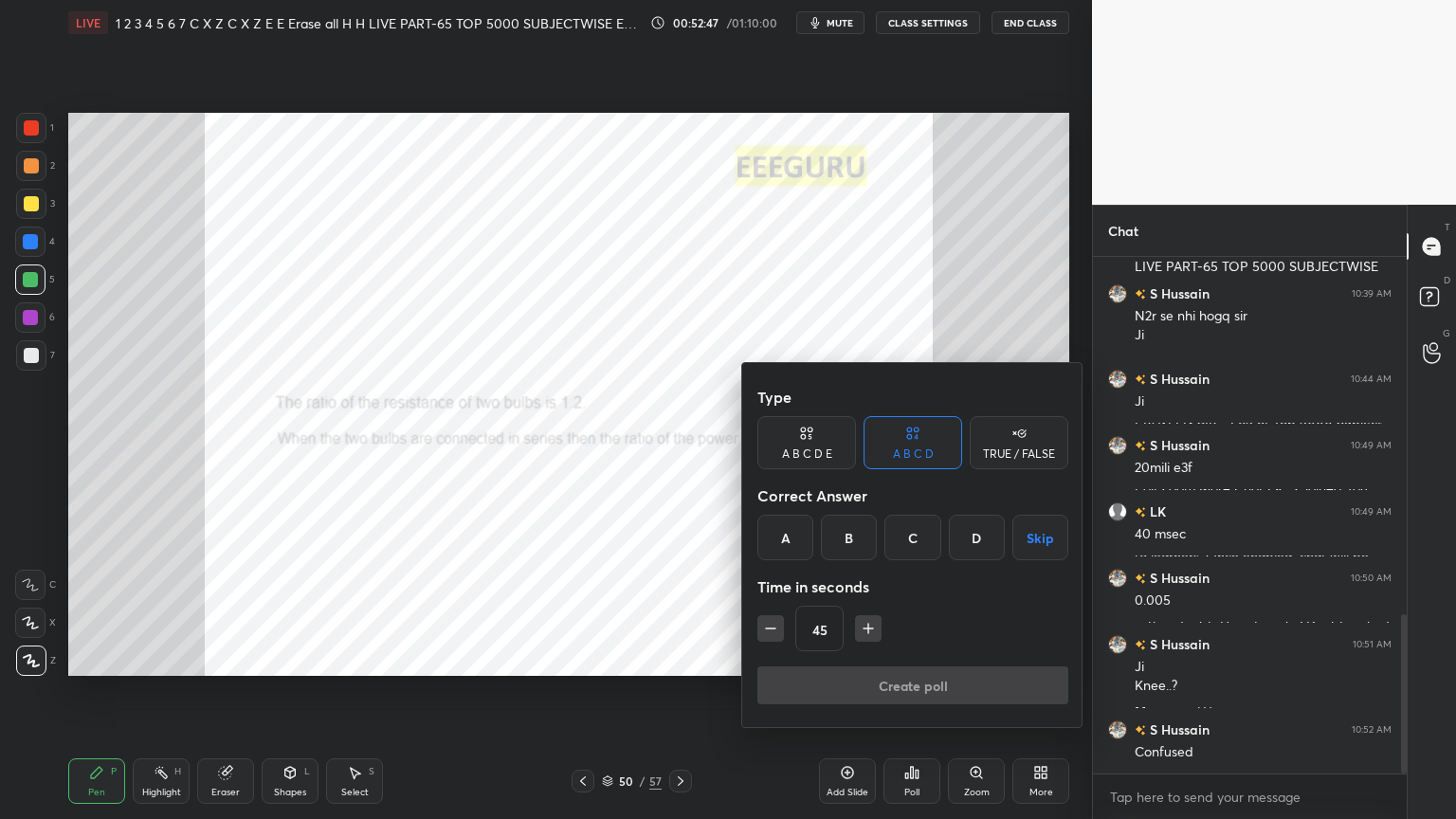 click at bounding box center [728, 410] 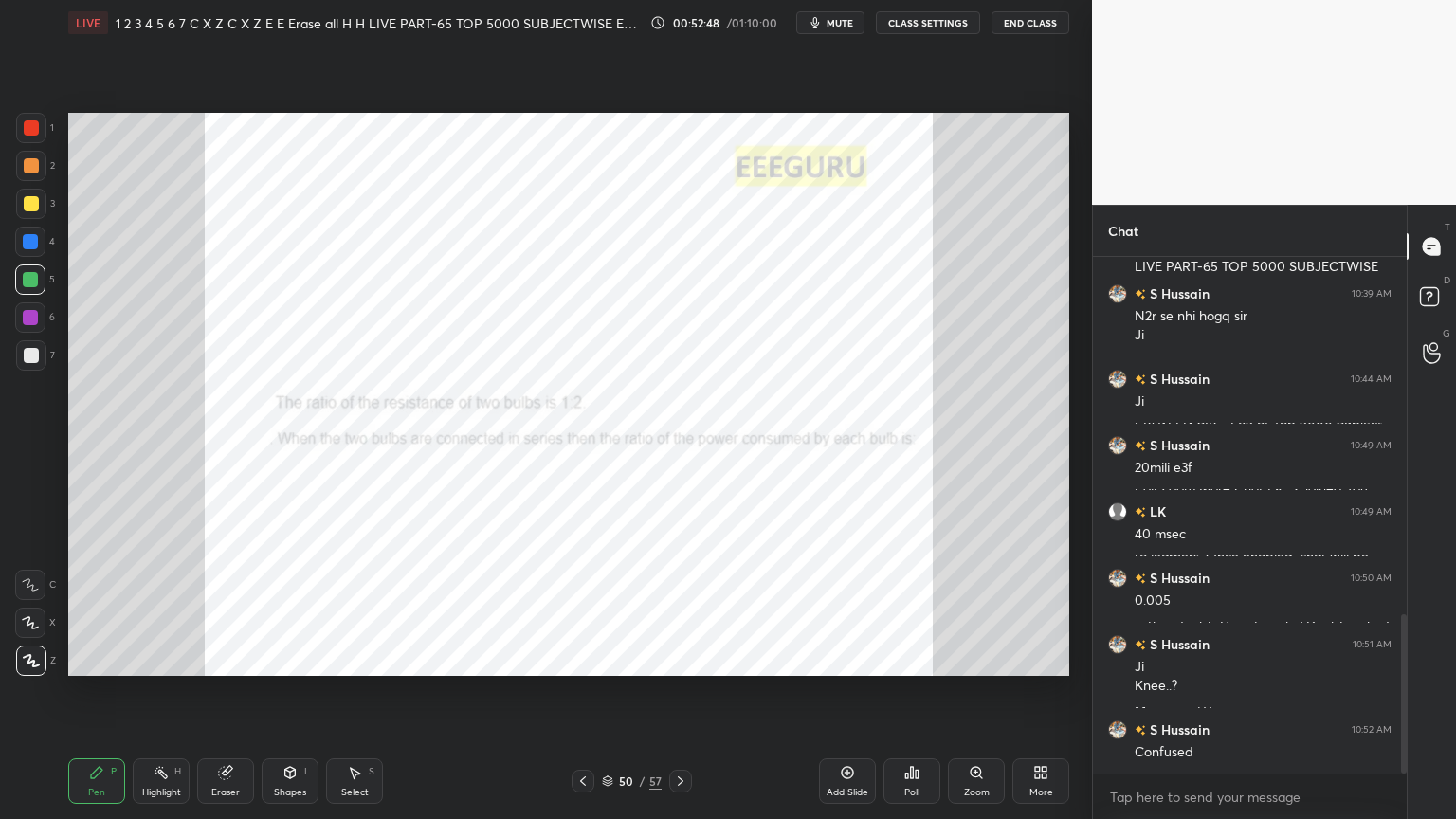 click on "Poll" at bounding box center [912, 781] 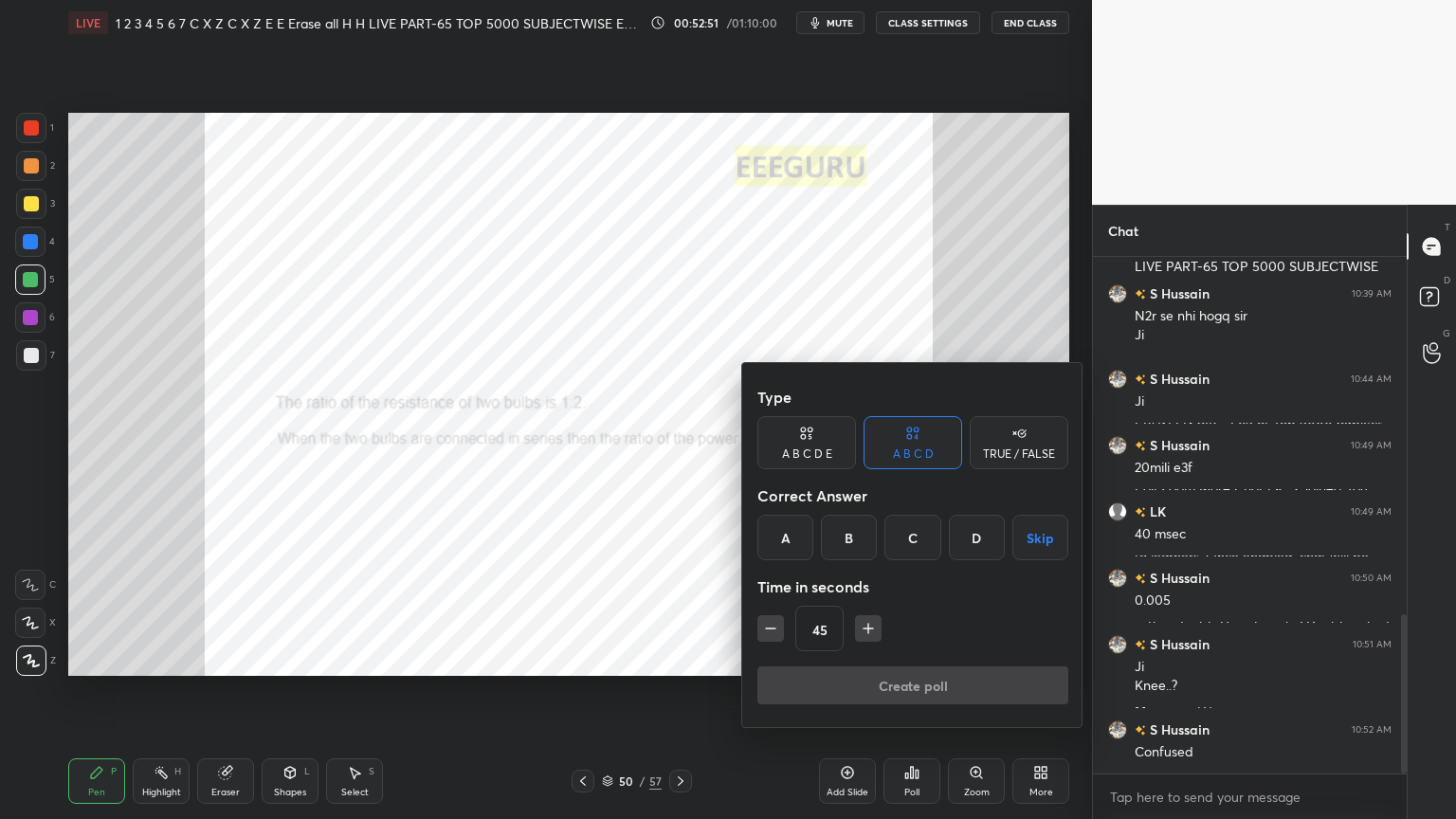click on "C" at bounding box center (912, 537) 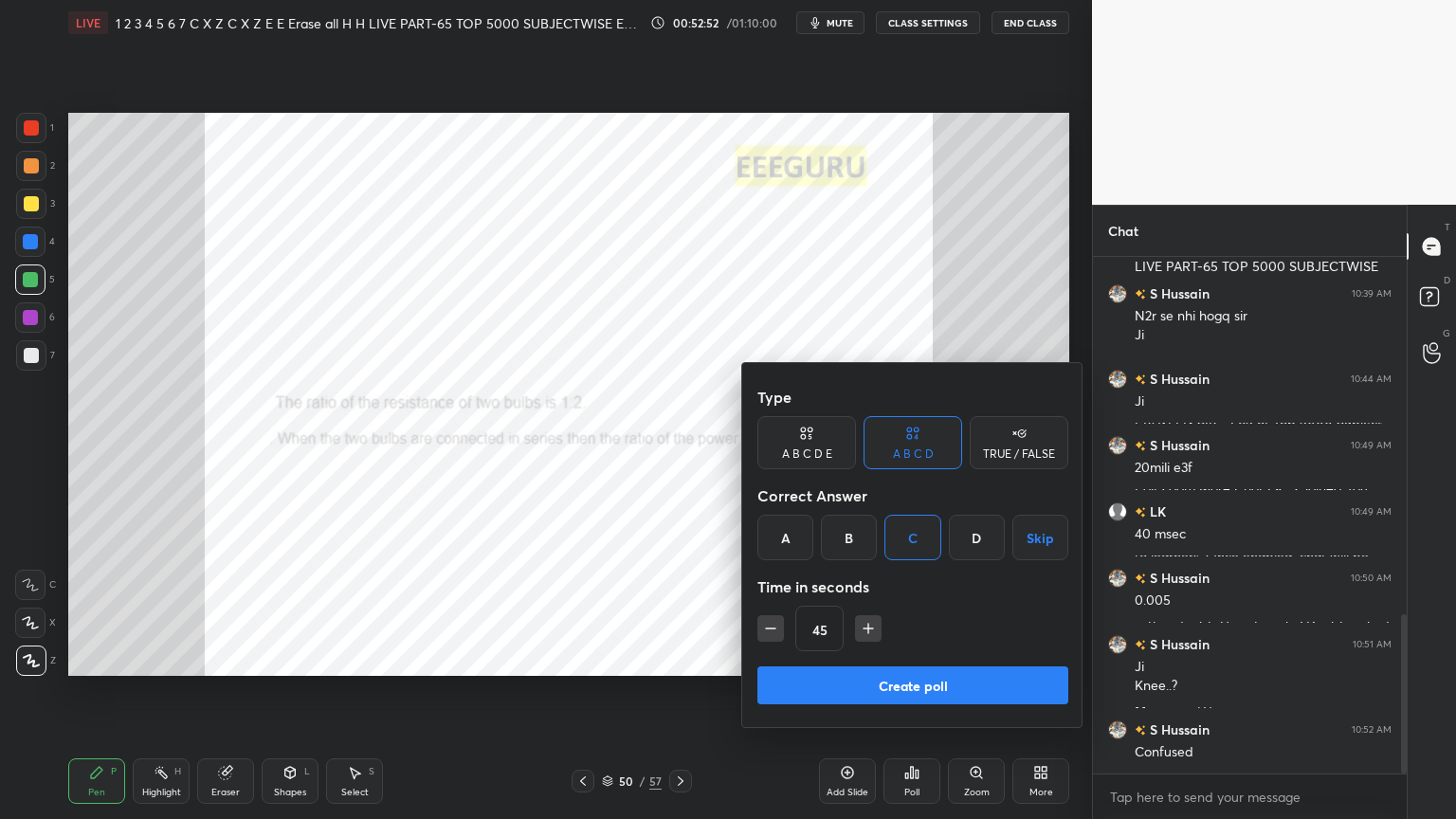 click on "Create poll" at bounding box center [913, 685] 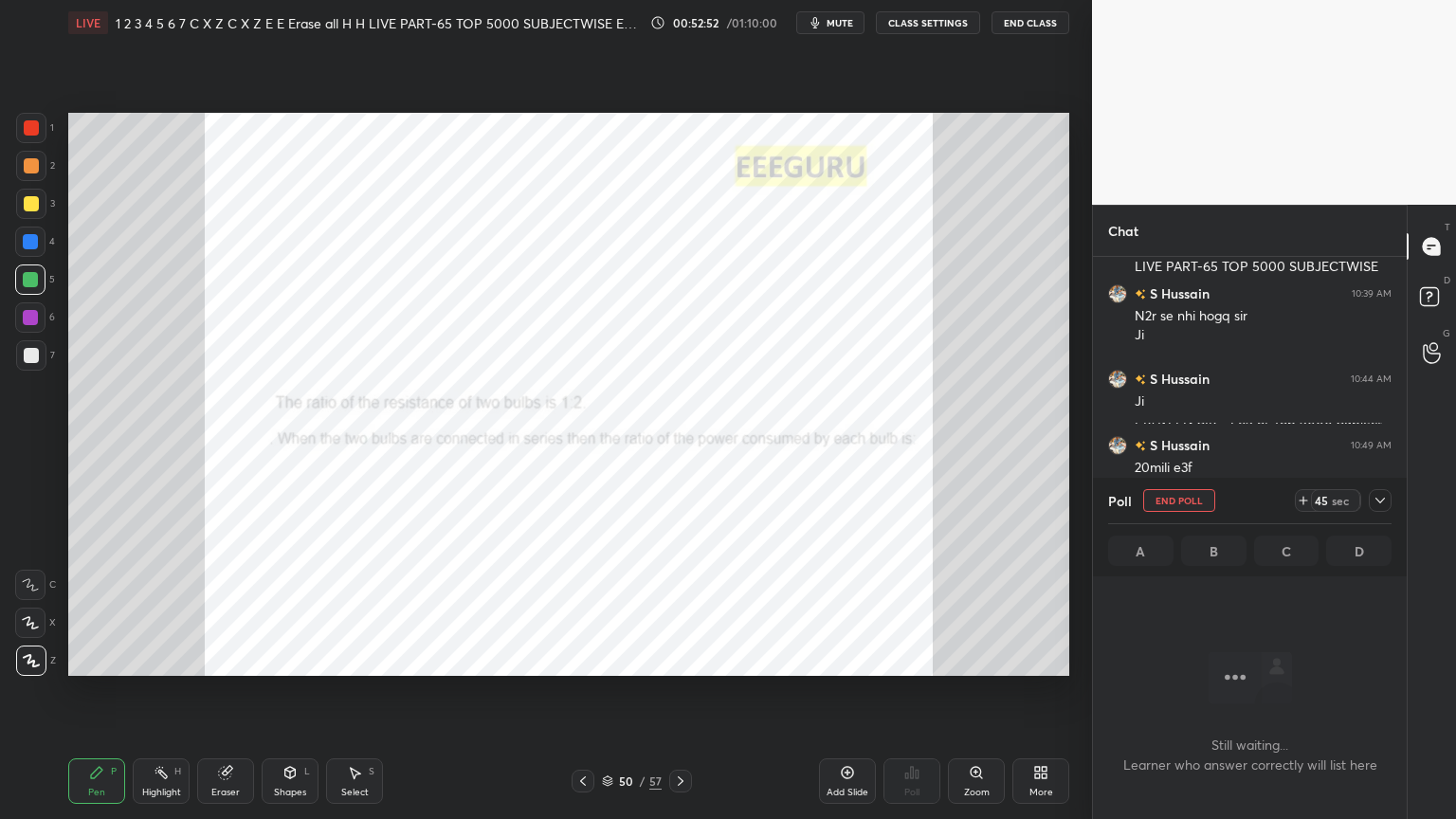 scroll, scrollTop: 314, scrollLeft: 308, axis: both 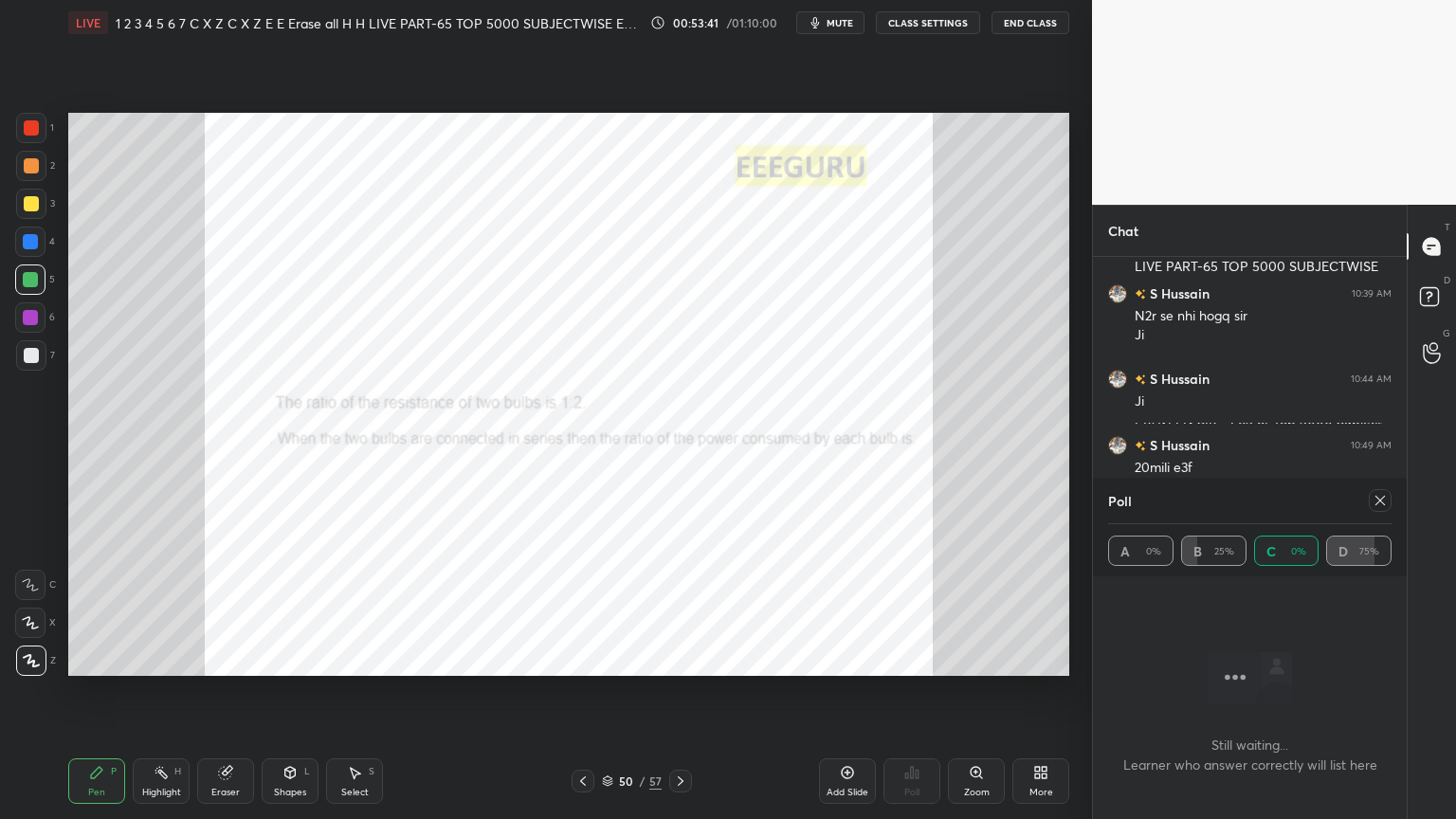 click 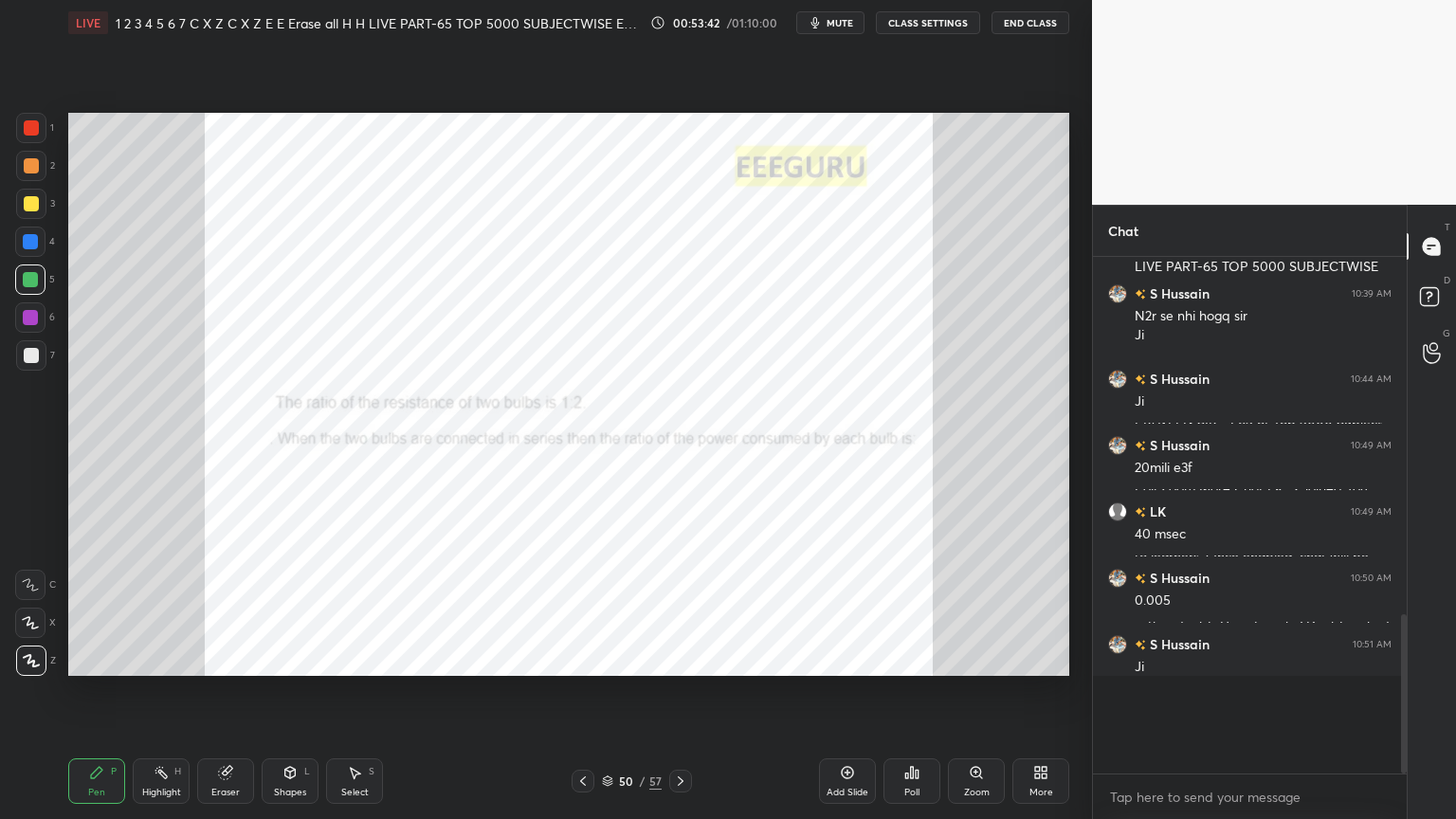 scroll, scrollTop: 444, scrollLeft: 308, axis: both 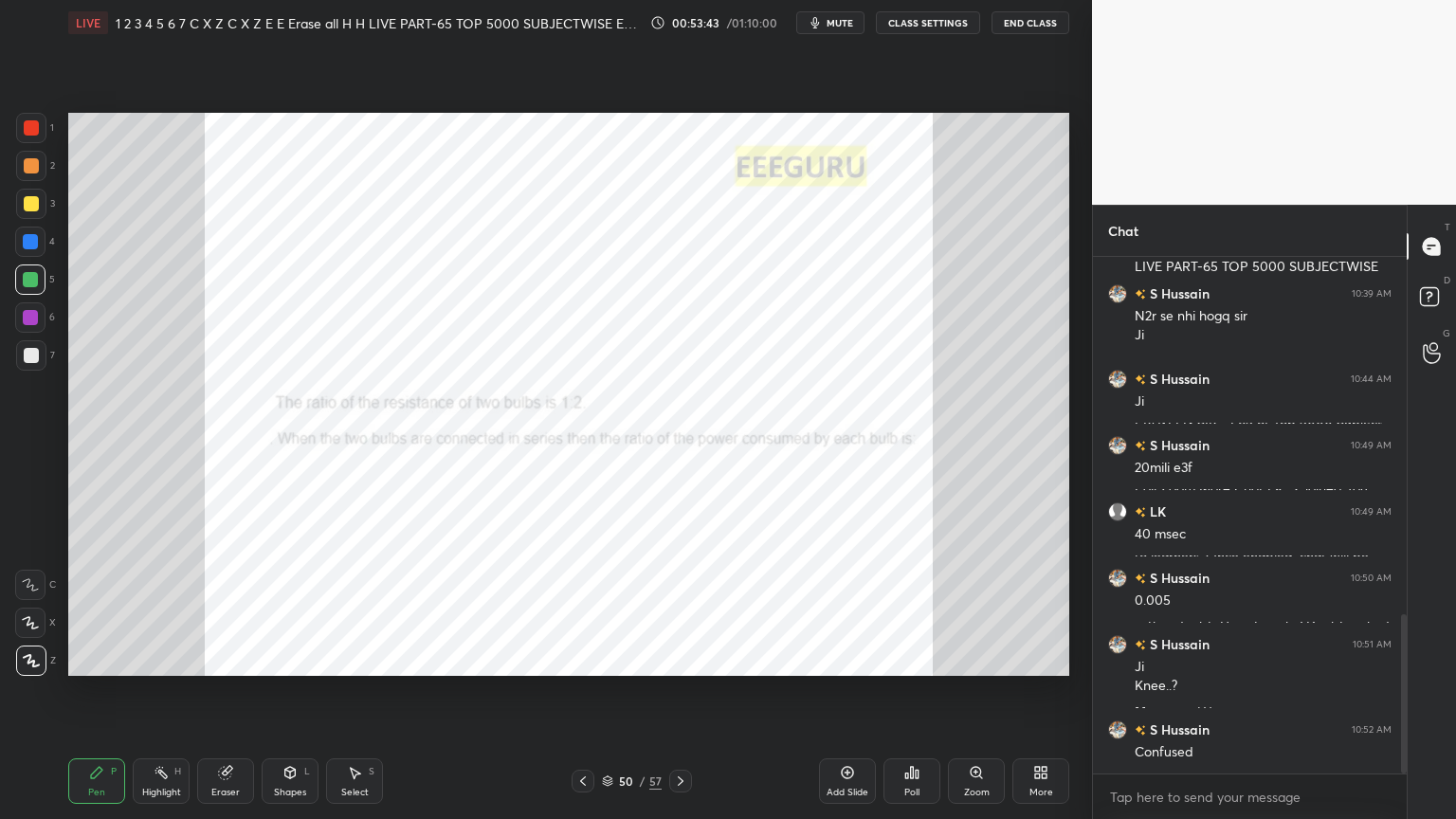 click at bounding box center (31, 128) 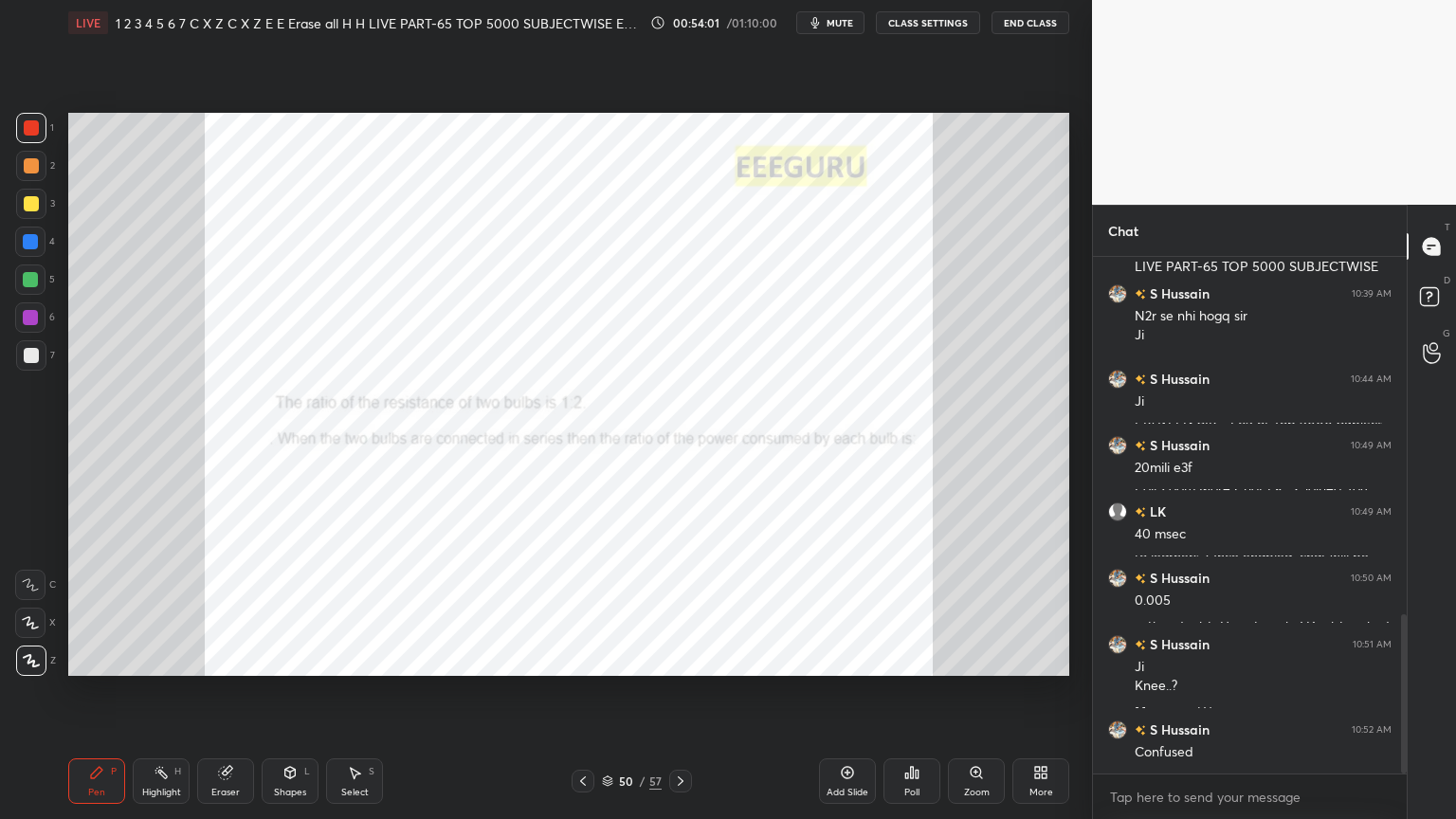scroll, scrollTop: 1228, scrollLeft: 0, axis: vertical 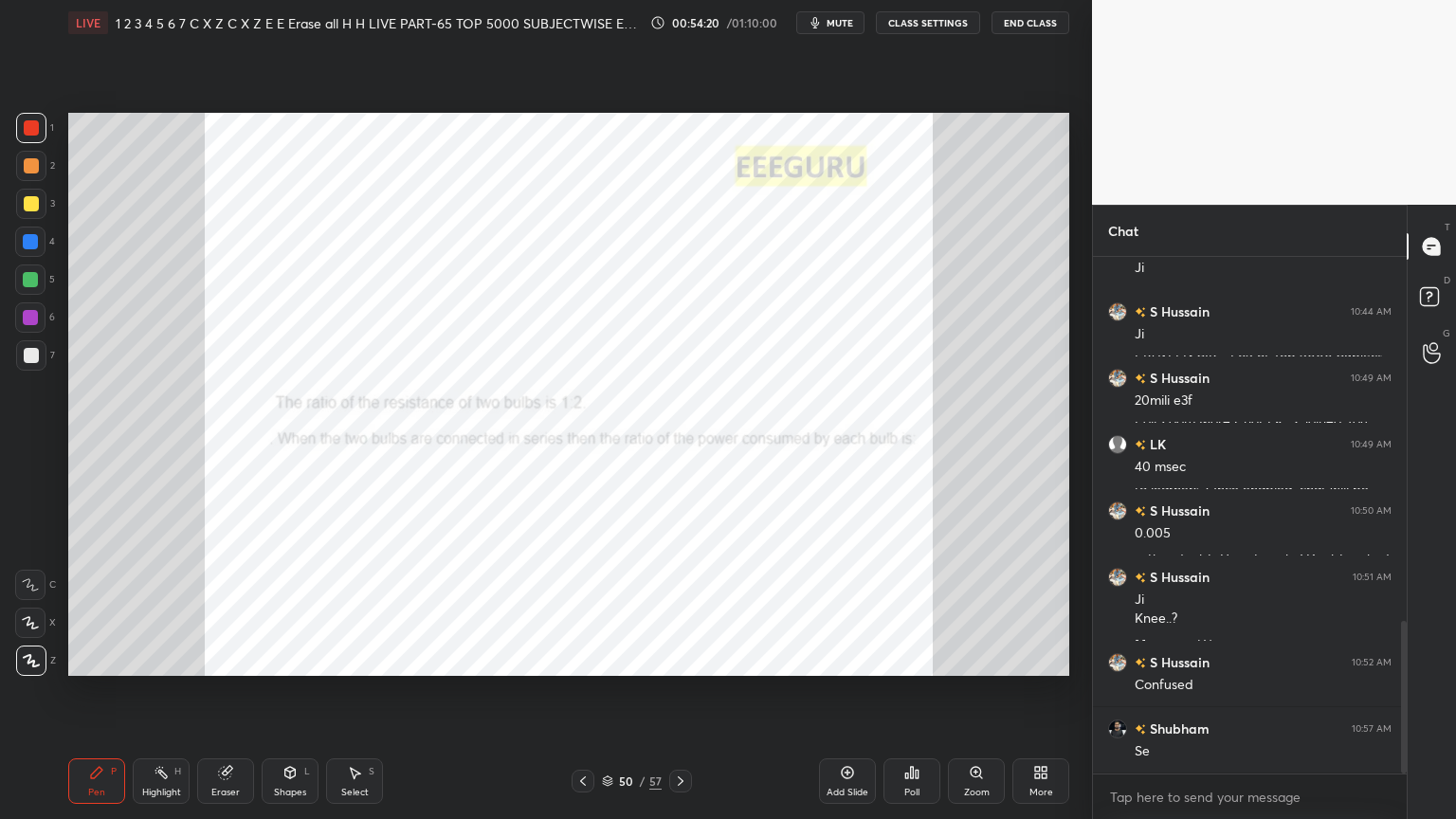 click at bounding box center (30, 242) 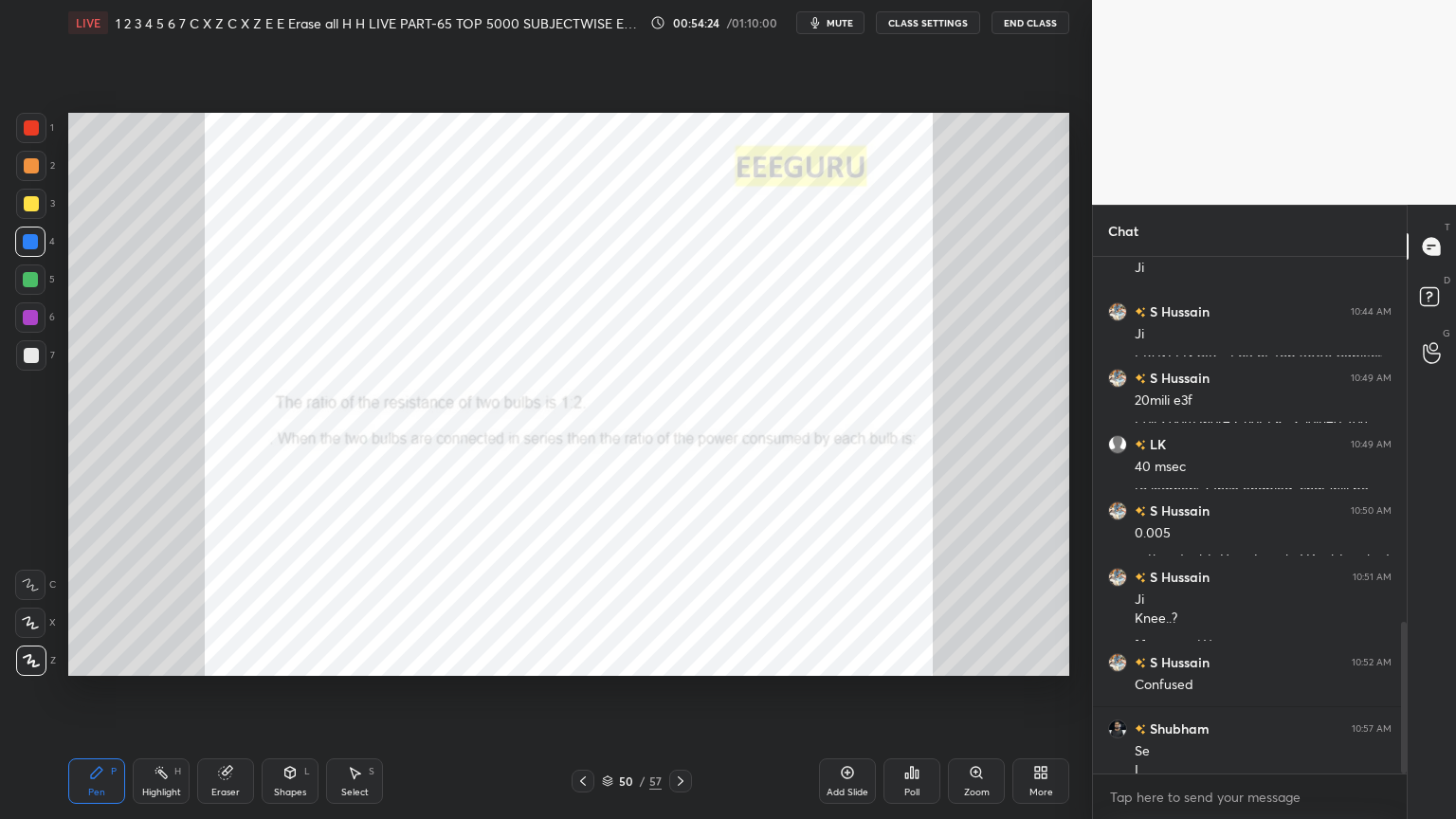 scroll, scrollTop: 1247, scrollLeft: 0, axis: vertical 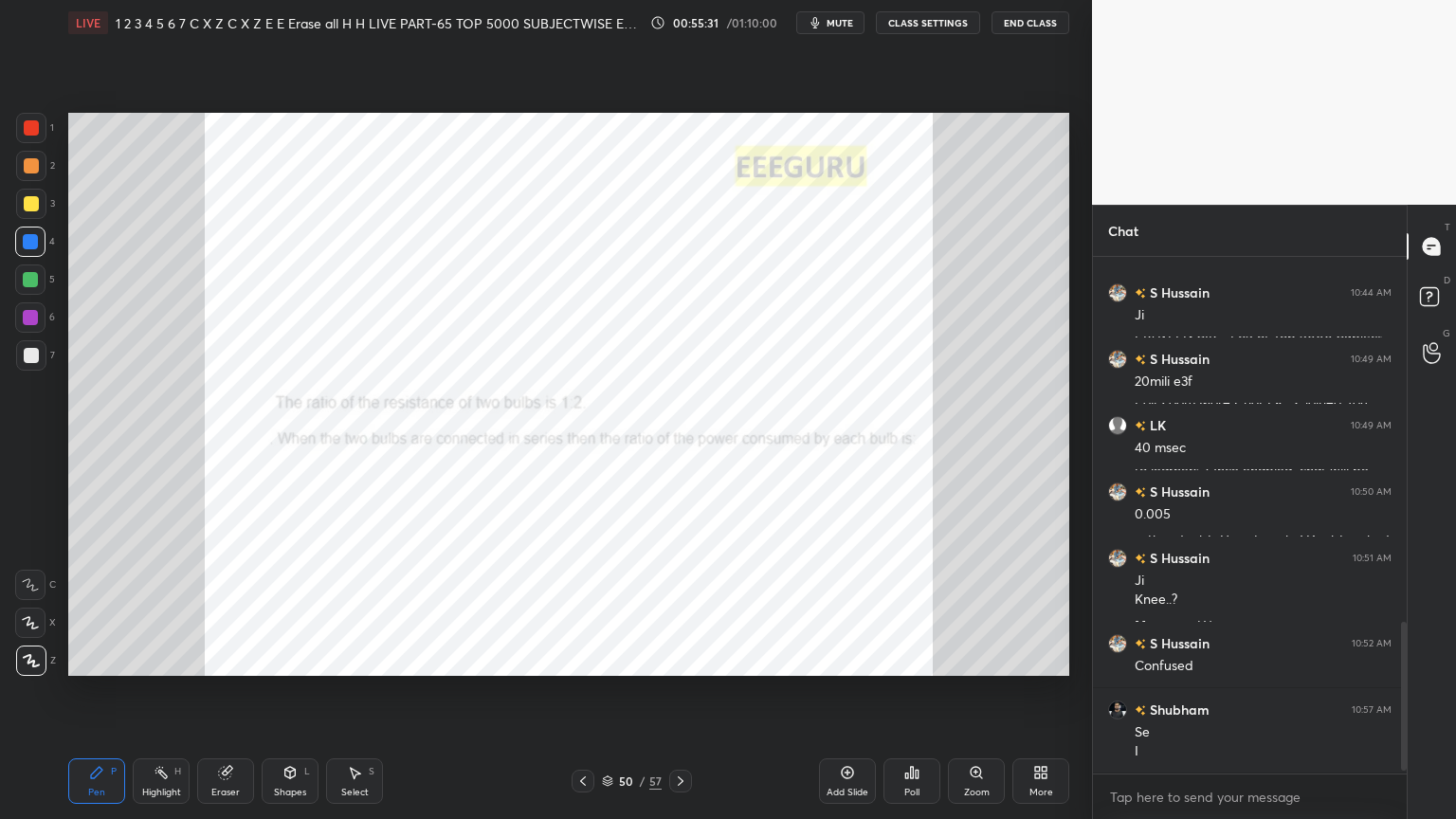 click at bounding box center (31, 128) 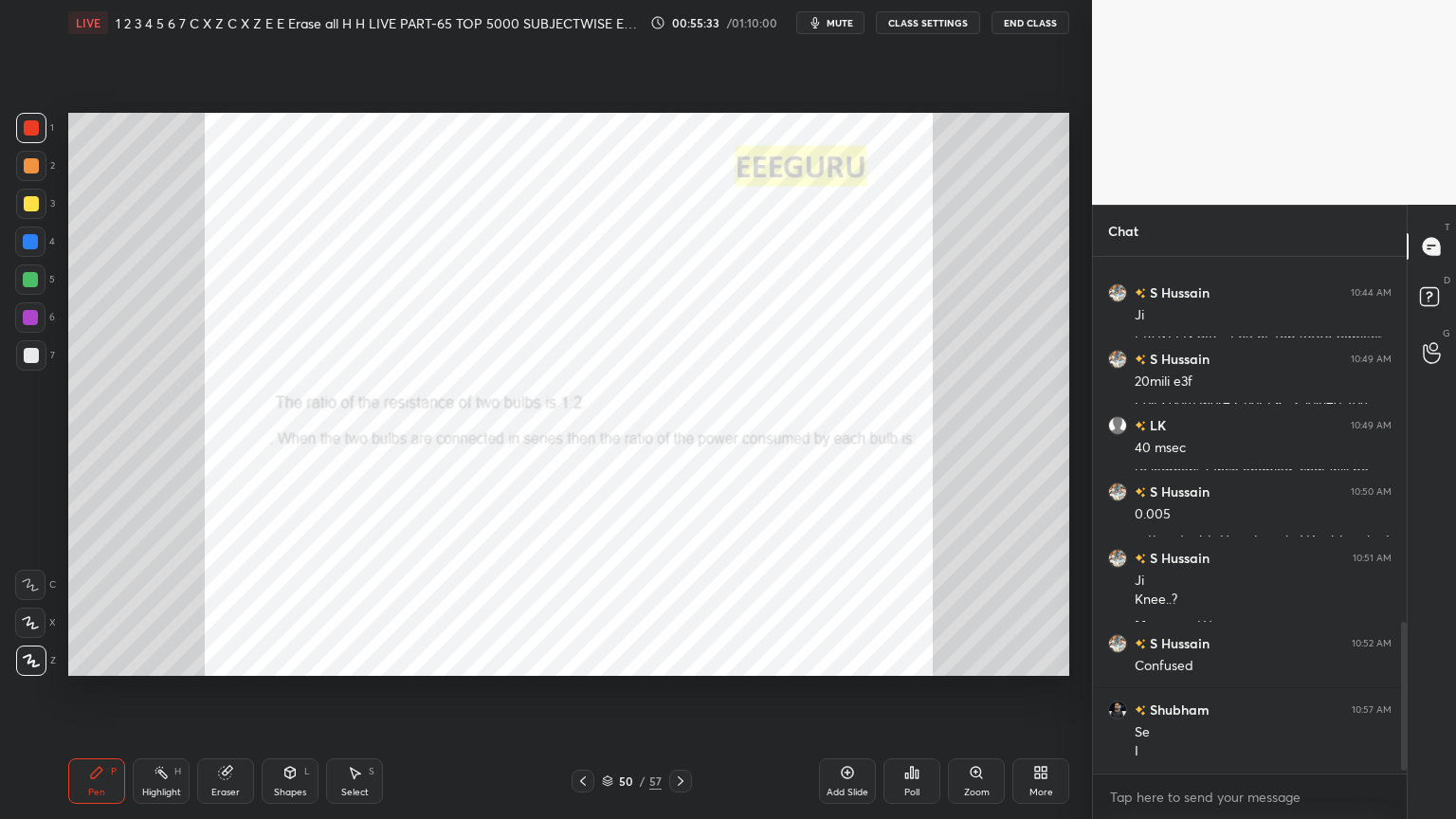 click on "Eraser" at bounding box center (226, 781) 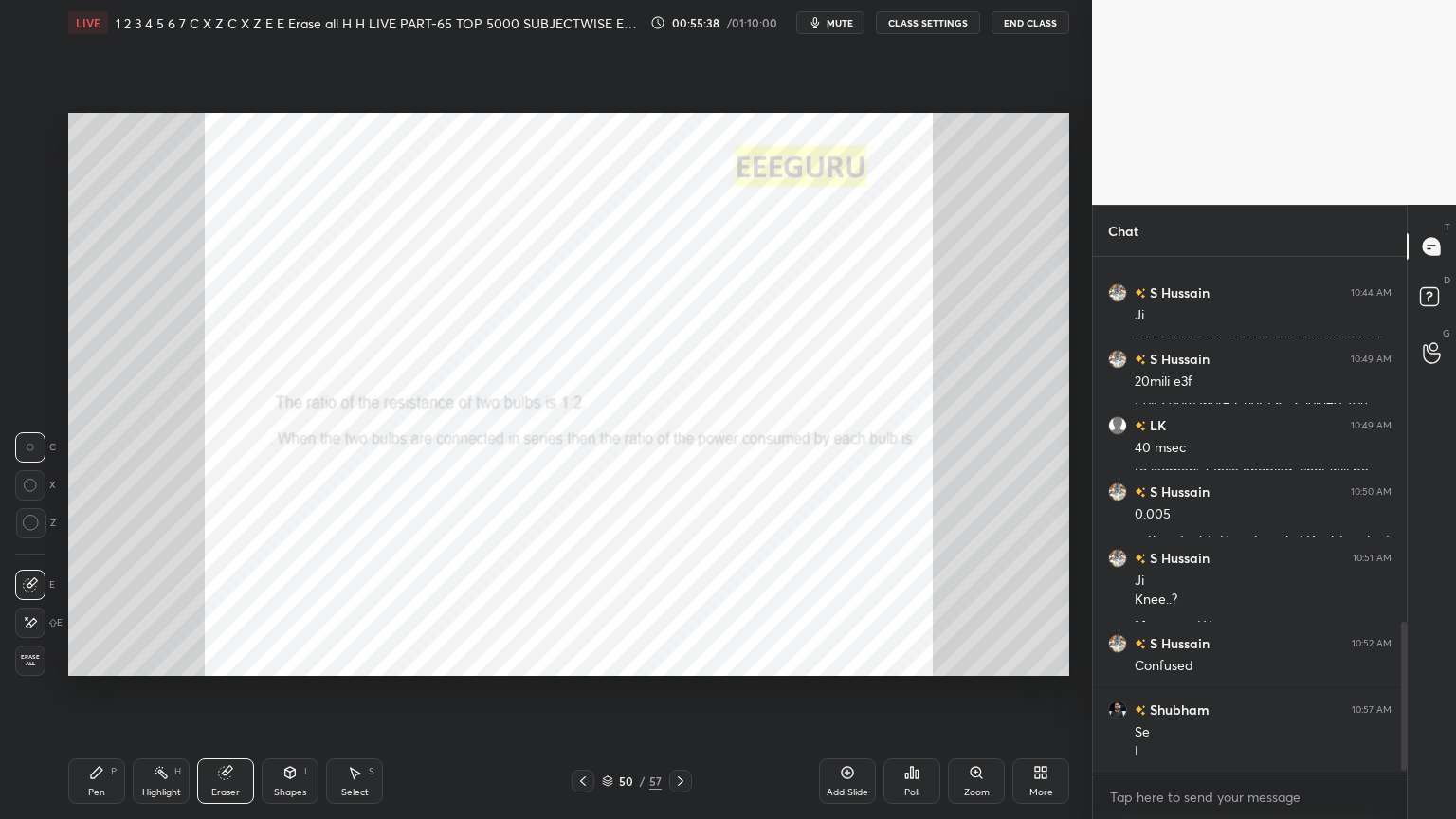click on "Erase all" at bounding box center [30, 661] 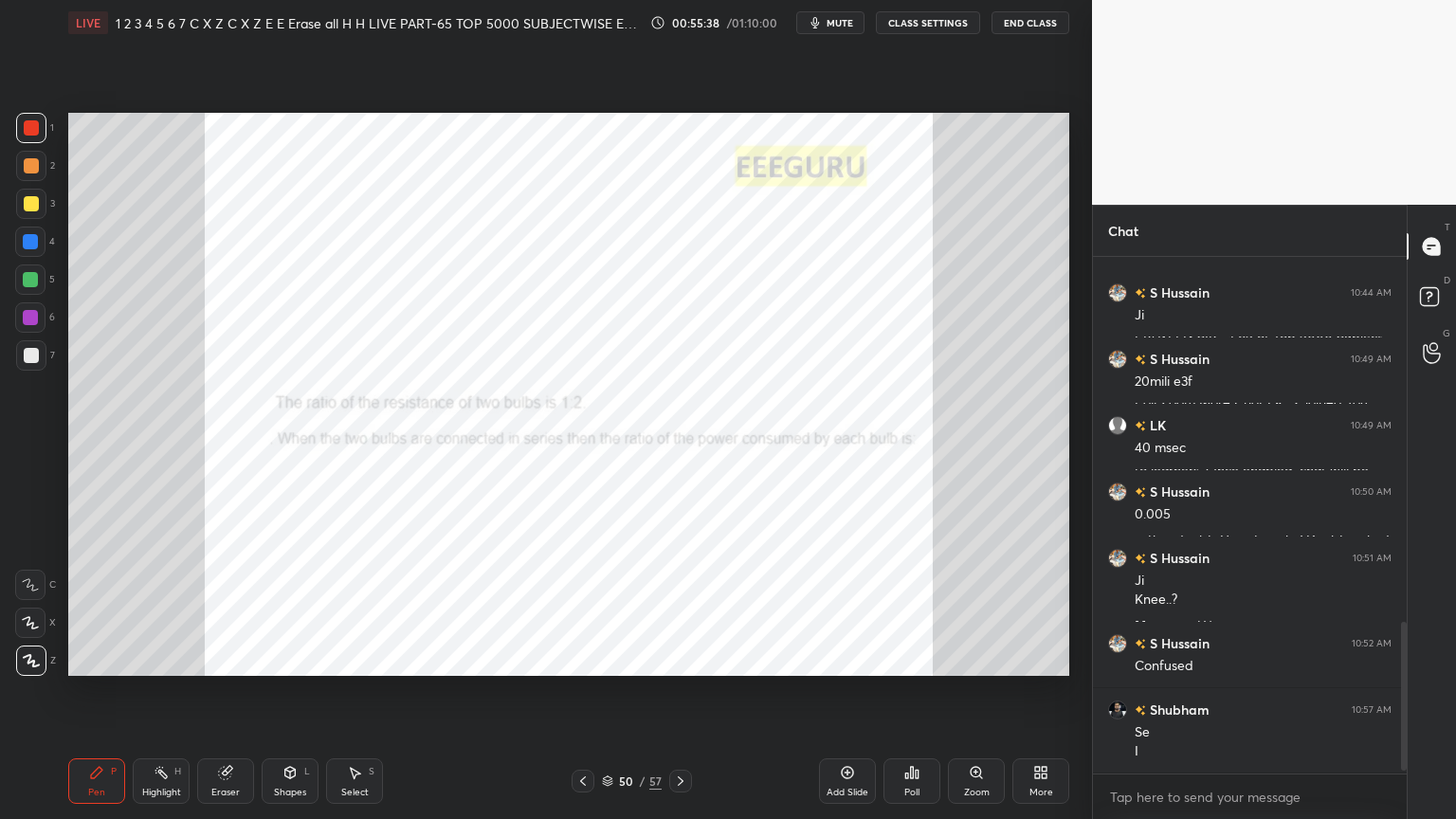 click on "Pen P Highlight H Eraser Shapes L Select S 50 / 57 Add Slide Poll Zoom More" at bounding box center (569, 781) 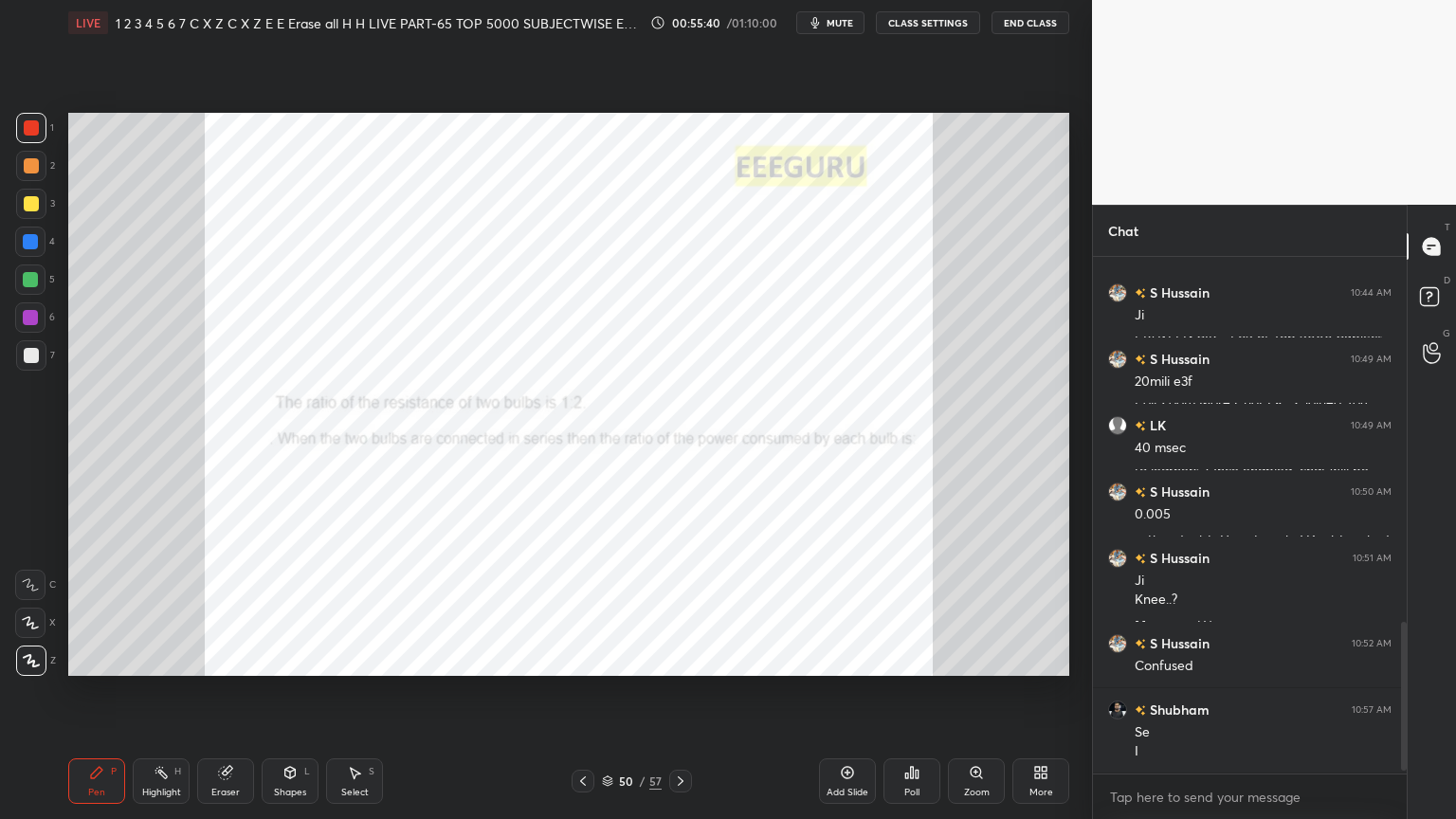 click 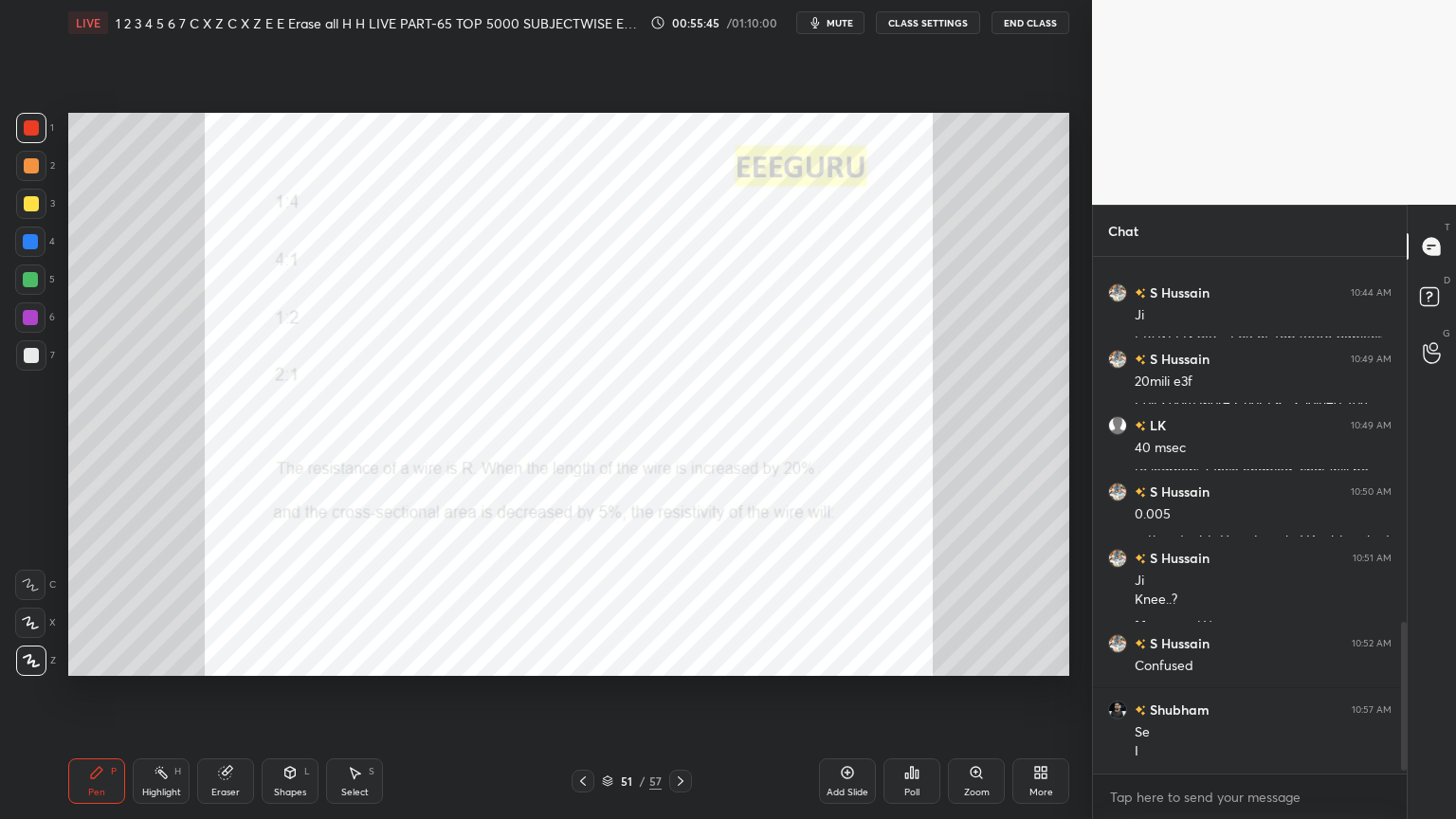 click 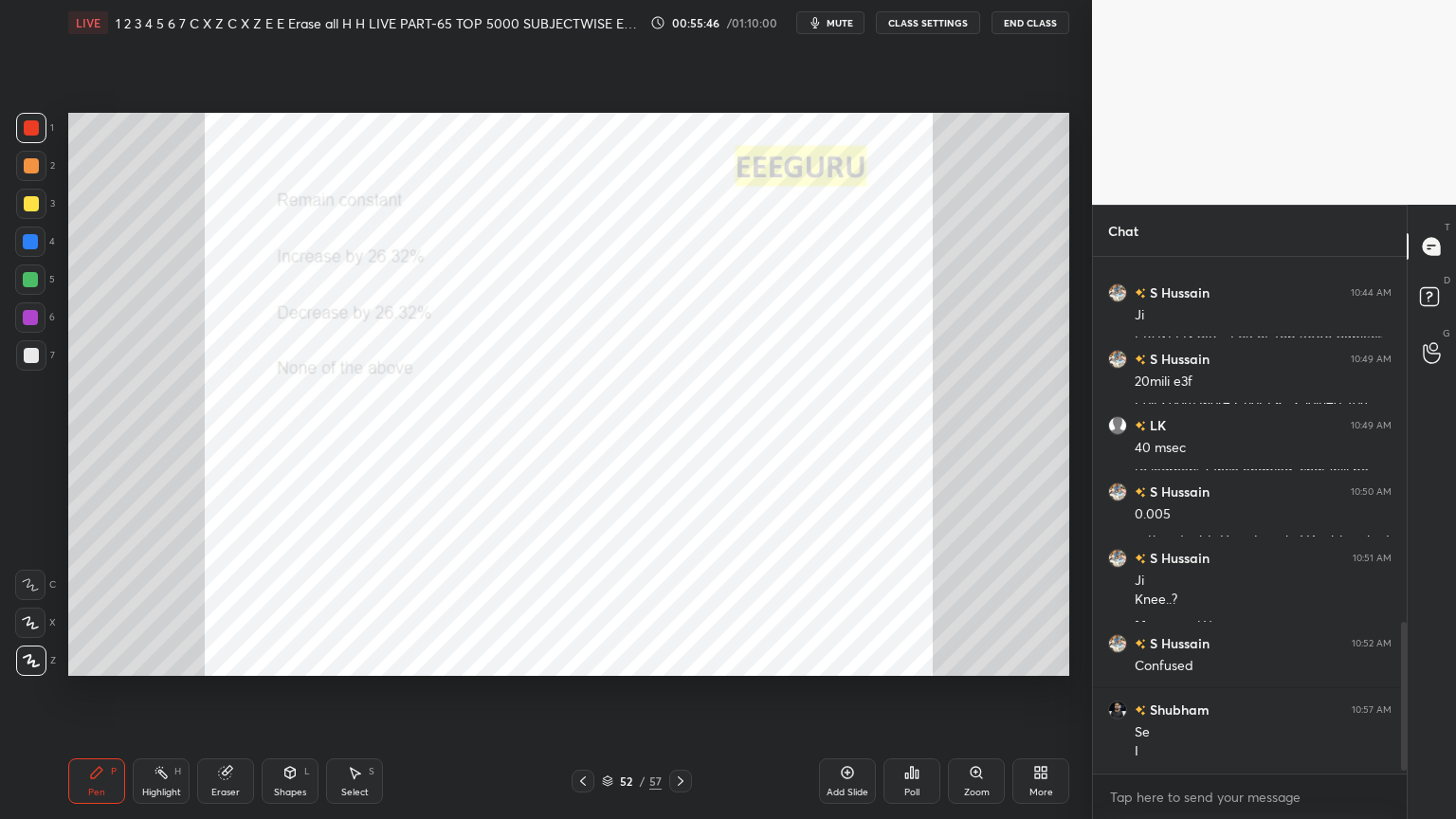 click 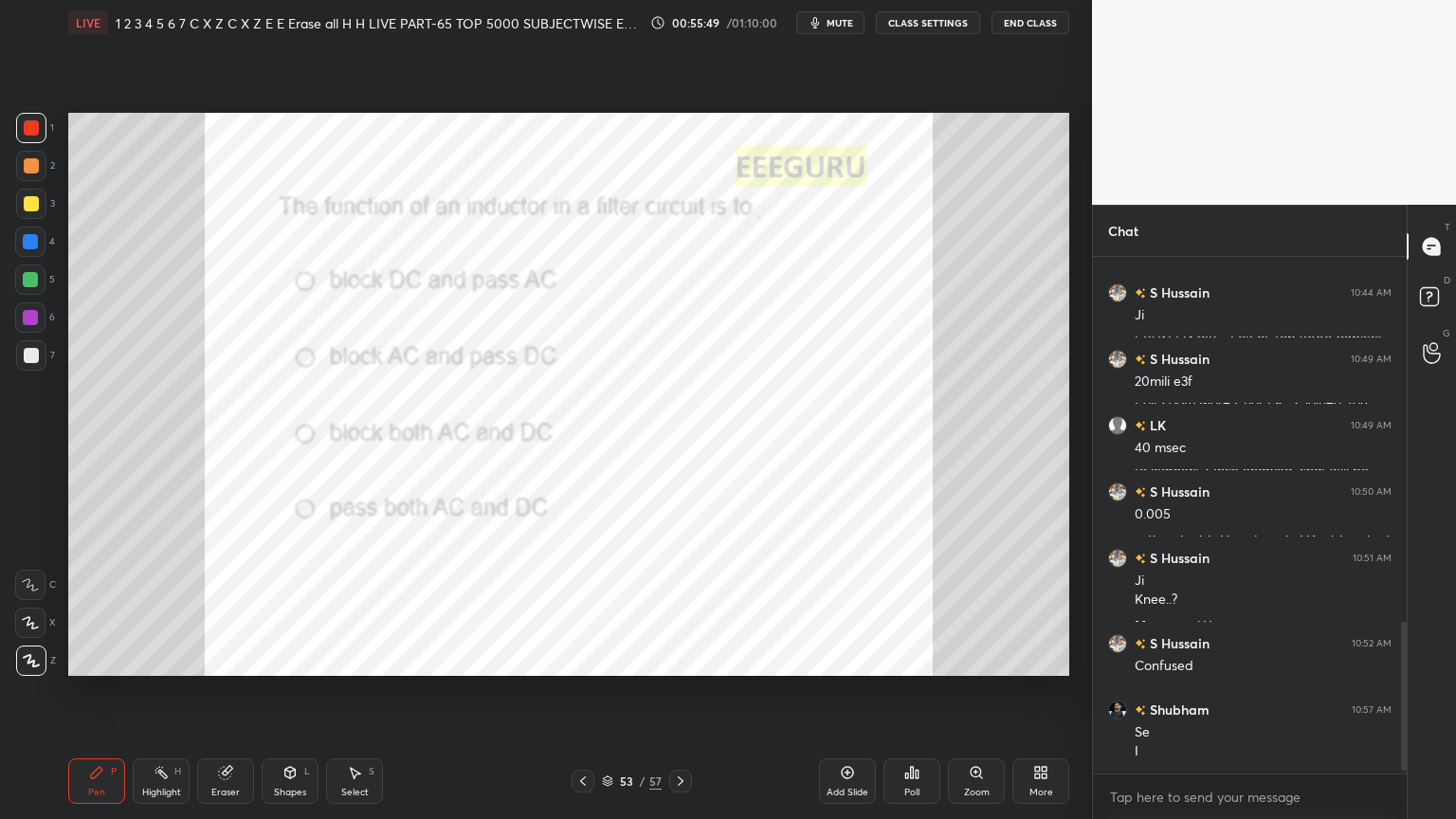 click on "Poll" at bounding box center (912, 781) 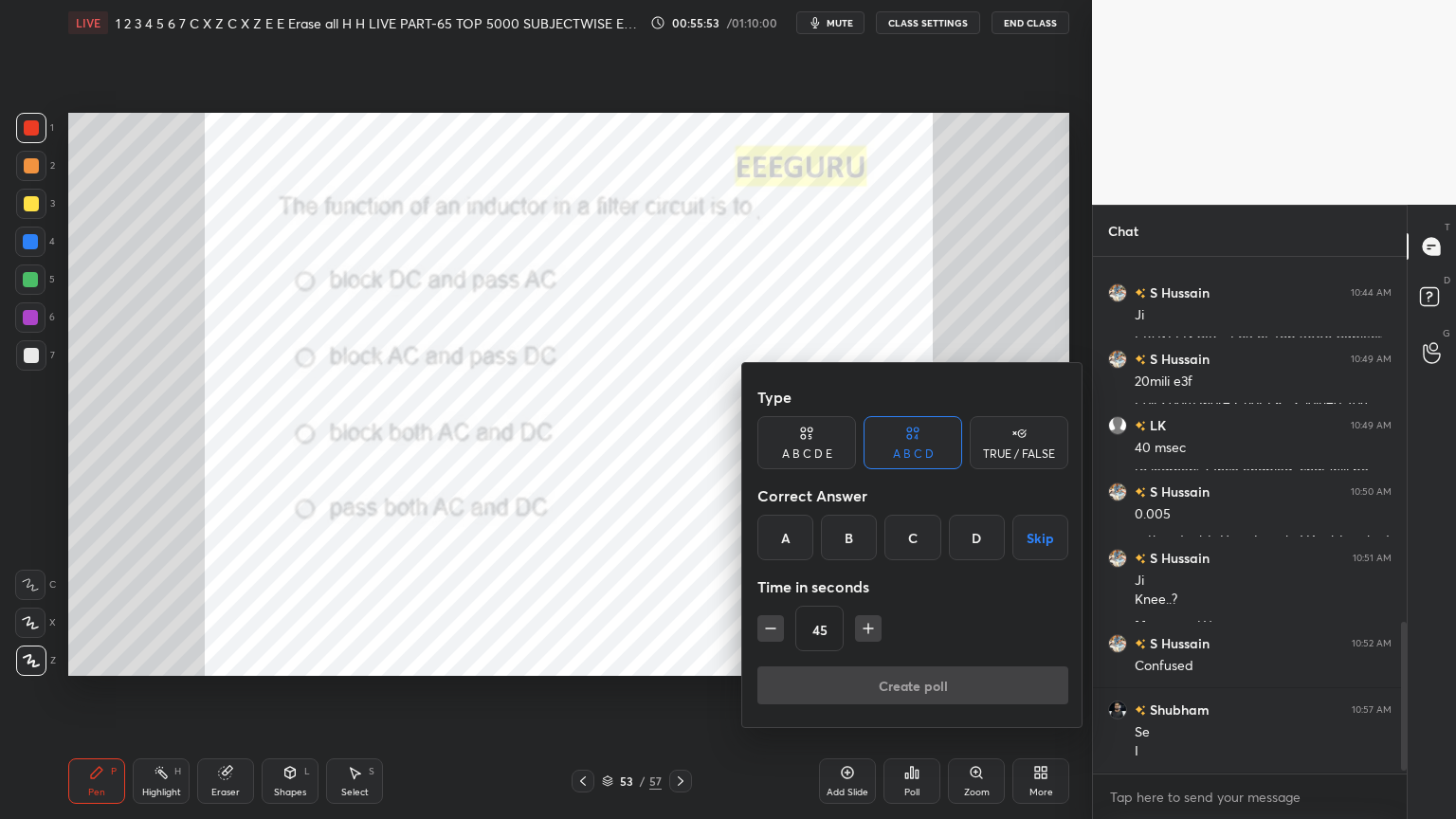 click on "B" at bounding box center (848, 537) 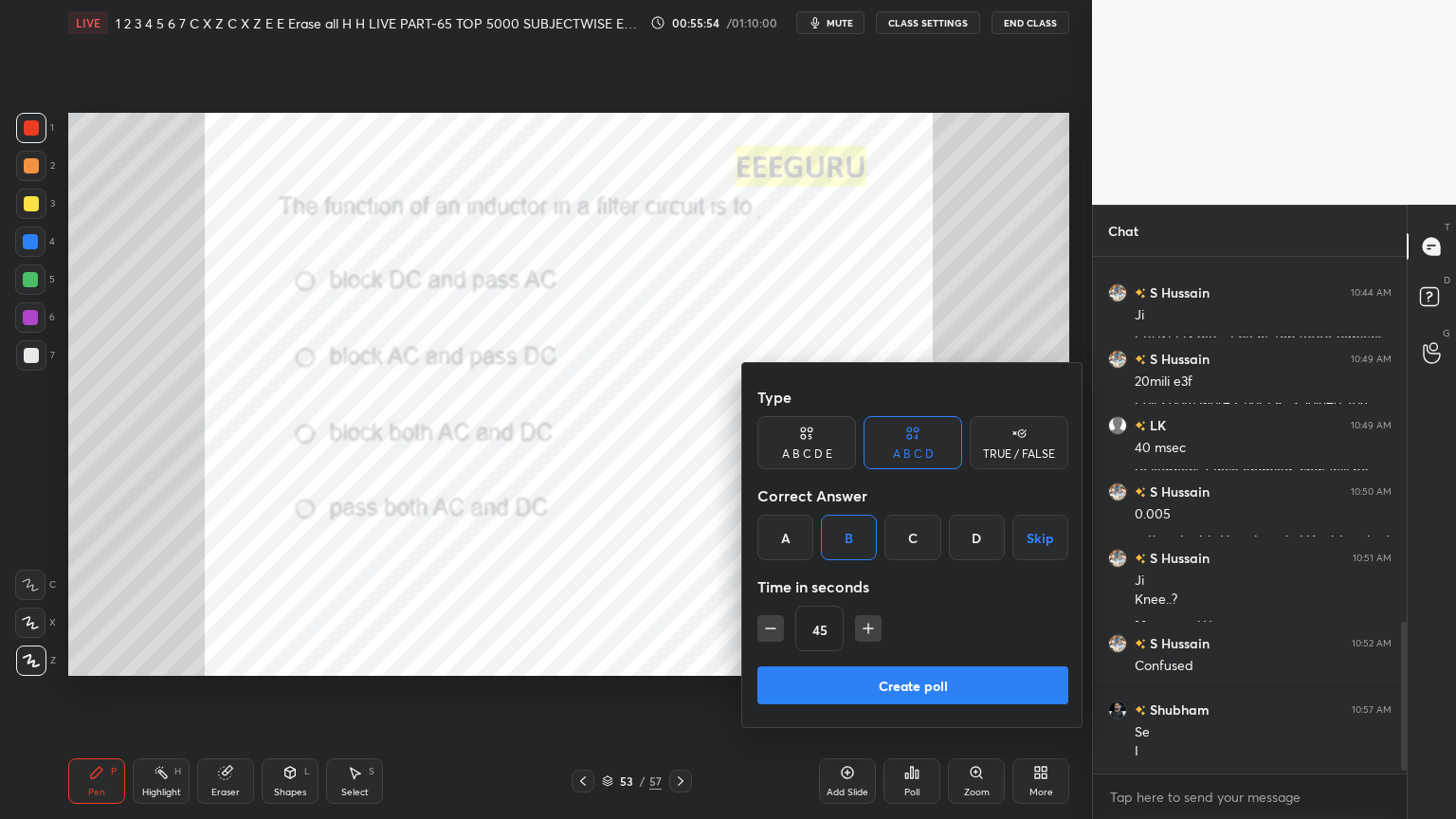 click on "Create poll" at bounding box center [913, 685] 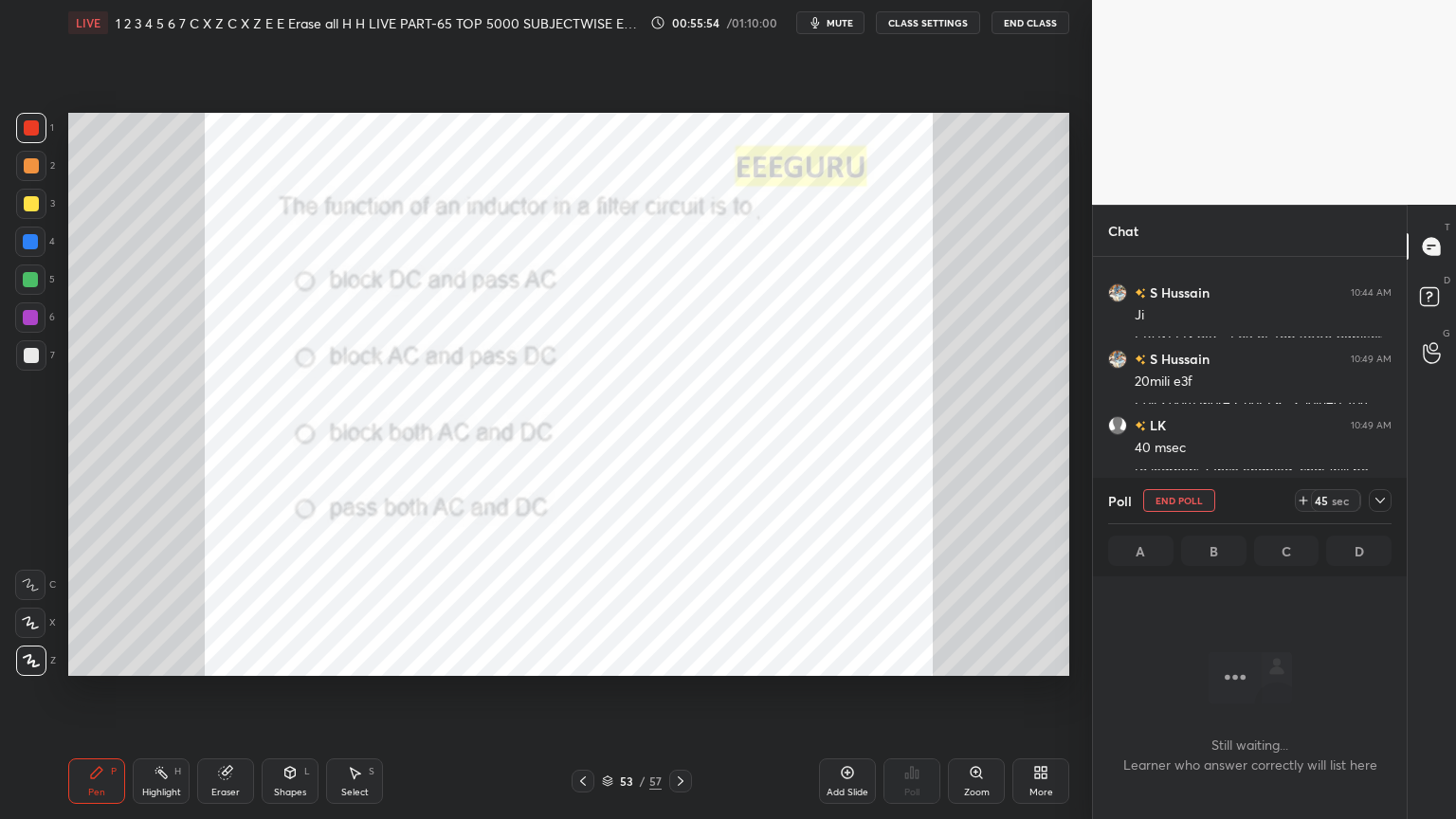 scroll, scrollTop: 452, scrollLeft: 308, axis: both 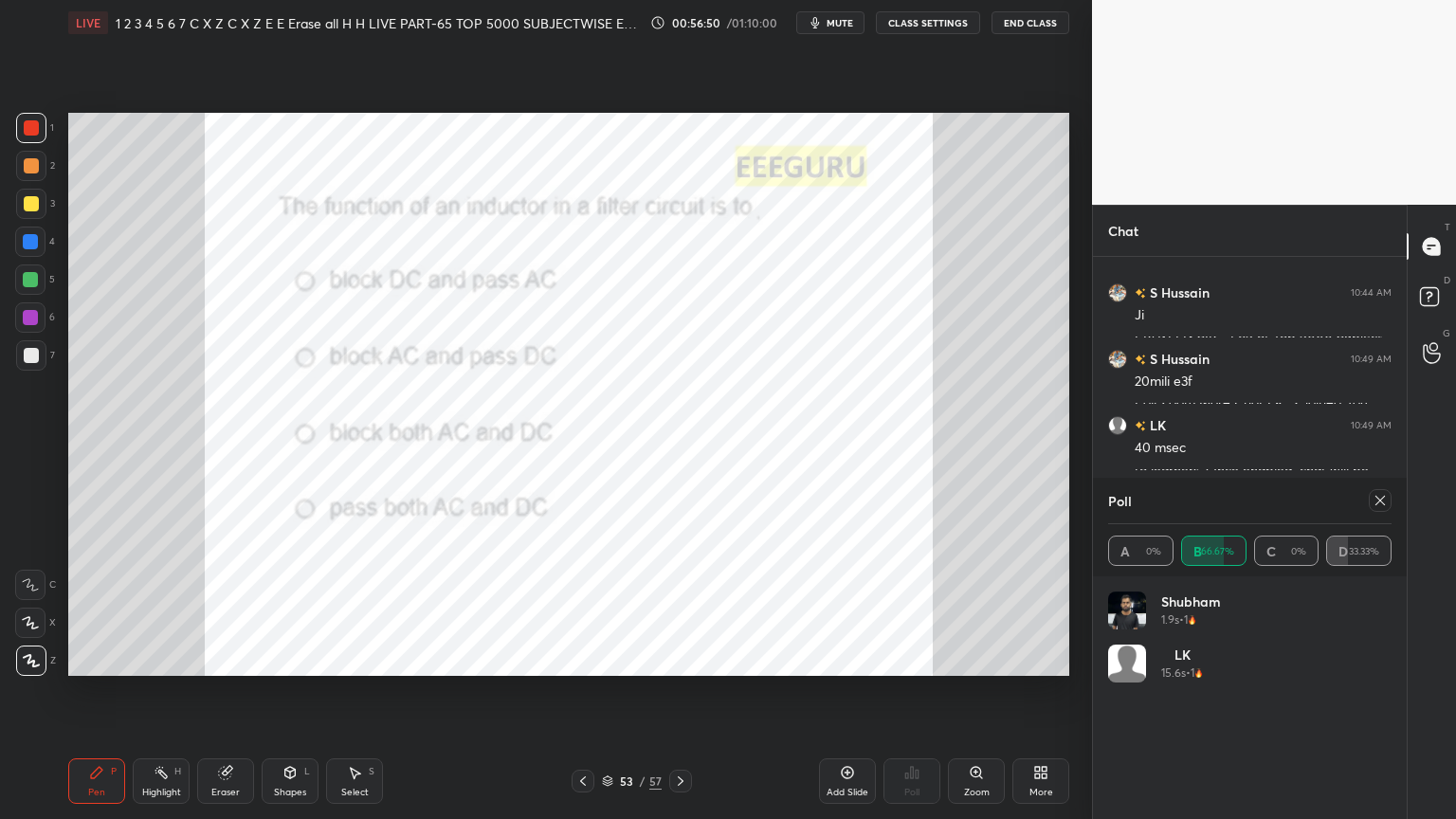click at bounding box center [30, 242] 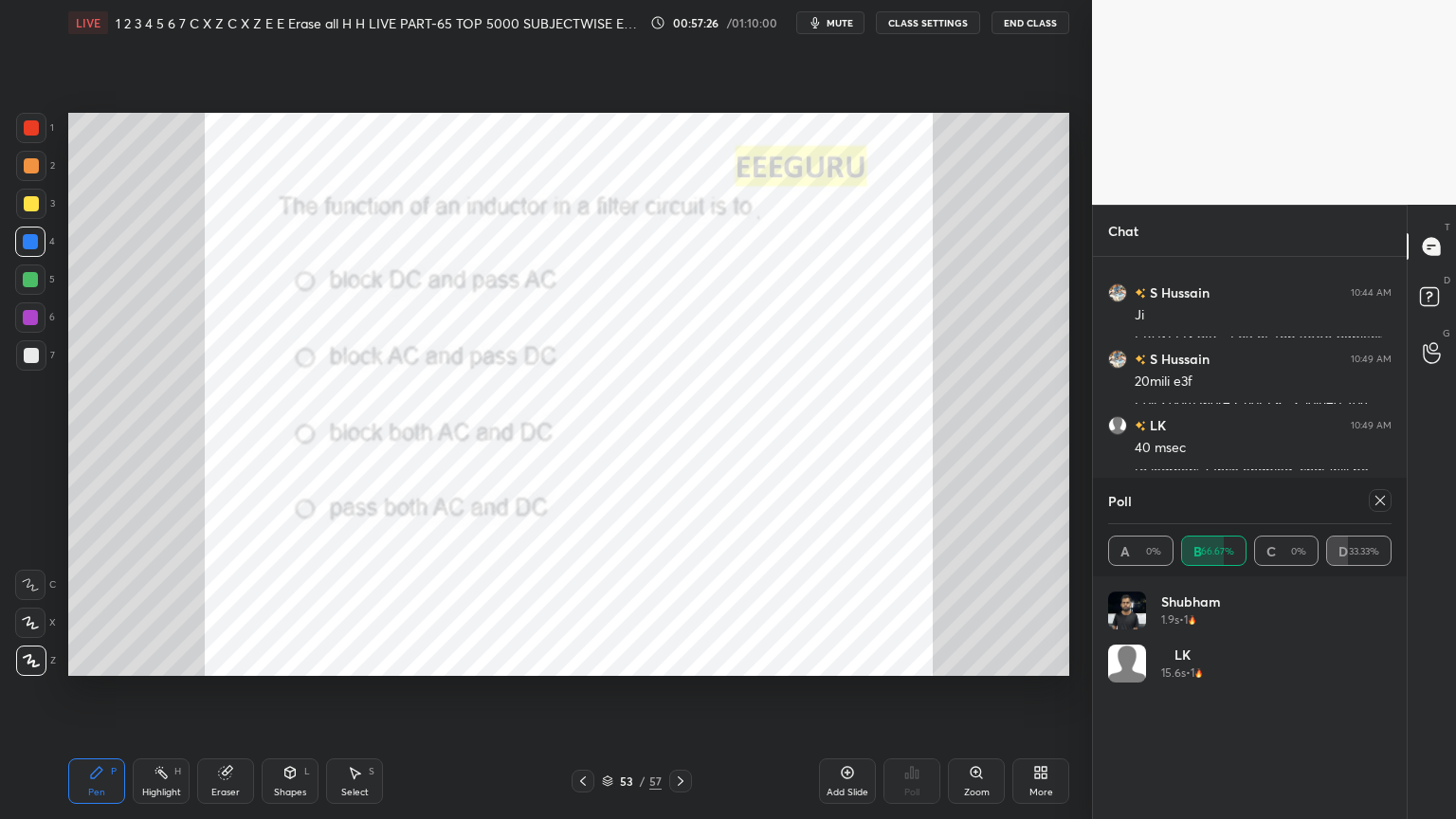 click at bounding box center [681, 781] 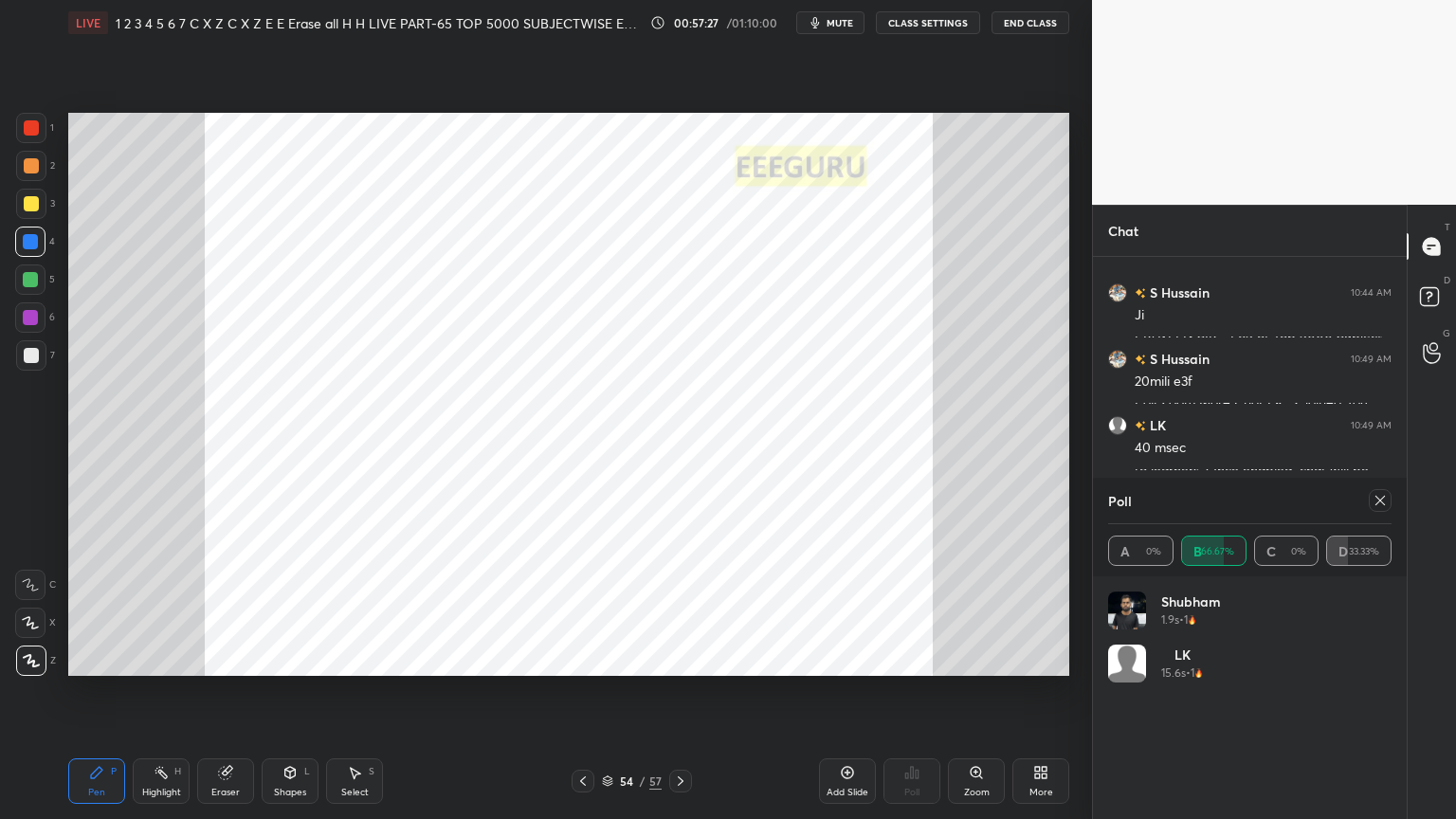 click 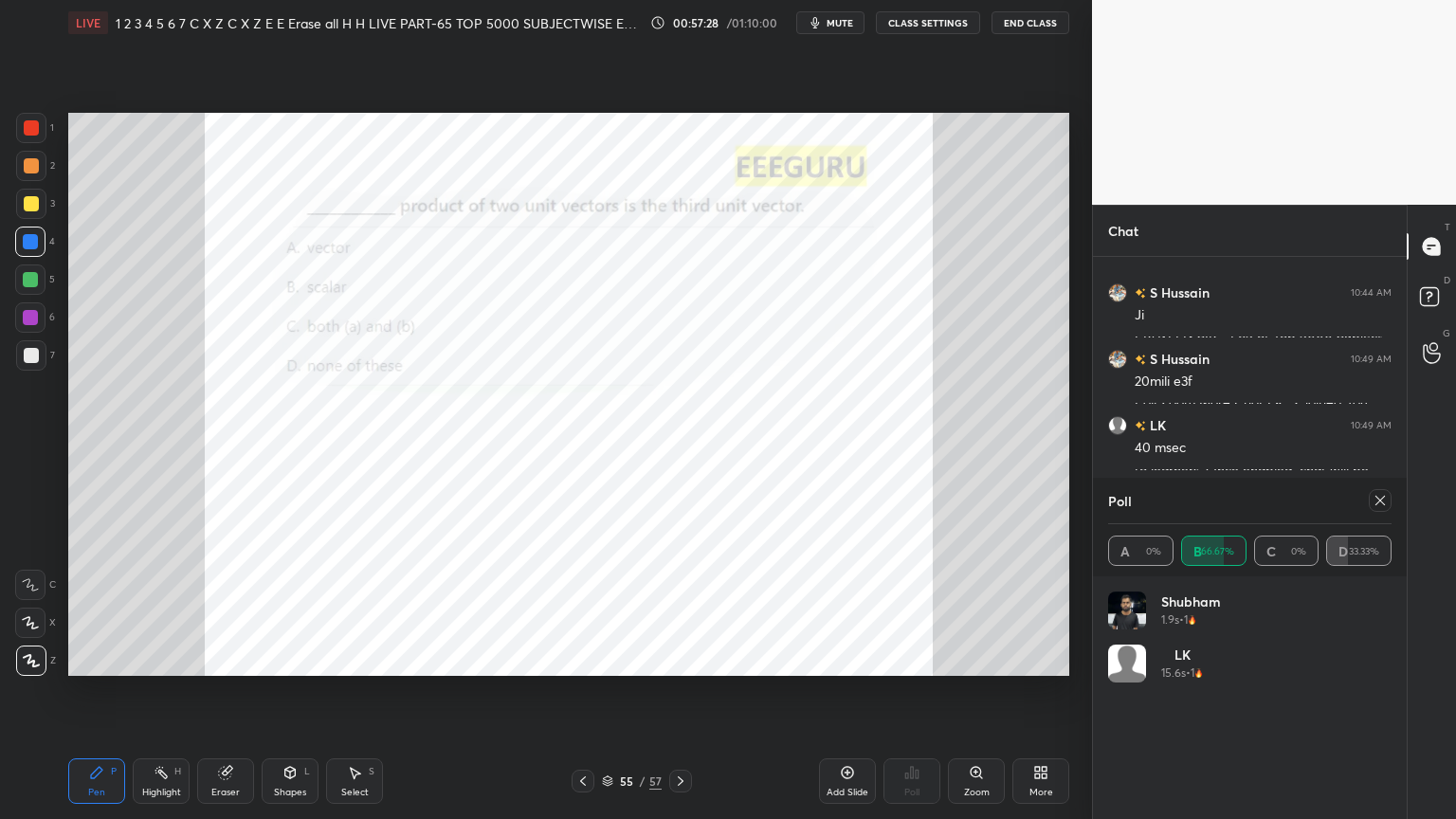 click 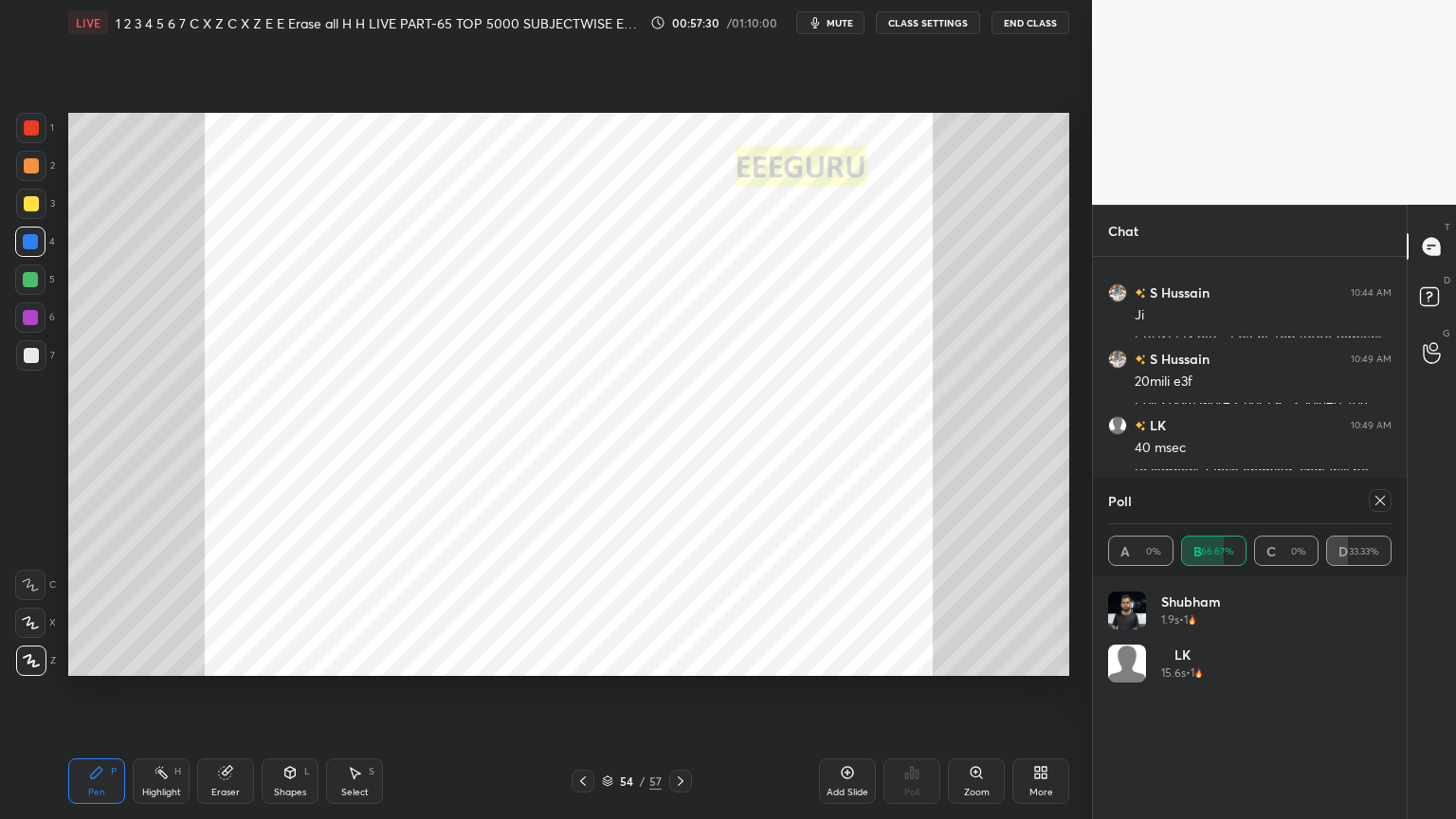 click 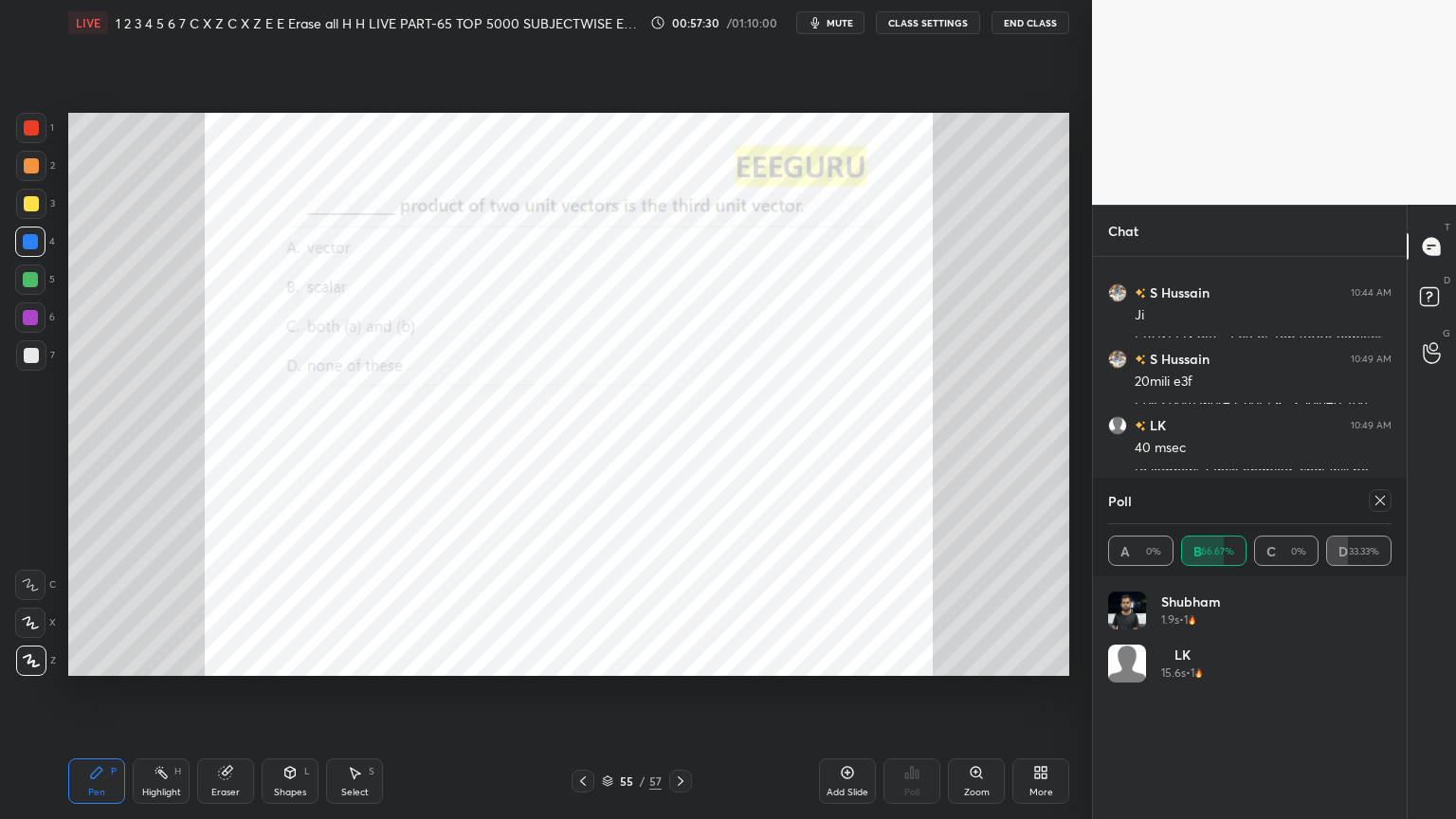 click 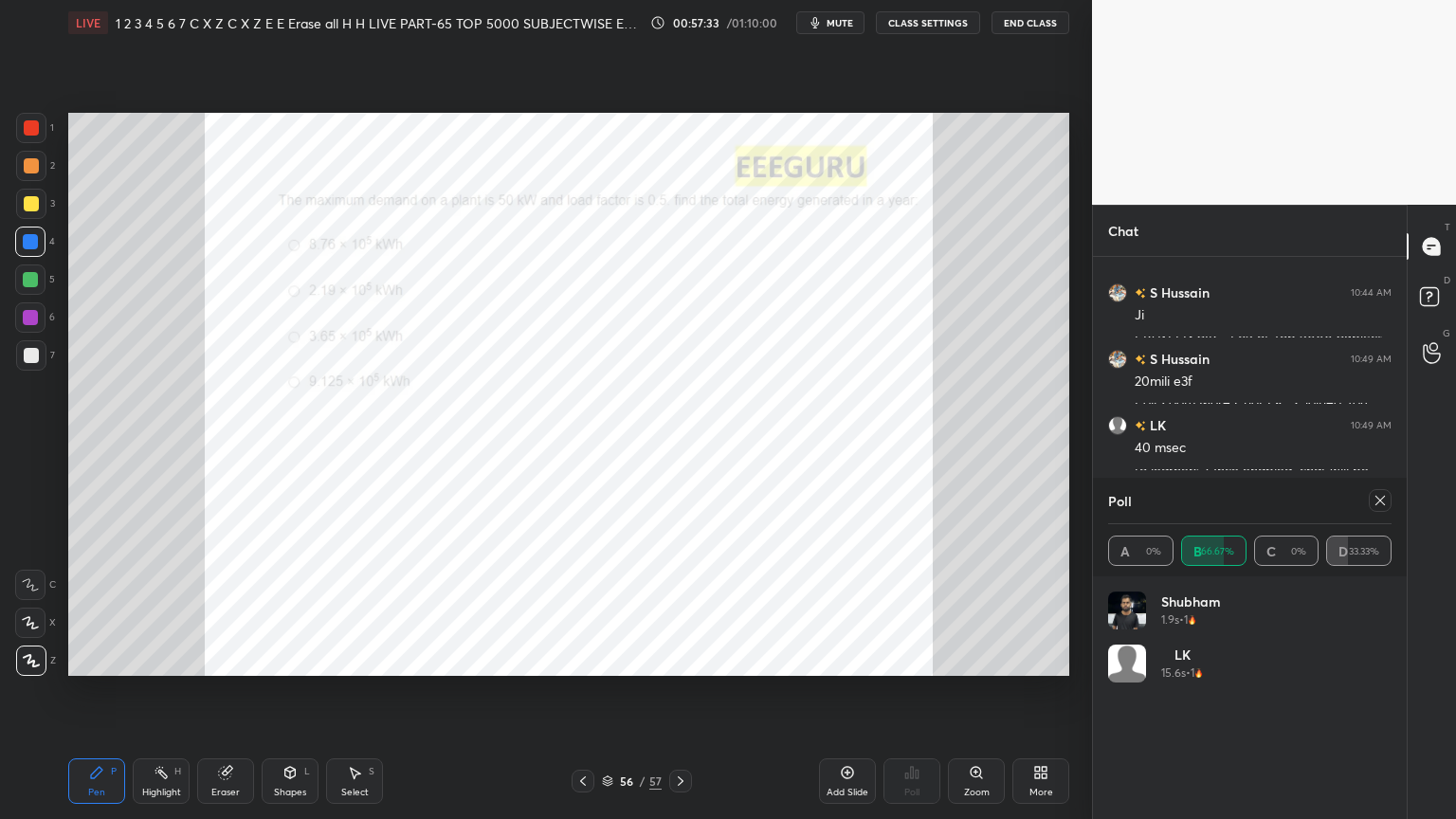 click 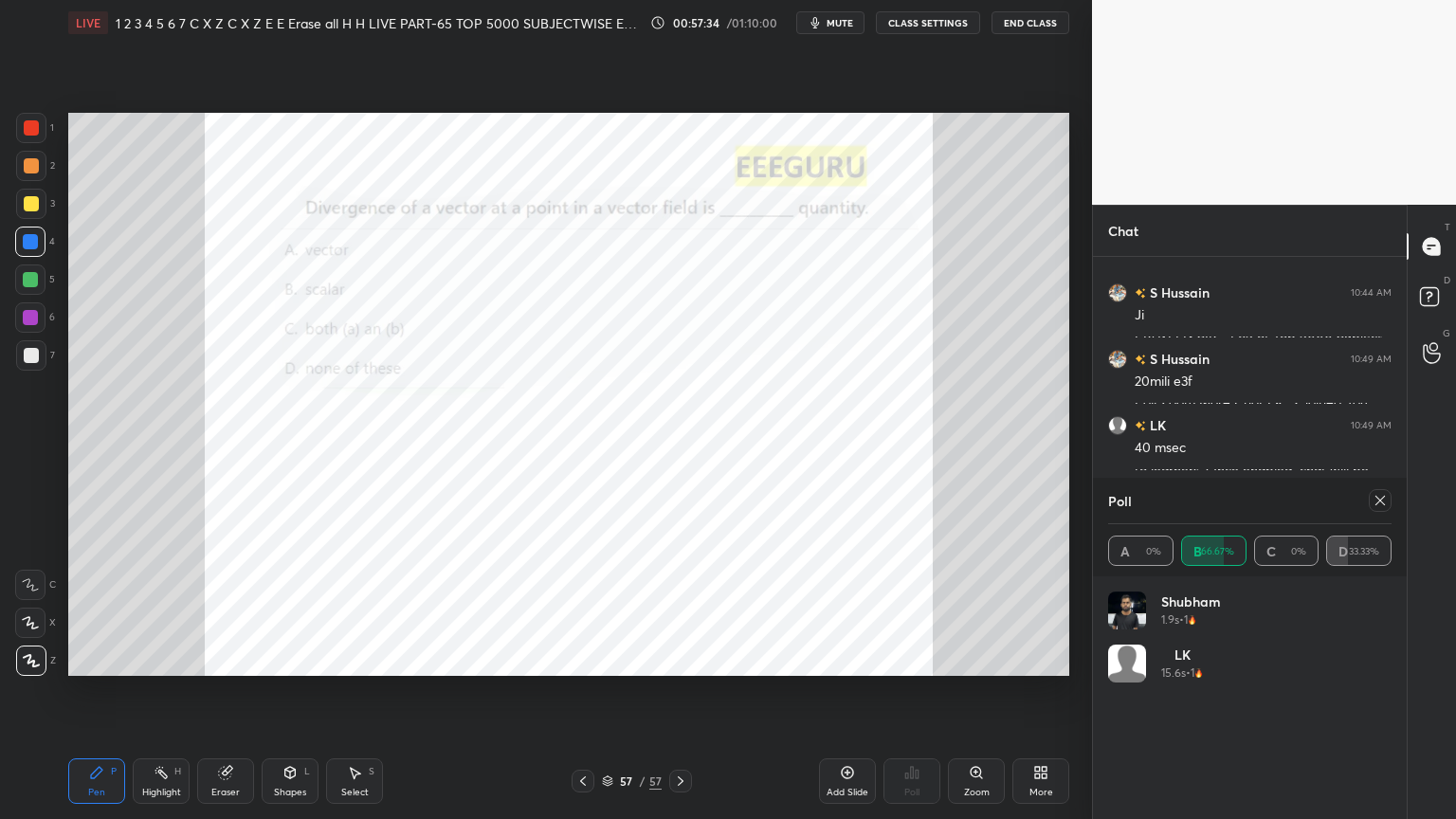 click 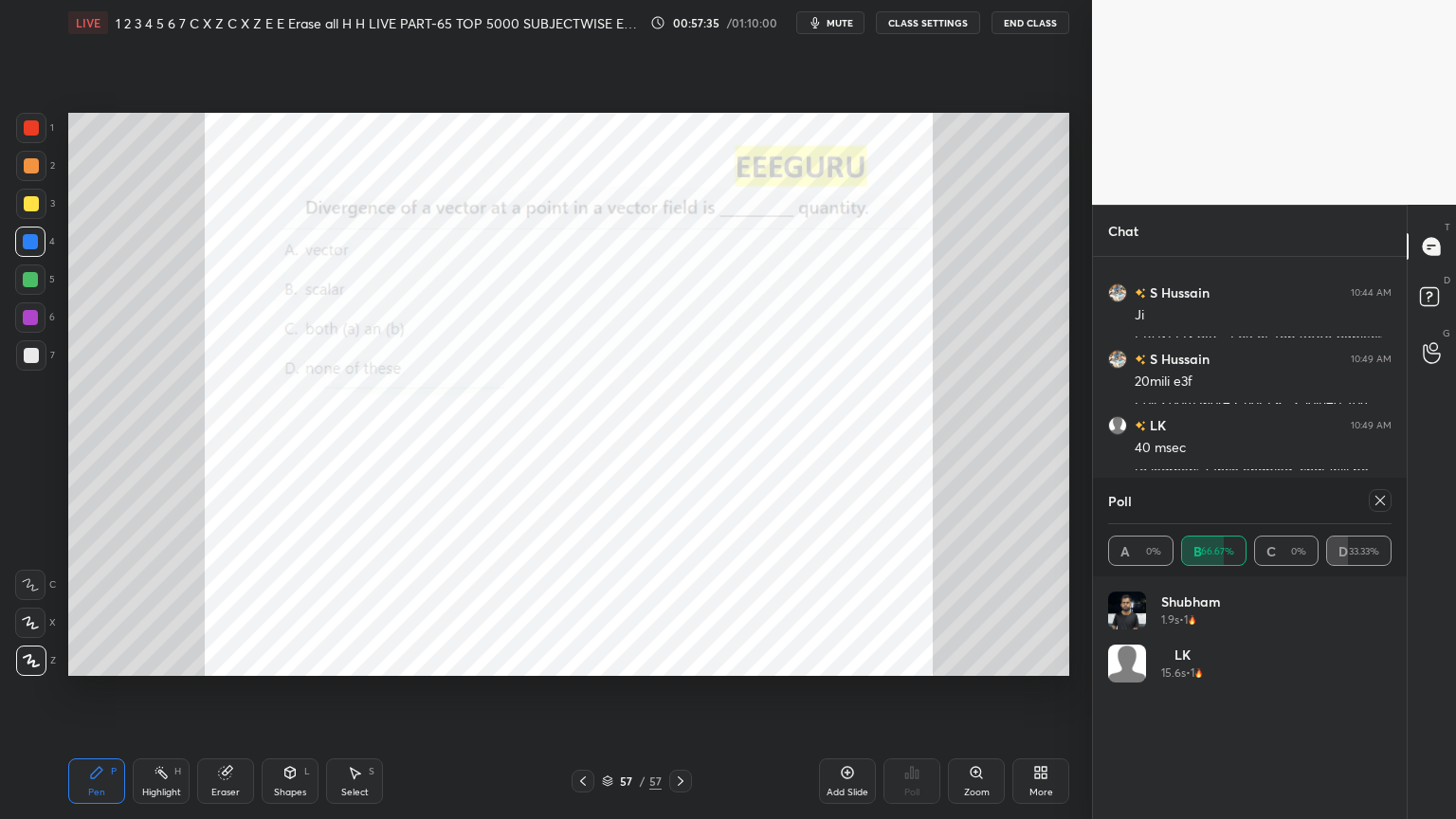 click 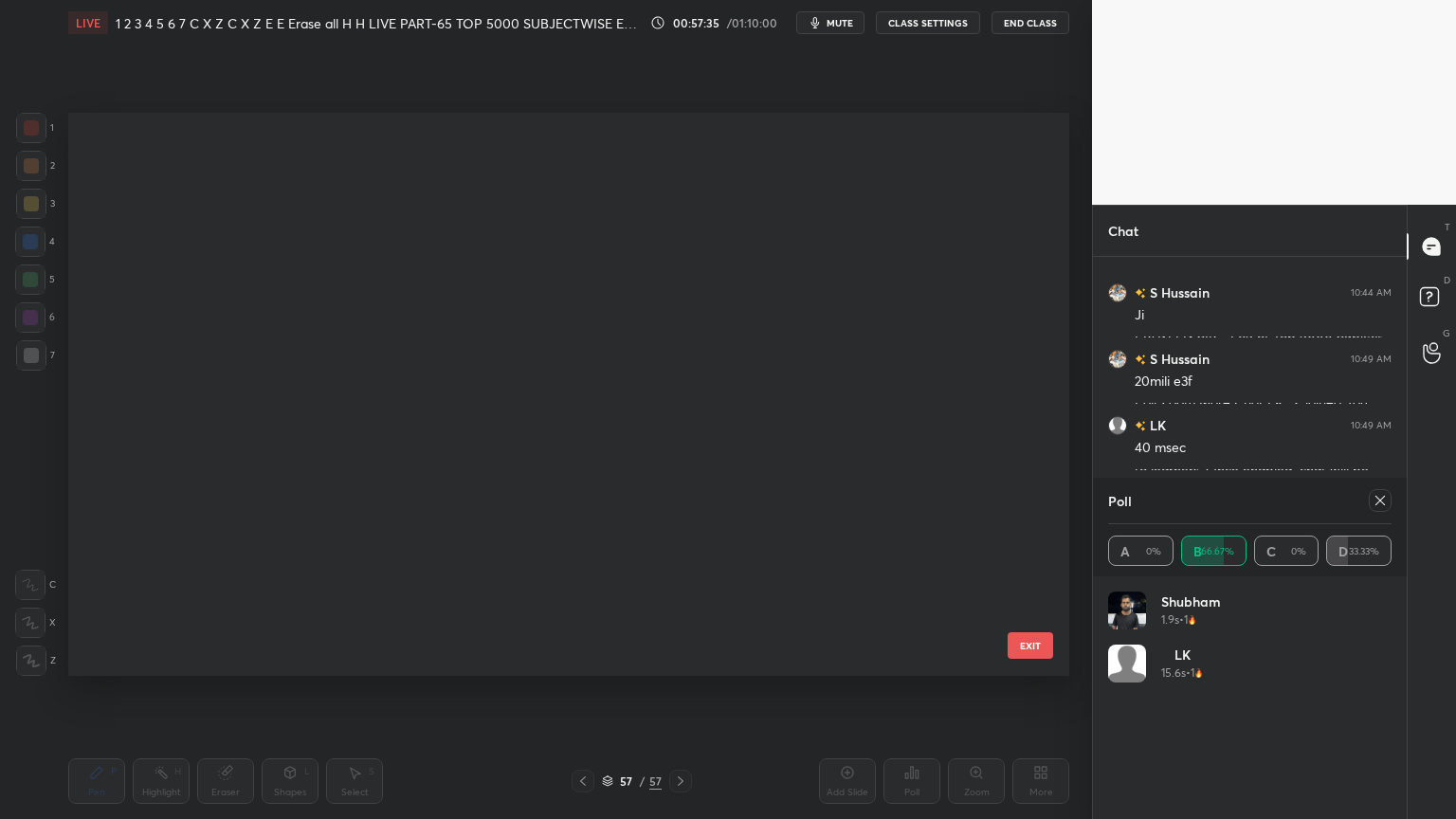 scroll, scrollTop: 2732, scrollLeft: 0, axis: vertical 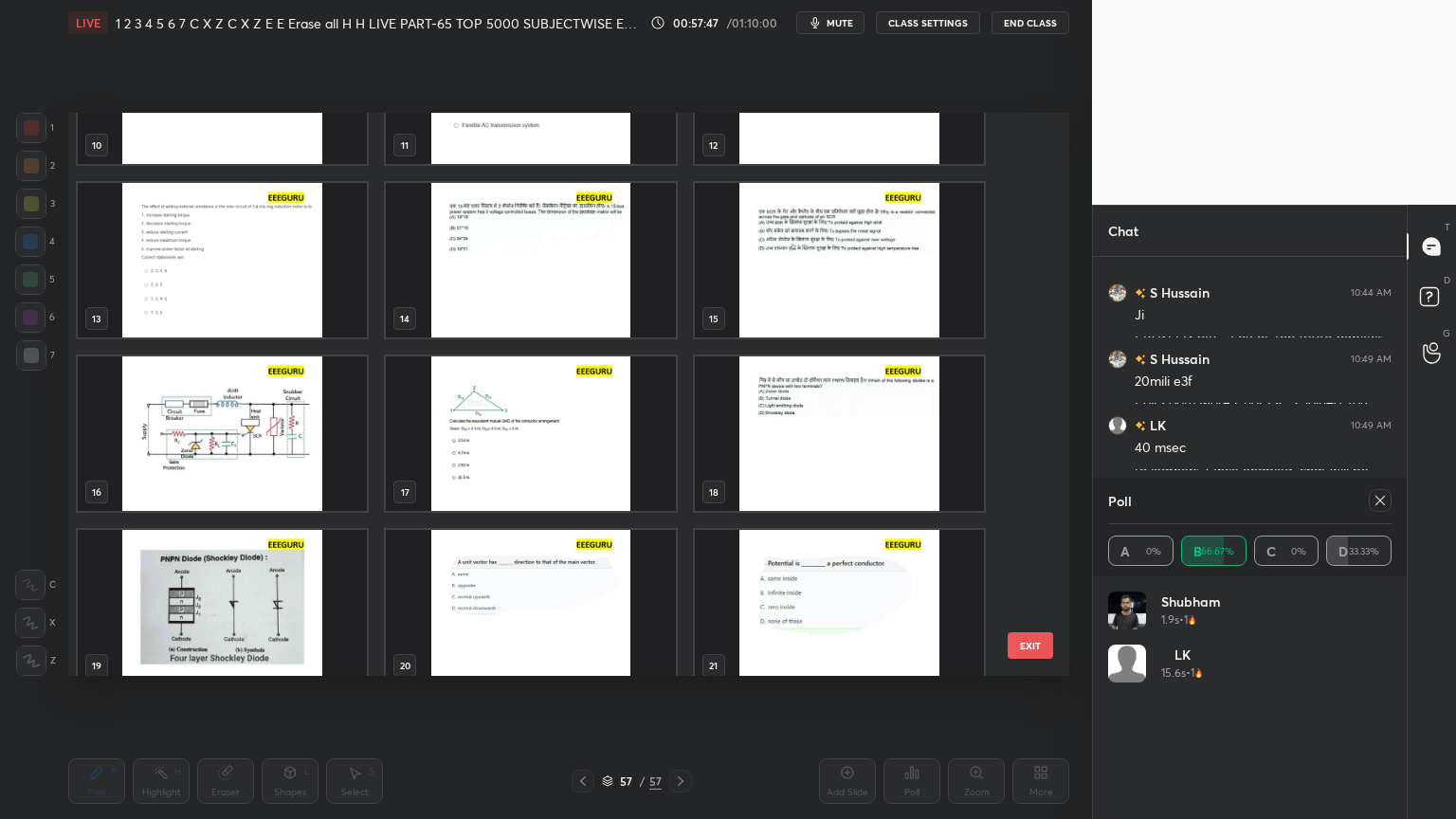 click at bounding box center (530, 433) 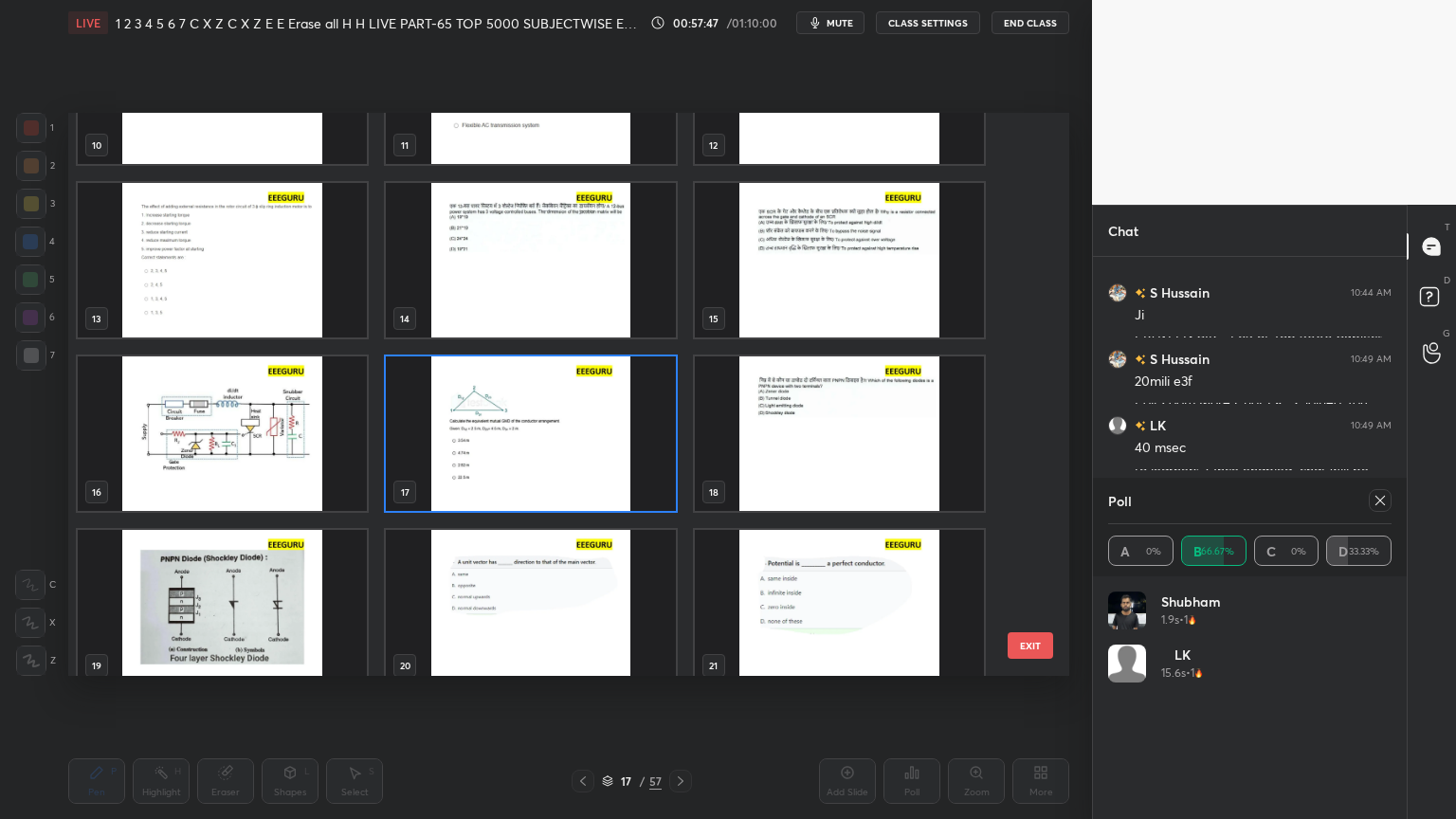 click at bounding box center [530, 433] 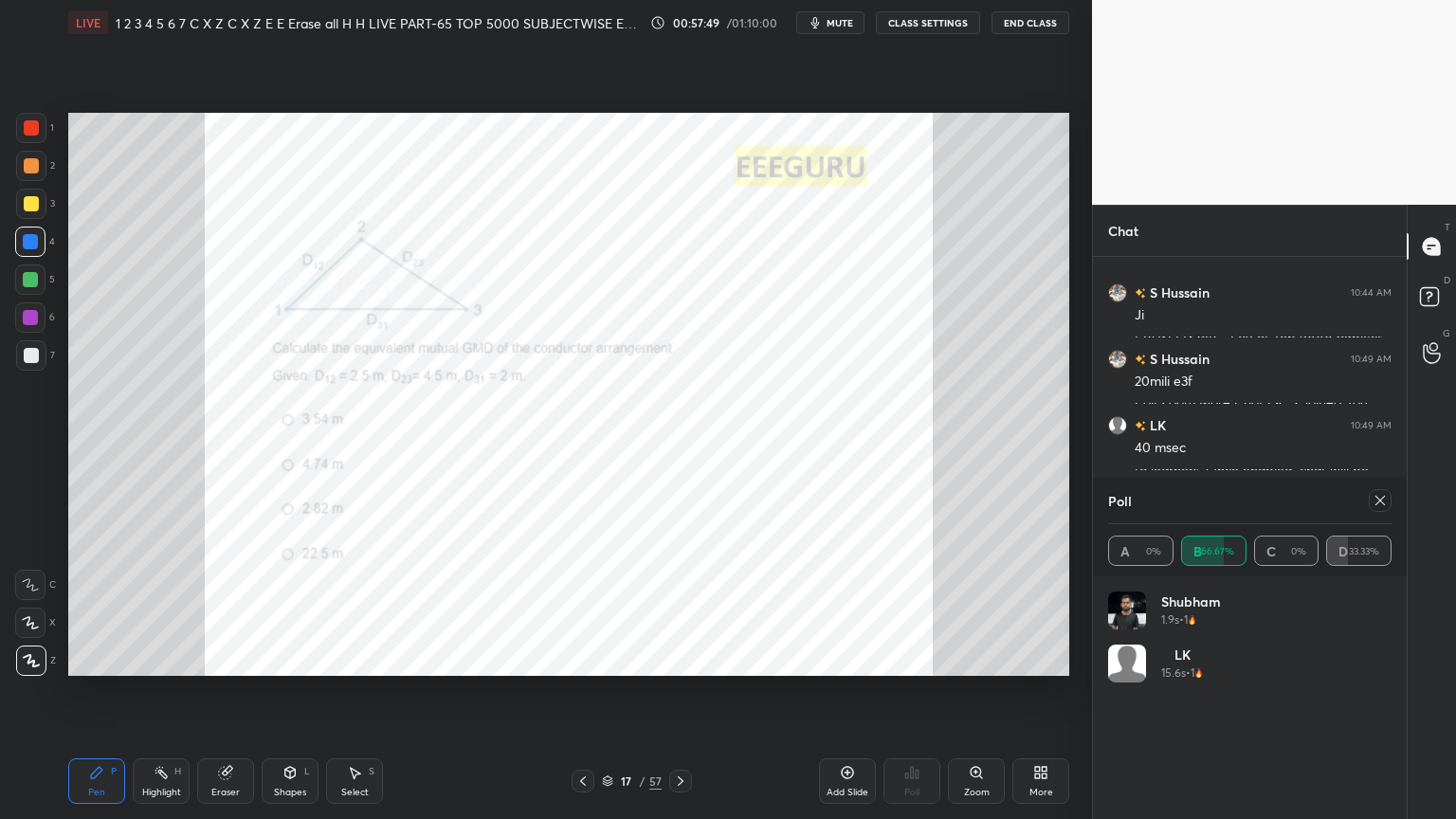 click on "Zoom" at bounding box center (976, 792) 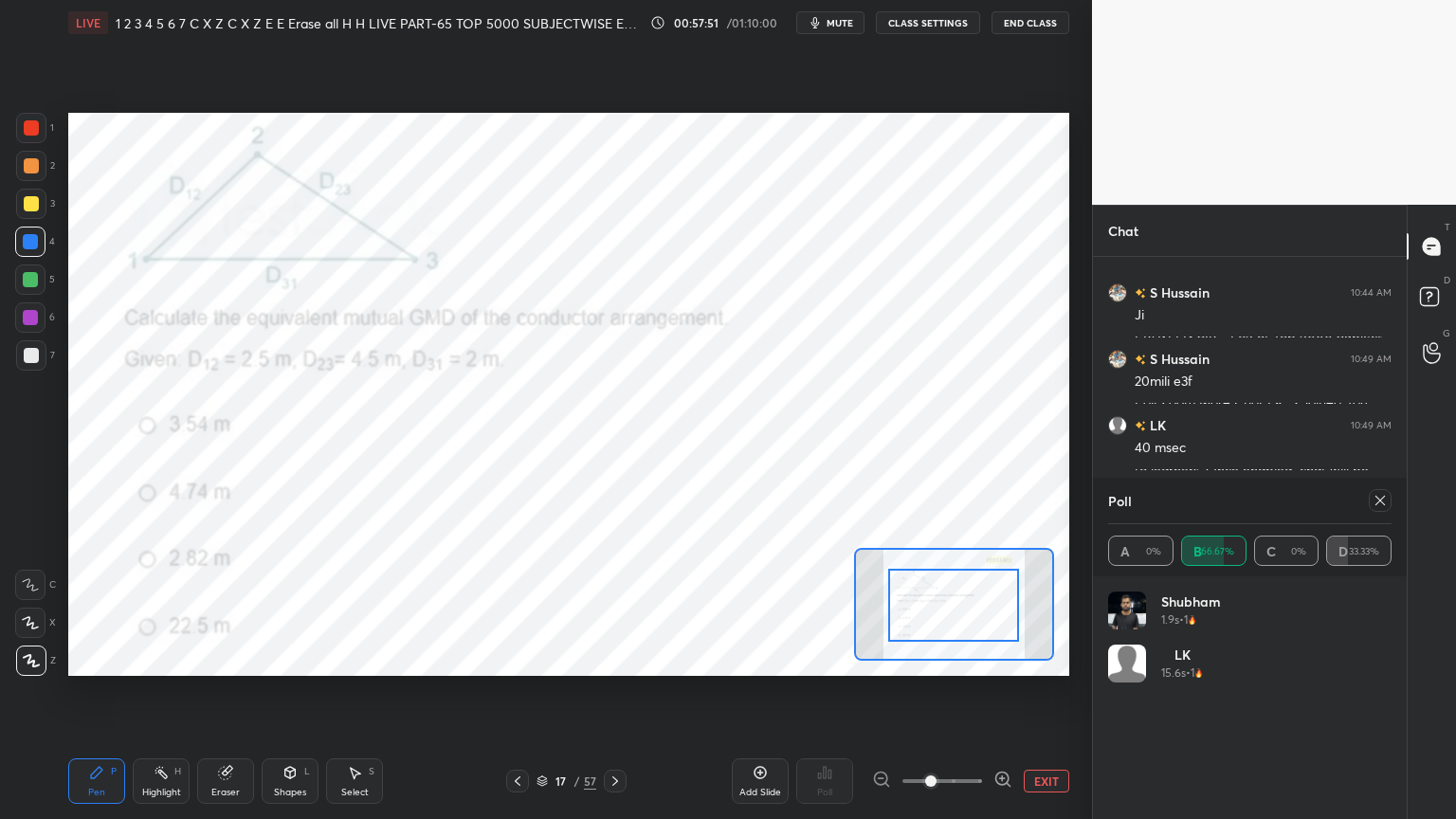 drag, startPoint x: 952, startPoint y: 610, endPoint x: 951, endPoint y: 621, distance: 11.045361 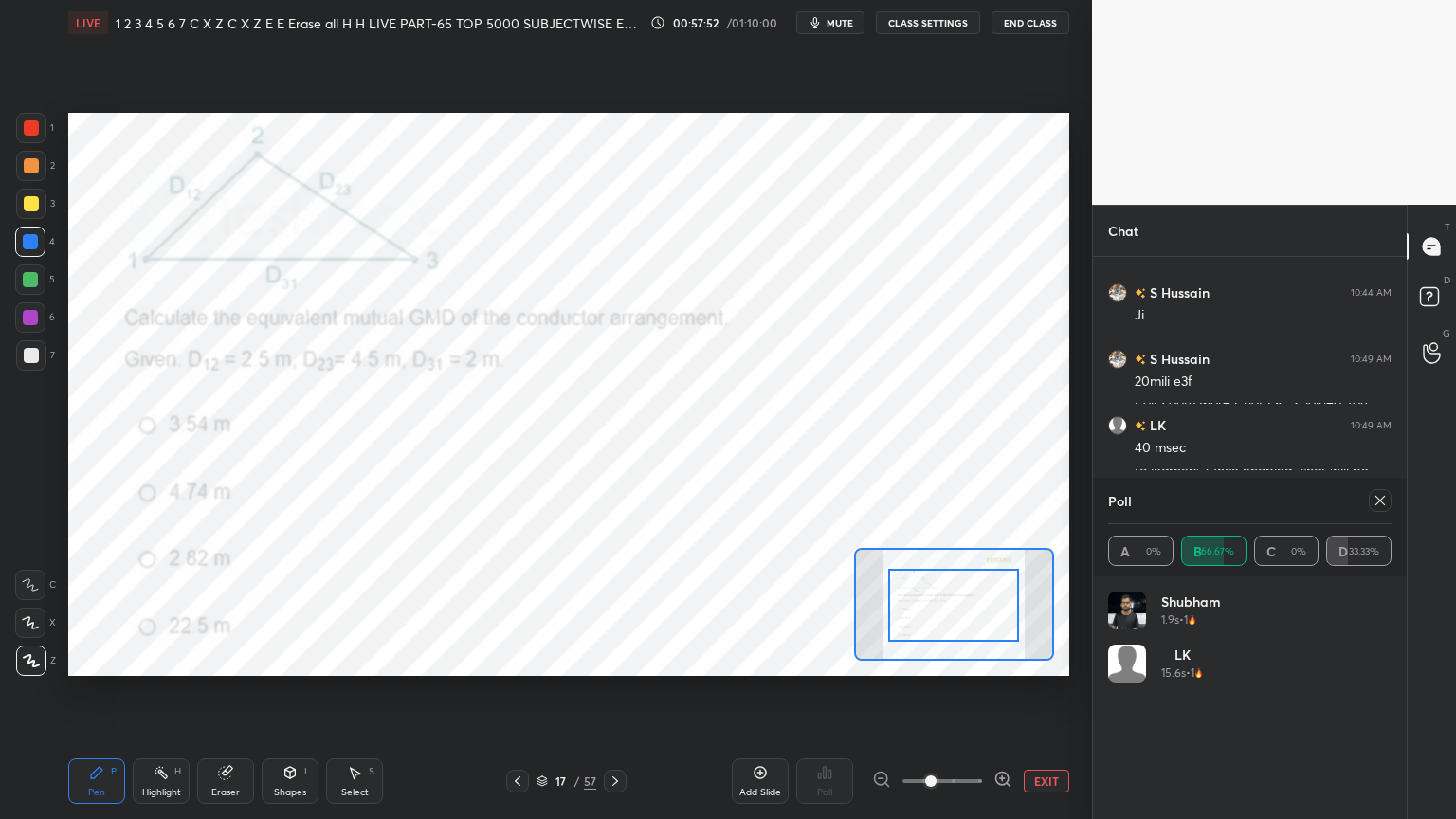 click at bounding box center (1380, 500) 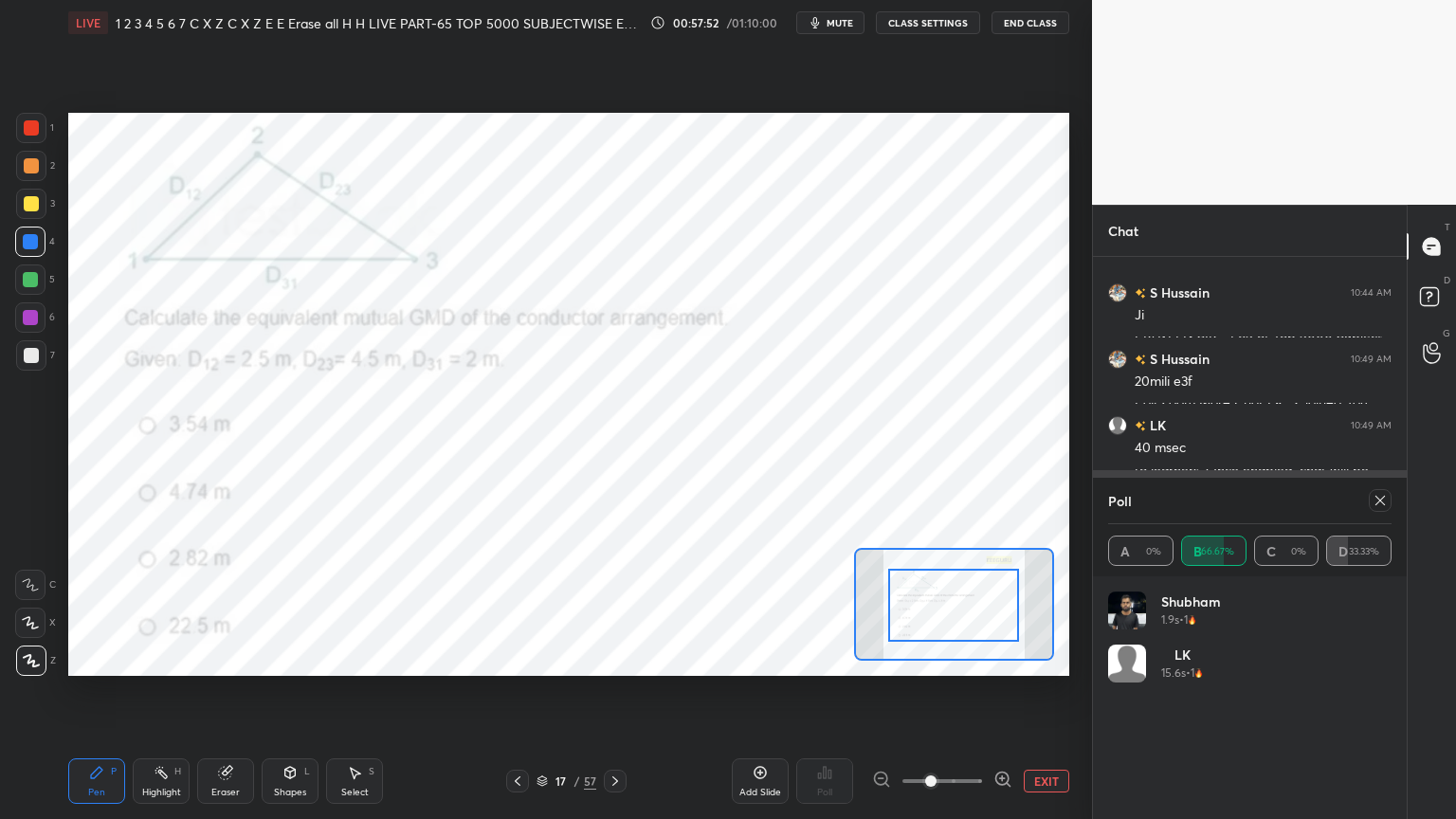 scroll, scrollTop: 83, scrollLeft: 278, axis: both 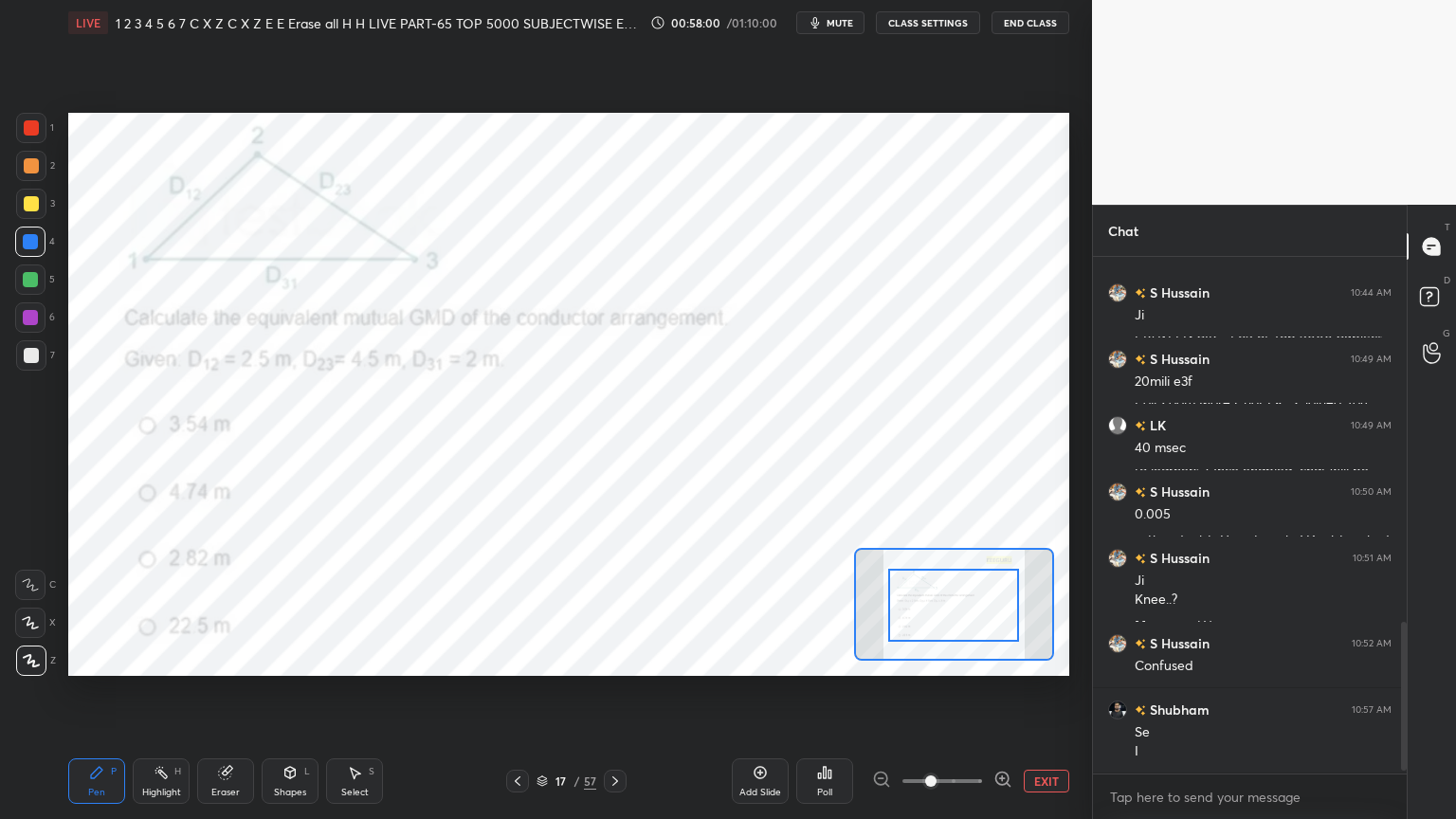 click on "Poll" at bounding box center (825, 792) 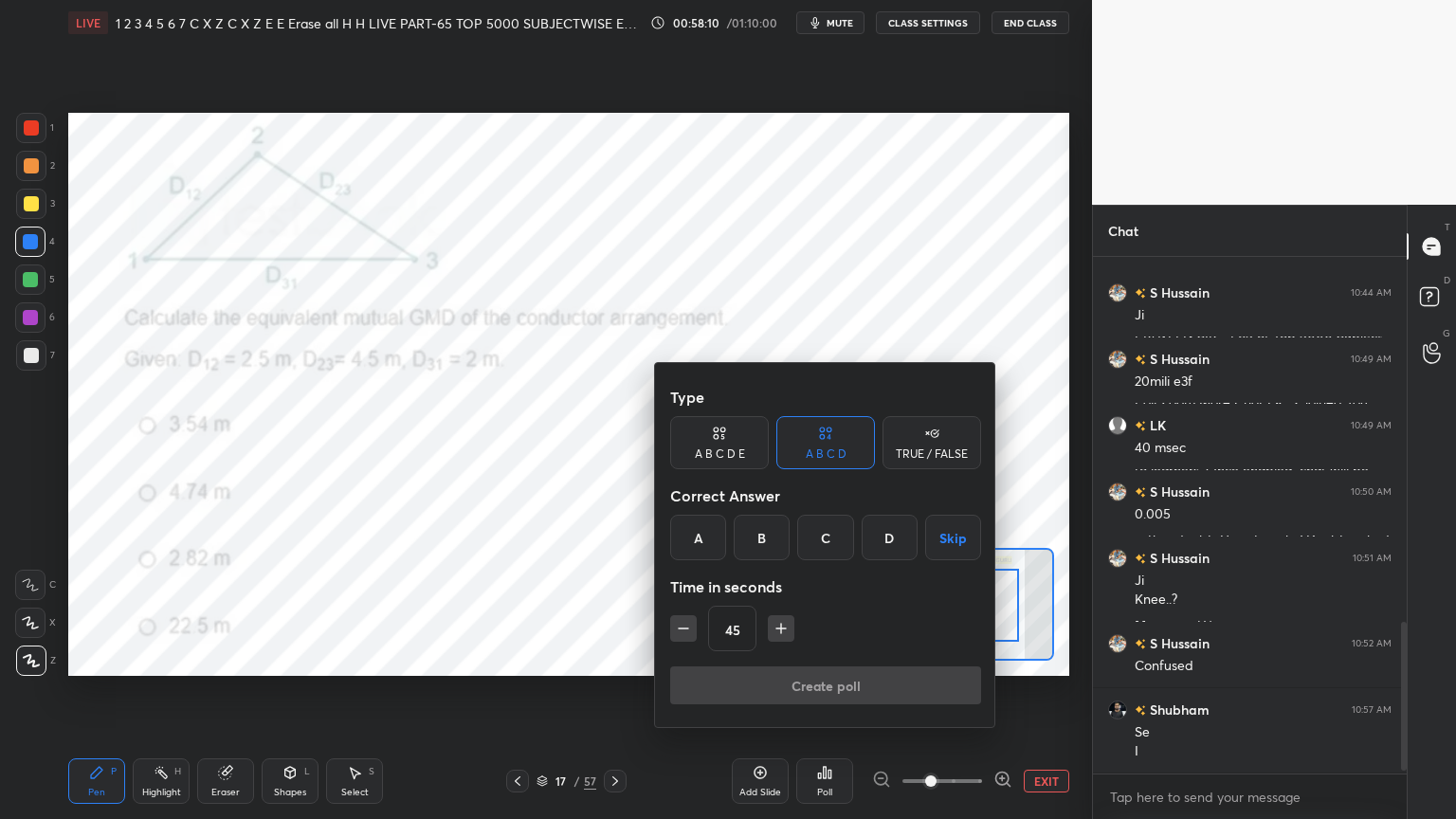 click on "C" at bounding box center (825, 537) 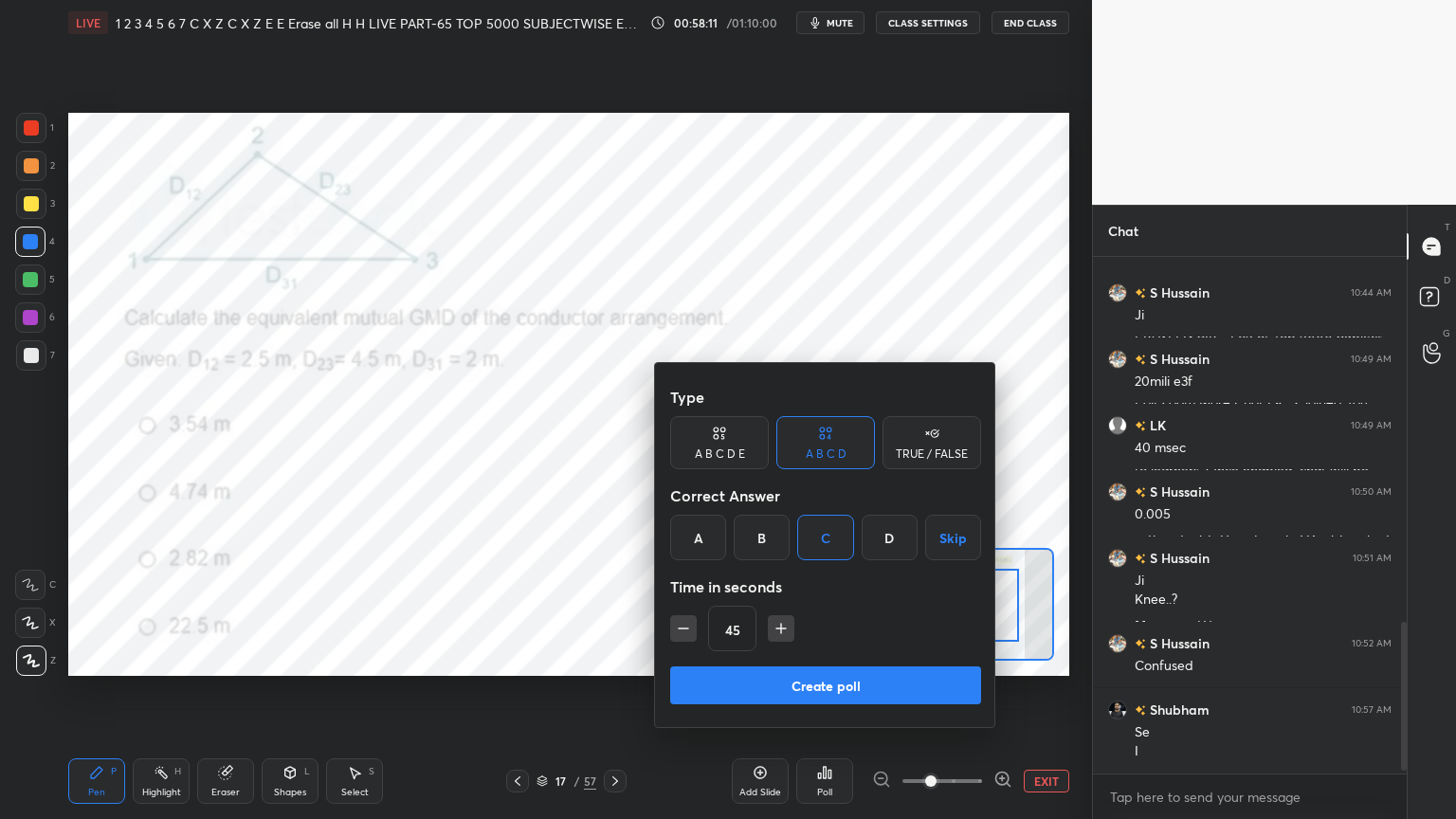 click 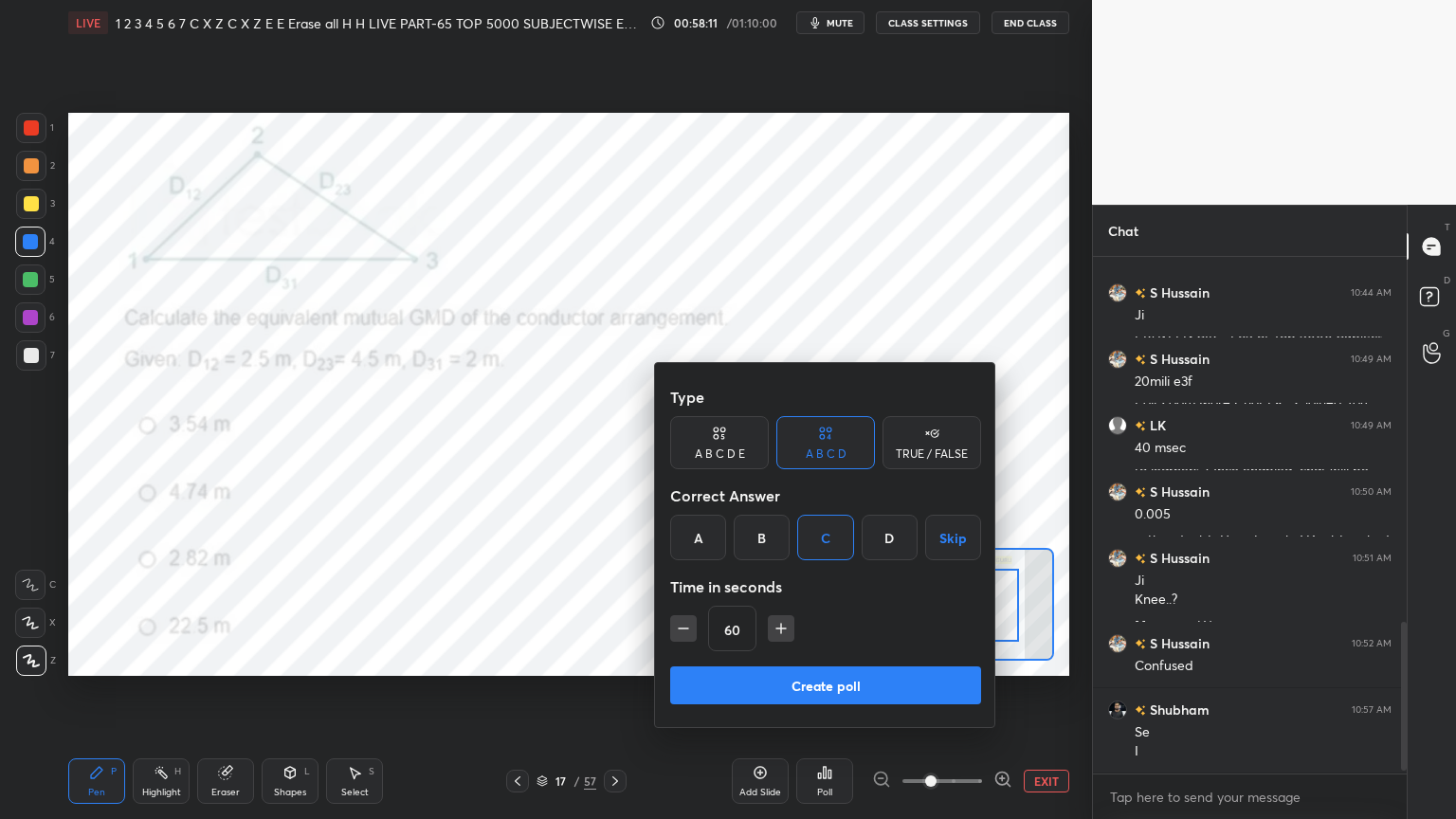 click on "Create poll" at bounding box center [826, 685] 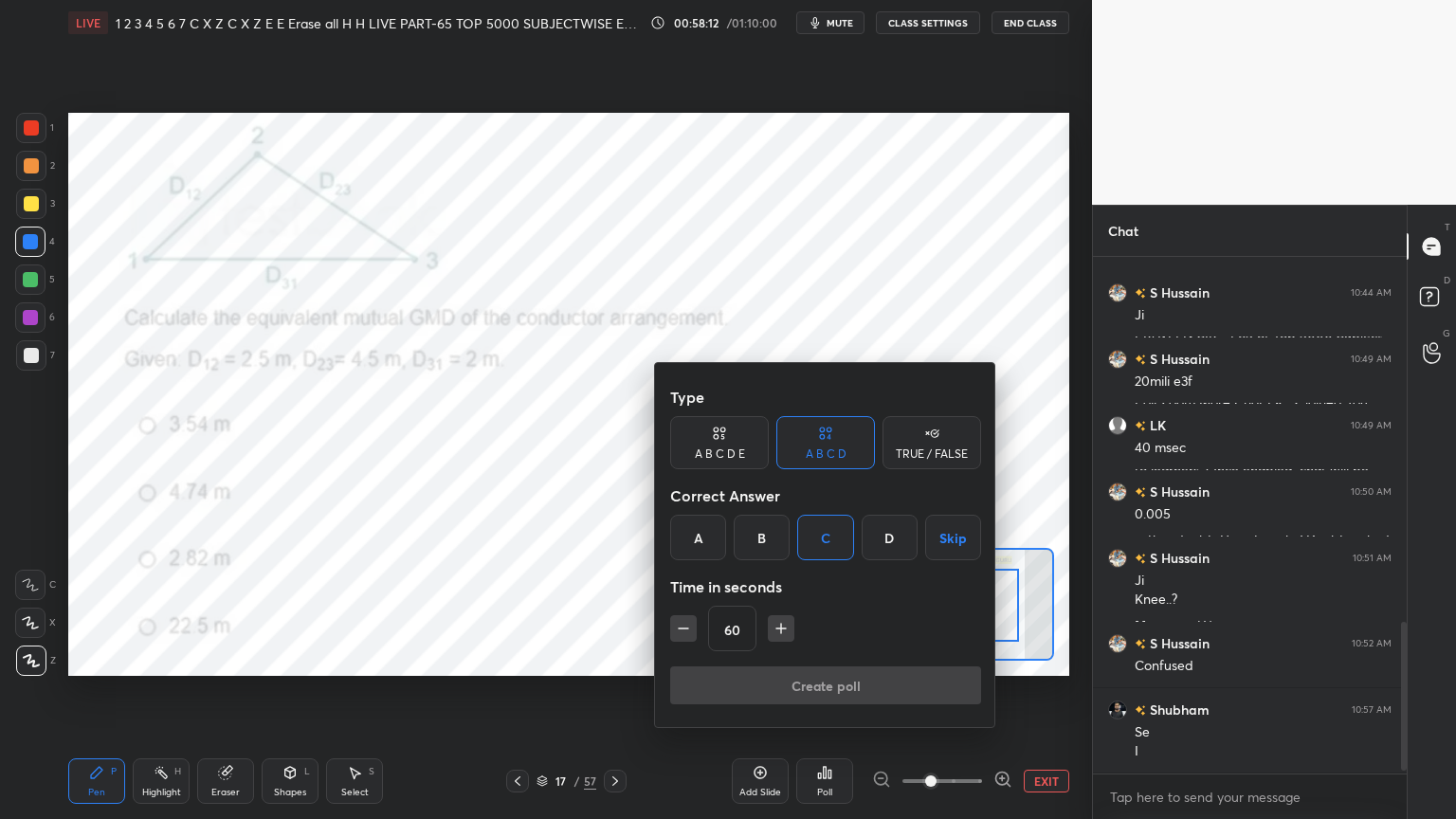 scroll, scrollTop: 463, scrollLeft: 308, axis: both 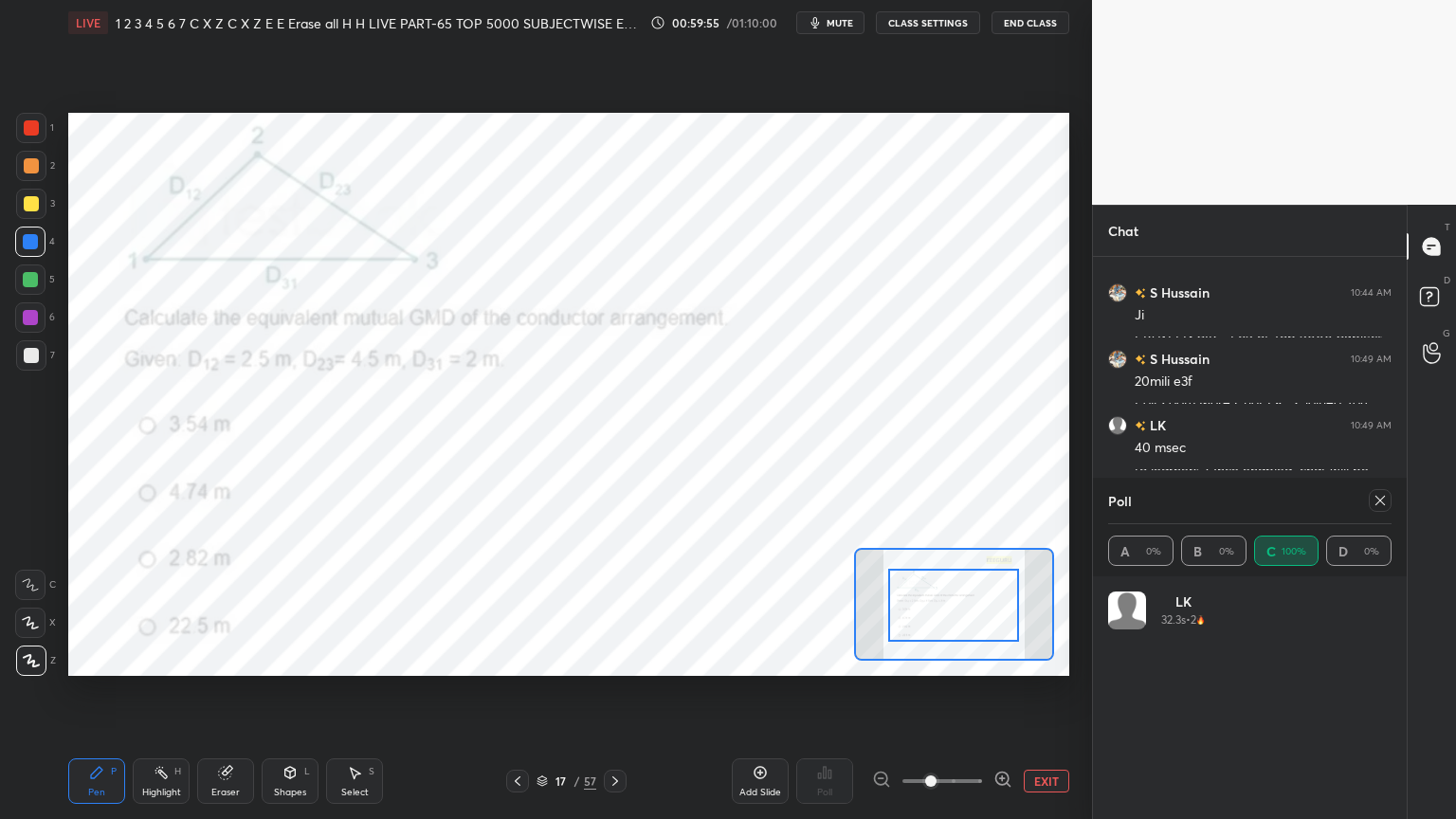 drag, startPoint x: 233, startPoint y: 782, endPoint x: 96, endPoint y: 770, distance: 137.52454 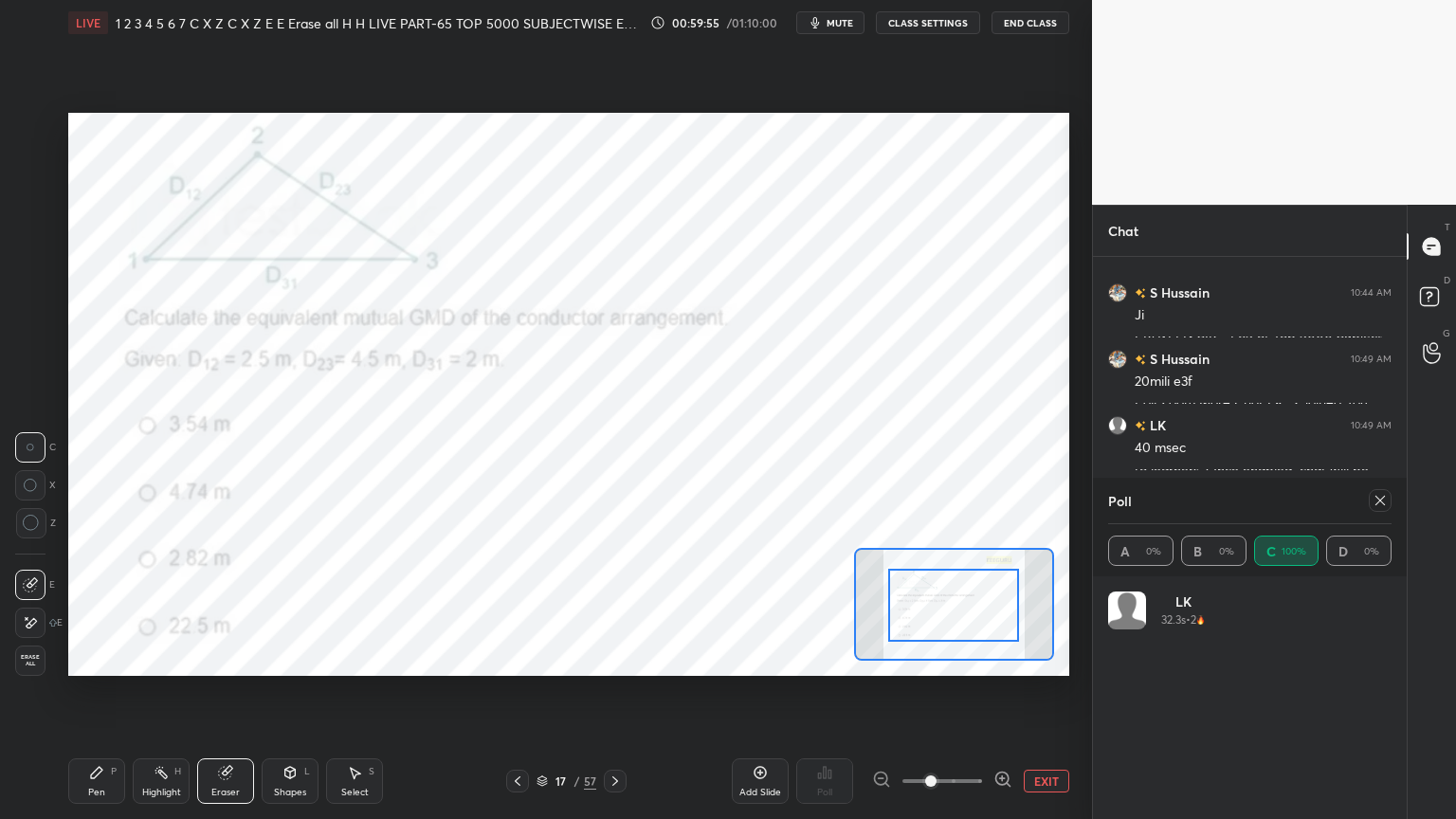 click on "Erase all" at bounding box center (30, 661) 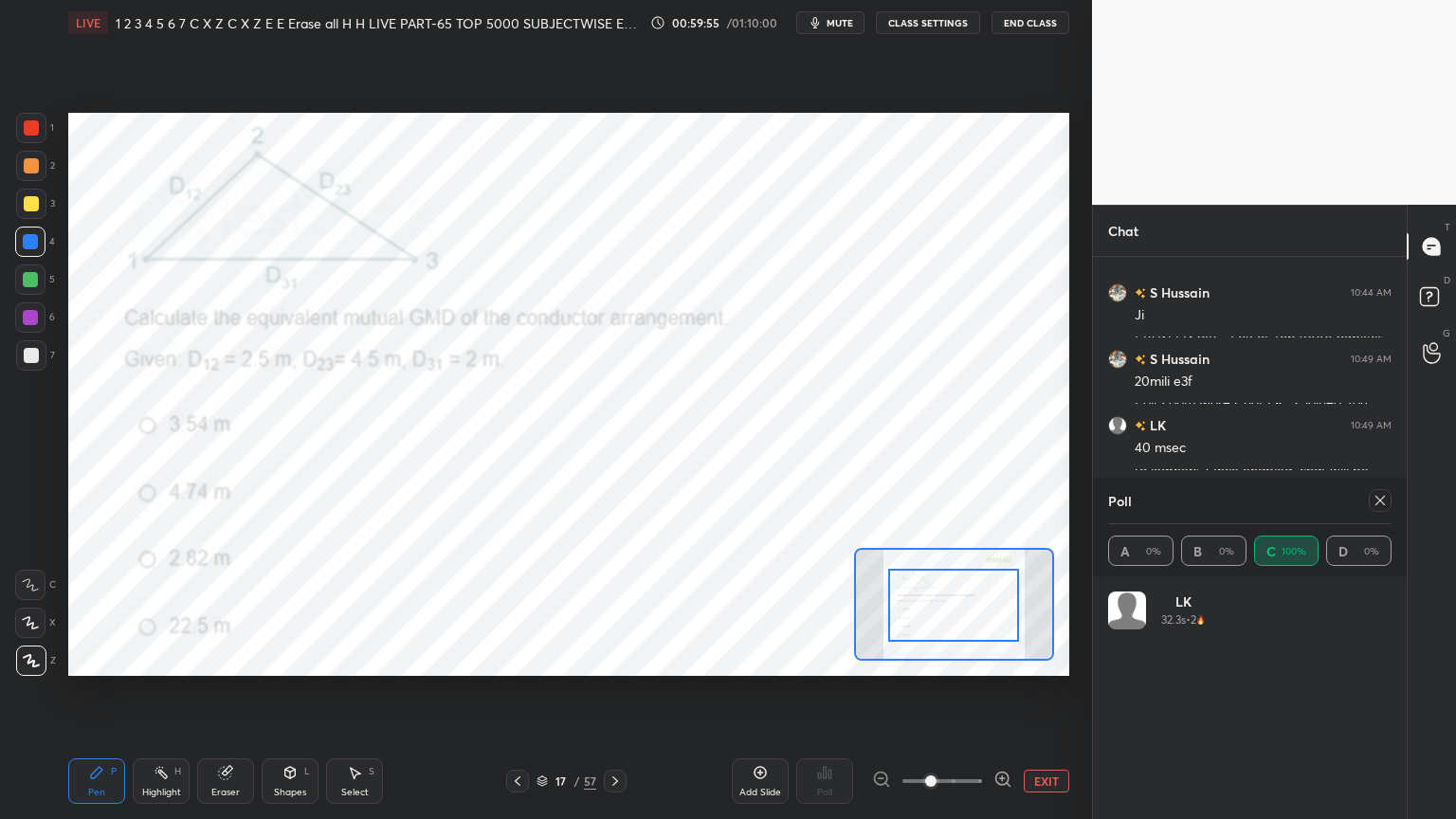 click on "1 2 3 4 5 6 7 C X Z C X Z E E Erase all   H H LIVE PART-65 TOP 5000 SUBJECTWISE ELECTRICAL CONCEPT-MCQ JE/AE SELECTION SERIES BY [NAME] SIR 00:59:55 /  01:10:00 mute CLASS SETTINGS End Class Setting up your live class Poll for   secs No correct answer Start poll Back PART-65 TOP 5000 SUBJECTWISE ELECTRICAL CONCEPT-MCQ JE/AE SELECTION SERIES BY [NAME] SIR • L65 of Top 5000 Subject wise Electrical Concept AE/JE Selection Series [NAME] Pen P Highlight H Eraser Shapes L Select S 17 / 57 Add Slide Poll EXIT" at bounding box center (538, 410) 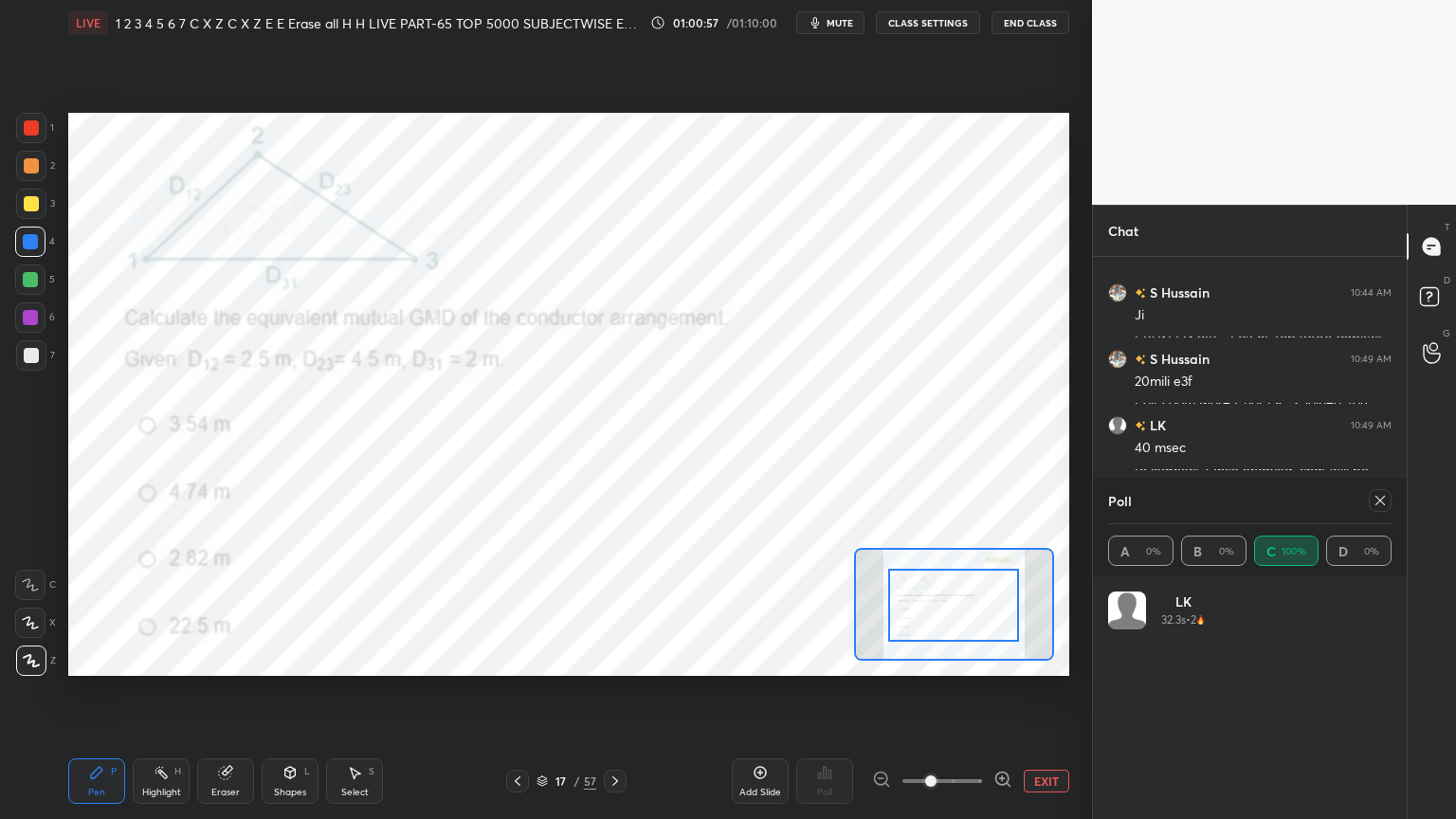click 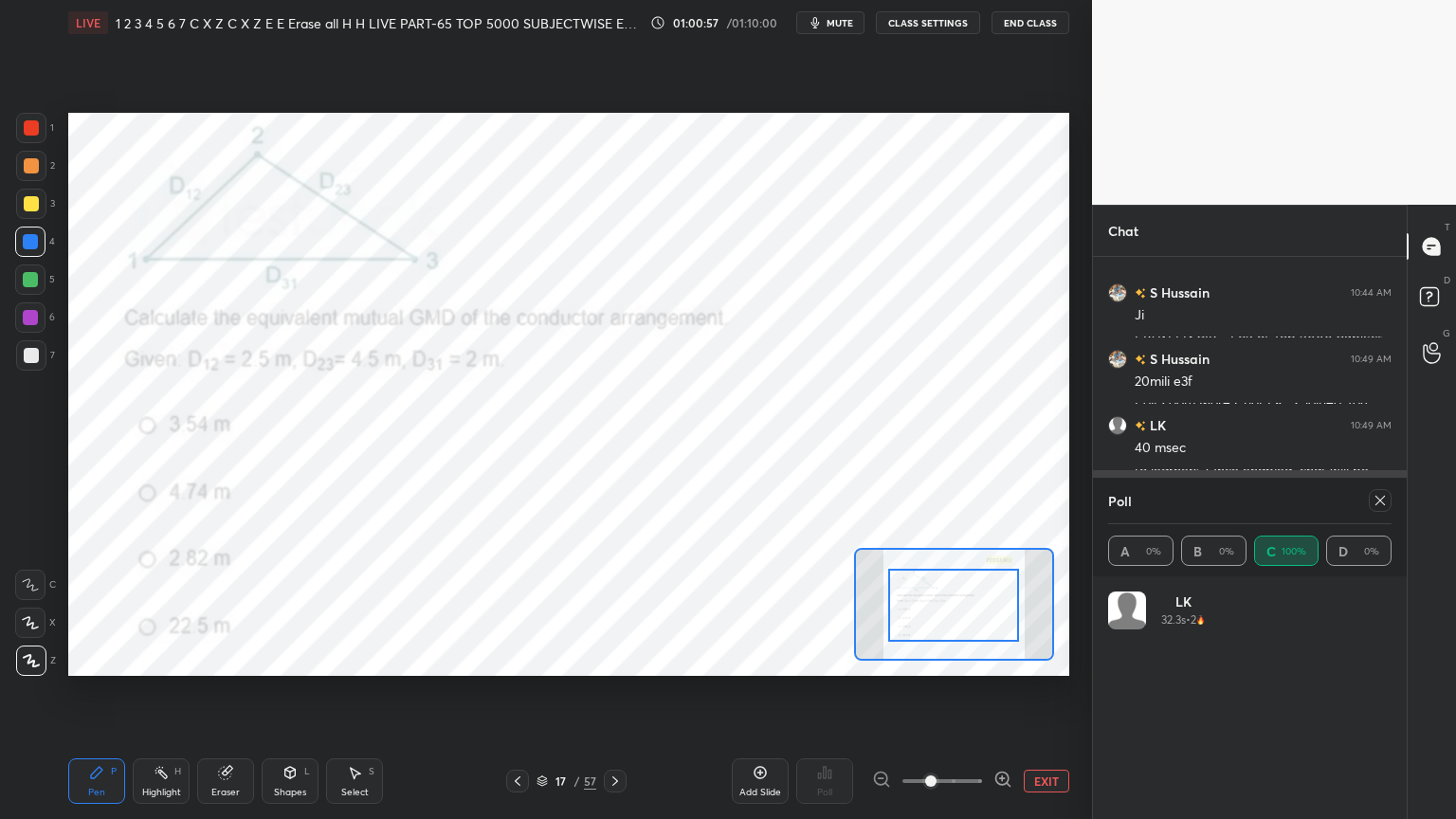 scroll, scrollTop: 84, scrollLeft: 278, axis: both 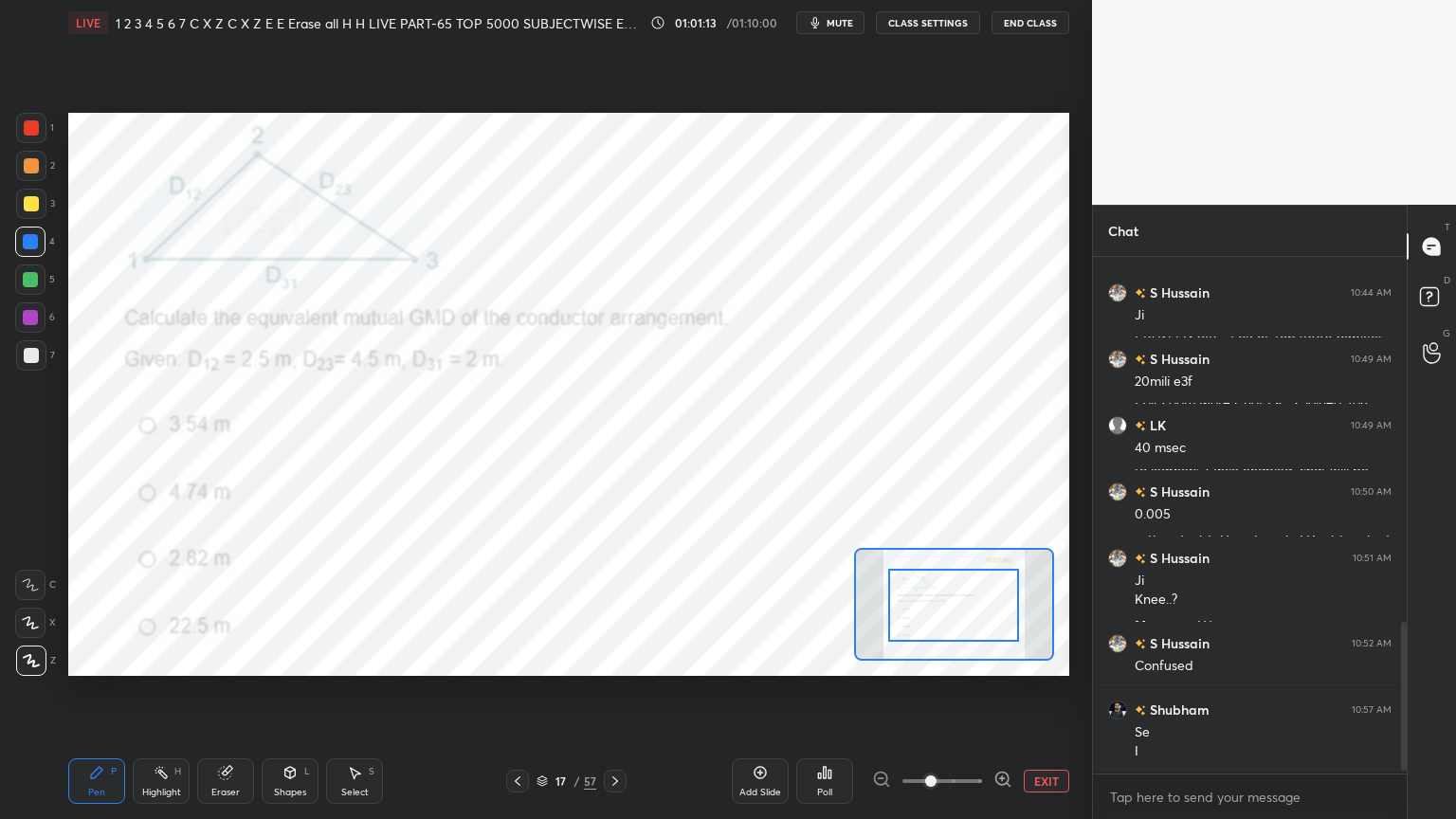 click at bounding box center (31, 355) 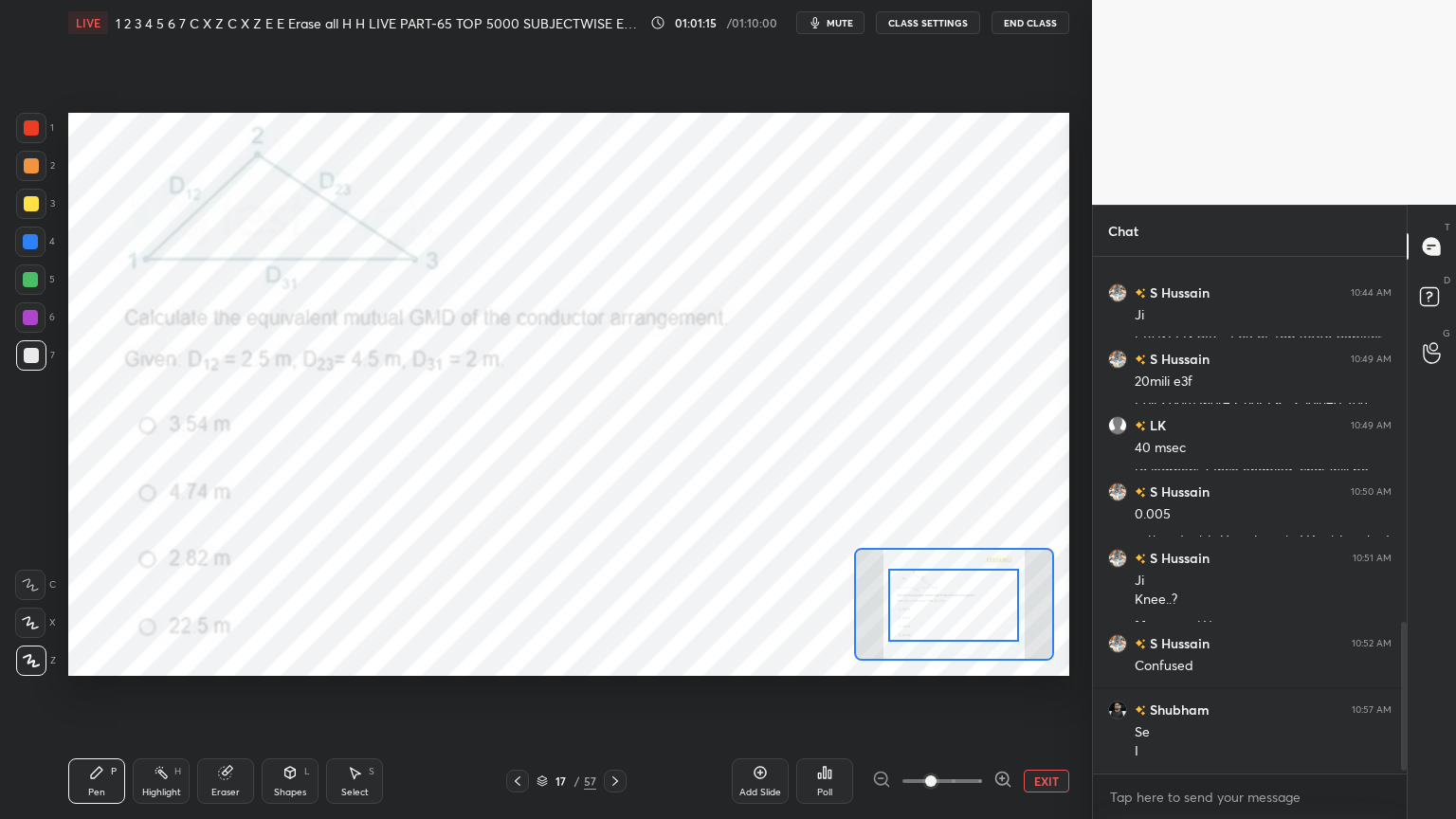 scroll, scrollTop: 473, scrollLeft: 308, axis: both 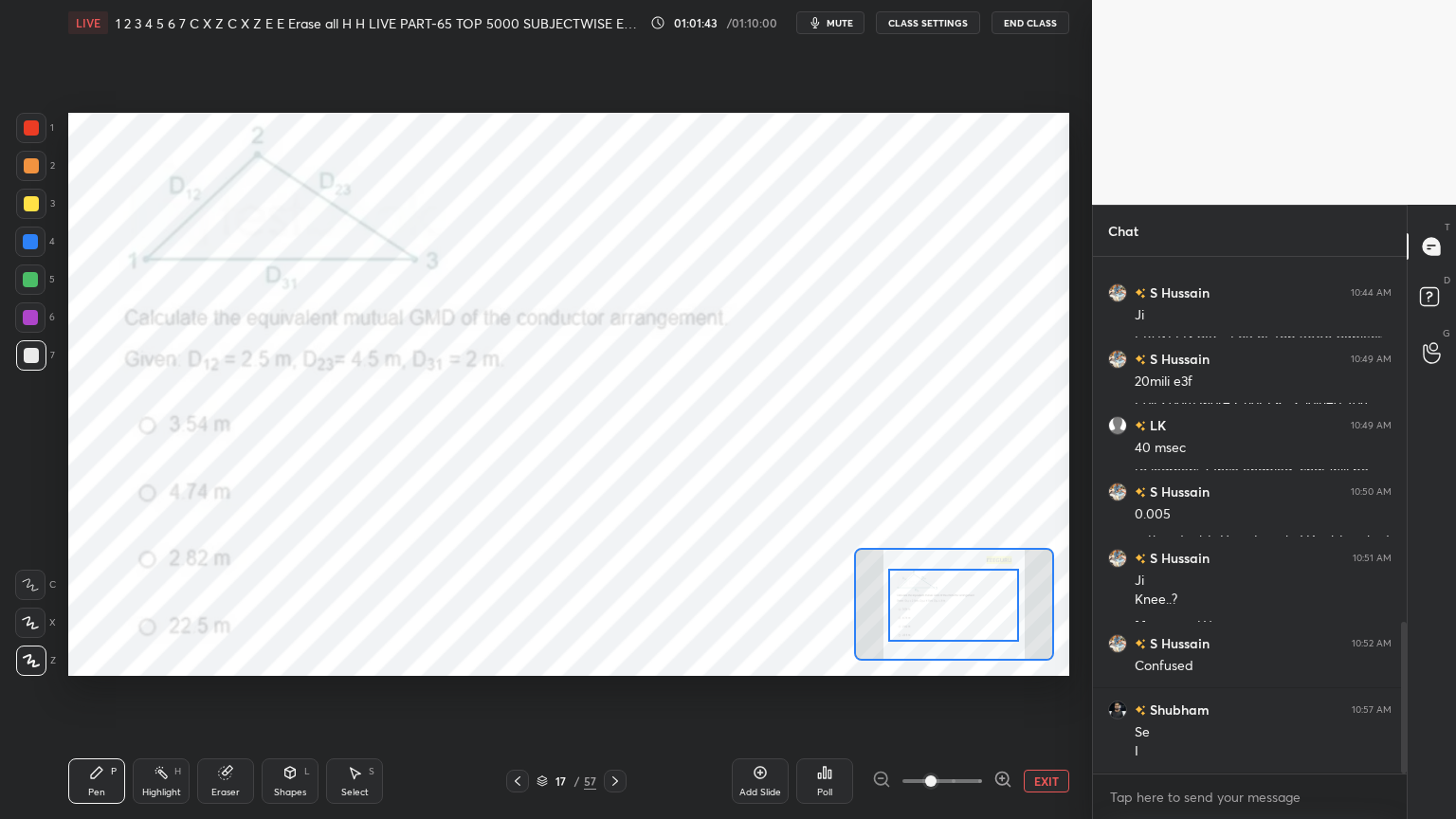 click on "1" at bounding box center (35, 128) 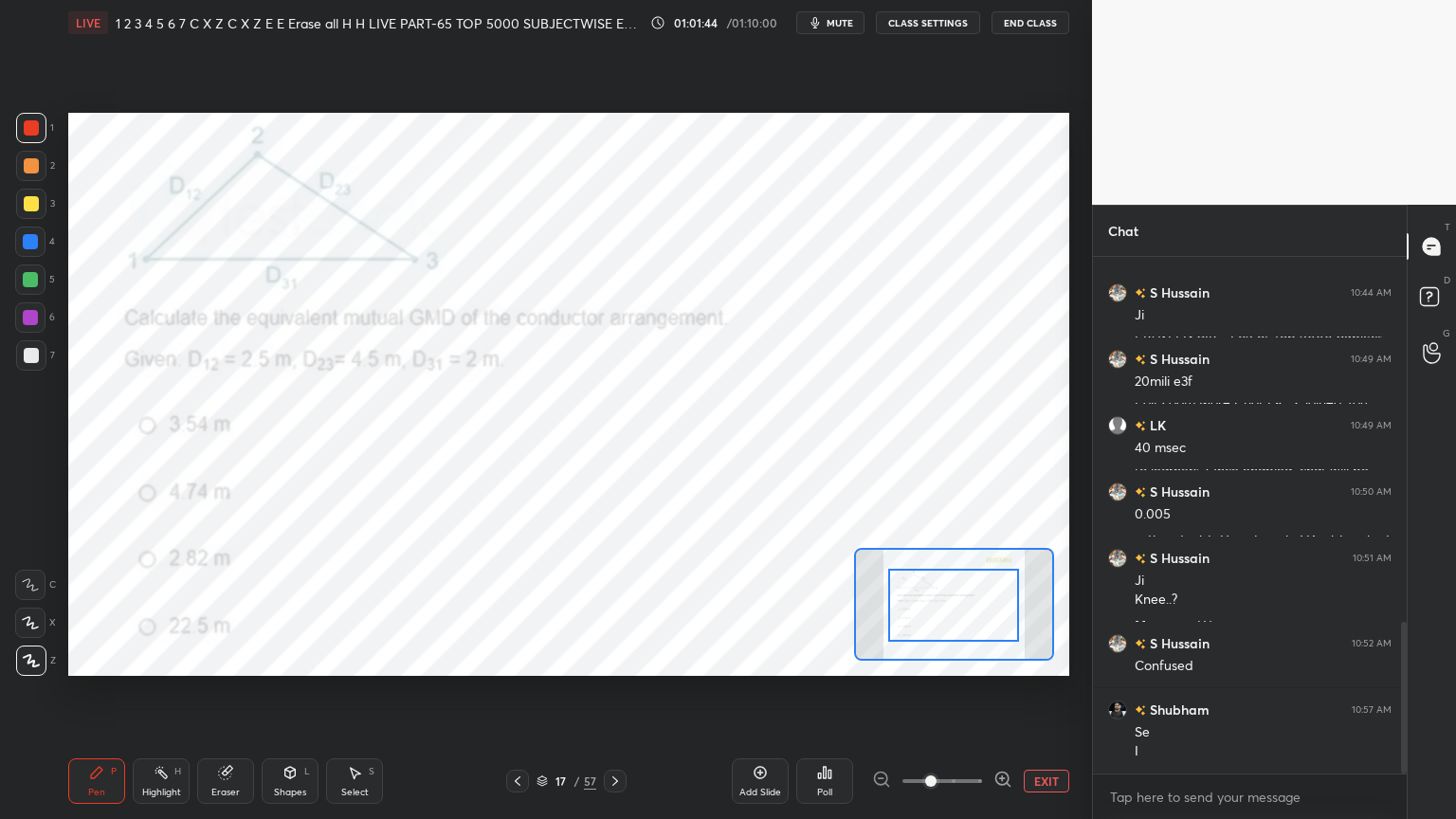 click at bounding box center (31, 128) 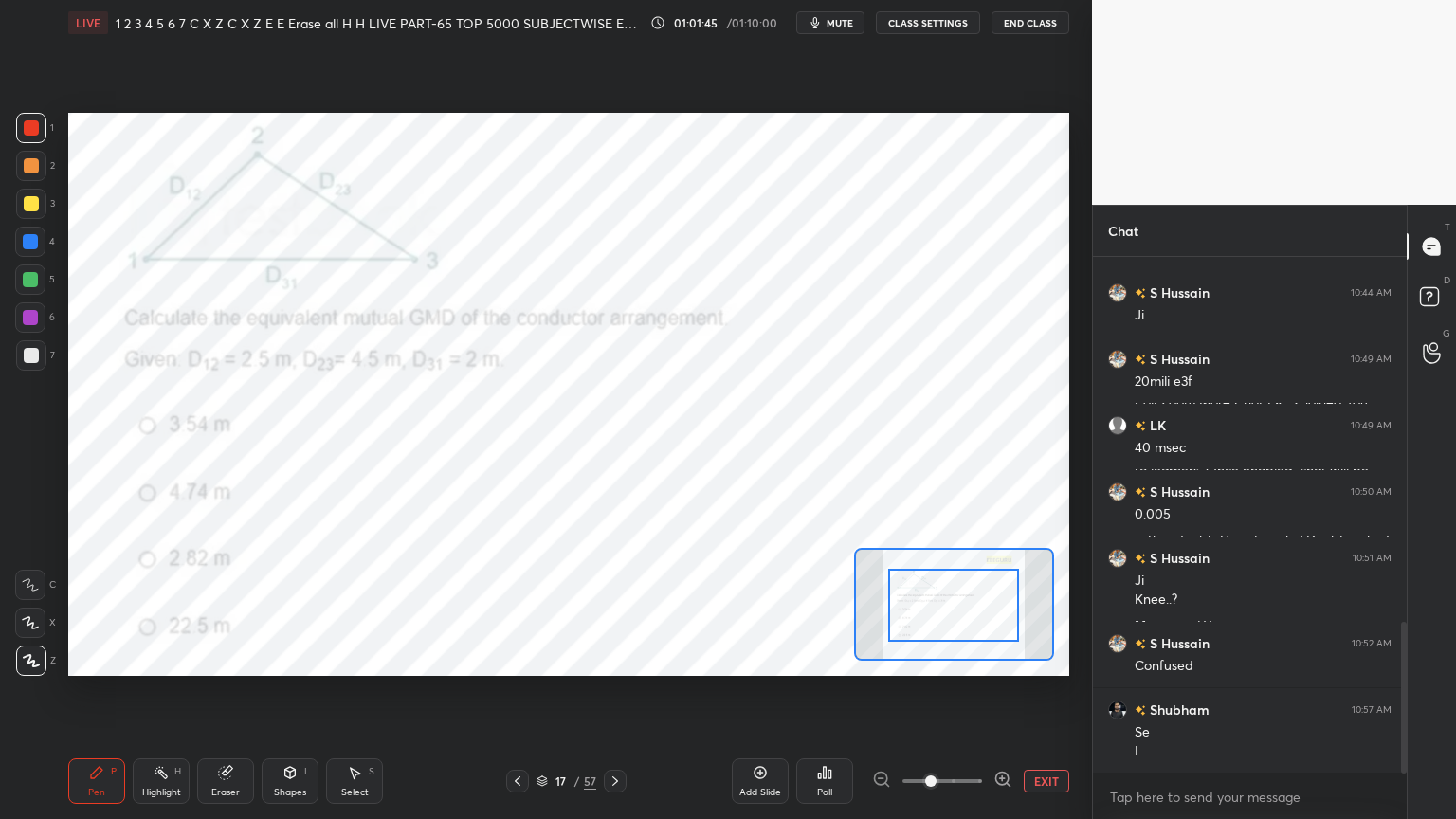 click on "Pen P" at bounding box center [97, 781] 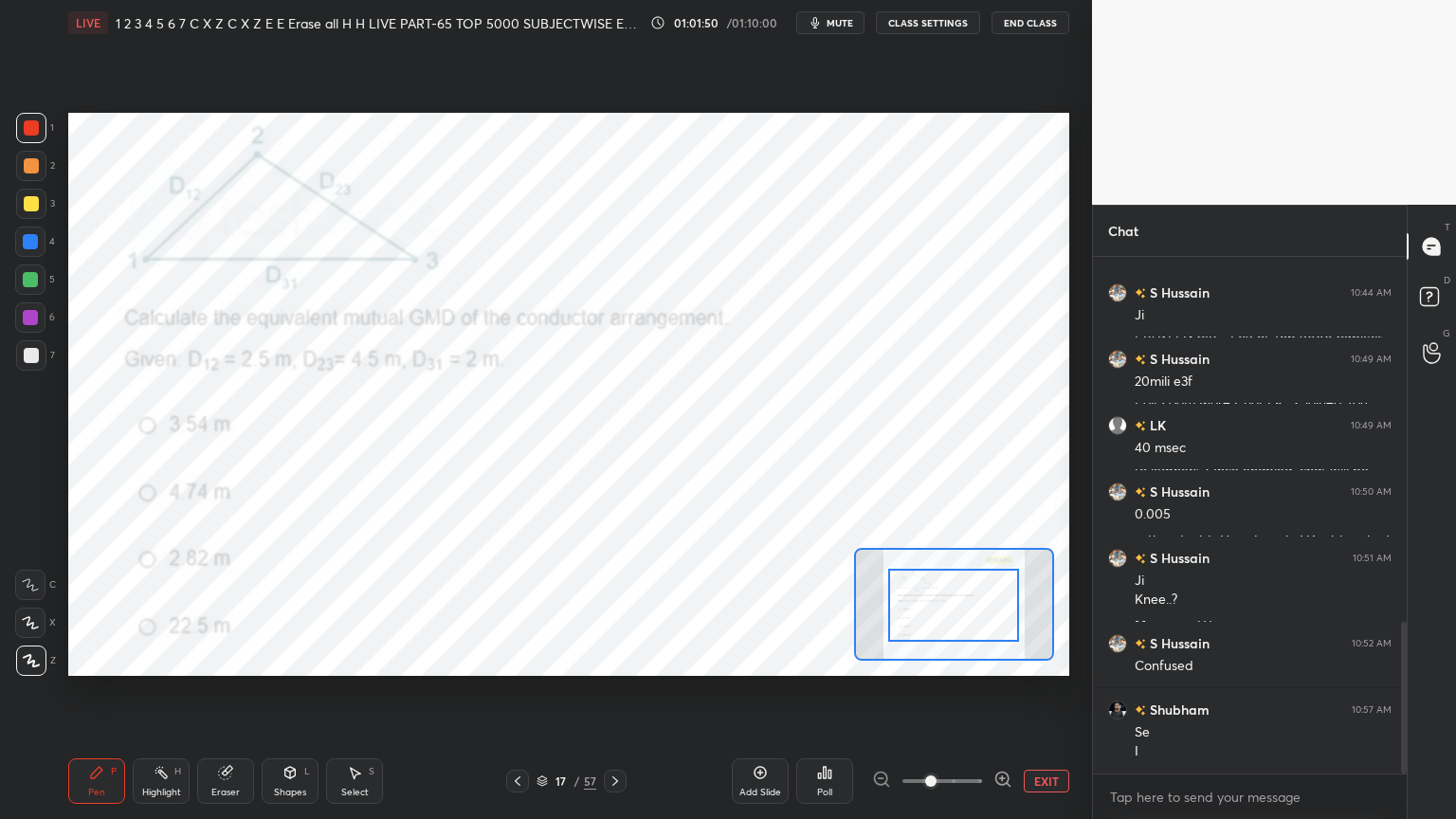 click at bounding box center [31, 128] 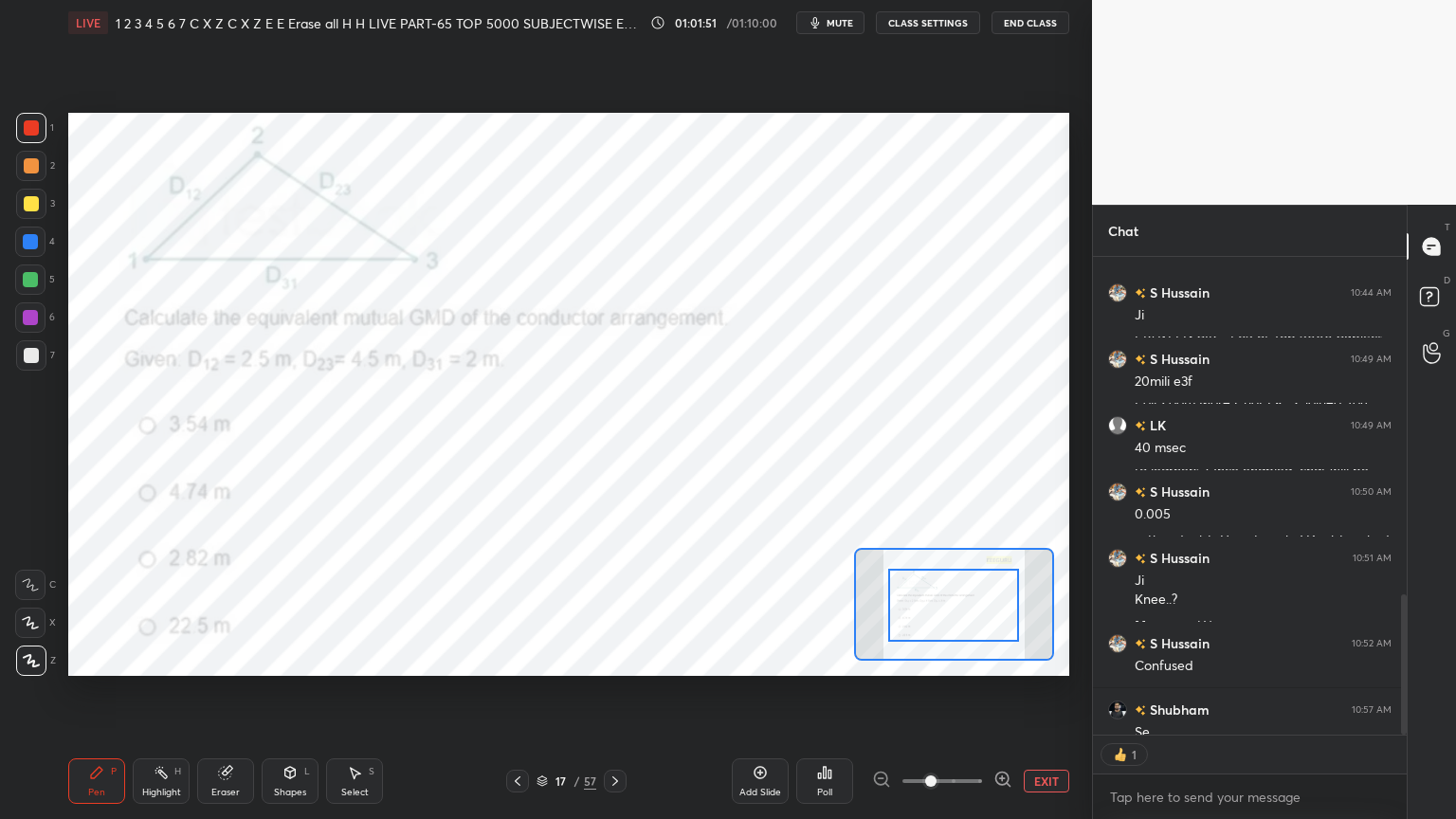 scroll, scrollTop: 473, scrollLeft: 308, axis: both 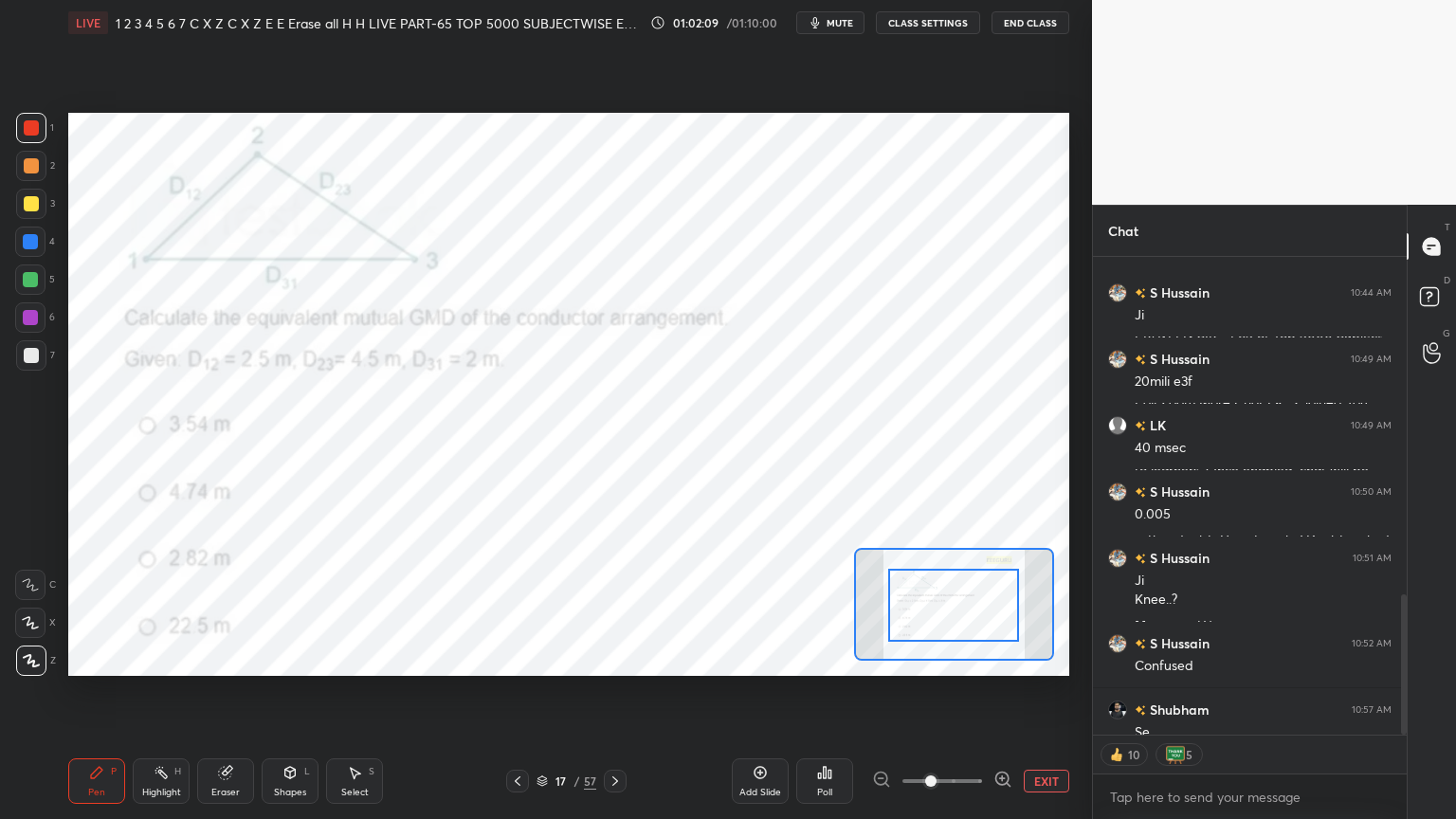 click on "End Class" at bounding box center [1030, 23] 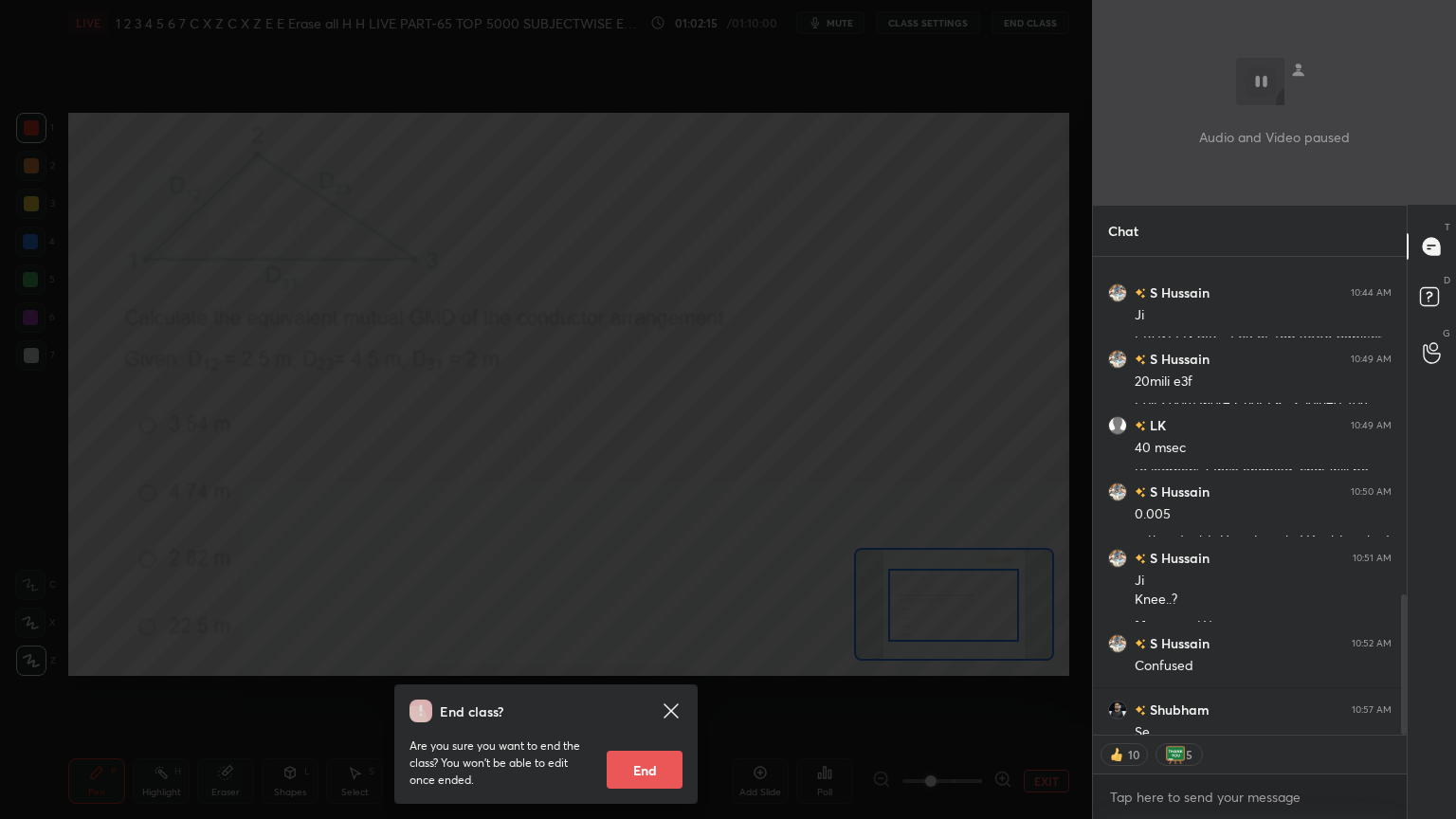 click on "End class? Are you sure you want to end the class? You won’t be able to edit once ended. End" at bounding box center [546, 410] 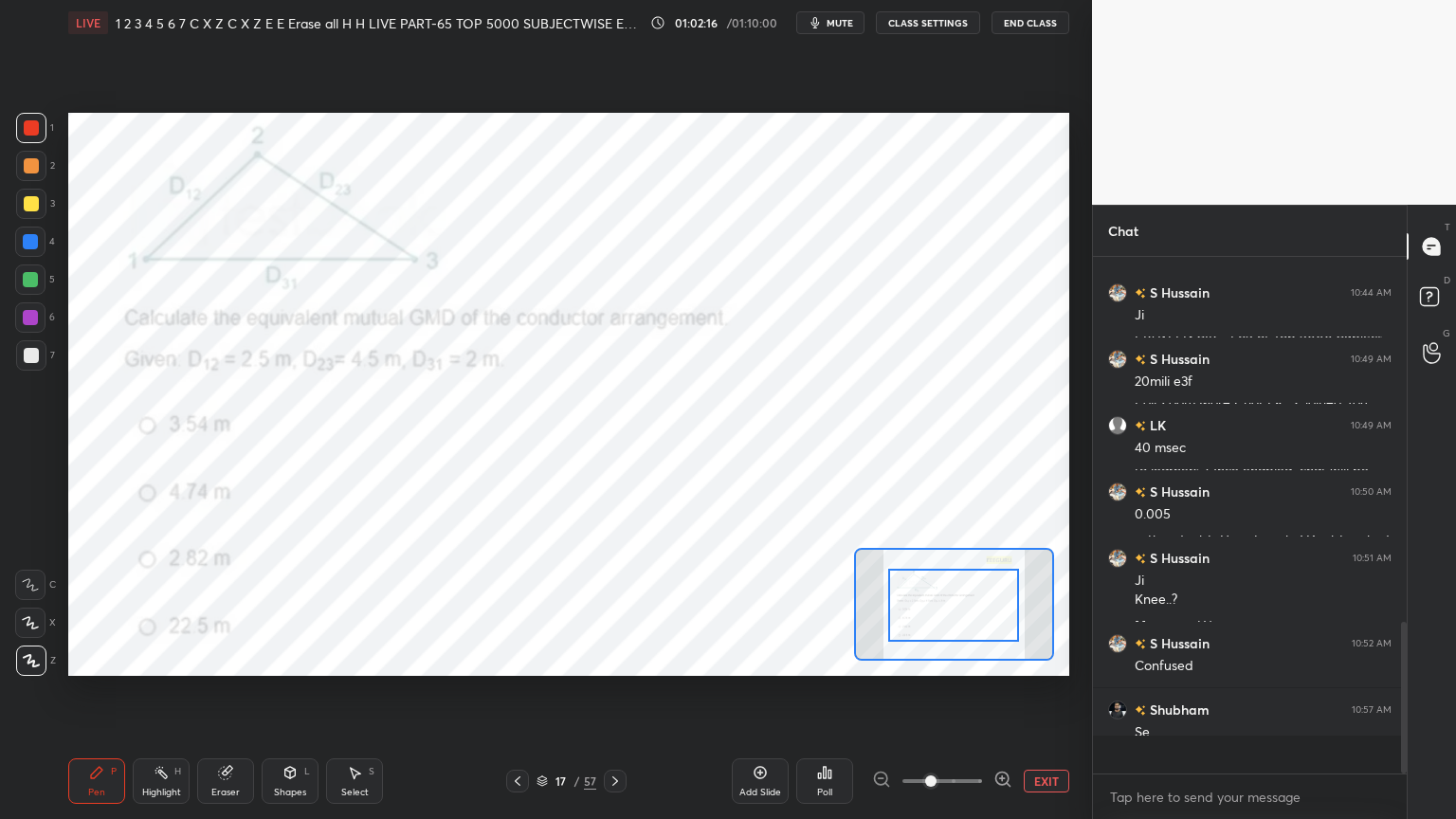 scroll, scrollTop: 6, scrollLeft: 6, axis: both 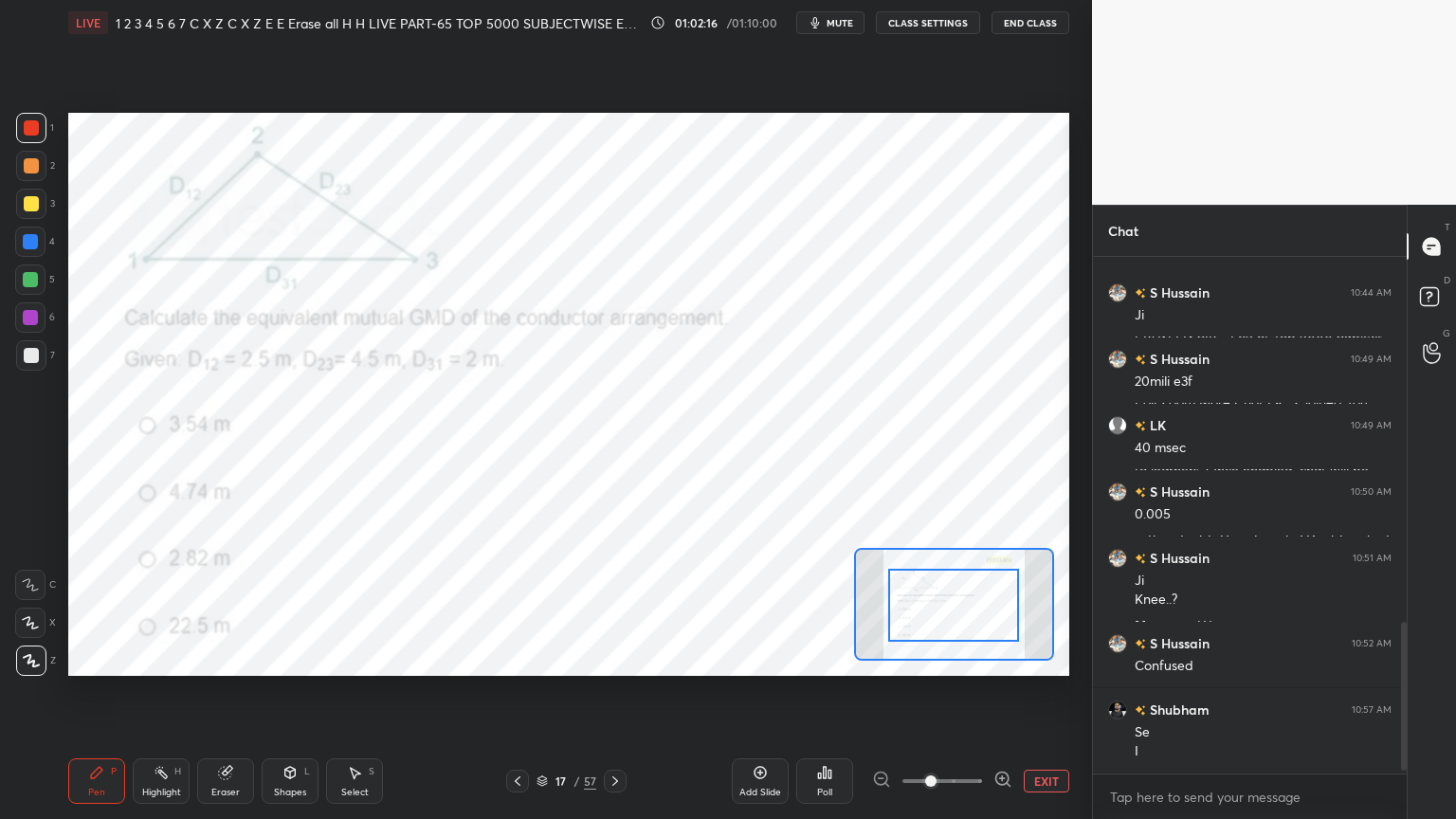 click on "mute" at bounding box center (840, 23) 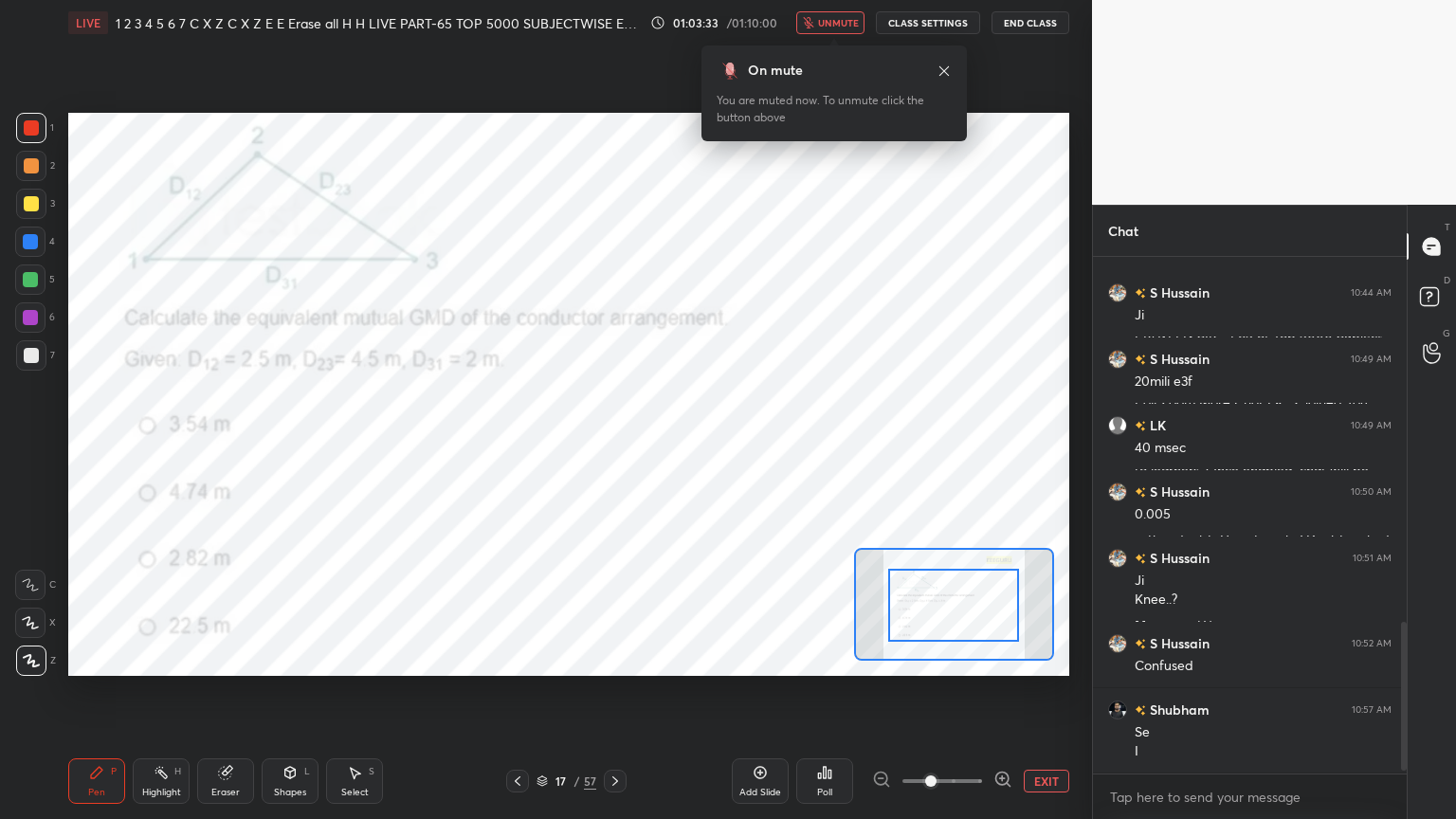click at bounding box center (31, 204) 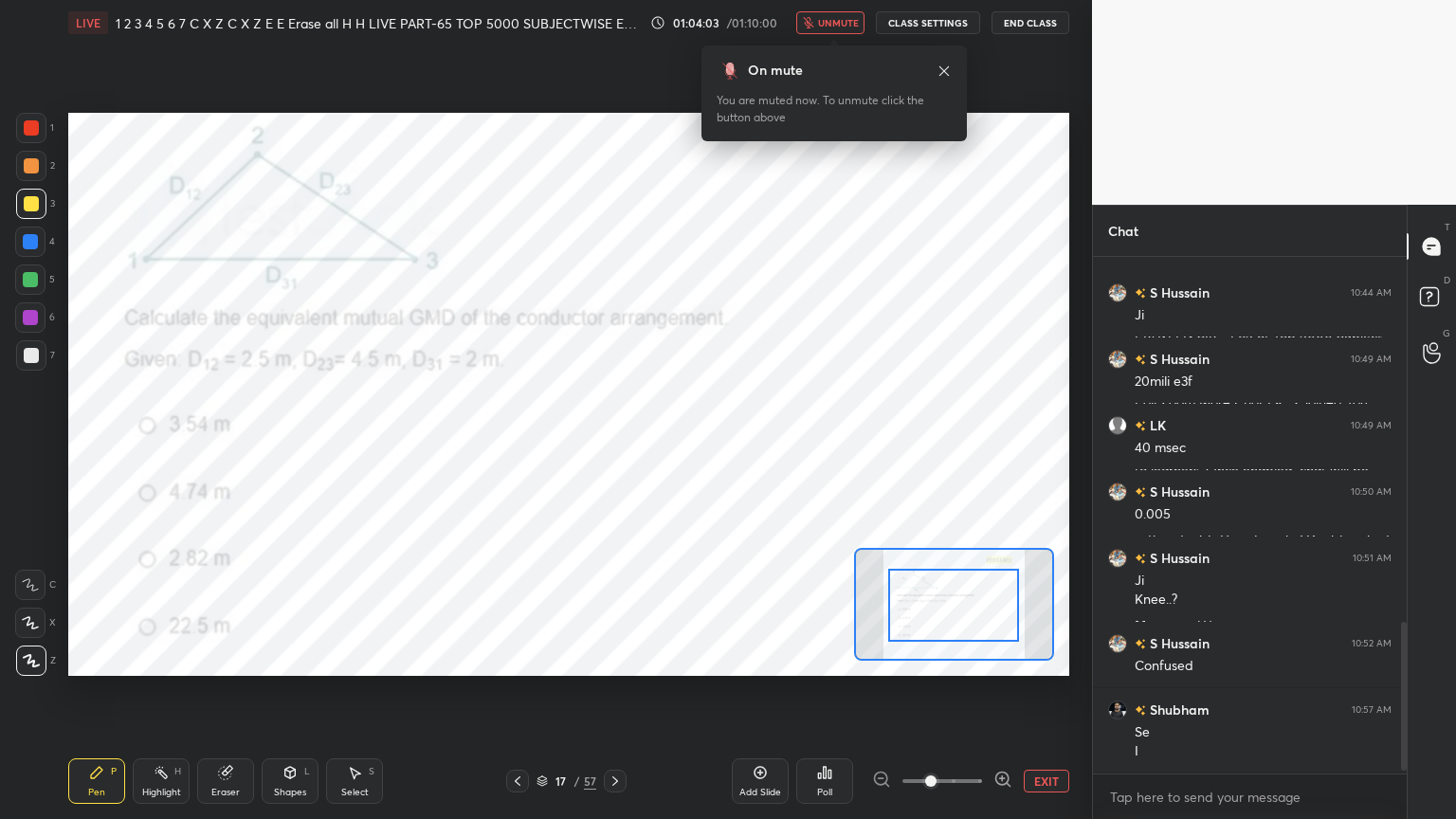 click on "End Class" at bounding box center (1030, 23) 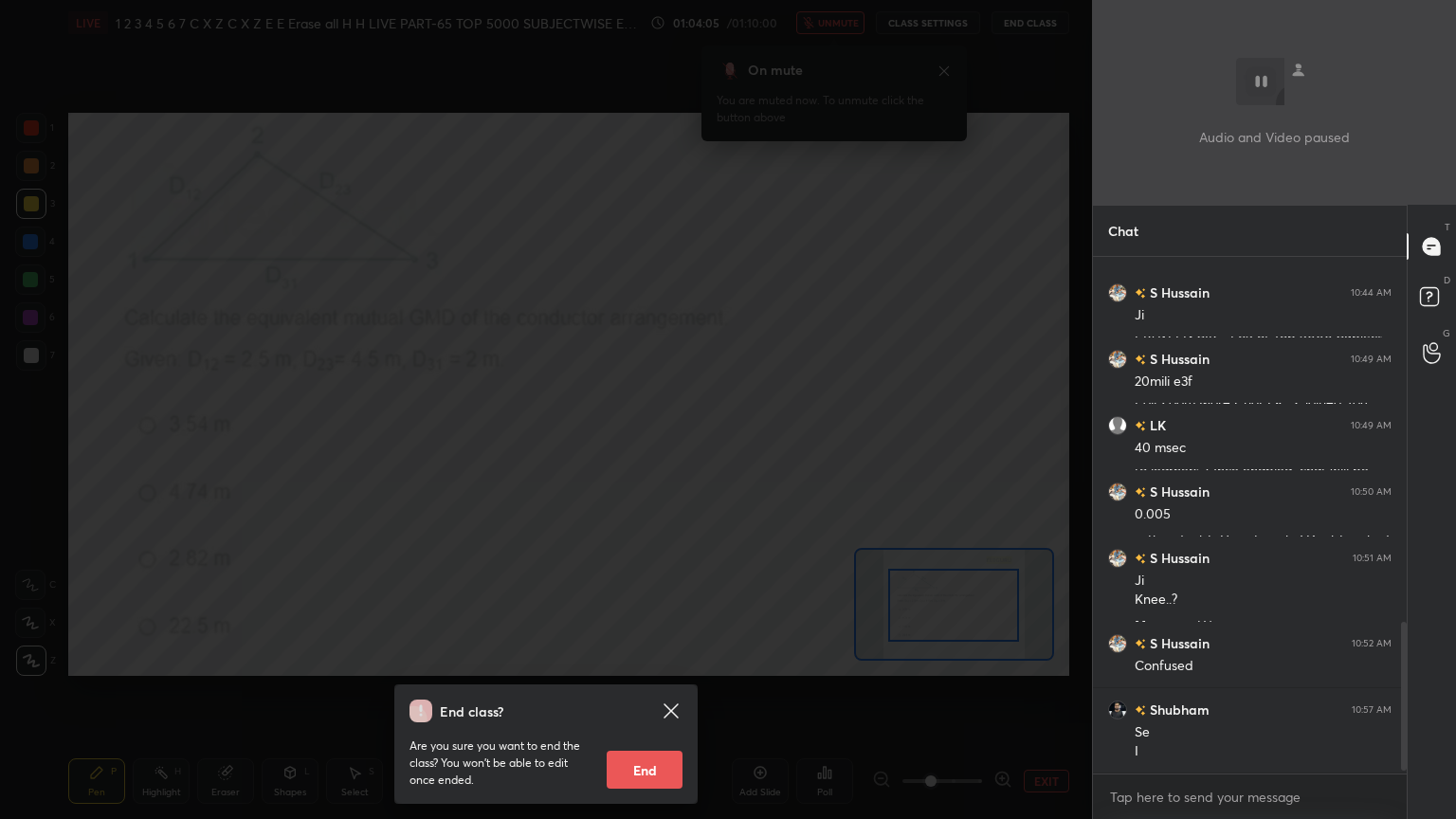 click on "End" at bounding box center (645, 770) 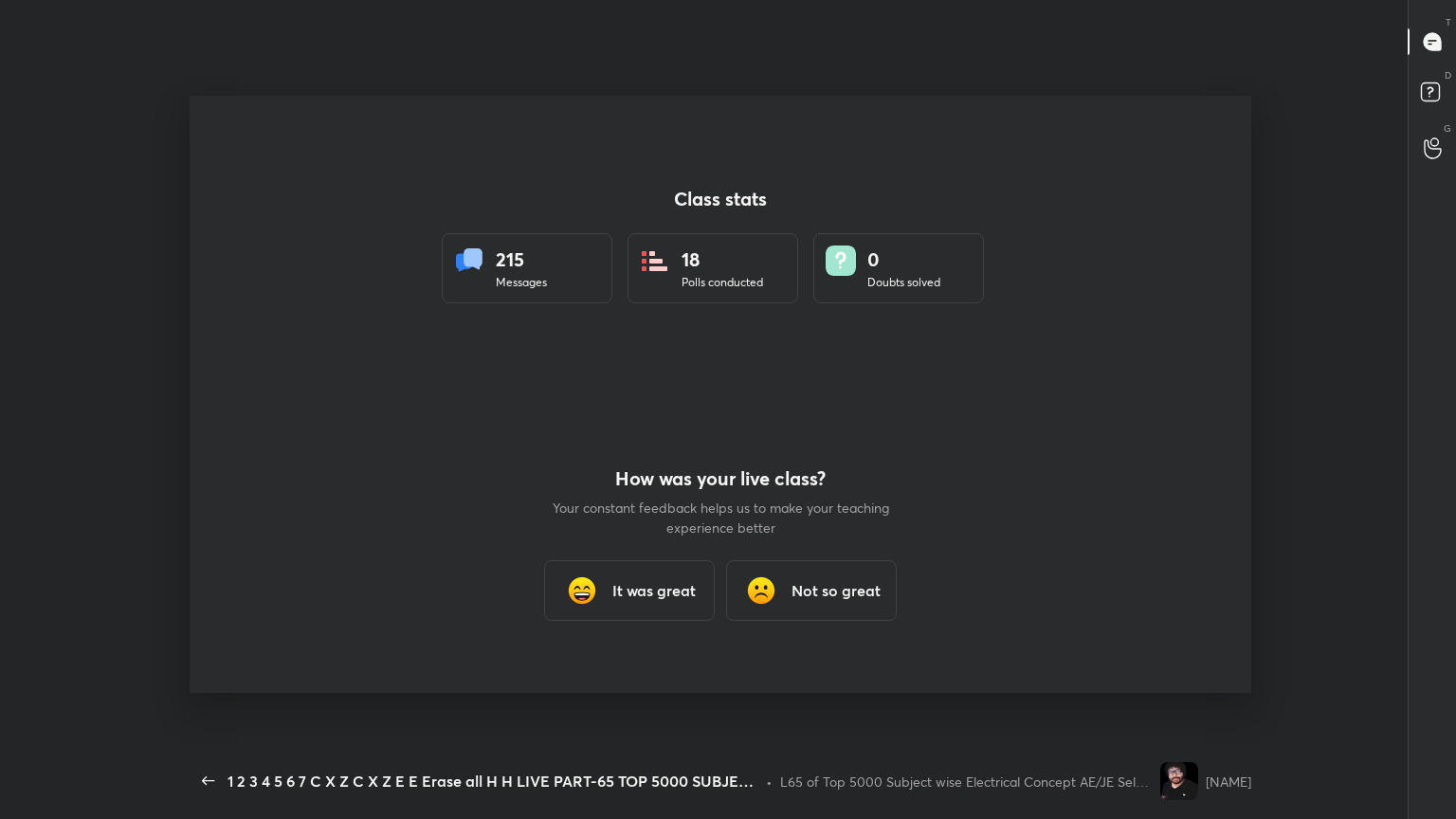 scroll, scrollTop: 94094, scrollLeft: 93707, axis: both 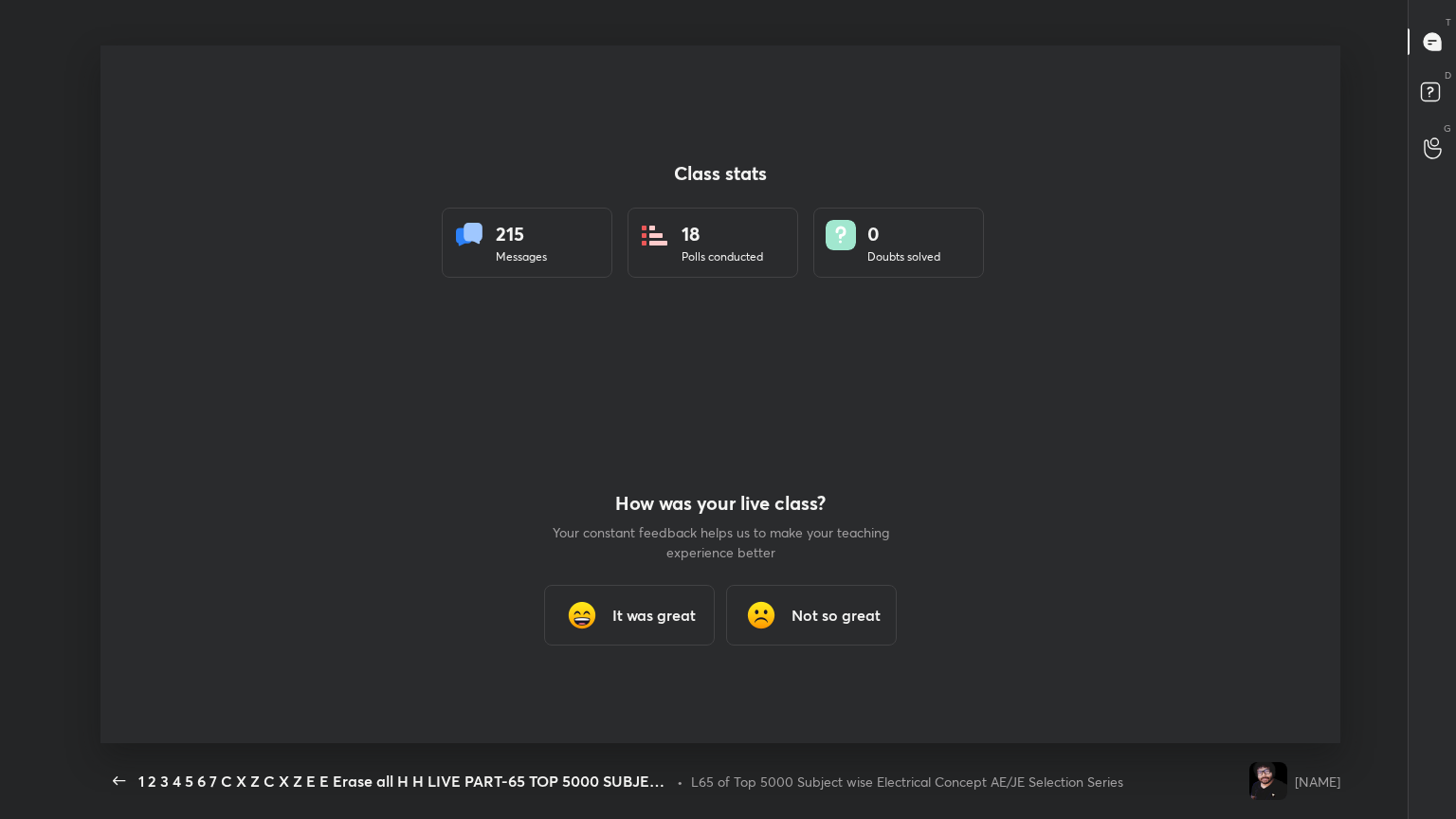 click on "It was great" at bounding box center (654, 615) 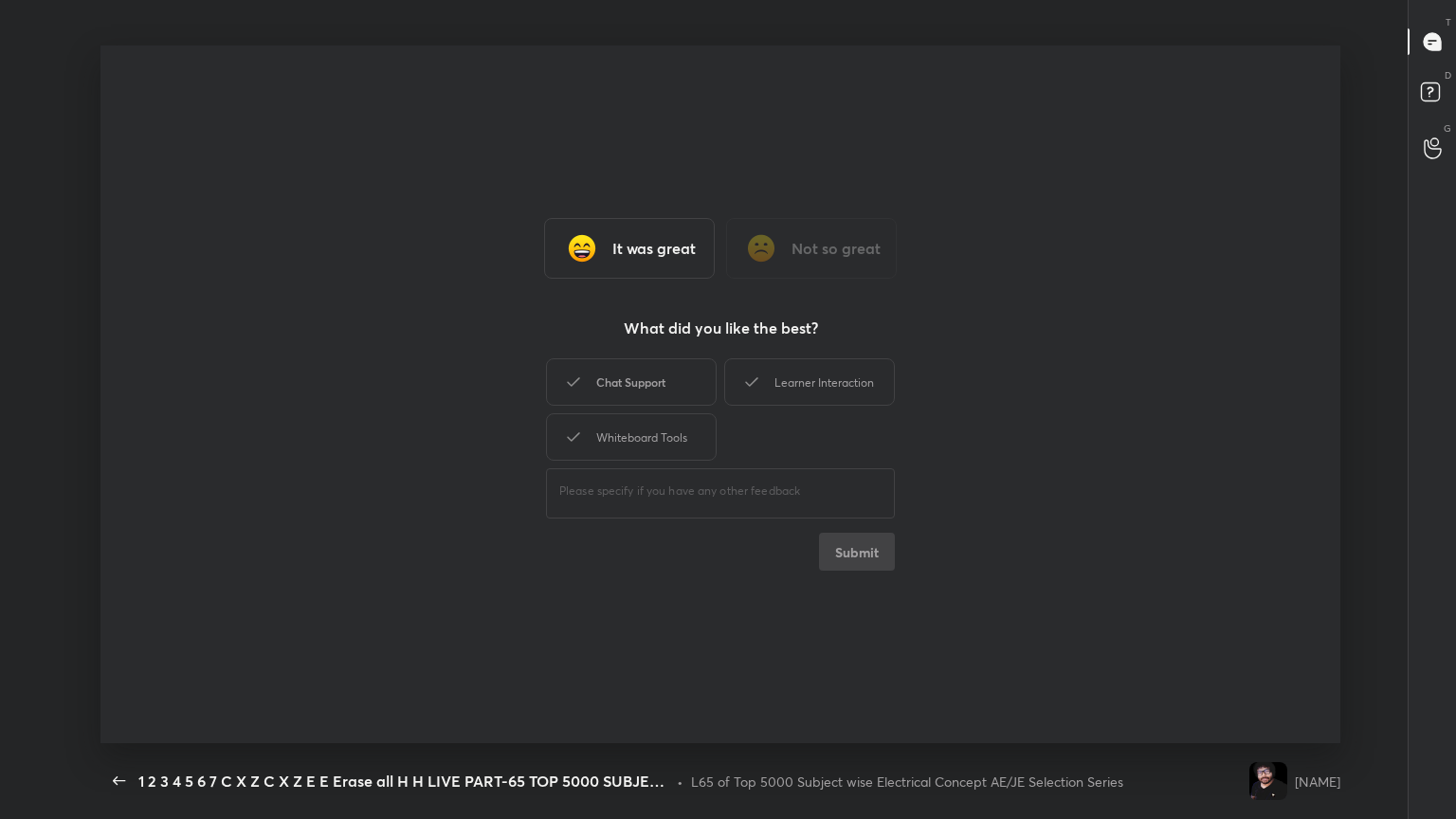click on "Chat Support" at bounding box center [631, 382] 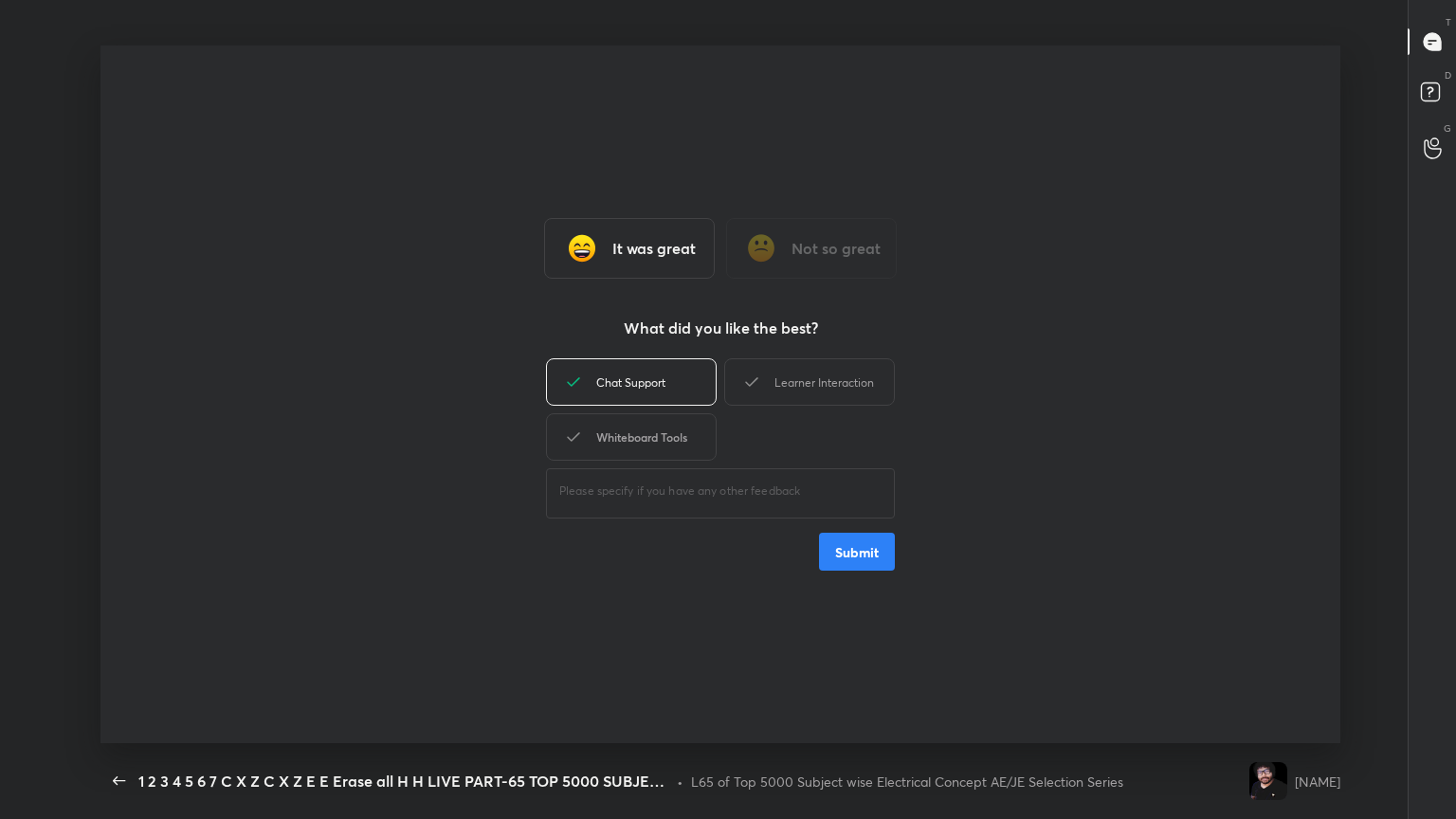click on "Whiteboard Tools" at bounding box center [631, 437] 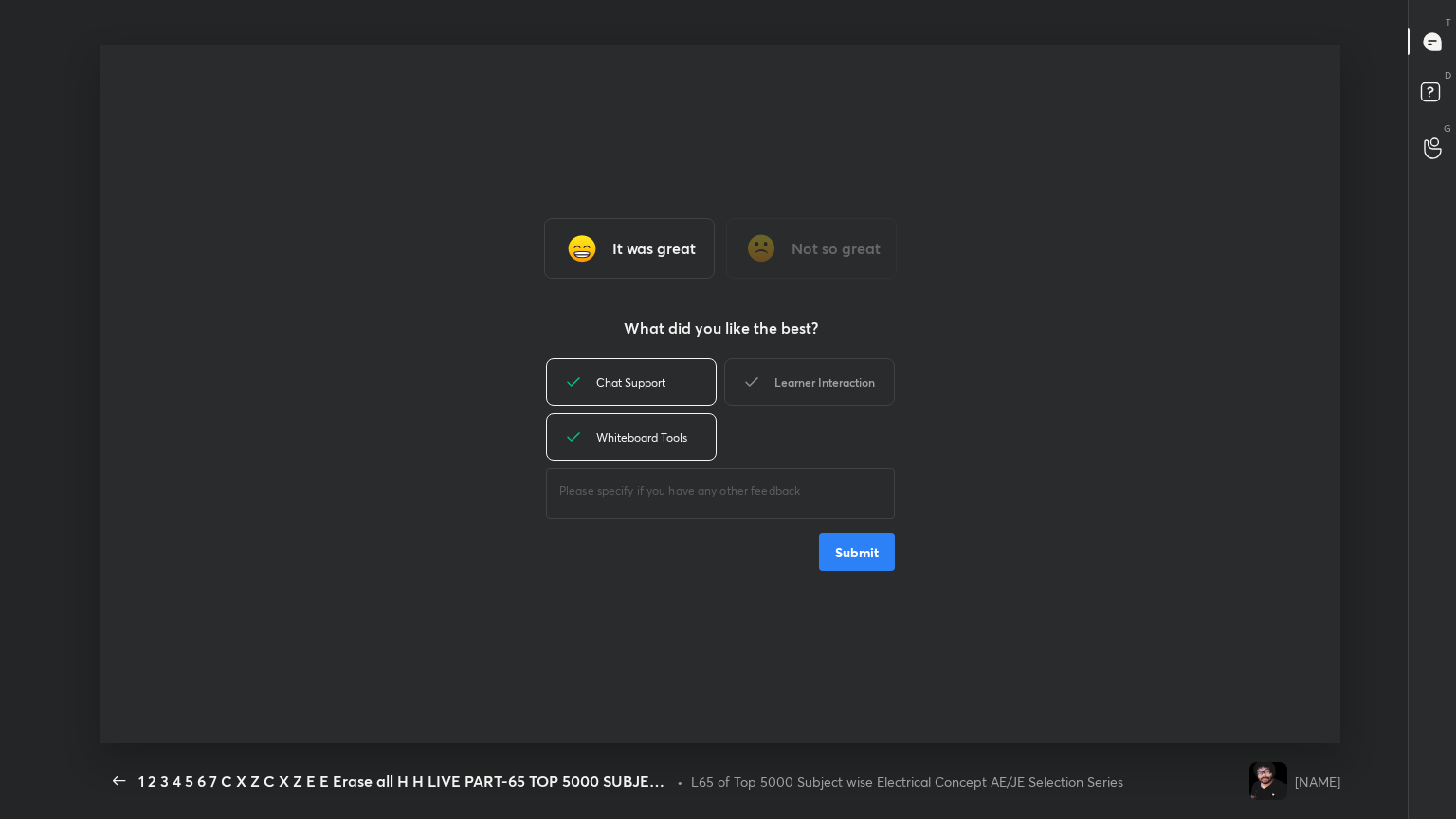 click on "Learner Interaction" at bounding box center (810, 382) 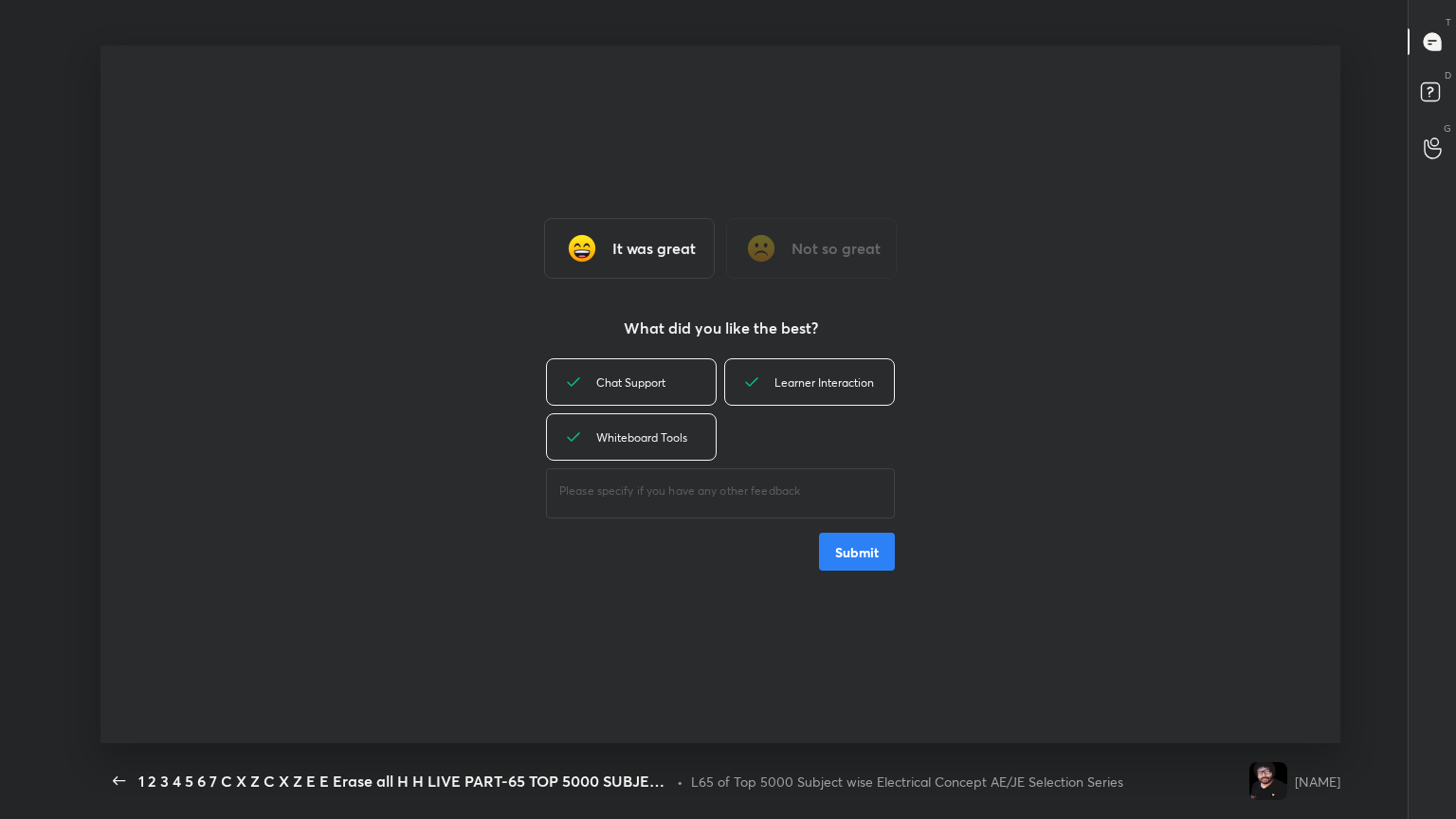 click on "Submit" at bounding box center [857, 552] 